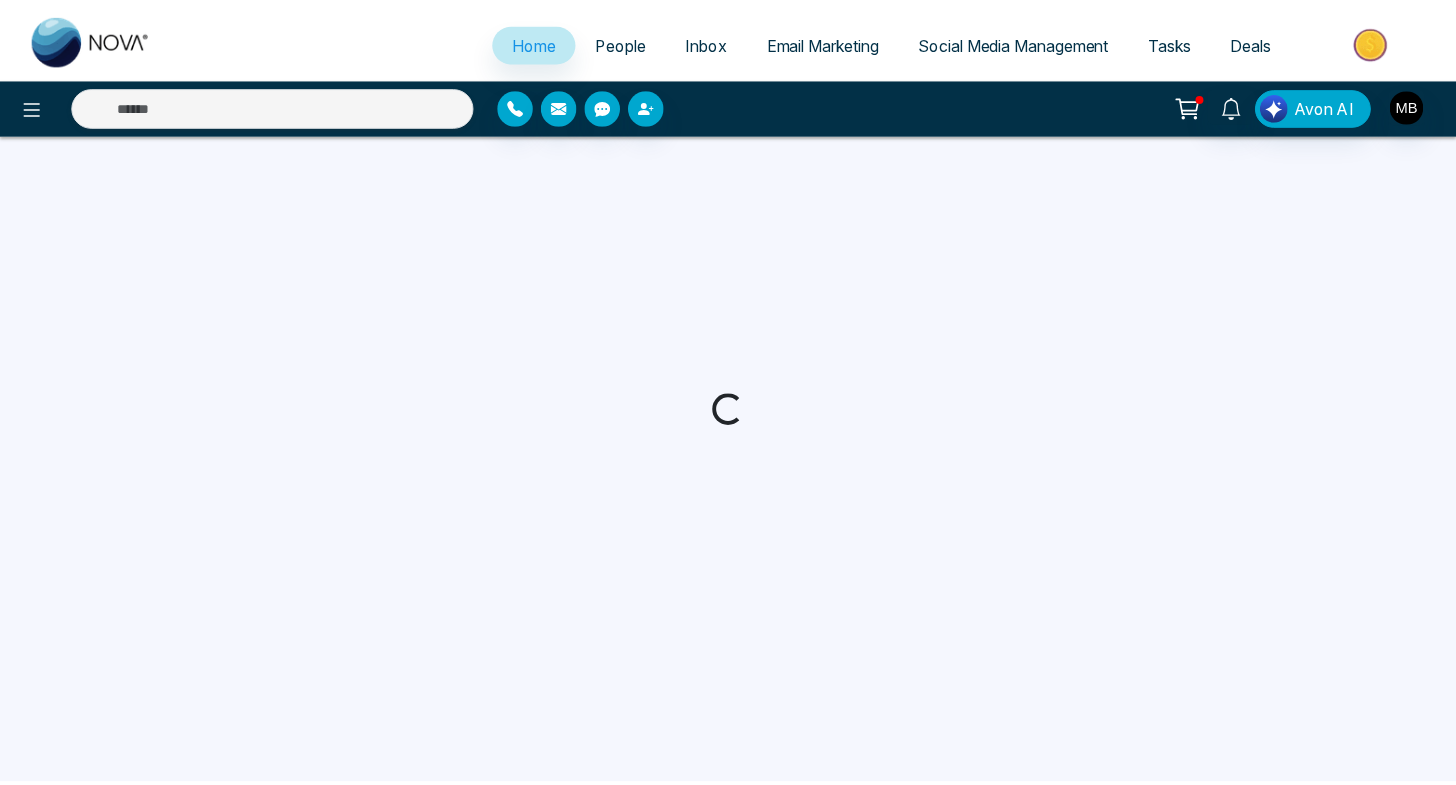scroll, scrollTop: 0, scrollLeft: 0, axis: both 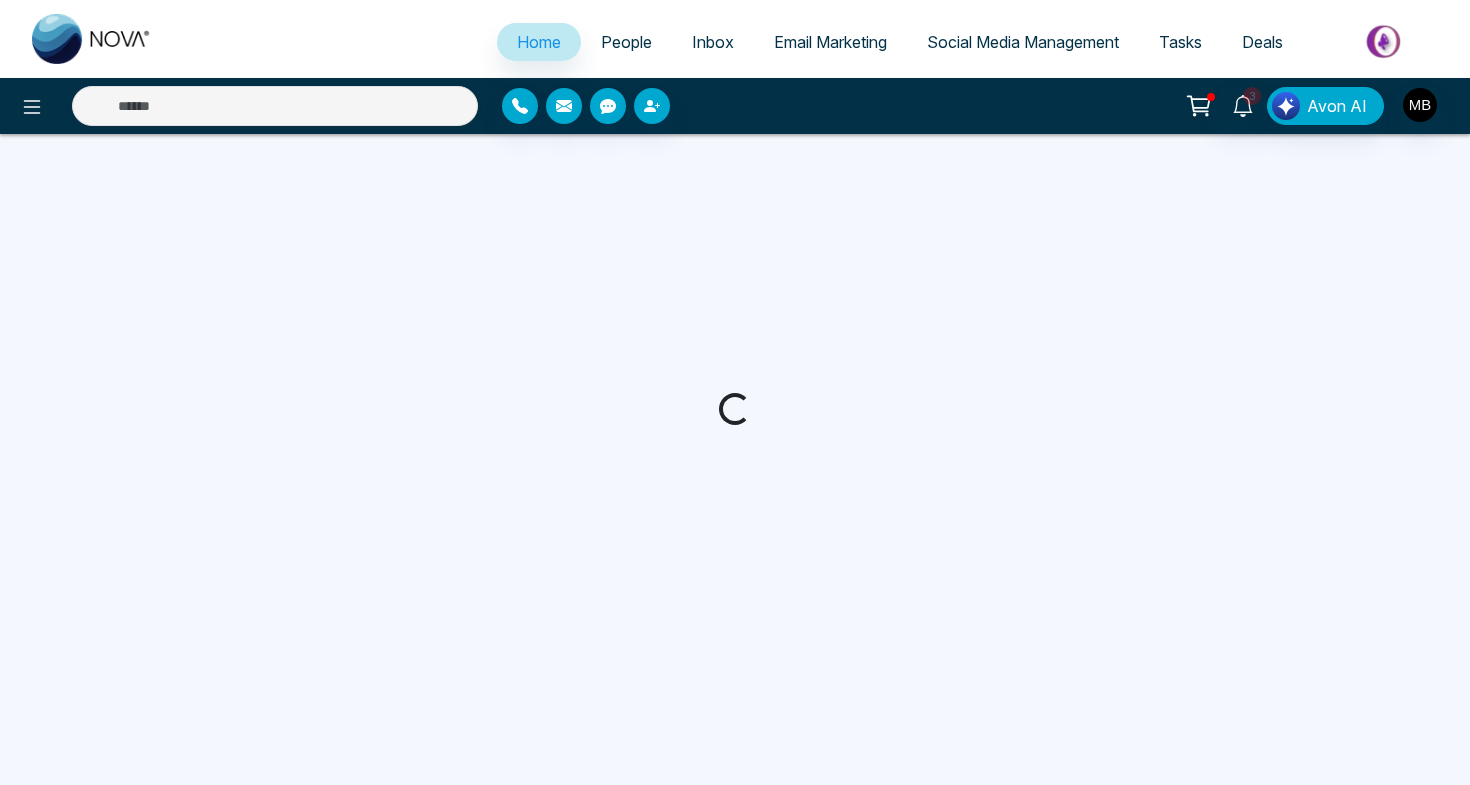 select on "*" 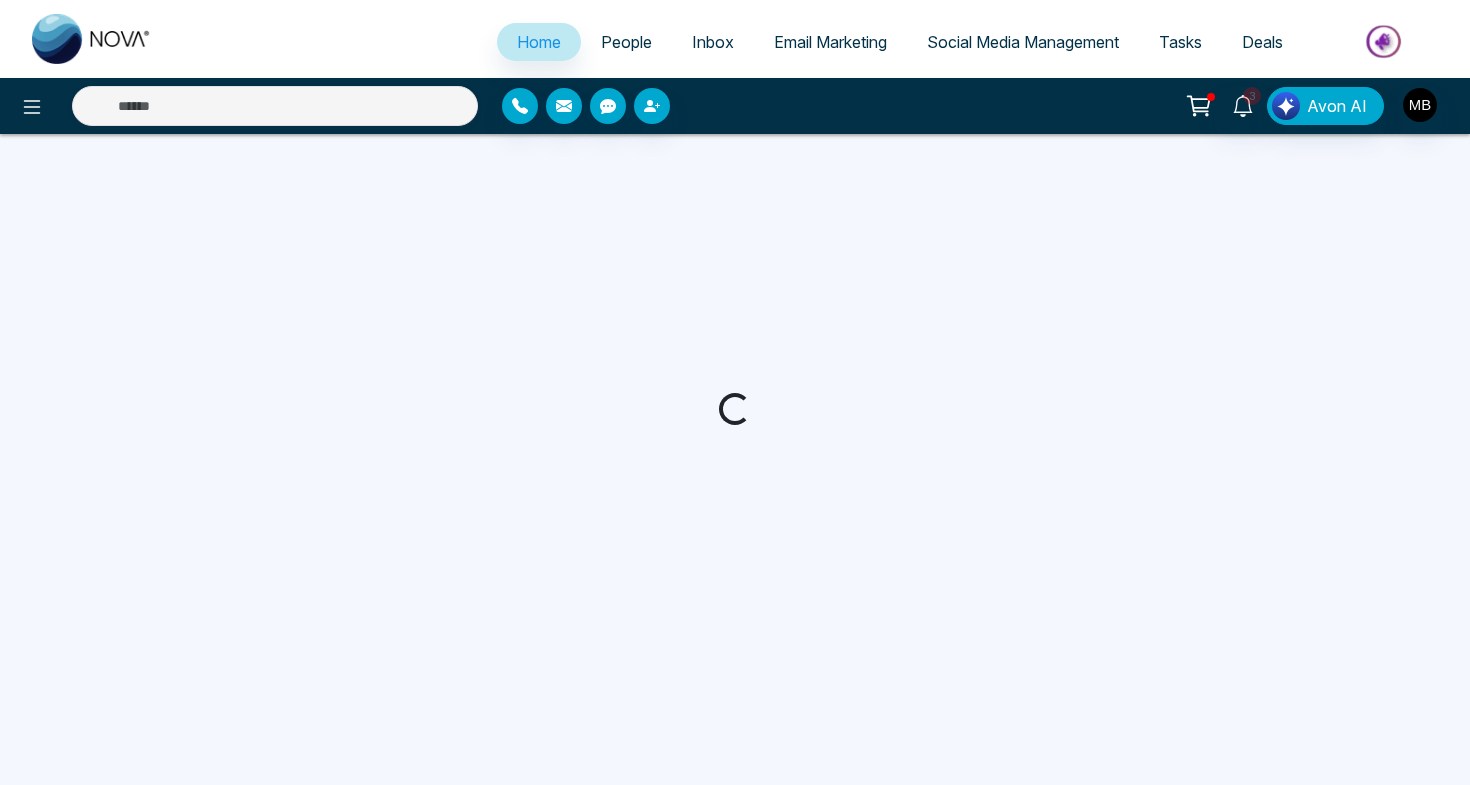 select on "*" 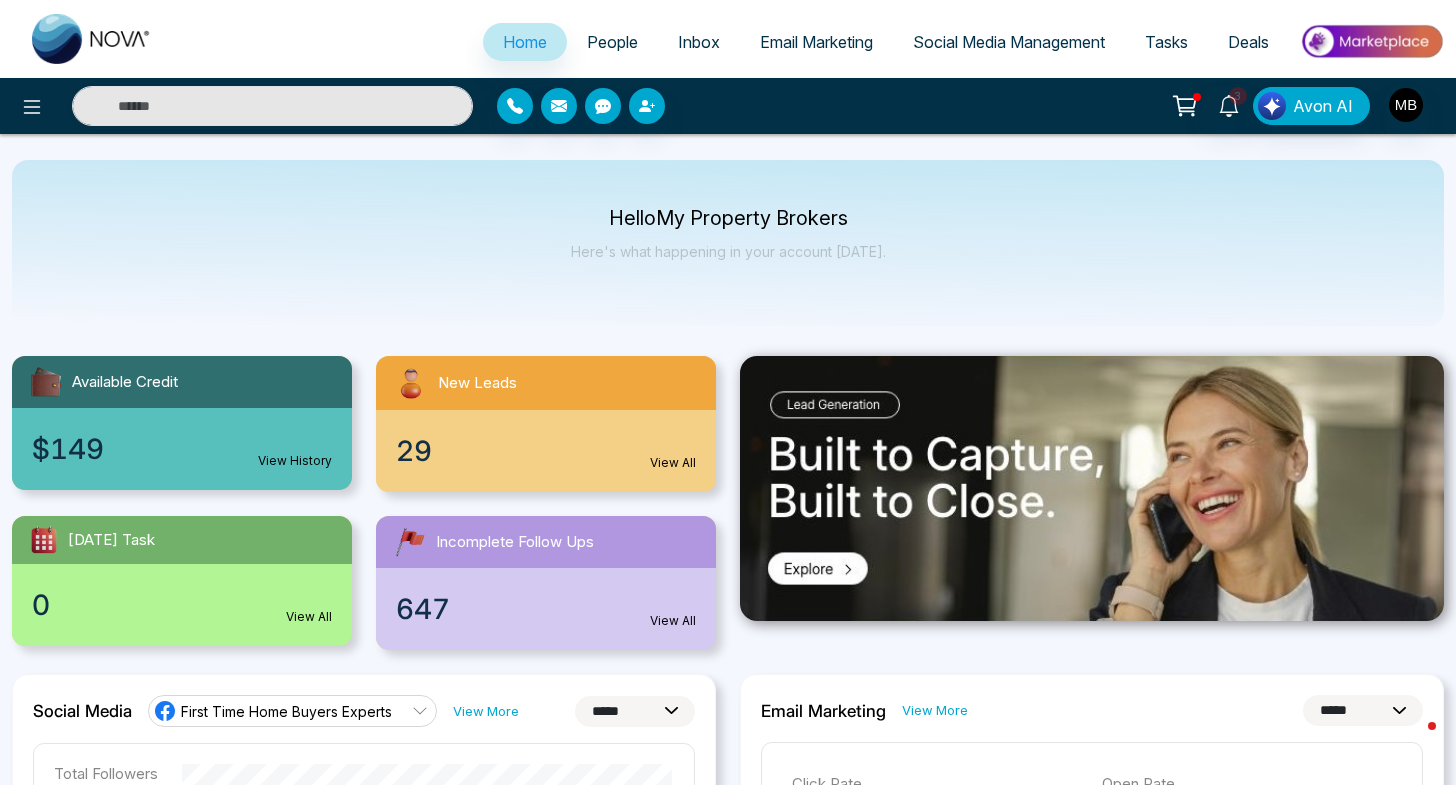 click on "People" at bounding box center (612, 42) 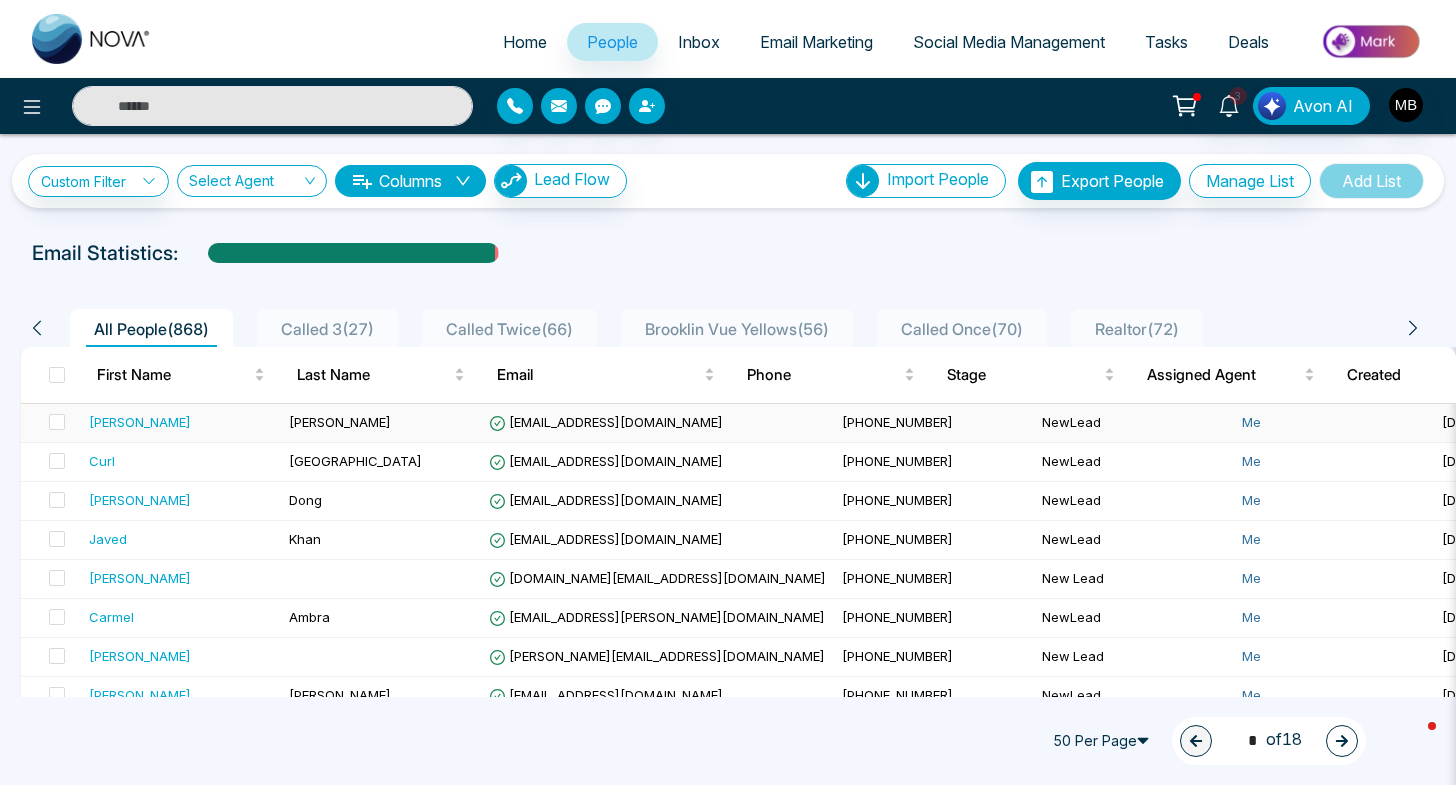 click on "[PERSON_NAME]" at bounding box center [140, 422] 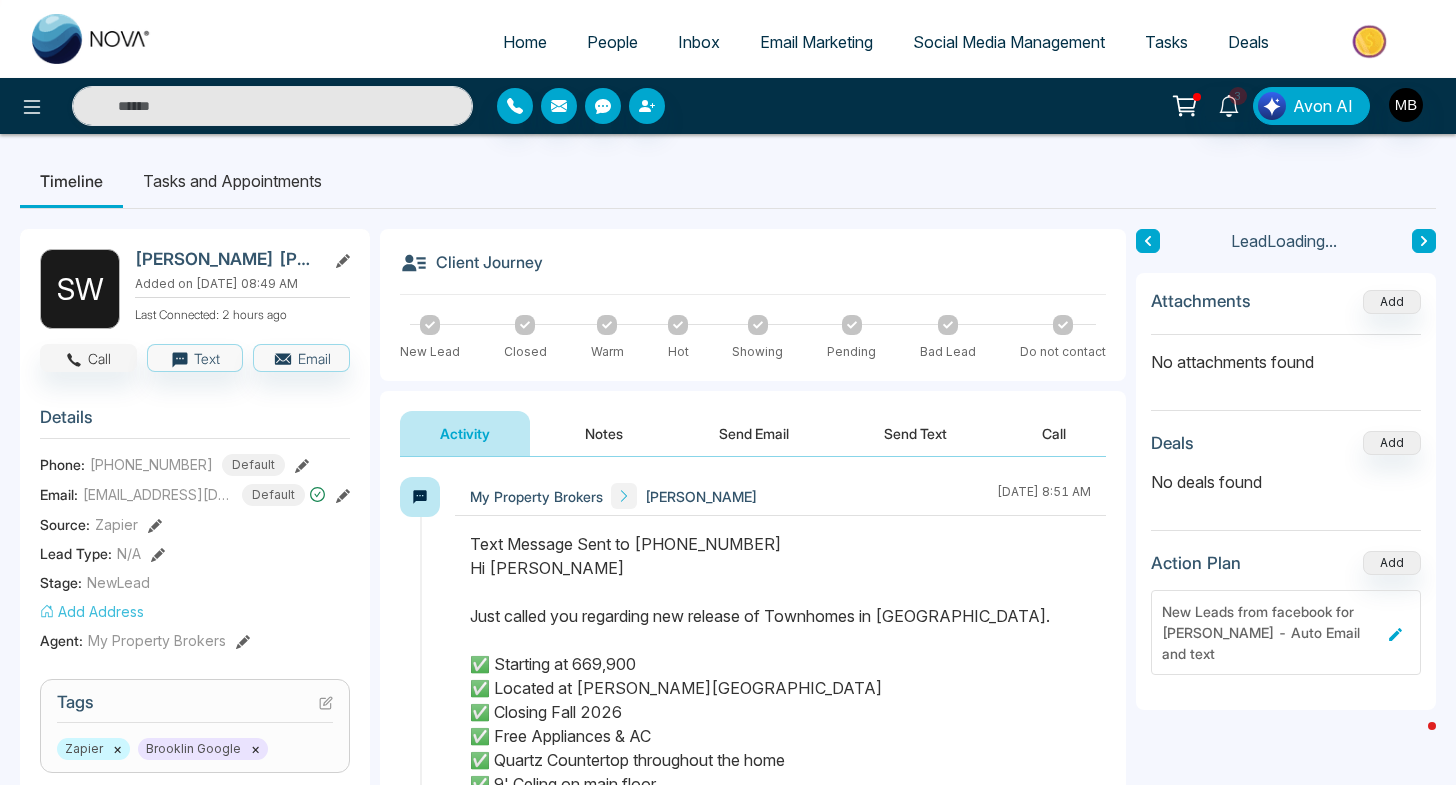 click on "Call" at bounding box center [88, 358] 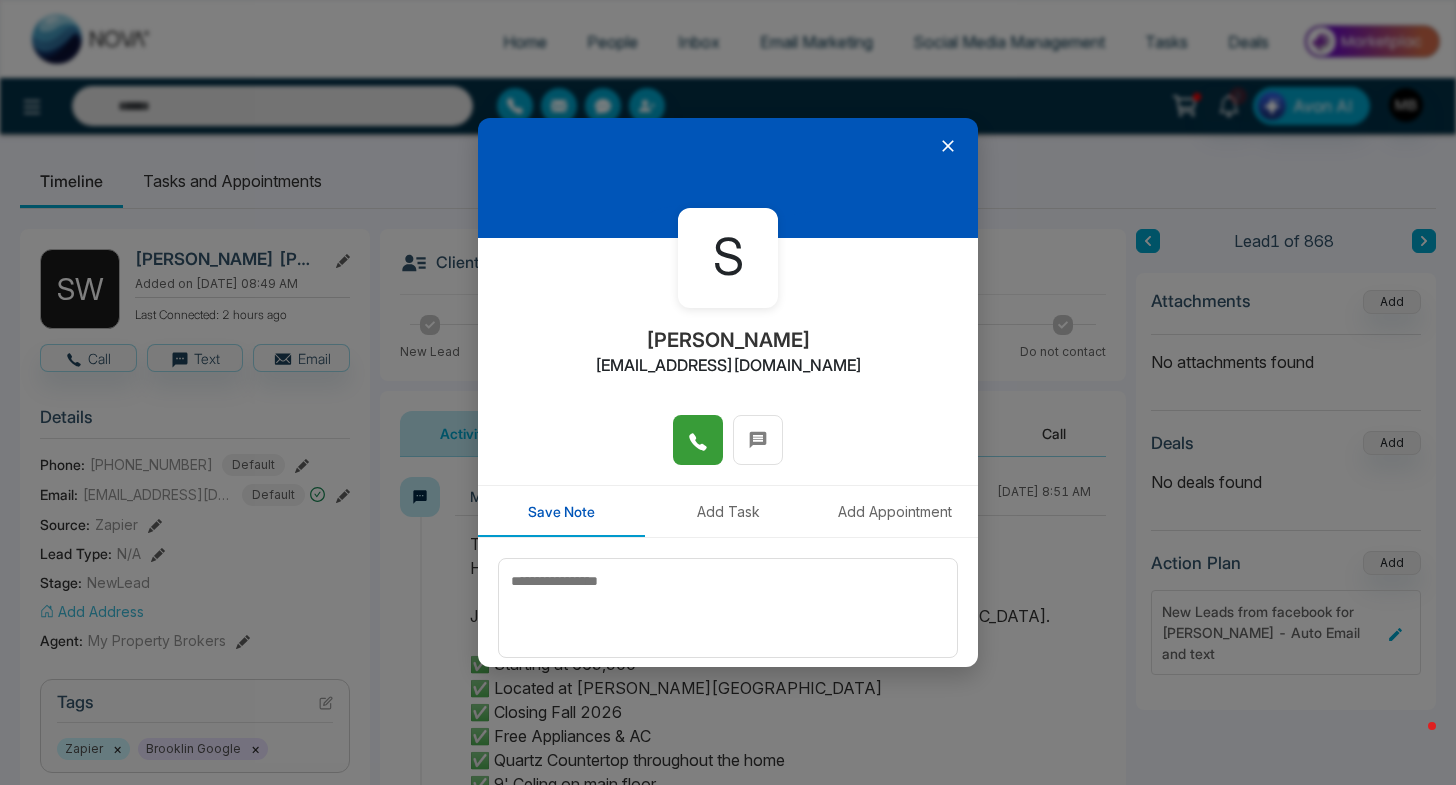 click 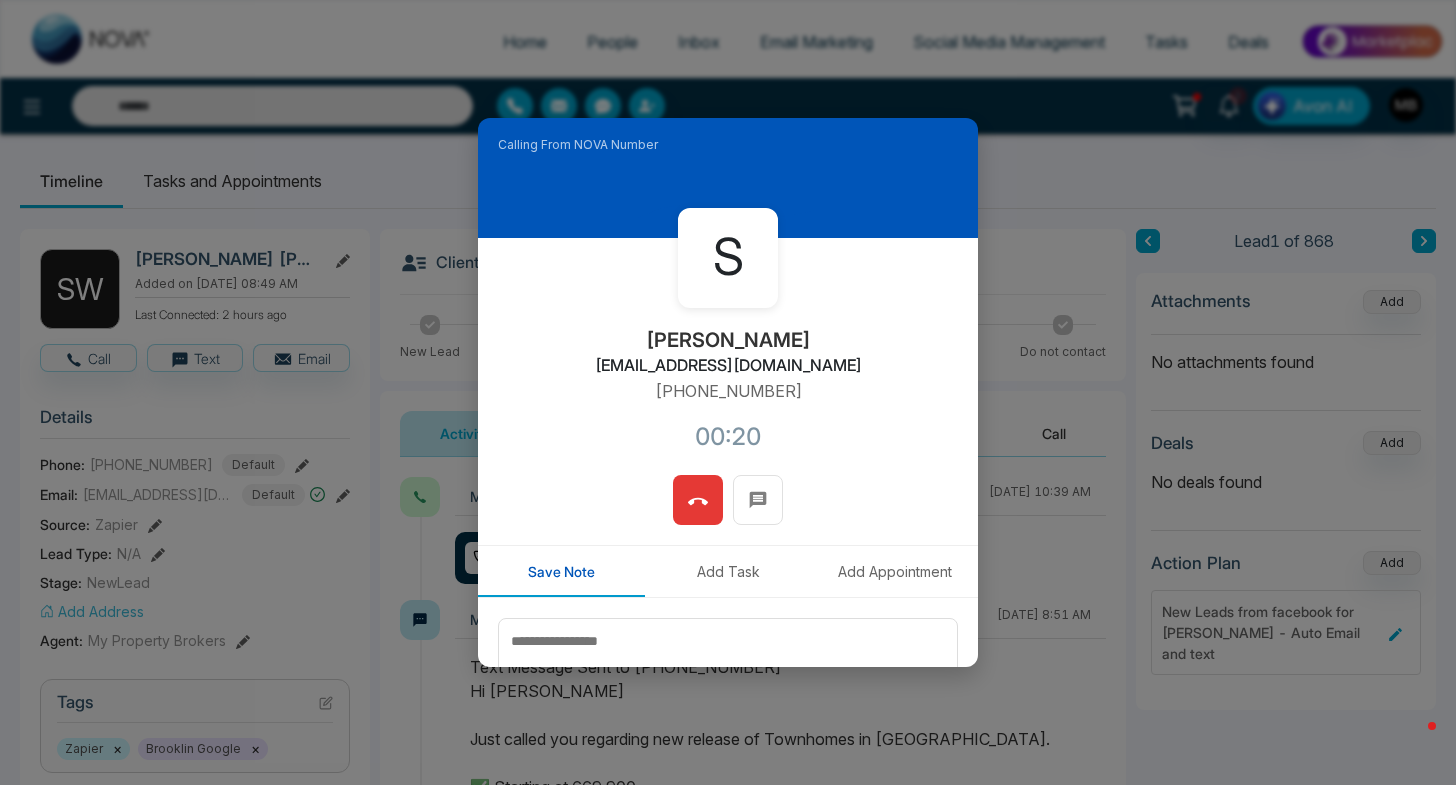click 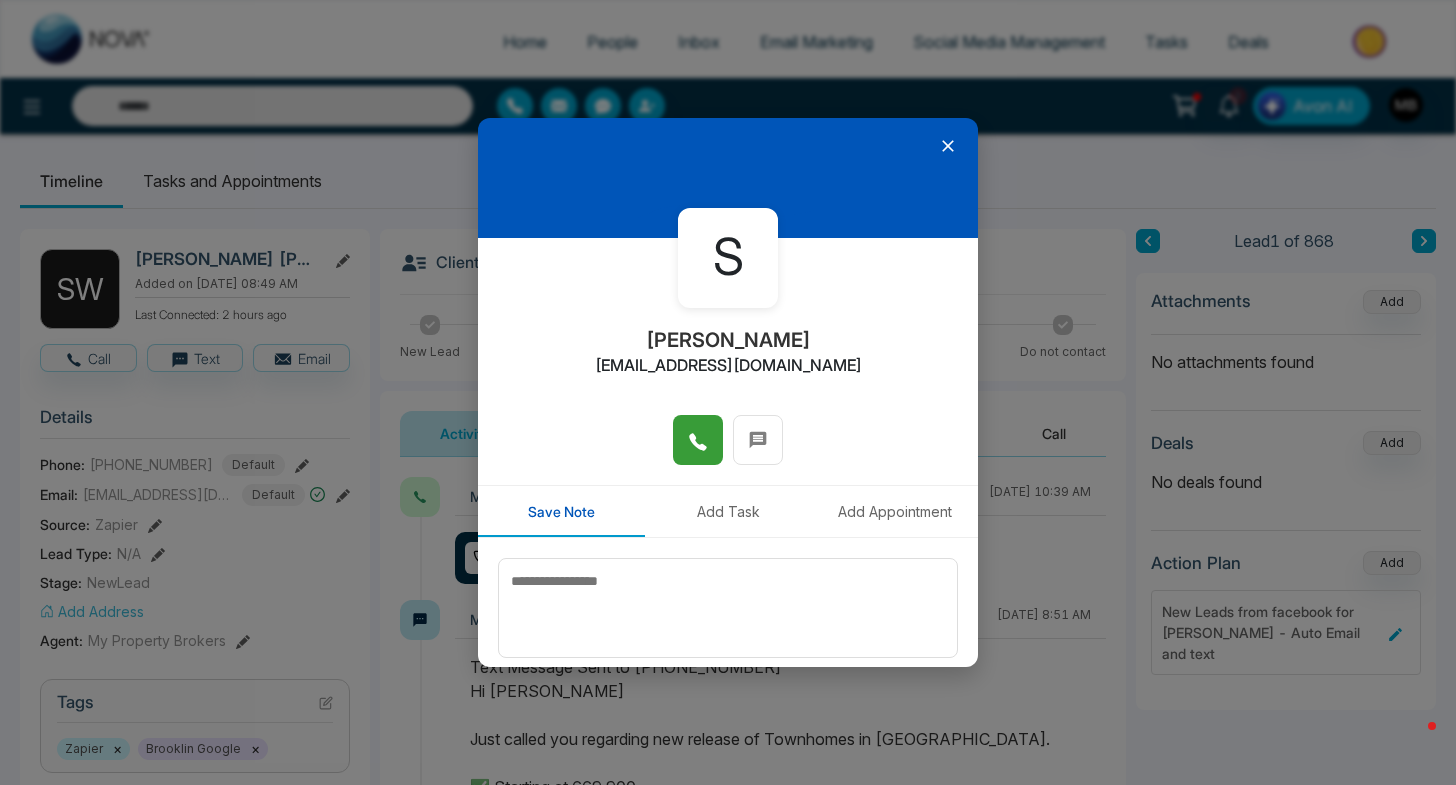click at bounding box center (698, 440) 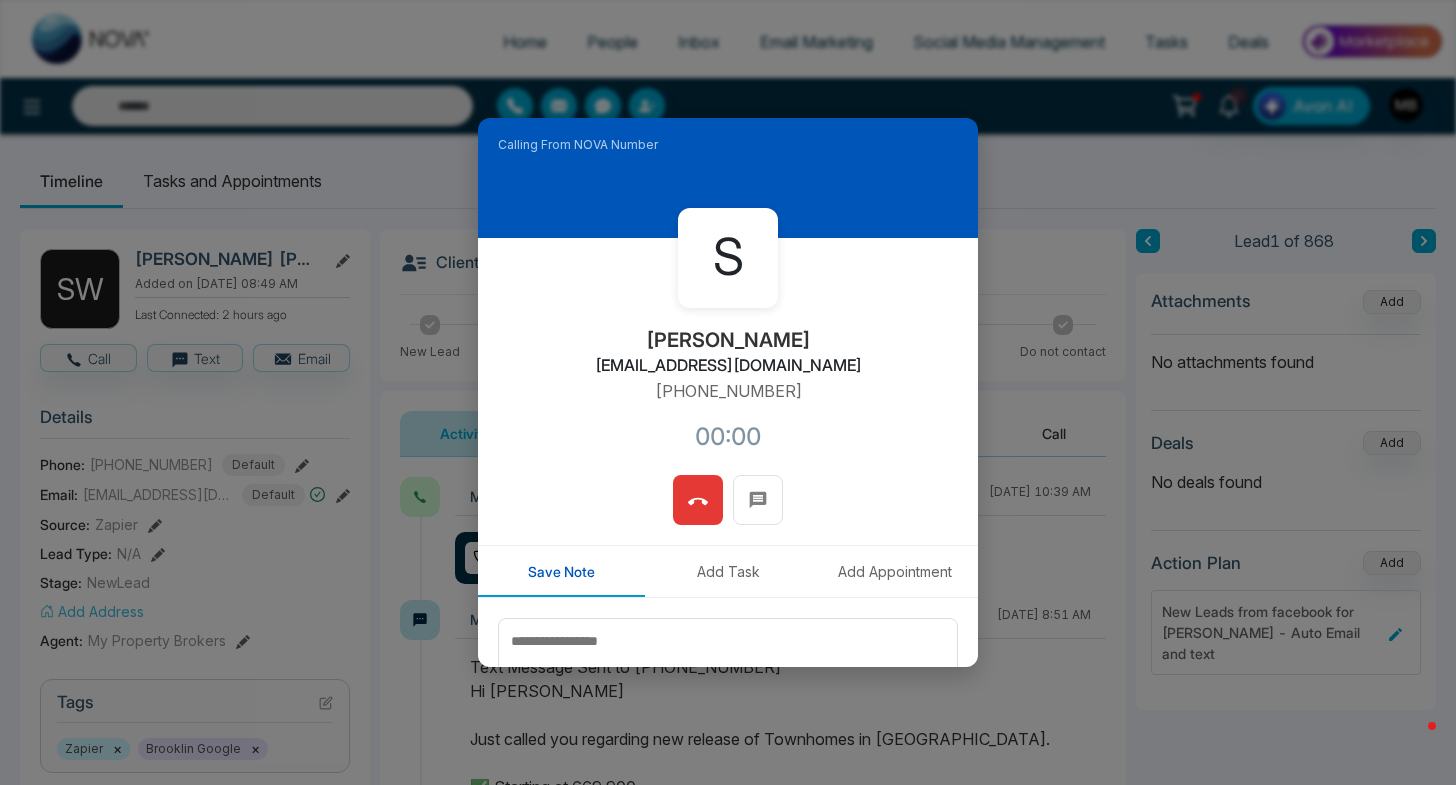 click at bounding box center [698, 500] 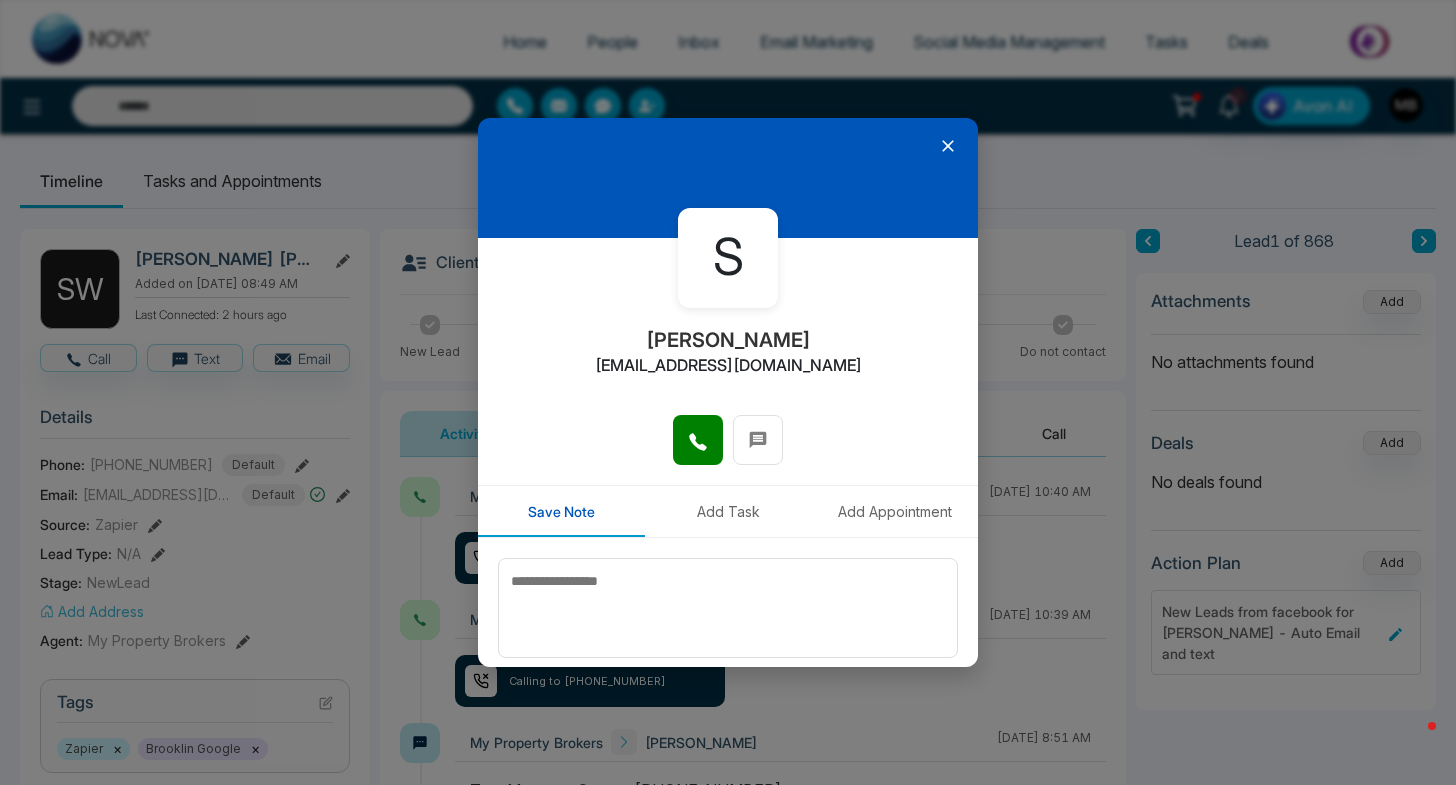 click 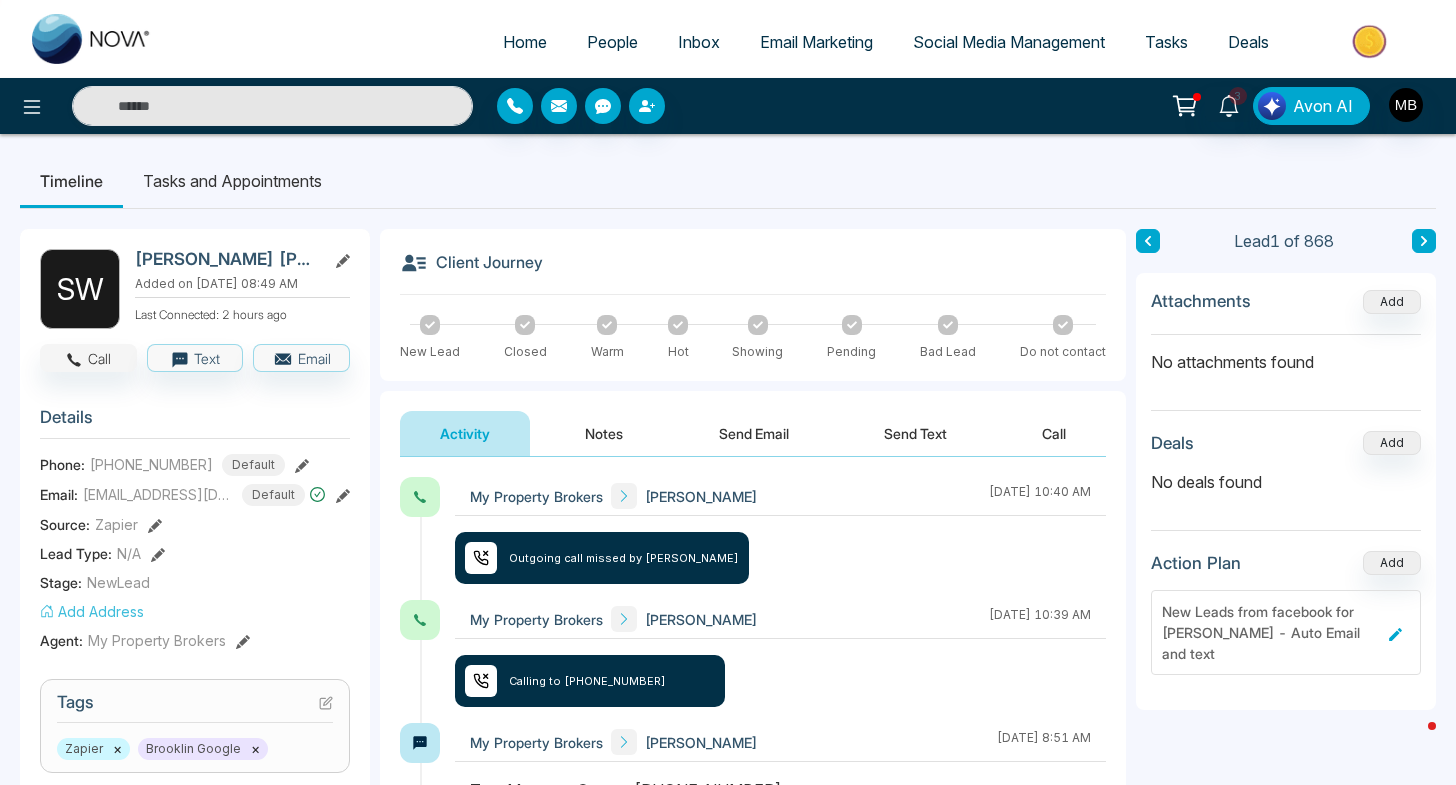 click on "Call" at bounding box center [88, 358] 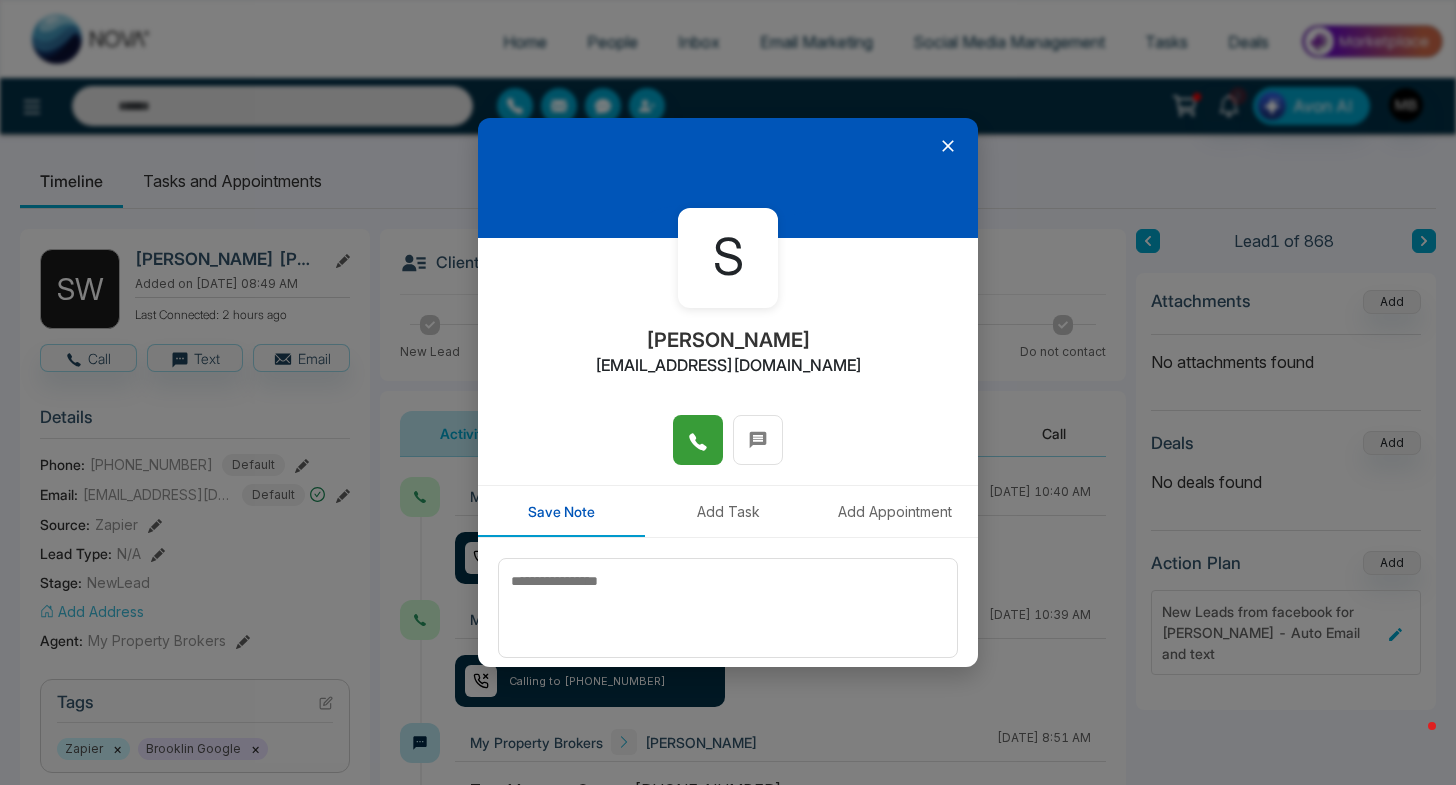 click 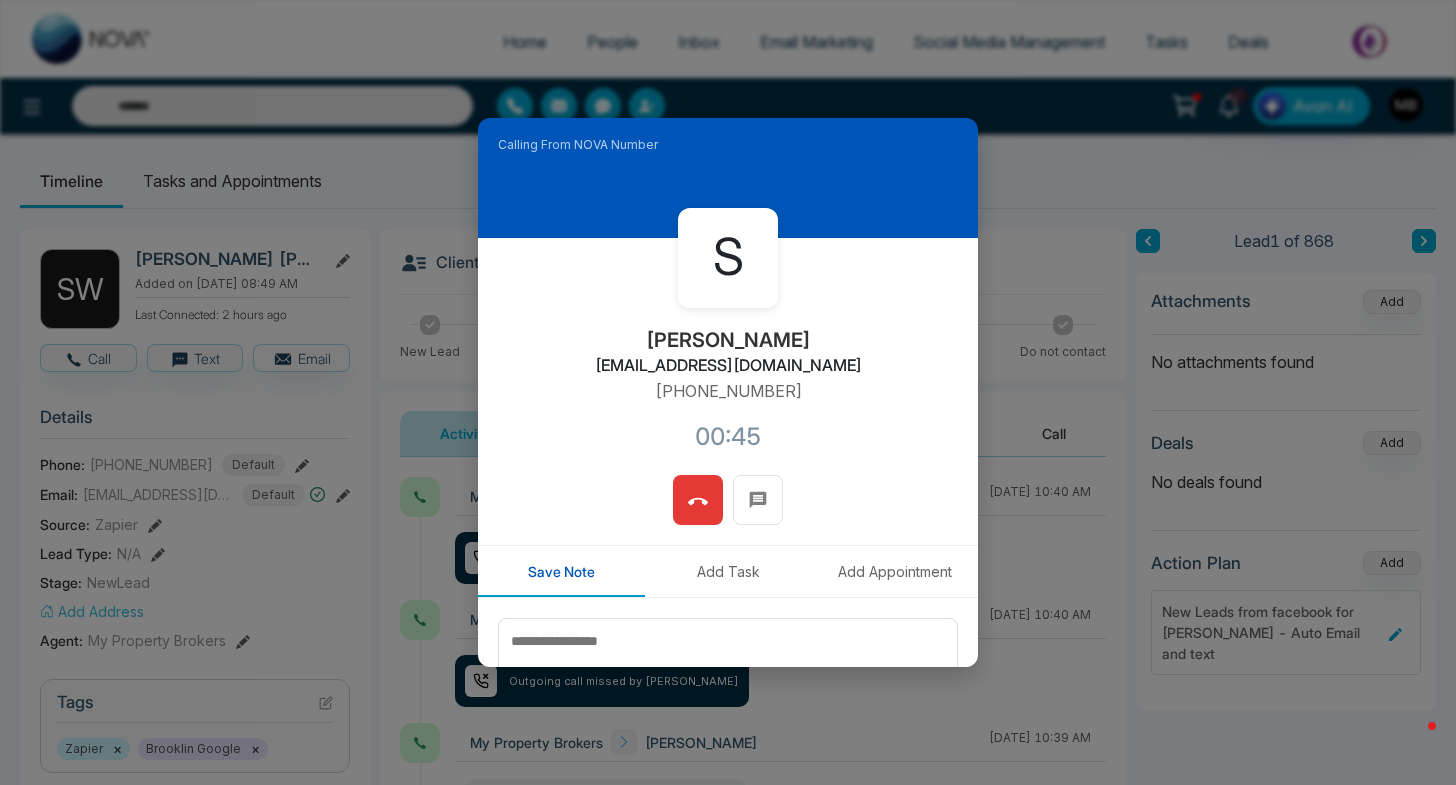 click at bounding box center [698, 500] 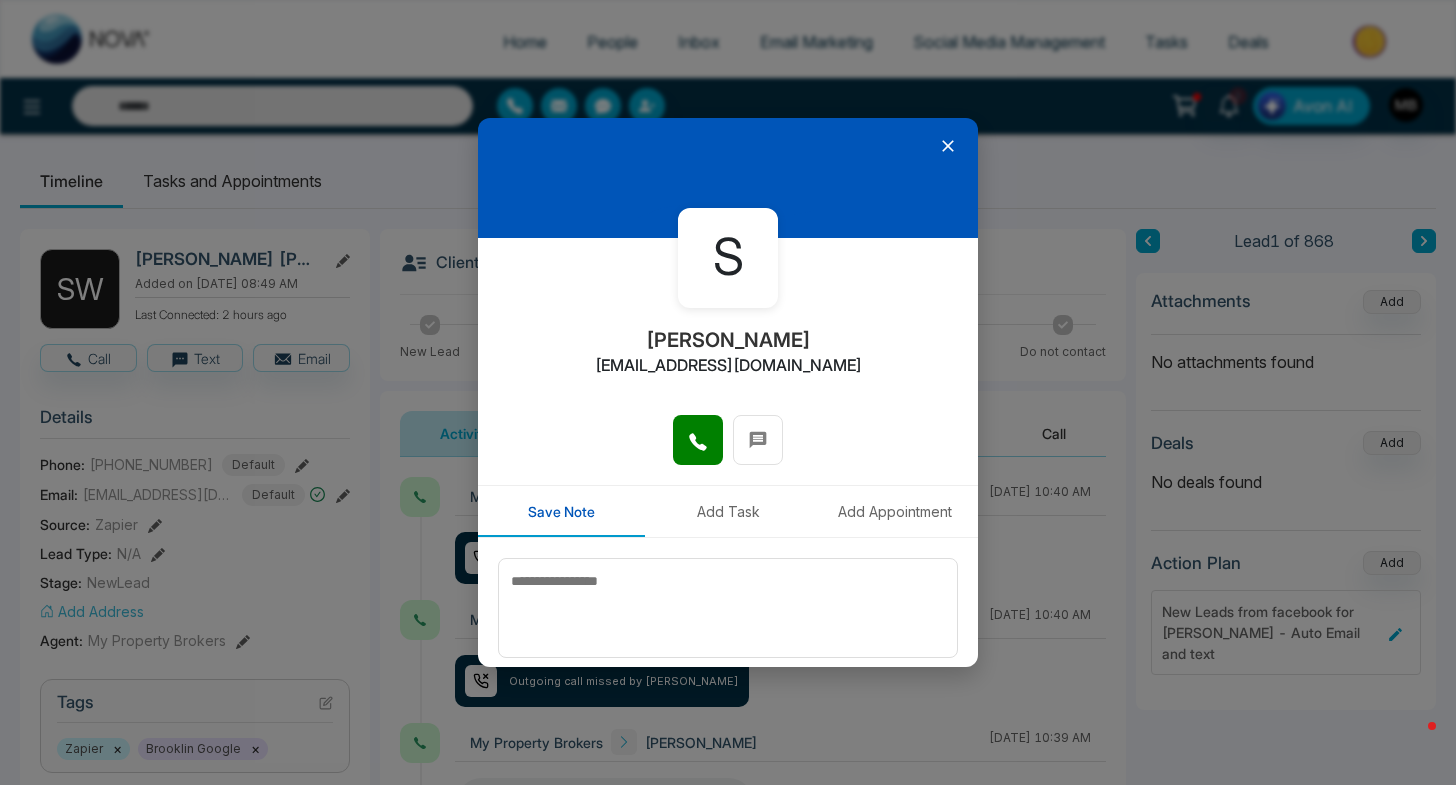 click 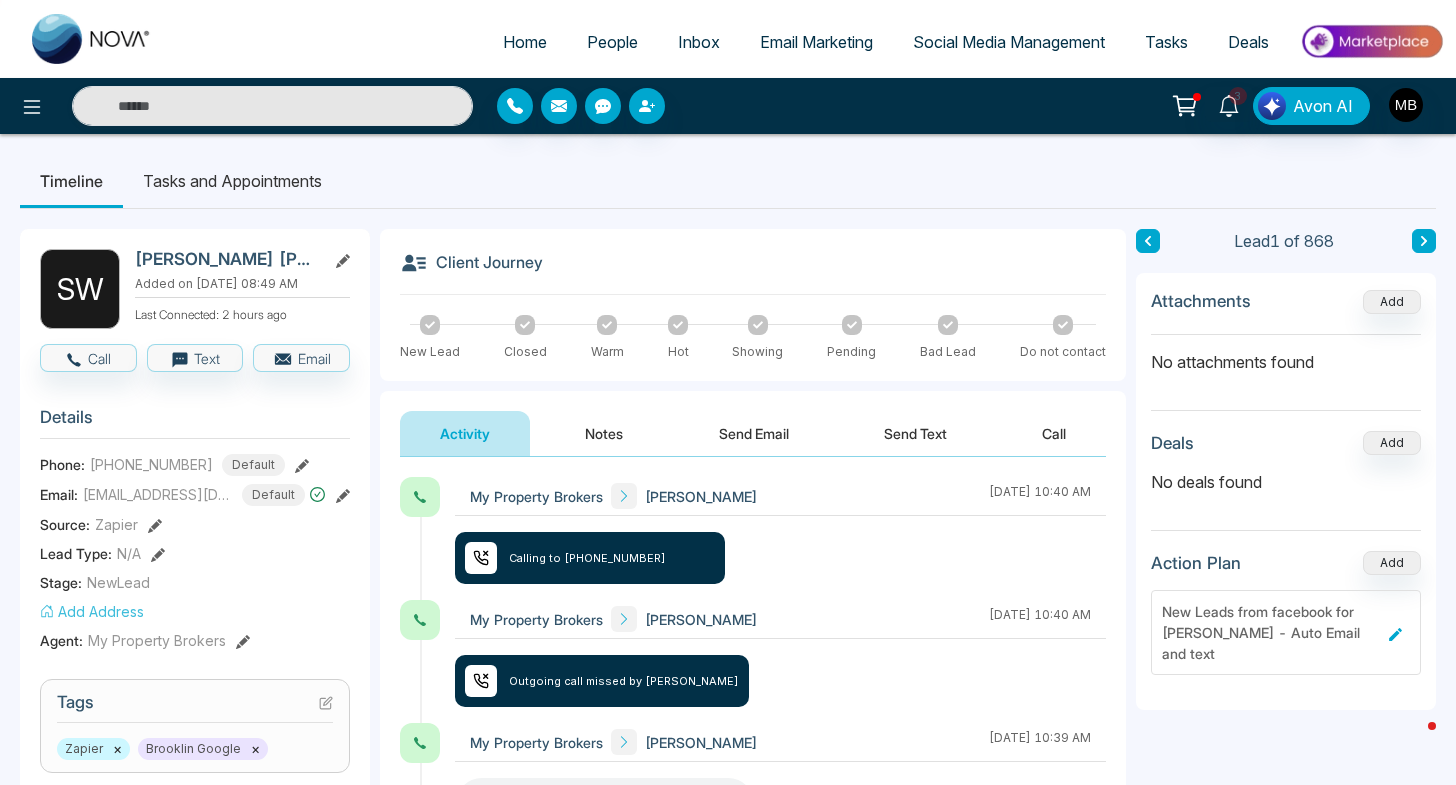 click at bounding box center (1424, 241) 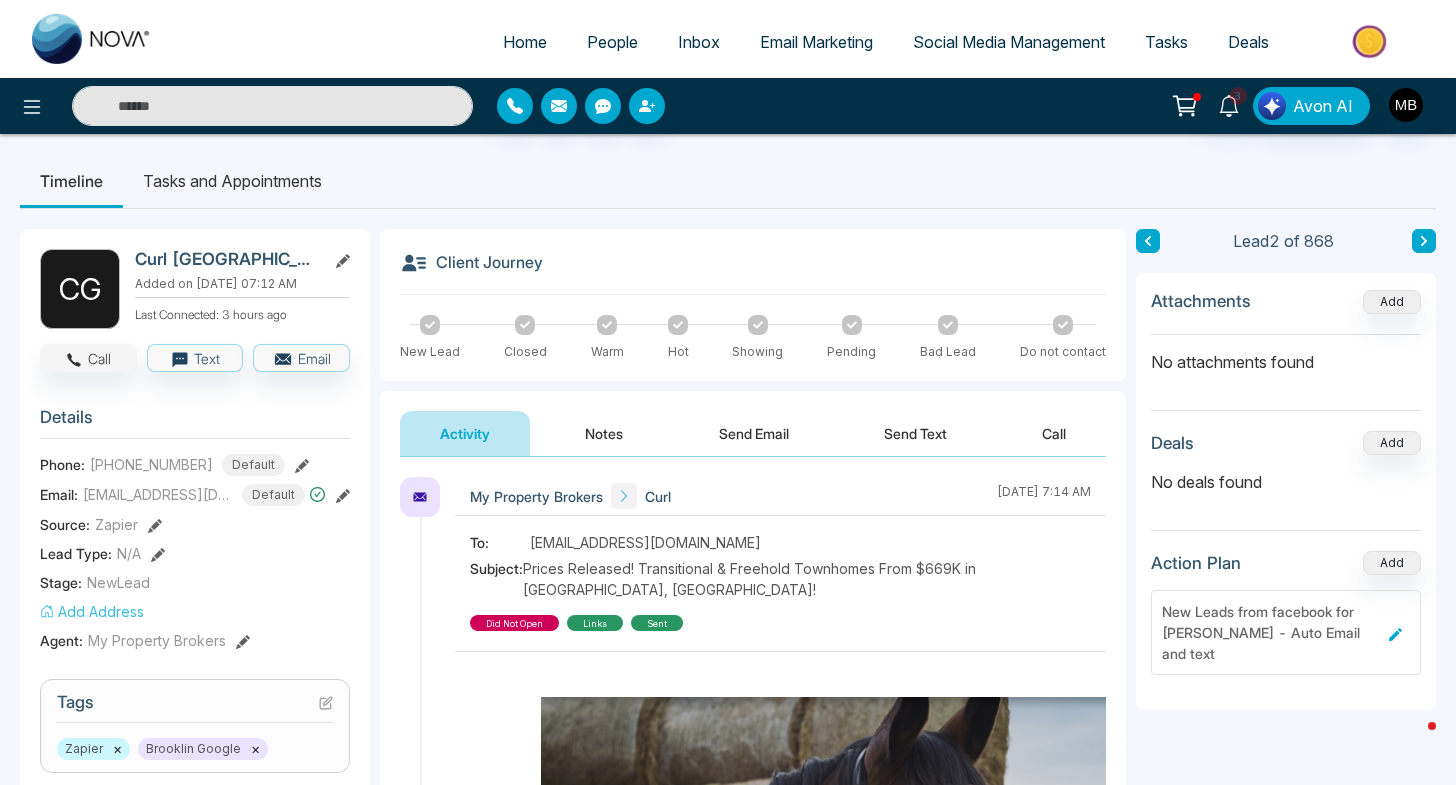 click 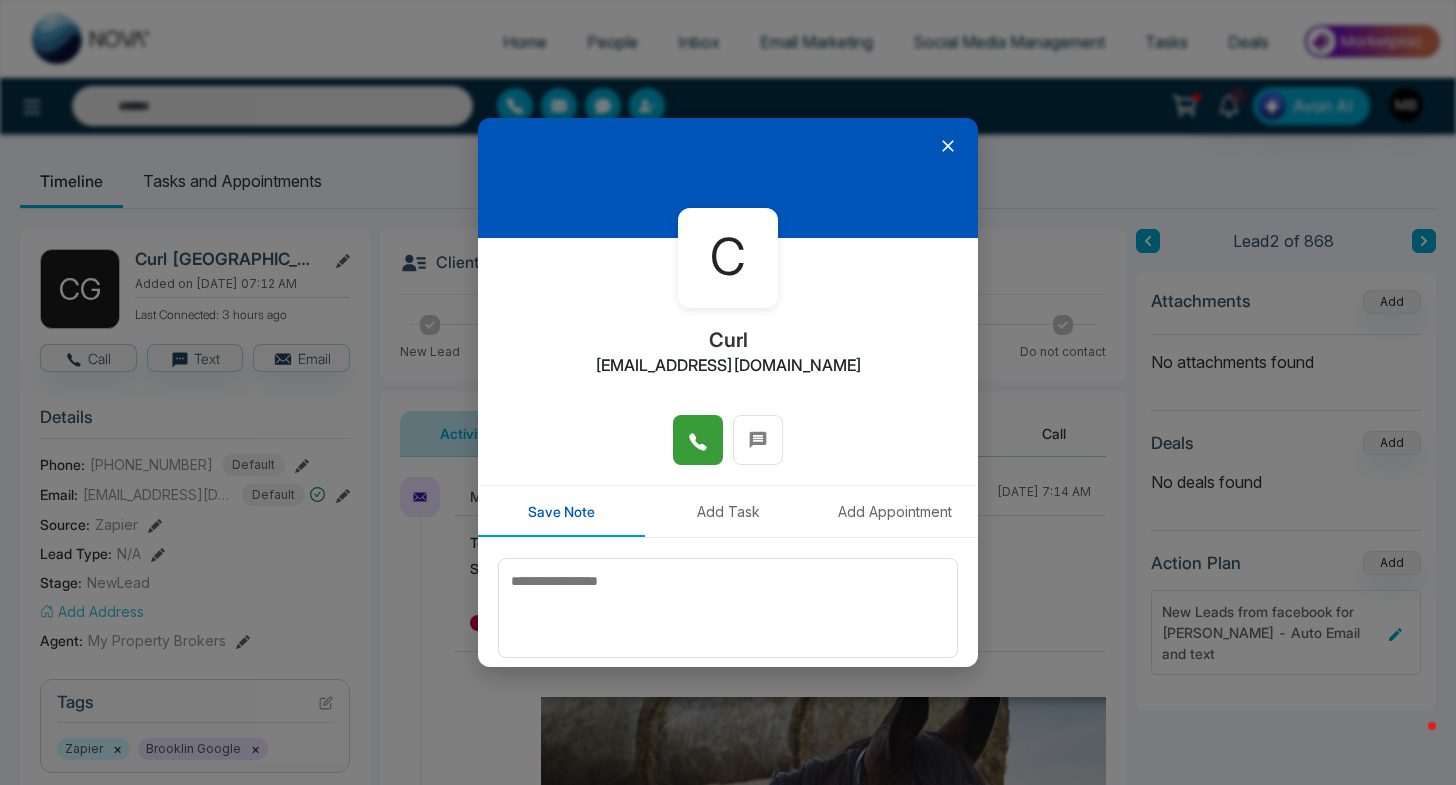 click 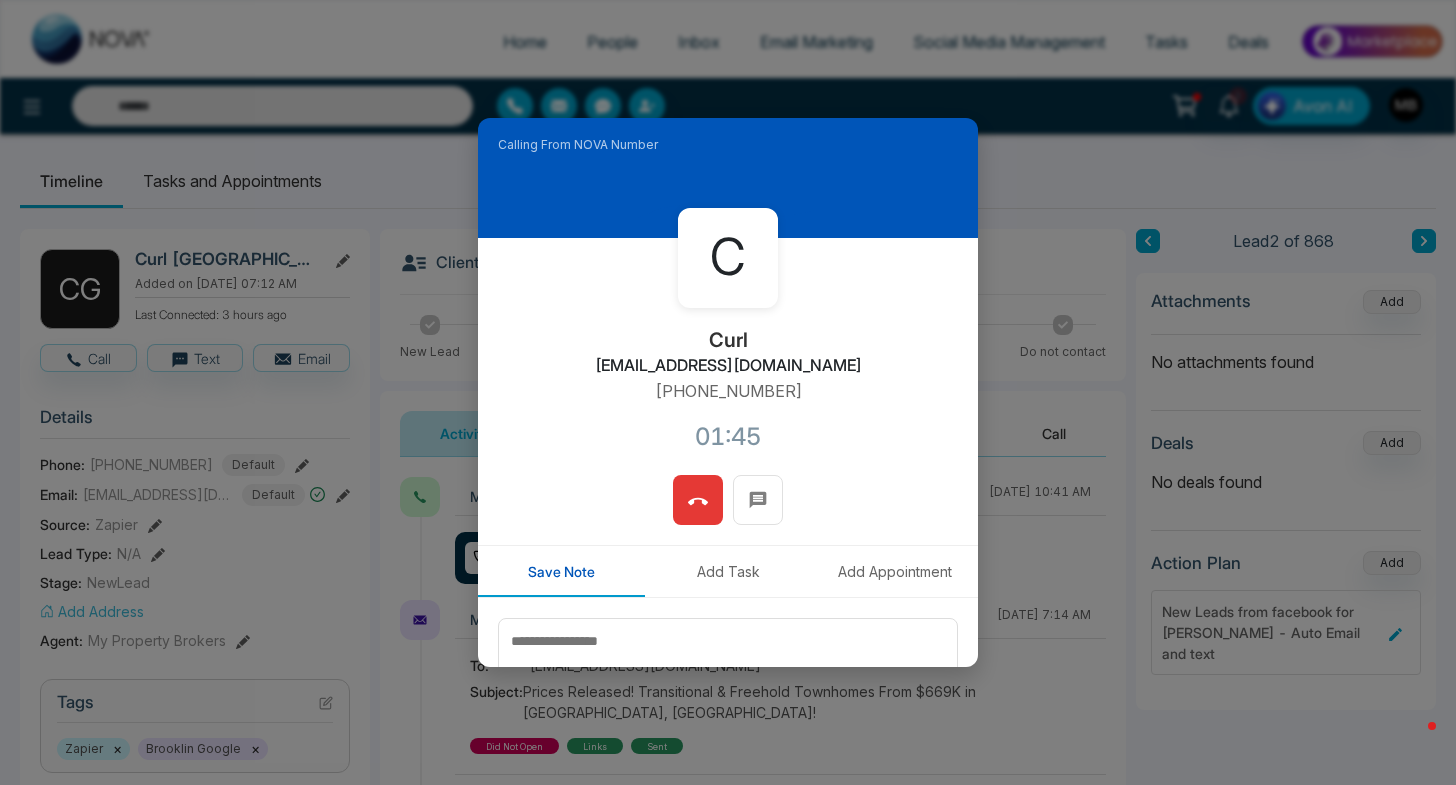 click 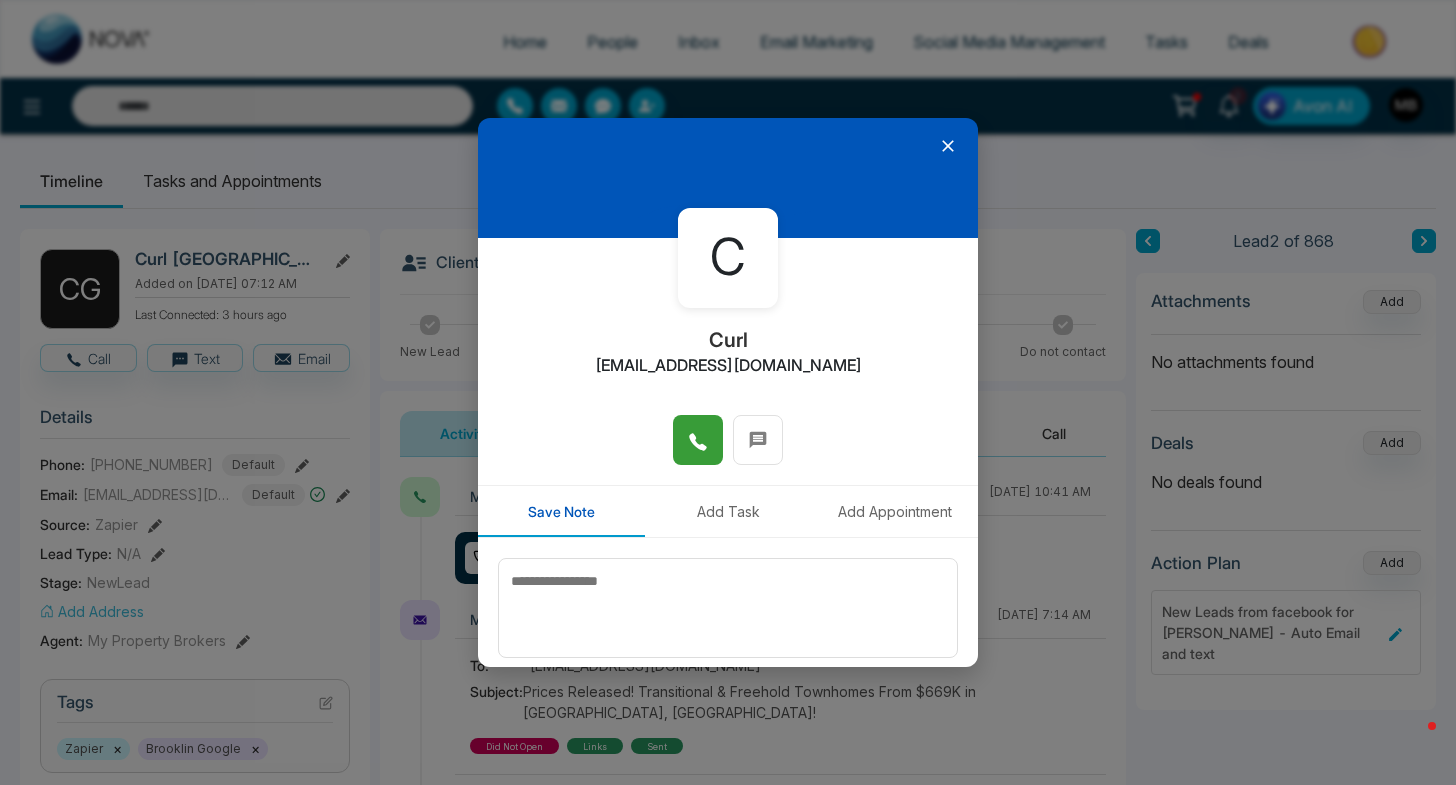 click 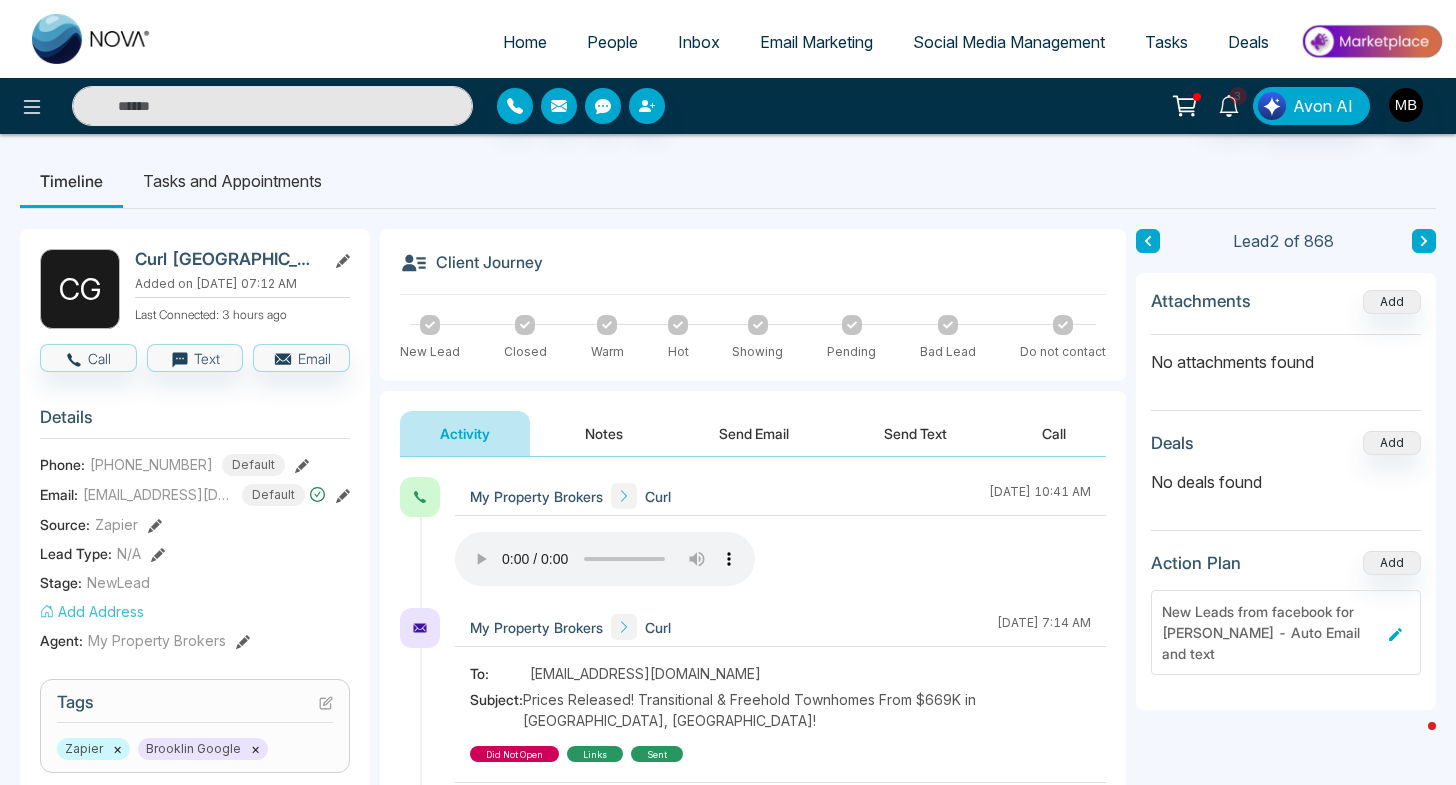 click on "Notes" at bounding box center (604, 433) 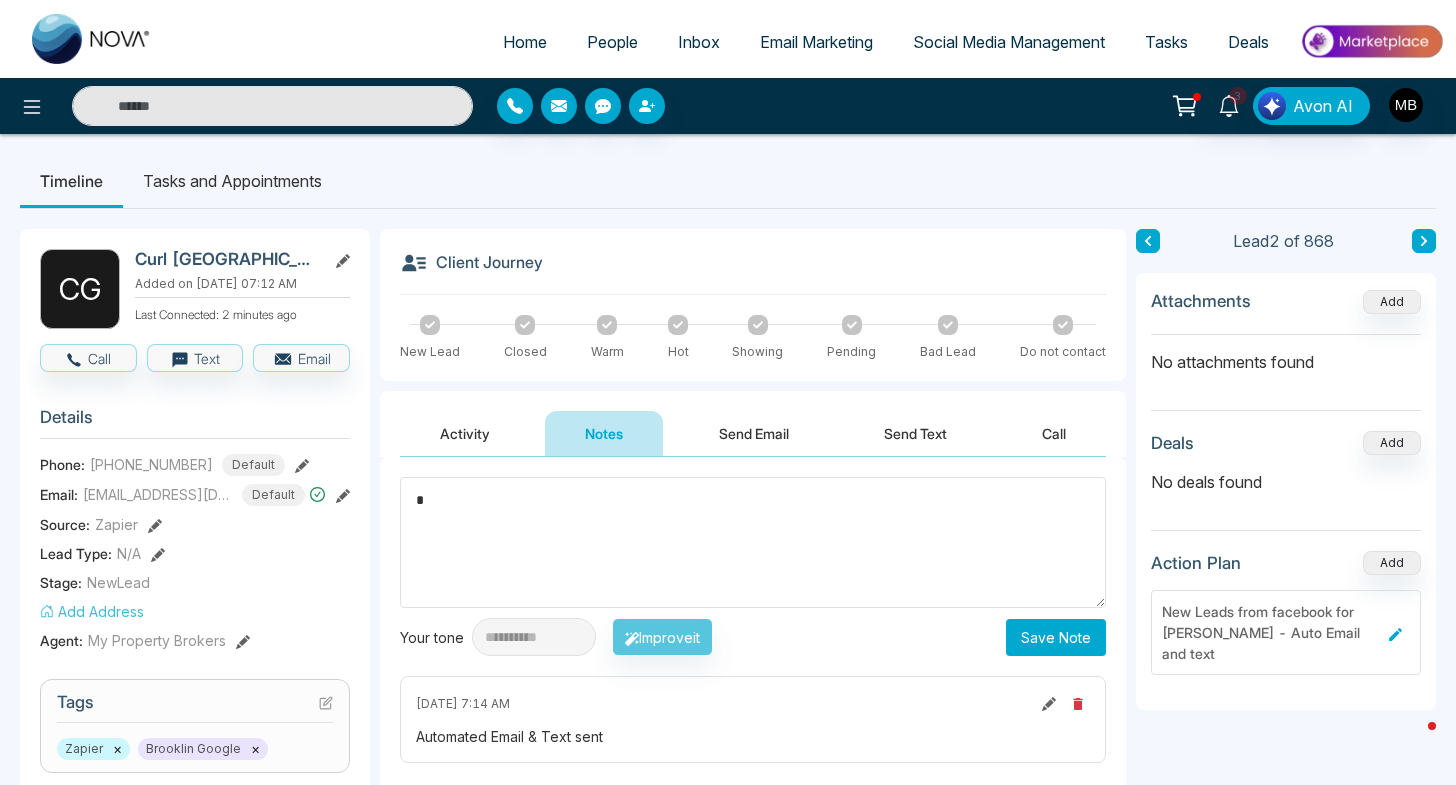 drag, startPoint x: 451, startPoint y: 495, endPoint x: 382, endPoint y: 495, distance: 69 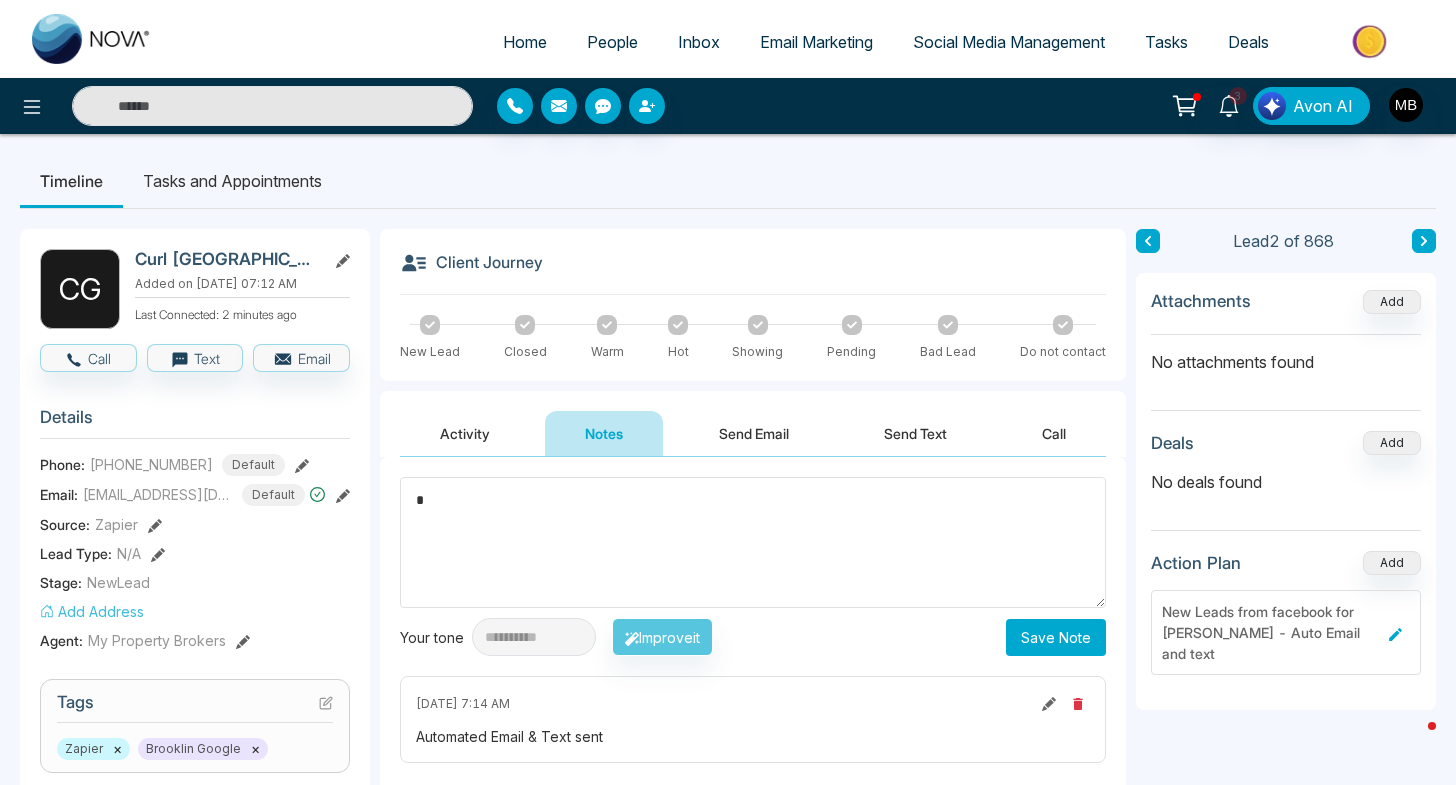 click on "**********" at bounding box center [753, 657] 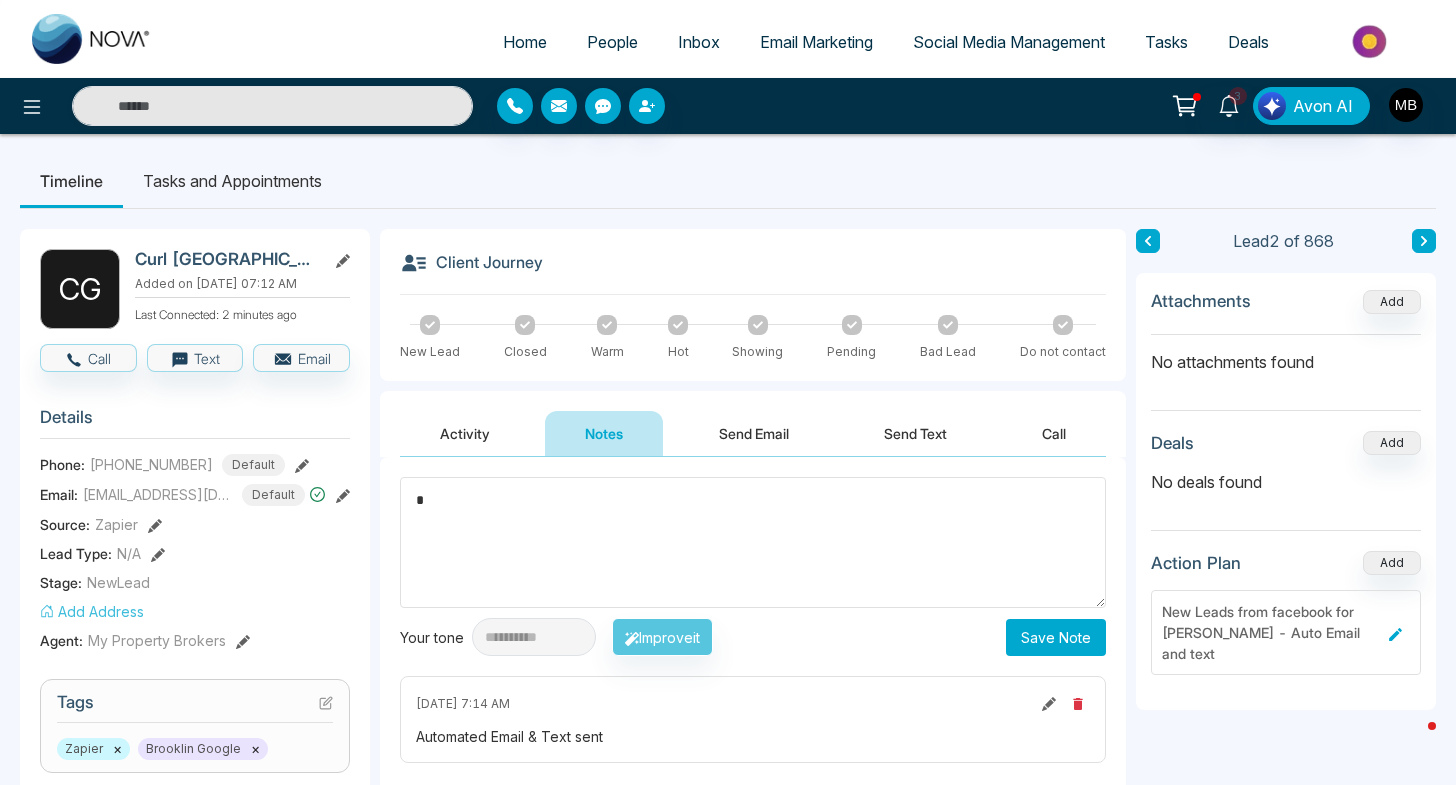 type on "**********" 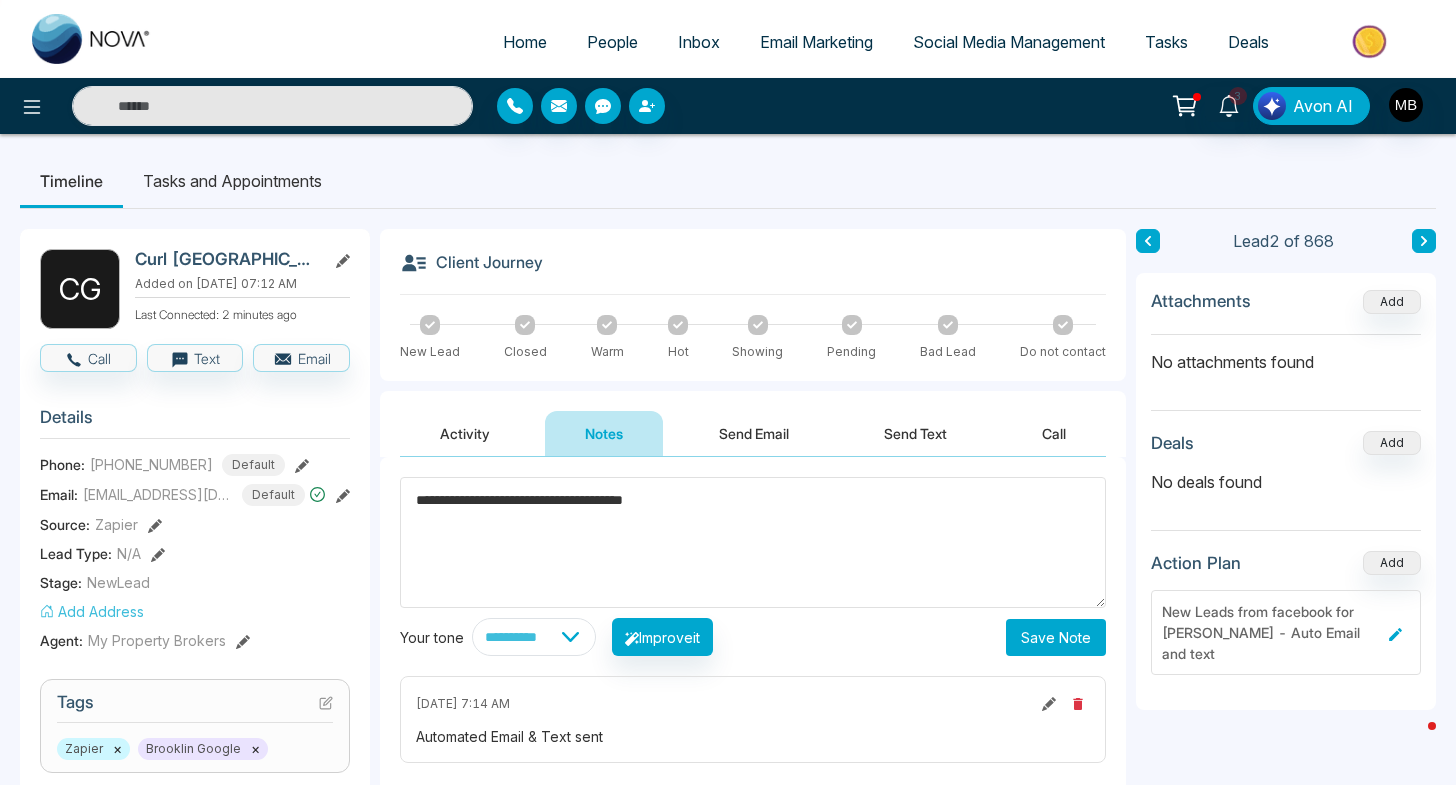 drag, startPoint x: 656, startPoint y: 501, endPoint x: 371, endPoint y: 499, distance: 285.00702 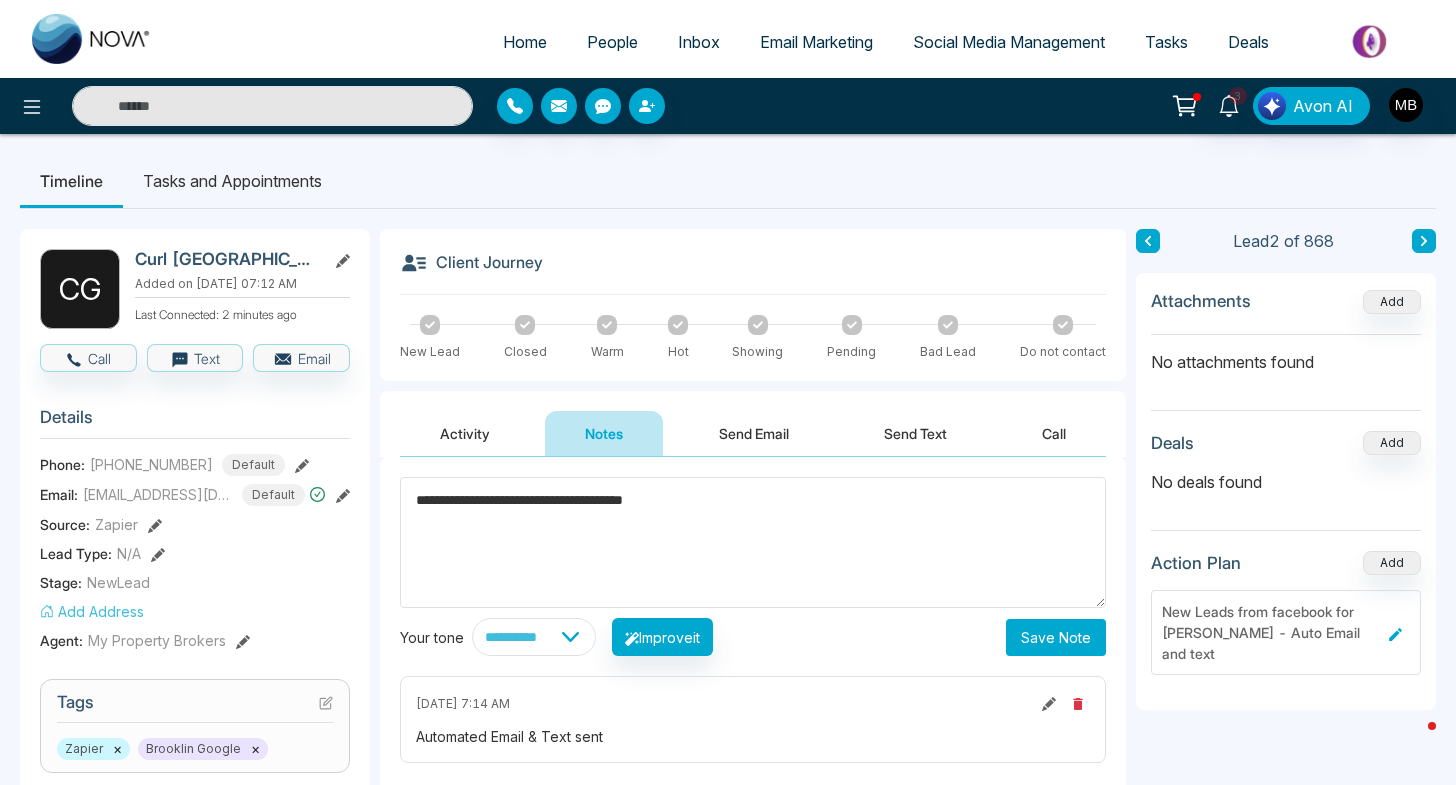 click on "**********" at bounding box center (728, 830) 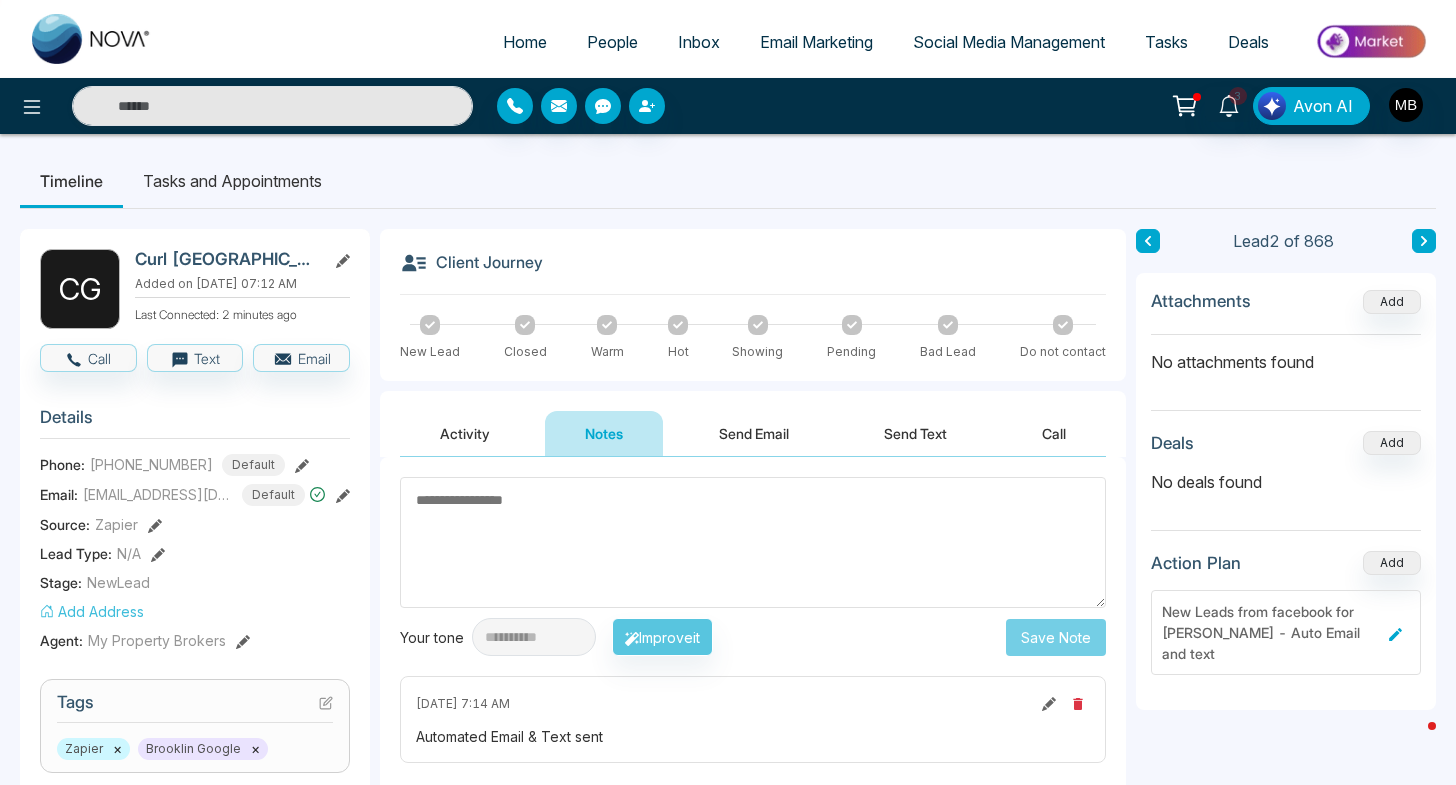 paste on "**********" 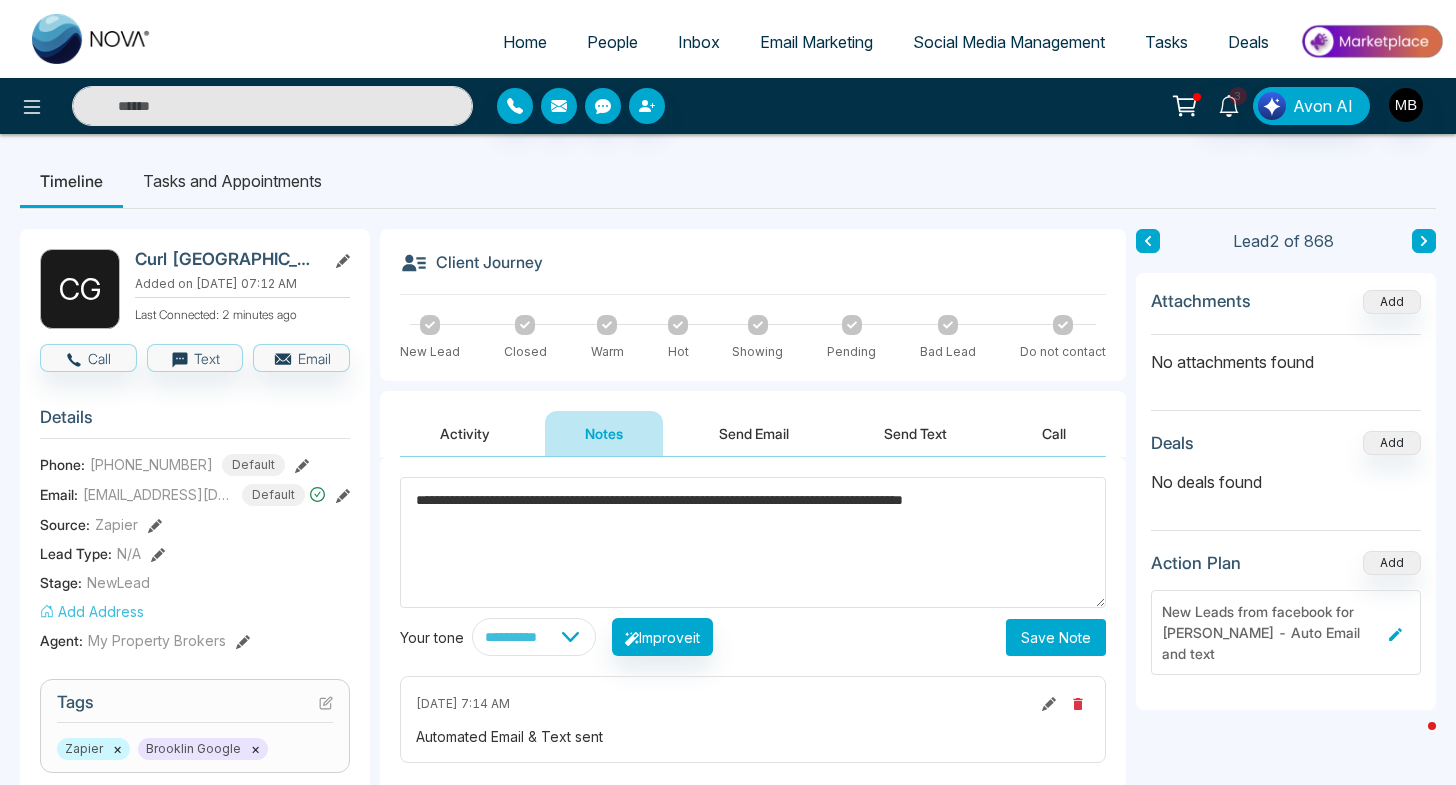 type on "**********" 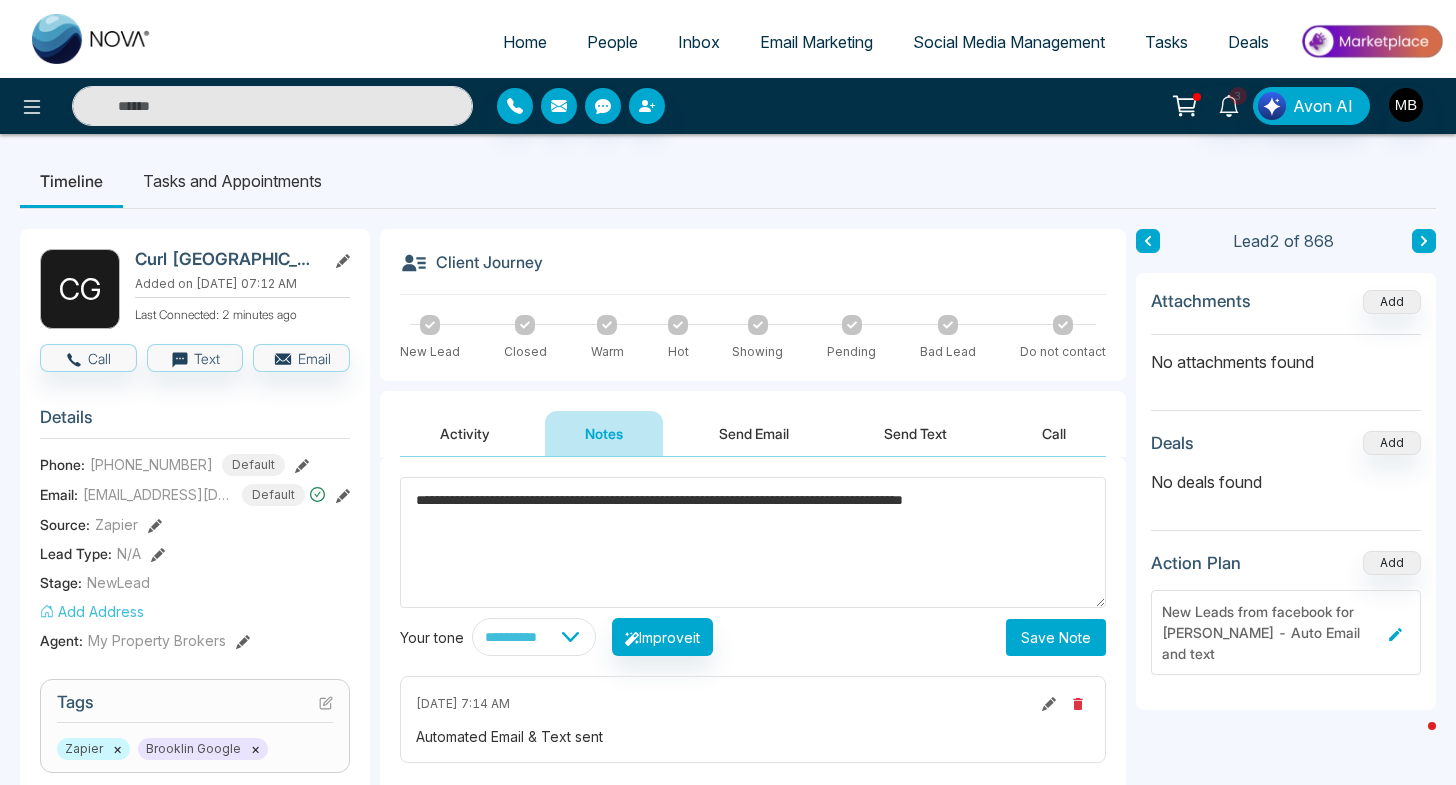click on "Save Note" at bounding box center (1056, 637) 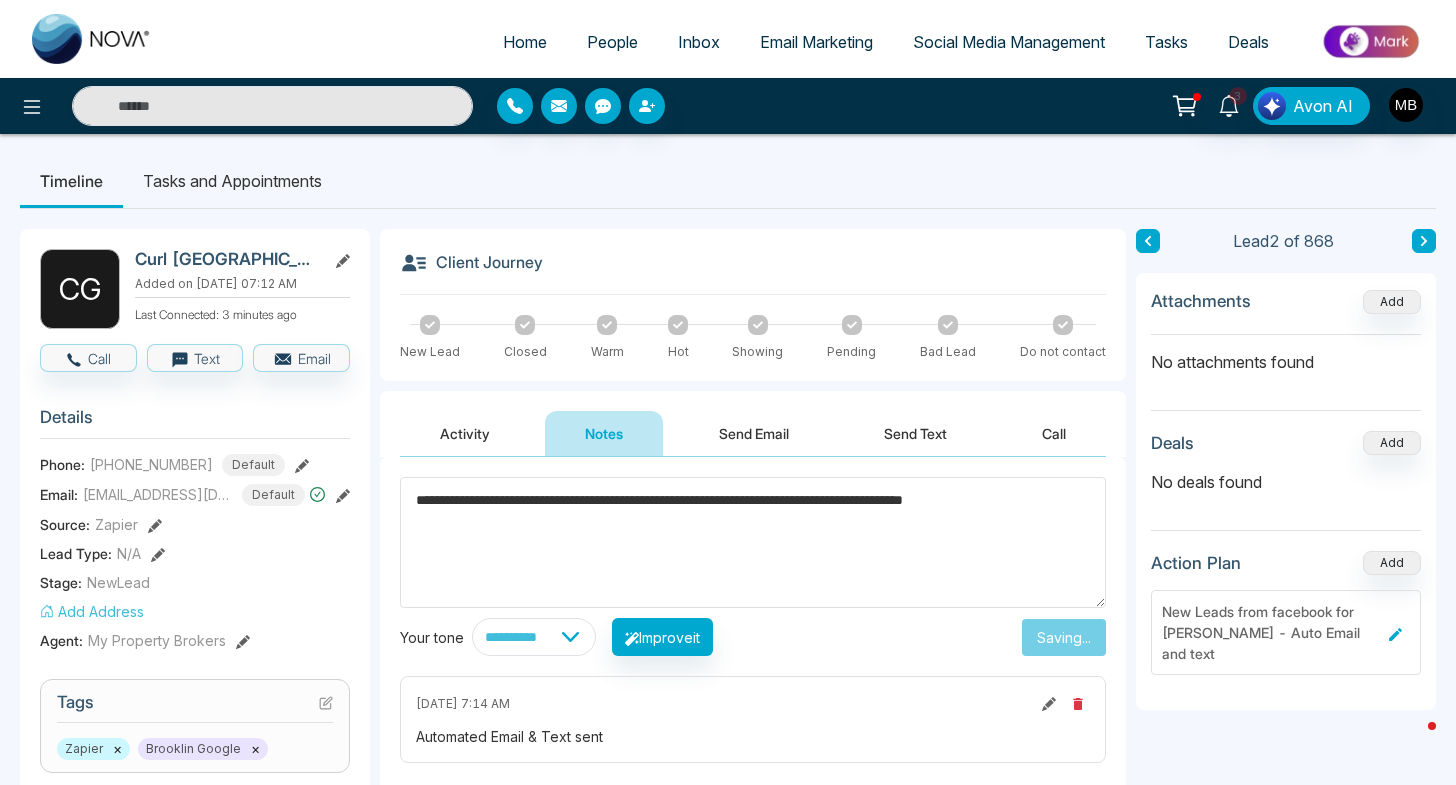 type 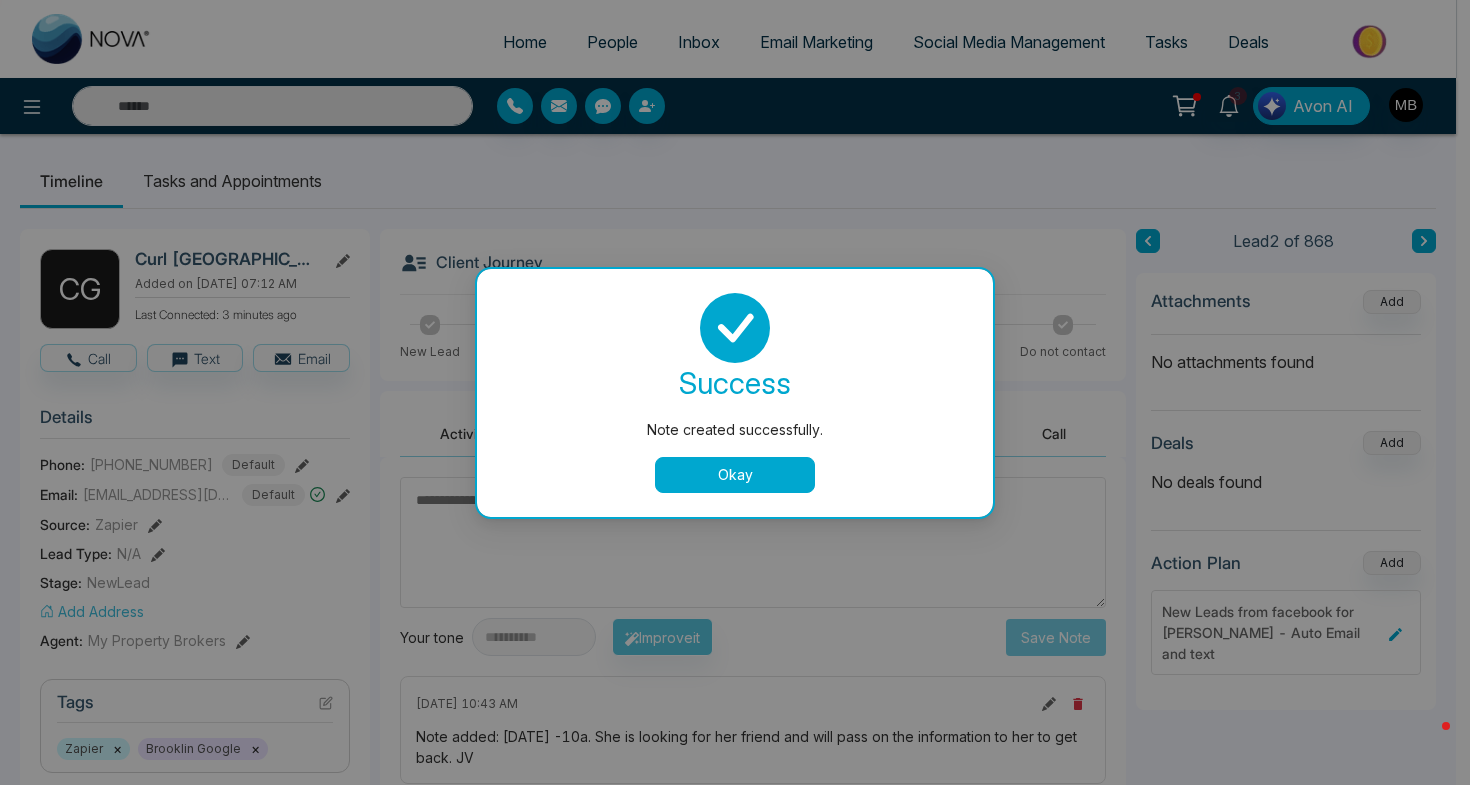 click on "Okay" at bounding box center [735, 475] 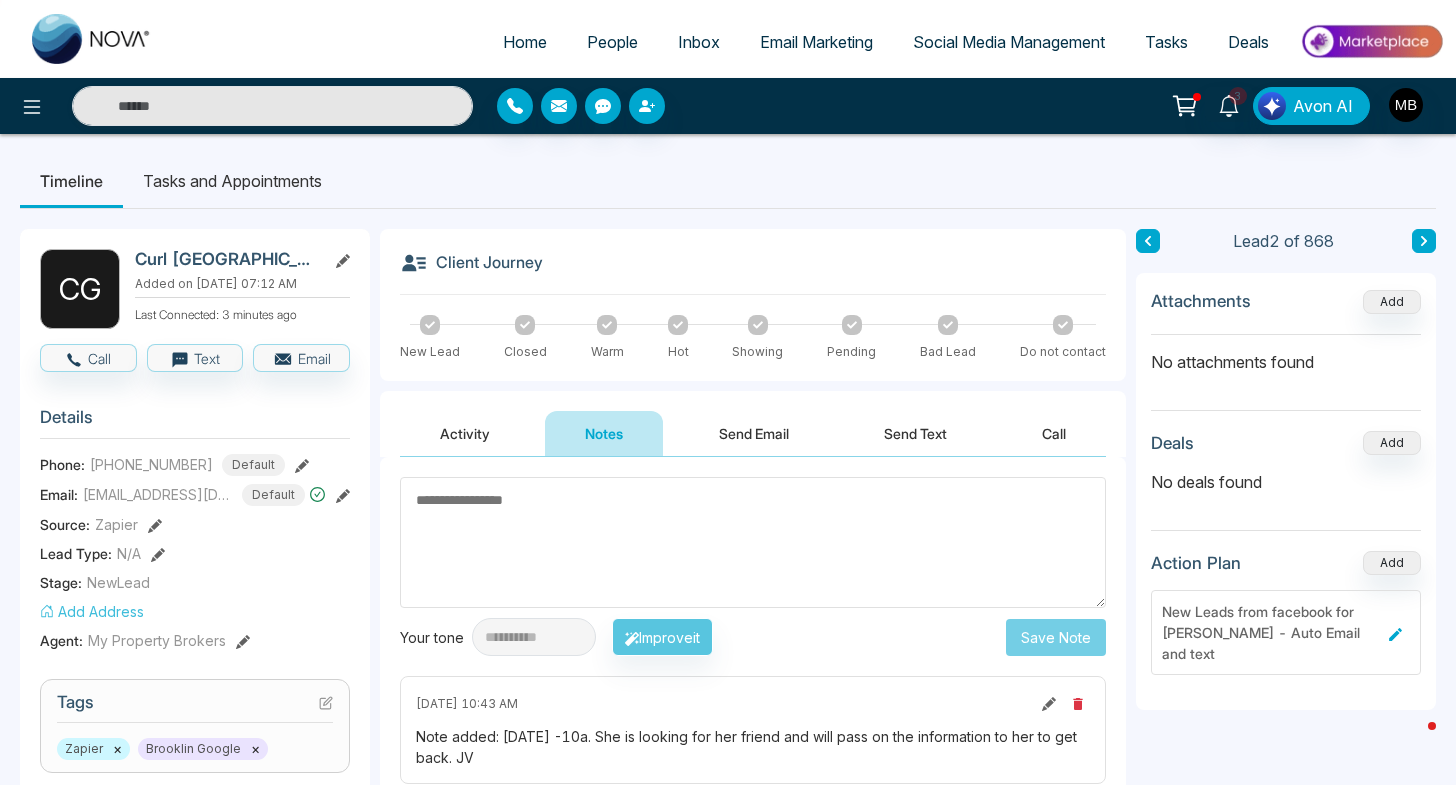 click 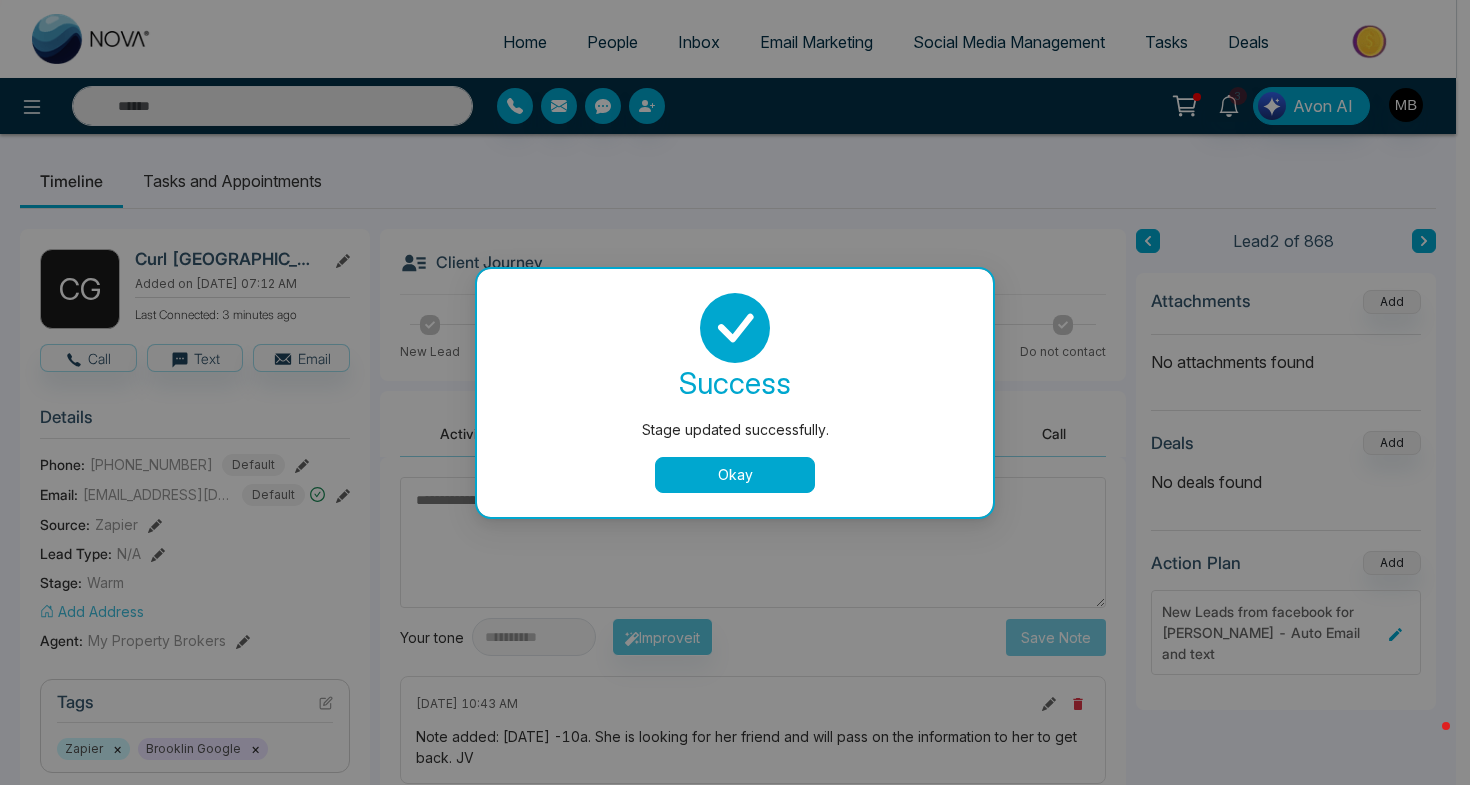 click on "Okay" at bounding box center (735, 475) 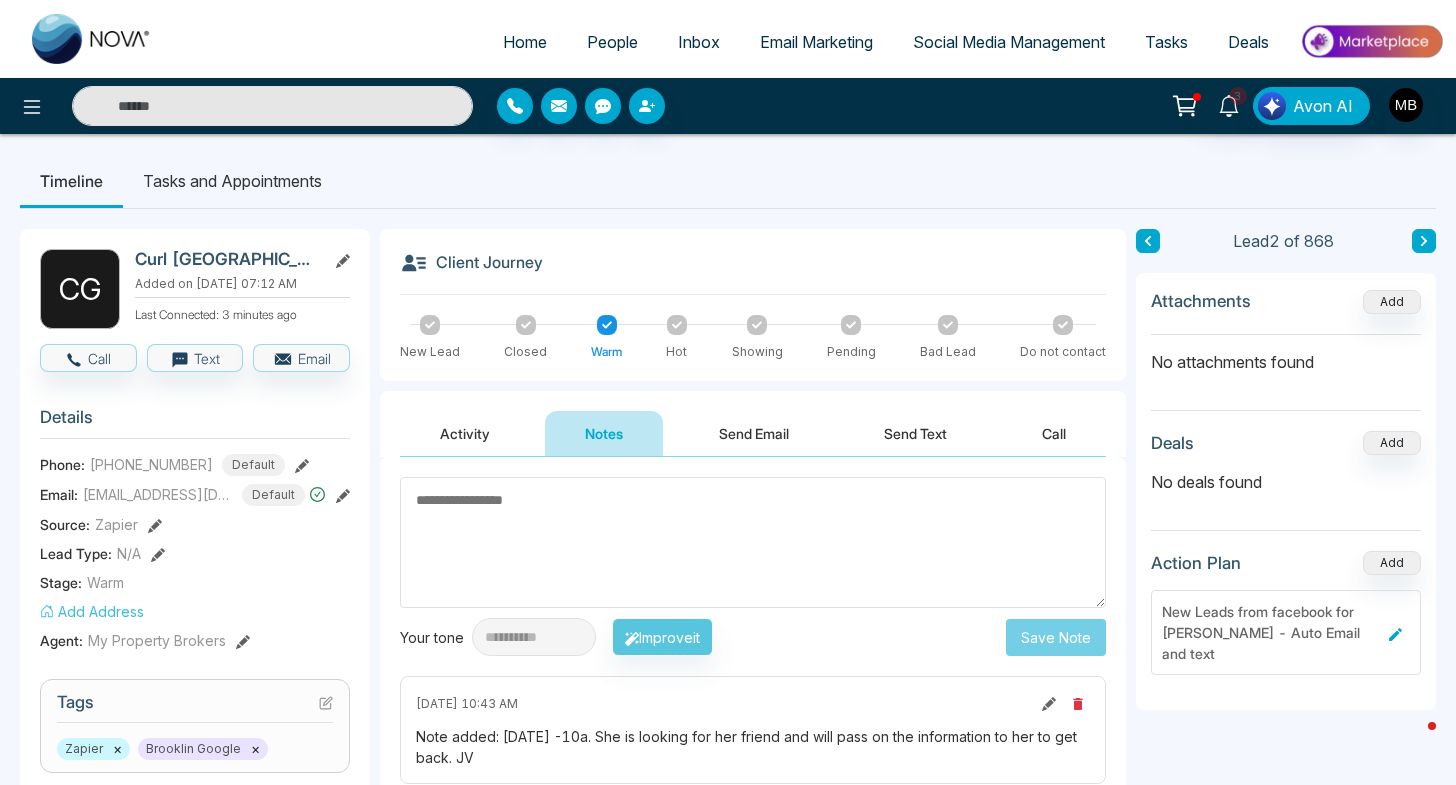 click 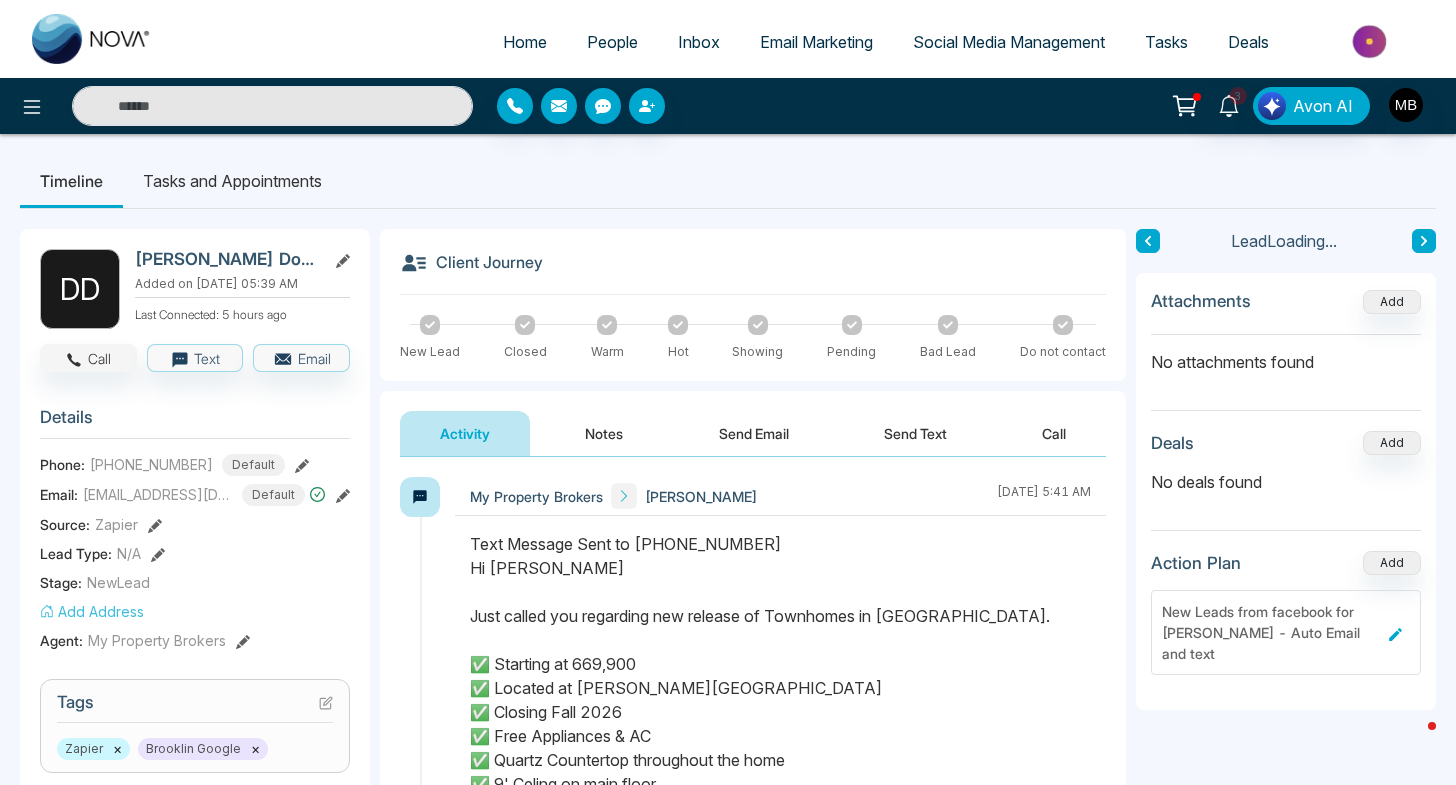 click on "Call" at bounding box center [88, 358] 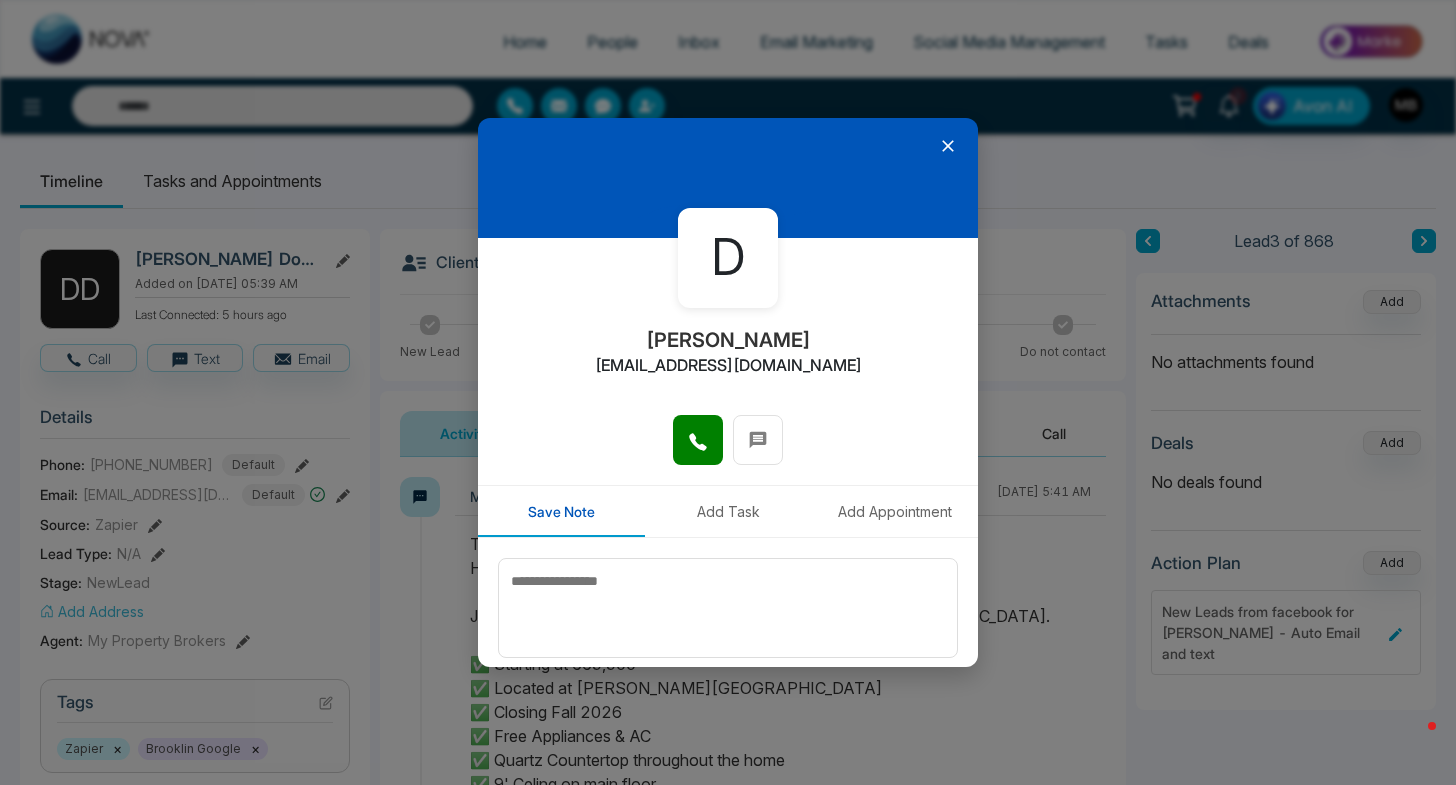 click 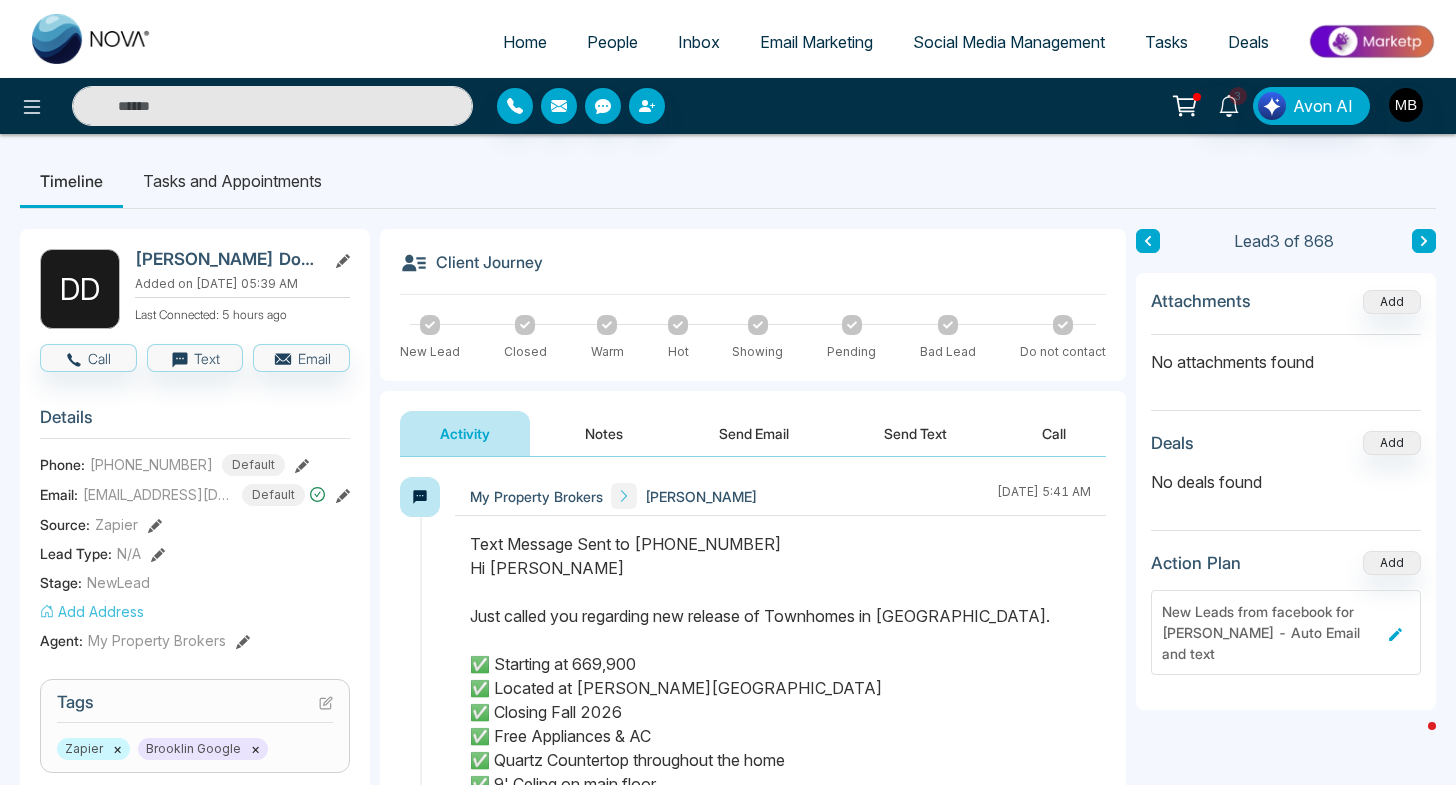 click at bounding box center [272, 106] 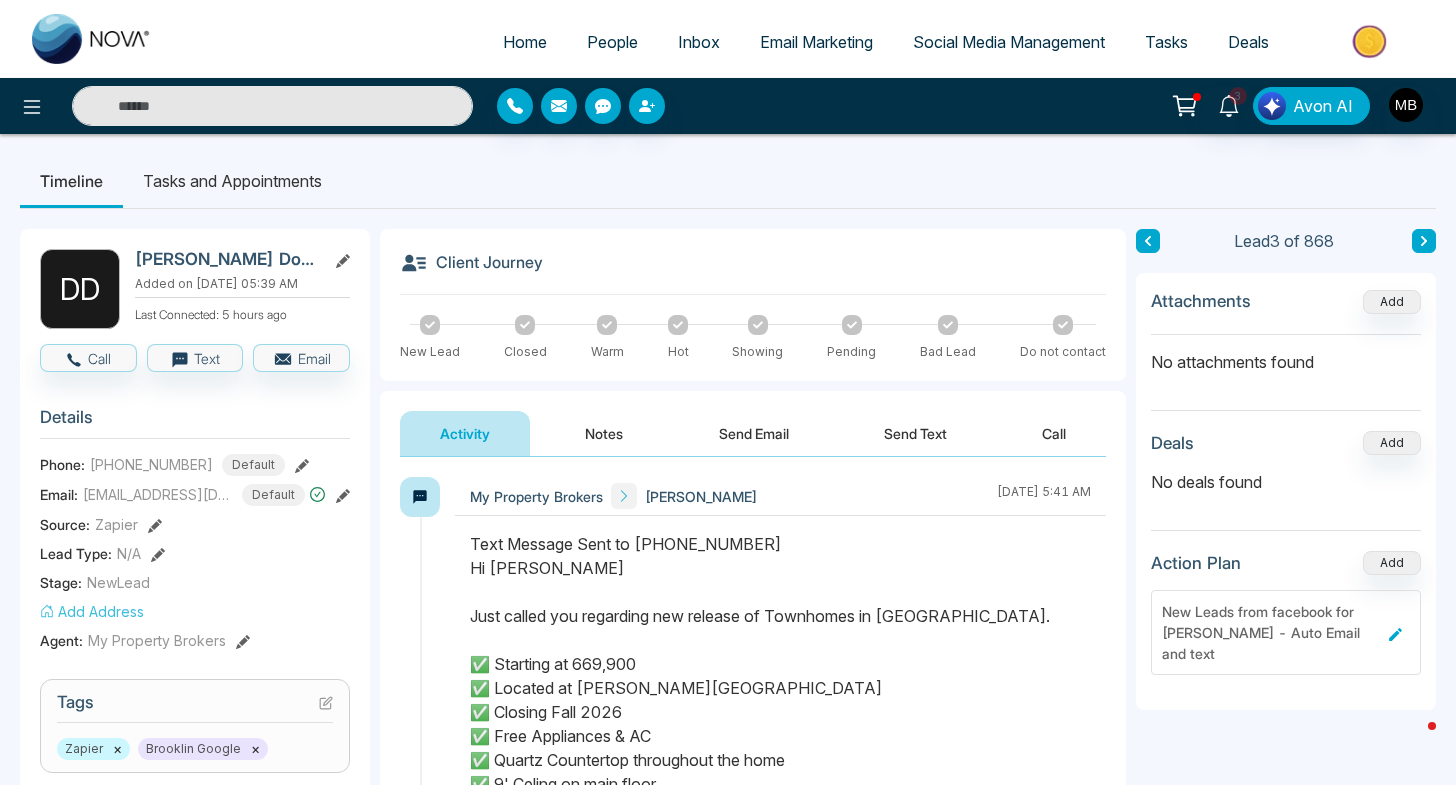 paste on "**********" 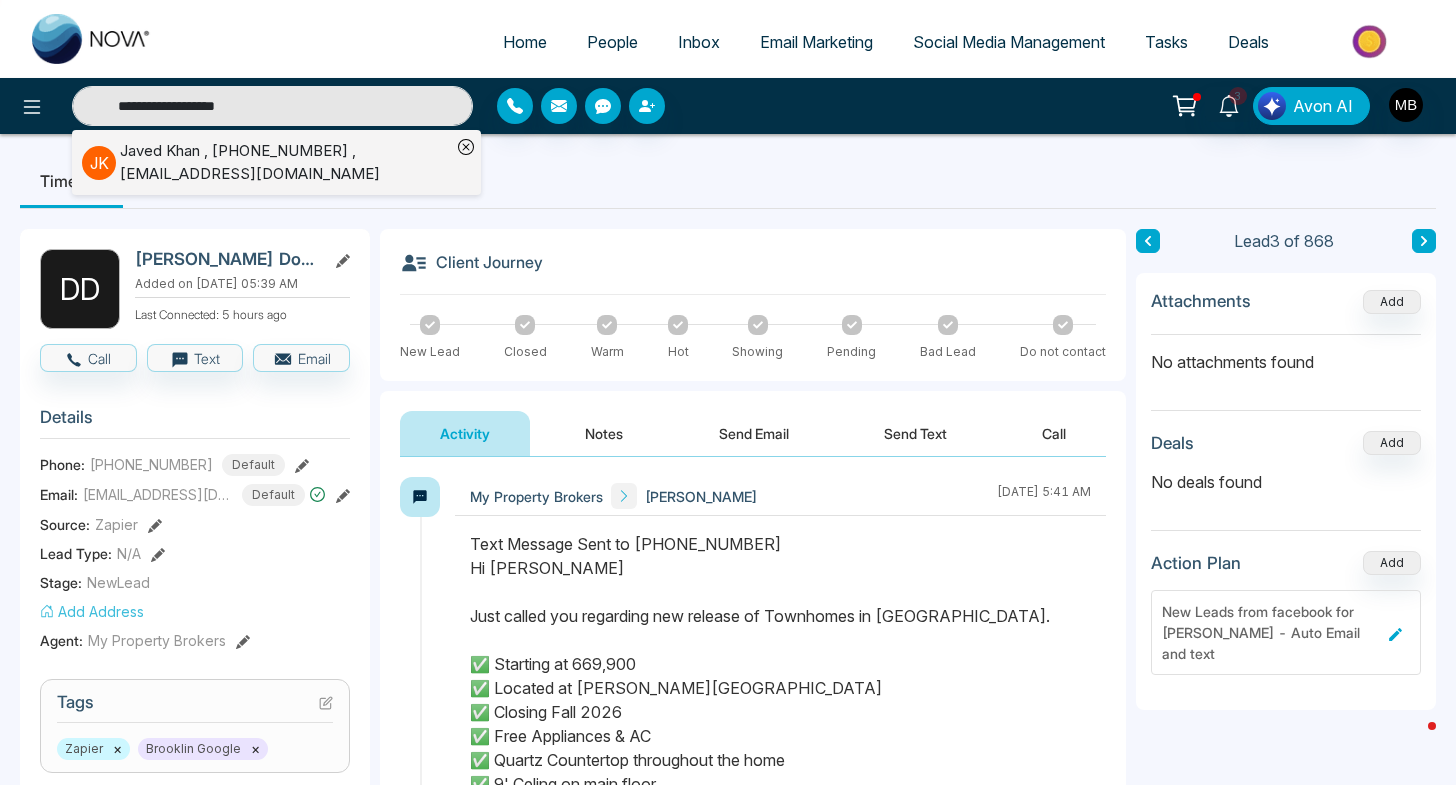 type on "**********" 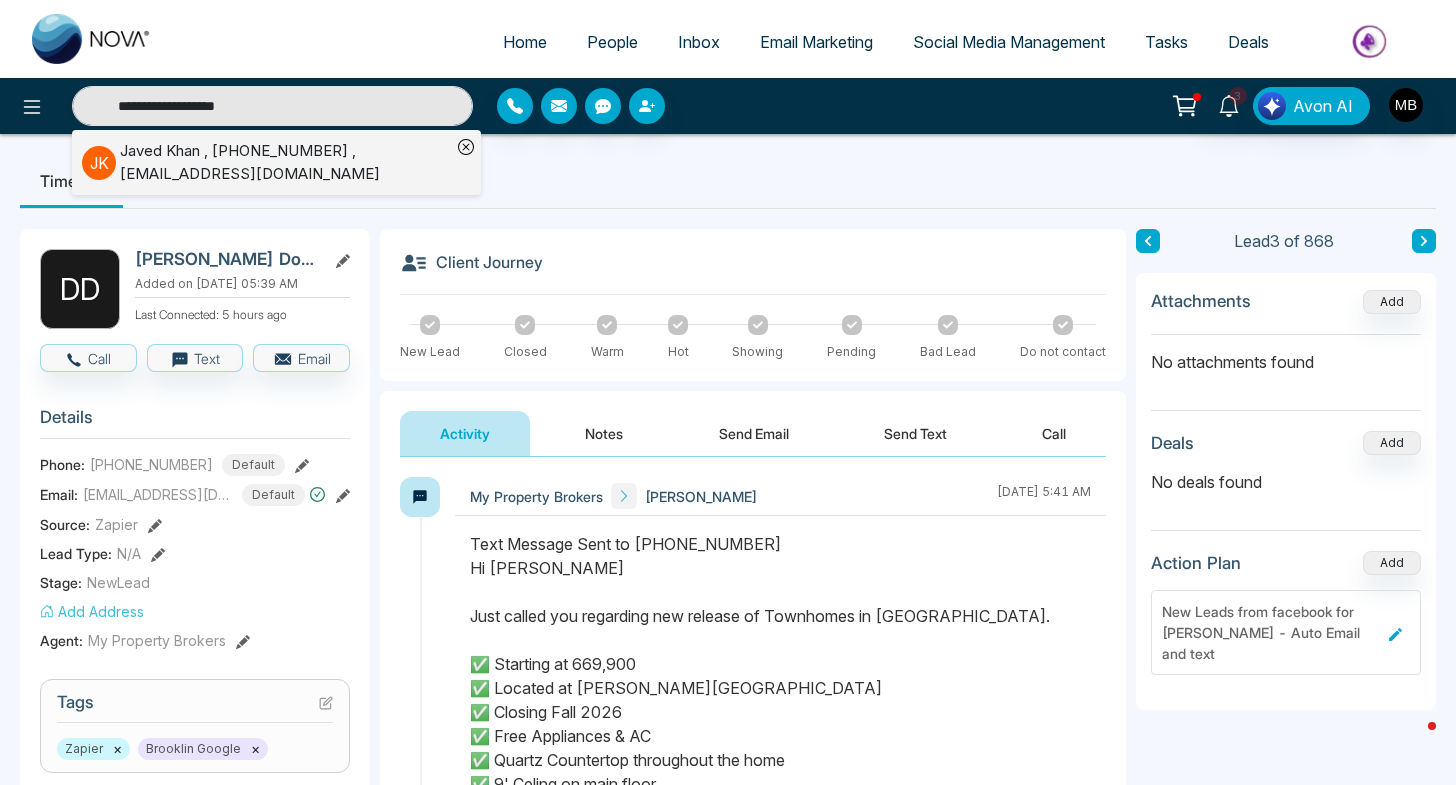 click on "Javed   Khan   , +14374777853   , mjkhansar@yahoo.com" at bounding box center [285, 162] 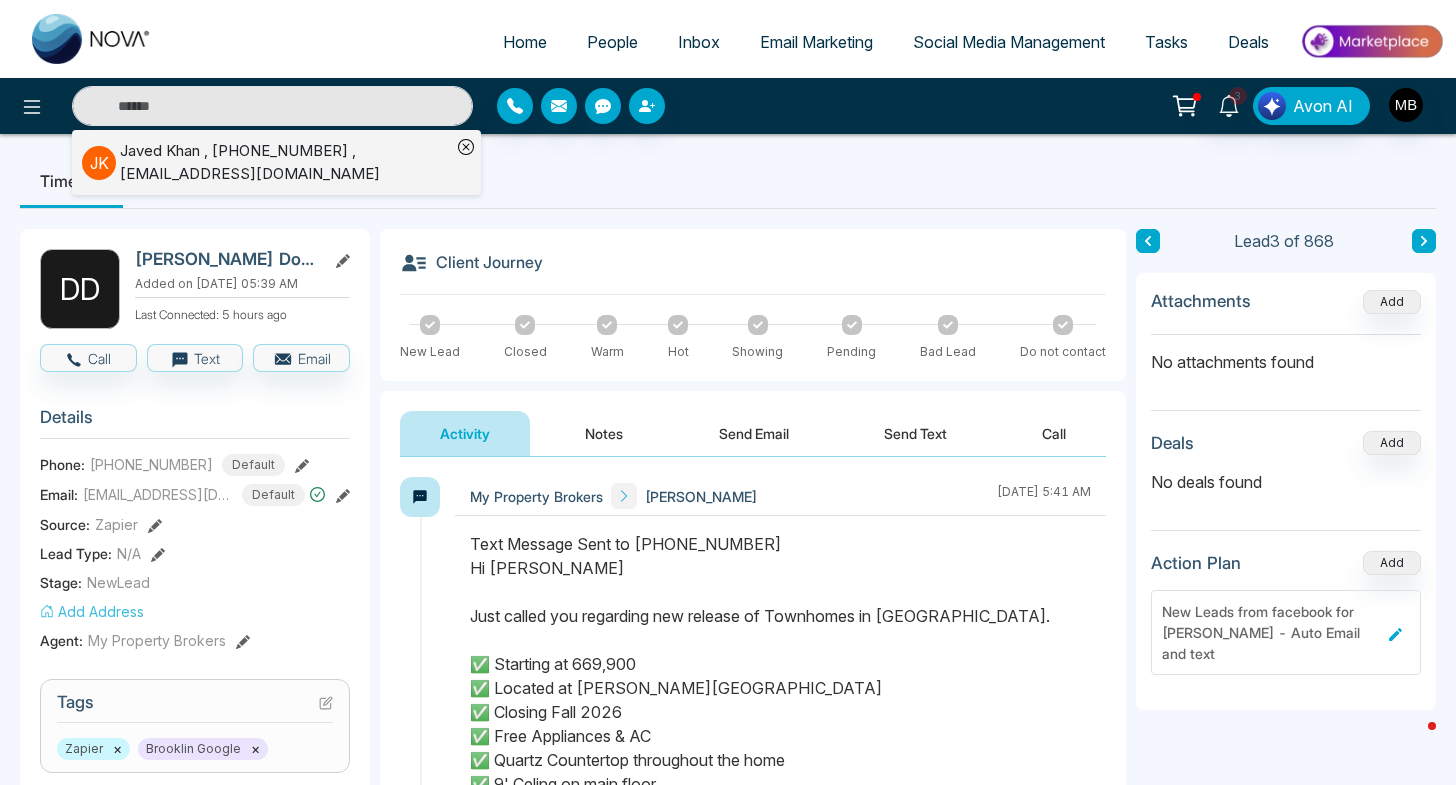 type on "**********" 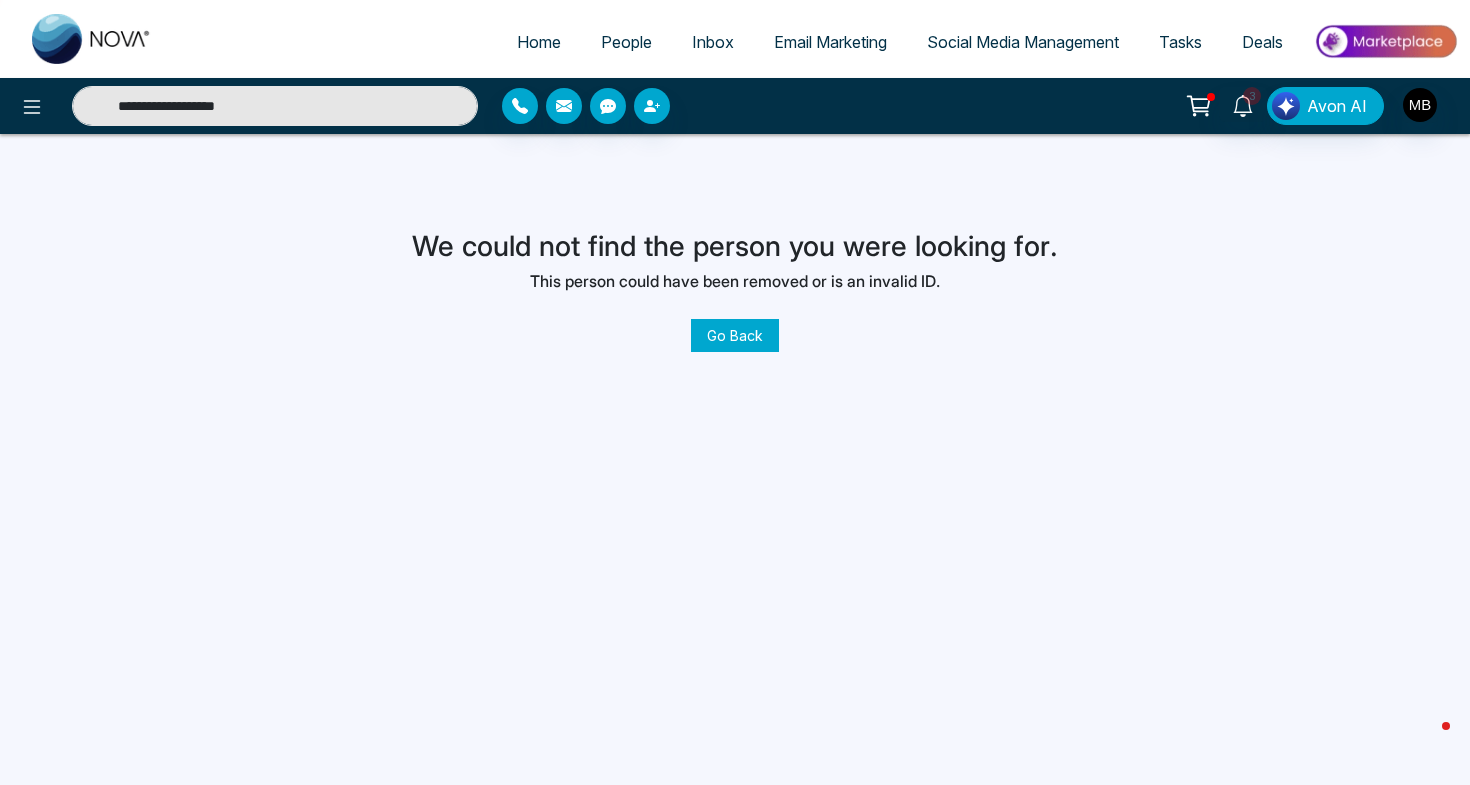 click on "**********" at bounding box center (275, 106) 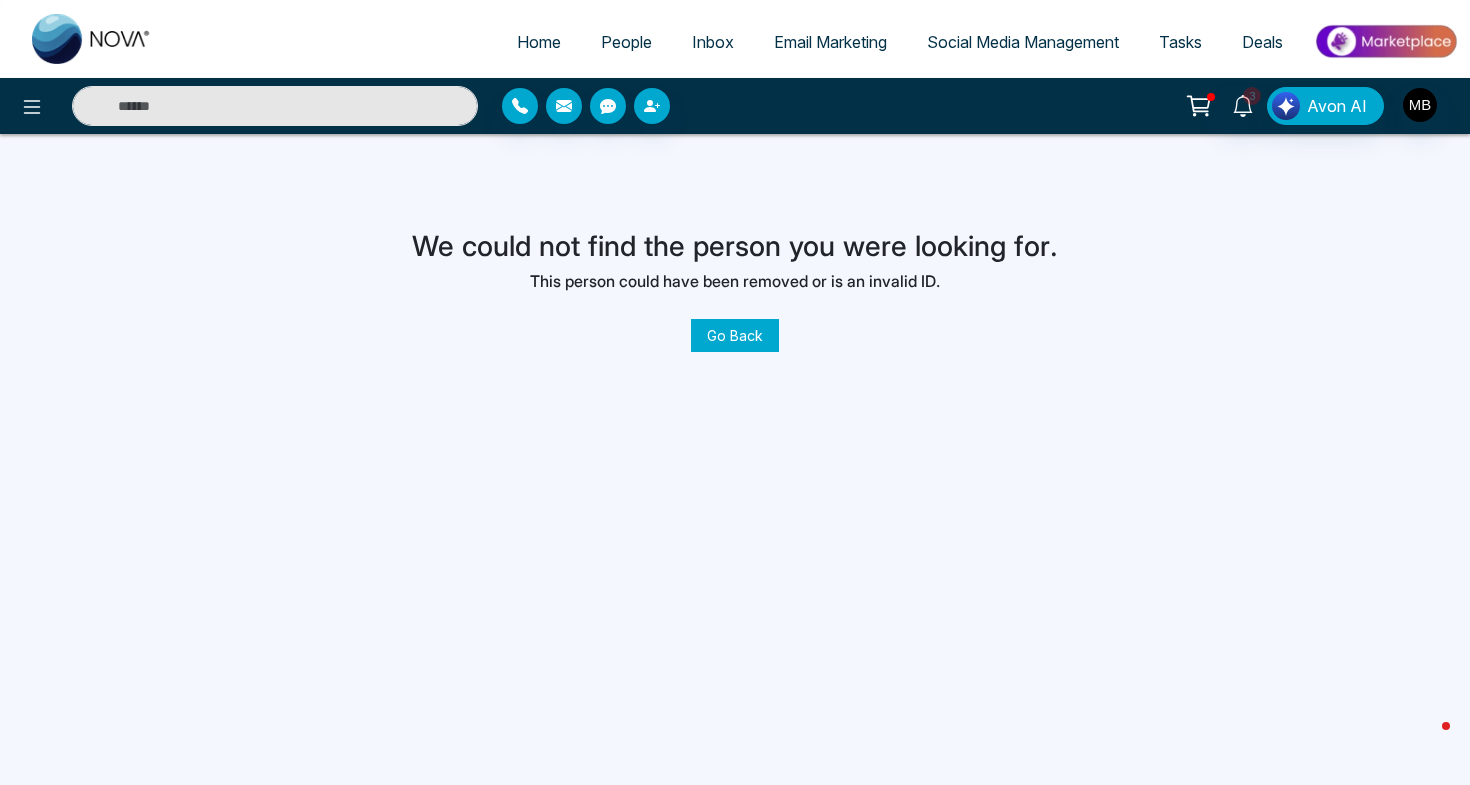 type on "**********" 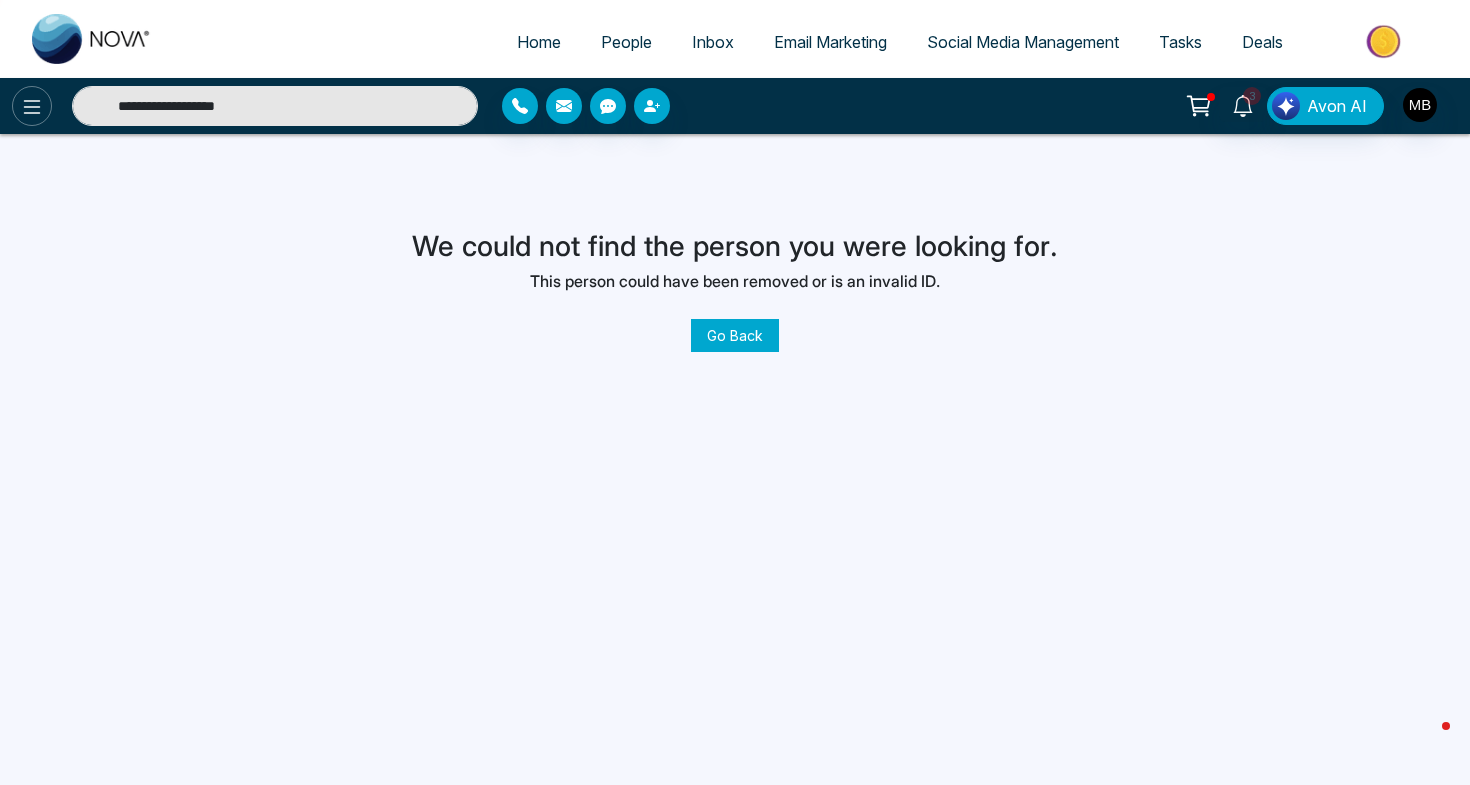 drag, startPoint x: 303, startPoint y: 109, endPoint x: 44, endPoint y: 101, distance: 259.12354 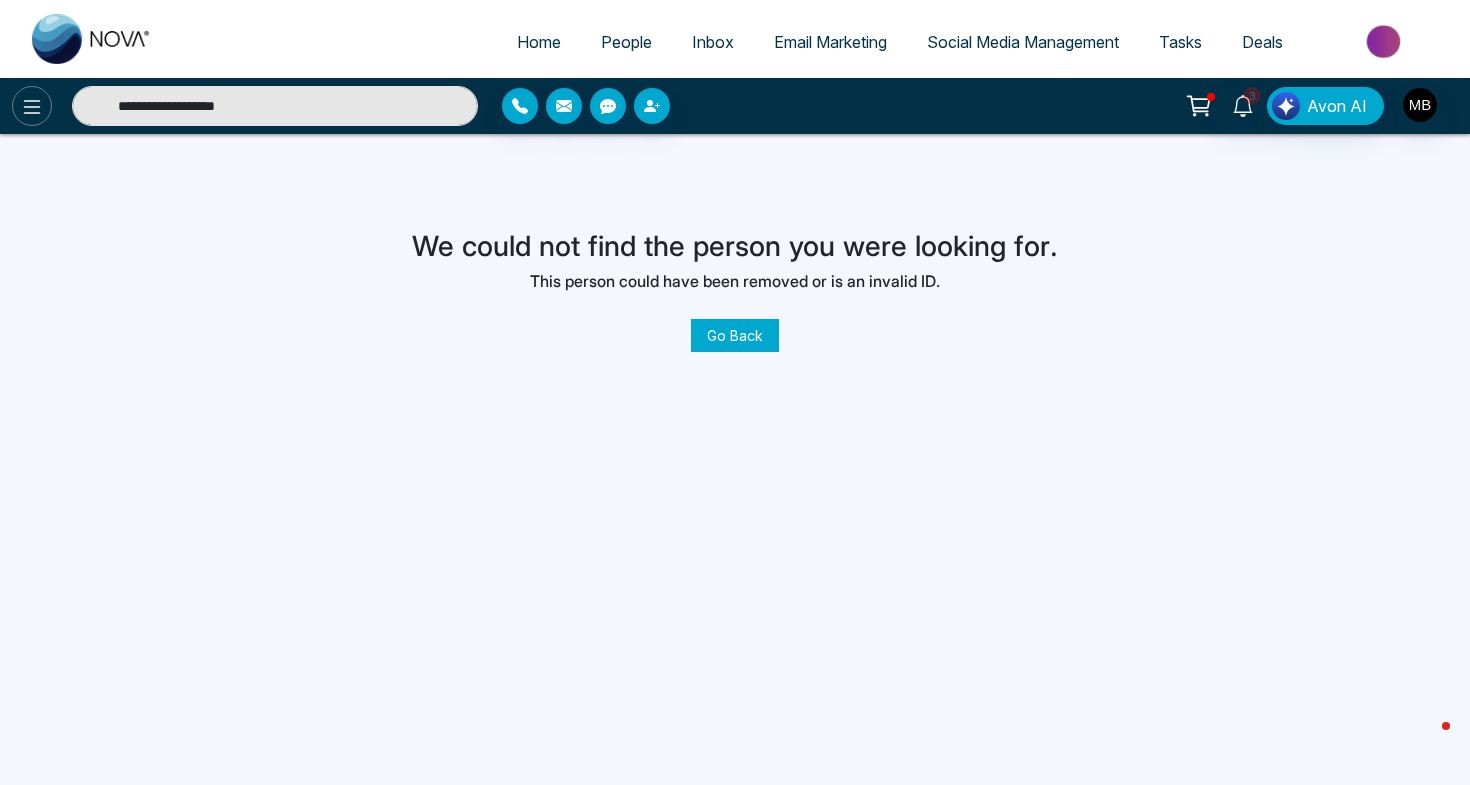click on "**********" at bounding box center (245, 106) 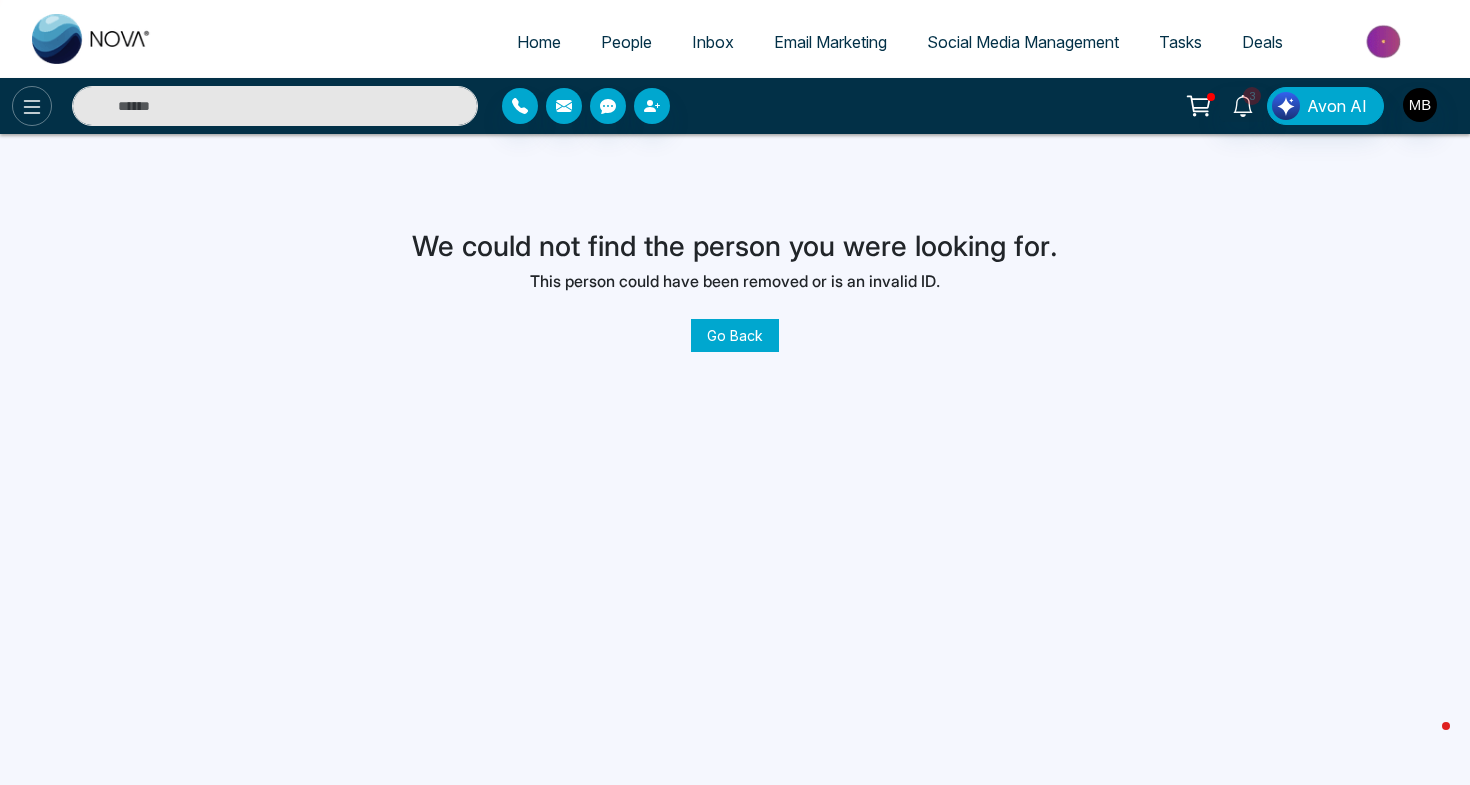 paste on "**********" 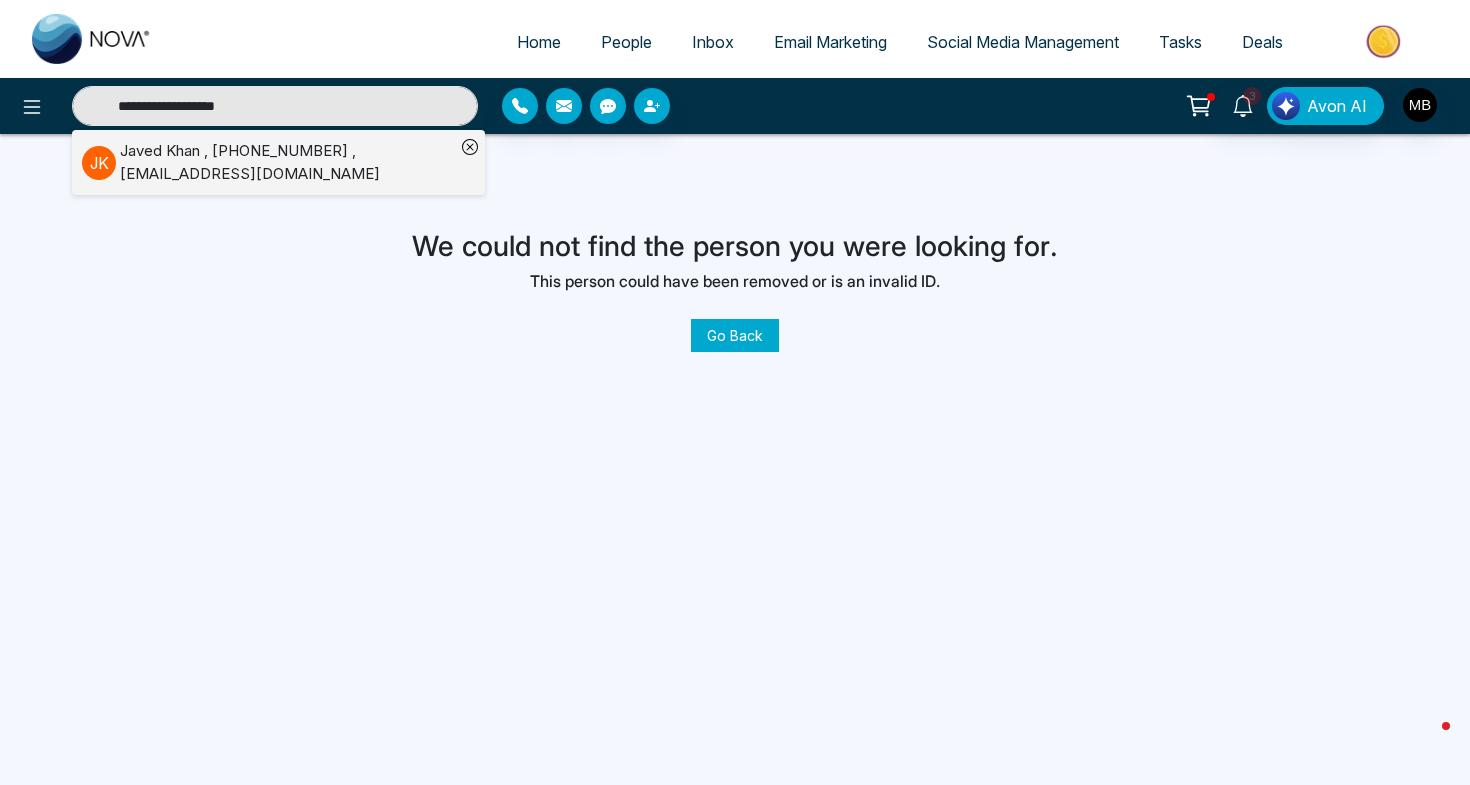 type on "**********" 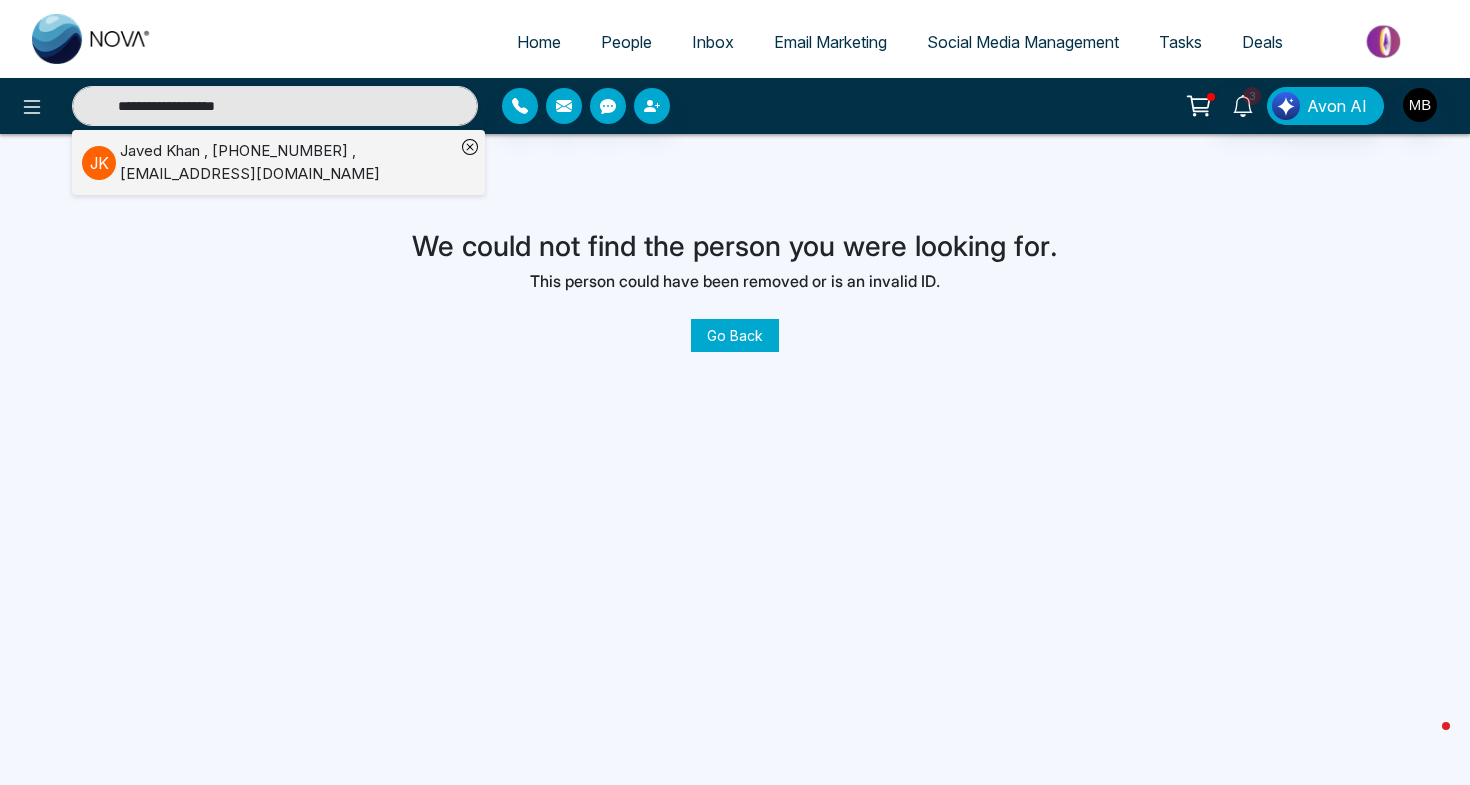 click on "Javed   Khan   , +14374777853   , mjkhansar@yahoo.com" at bounding box center (287, 162) 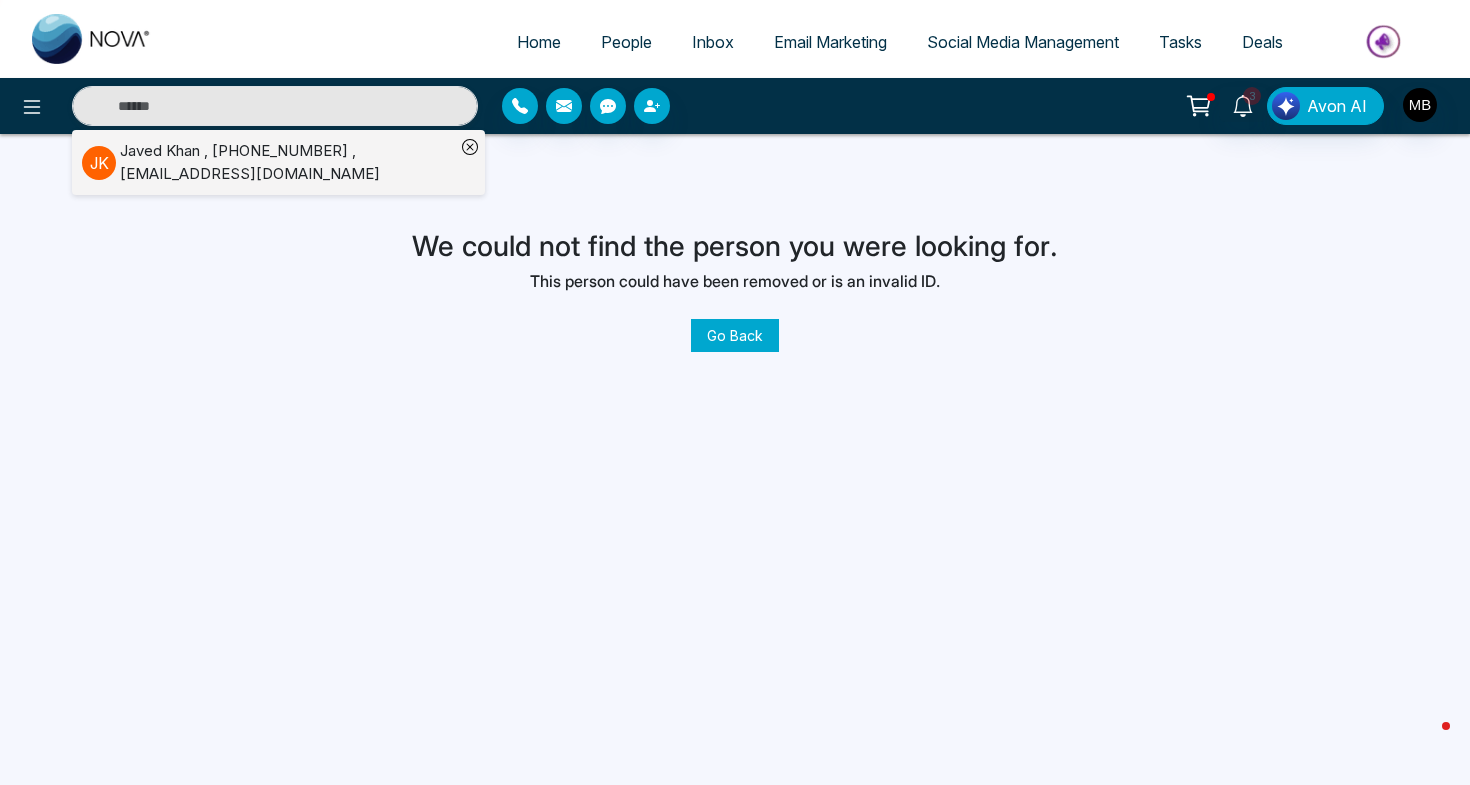 type on "**********" 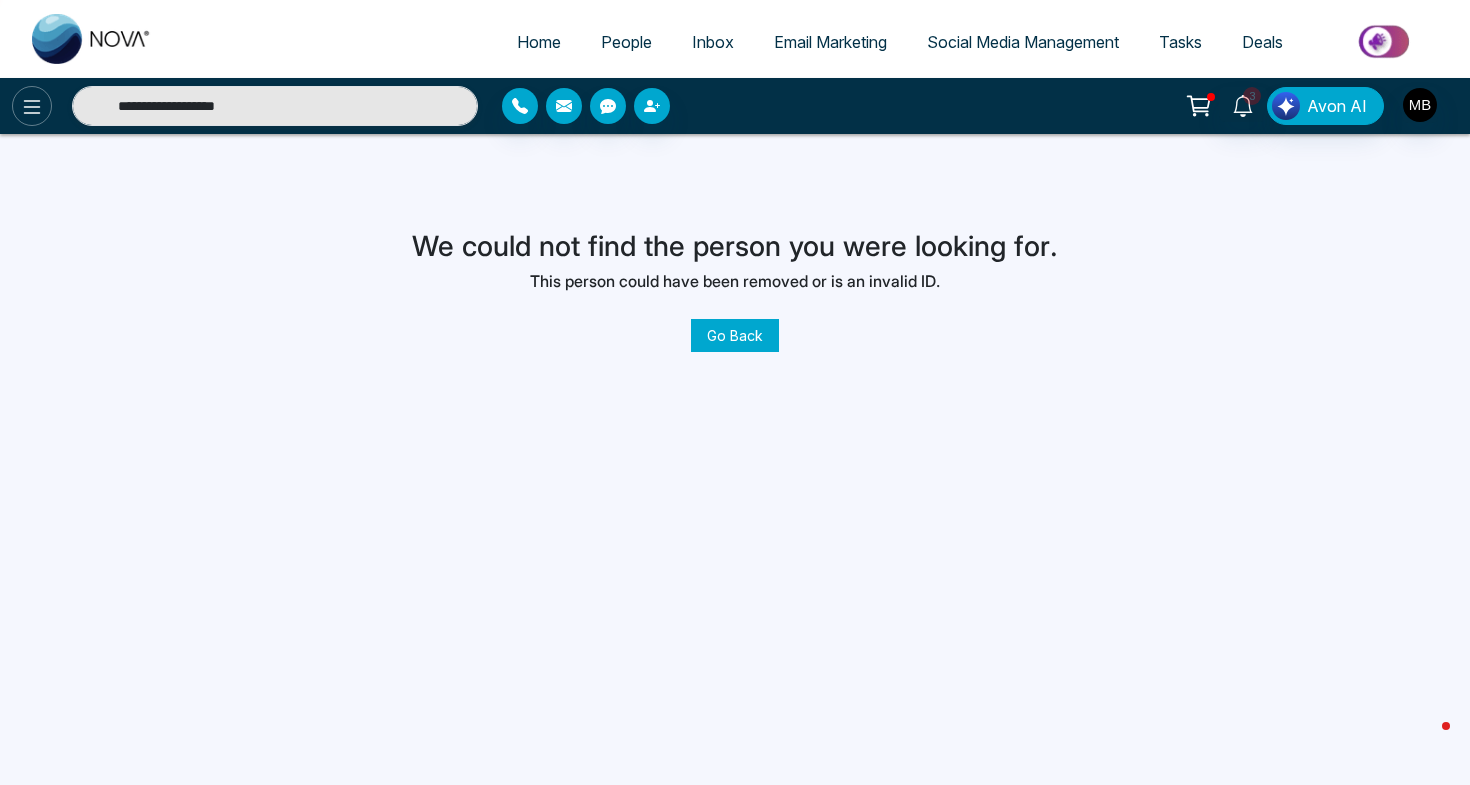 click 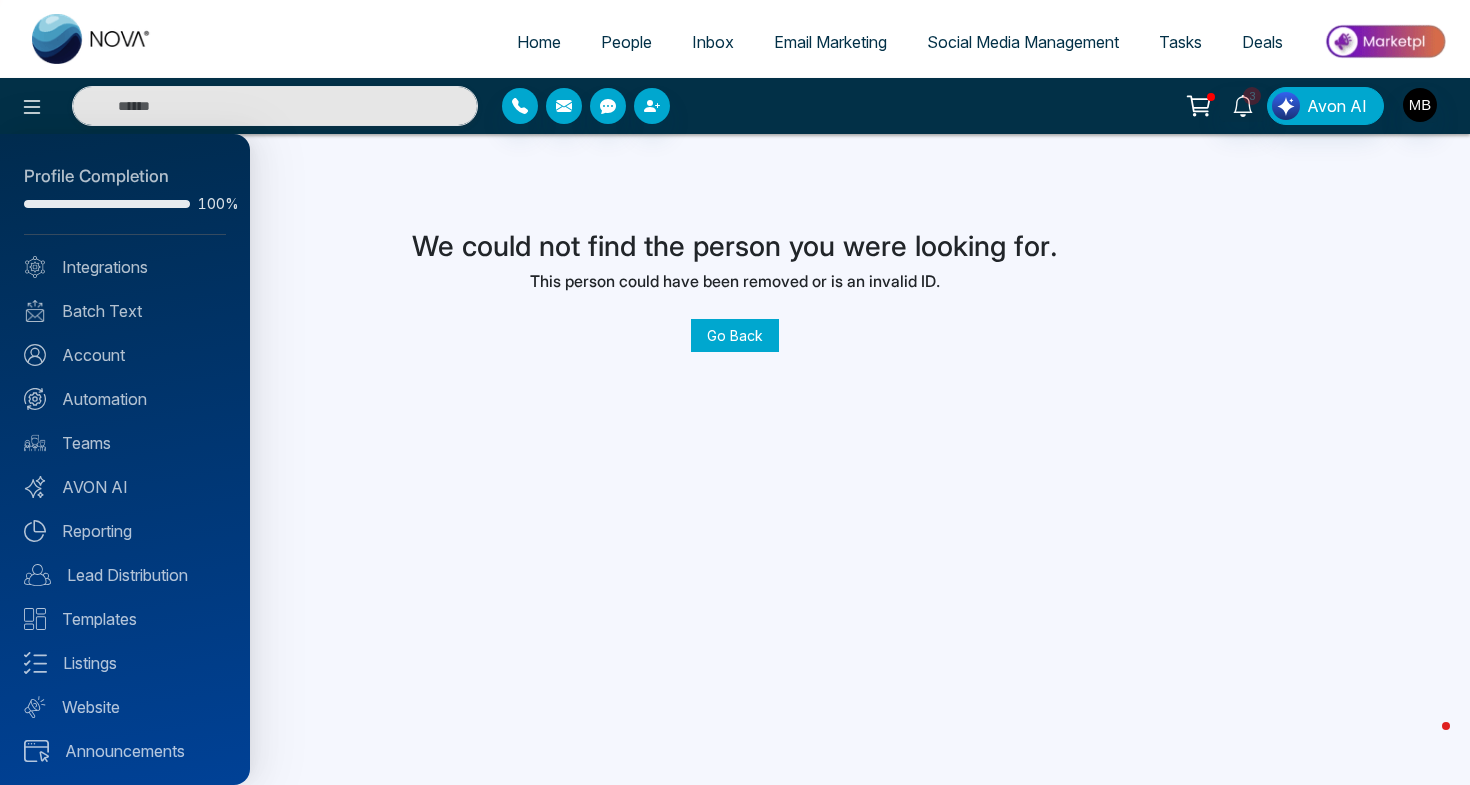 click at bounding box center [735, 392] 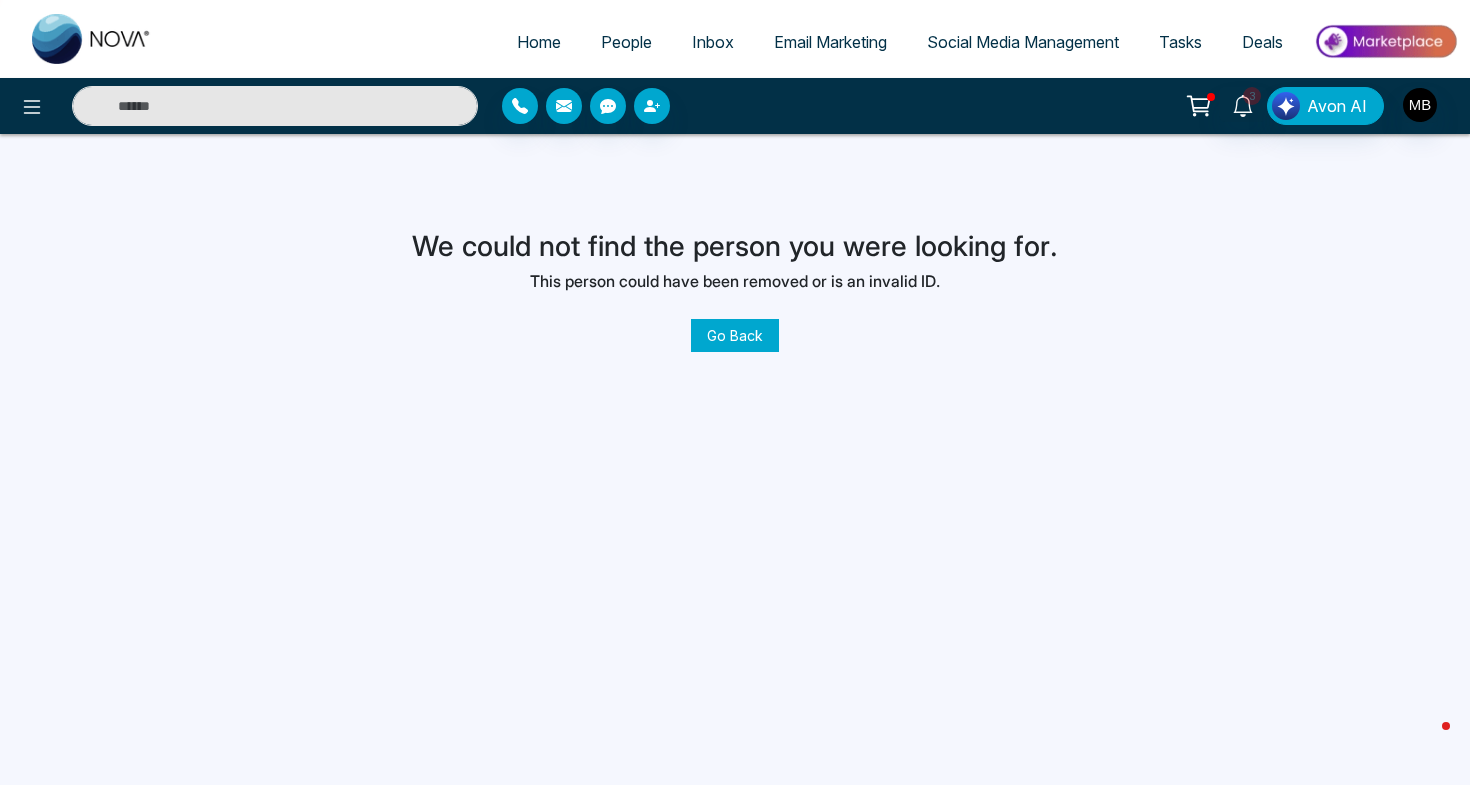 type on "**********" 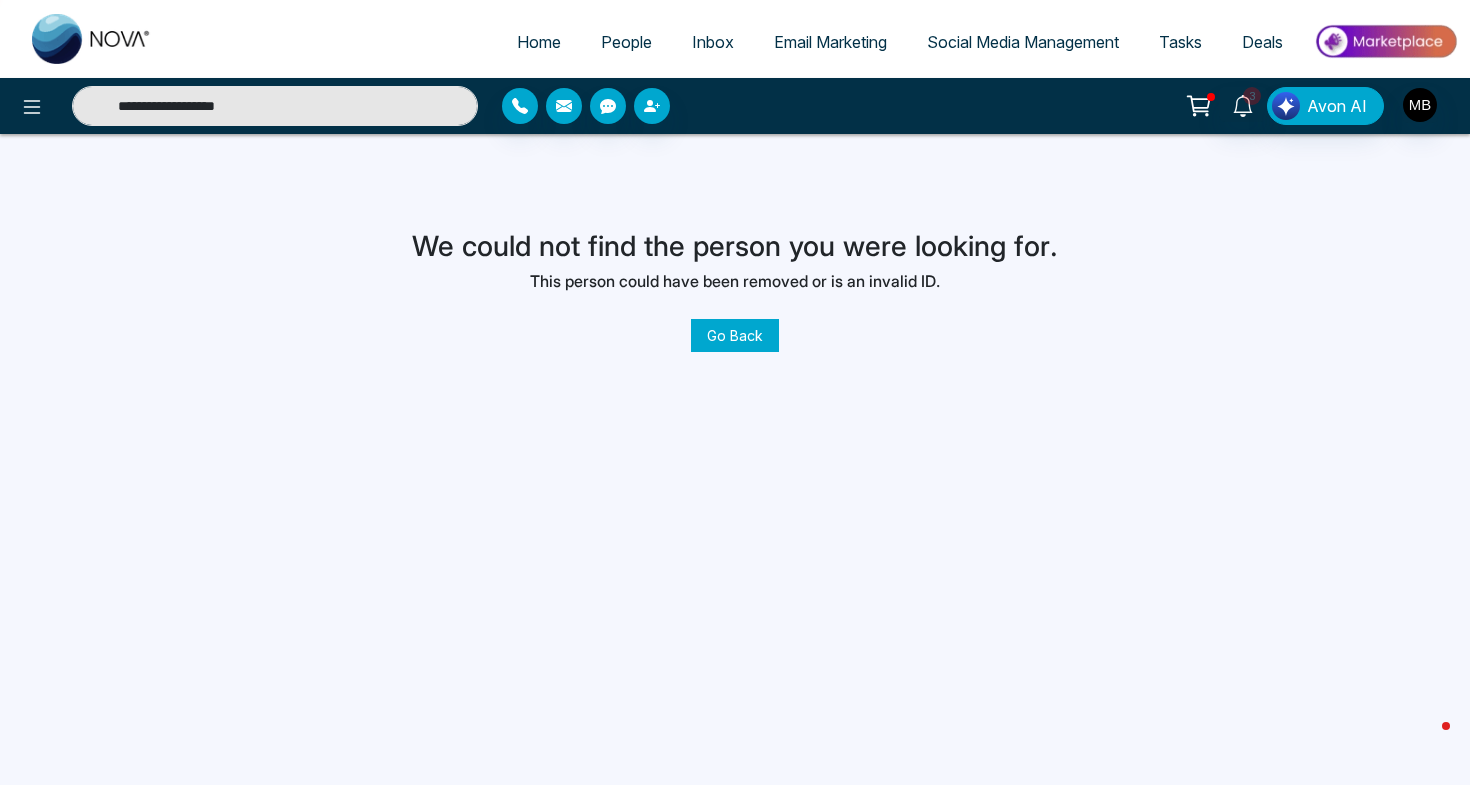 click on "**********" at bounding box center [275, 106] 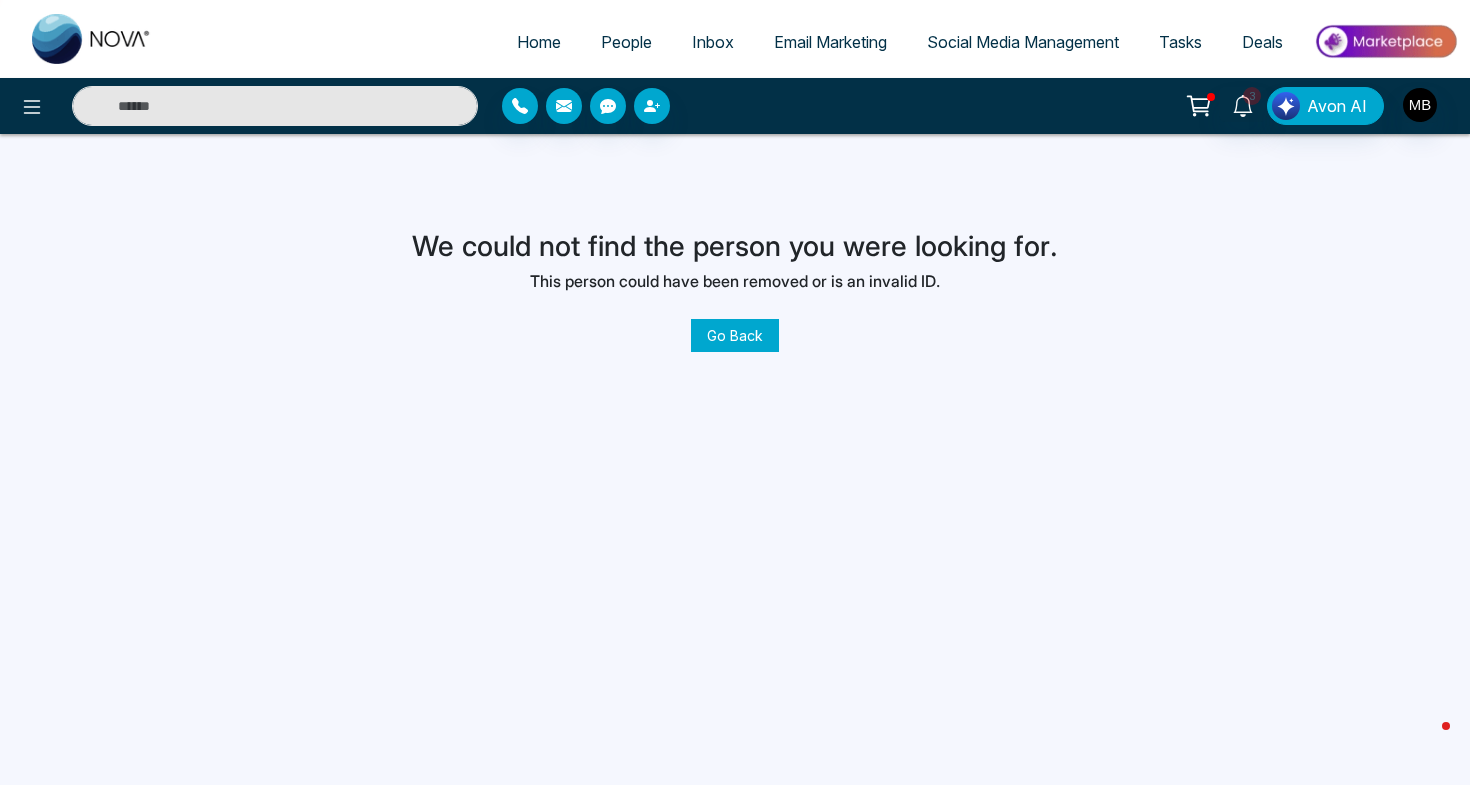 type on "**********" 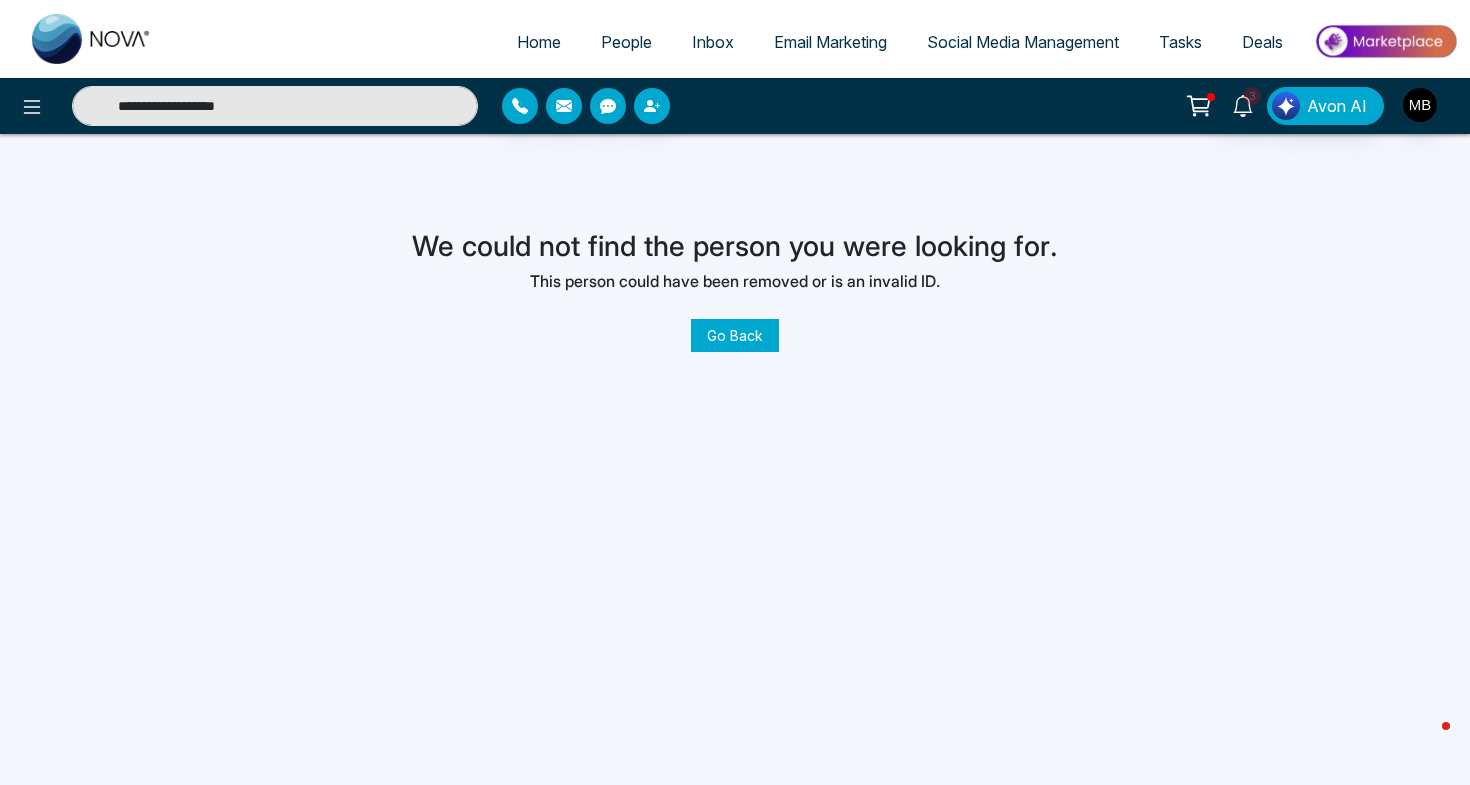 drag, startPoint x: 310, startPoint y: 109, endPoint x: 9, endPoint y: 113, distance: 301.02658 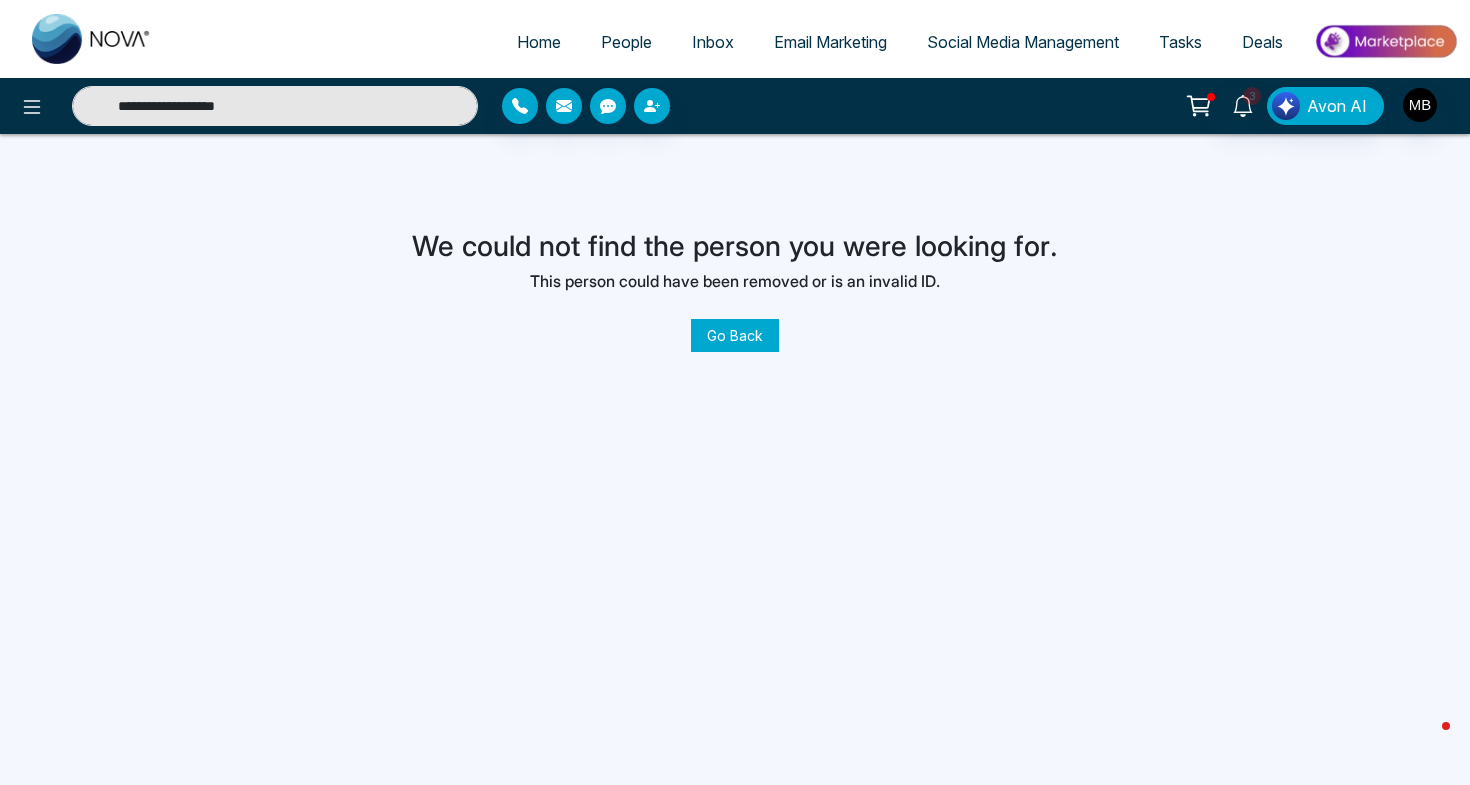click on "**********" at bounding box center [245, 106] 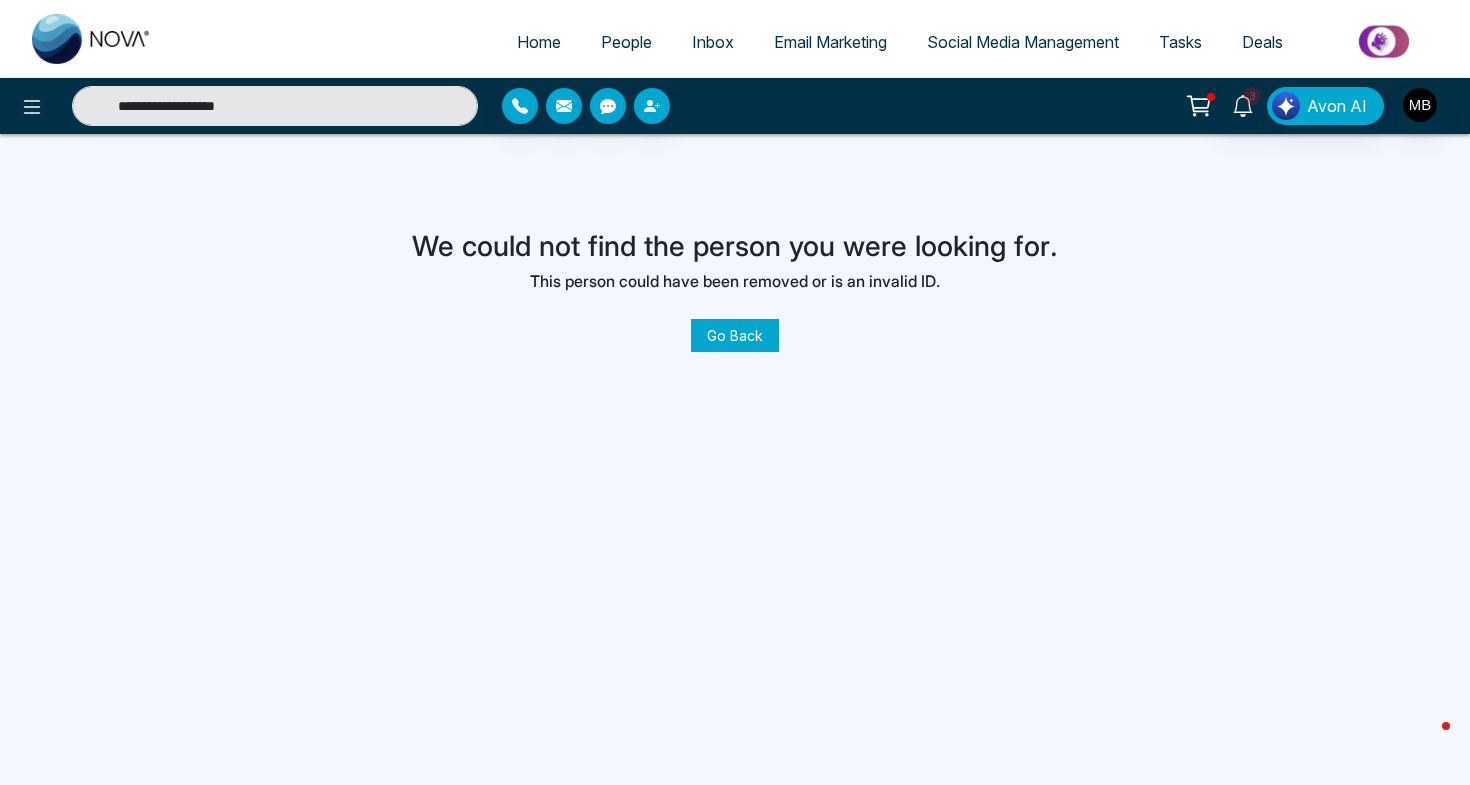 type 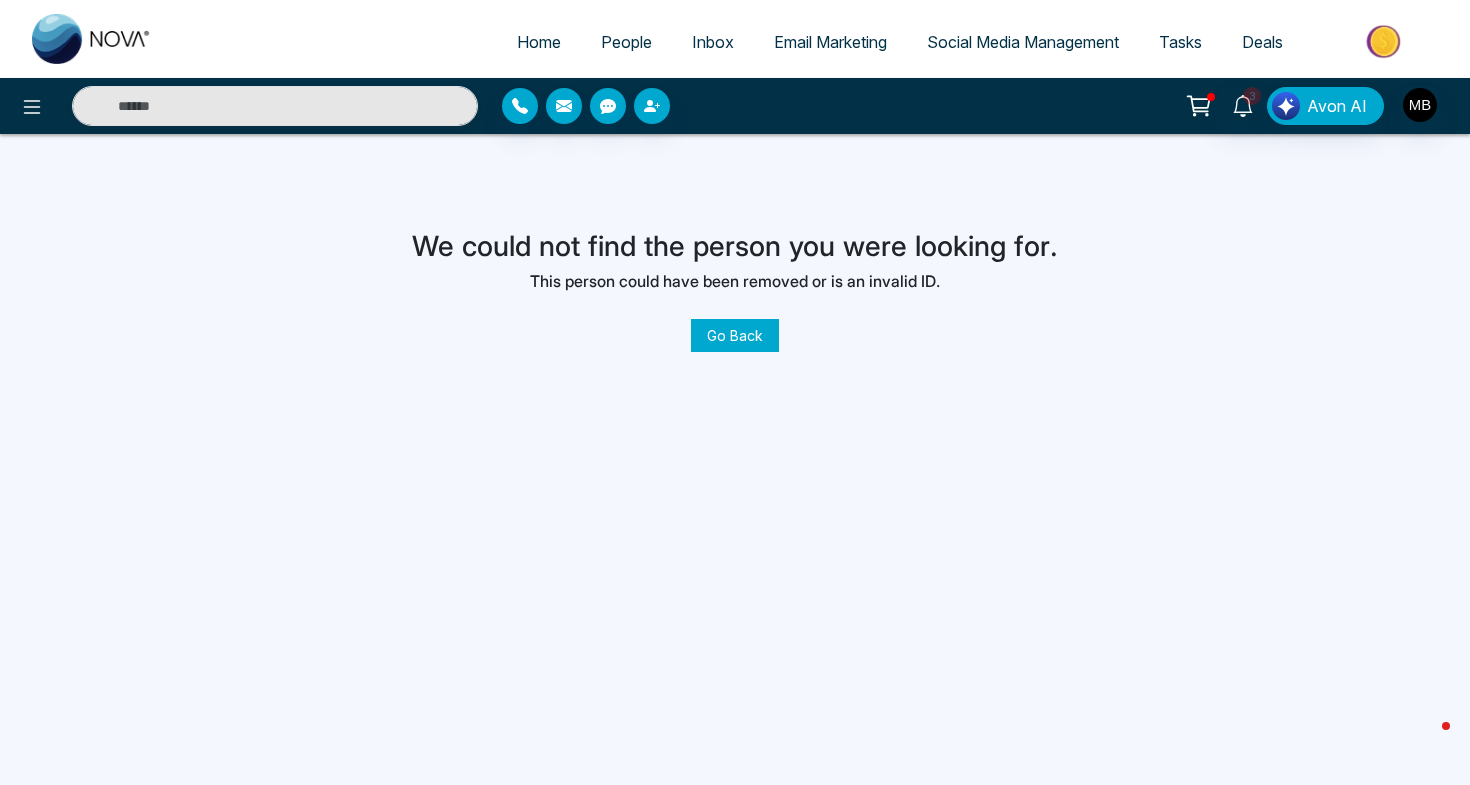 click on "People" at bounding box center (626, 42) 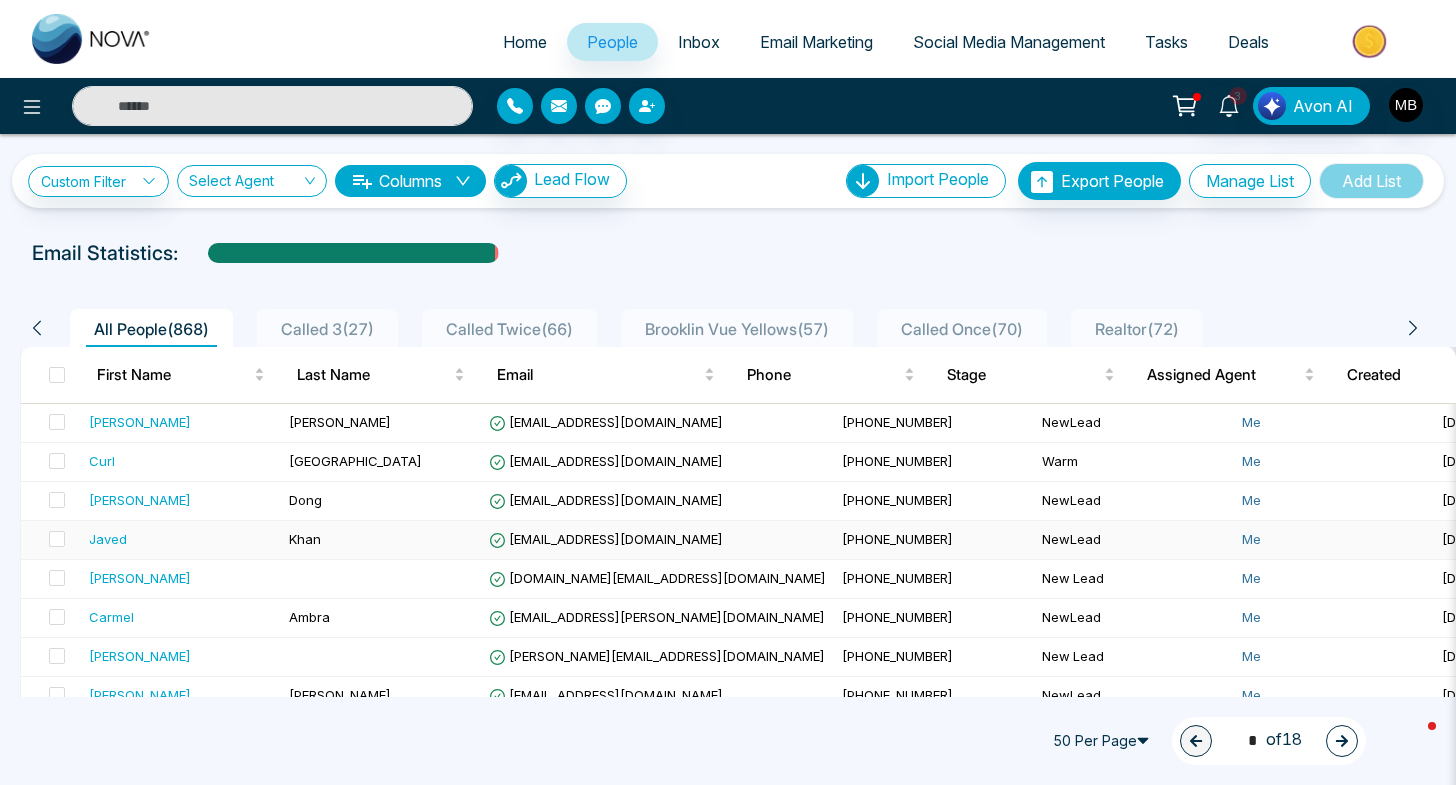 click on "Javed" at bounding box center (108, 539) 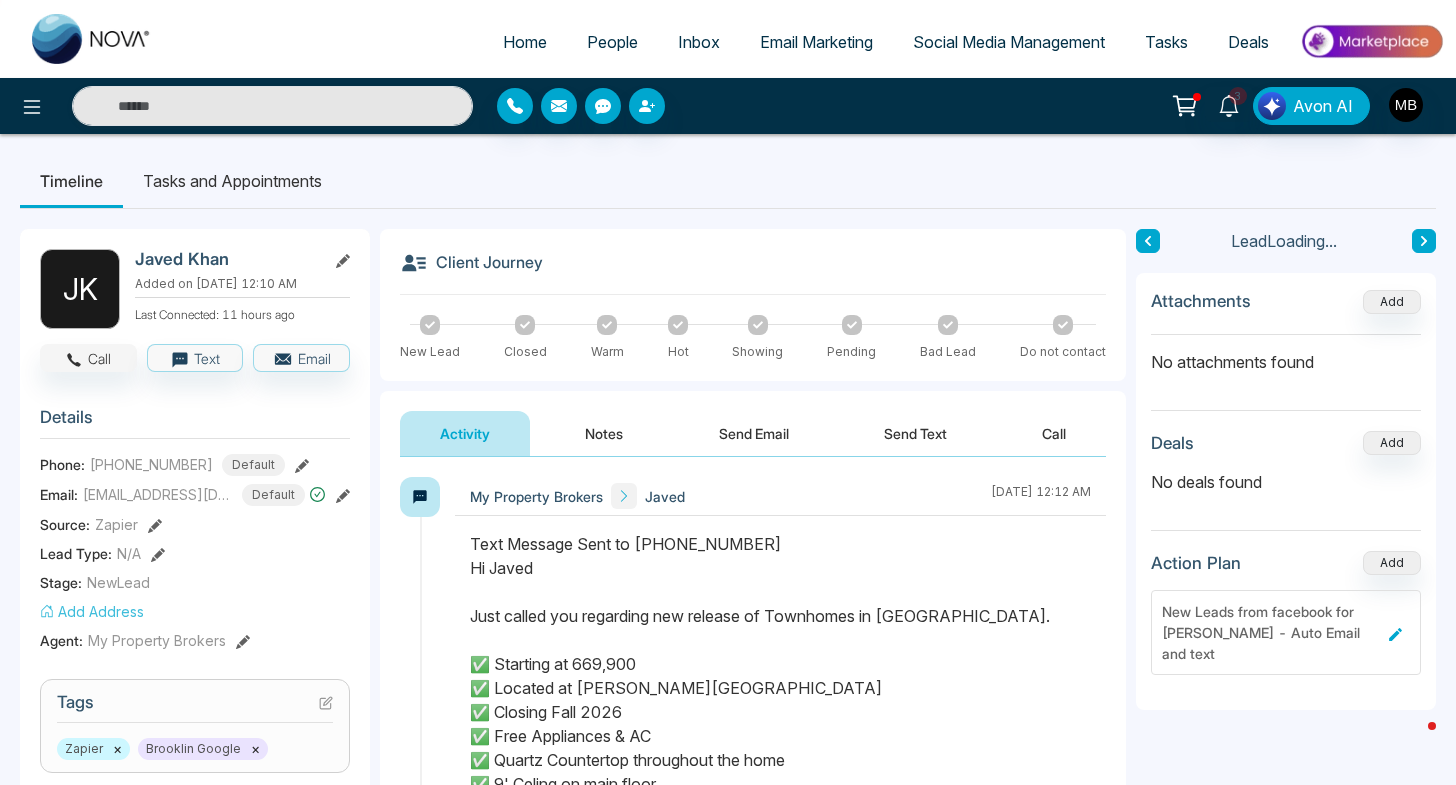click on "Call" at bounding box center [88, 358] 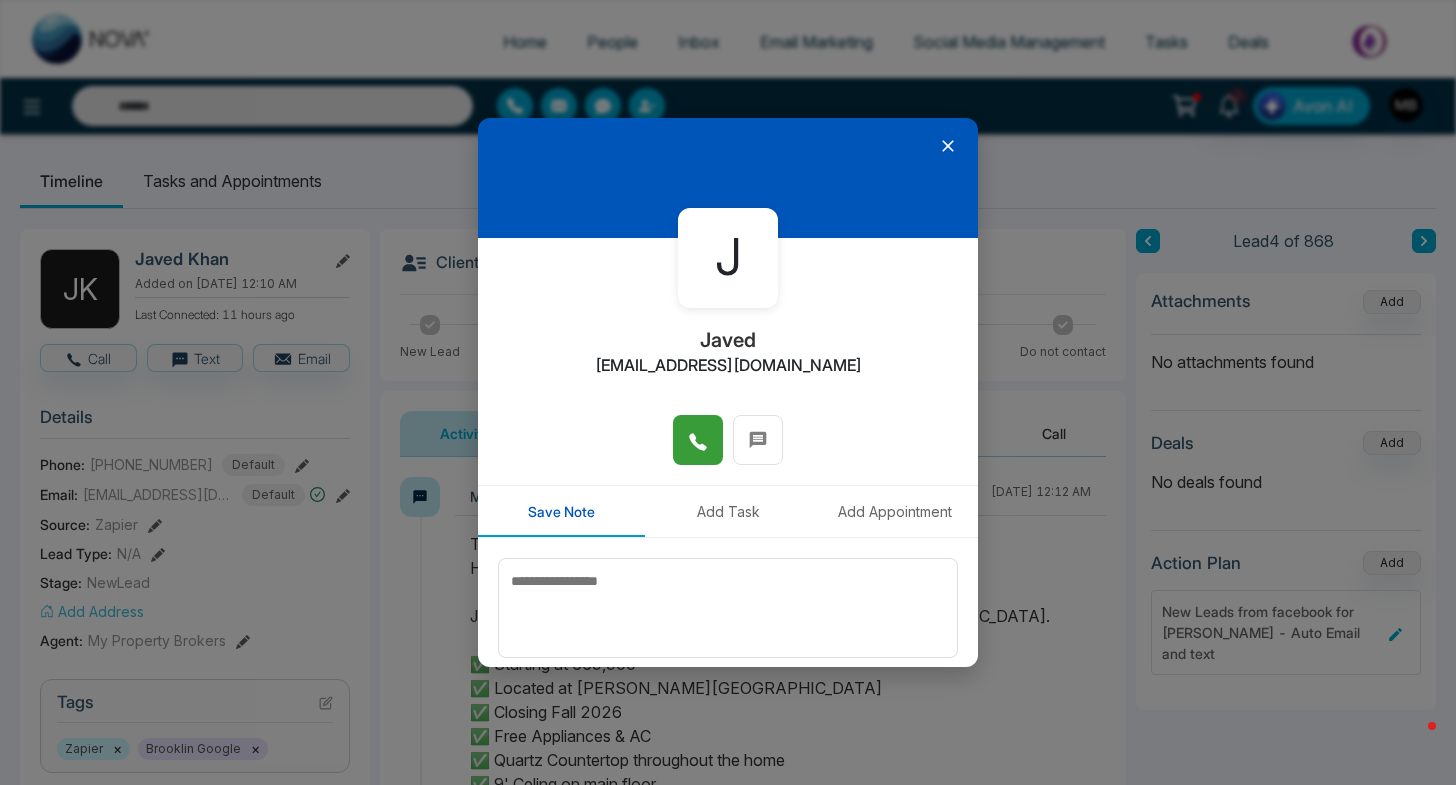 click 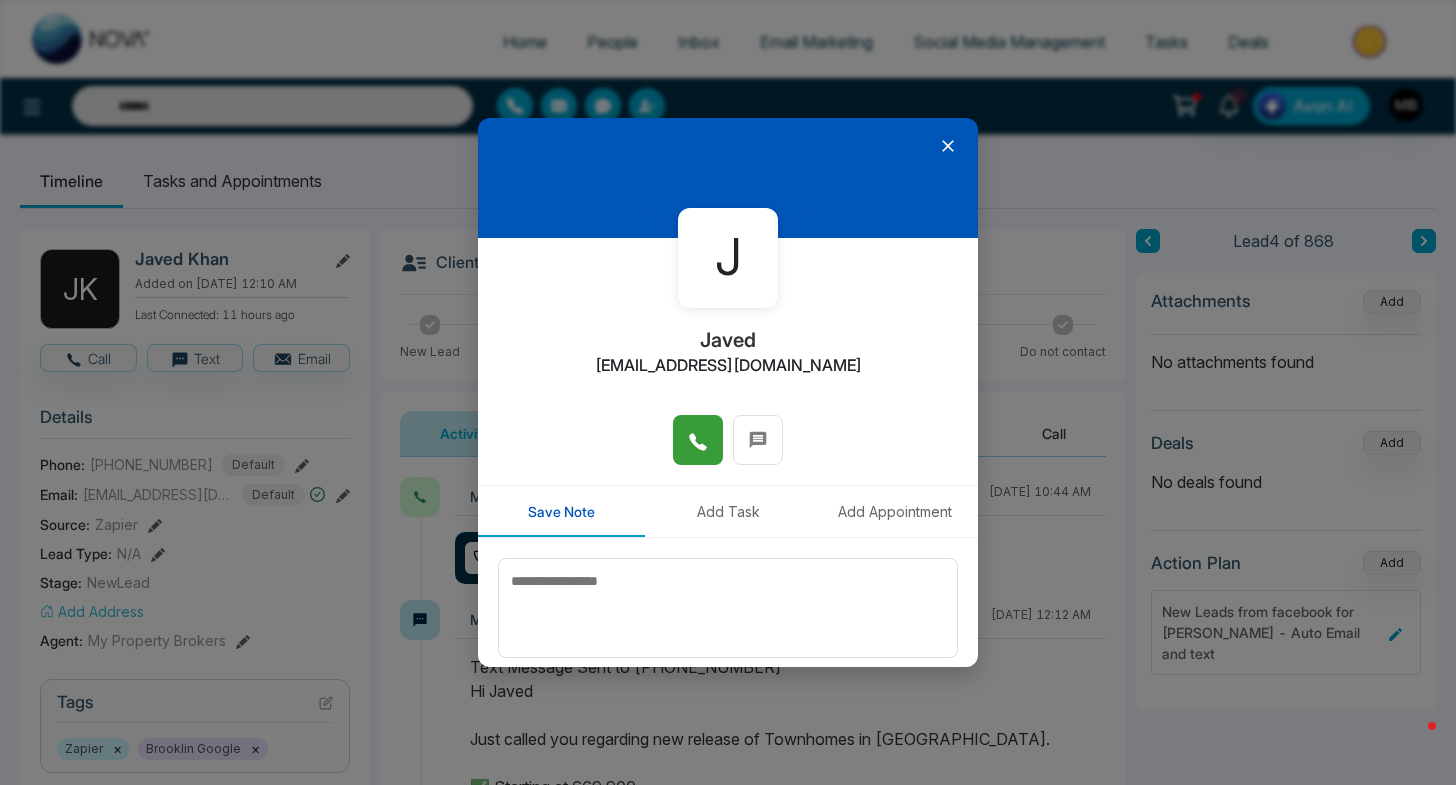 click 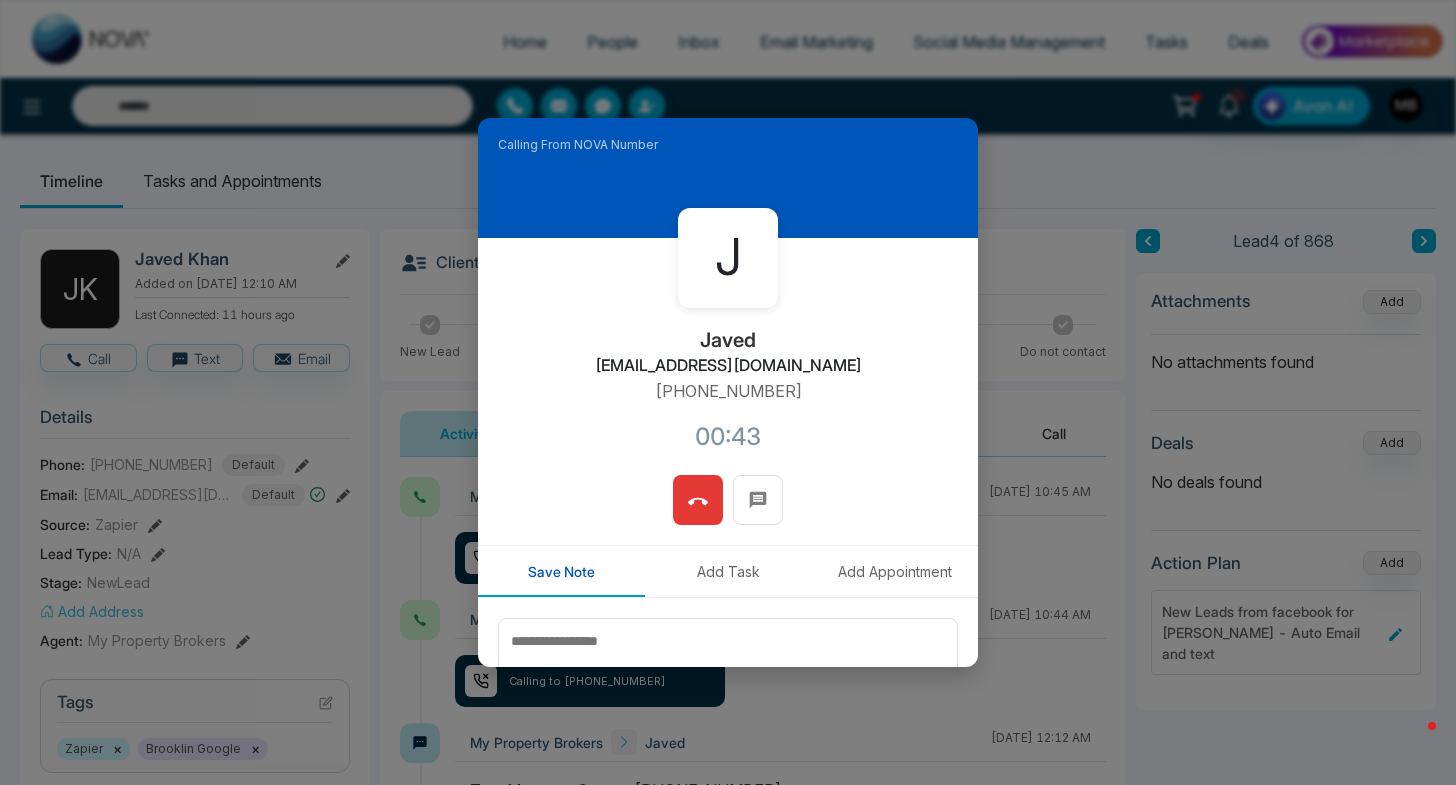 click 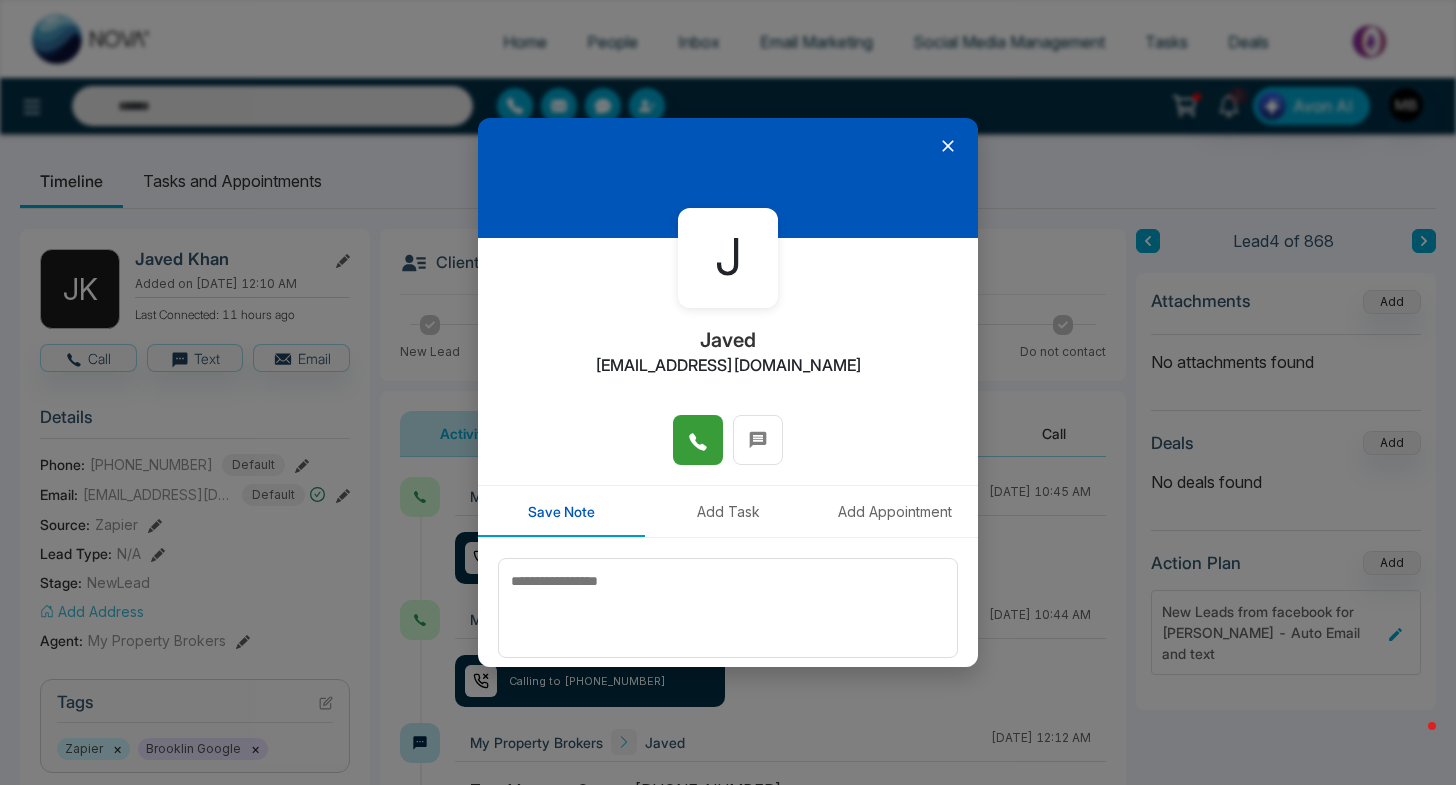 click 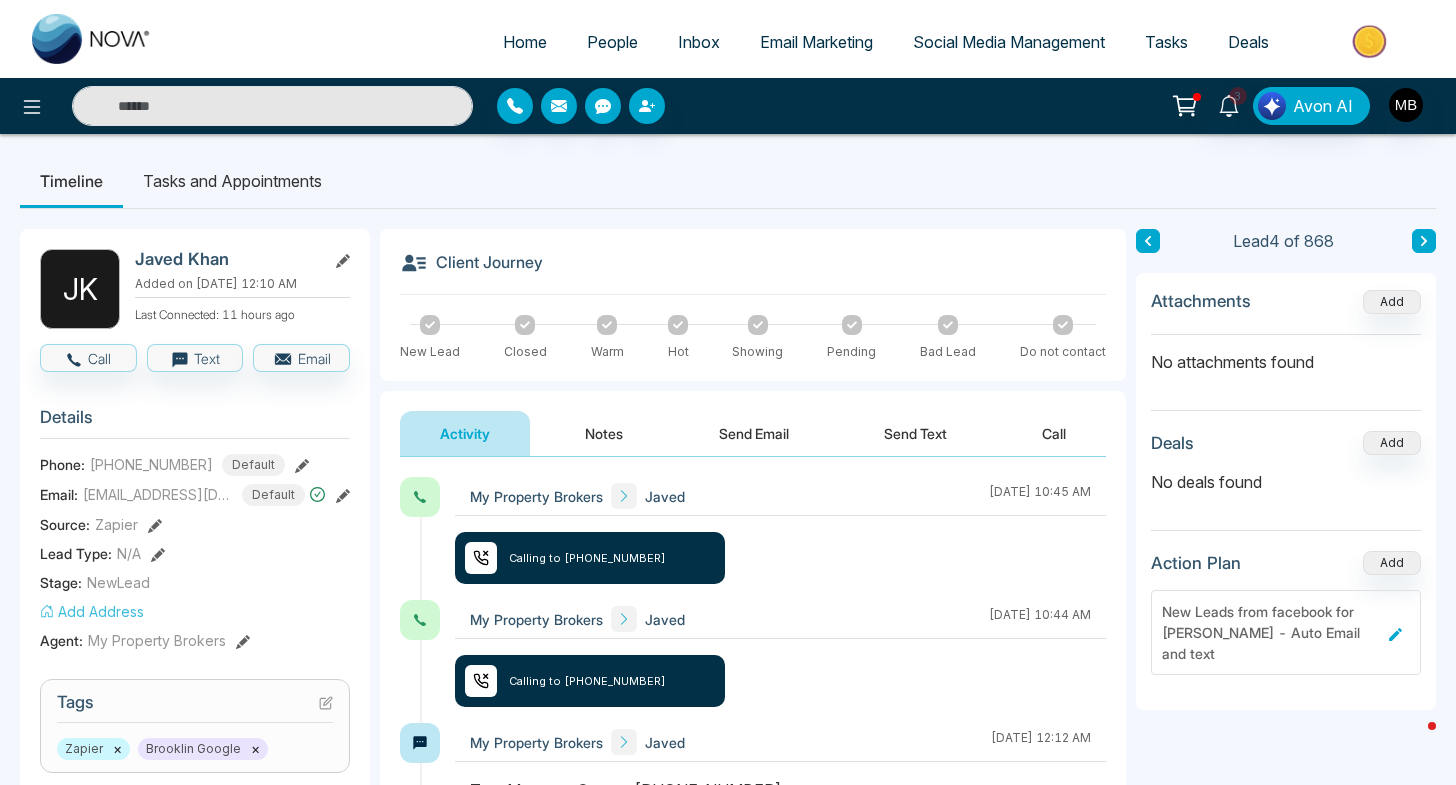 click at bounding box center (1424, 241) 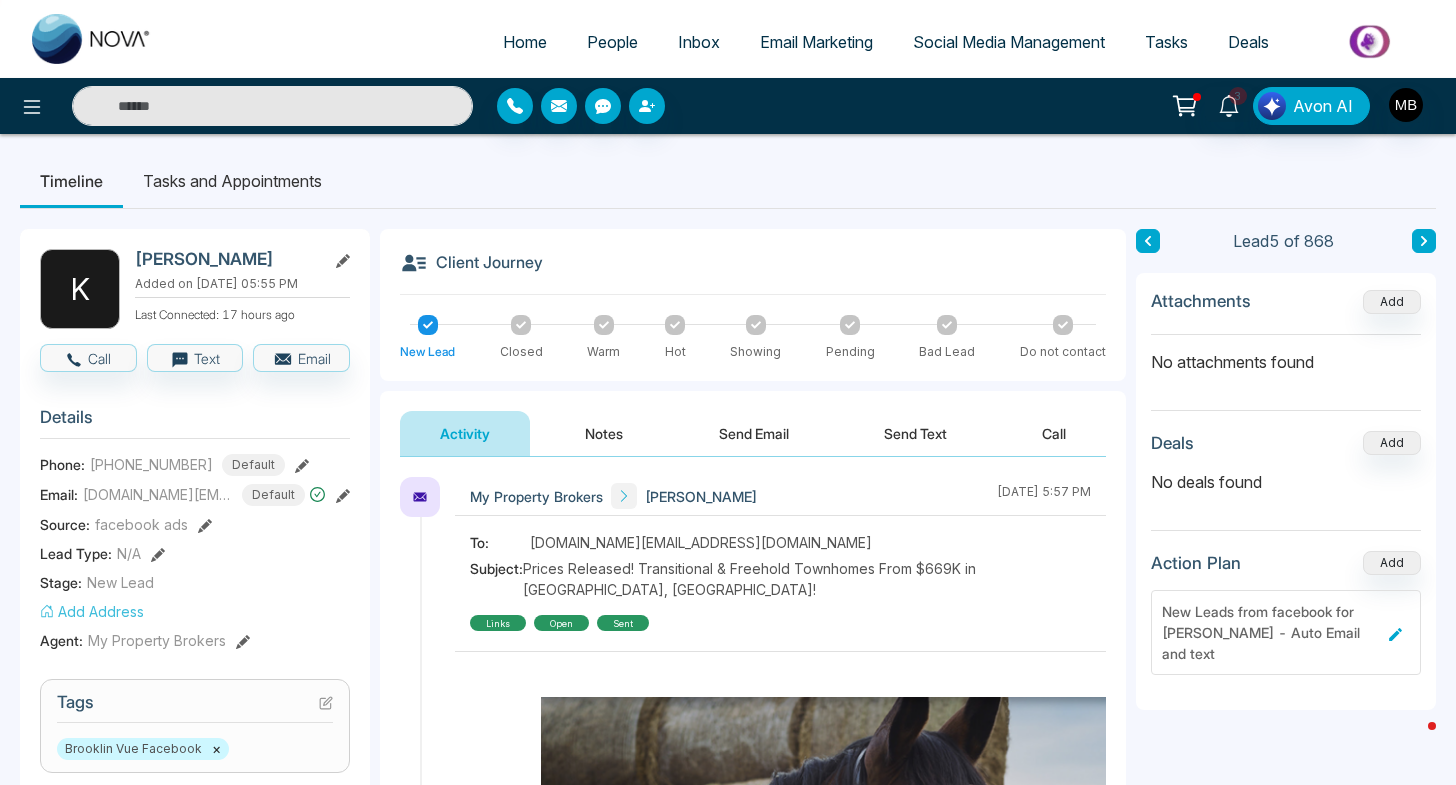 click at bounding box center (272, 106) 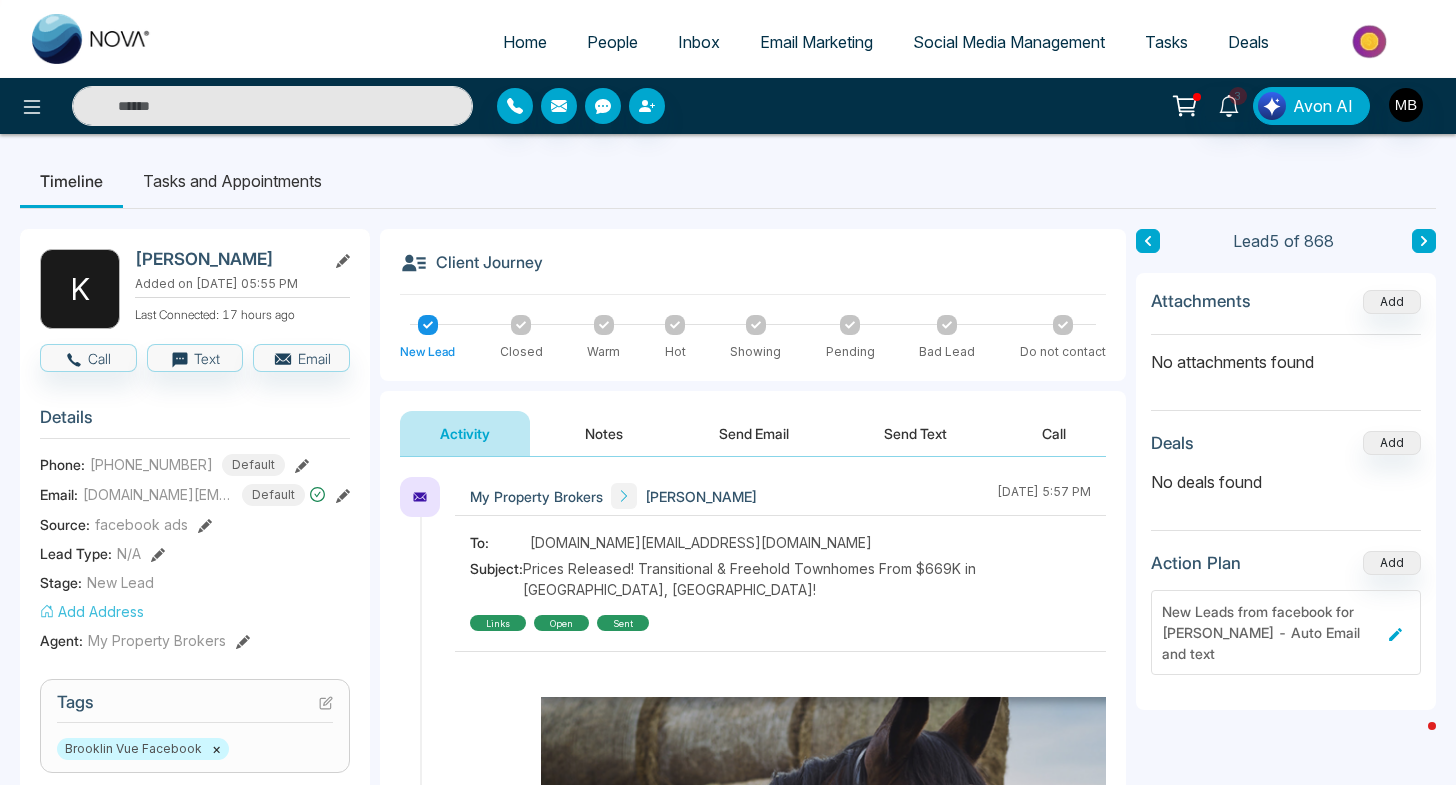 paste on "**********" 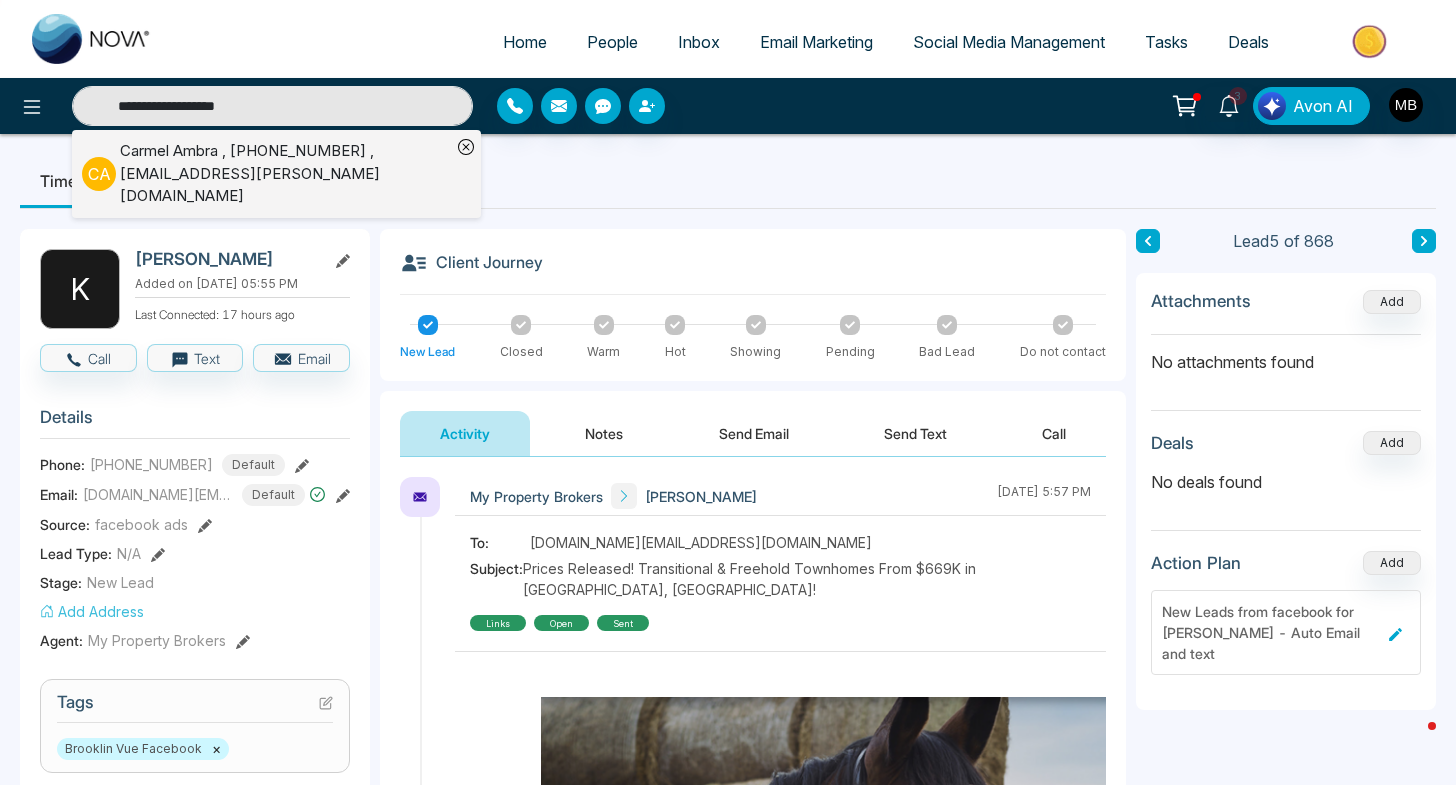 type on "**********" 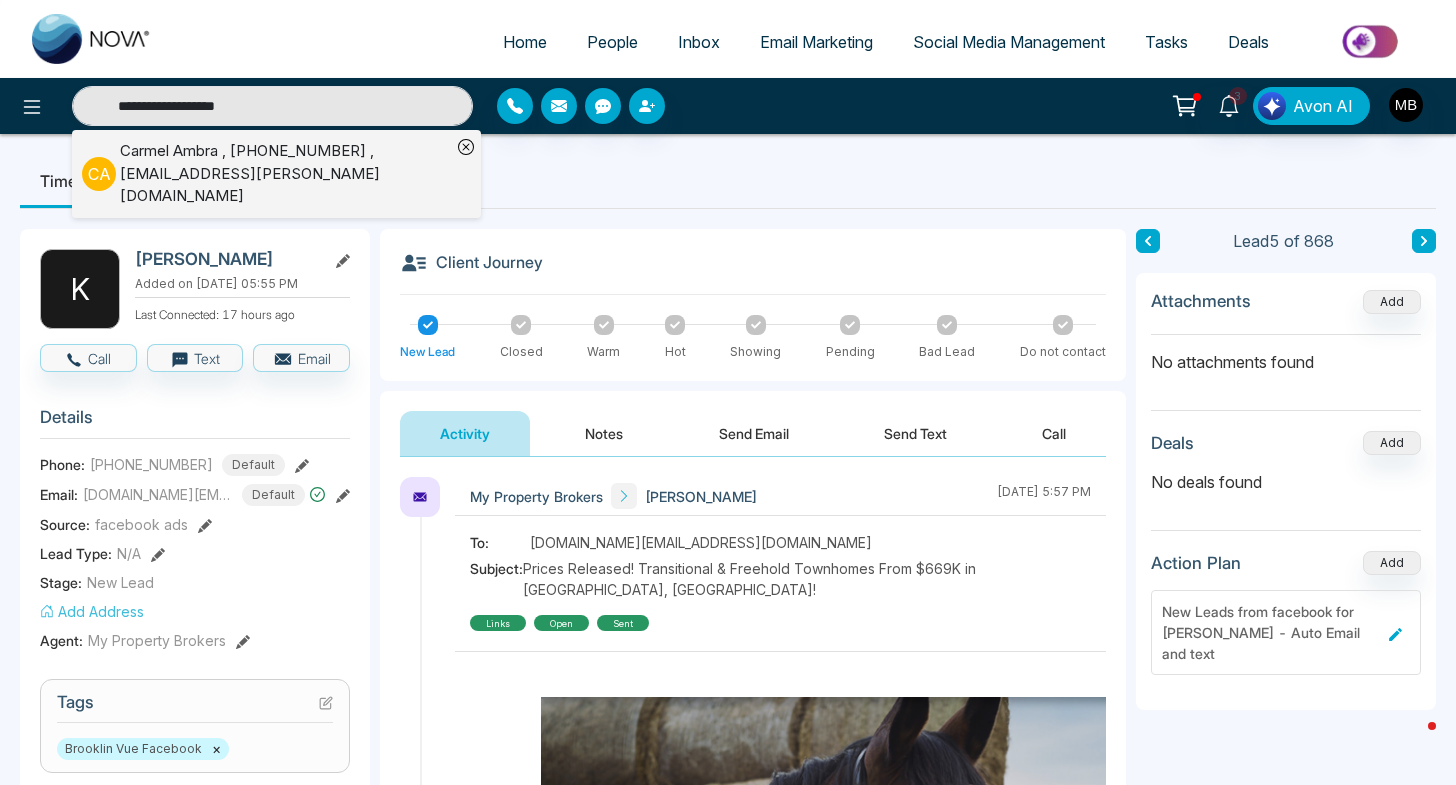 click on "Carmel   Ambra   , +19057283894   , pc.ambra@rogers.com" at bounding box center (285, 174) 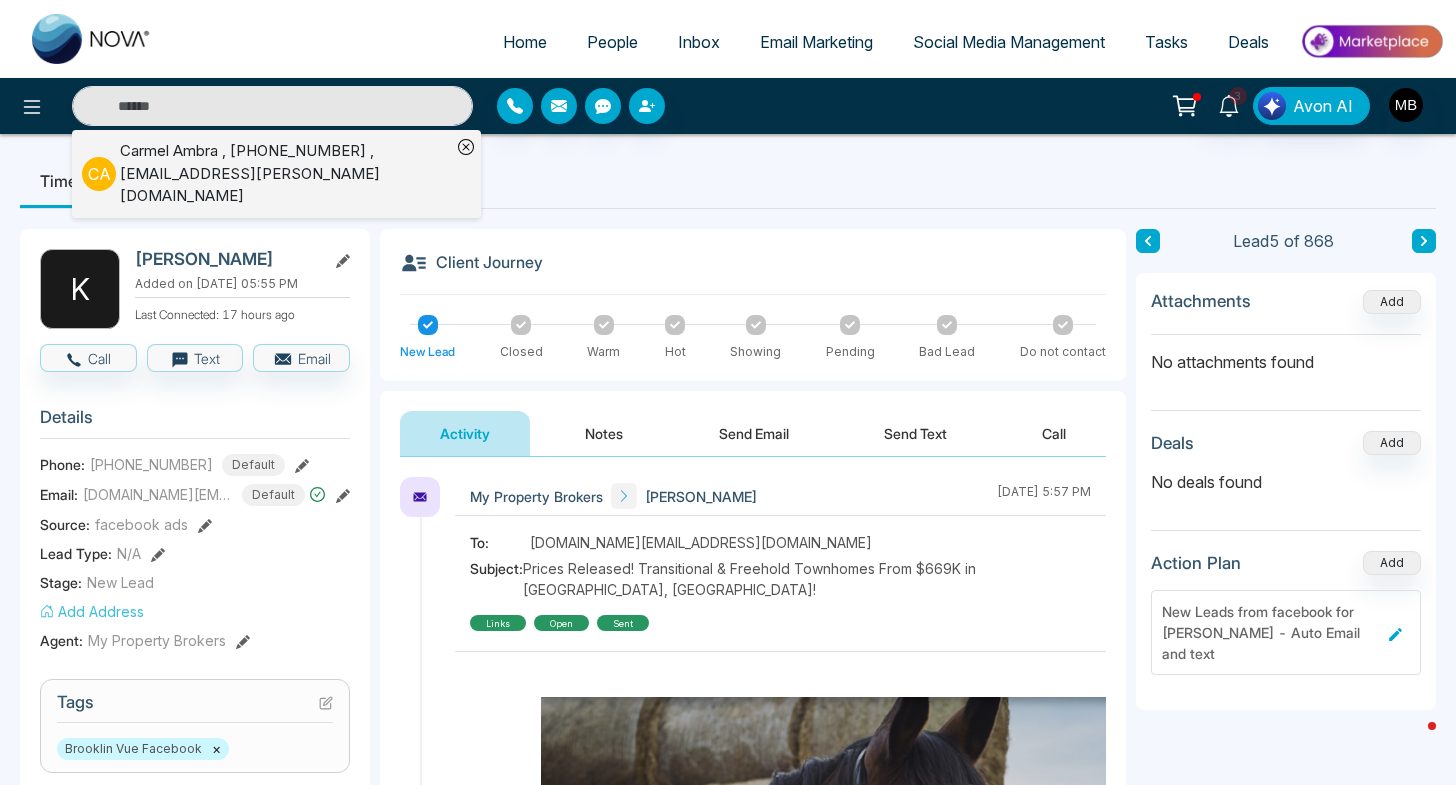 type on "**********" 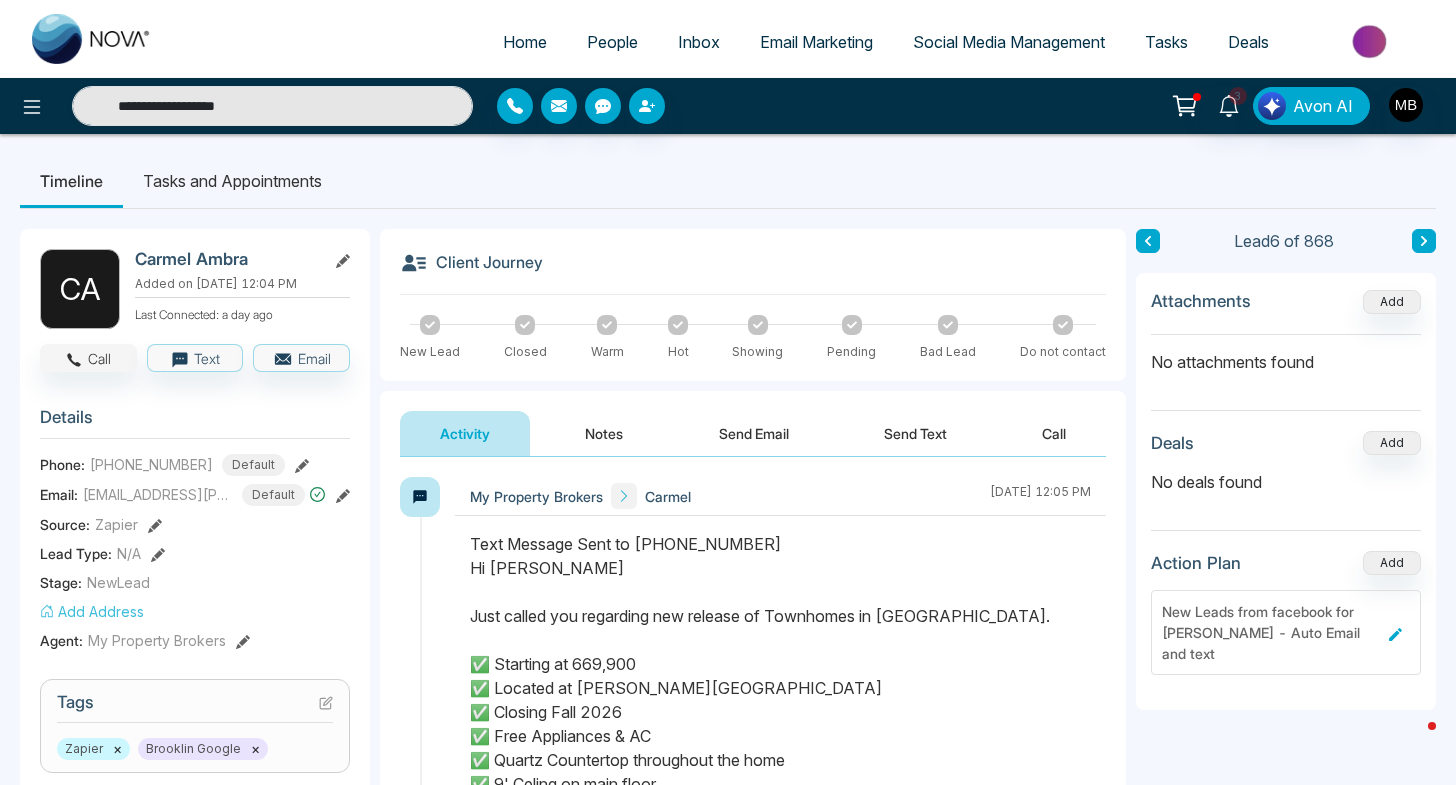 click on "Call" at bounding box center [88, 358] 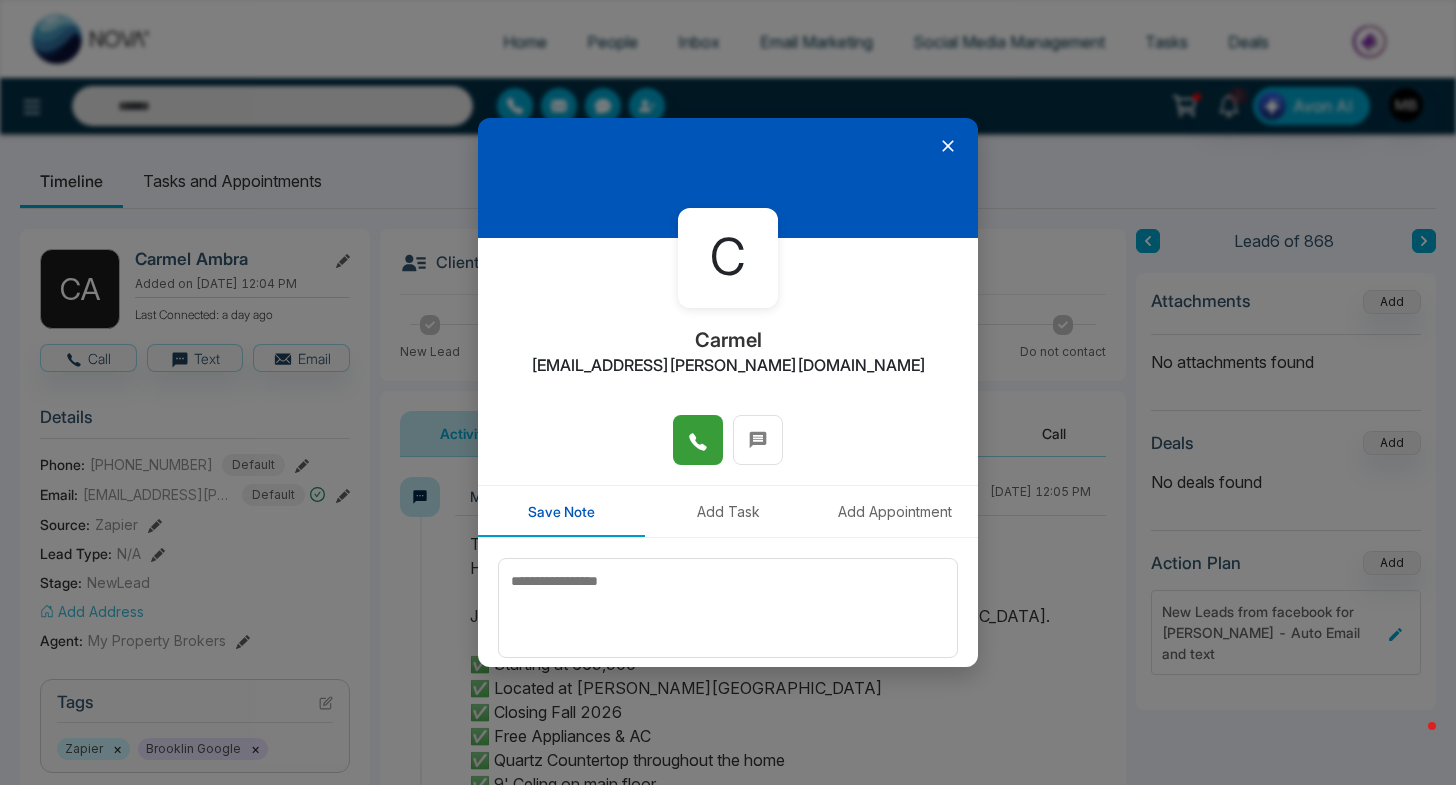 click 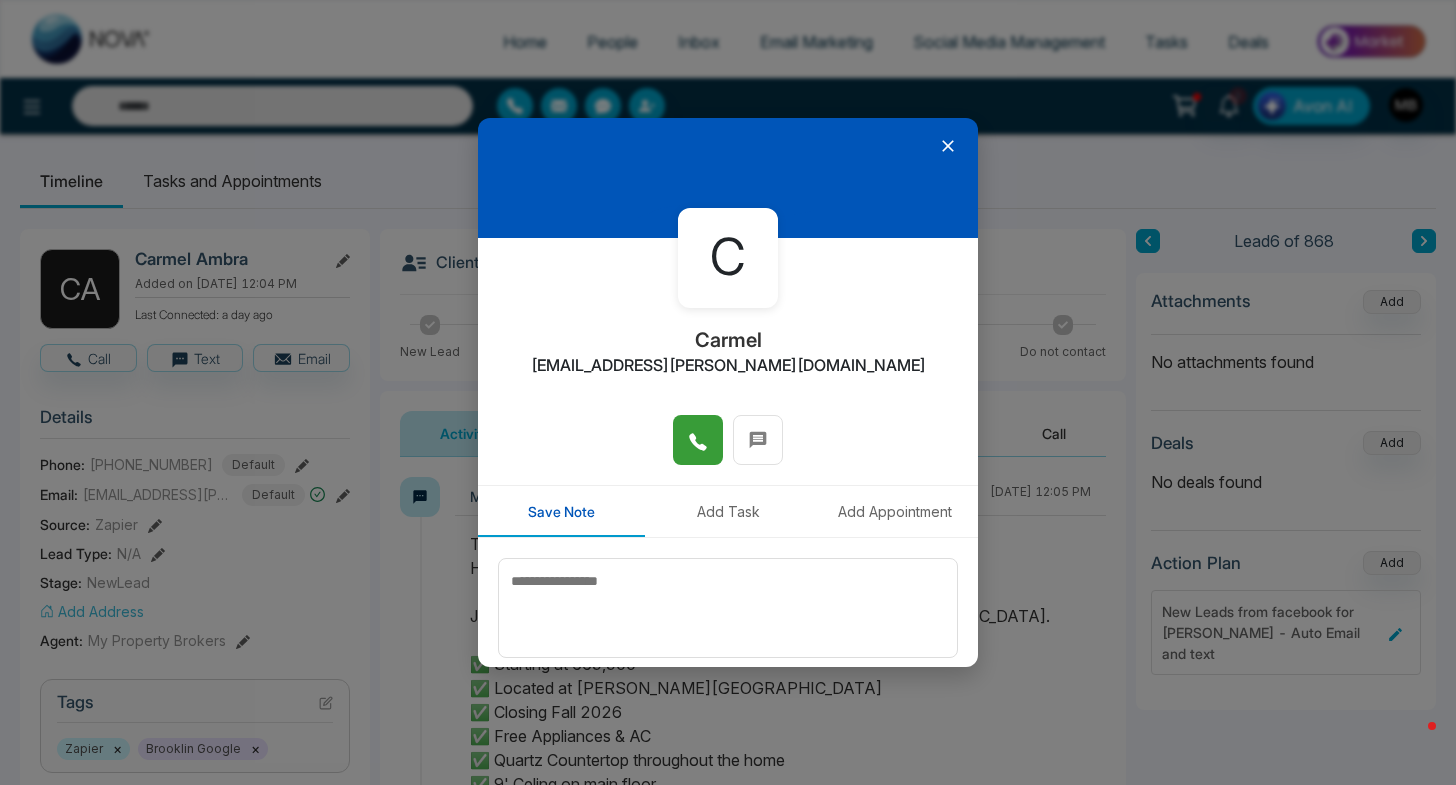 type on "**********" 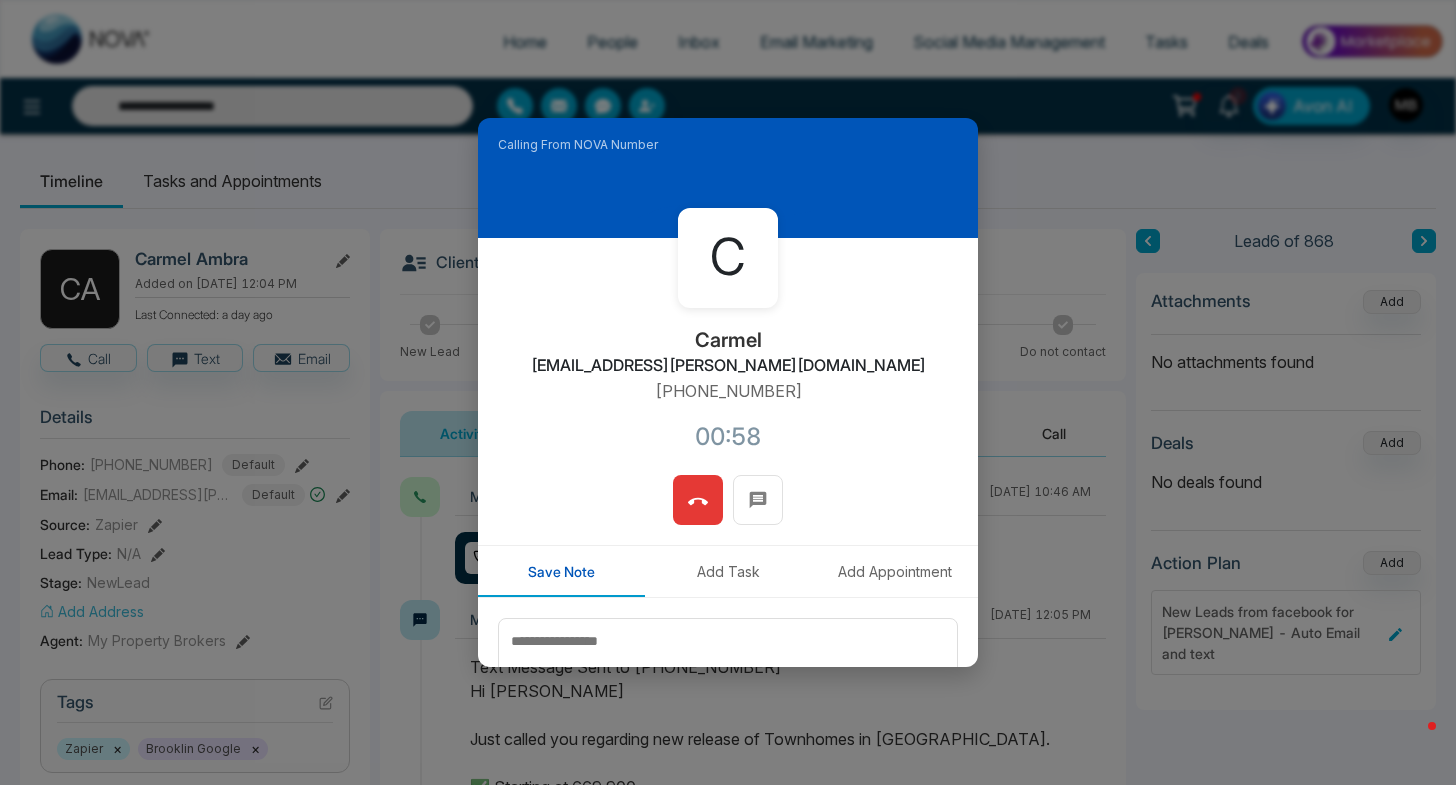 click at bounding box center (698, 500) 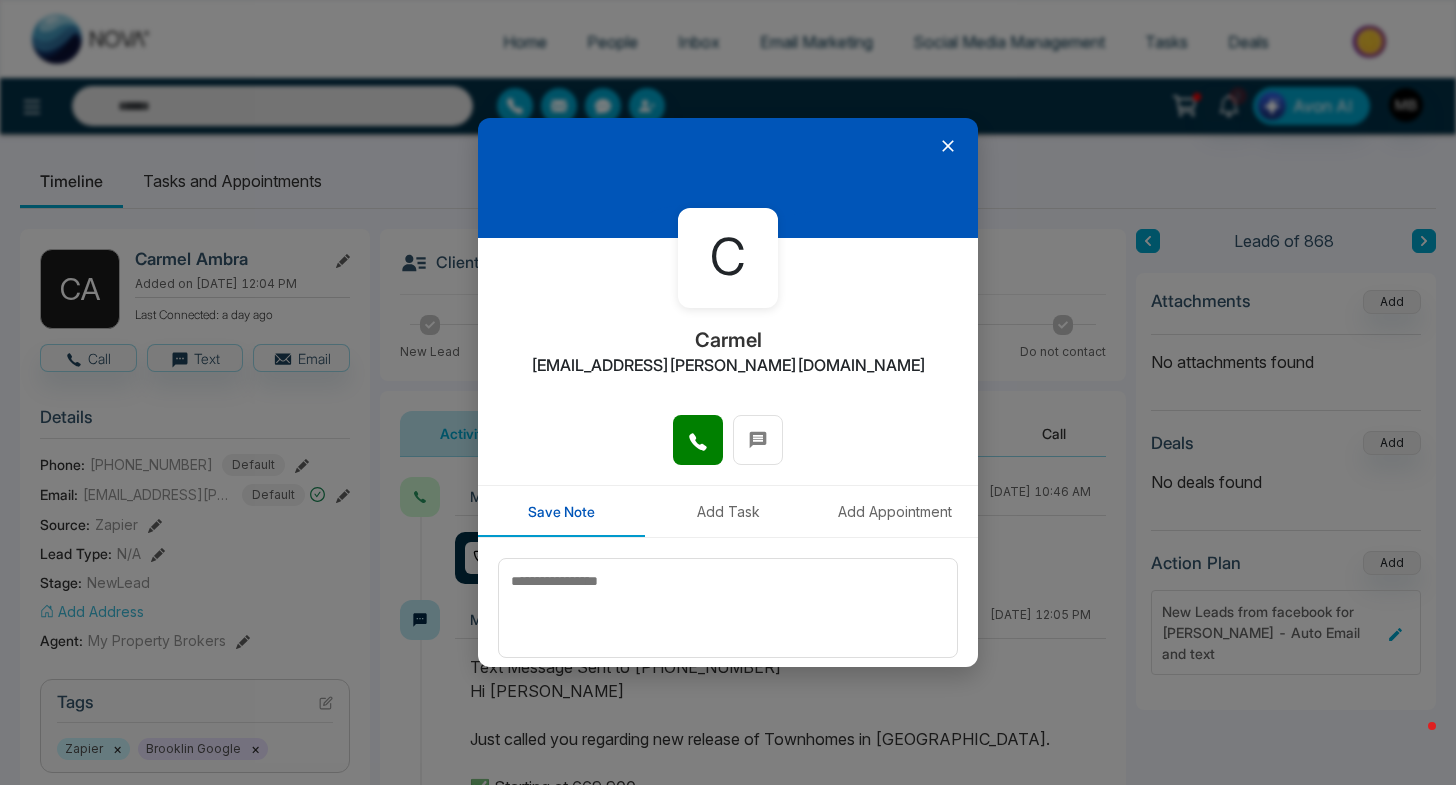 click at bounding box center [728, 178] 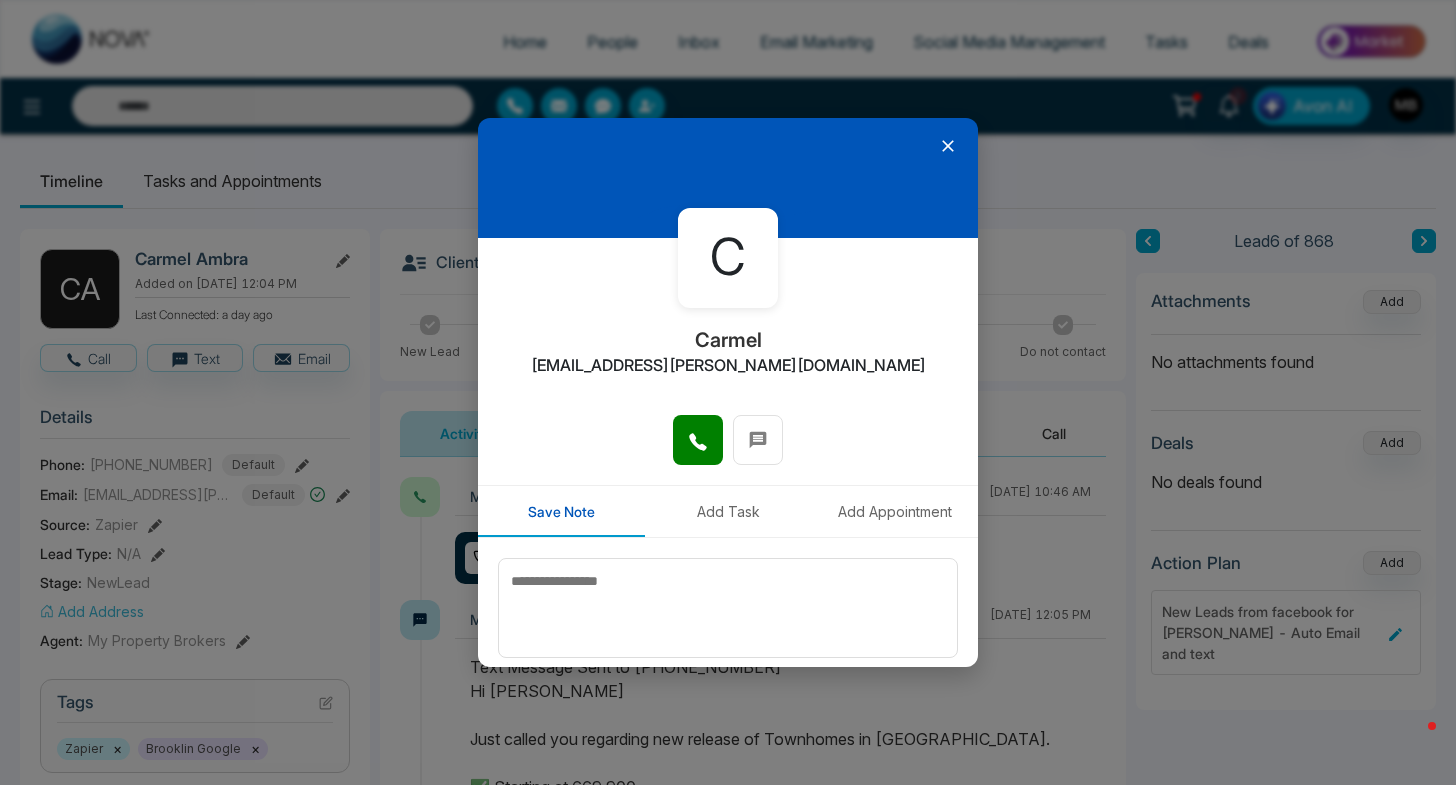 click 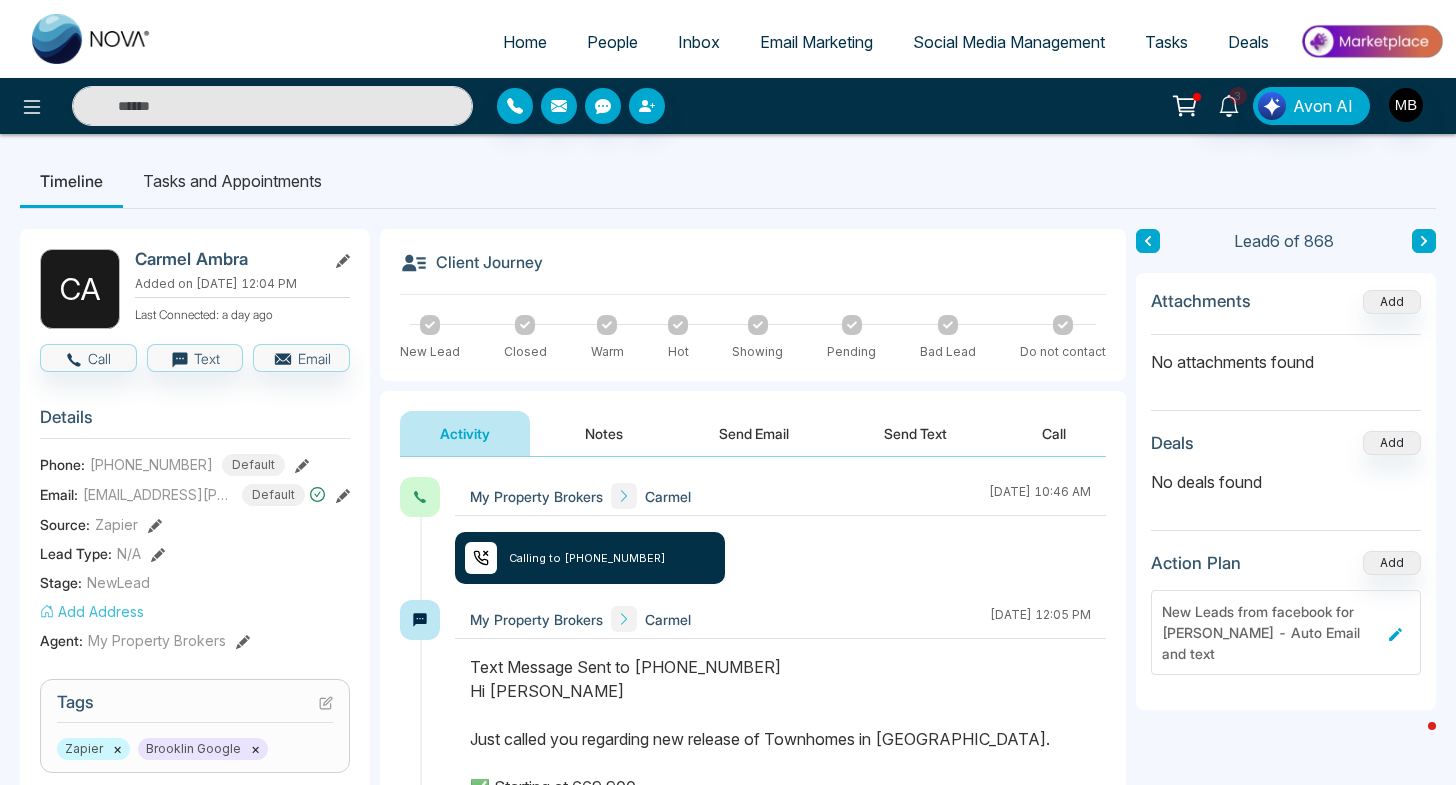 click on "Notes" at bounding box center (604, 433) 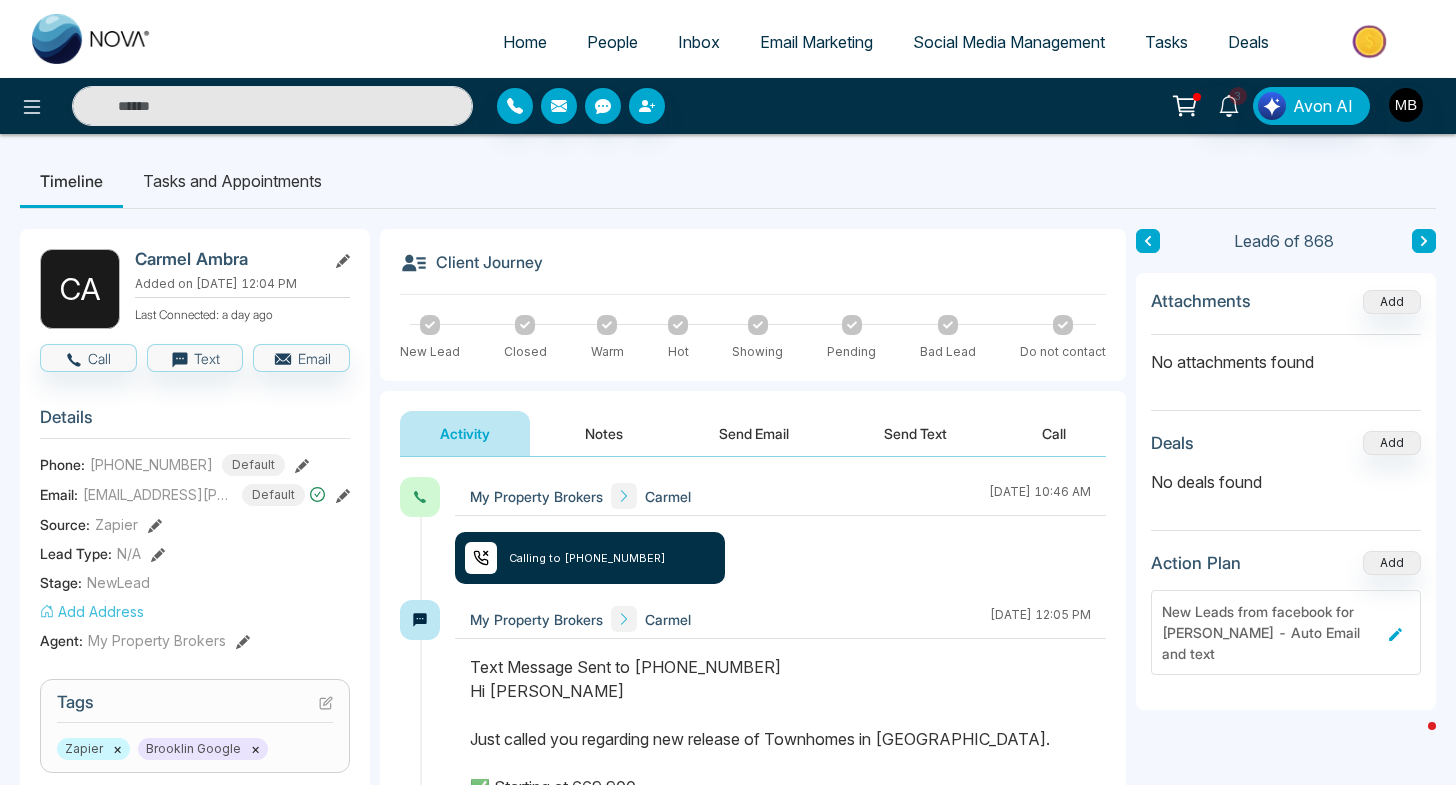 type on "**********" 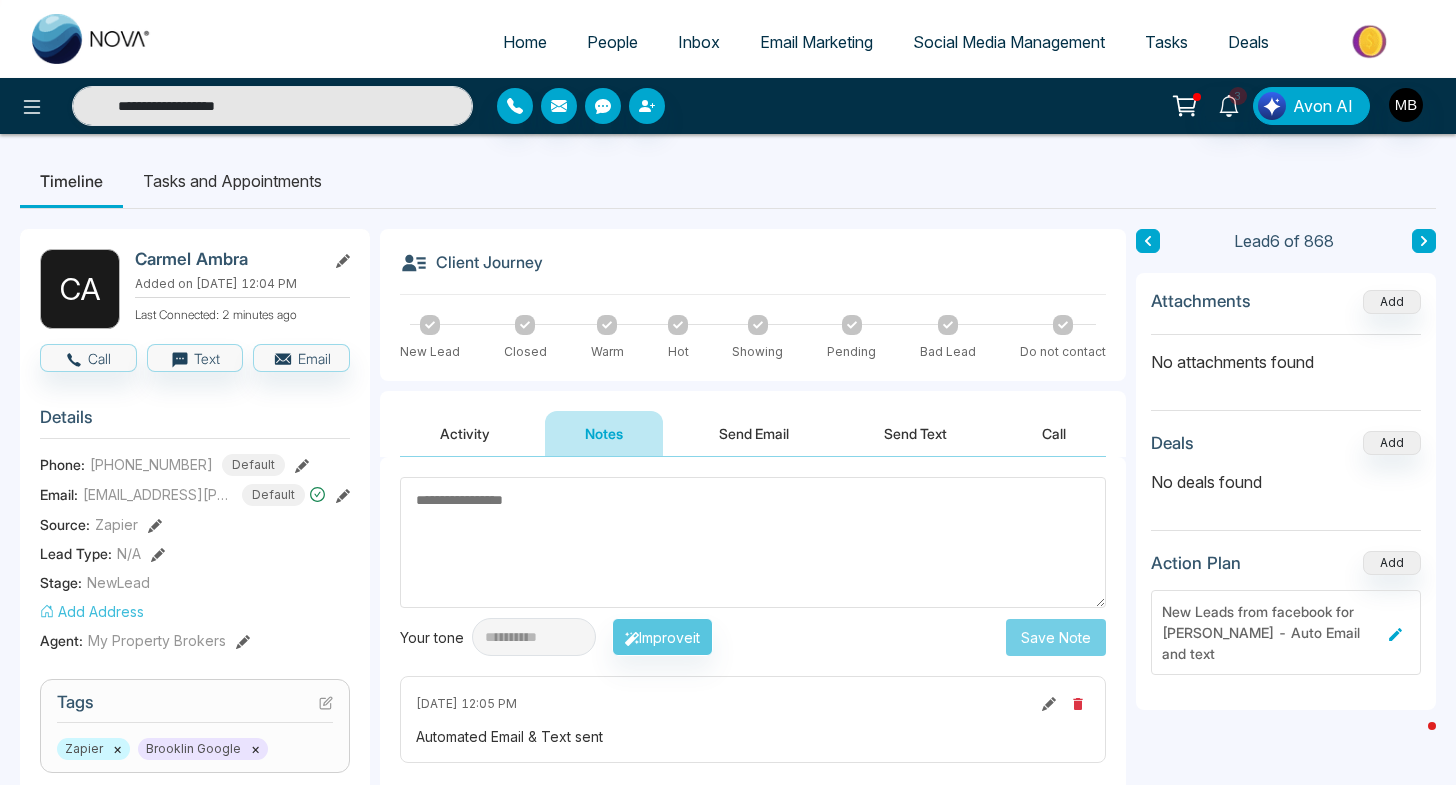 click on "Tasks and Appointments" at bounding box center (232, 181) 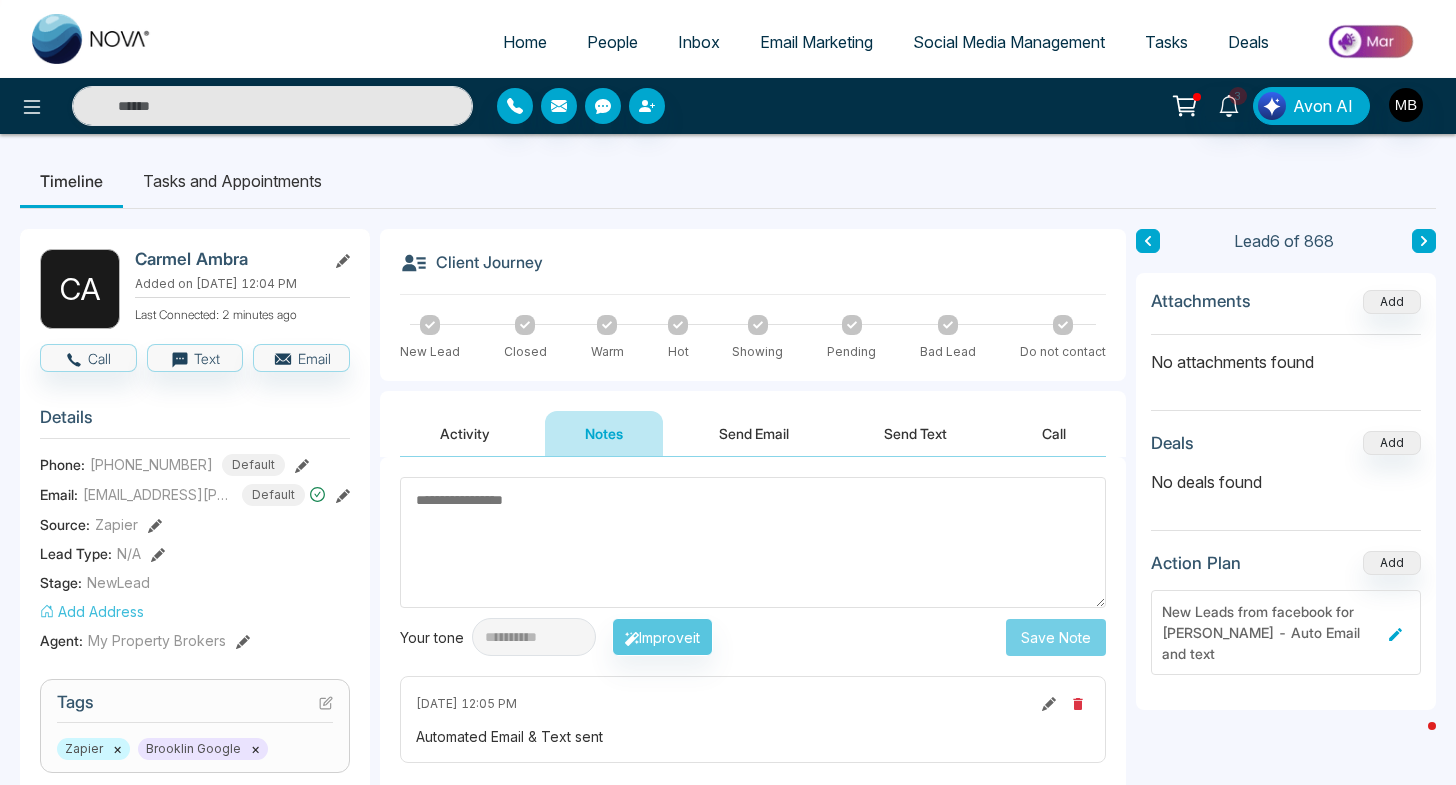 type on "**********" 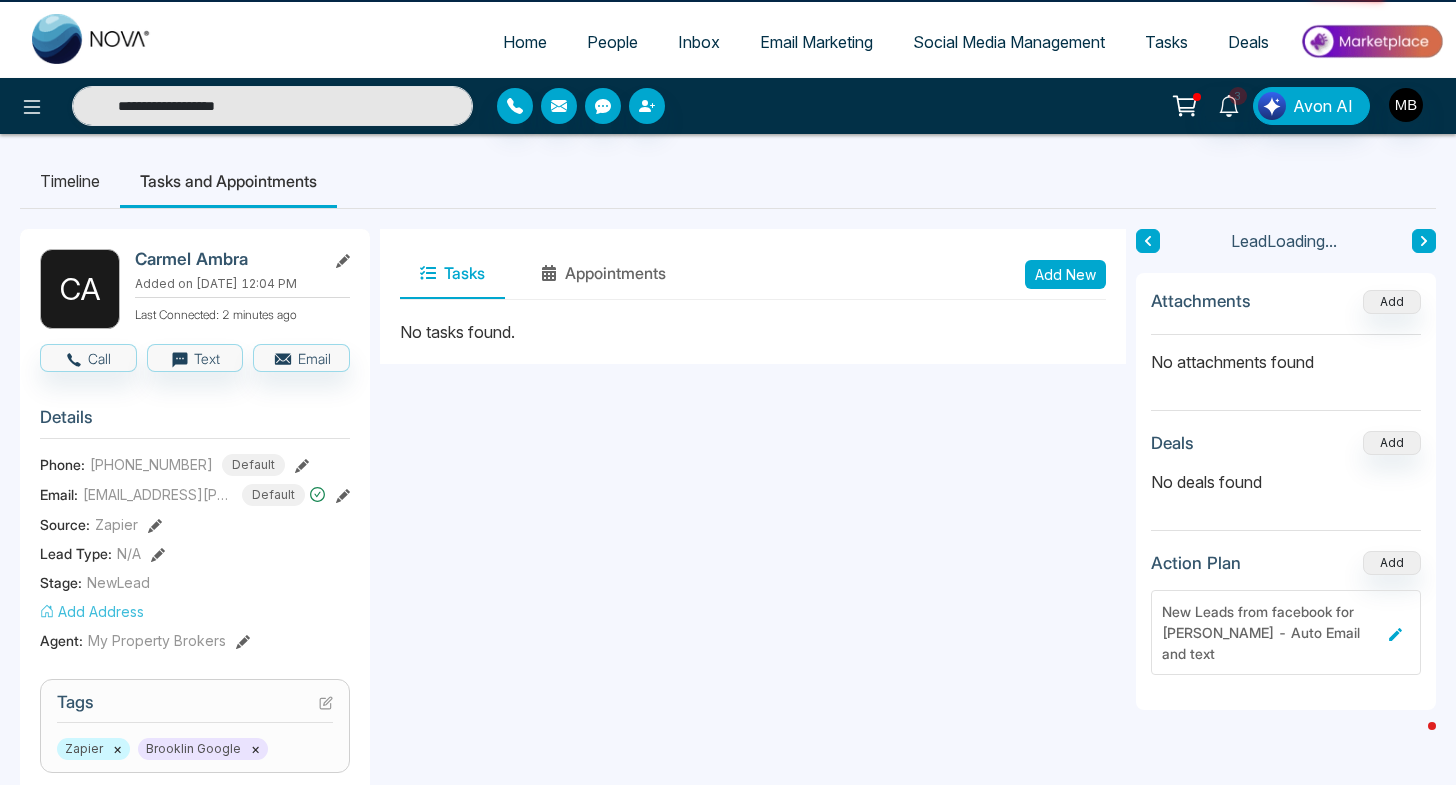 click on "Timeline" at bounding box center [70, 181] 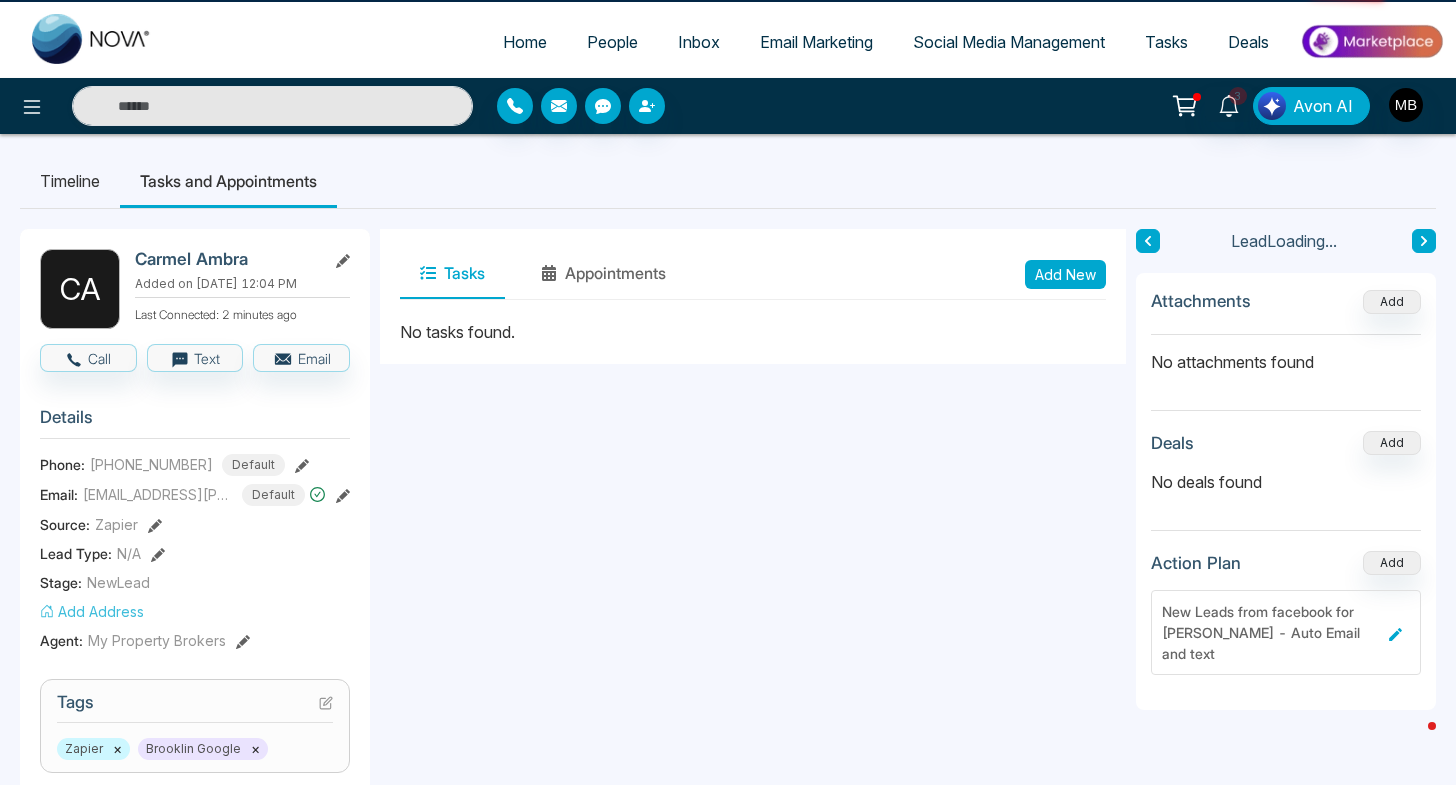 type on "**********" 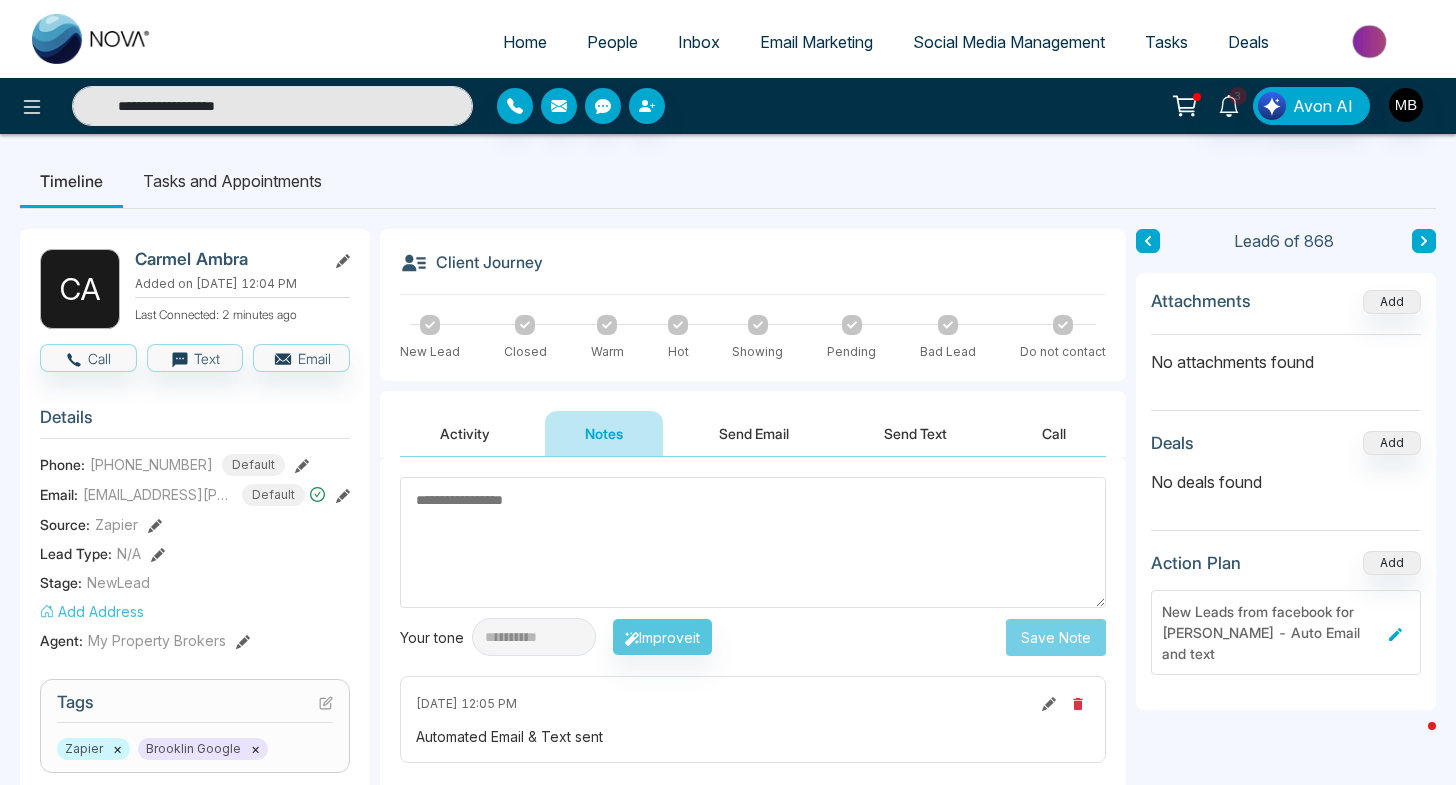 click on "Activity" at bounding box center [465, 433] 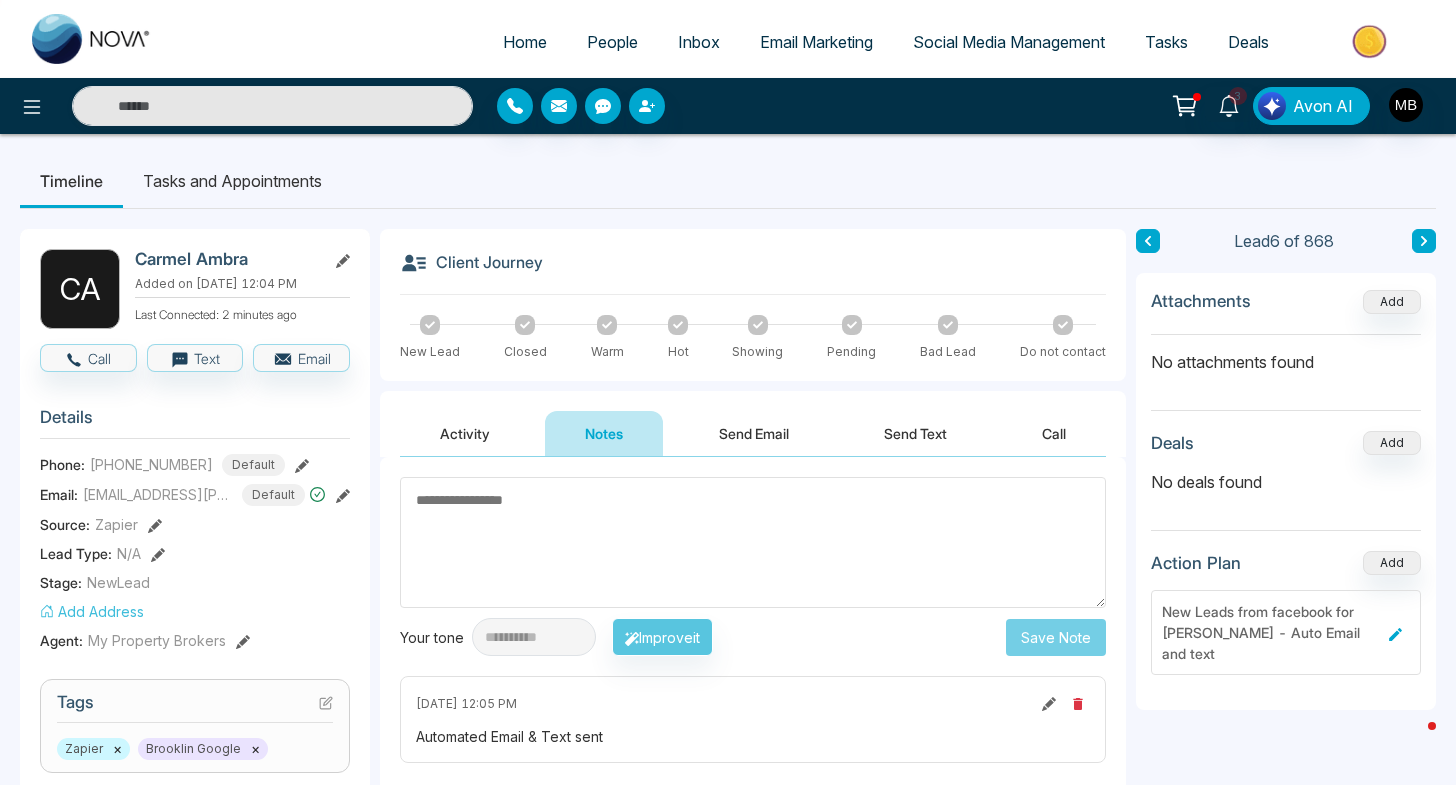 type on "**********" 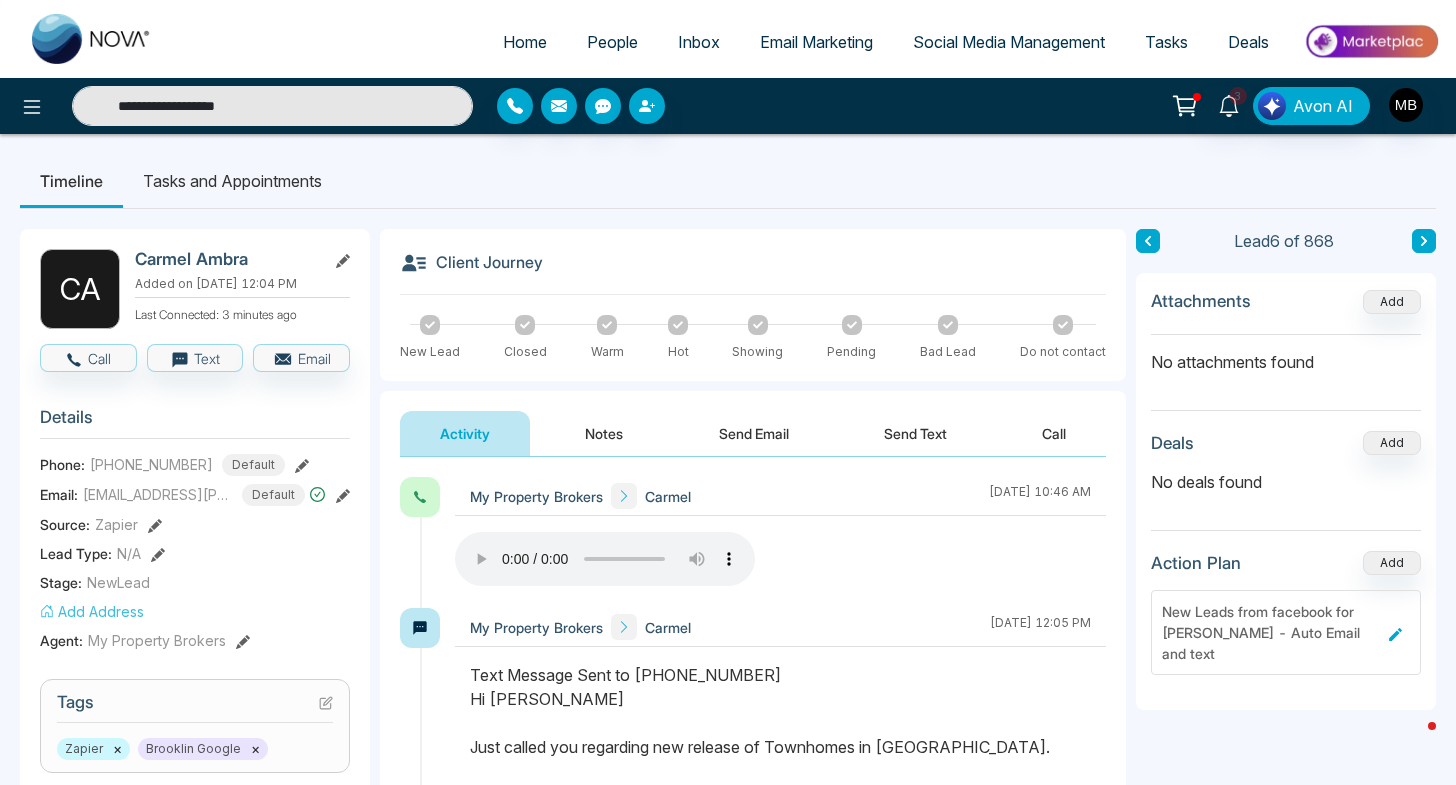 drag, startPoint x: 291, startPoint y: 108, endPoint x: 0, endPoint y: 101, distance: 291.08417 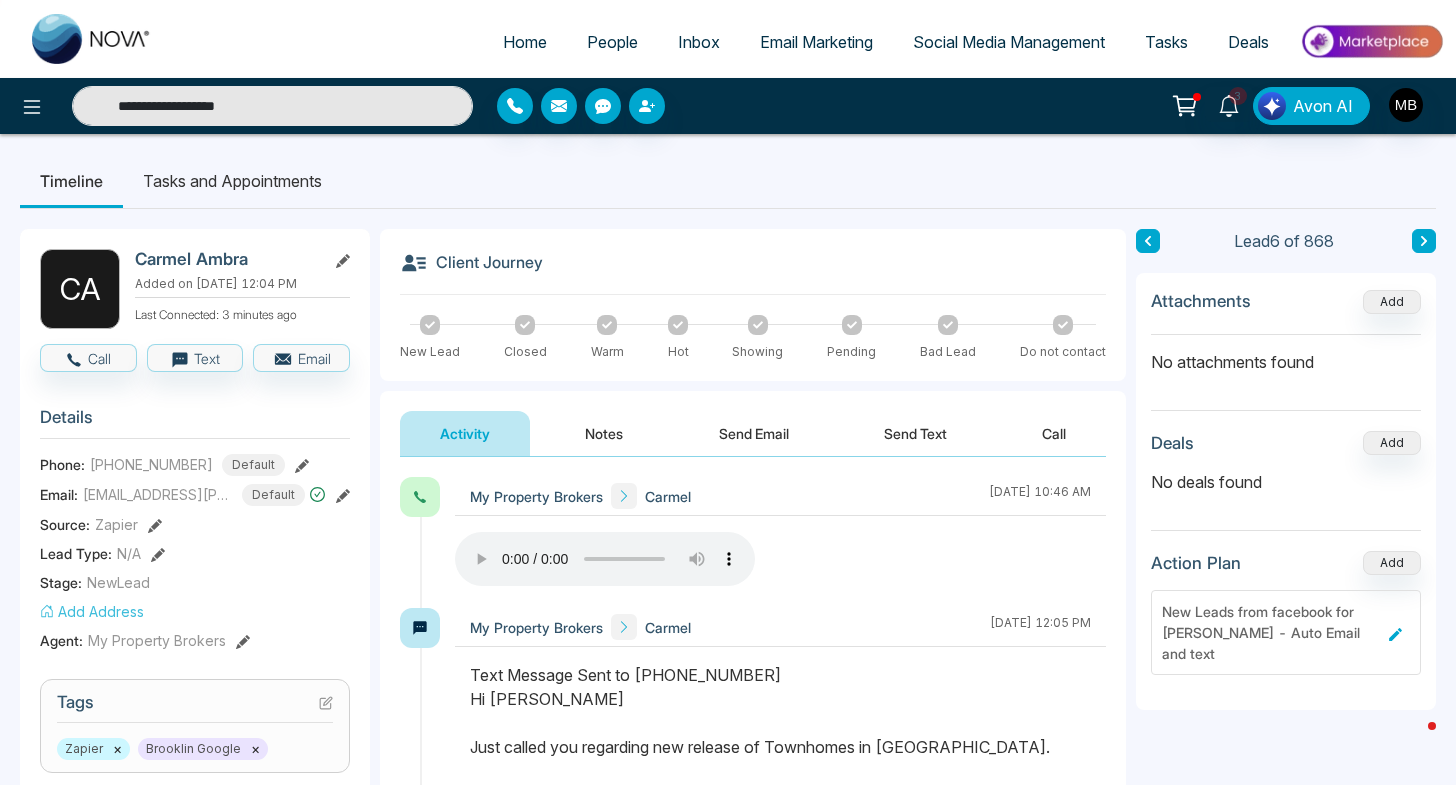 click on "**********" at bounding box center [242, 106] 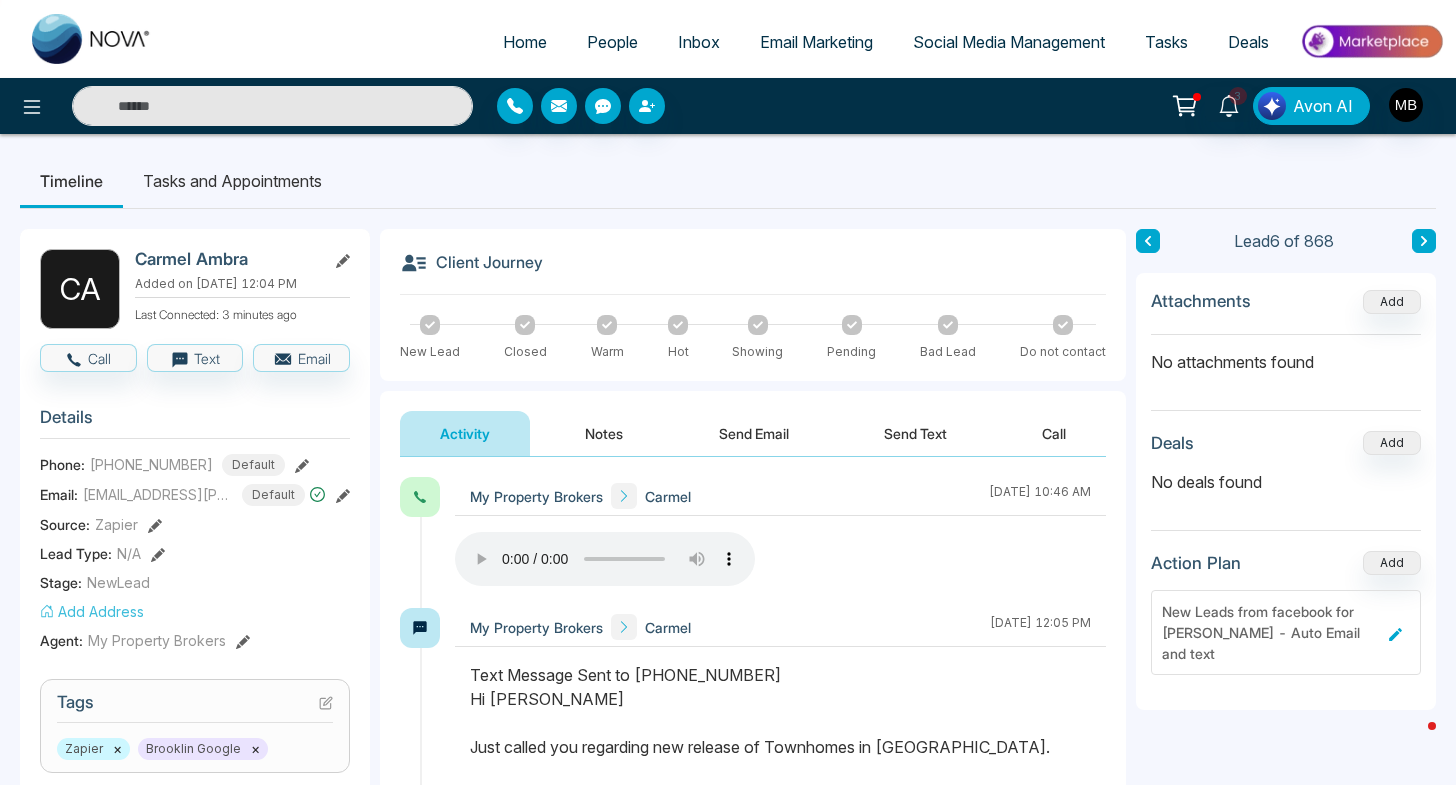 paste on "**********" 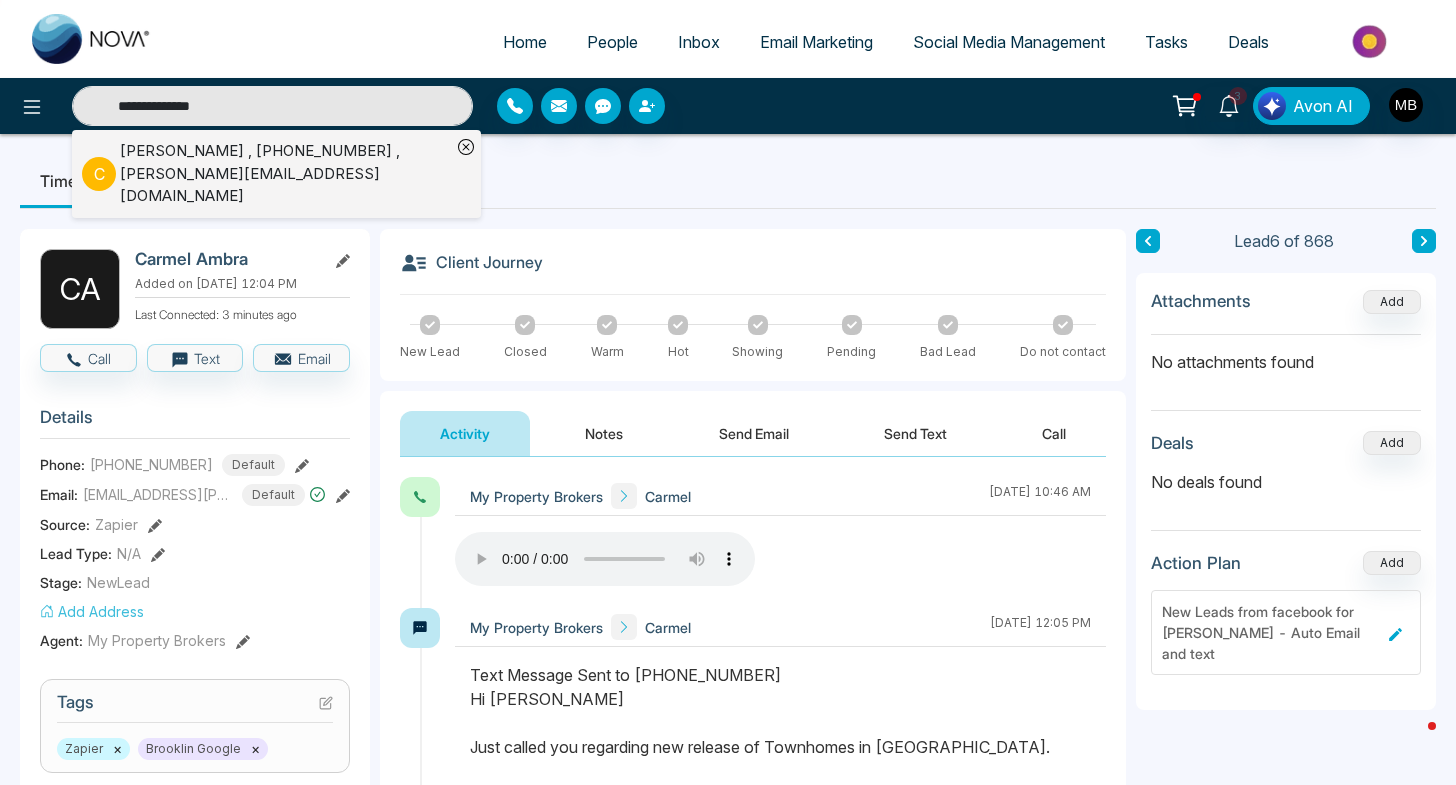 type on "**********" 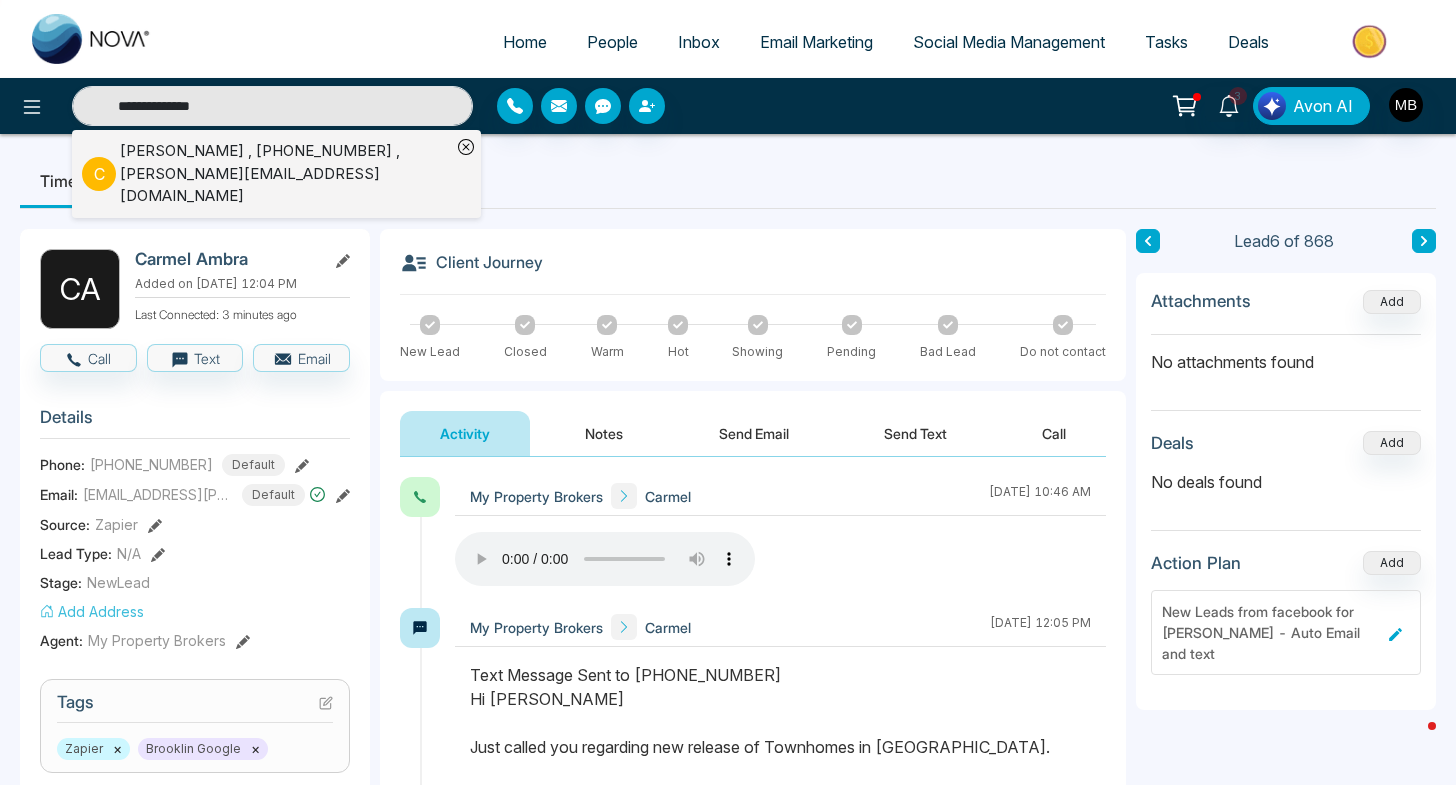 click on "Cyrus Ahanin     , +14168757474   , cahanin@me.com" at bounding box center [285, 174] 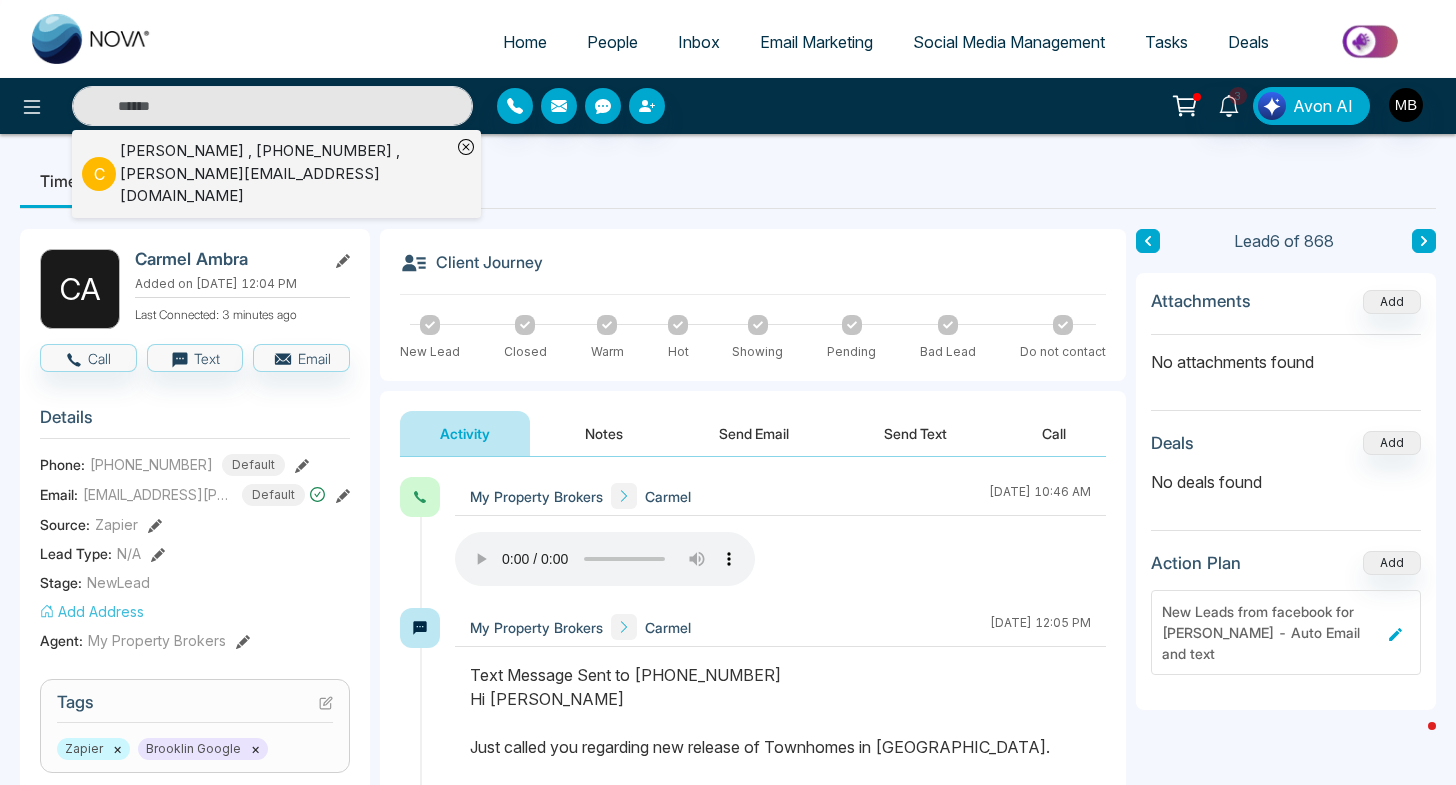 type on "**********" 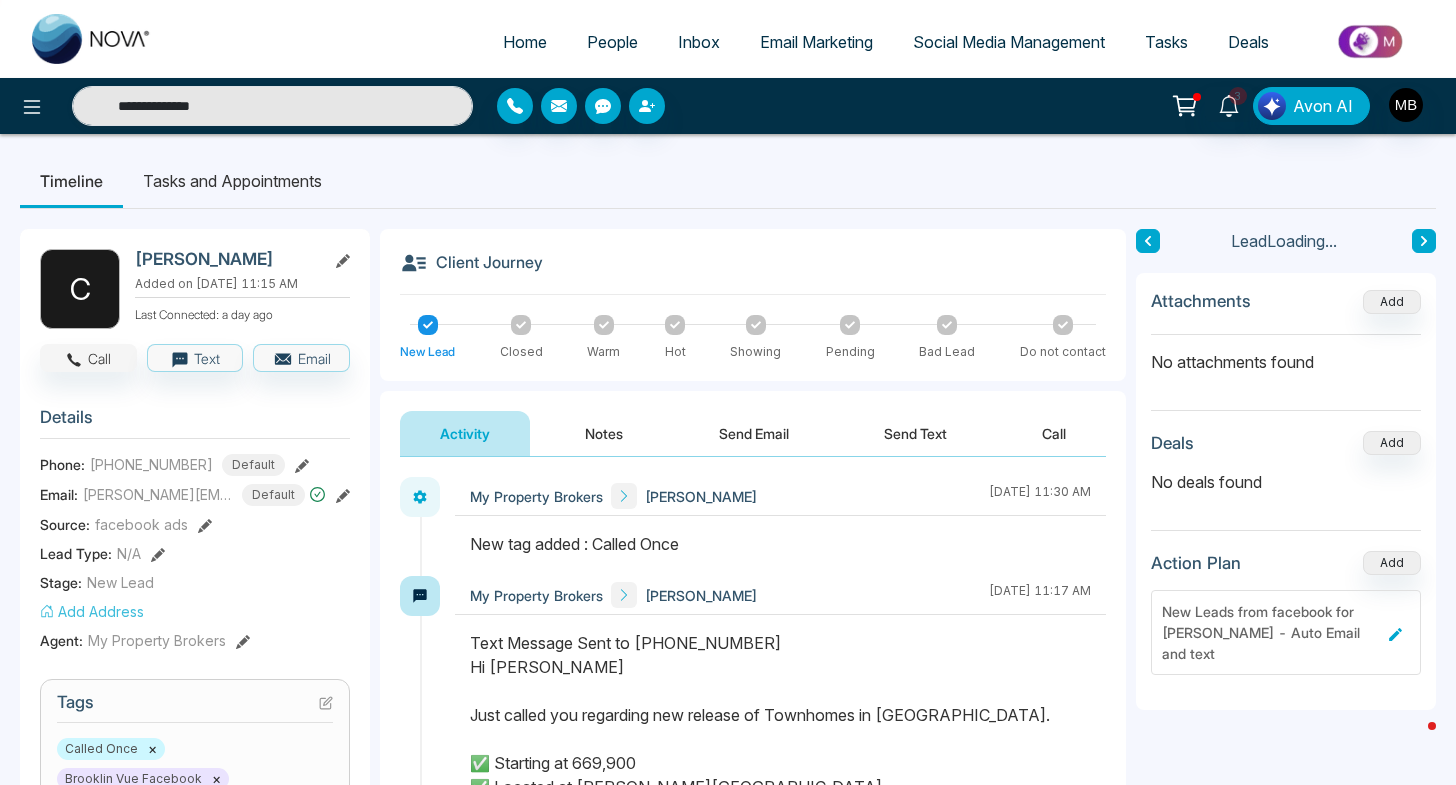 click on "Call" at bounding box center (88, 358) 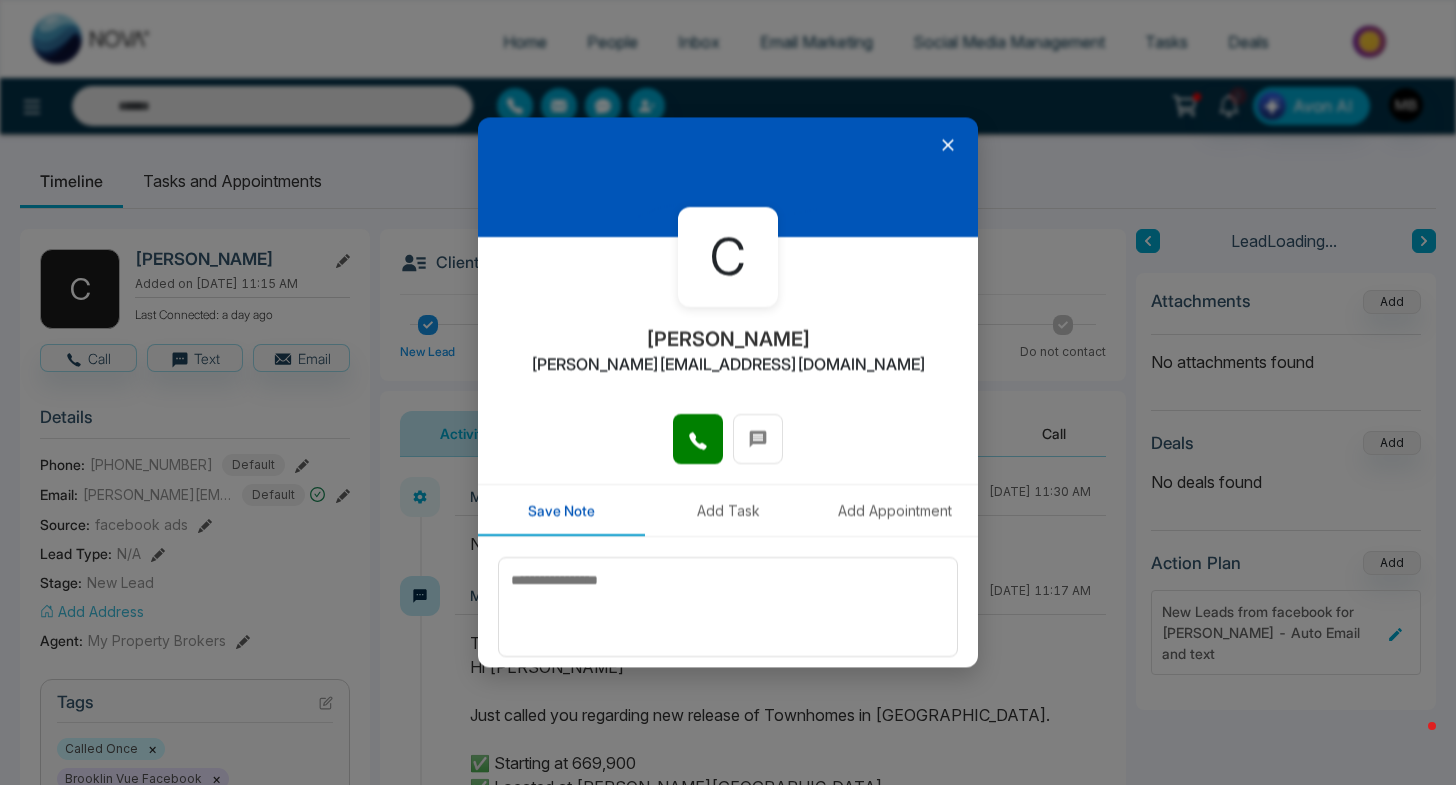 type on "**********" 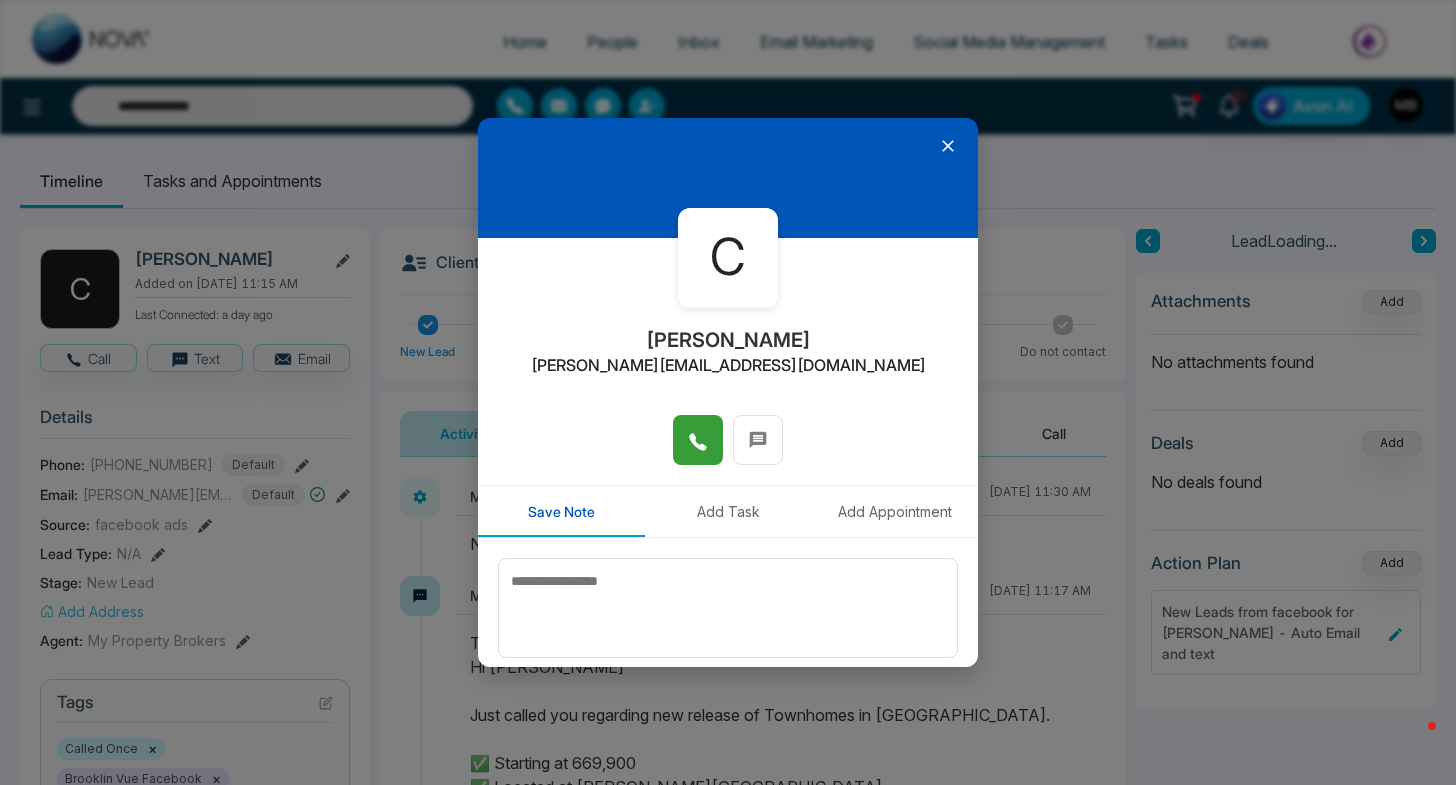 click 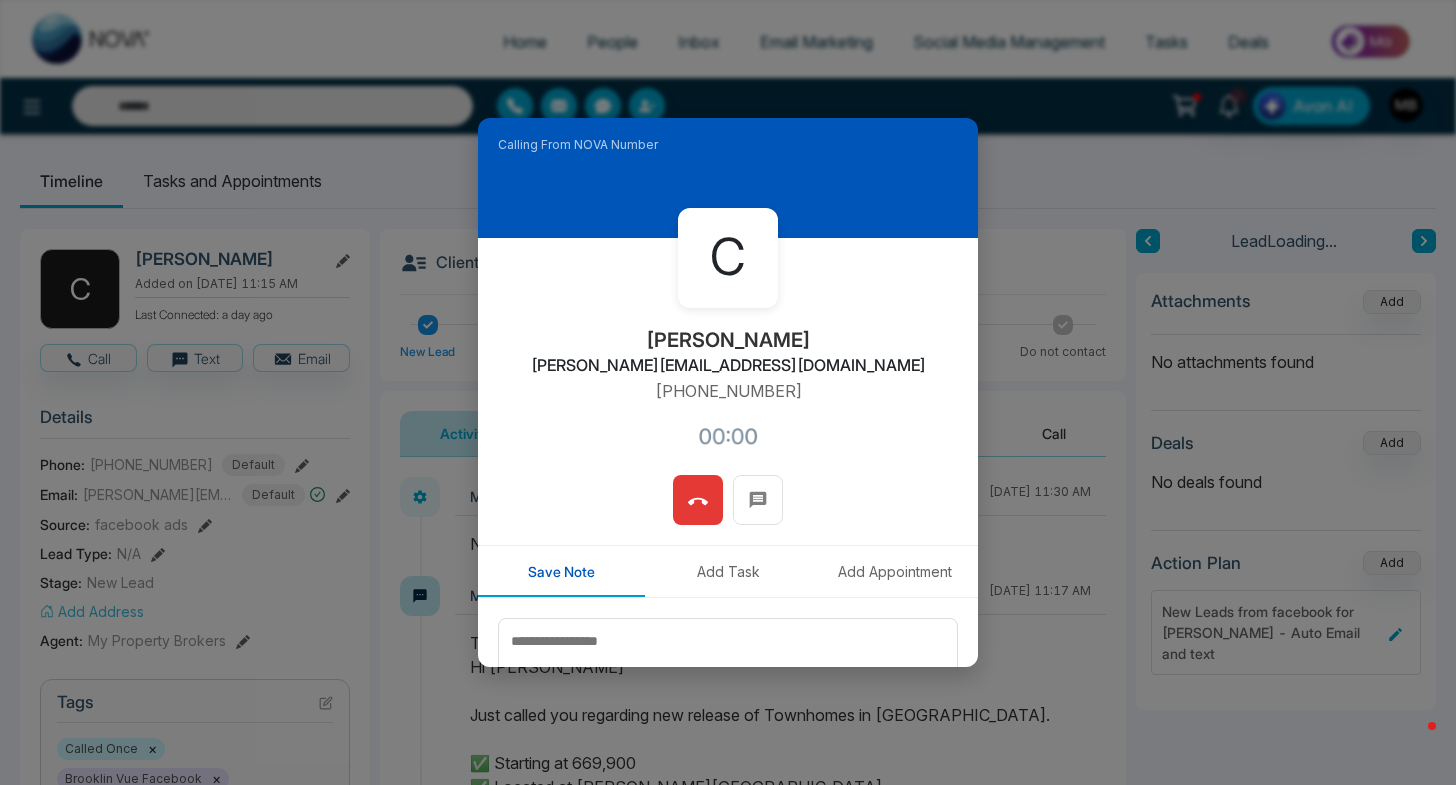type on "**********" 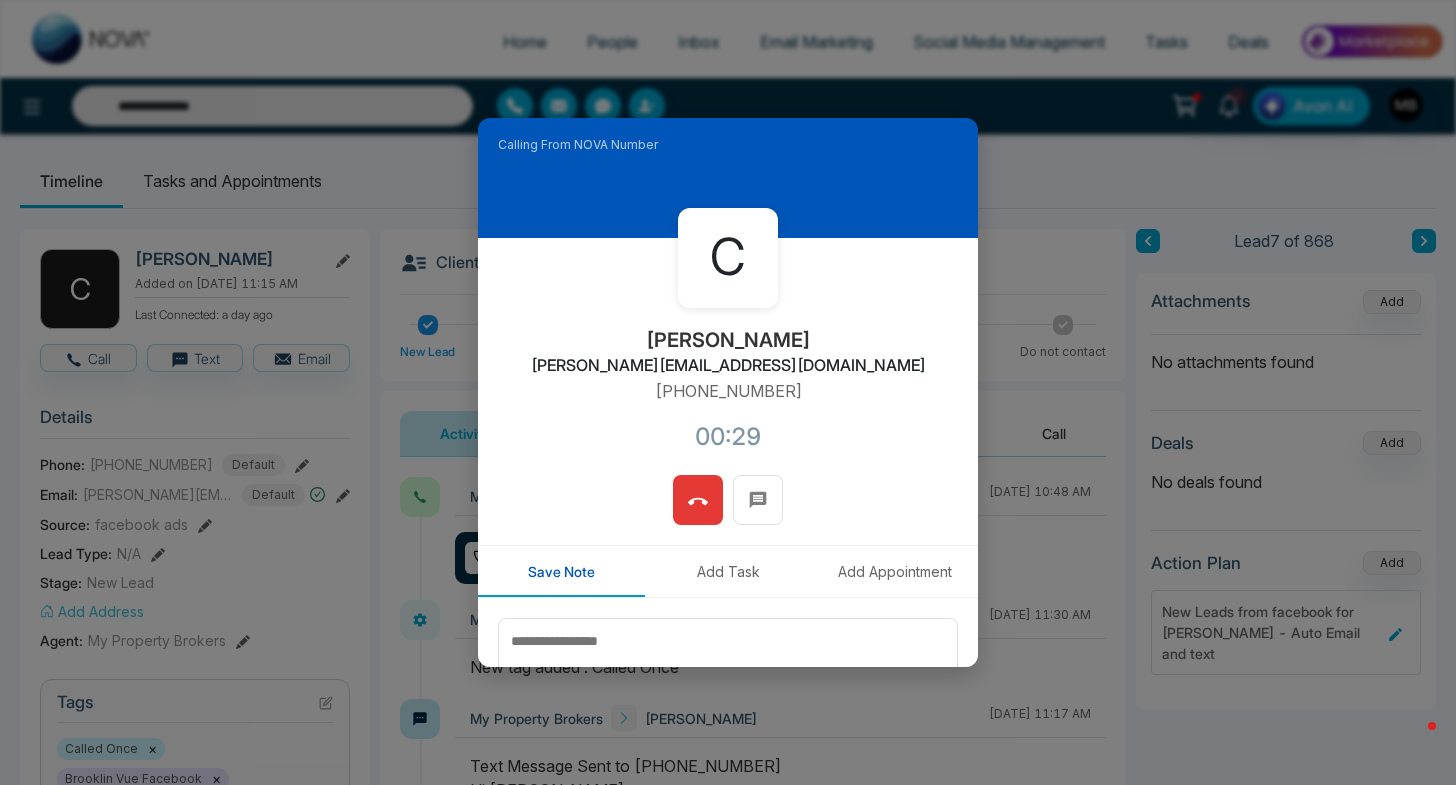 click 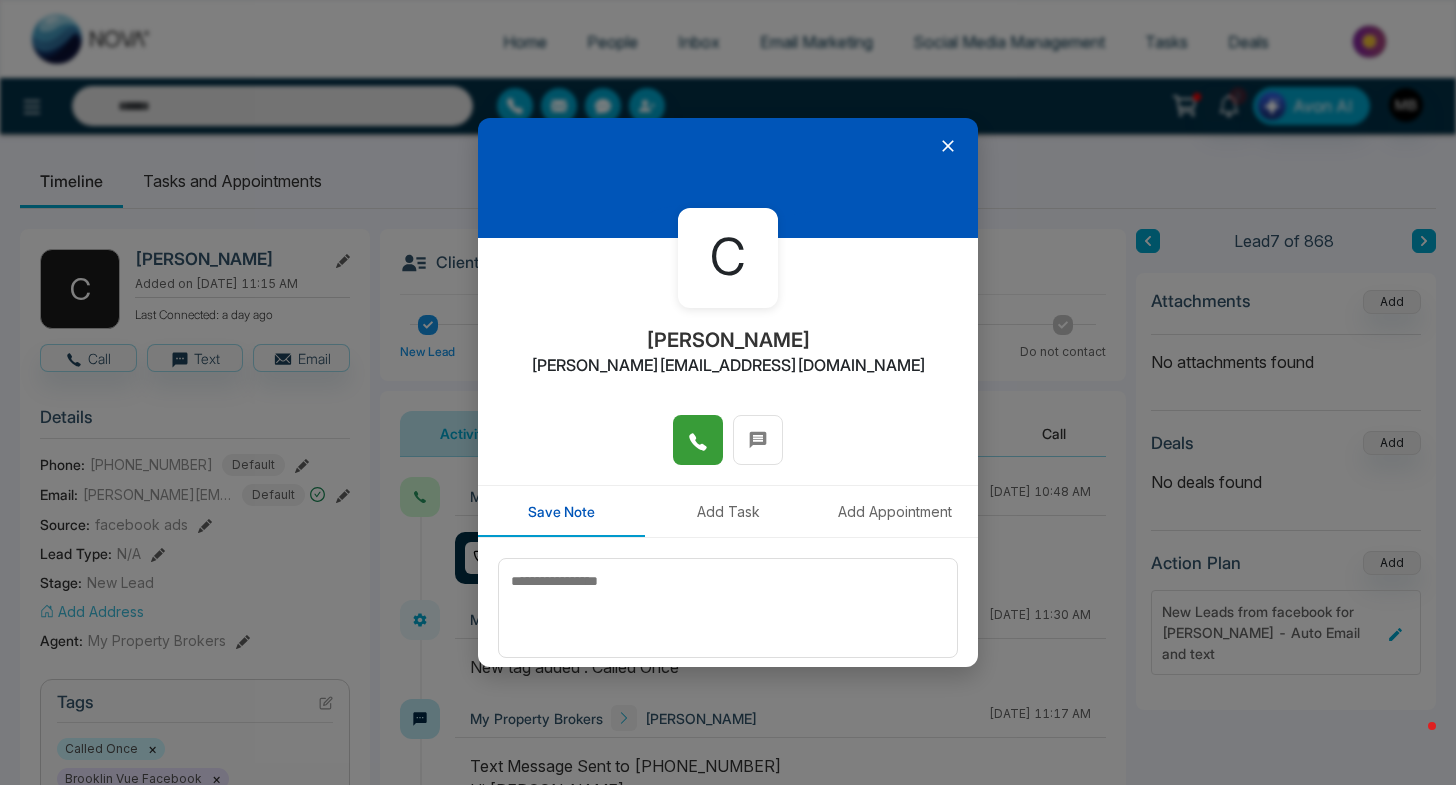 click 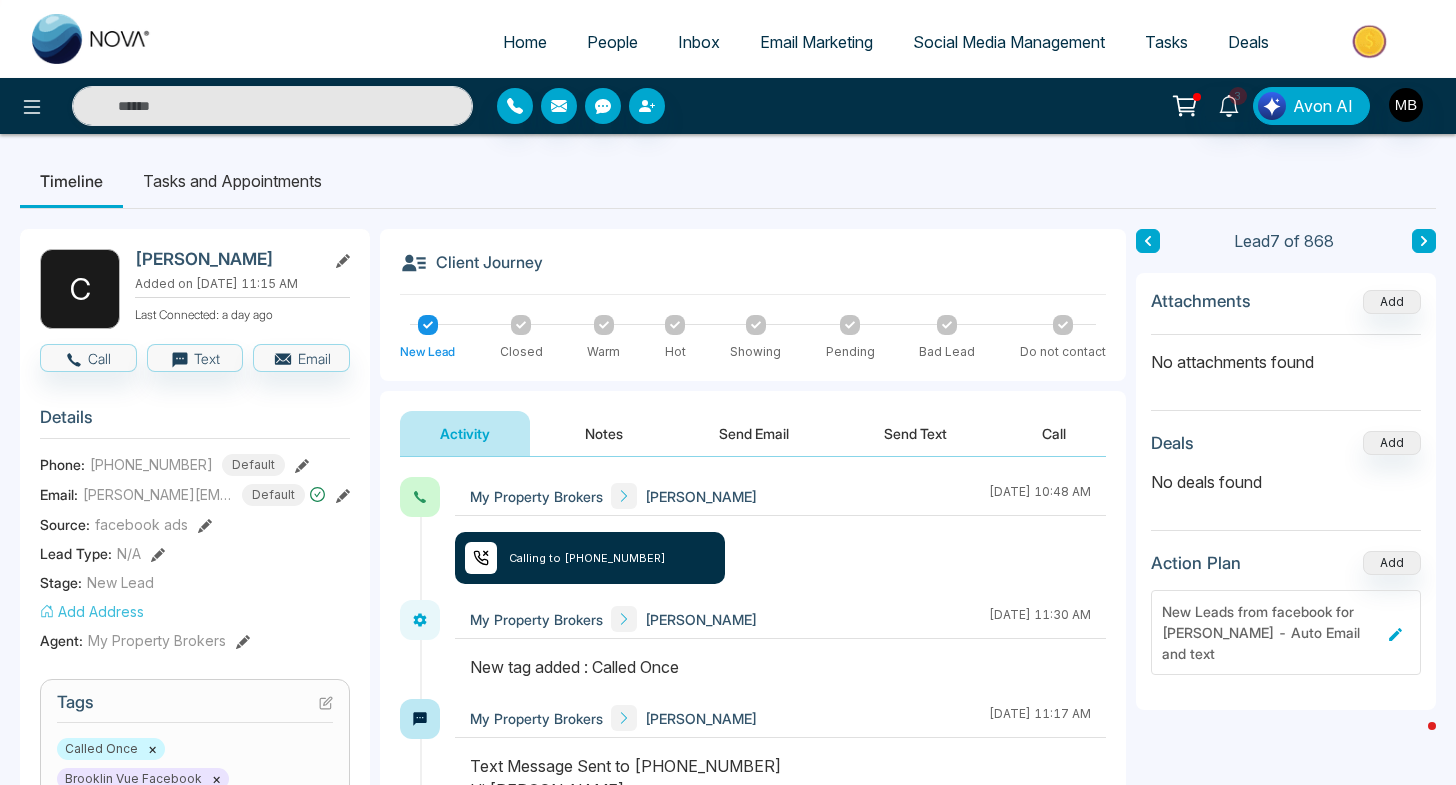 type on "**********" 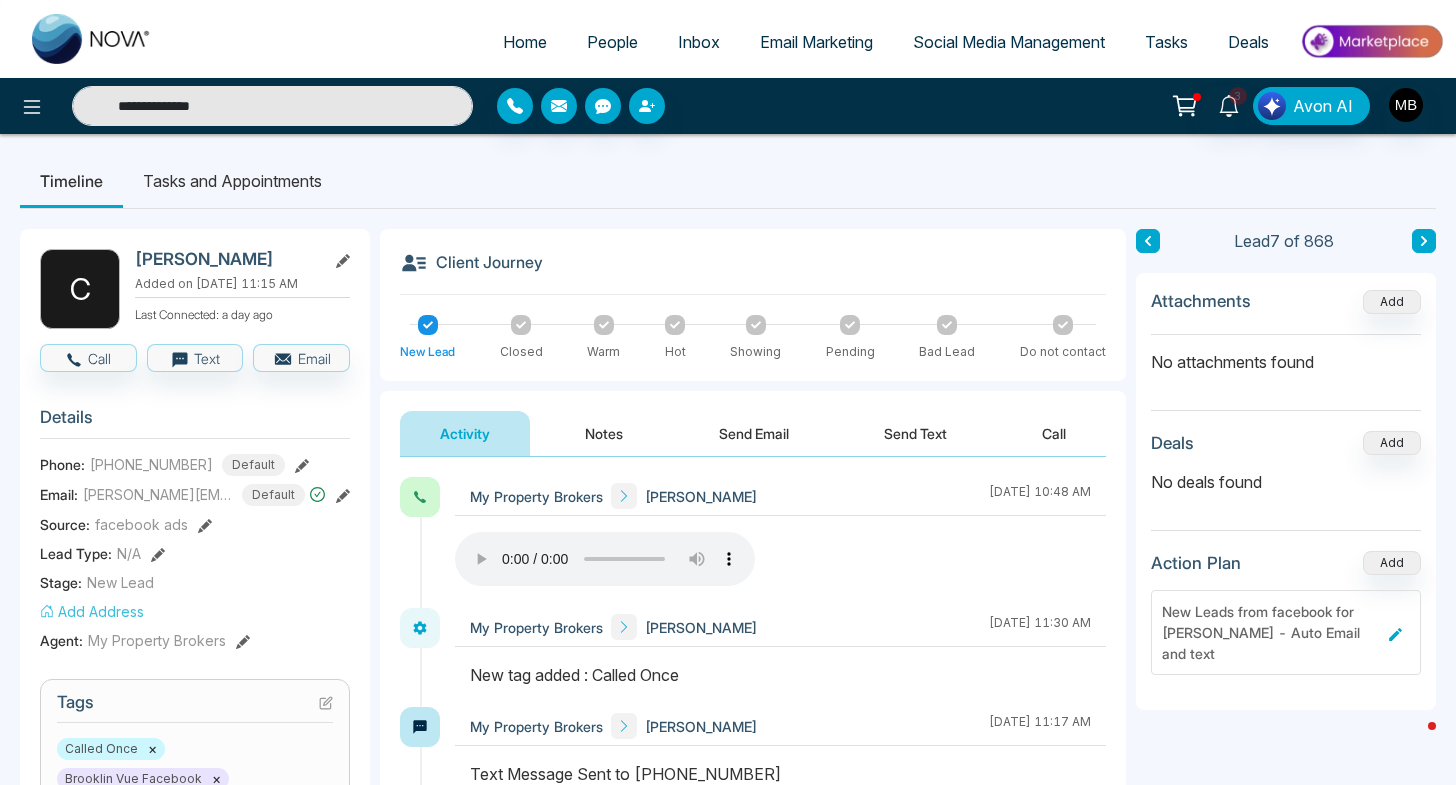 click on "**********" at bounding box center (272, 106) 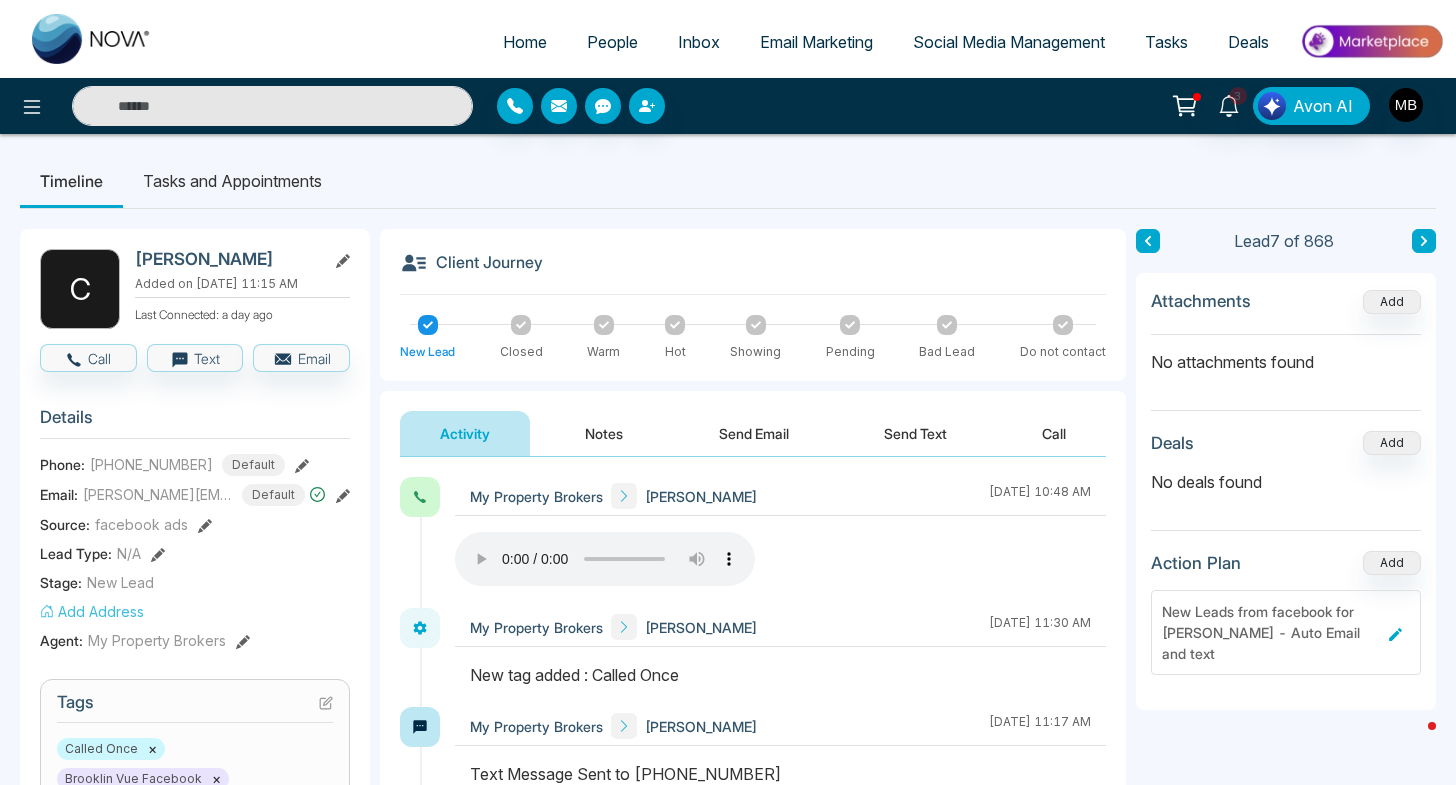 paste on "**********" 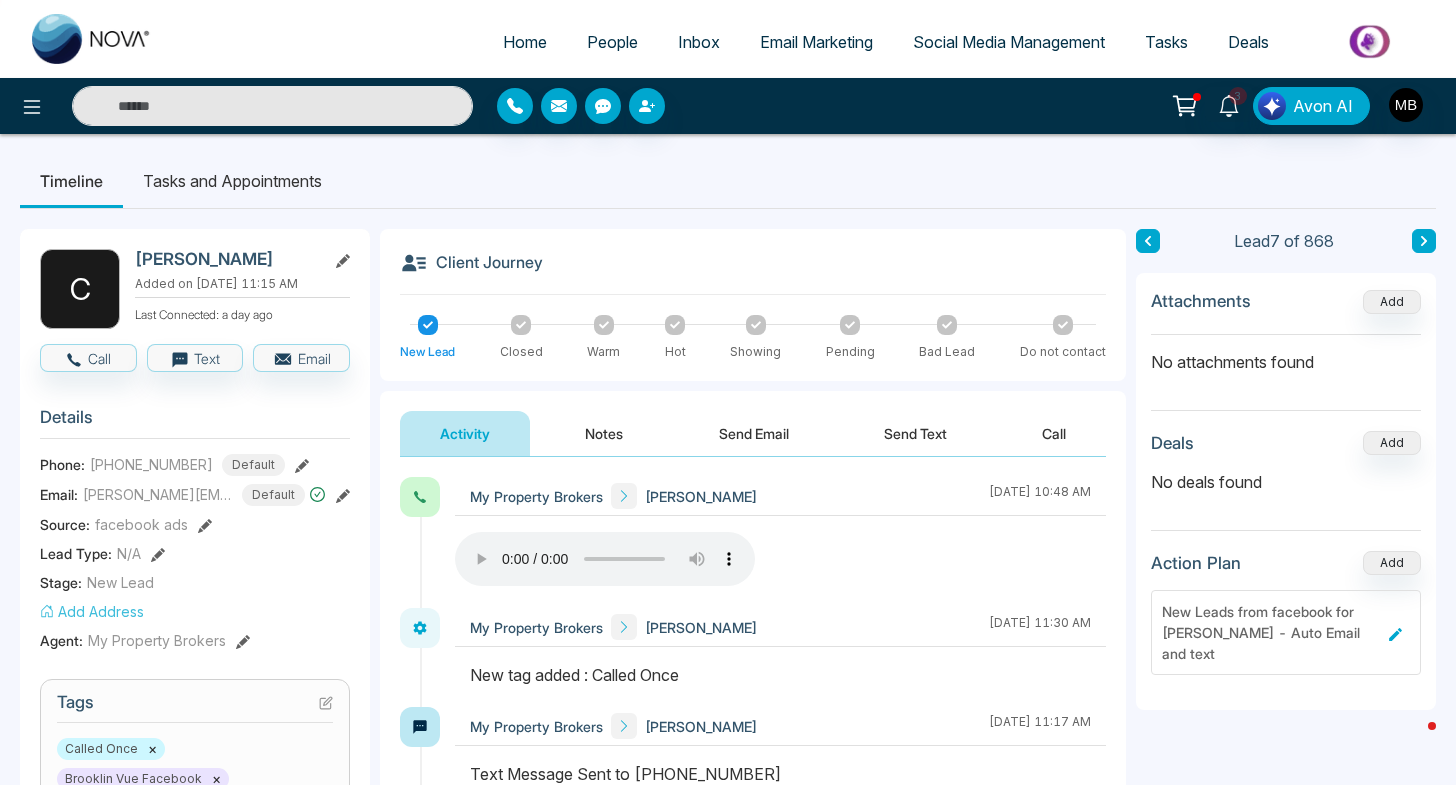type on "**********" 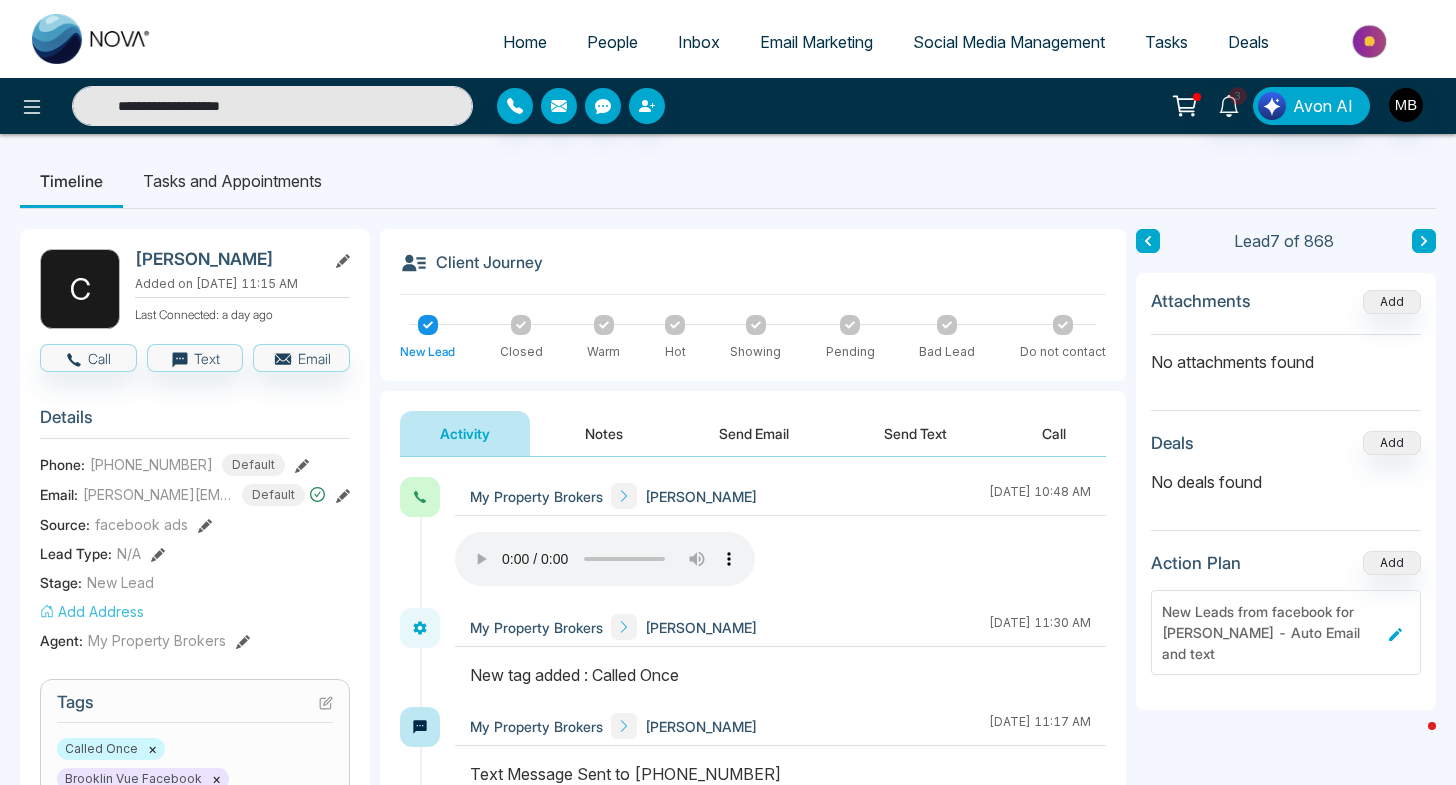 drag, startPoint x: 323, startPoint y: 108, endPoint x: 115, endPoint y: 113, distance: 208.06009 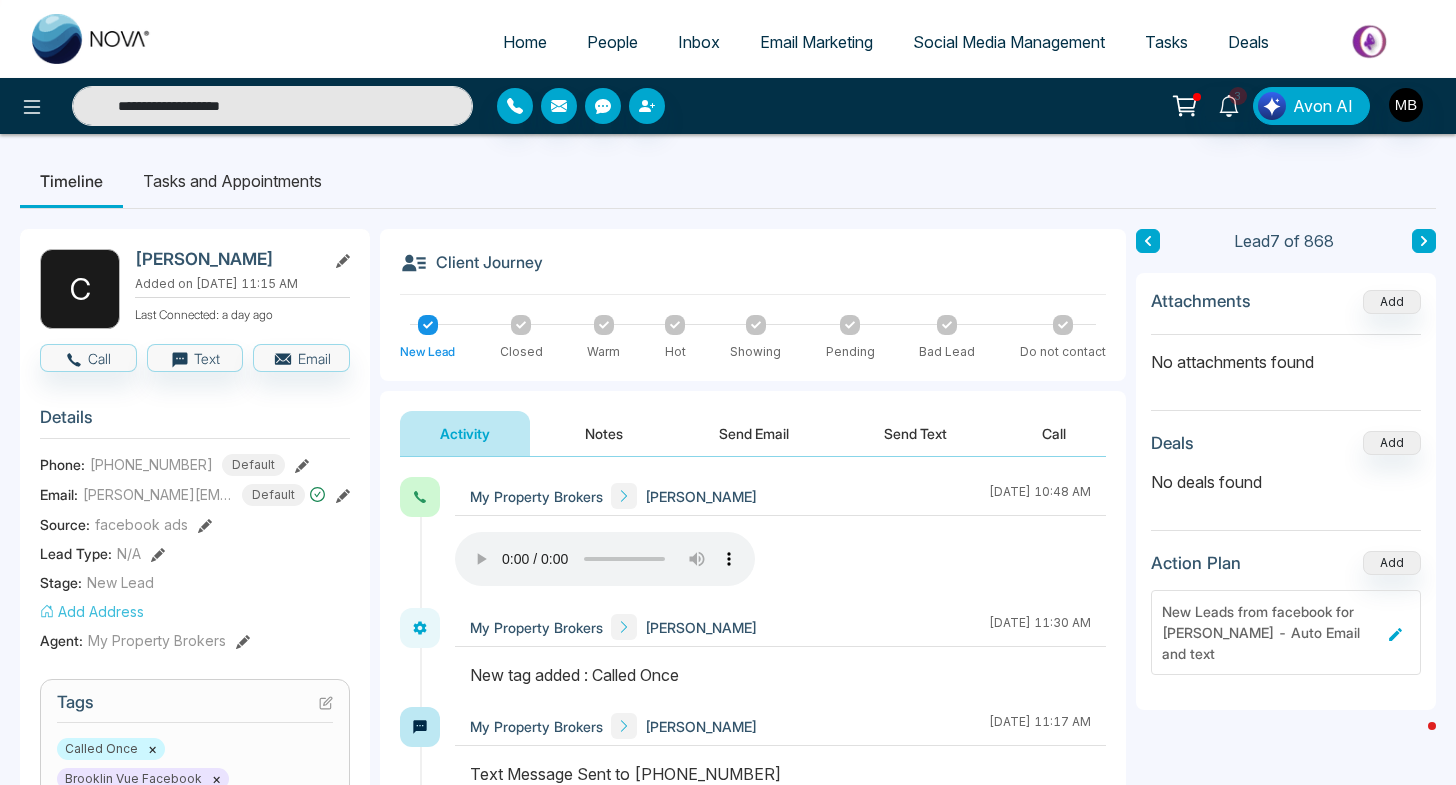 click on "**********" at bounding box center (272, 106) 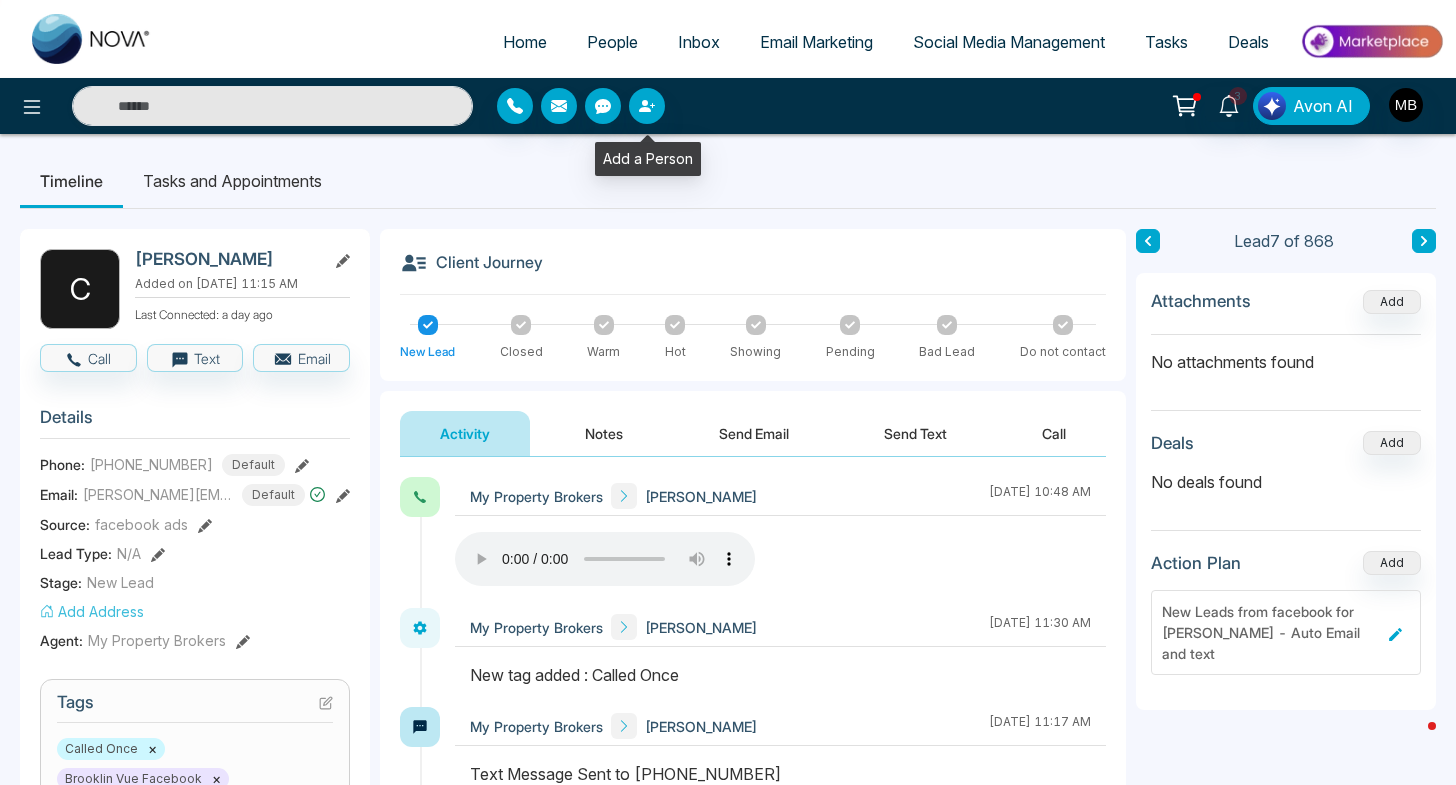 click 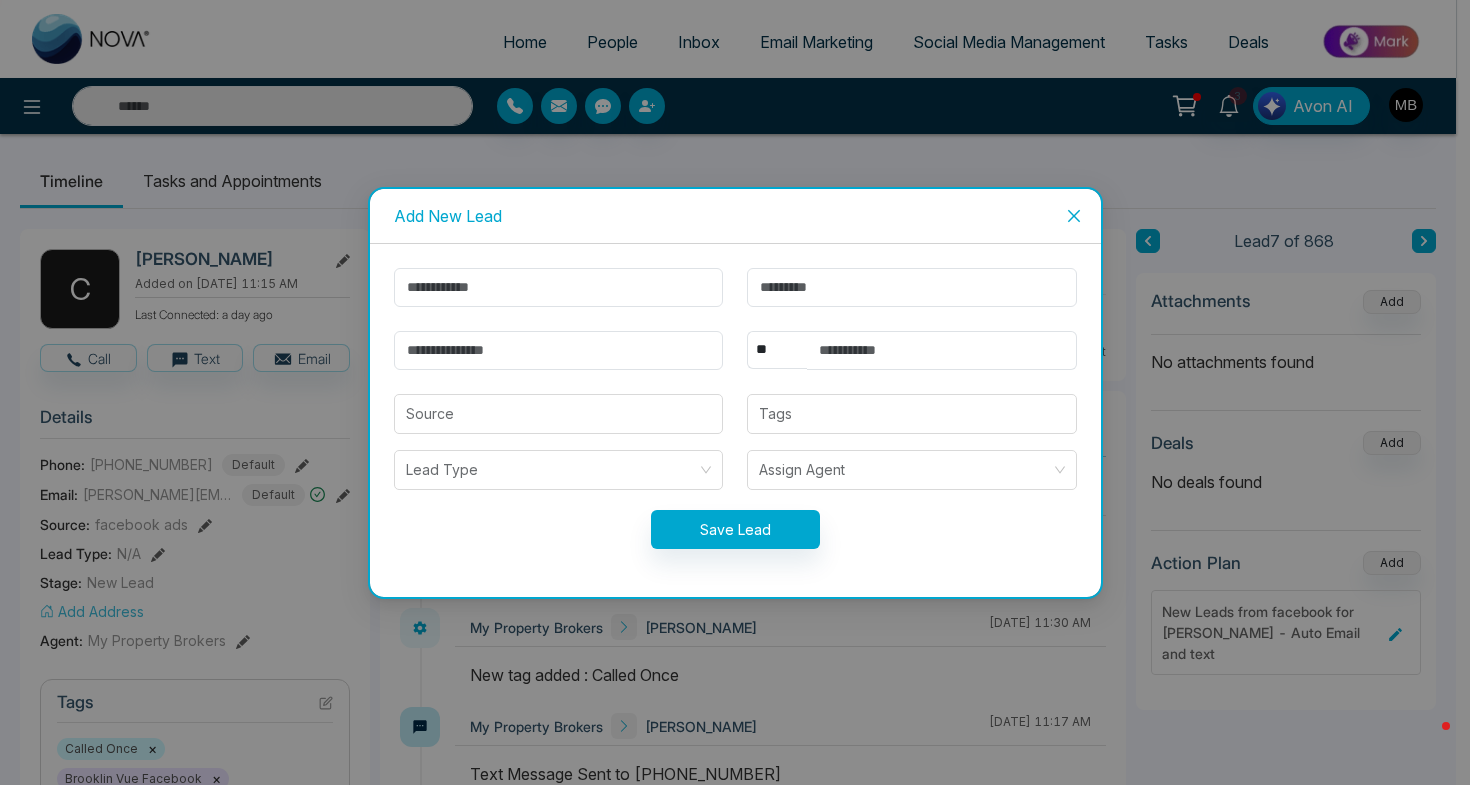 type on "**********" 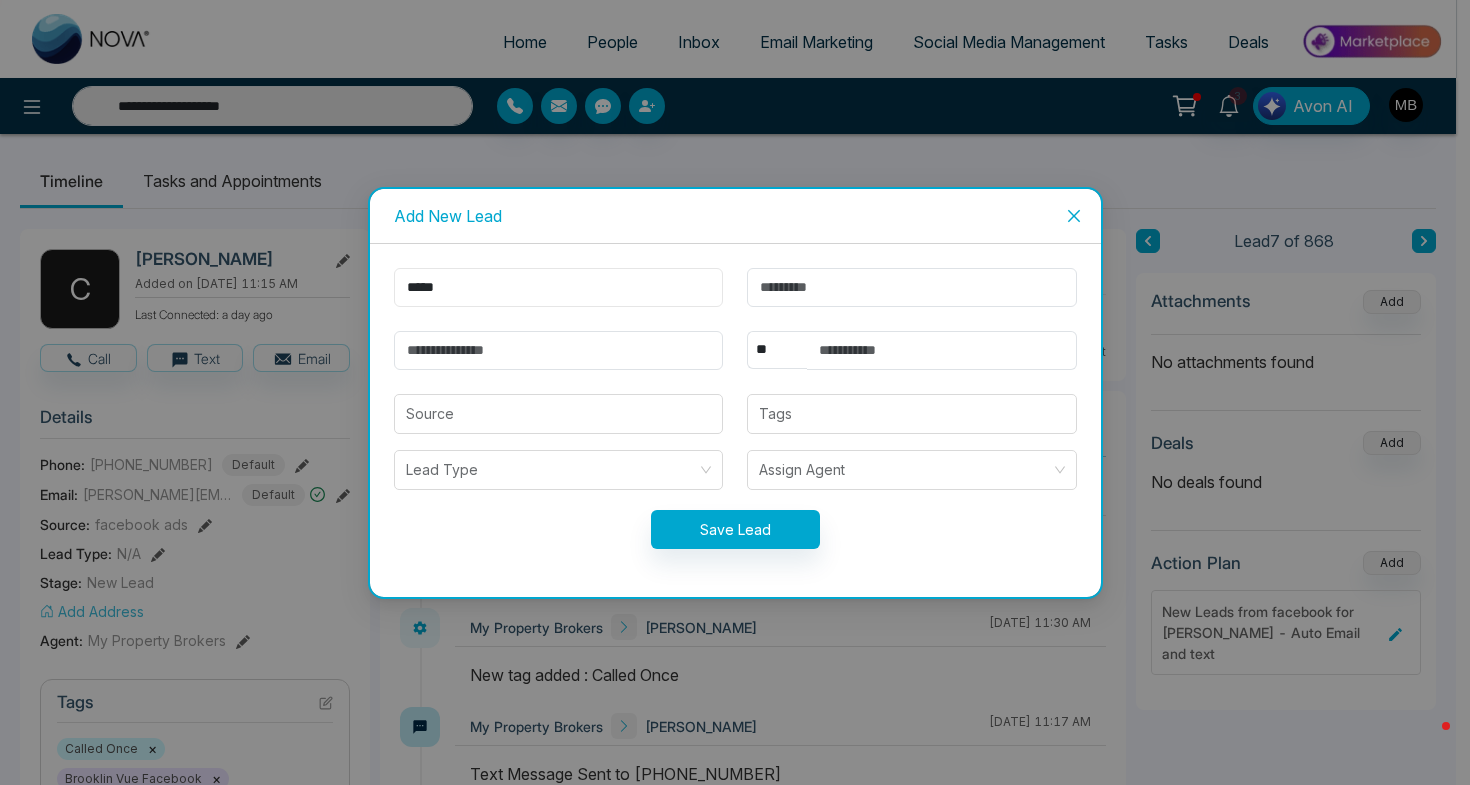 type on "*****" 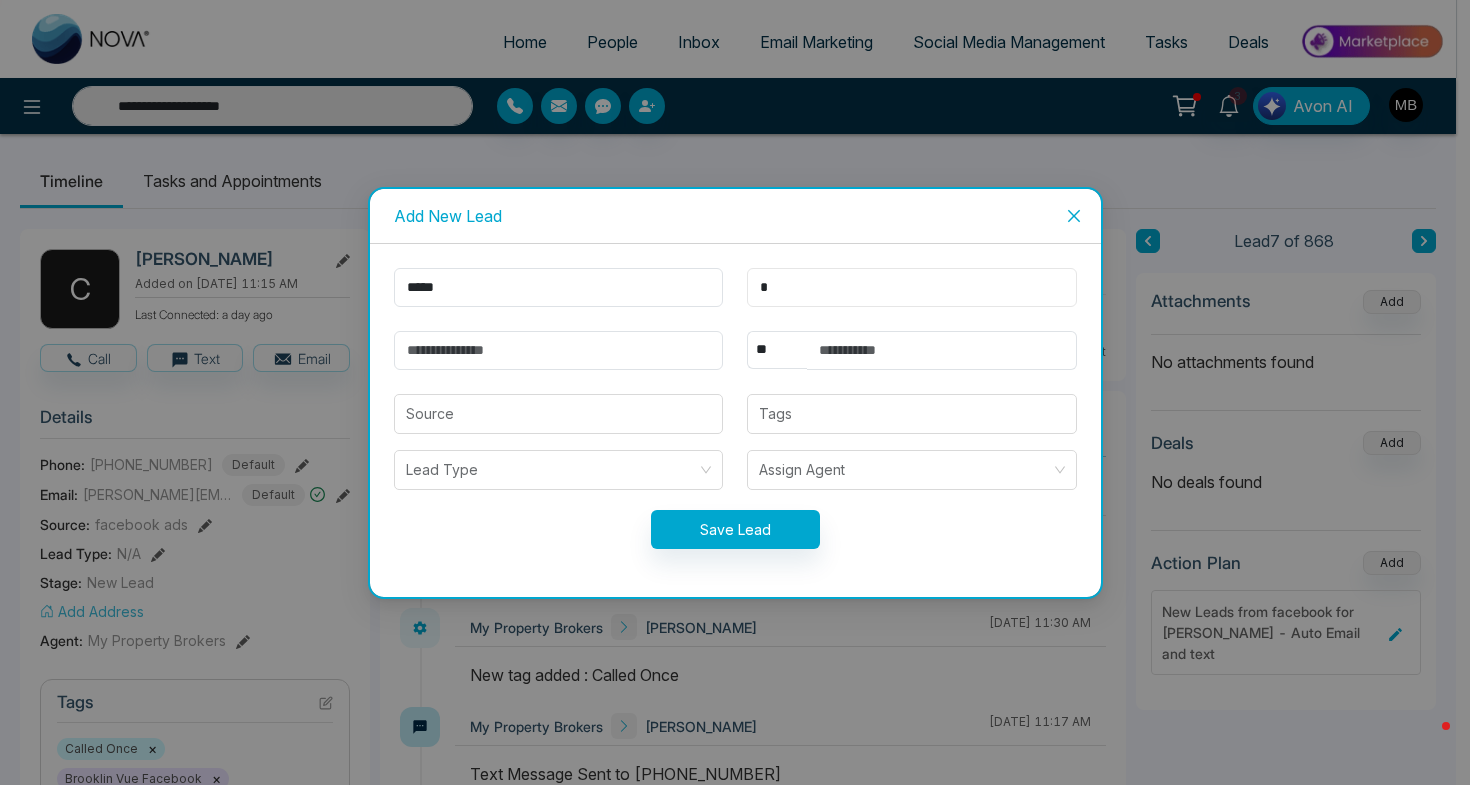 type on "*" 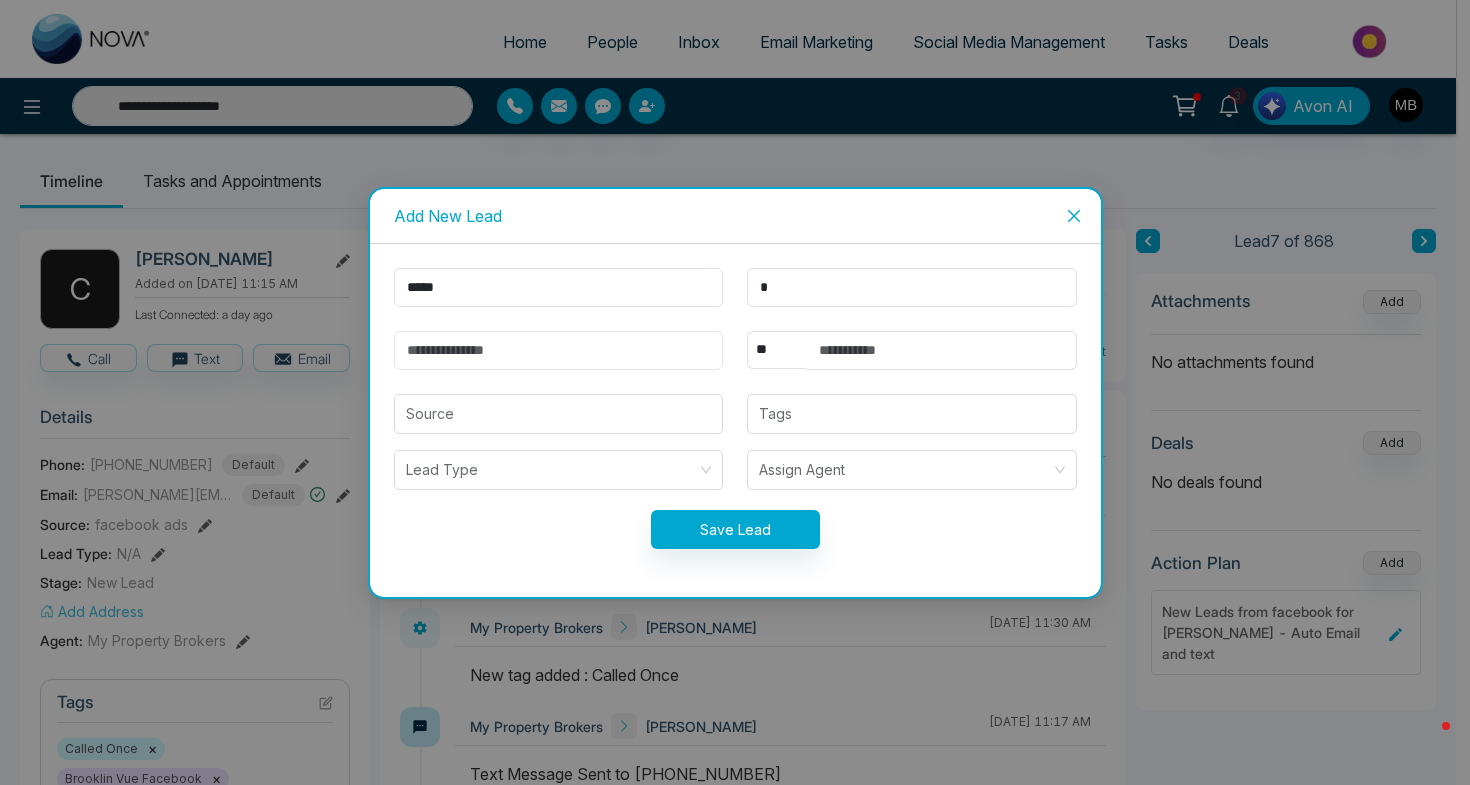 paste on "**********" 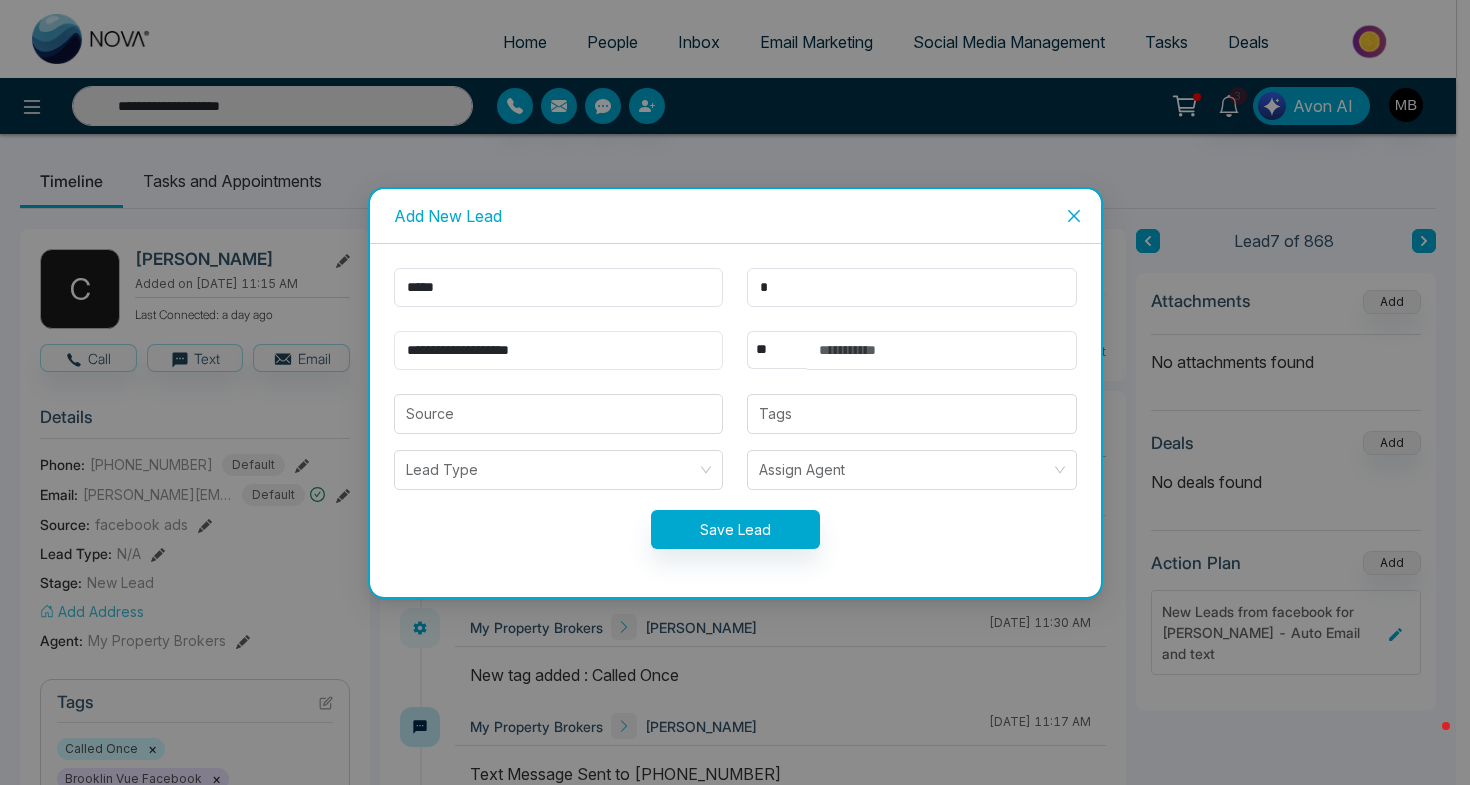 type on "**********" 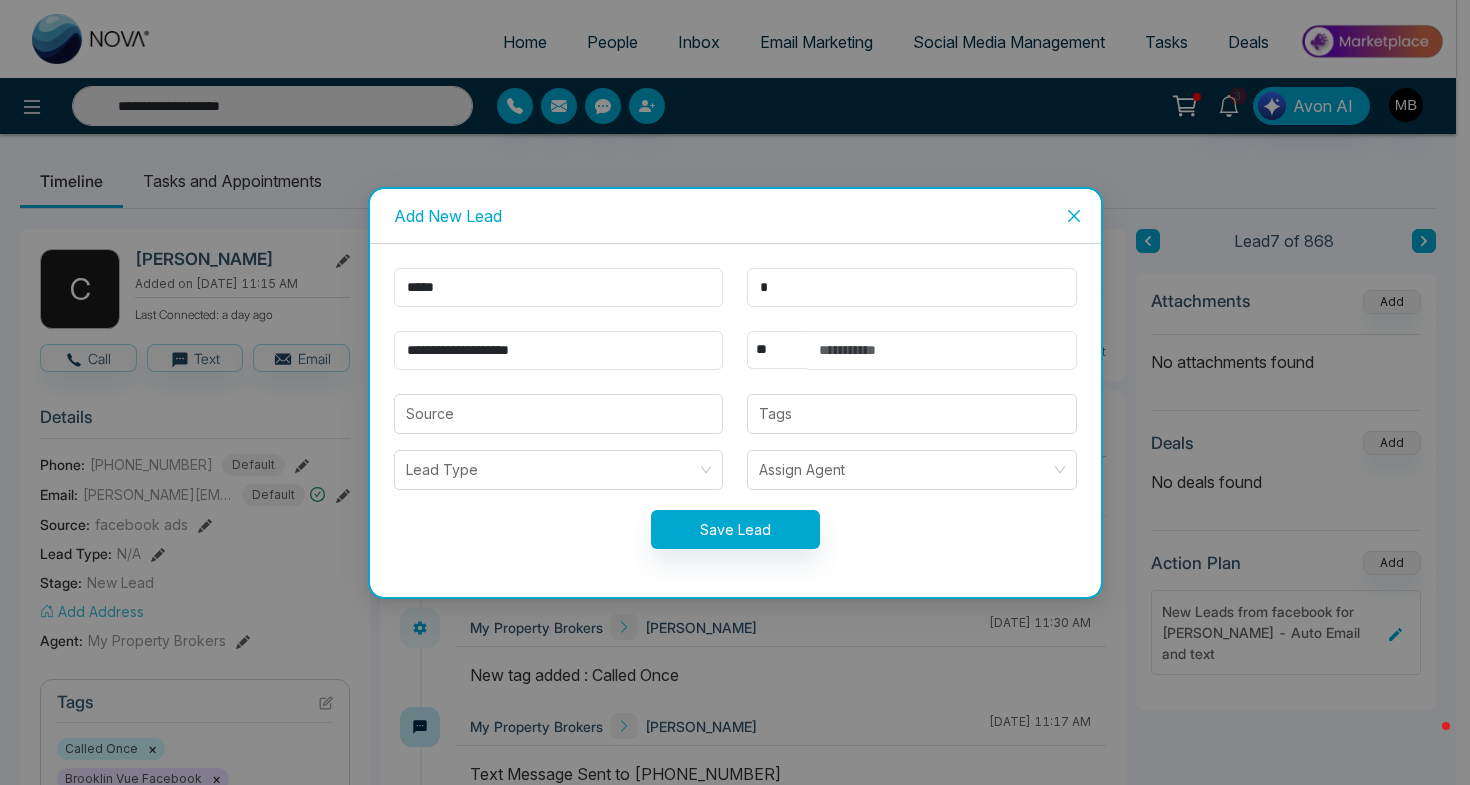 paste on "**********" 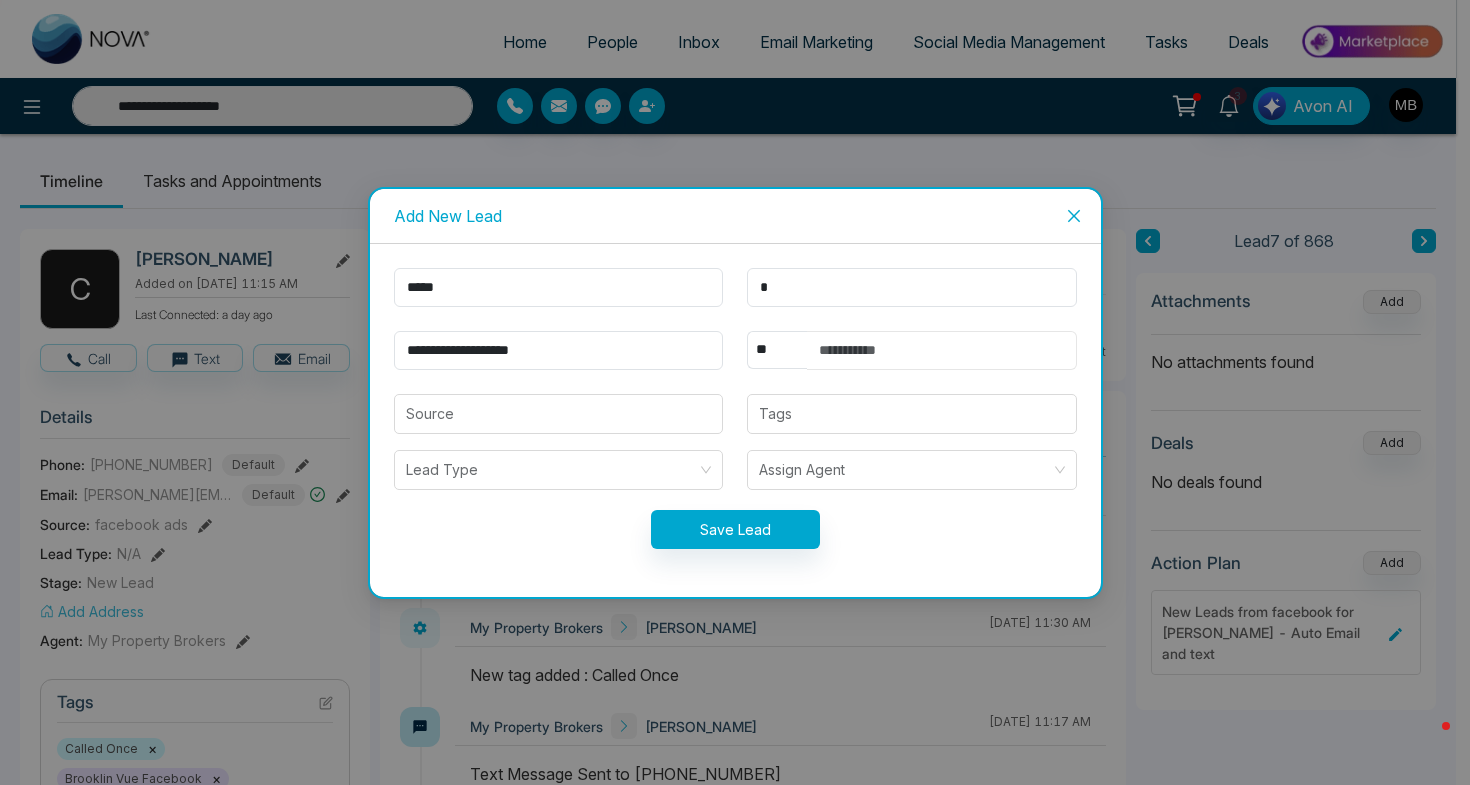 type on "**********" 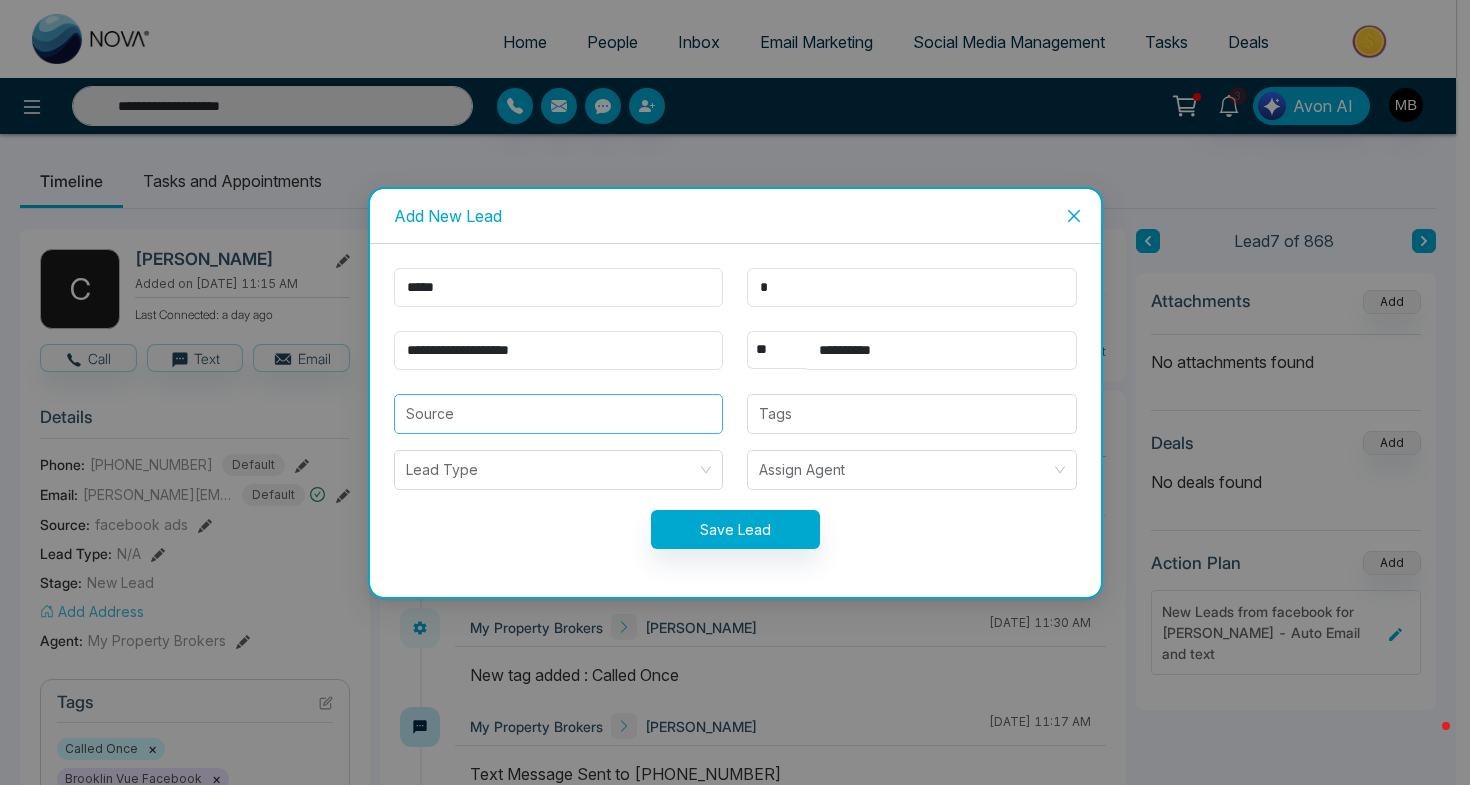click at bounding box center (559, 414) 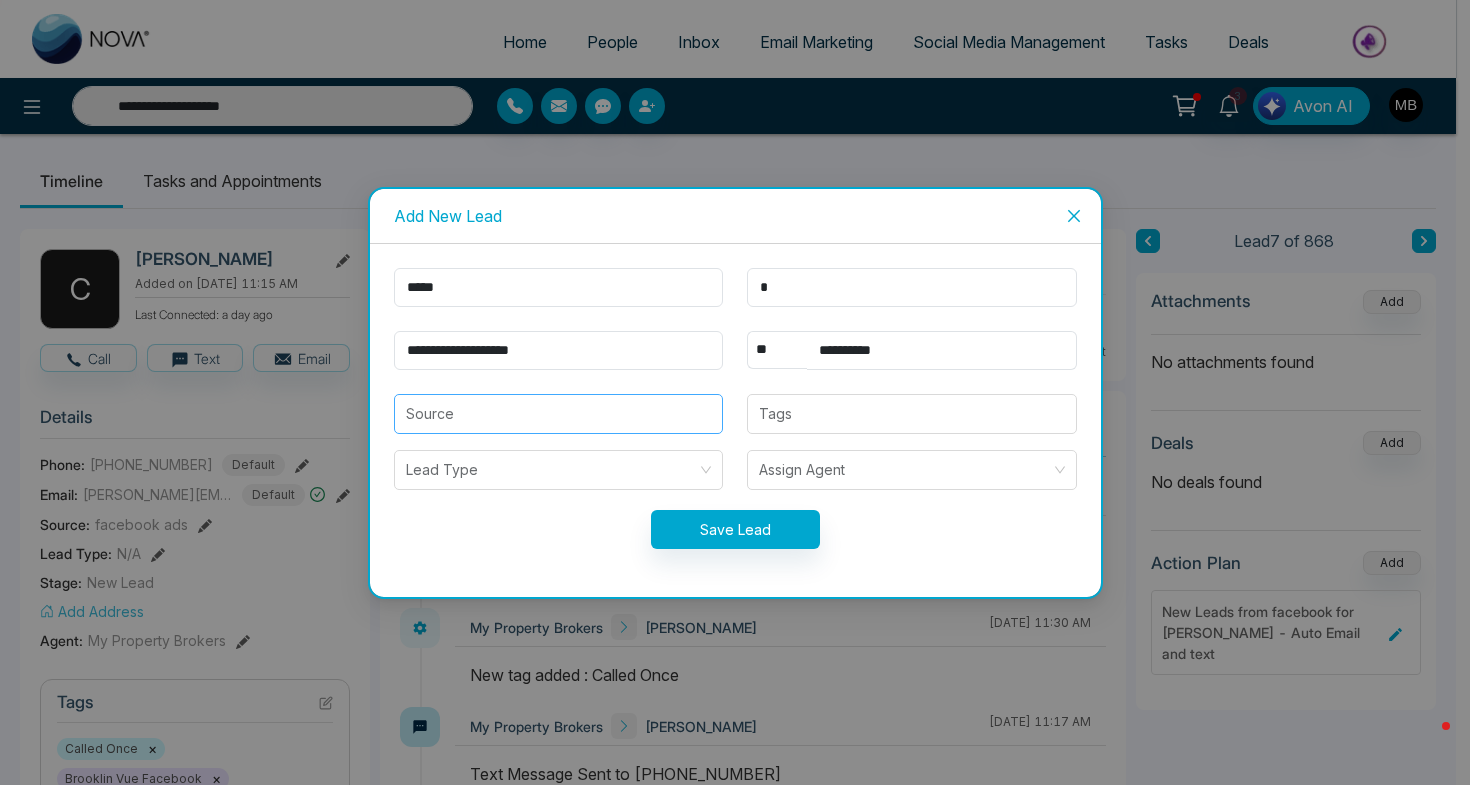 type 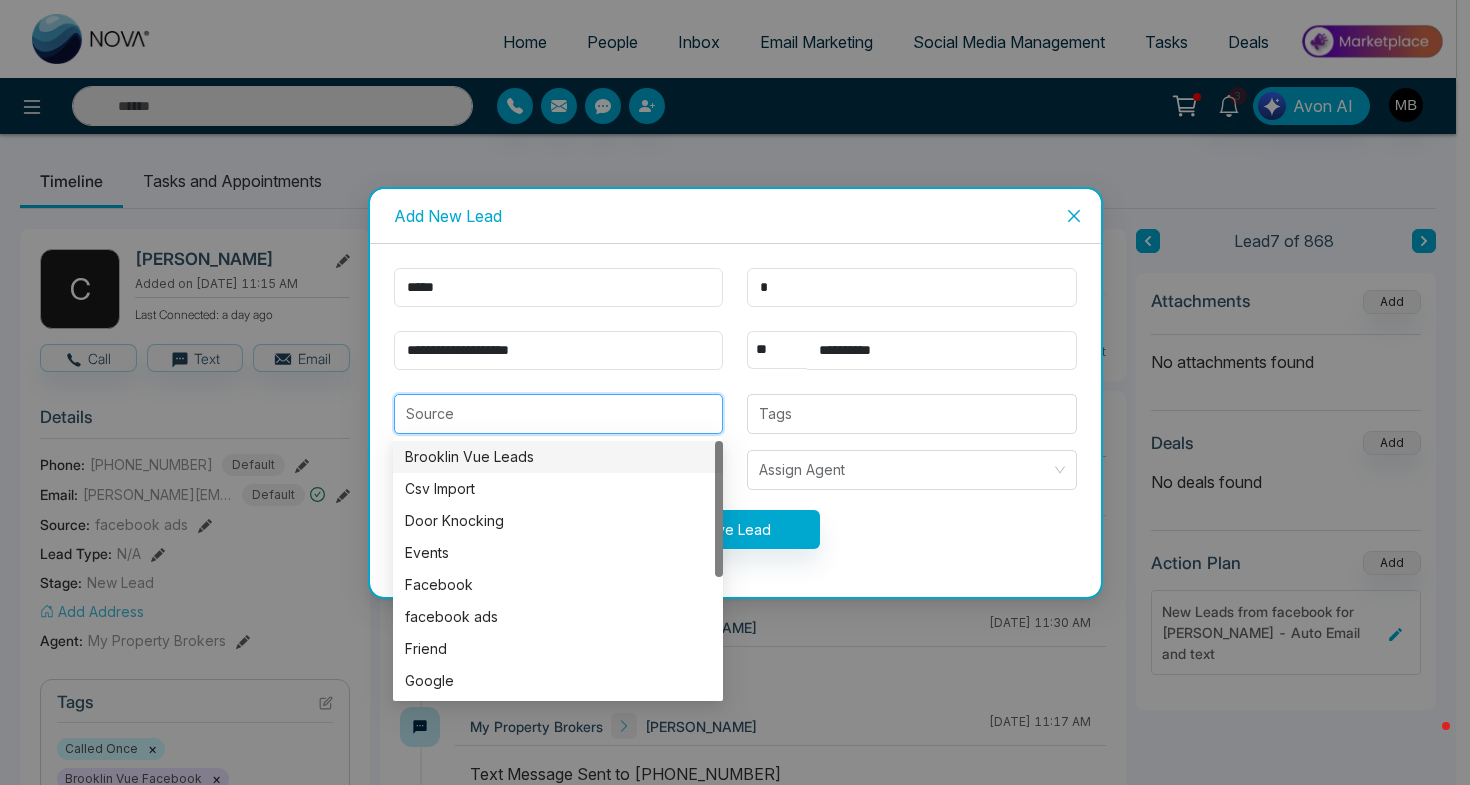 click on "Brooklin Vue Leads" at bounding box center [558, 457] 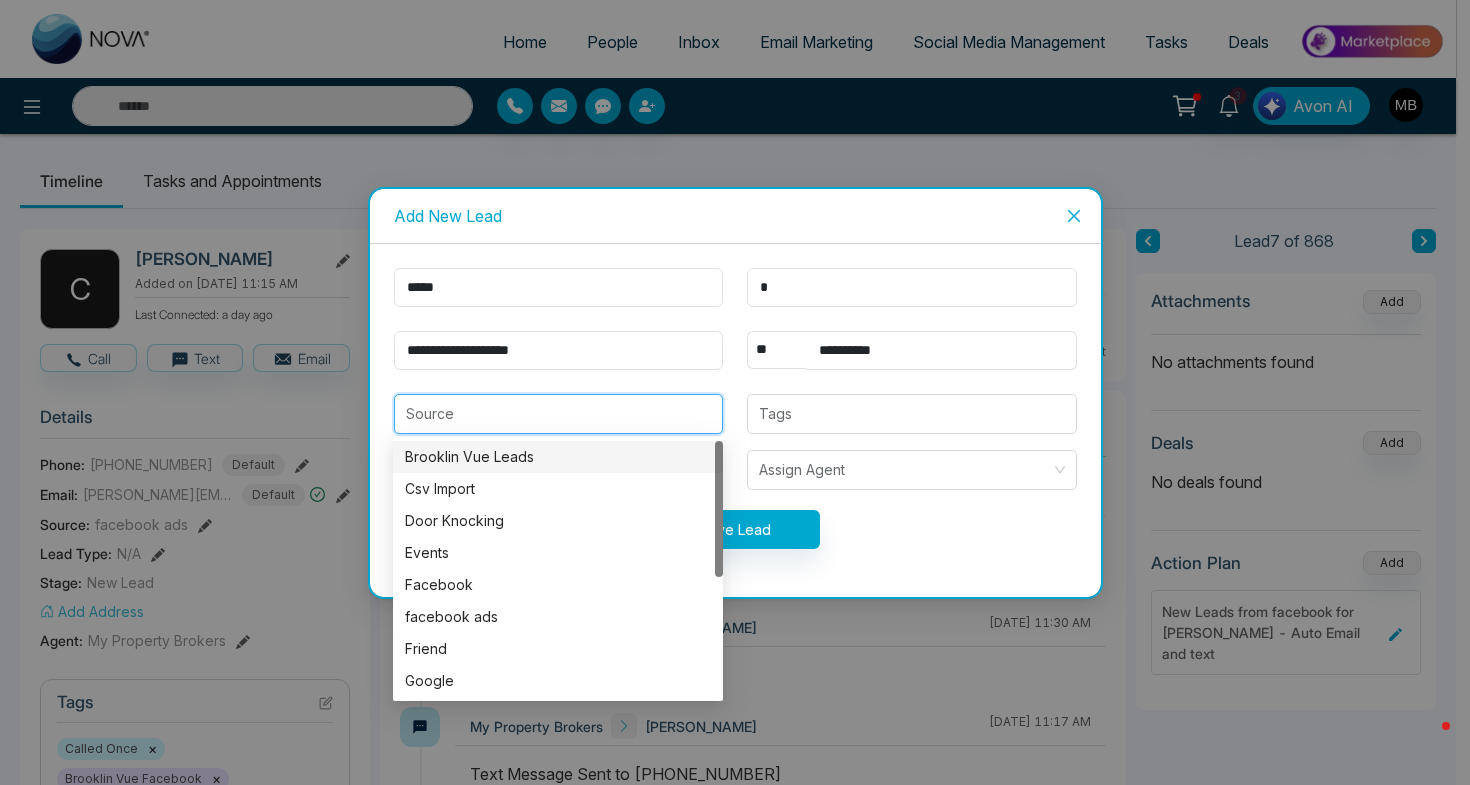 type on "**********" 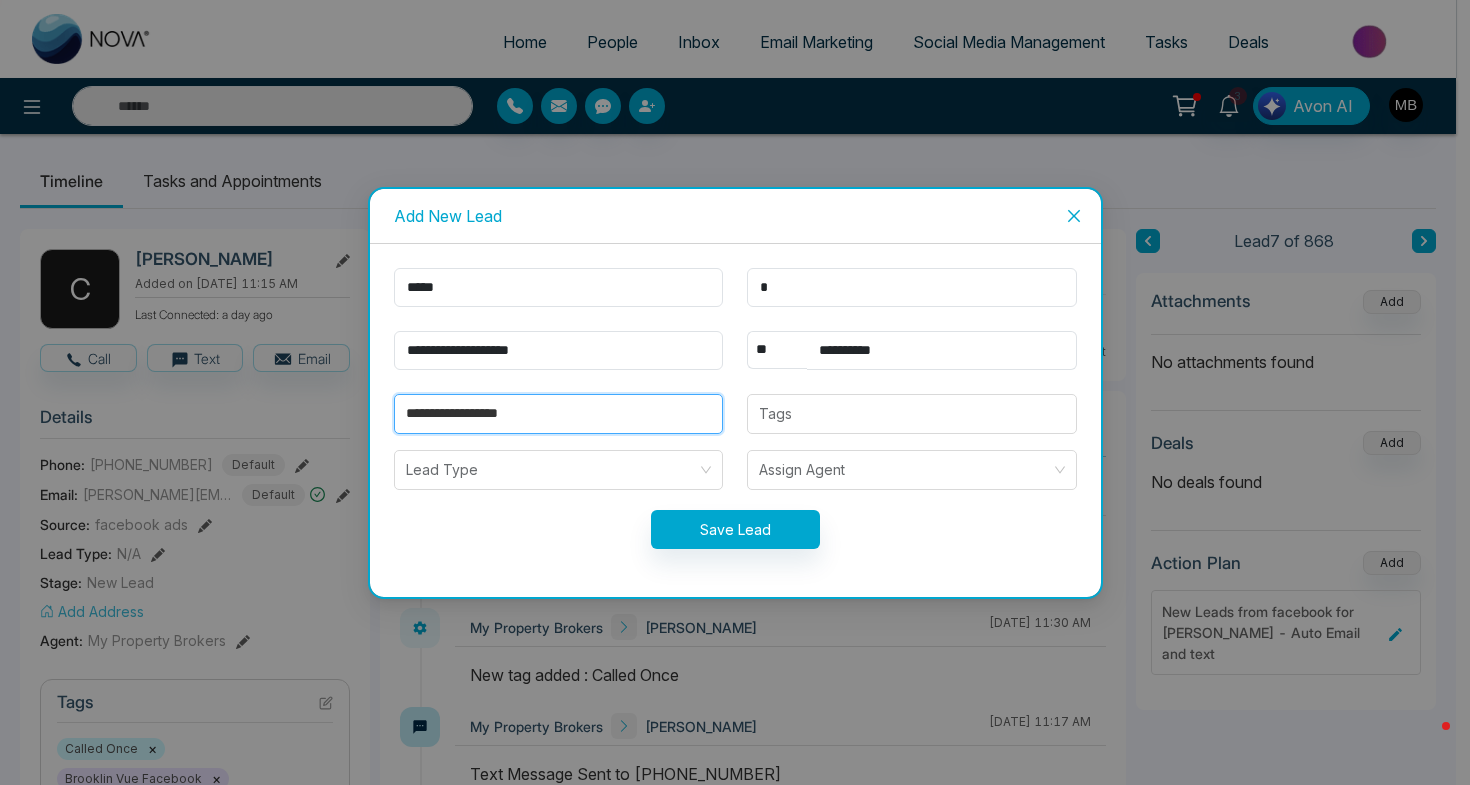 click on "Save Lead" at bounding box center (735, 529) 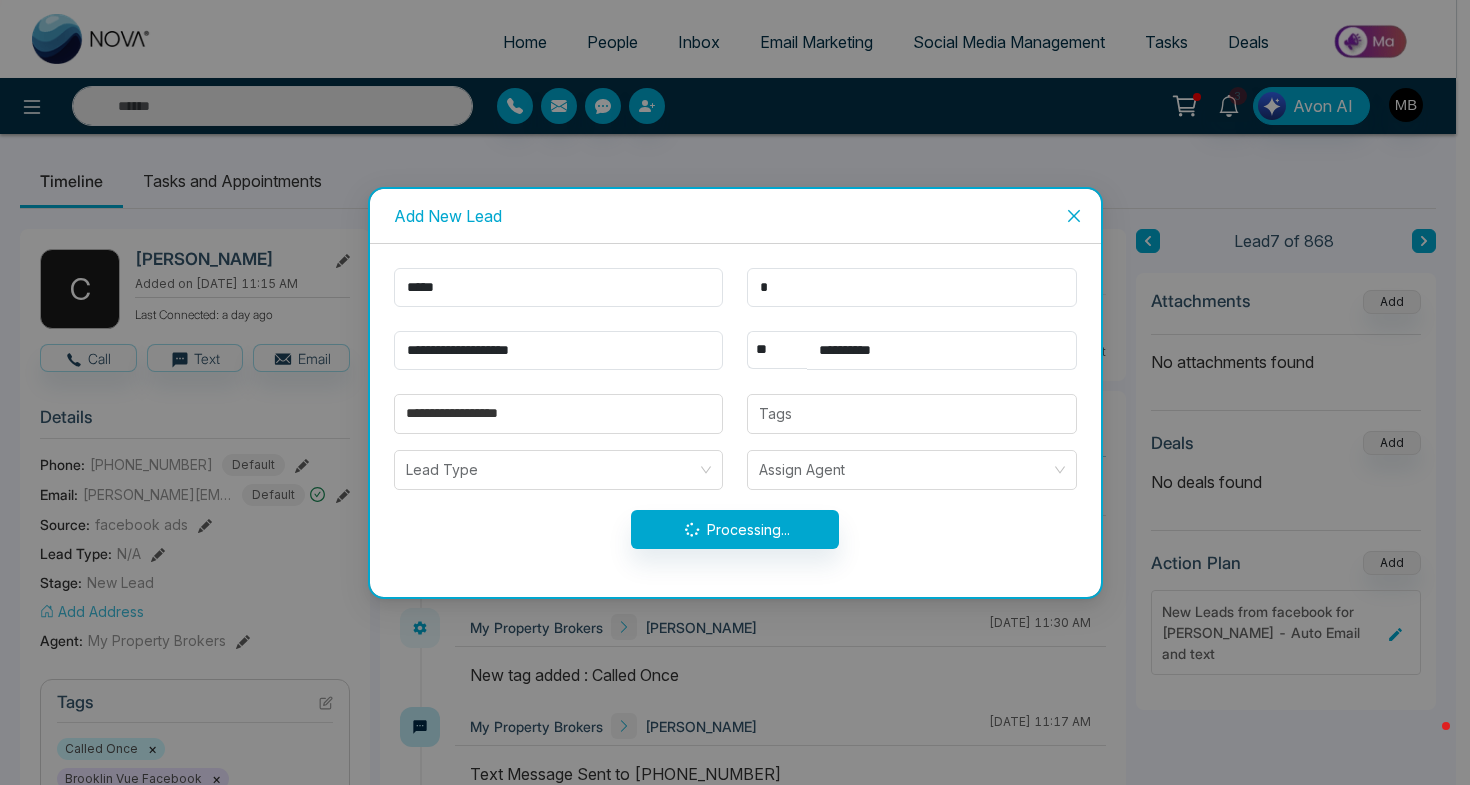 type on "**********" 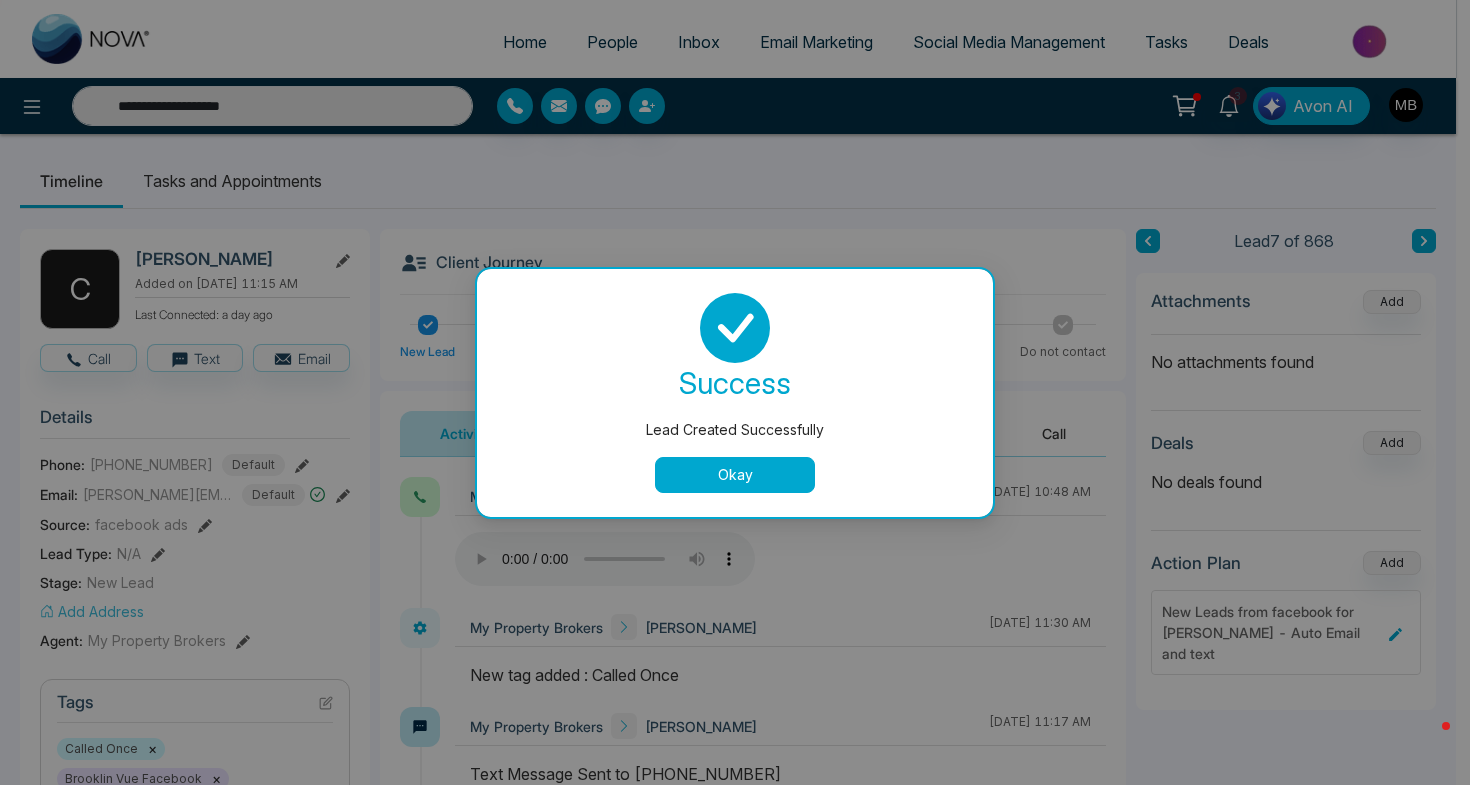 click on "Okay" at bounding box center [735, 475] 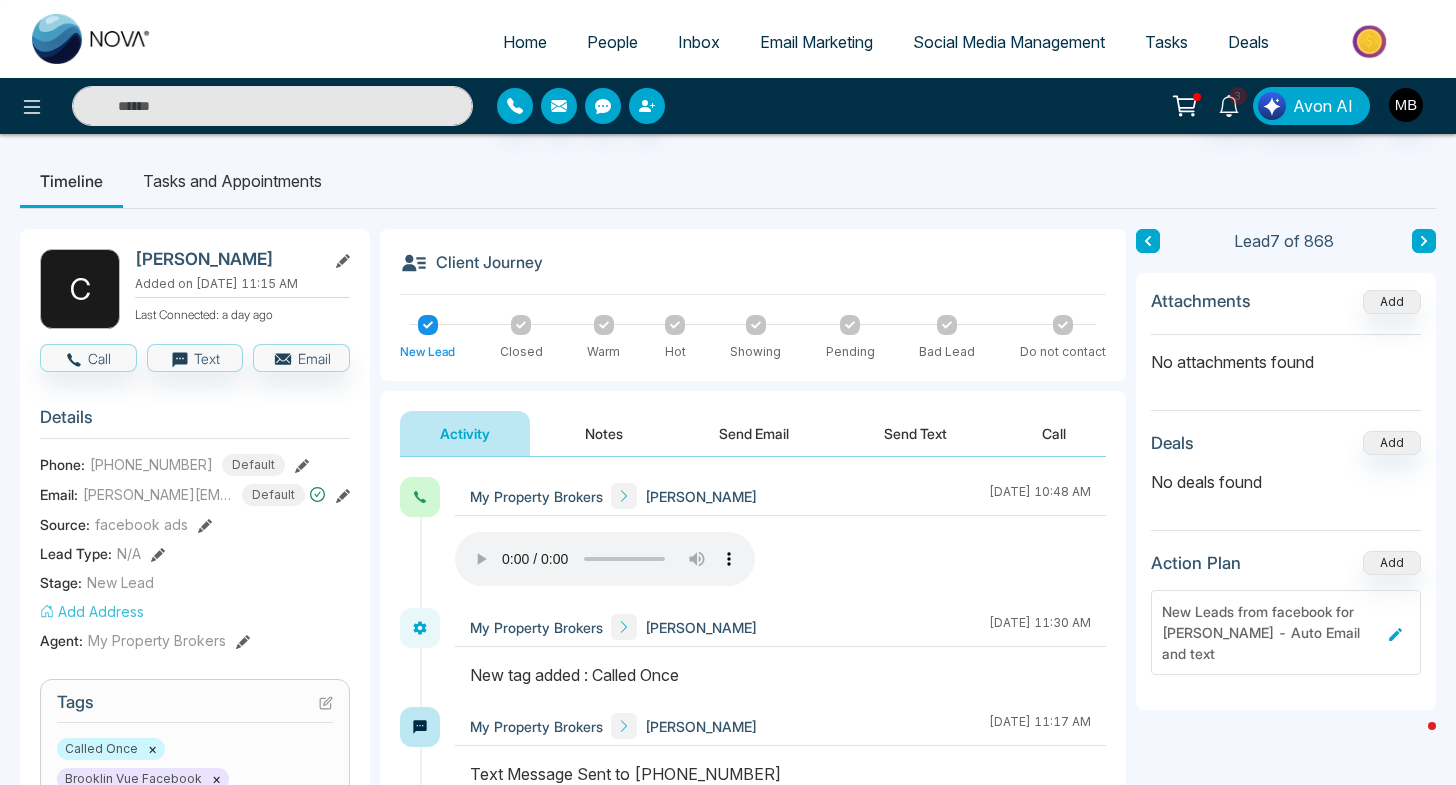 type on "**********" 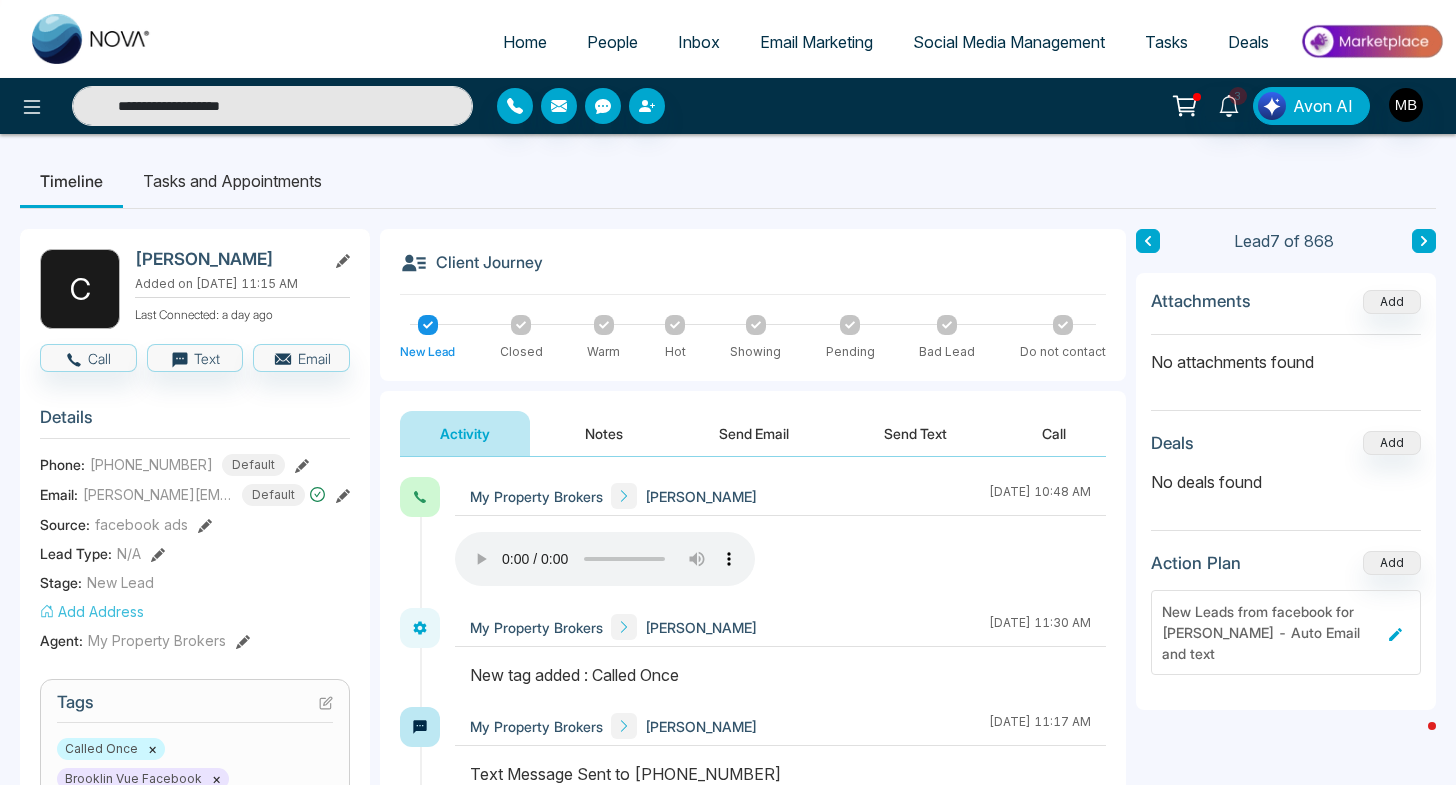 click on "**********" at bounding box center (272, 106) 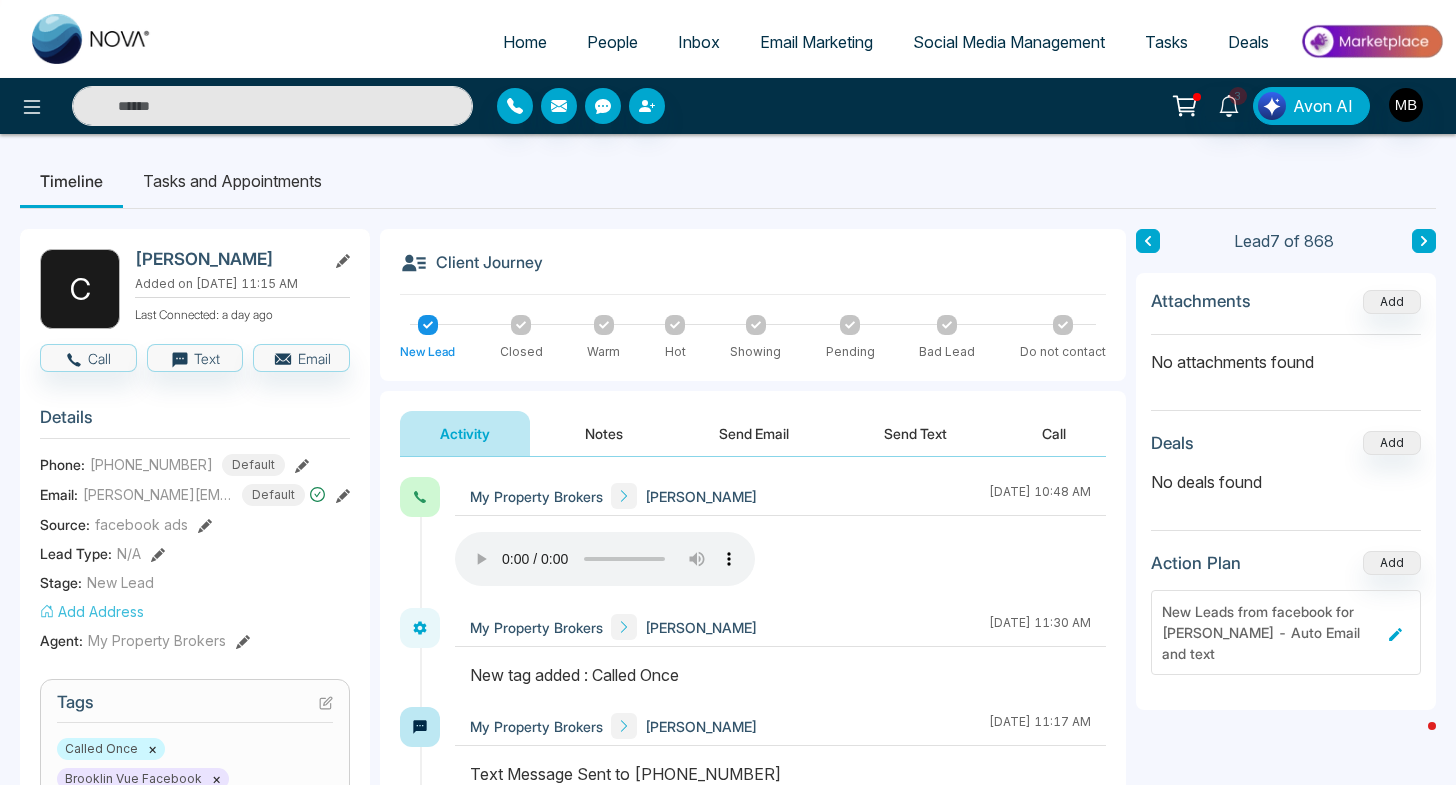 paste on "**********" 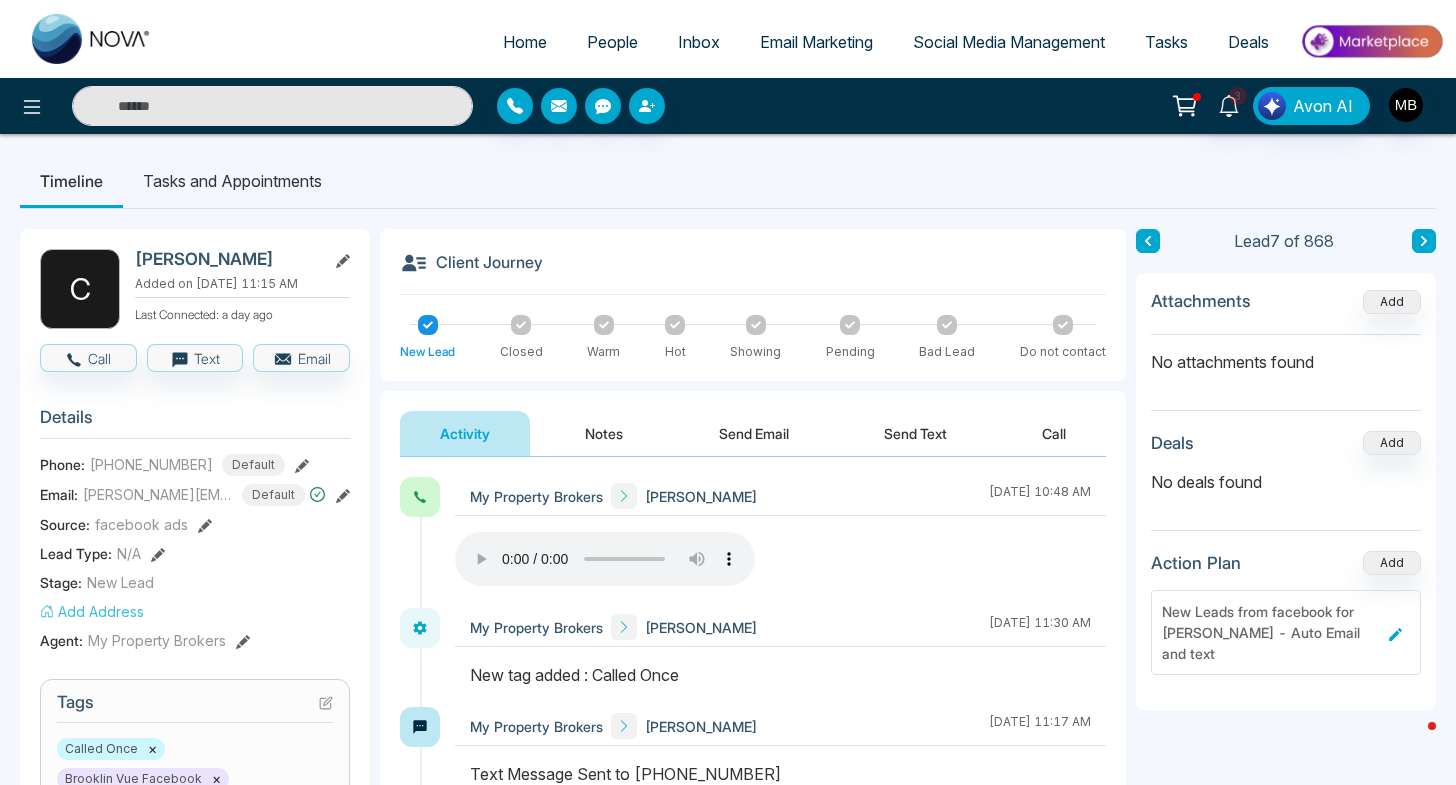 type on "**********" 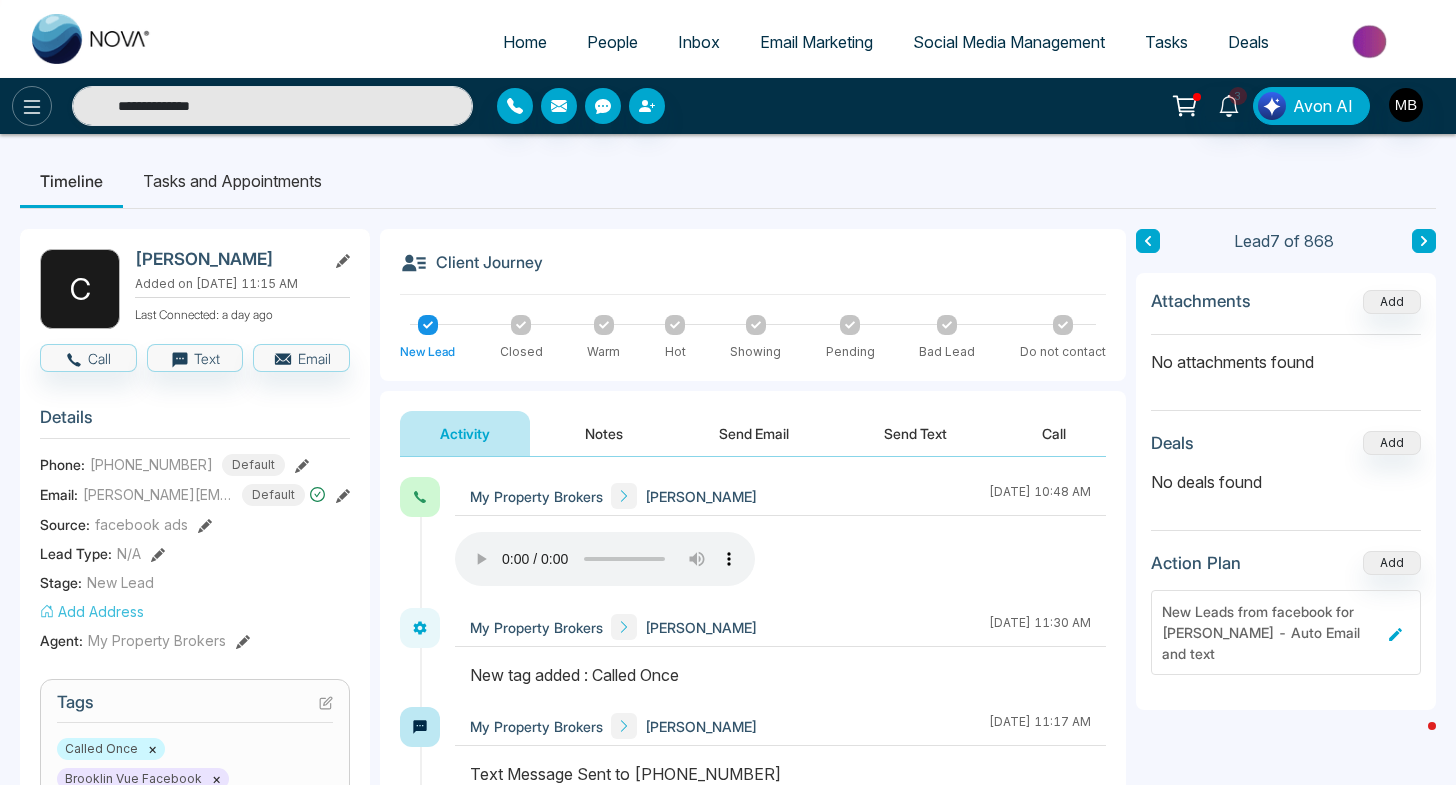 click 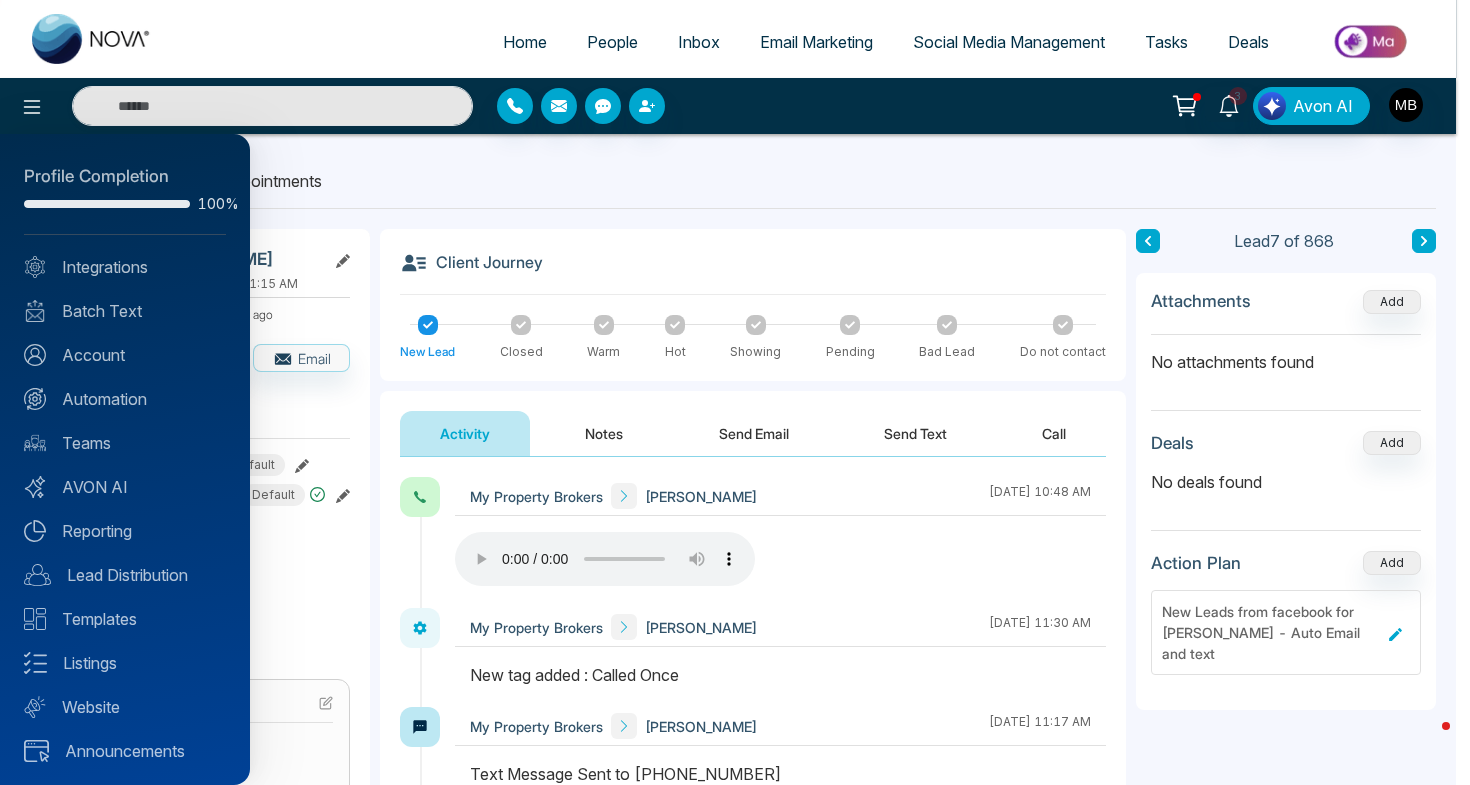 click at bounding box center [735, 392] 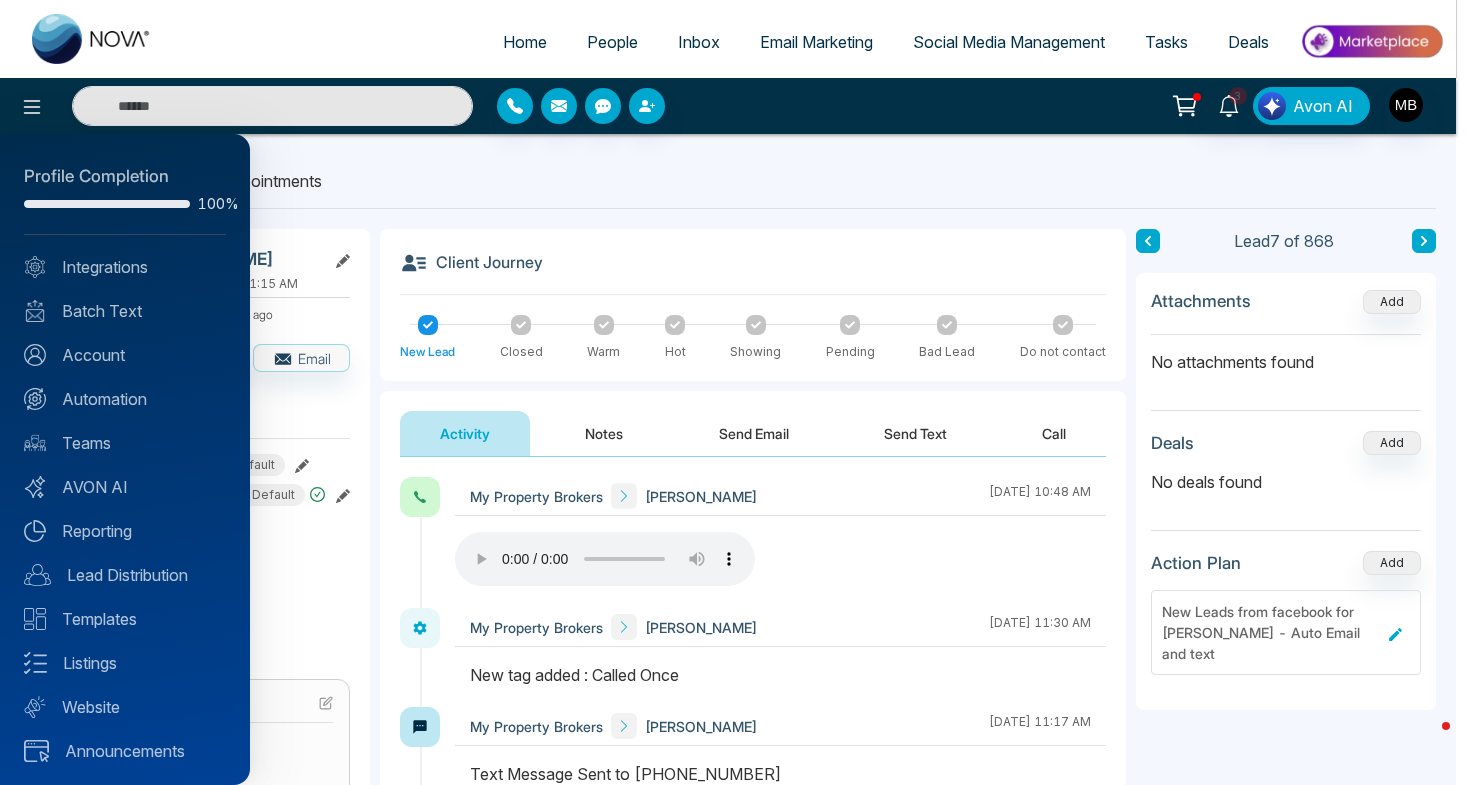 type 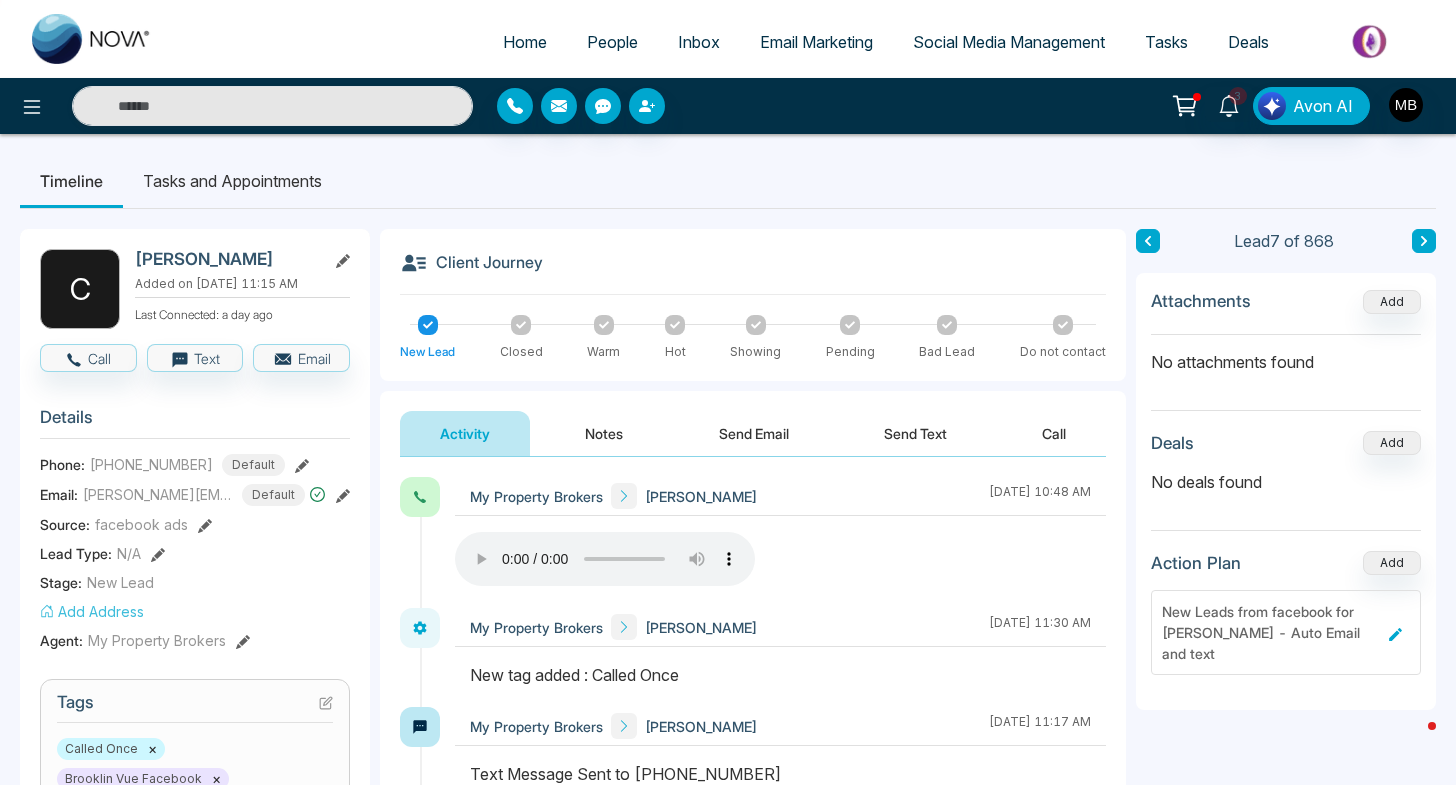 click on "People" at bounding box center [612, 42] 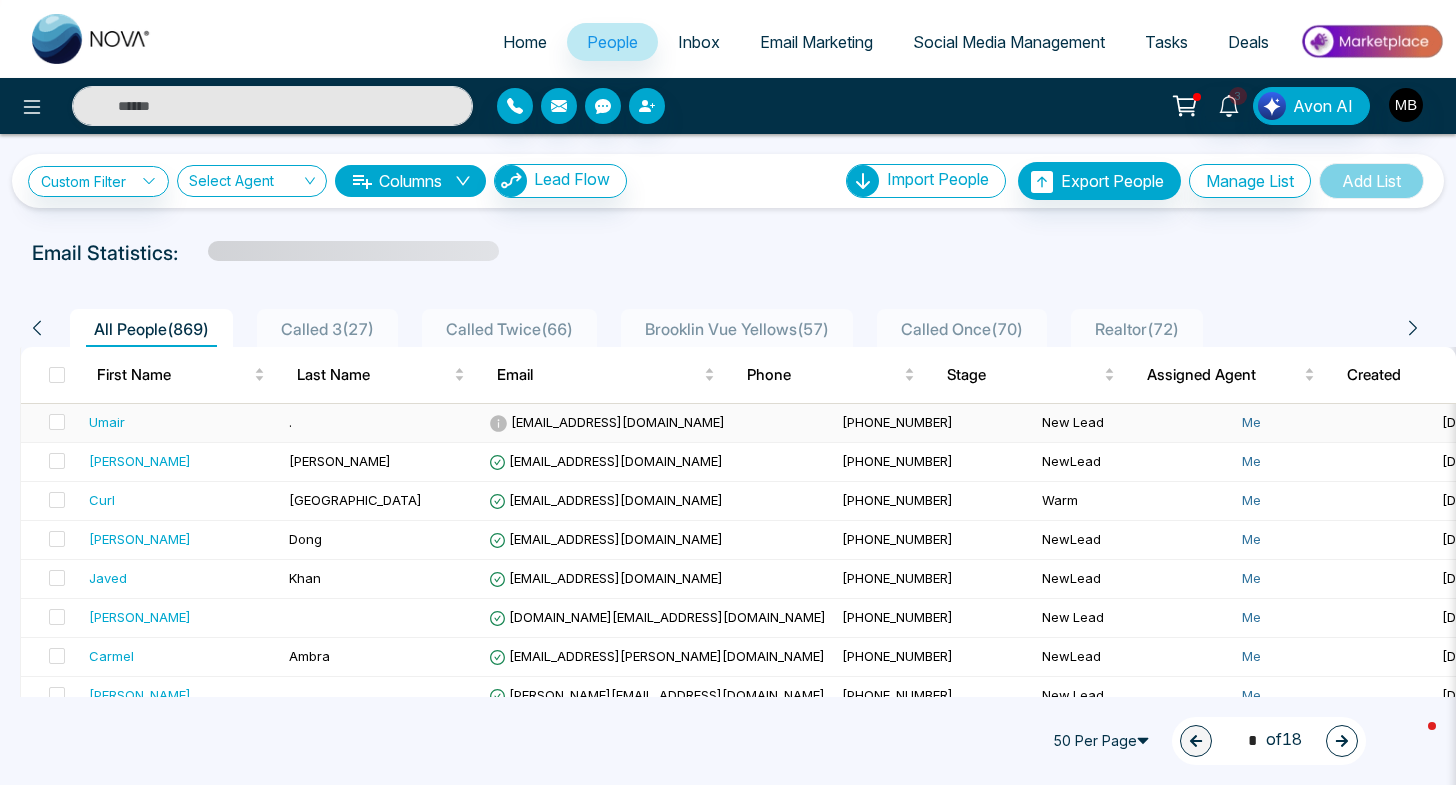 click on "Umair" at bounding box center (107, 422) 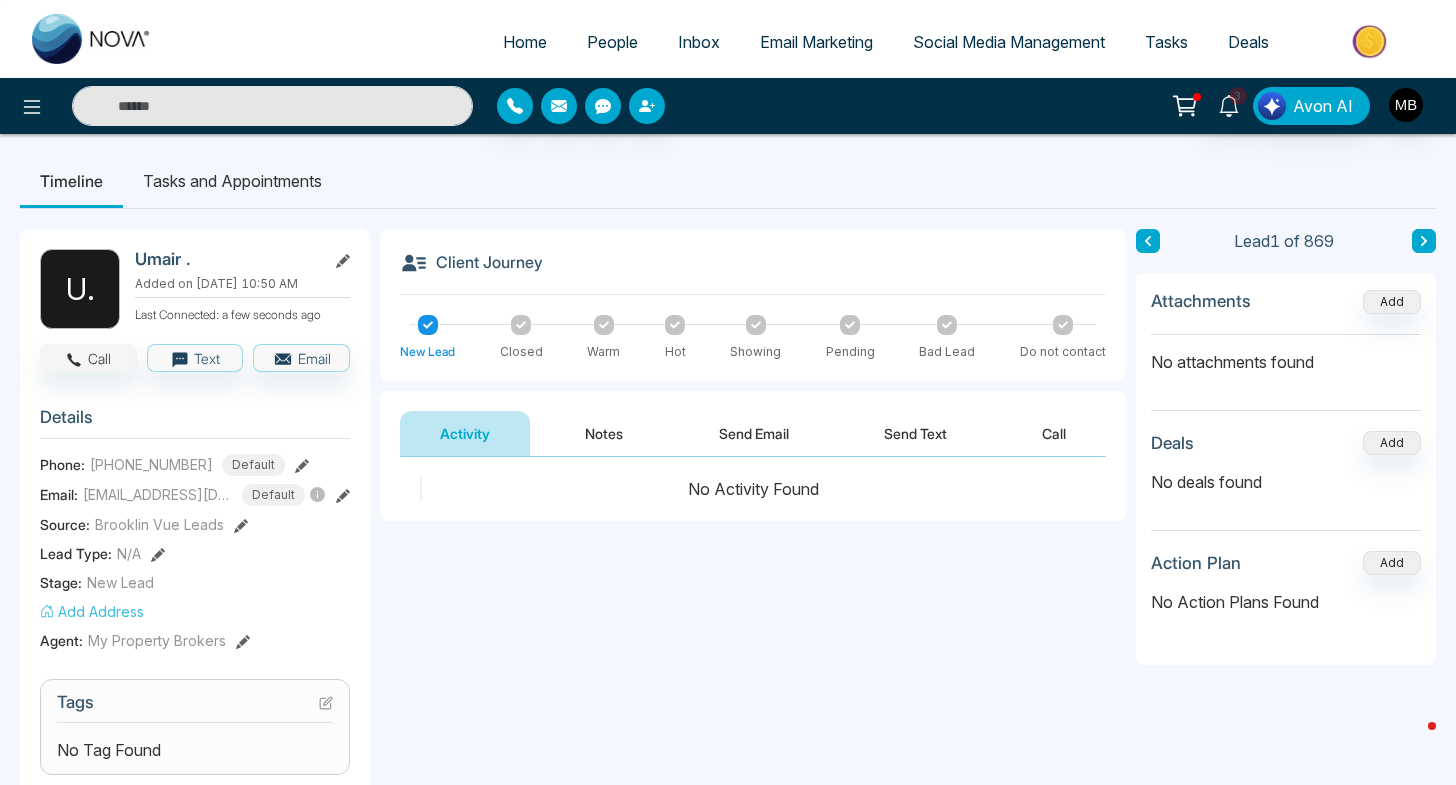 click on "Call" at bounding box center (88, 358) 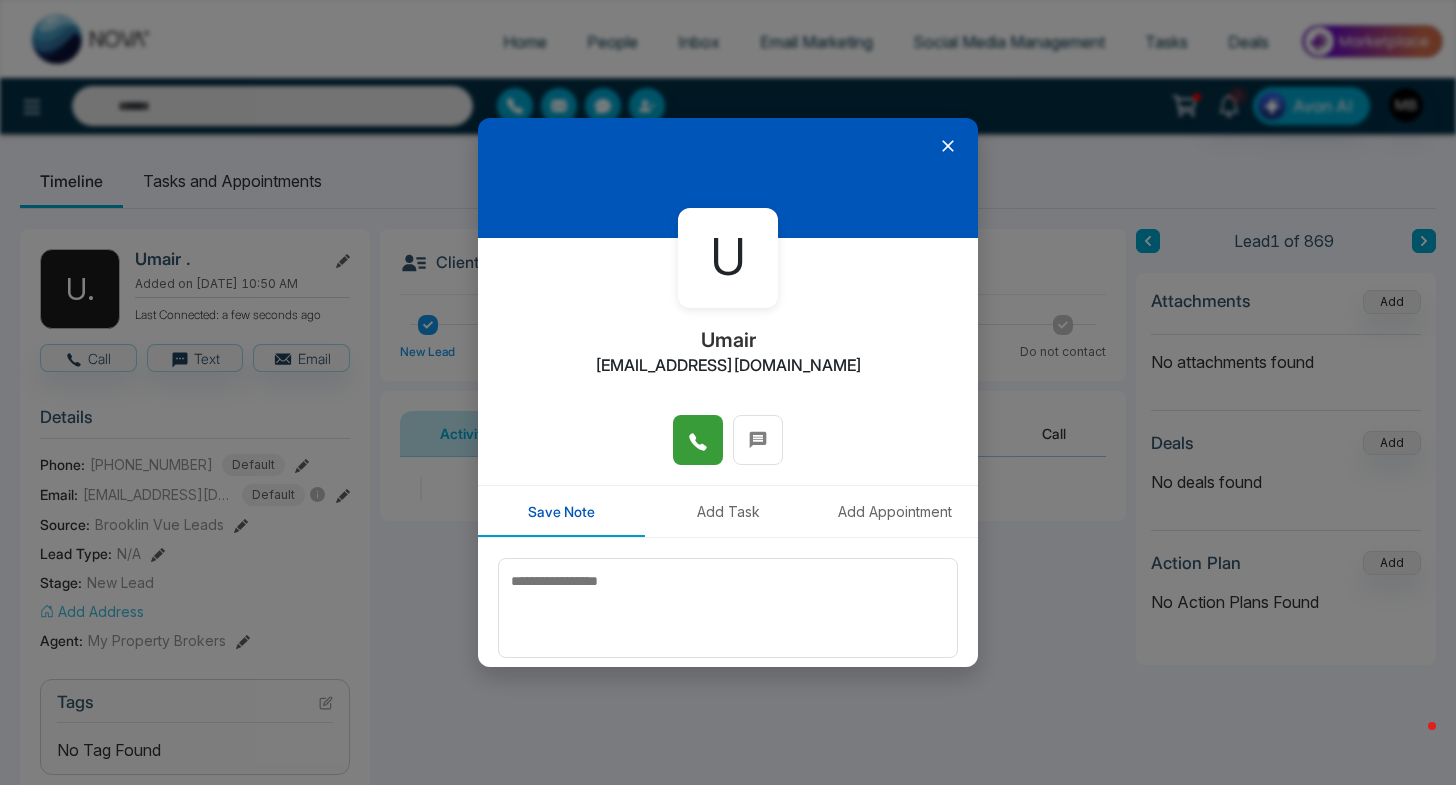 click 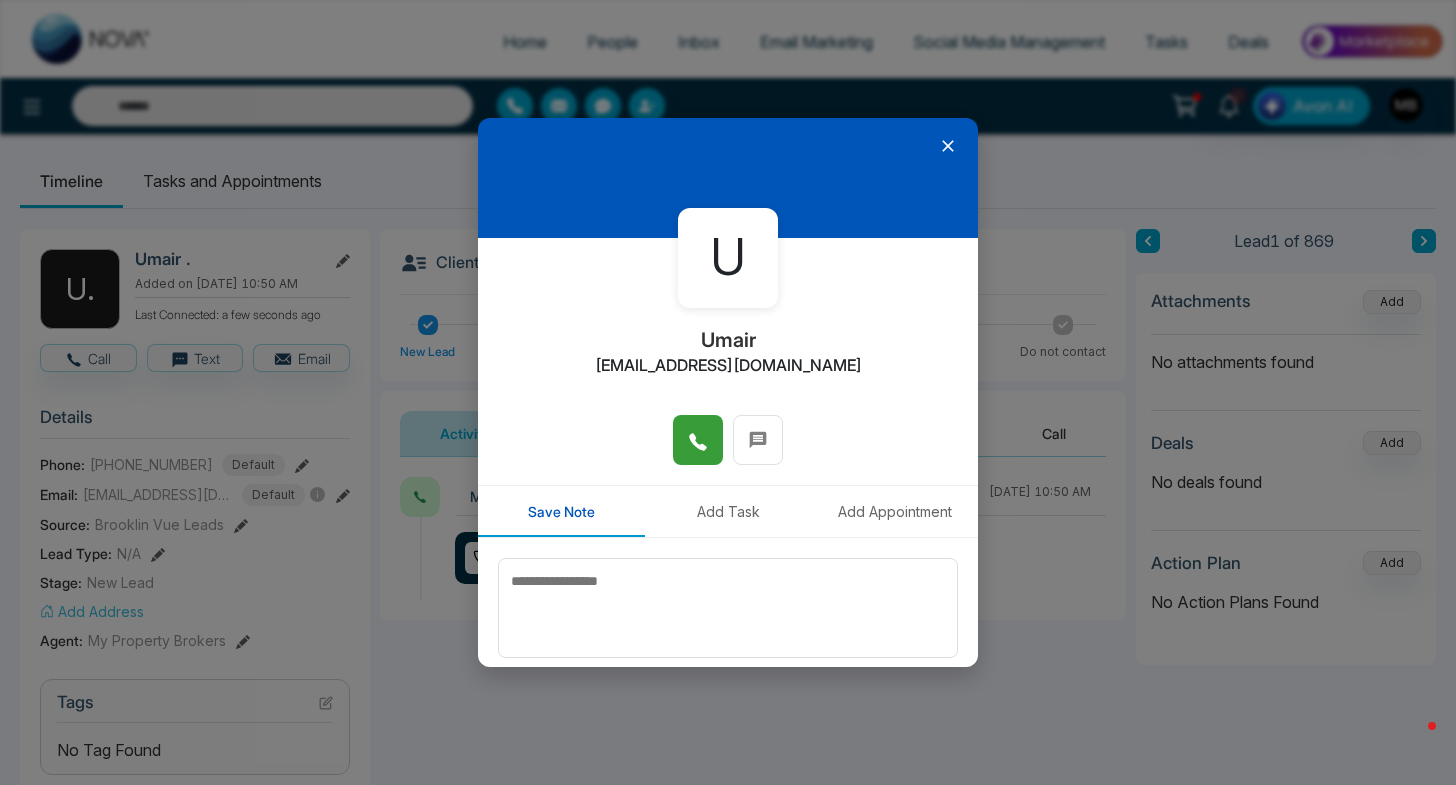 click at bounding box center (698, 440) 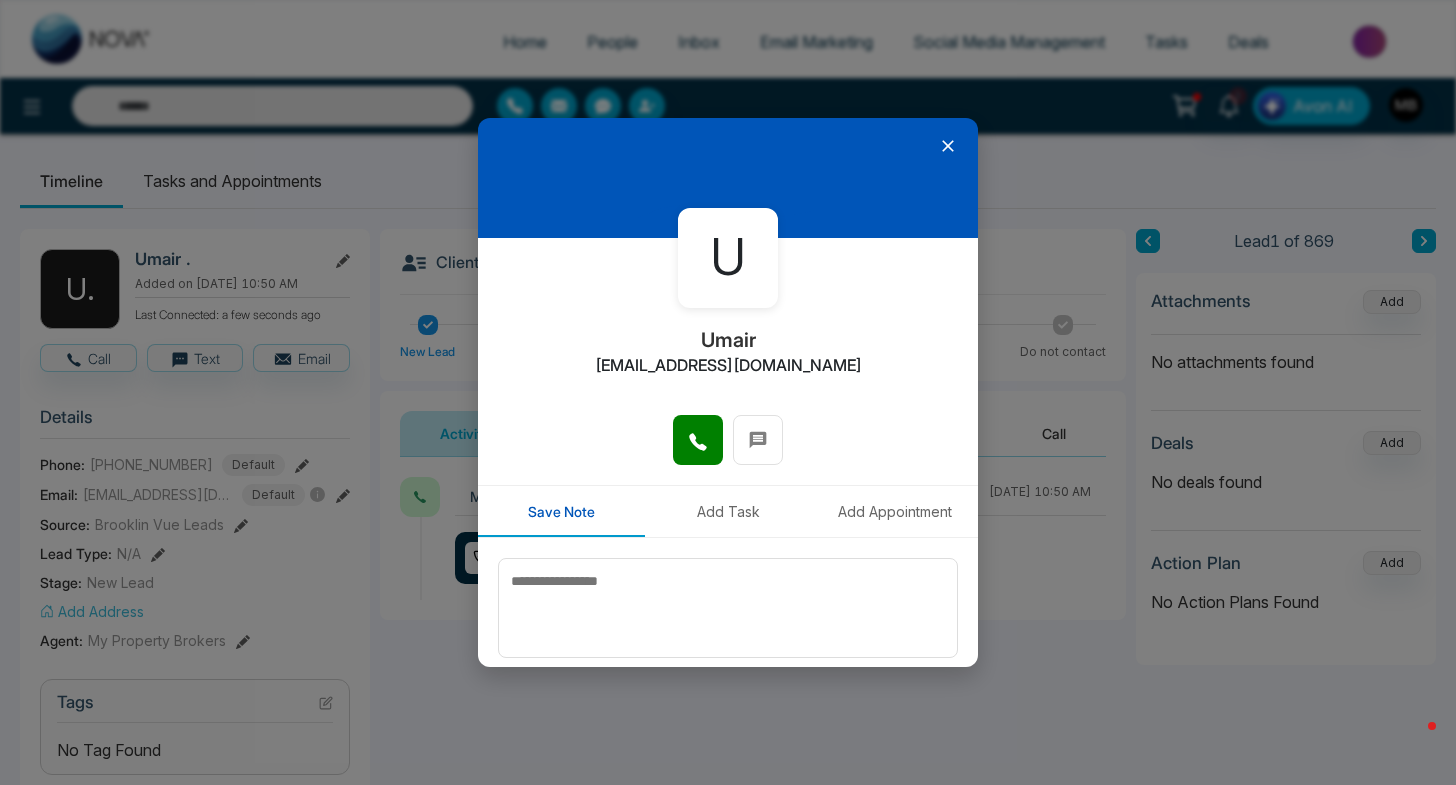 click 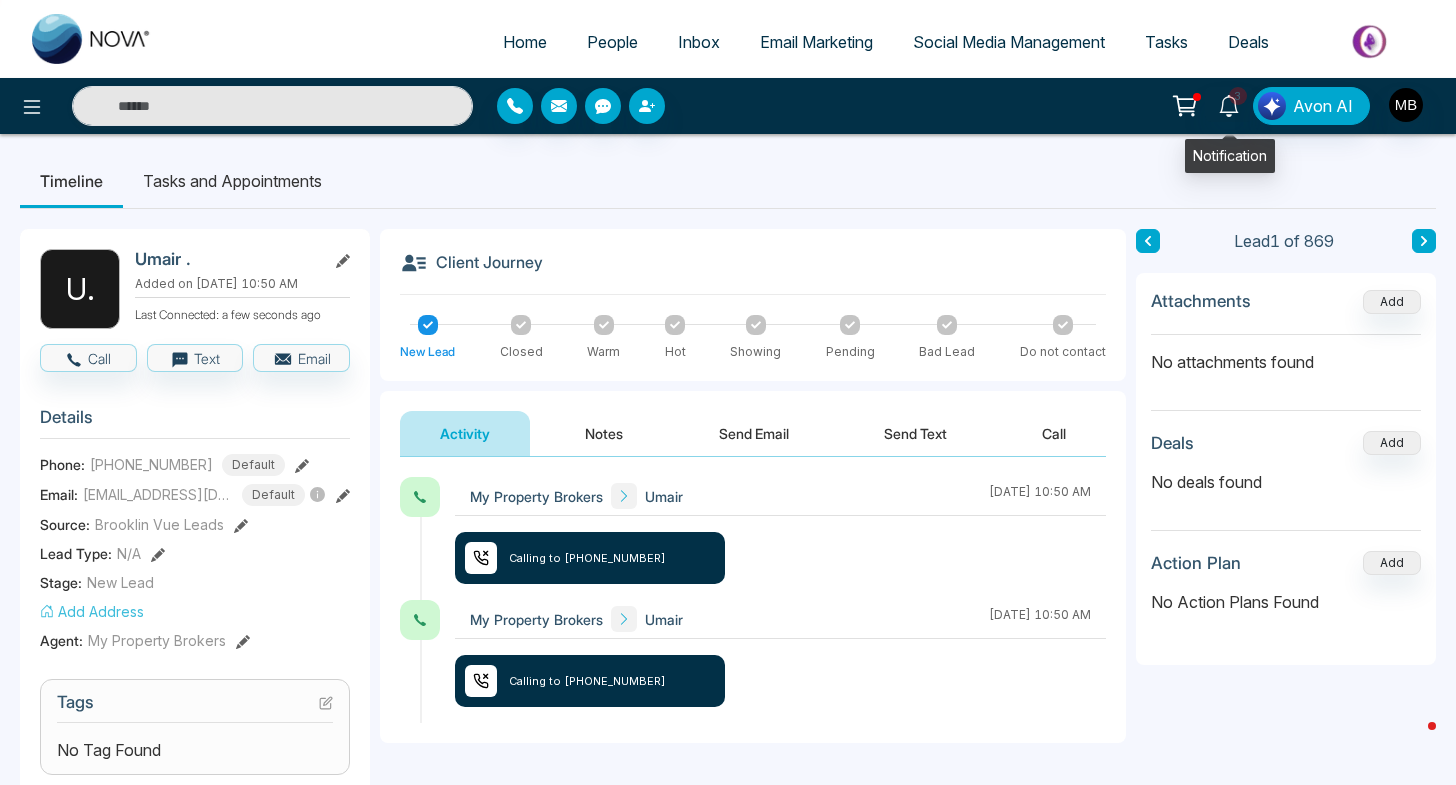 click 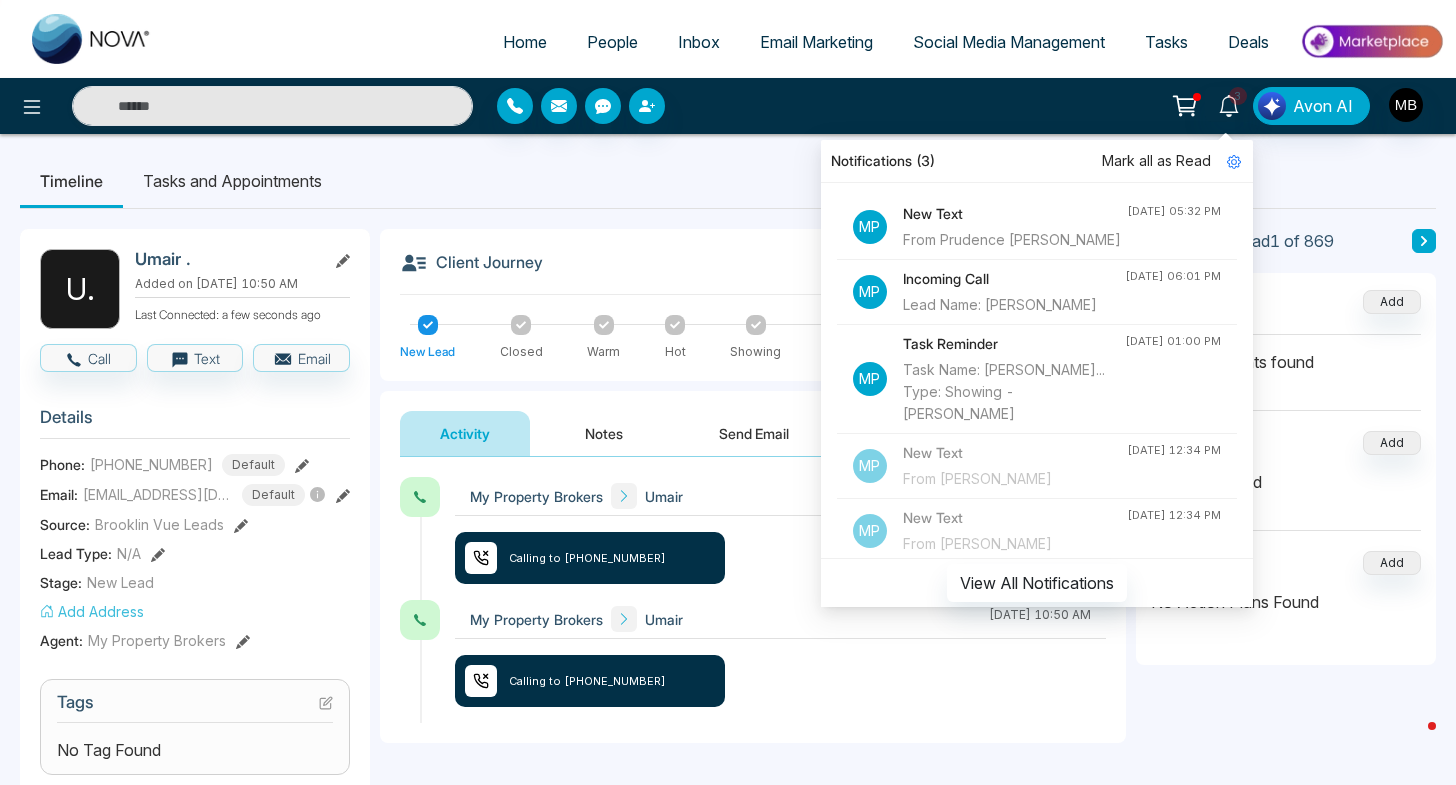 click on "From Prudence Betty" at bounding box center [1015, 240] 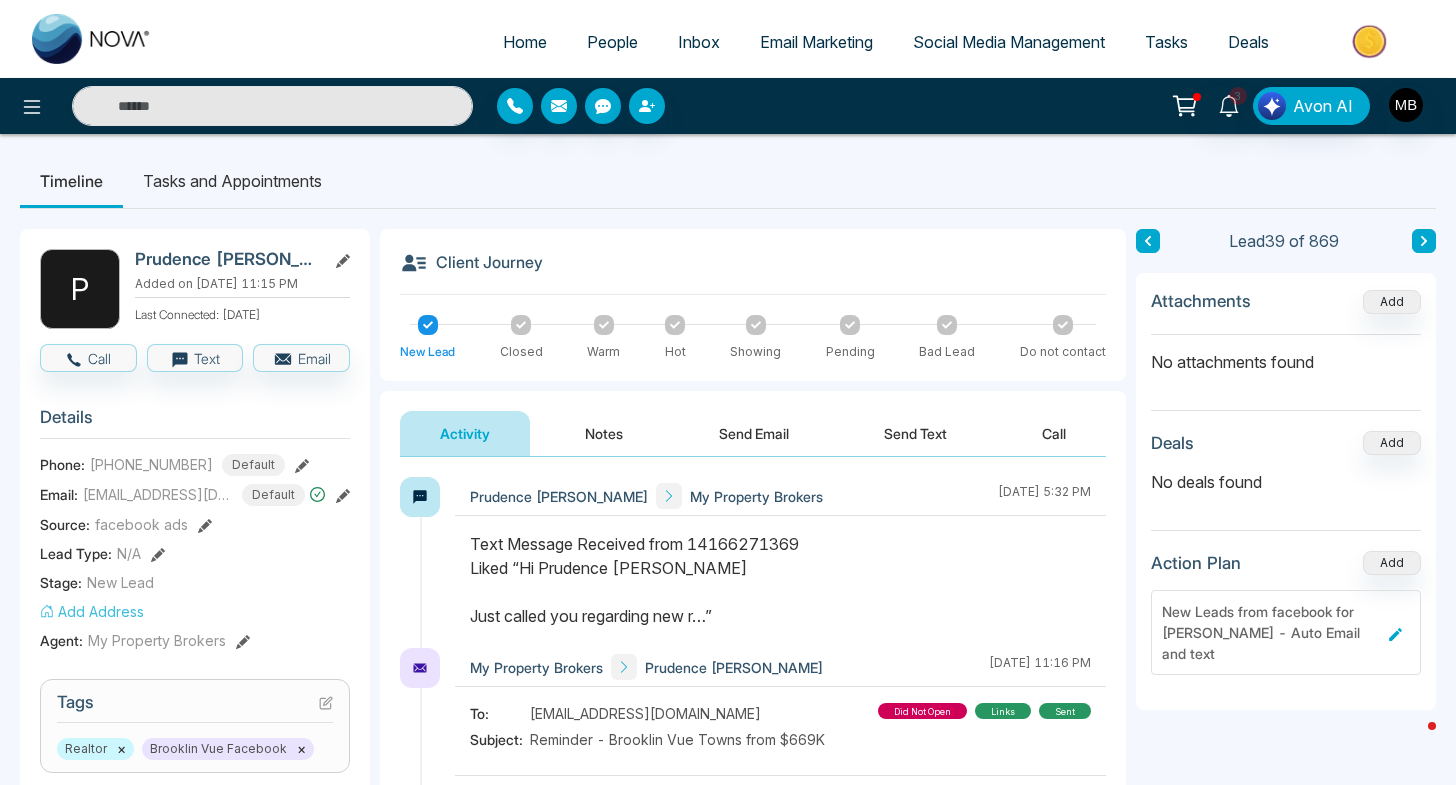 click on "Text Message Received from 14166271369  Liked “Hi Prudence Betty
Just called you regarding new r…”" at bounding box center (780, 580) 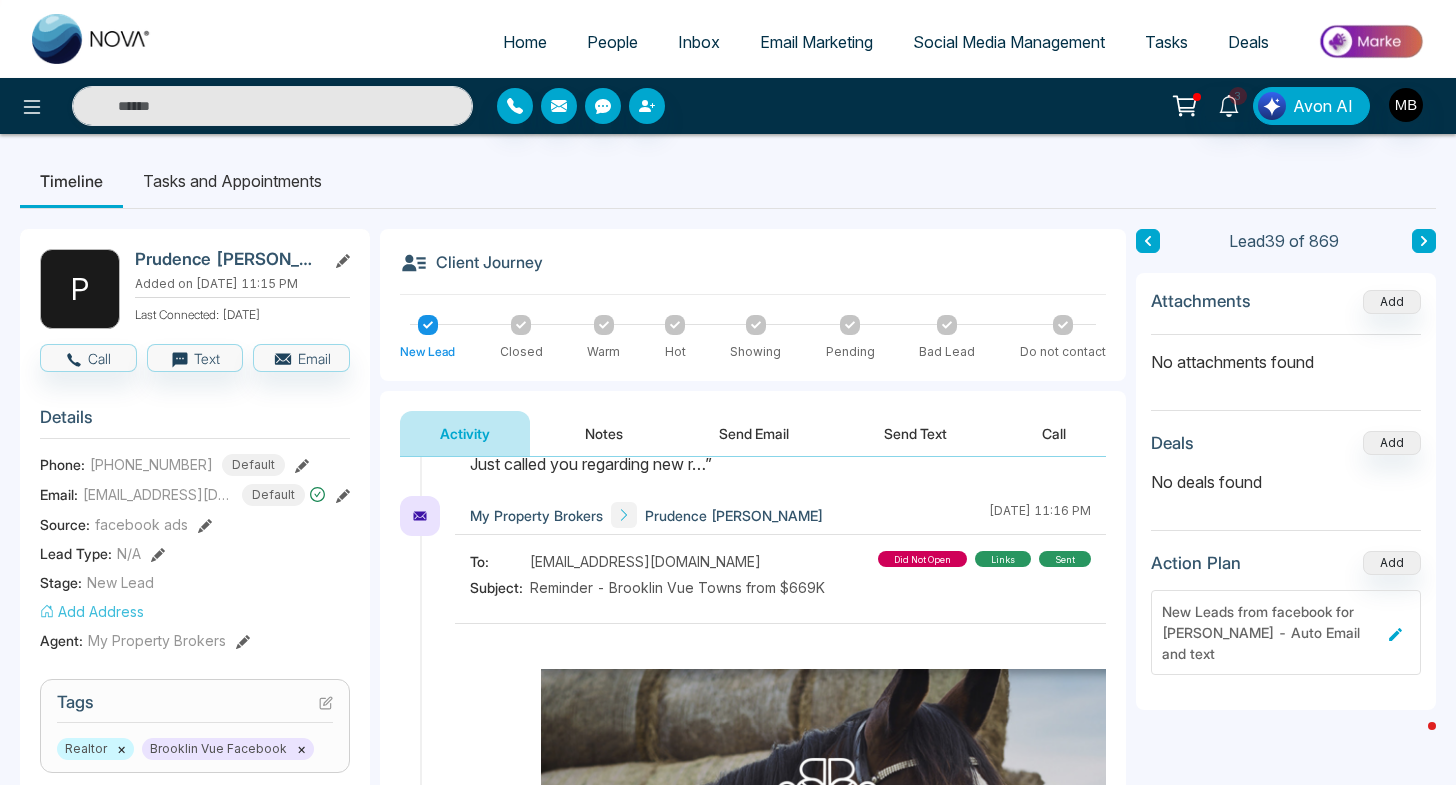 scroll, scrollTop: 320, scrollLeft: 0, axis: vertical 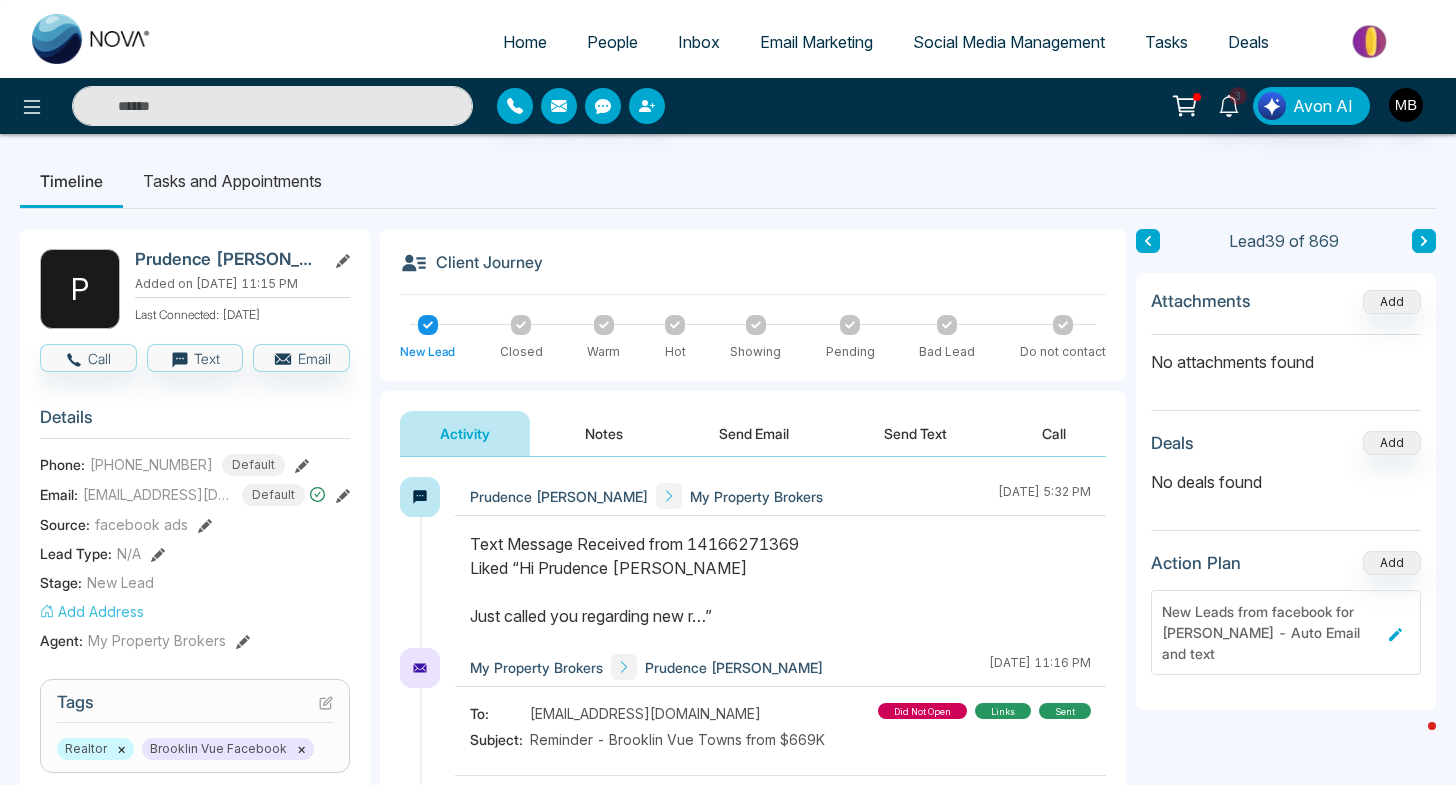 click at bounding box center (272, 106) 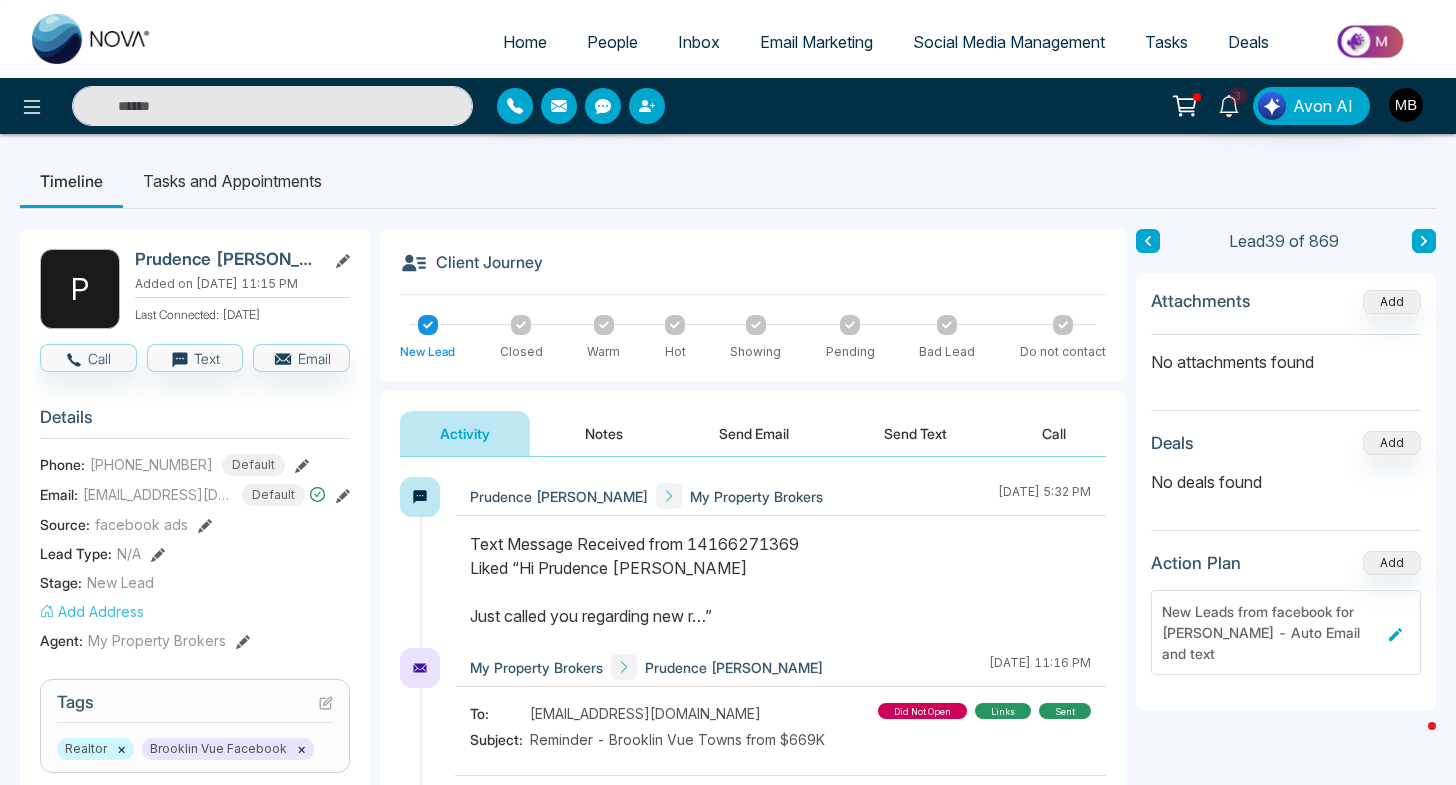 paste on "**********" 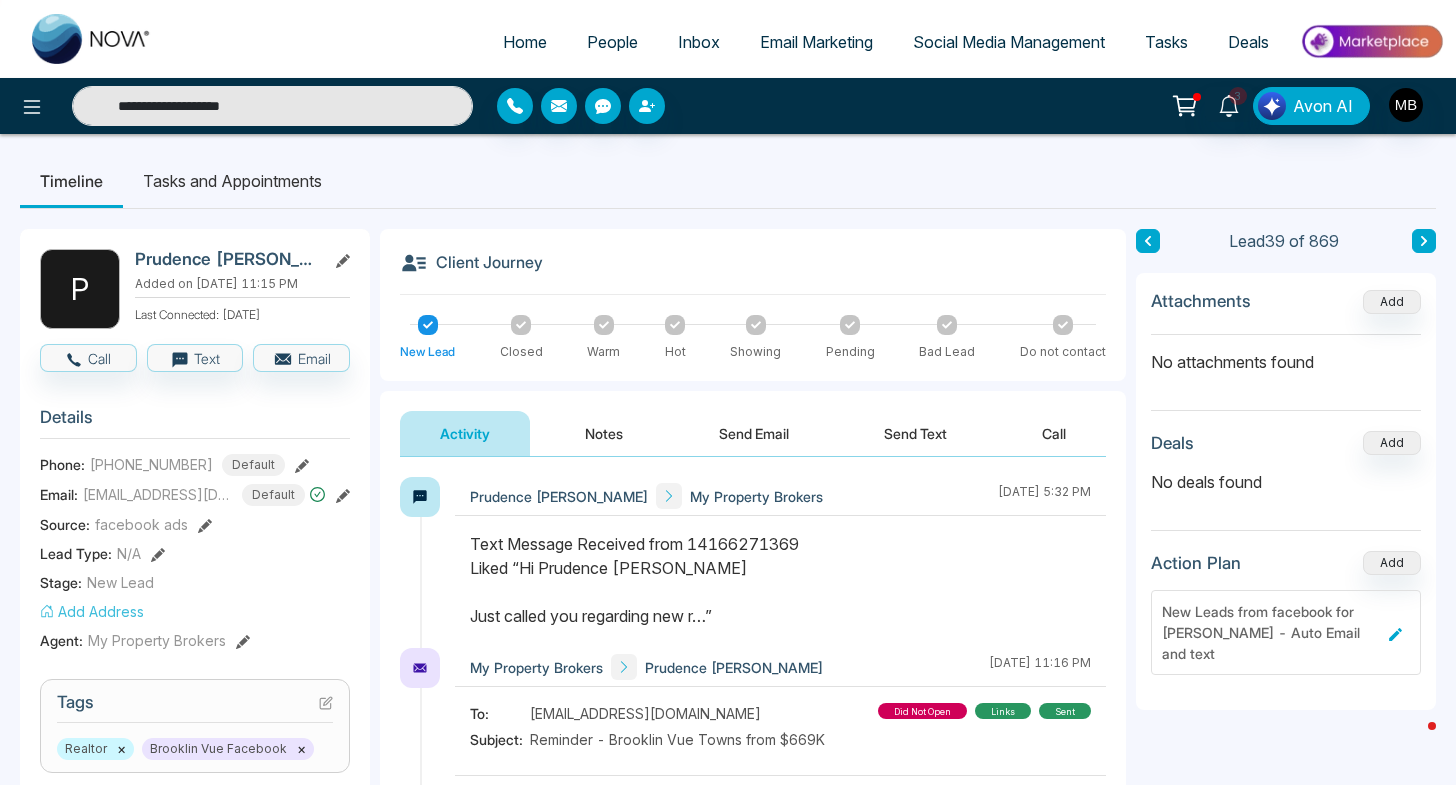 type on "**********" 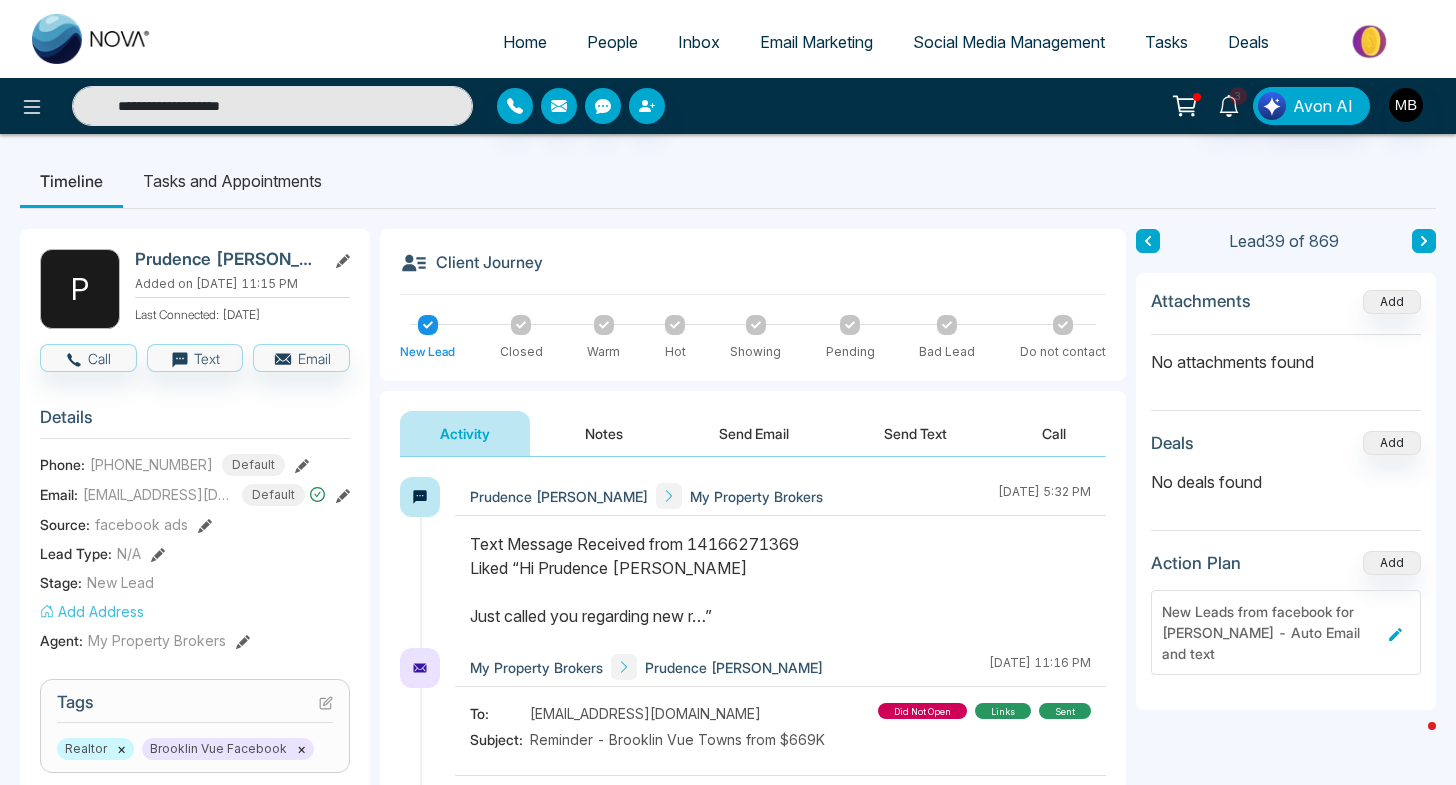 click on "People" at bounding box center [612, 42] 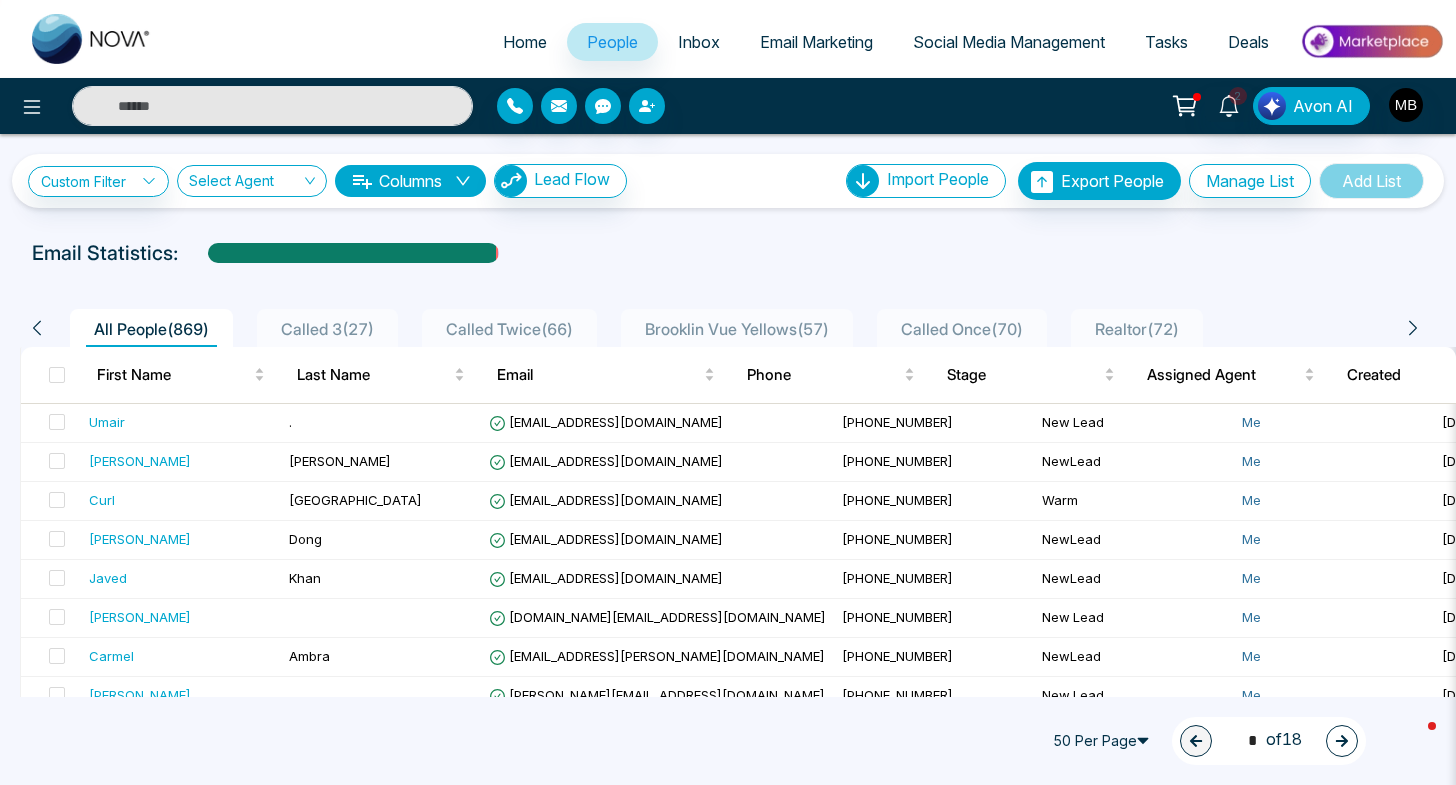 click on "Inbox" at bounding box center [699, 42] 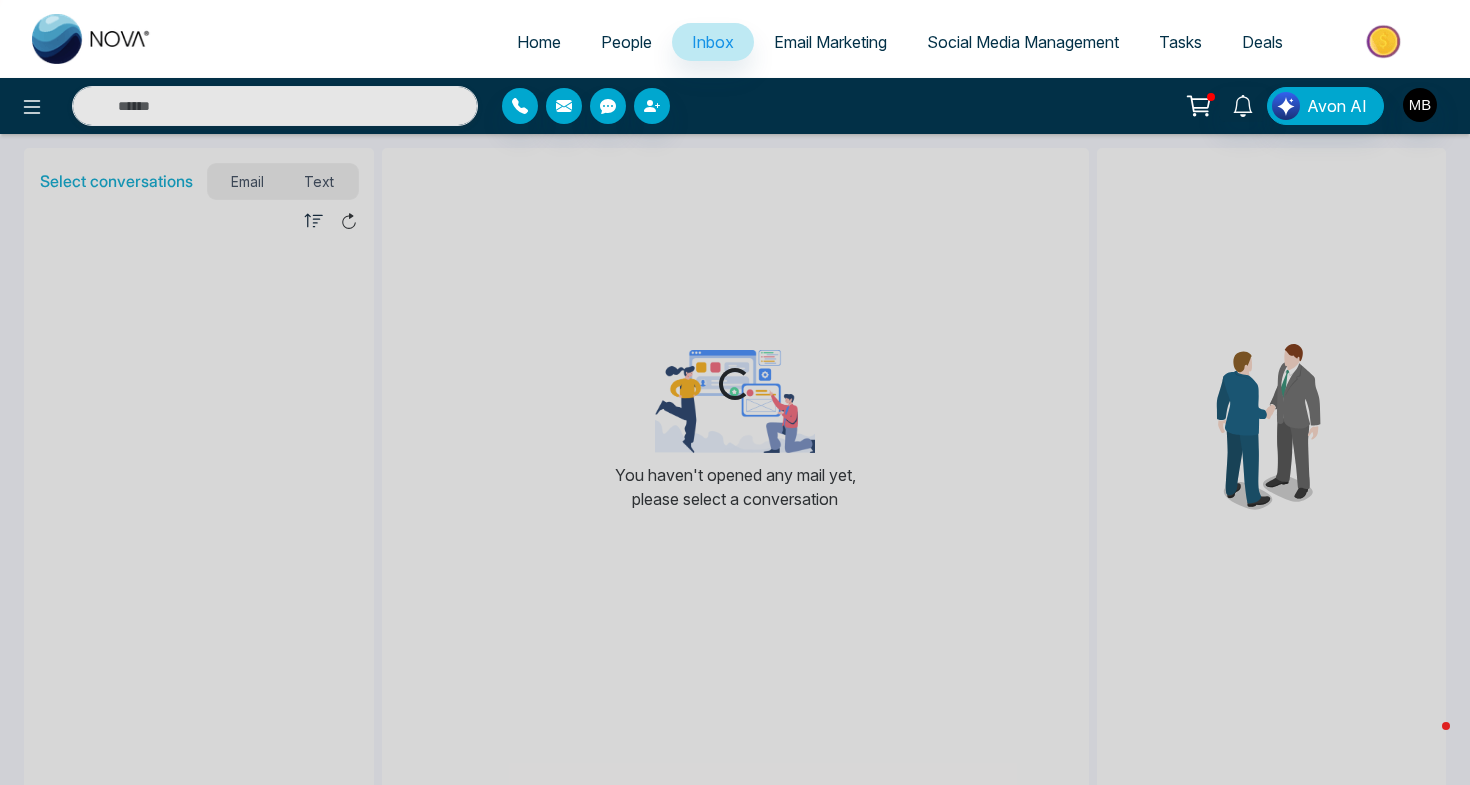 click on "People" at bounding box center [626, 42] 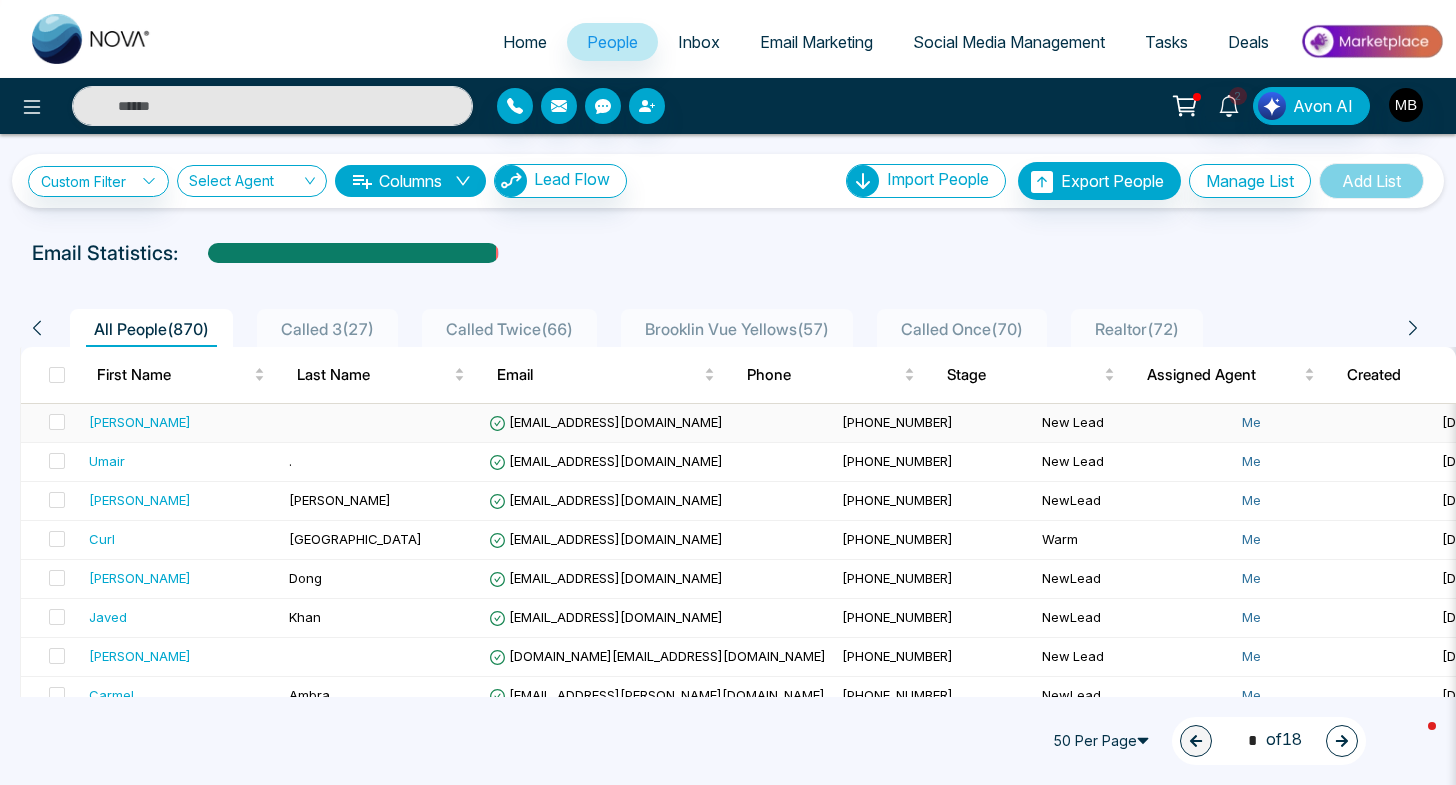 click on "[PERSON_NAME]" at bounding box center [140, 422] 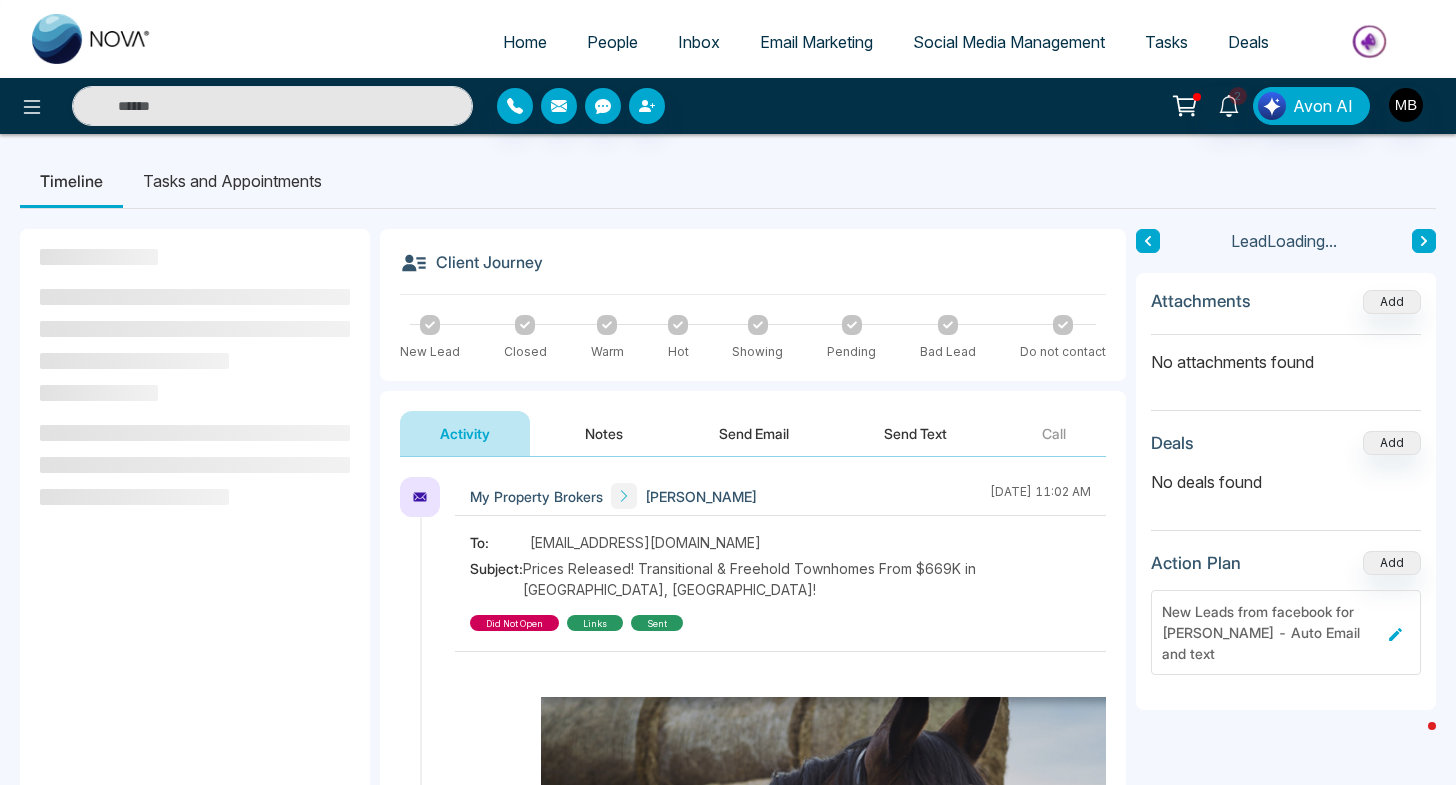 click on "Notes" at bounding box center [604, 433] 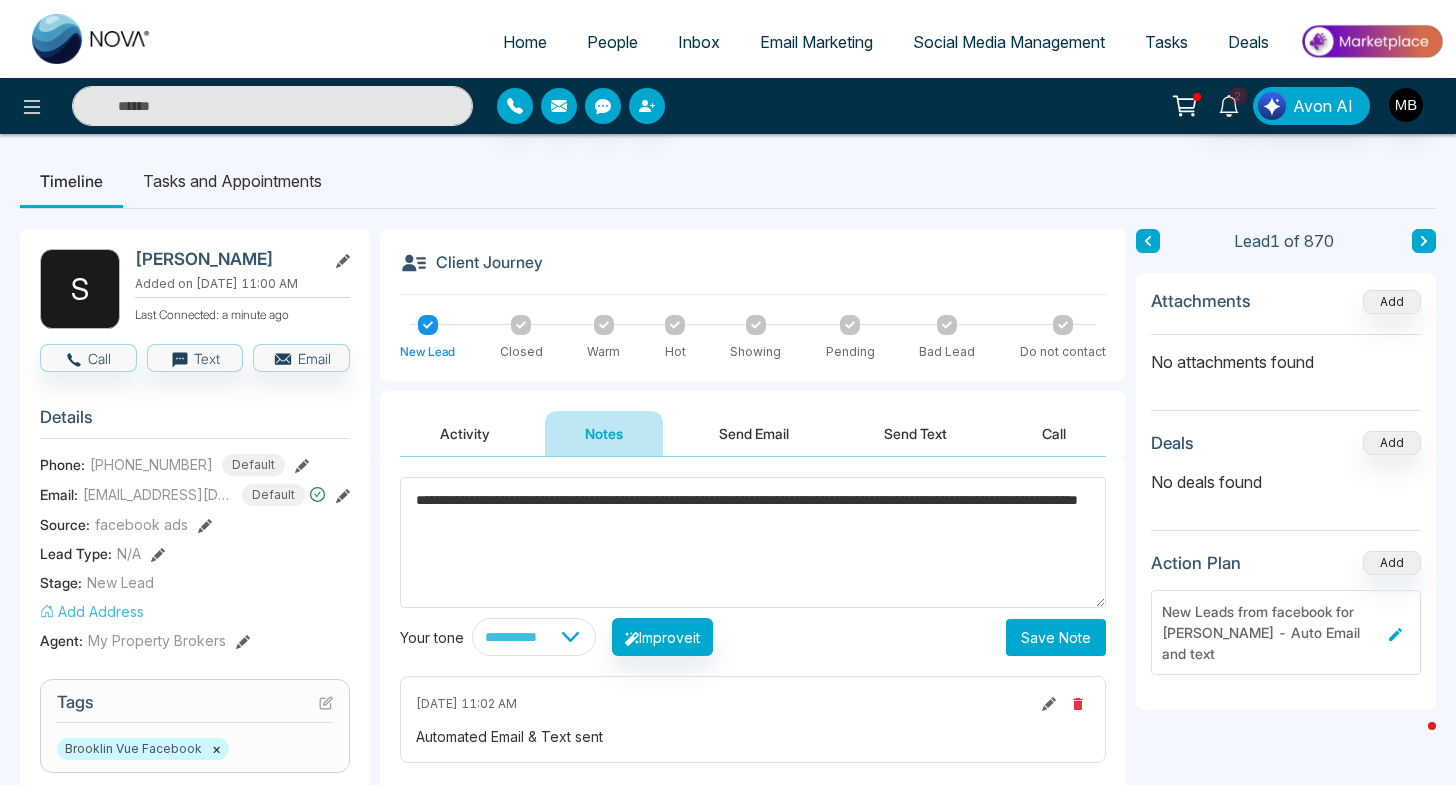 type on "**********" 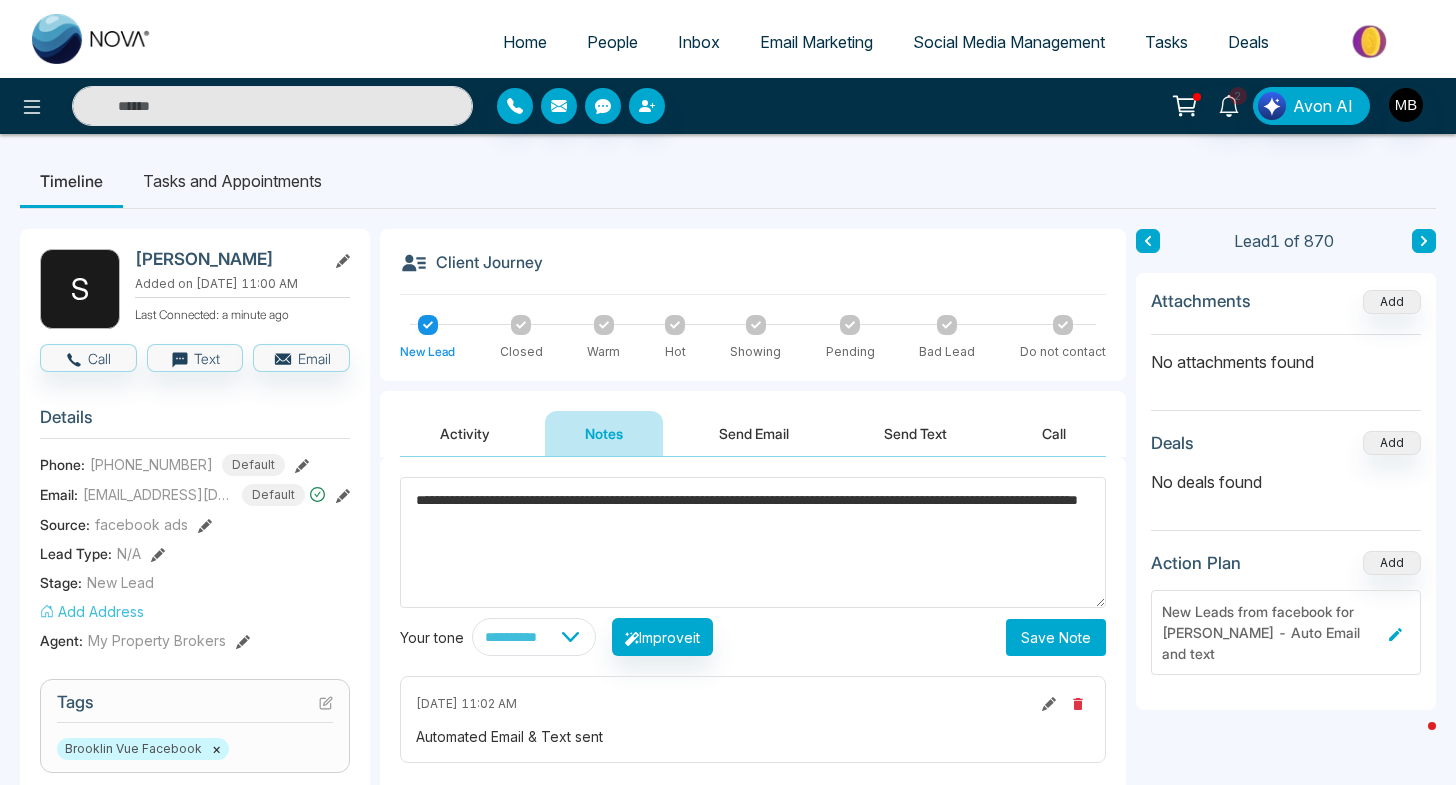 click on "Save Note" at bounding box center (1056, 637) 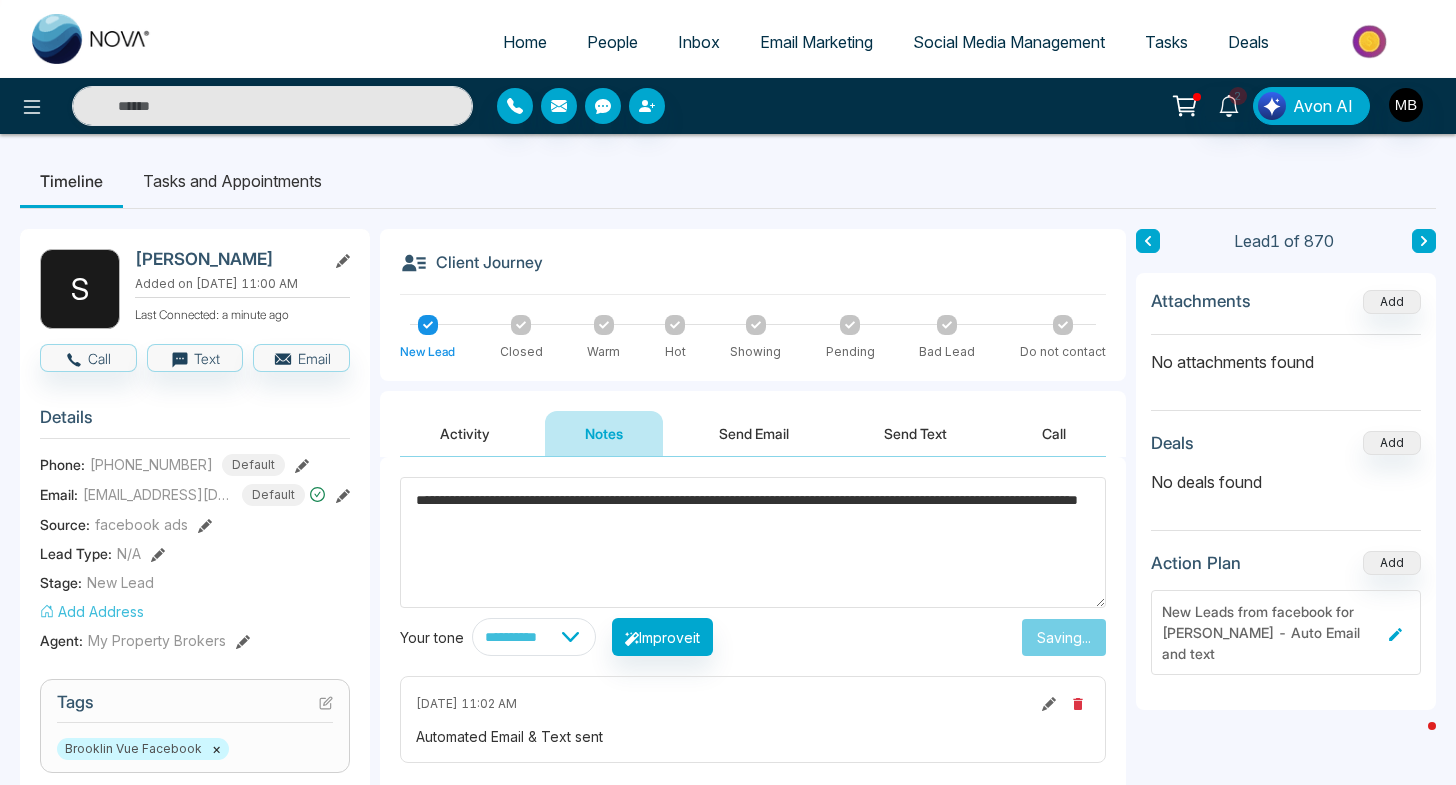 type 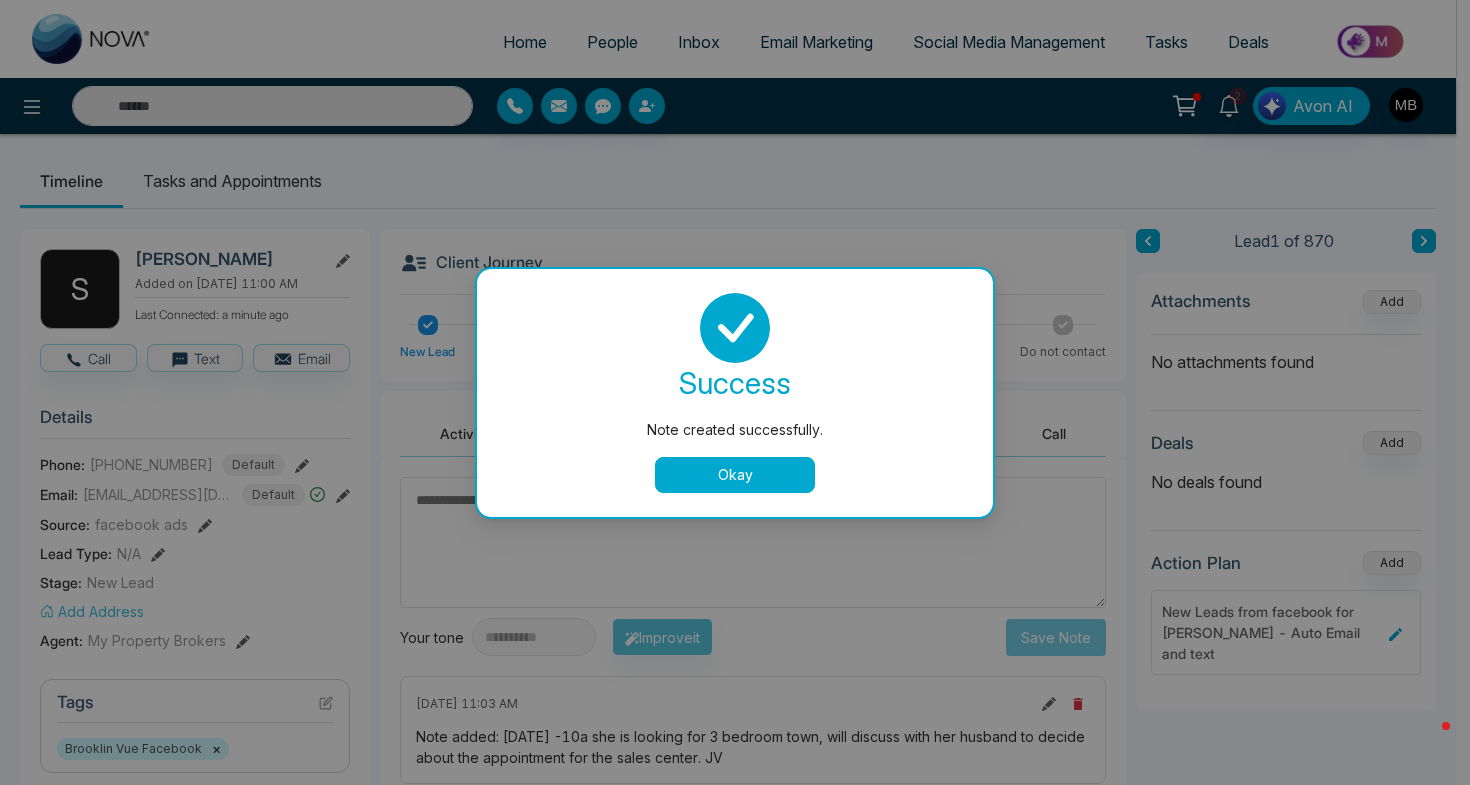 click on "Okay" at bounding box center [735, 475] 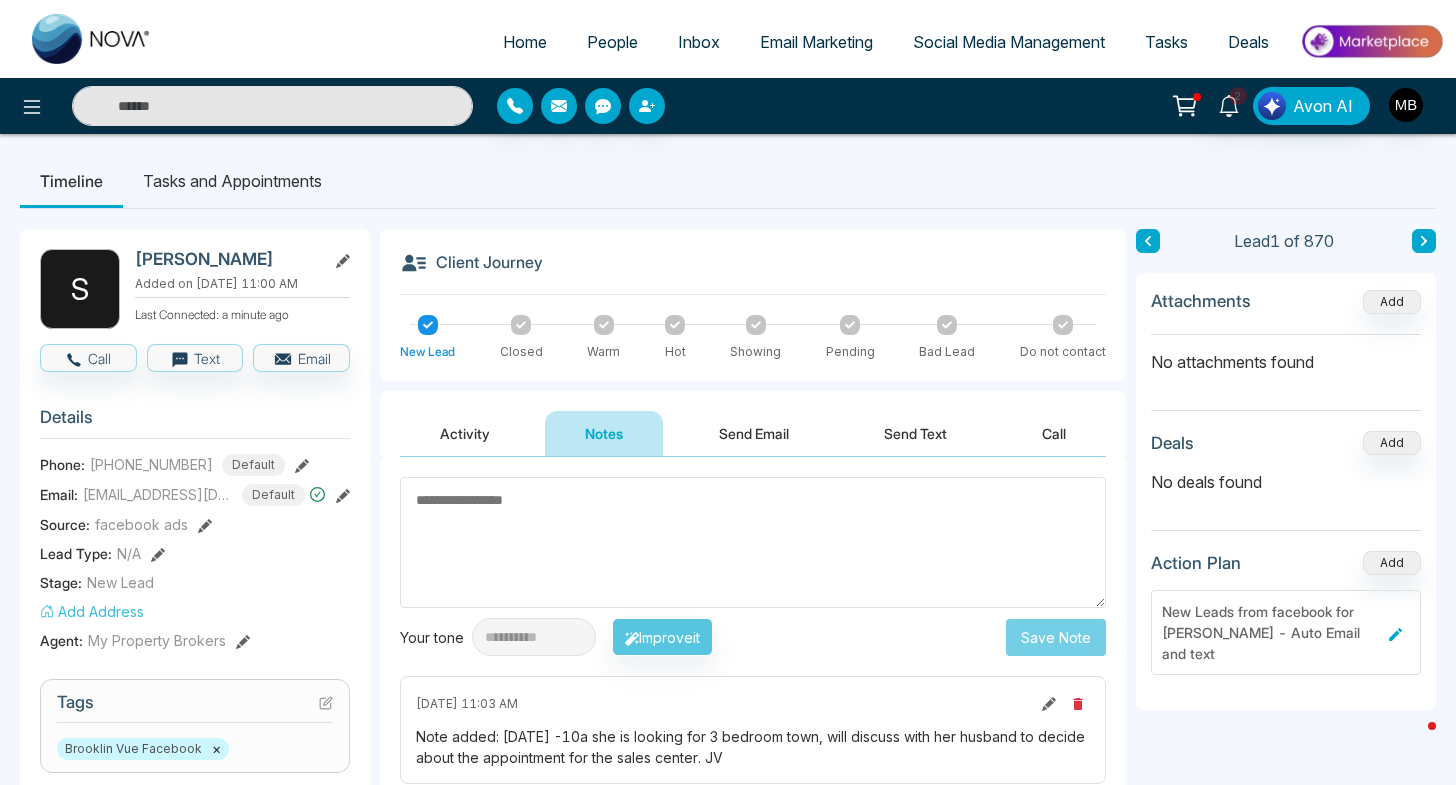click at bounding box center [604, 325] 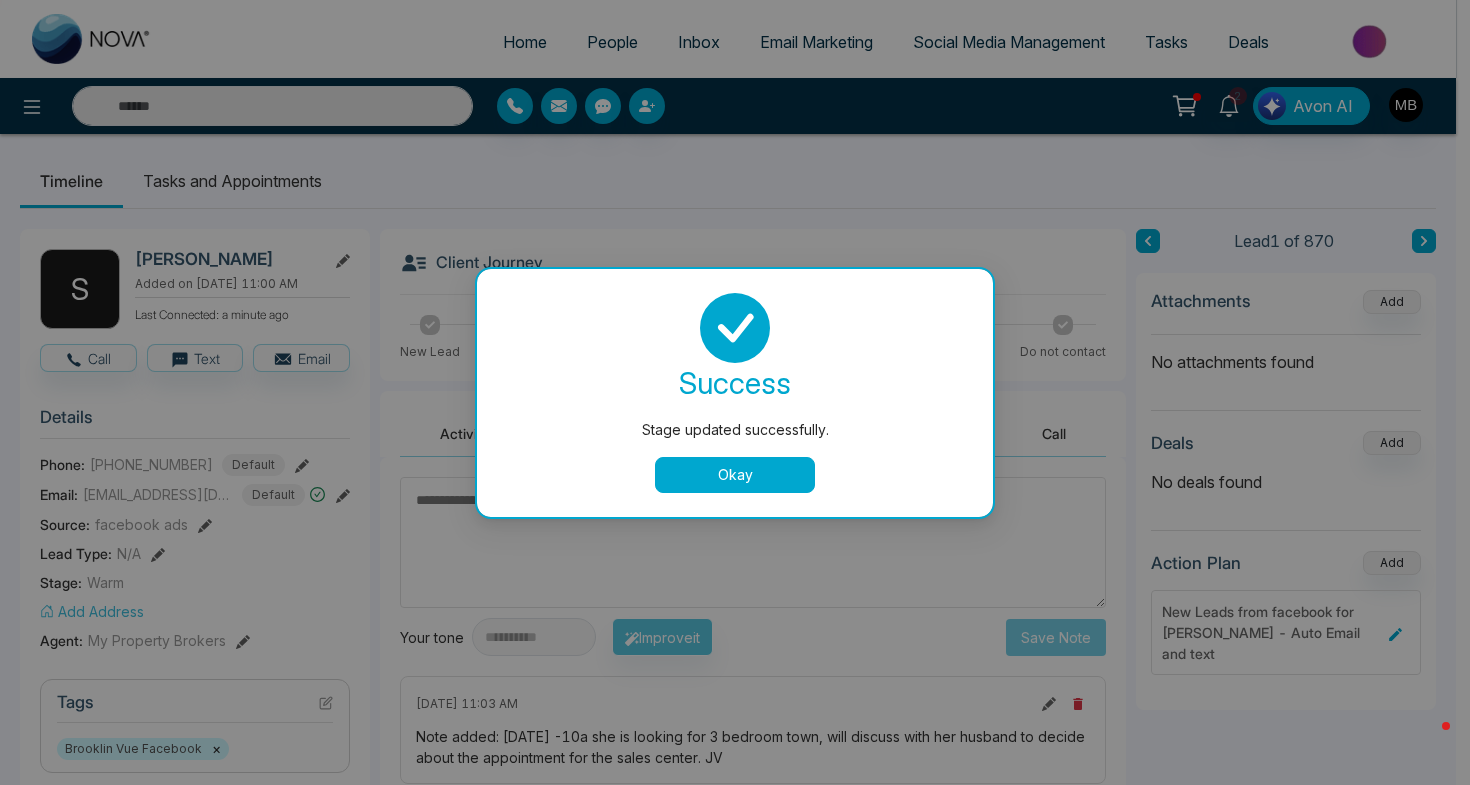 click on "Okay" at bounding box center [735, 475] 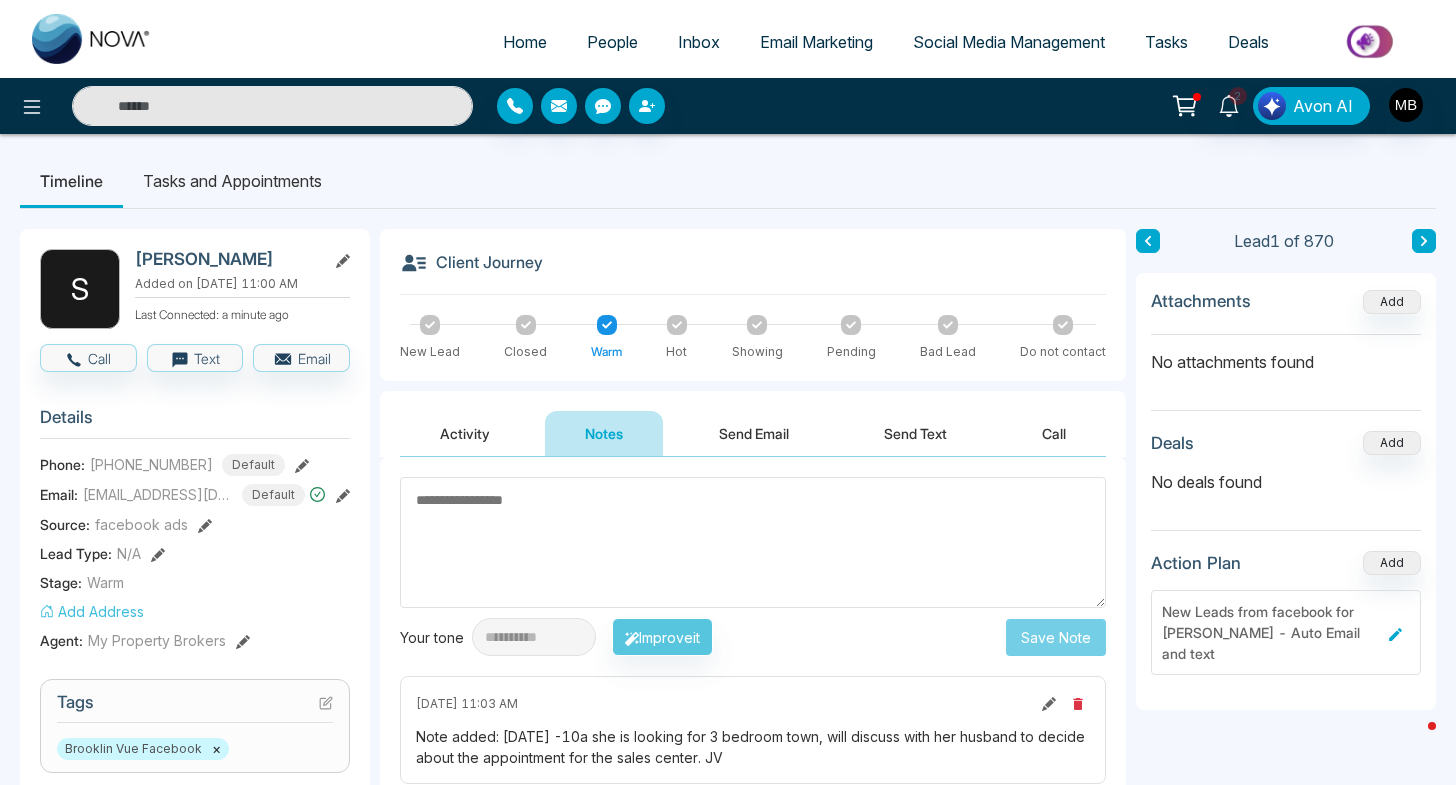 click at bounding box center (272, 106) 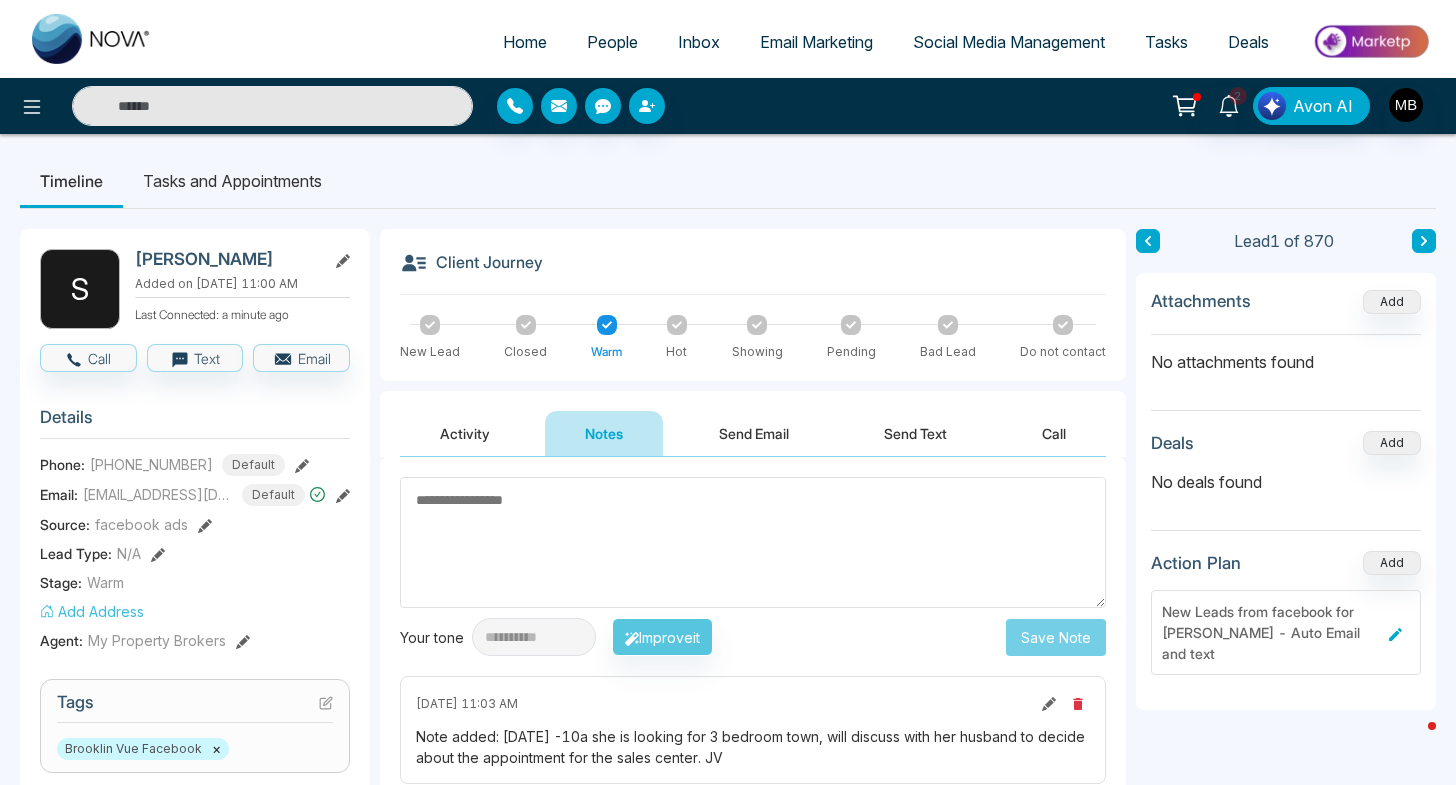 paste on "**********" 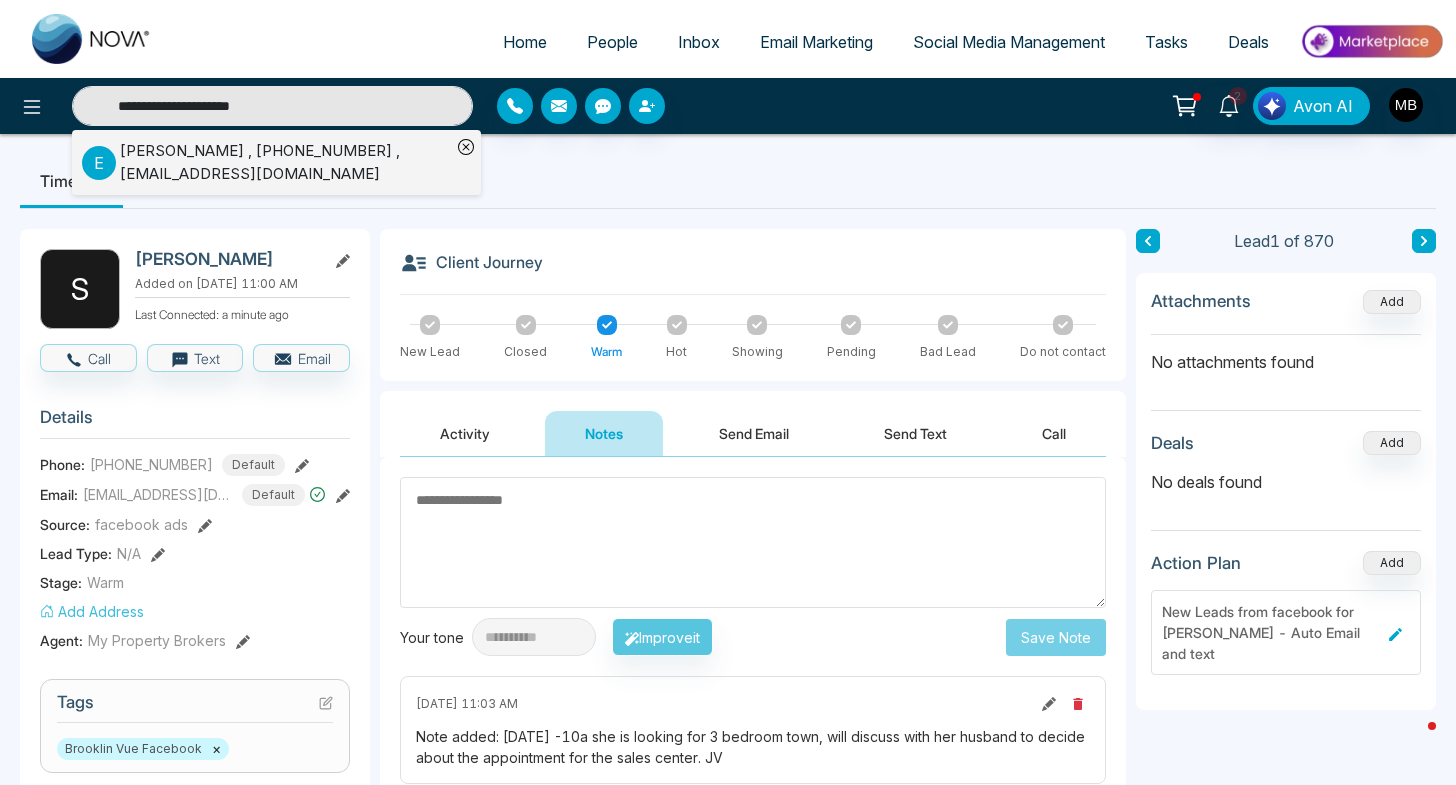 type on "**********" 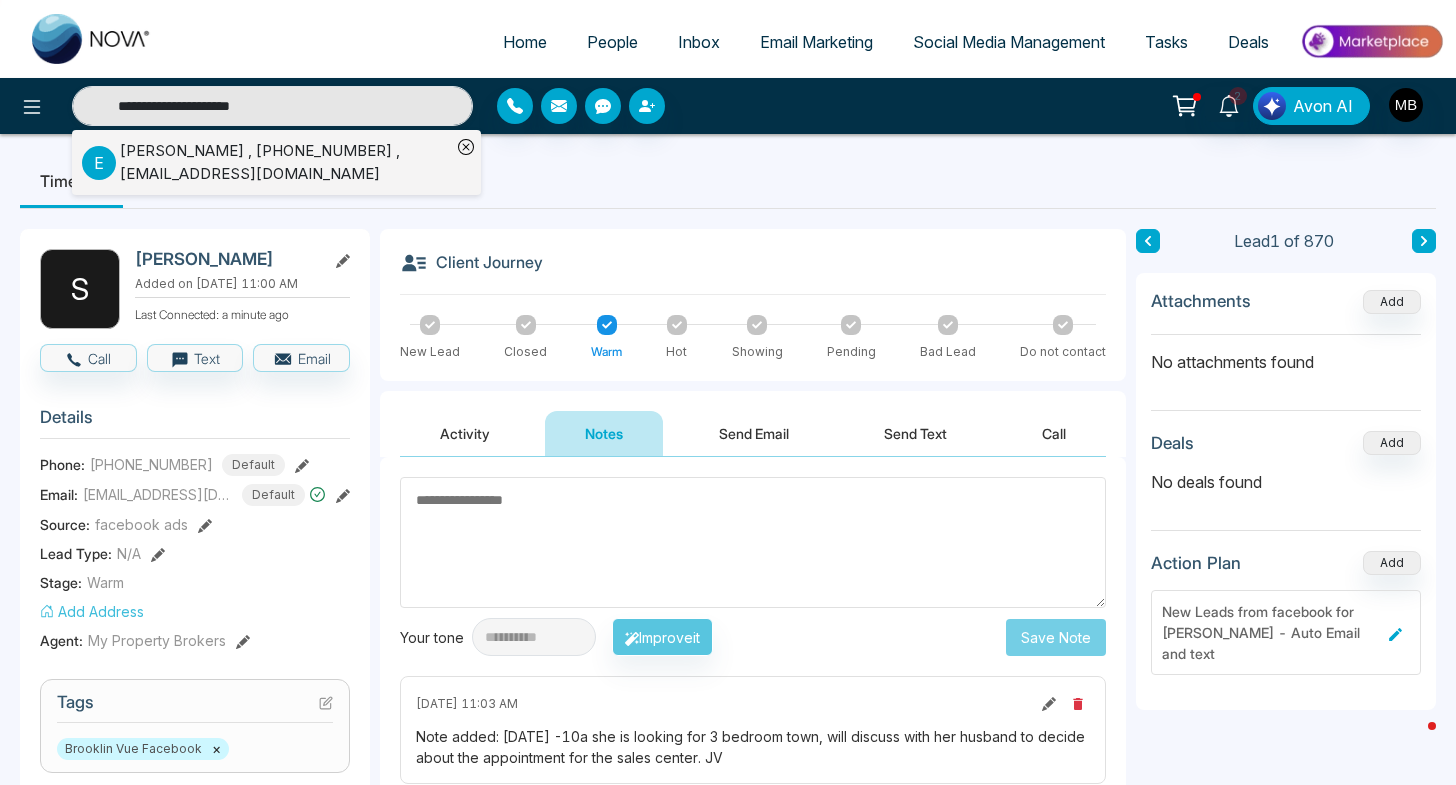 click on "Elizabeth Edwards     , +14164362309   , edwardsliz@hotmail.com" at bounding box center (285, 162) 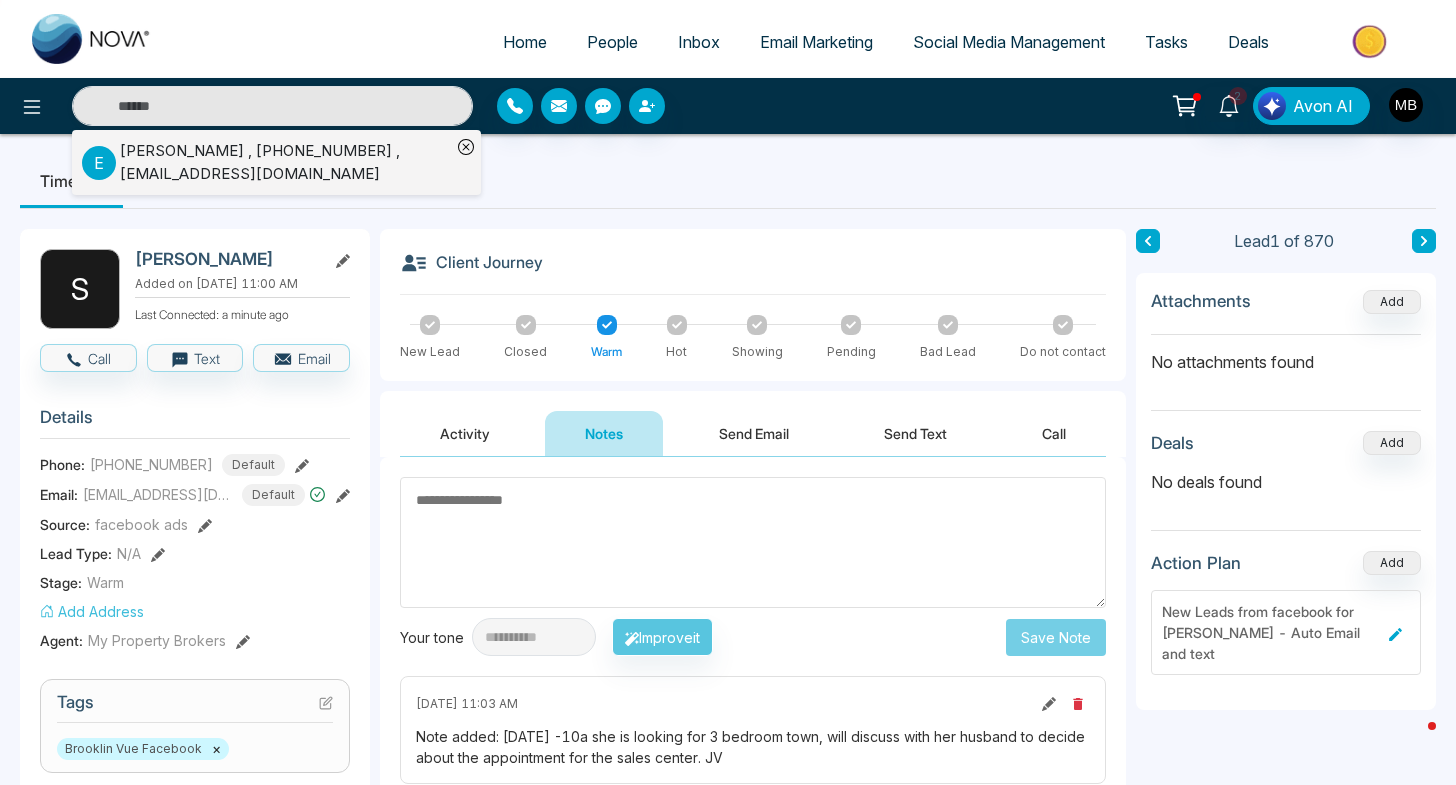 type on "**********" 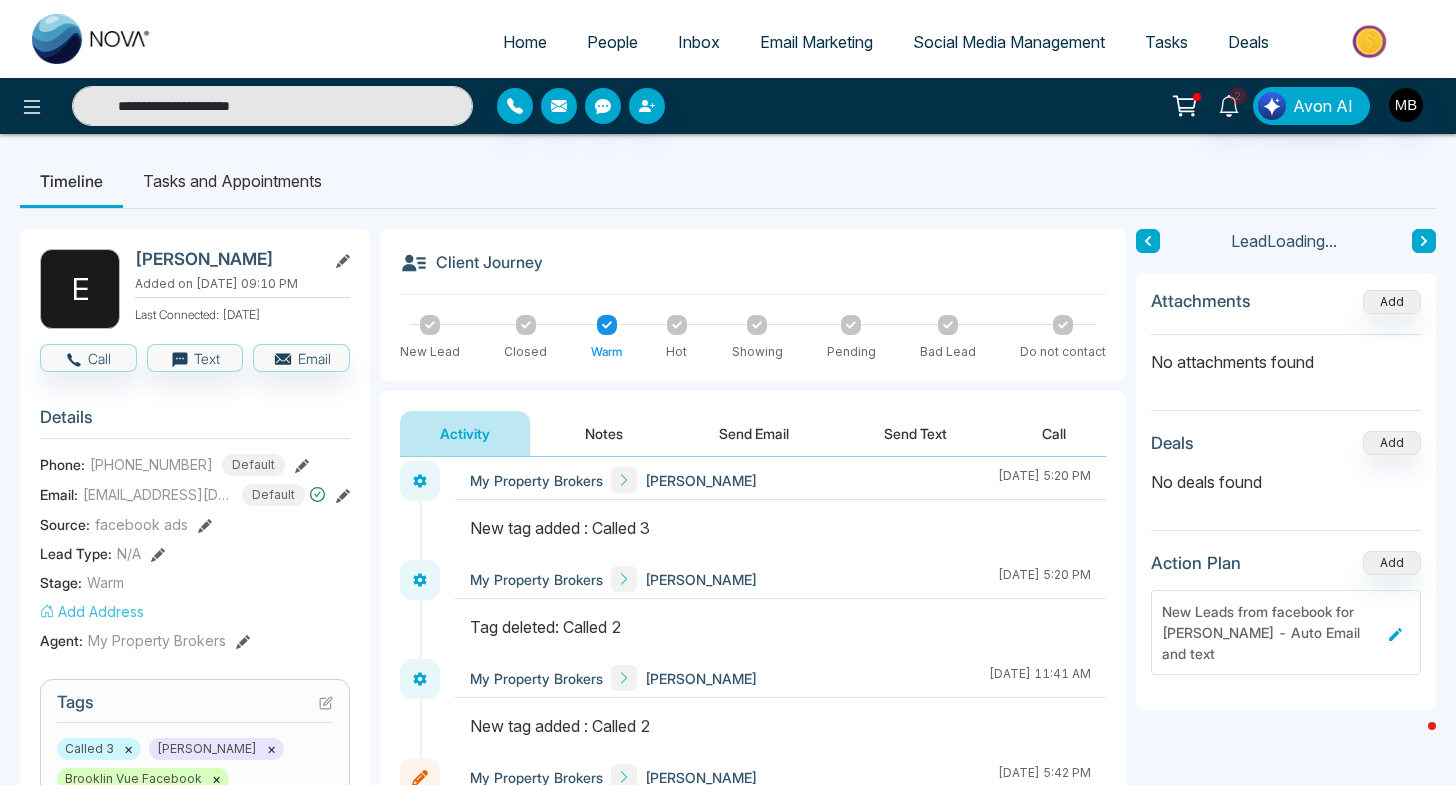 scroll, scrollTop: 430, scrollLeft: 0, axis: vertical 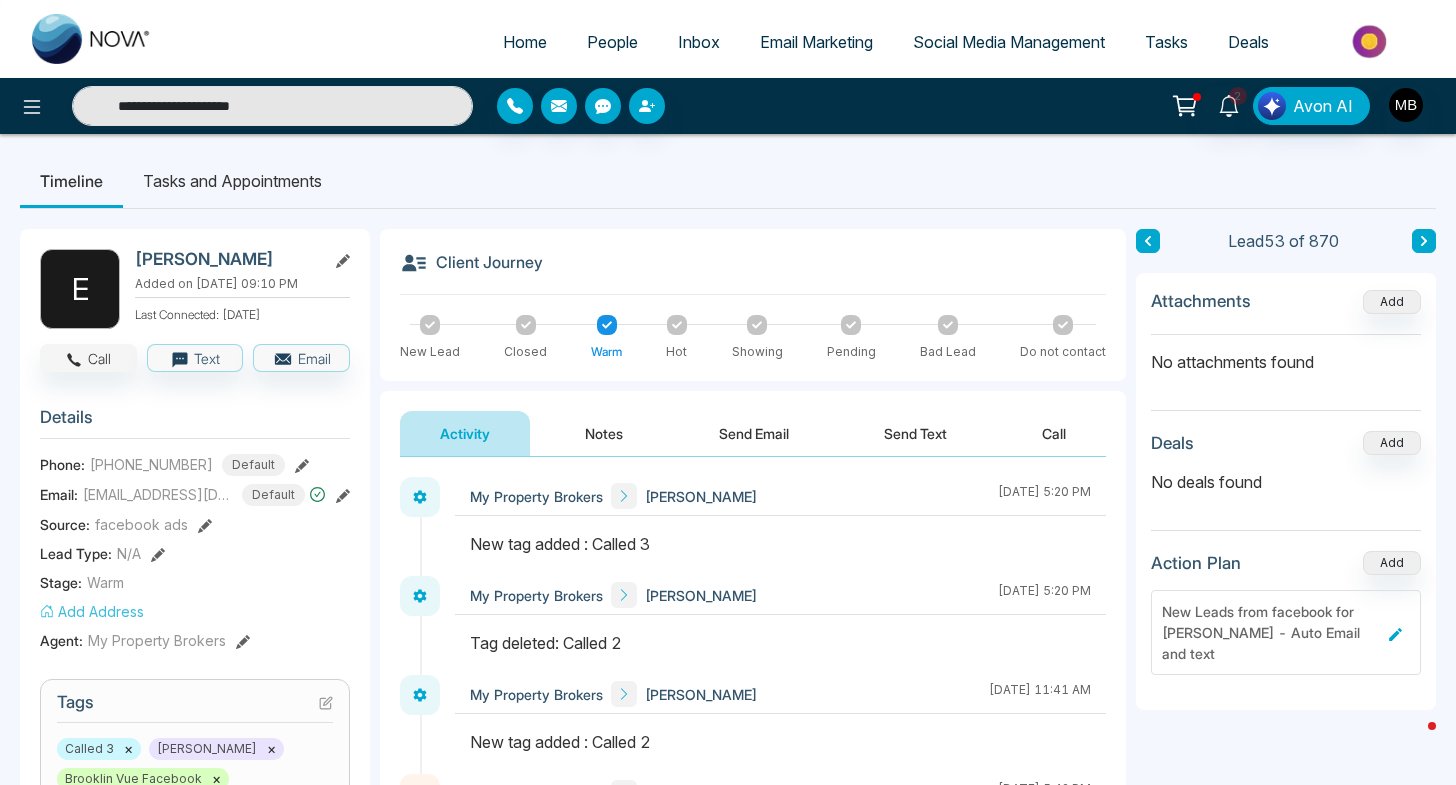 click on "Call" at bounding box center [88, 358] 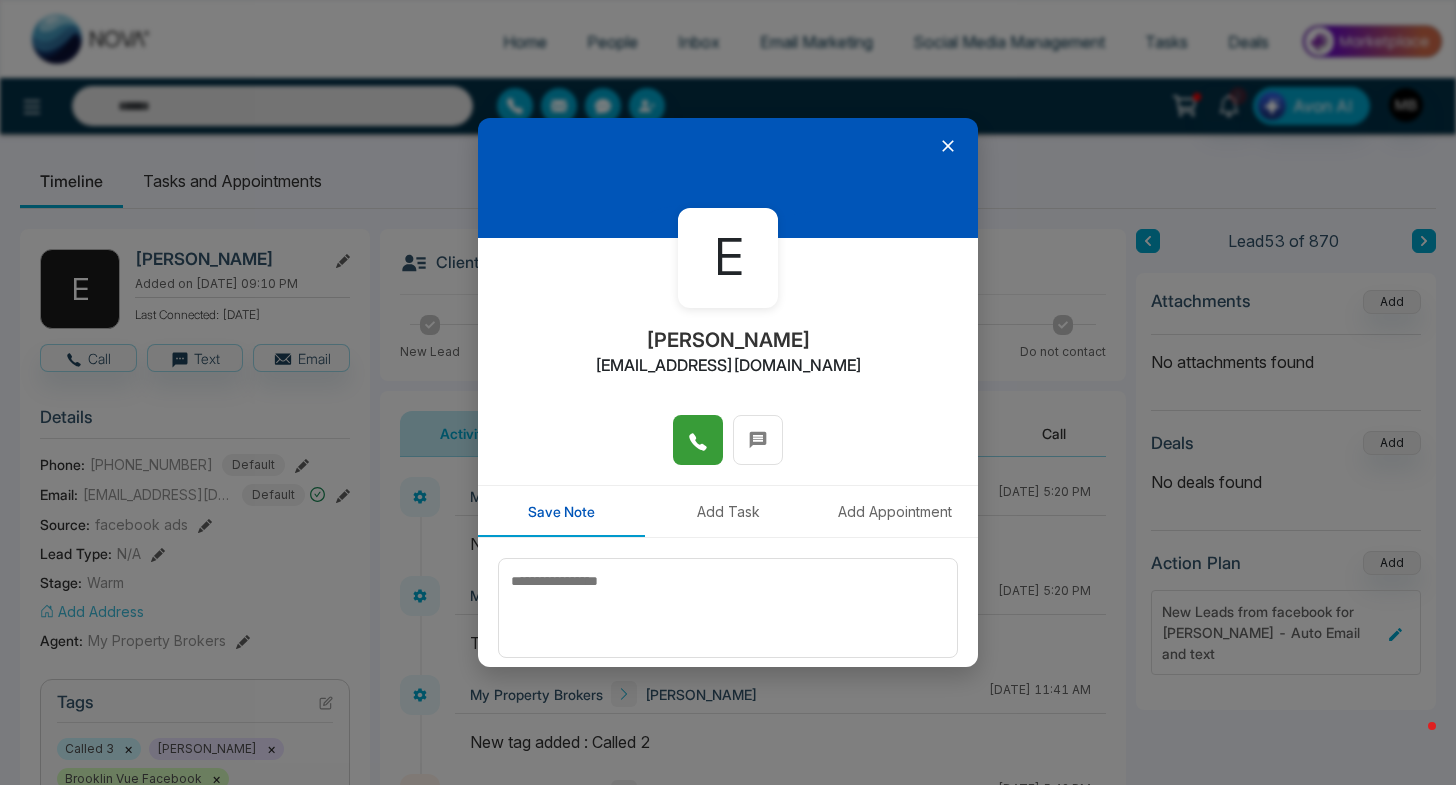 click 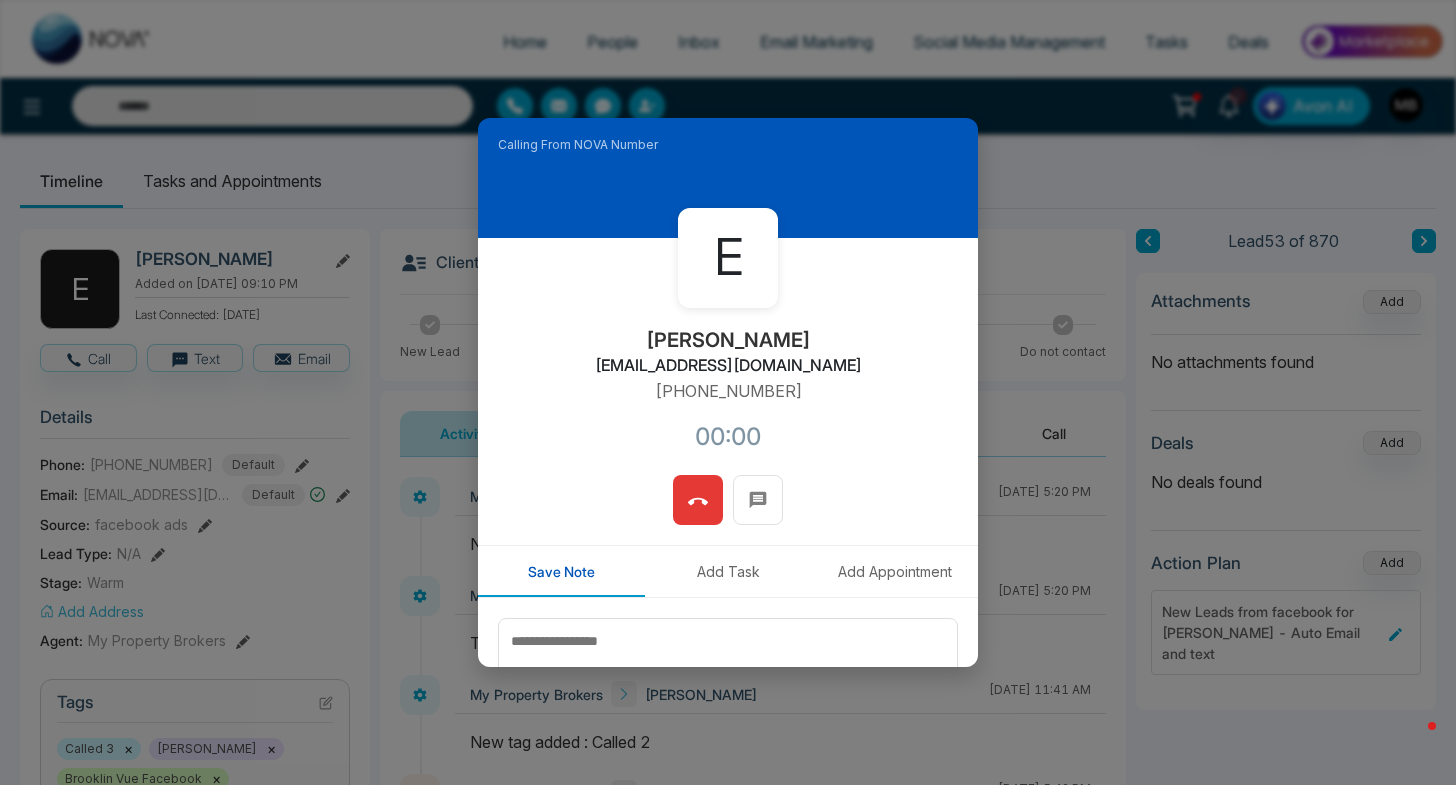 type on "**********" 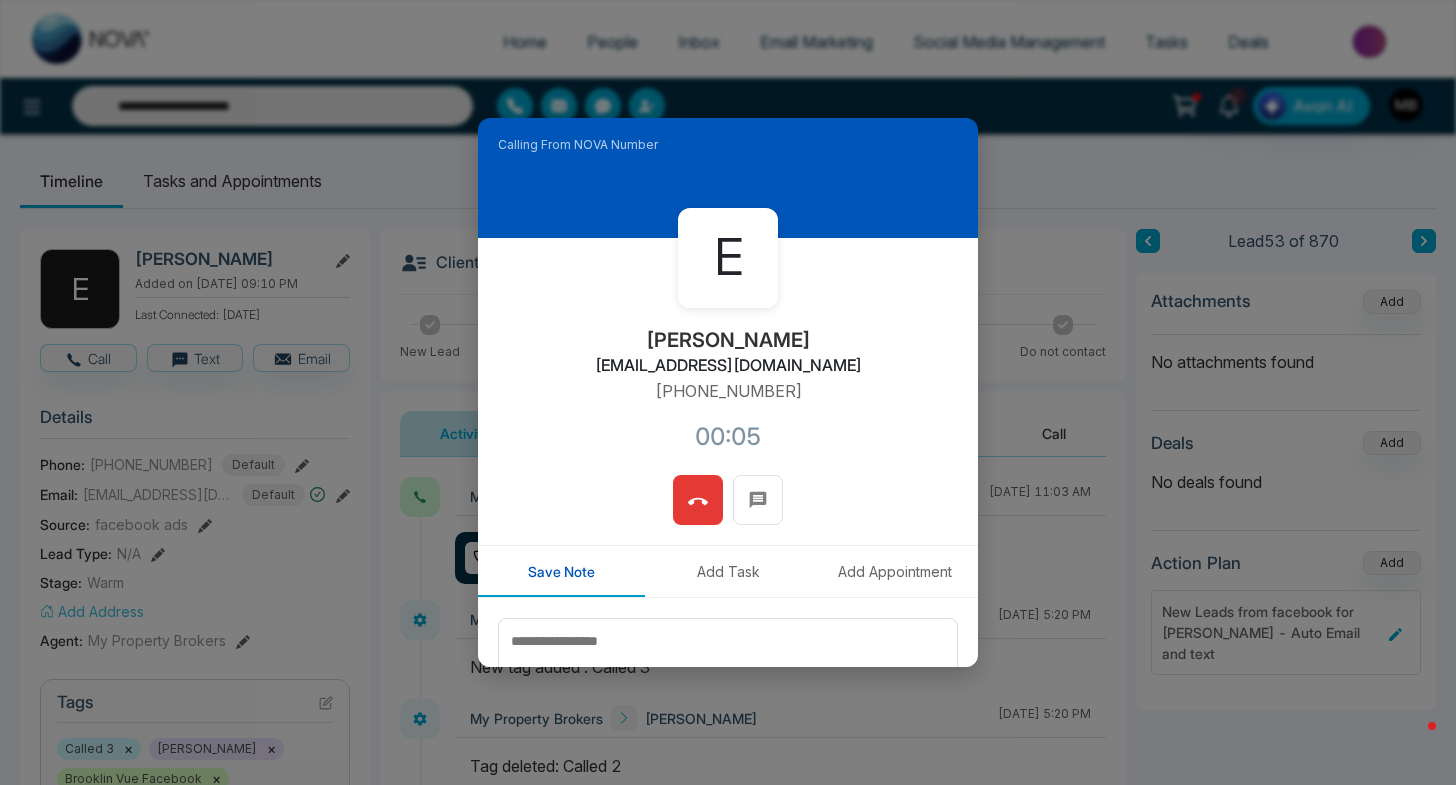 click 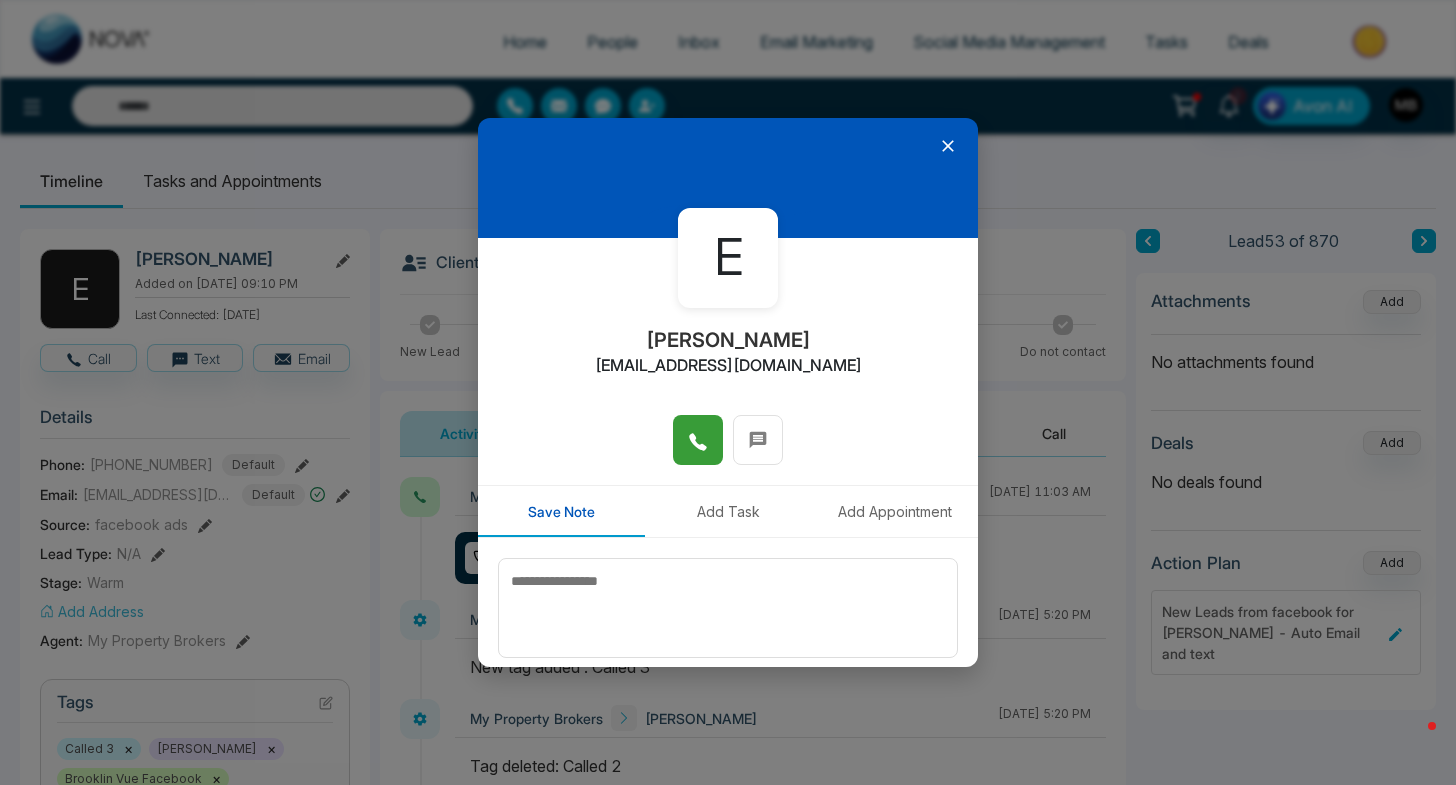 type on "**********" 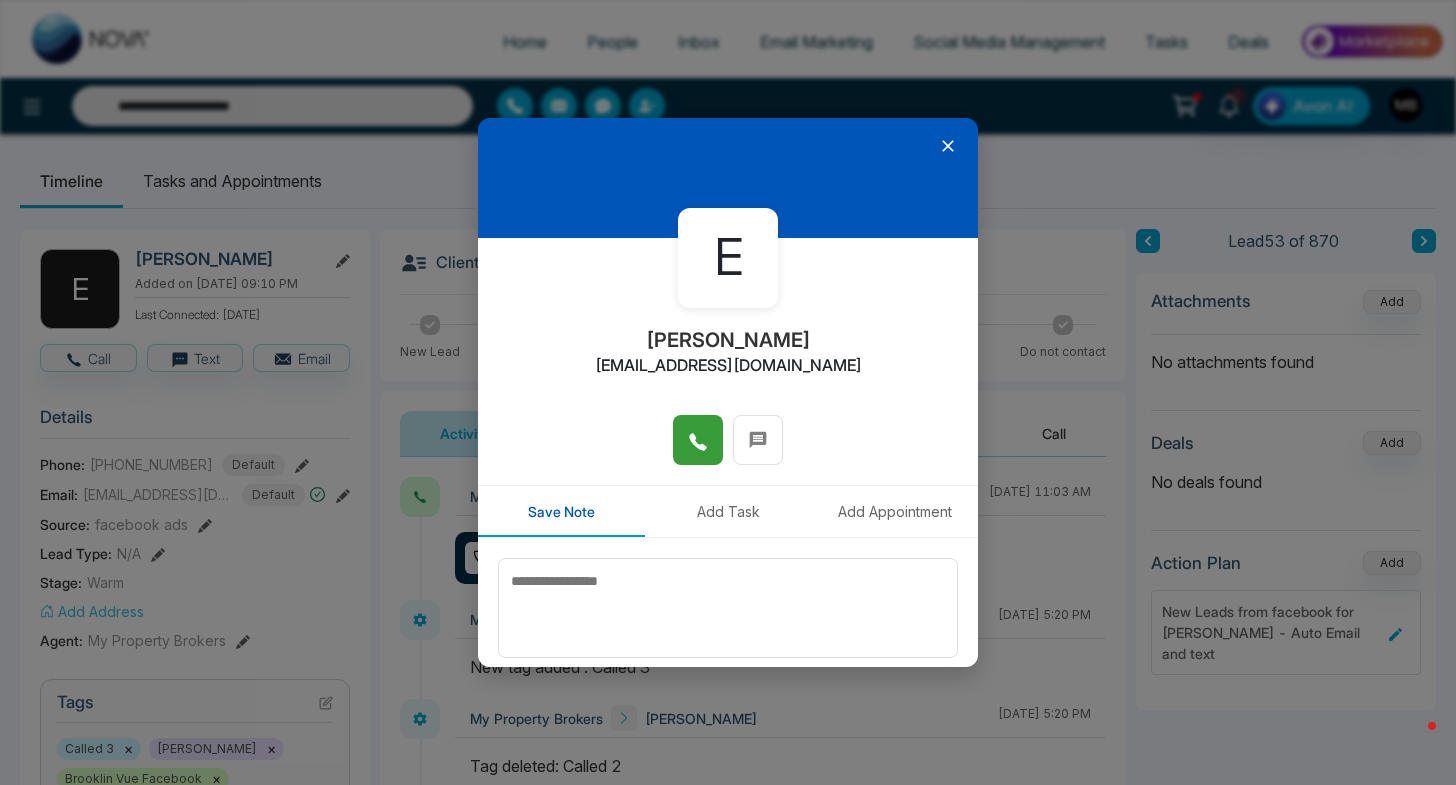 click 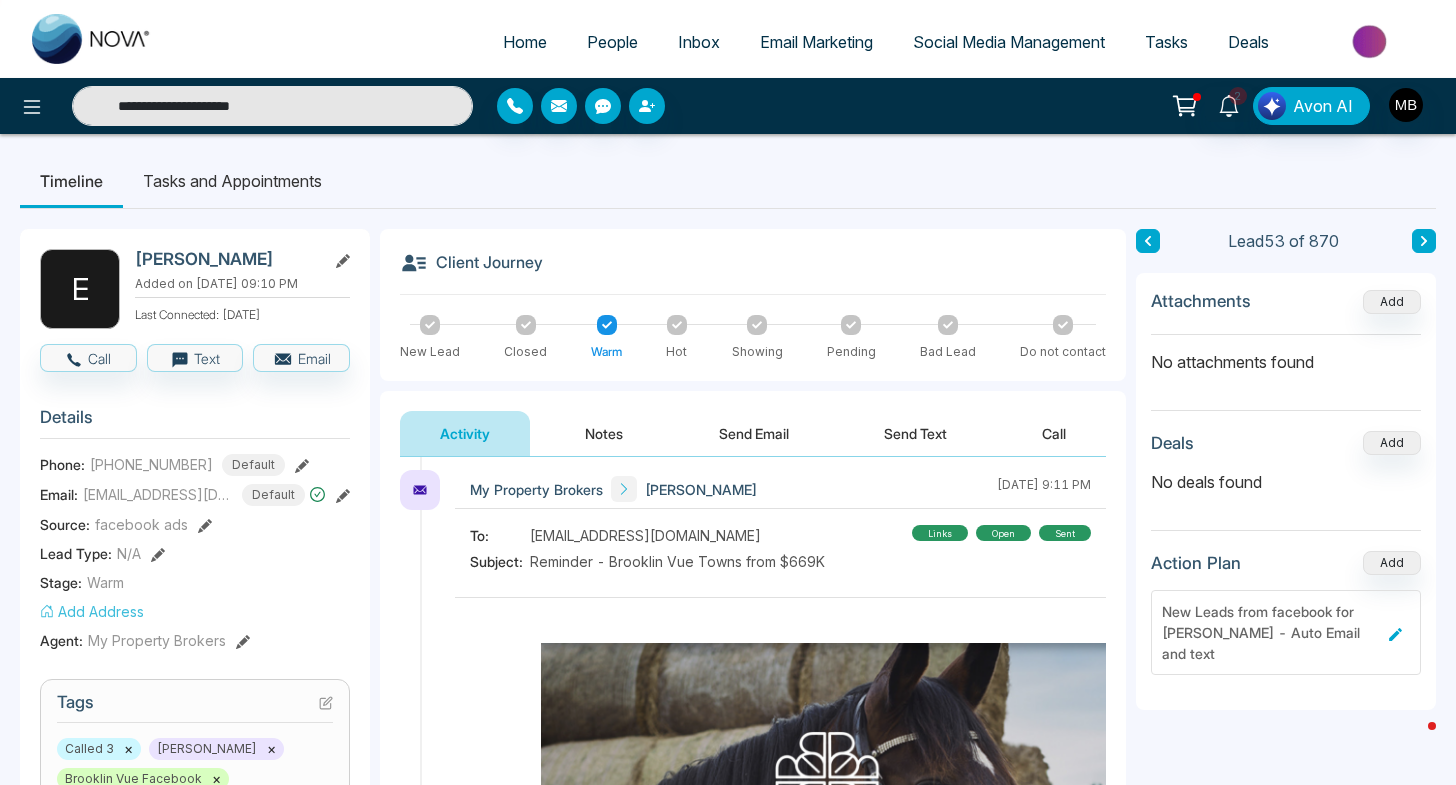 scroll, scrollTop: 676, scrollLeft: 0, axis: vertical 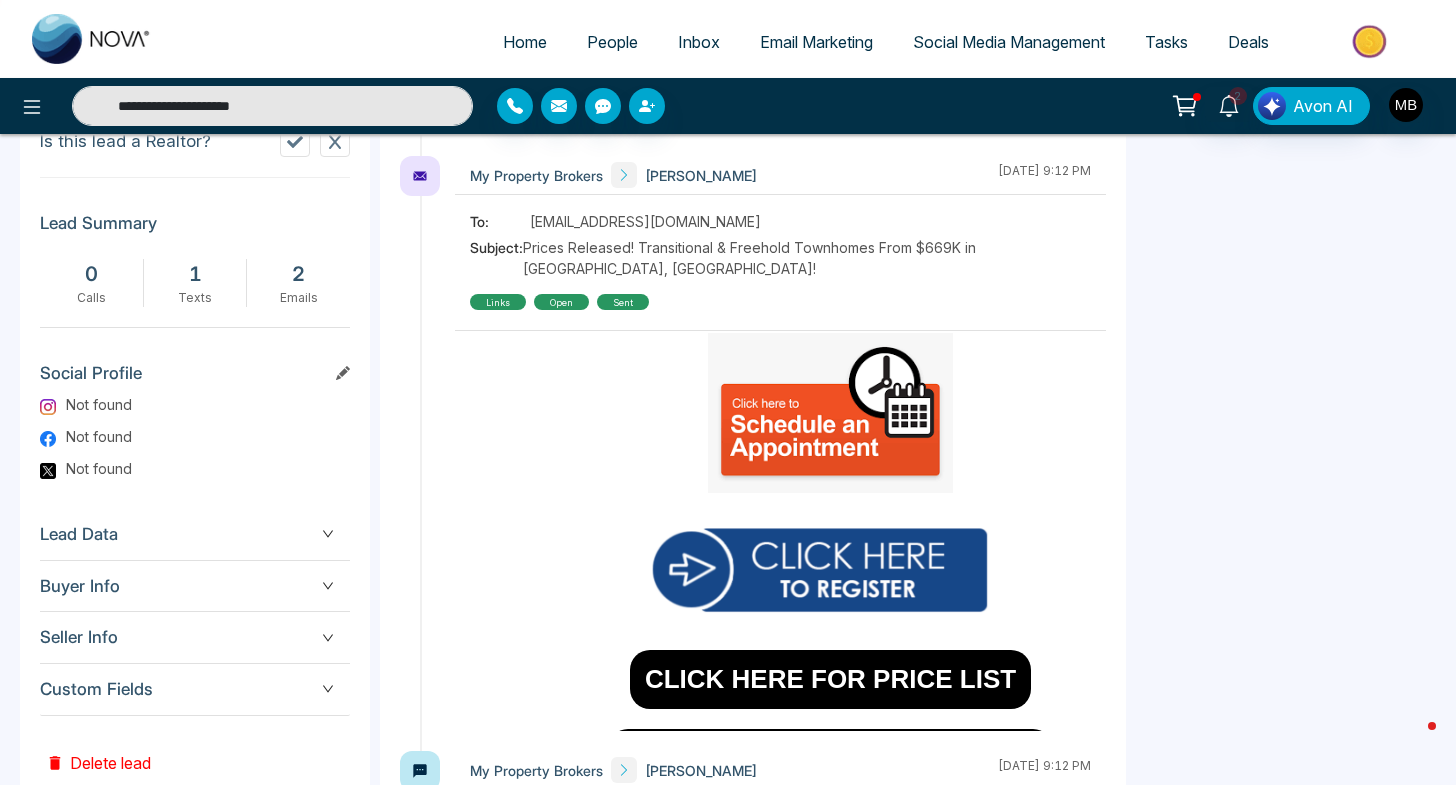 paste 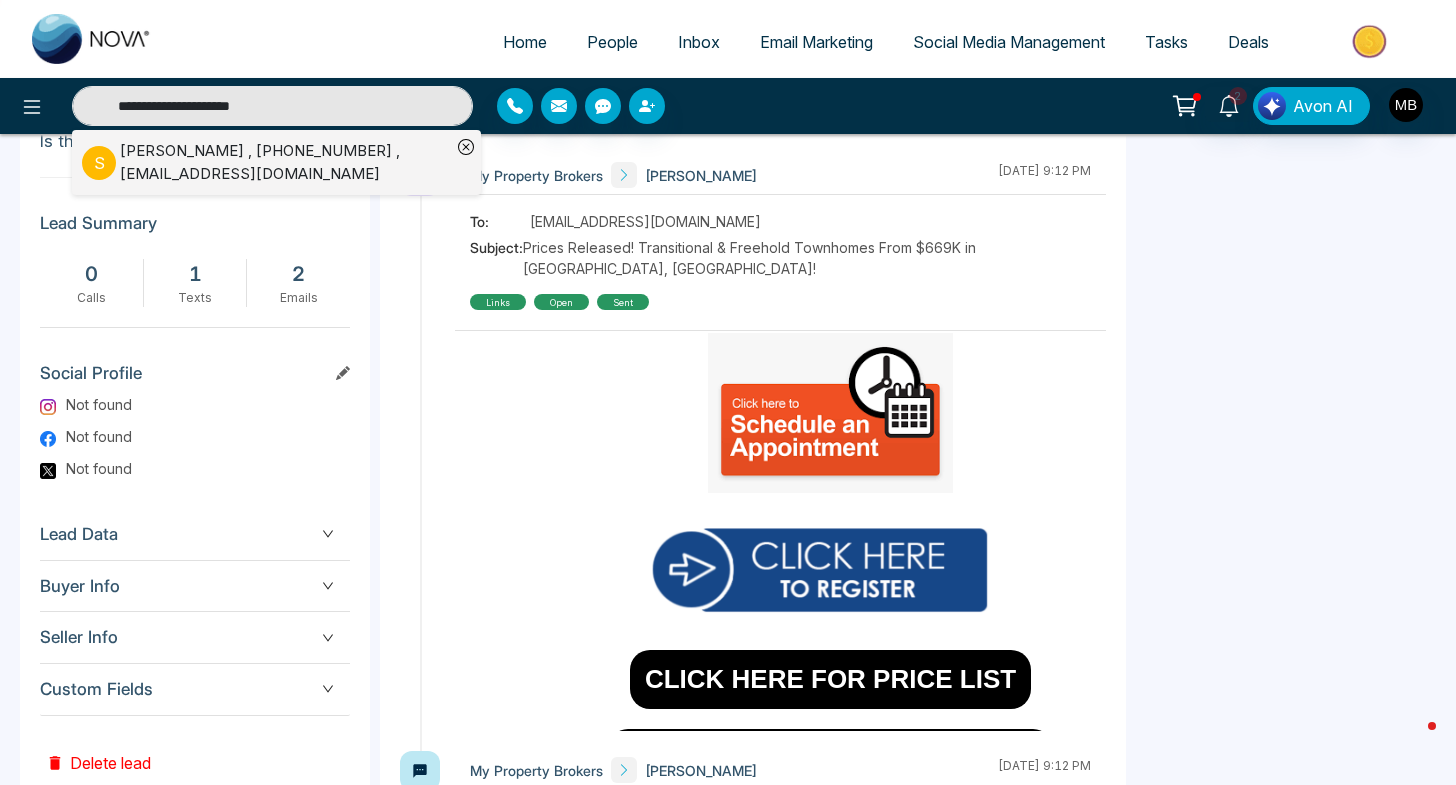 type on "**********" 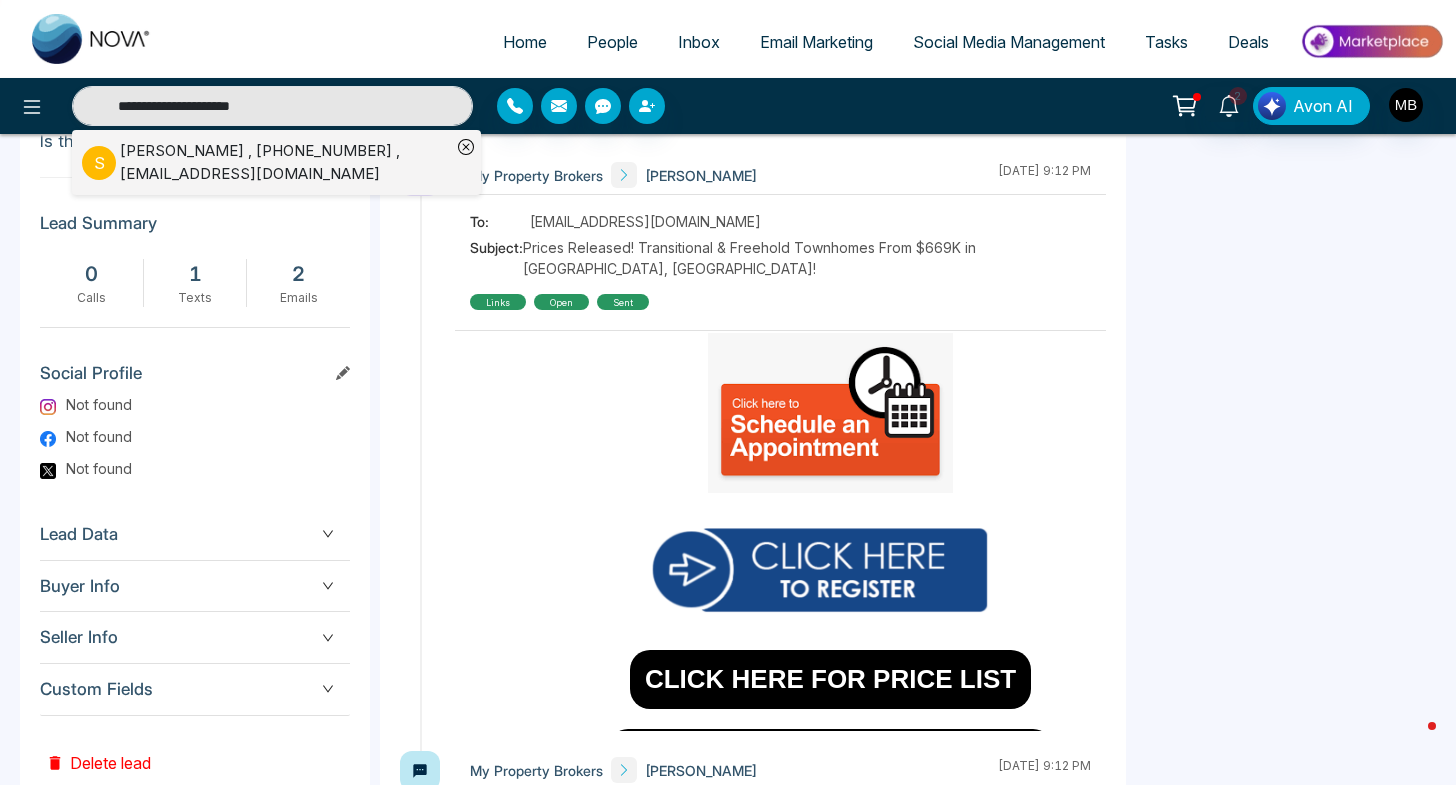 click on "Shayna     , +19052448879   , Shaynaliburd@gmail.com" at bounding box center [285, 162] 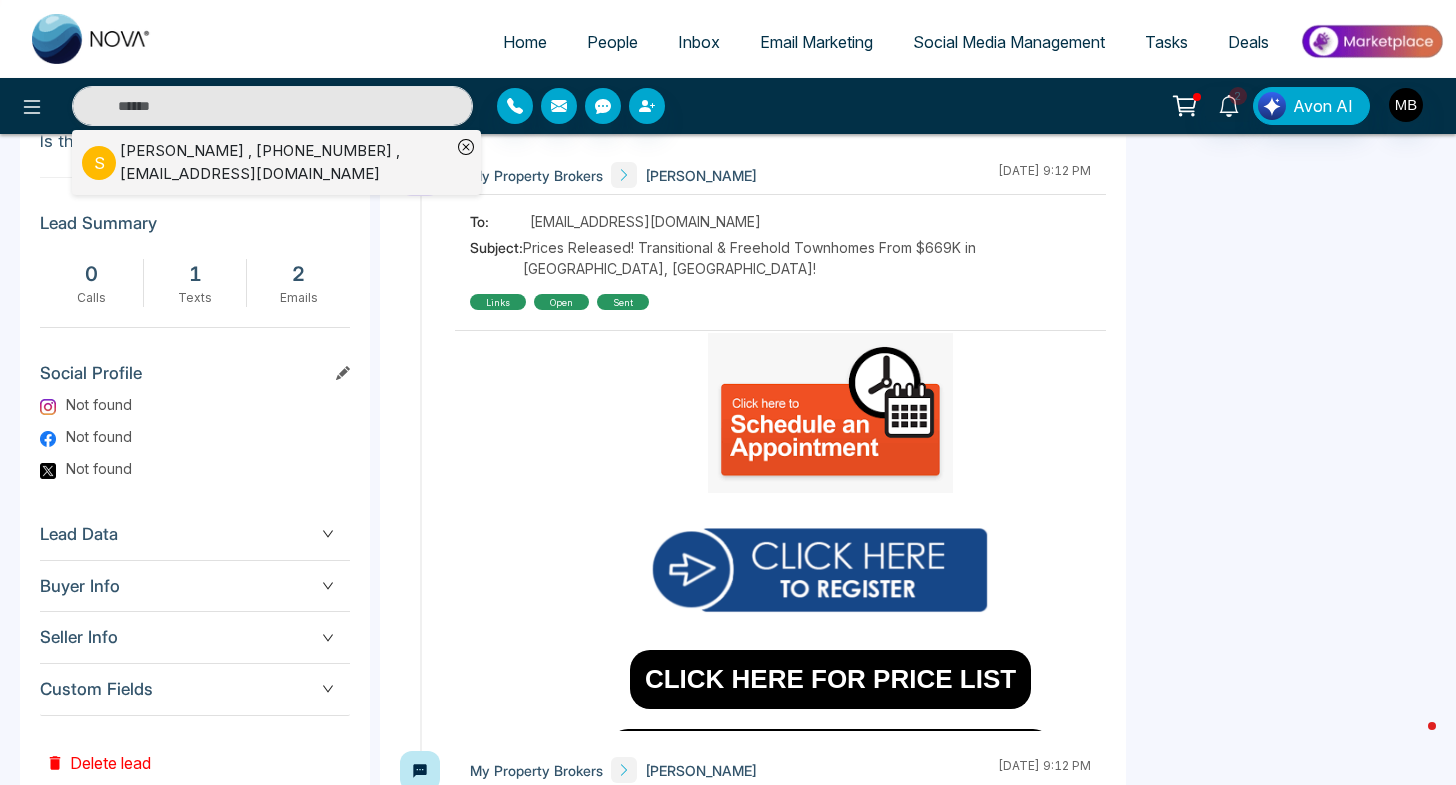 type on "**********" 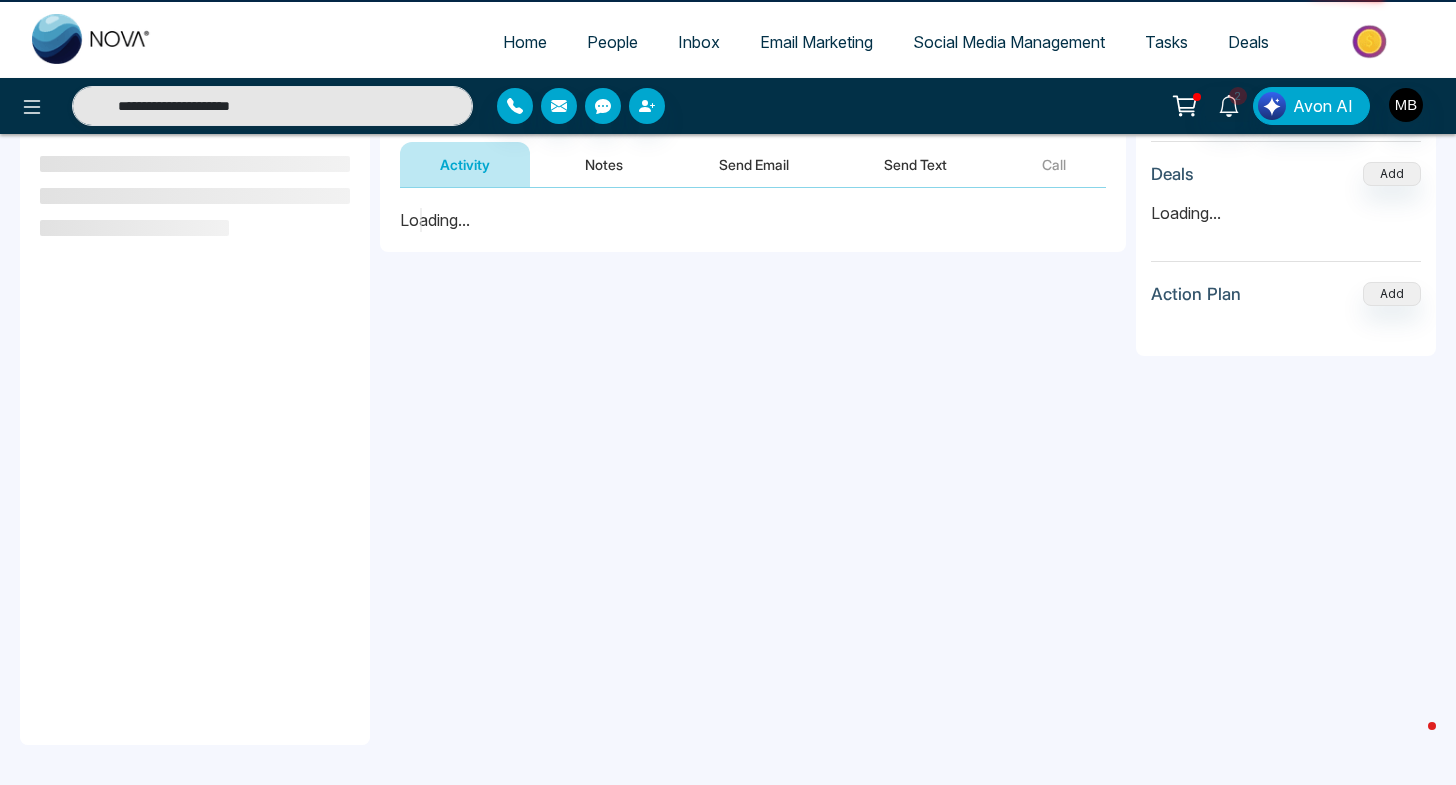 scroll, scrollTop: 0, scrollLeft: 0, axis: both 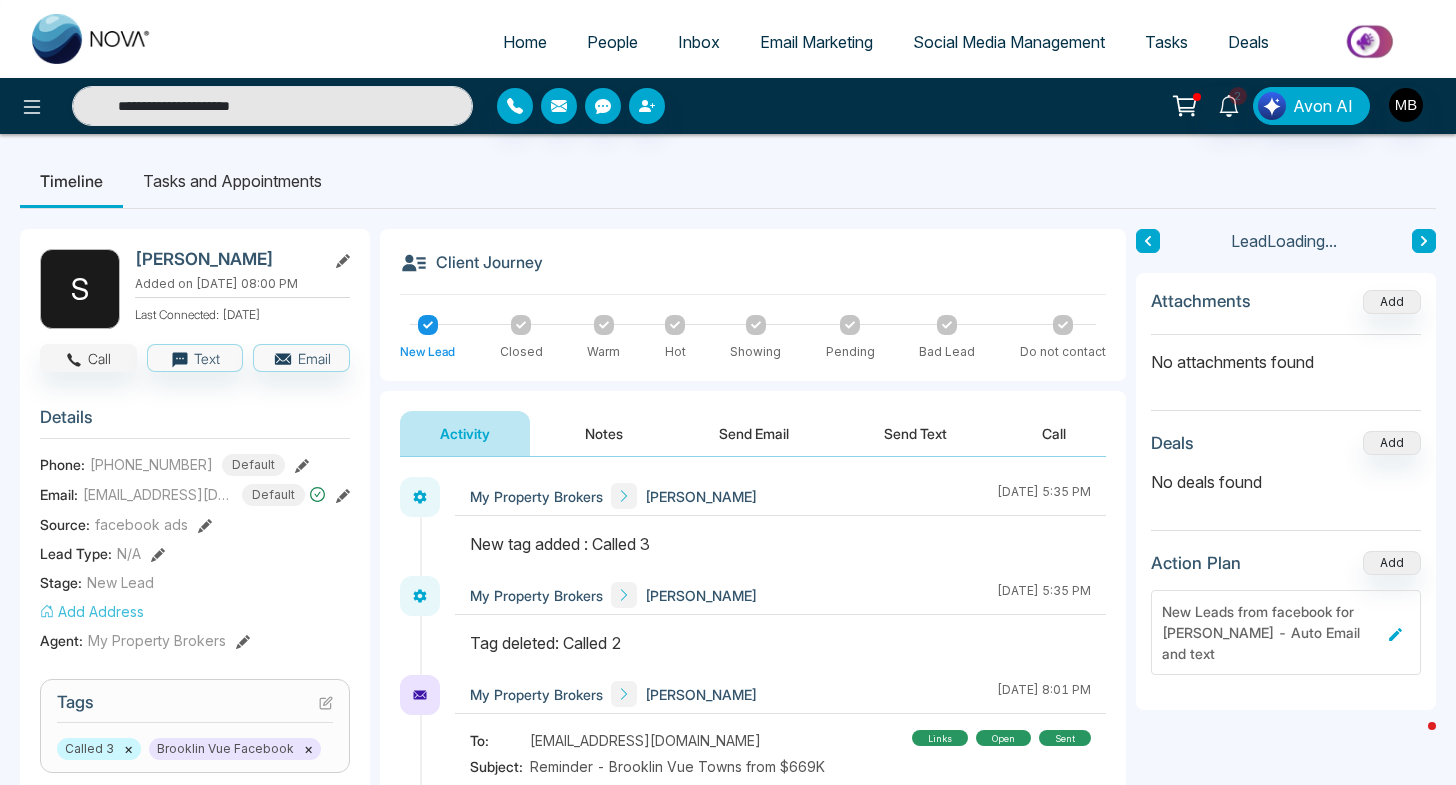 click on "Call" at bounding box center (88, 358) 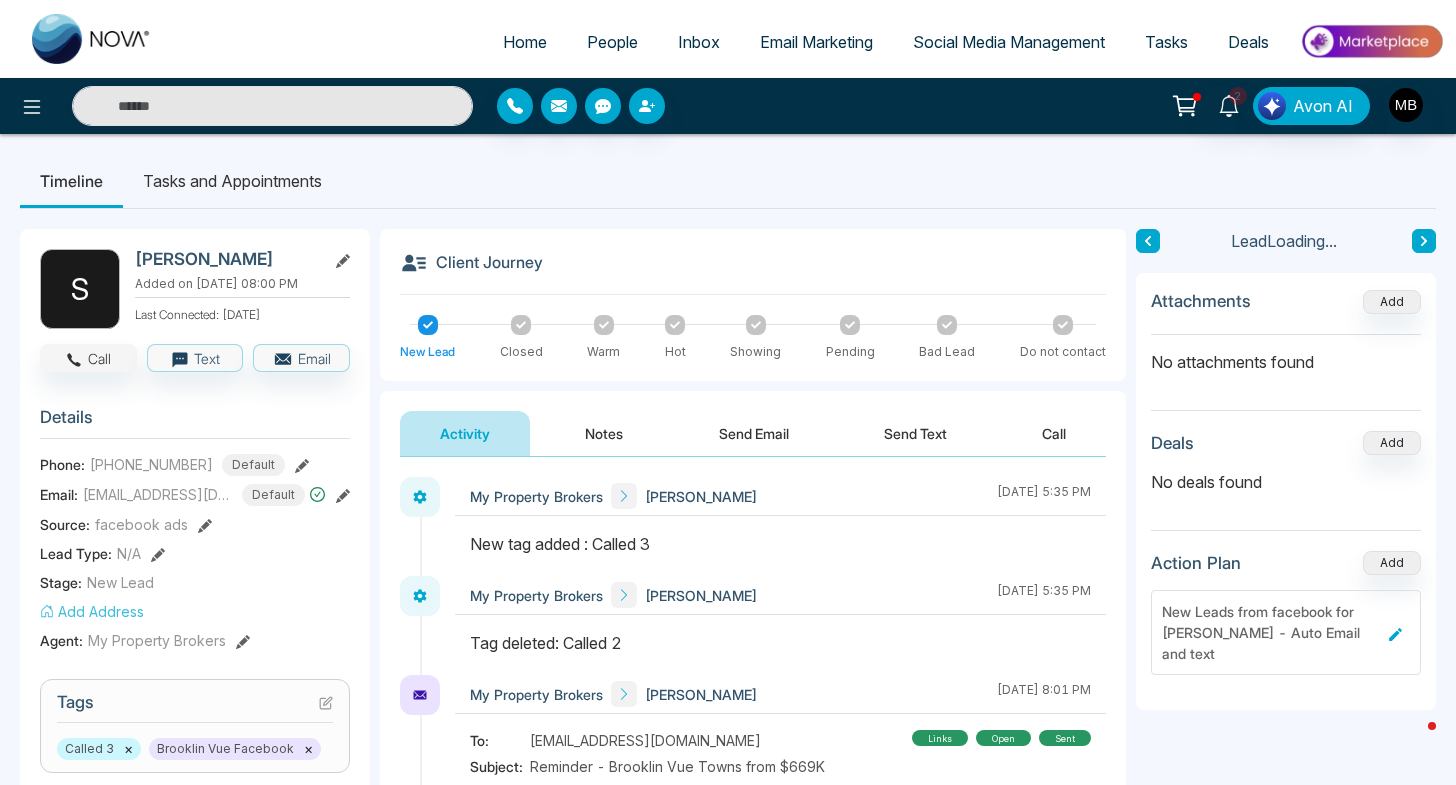 type on "**********" 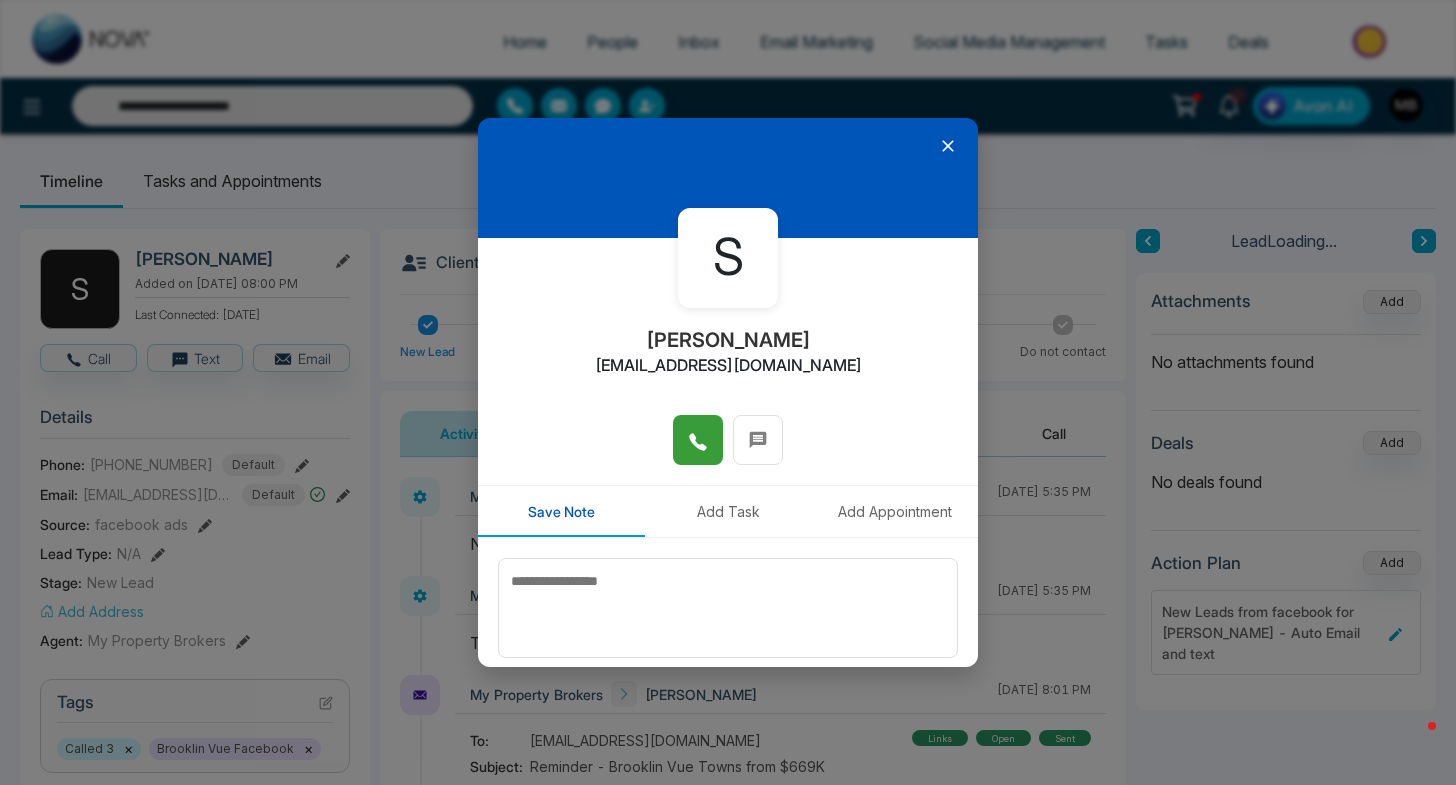 click 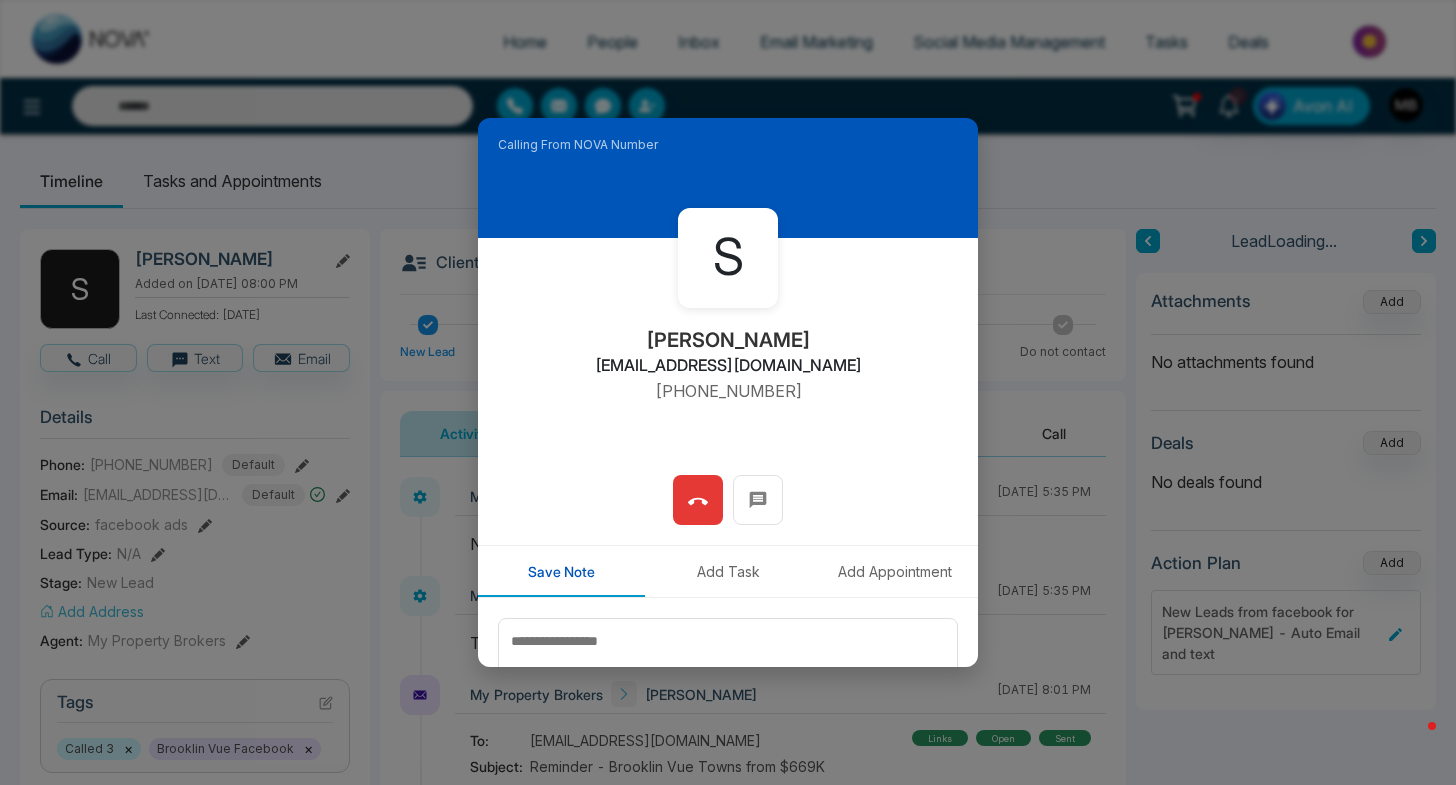 type on "**********" 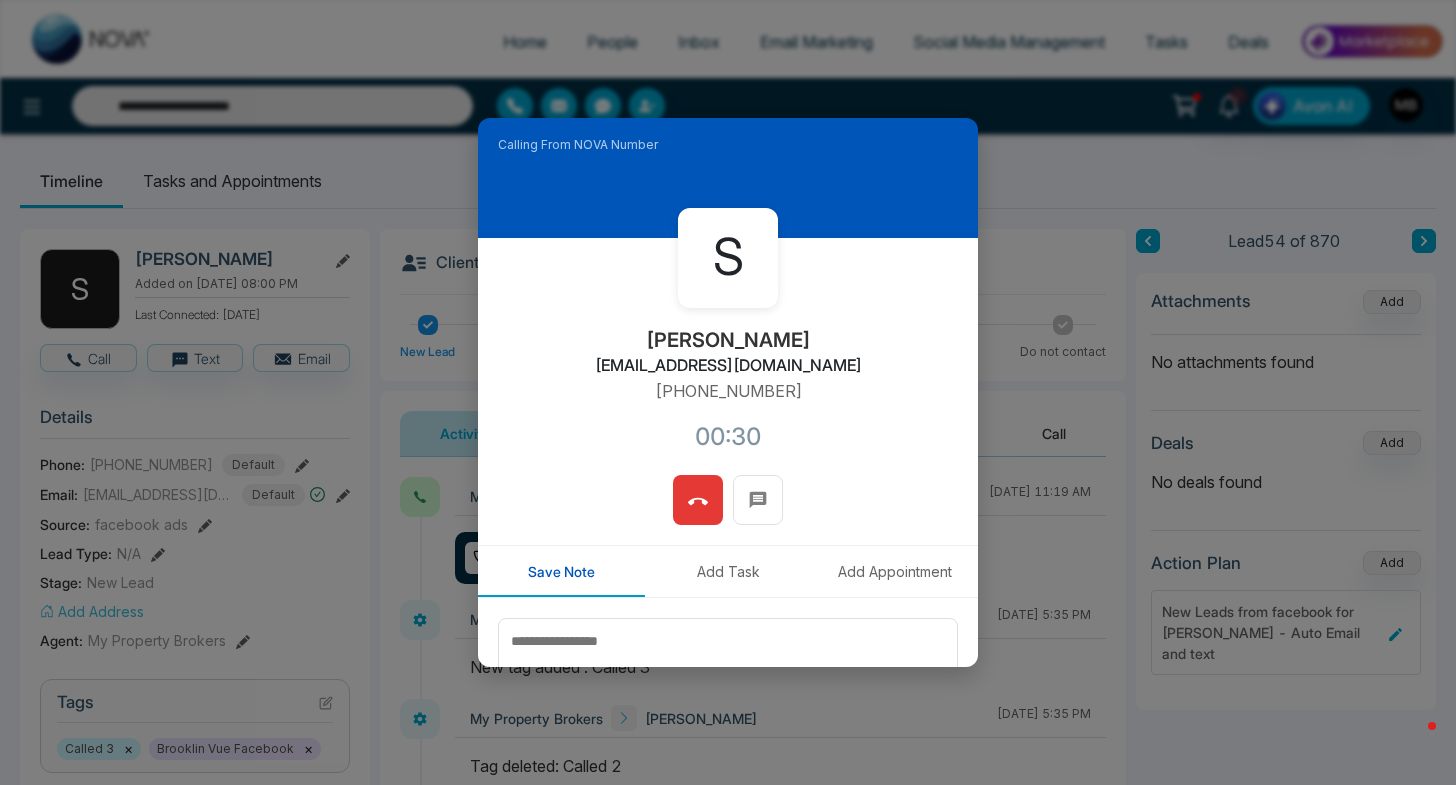 click 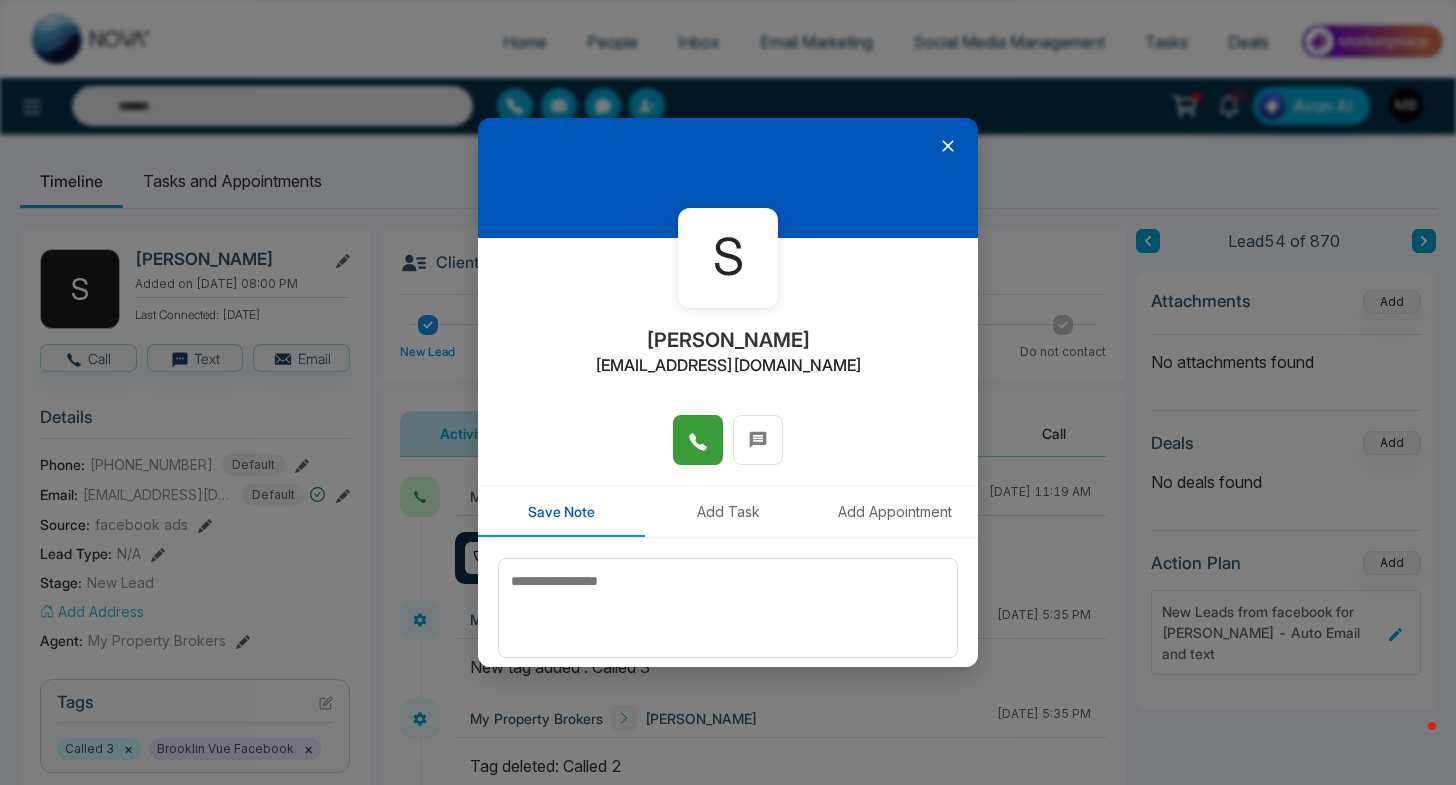 type on "**********" 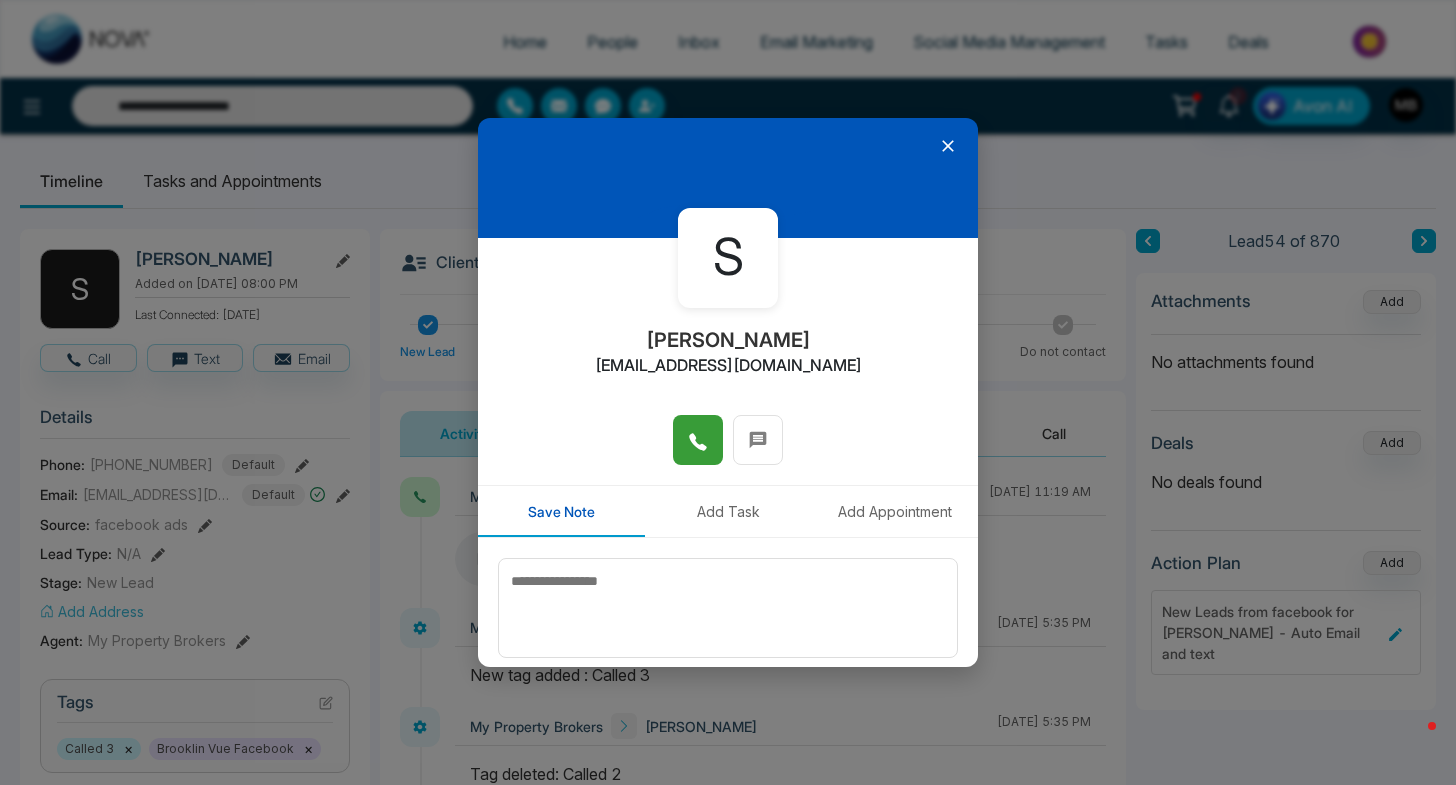 click 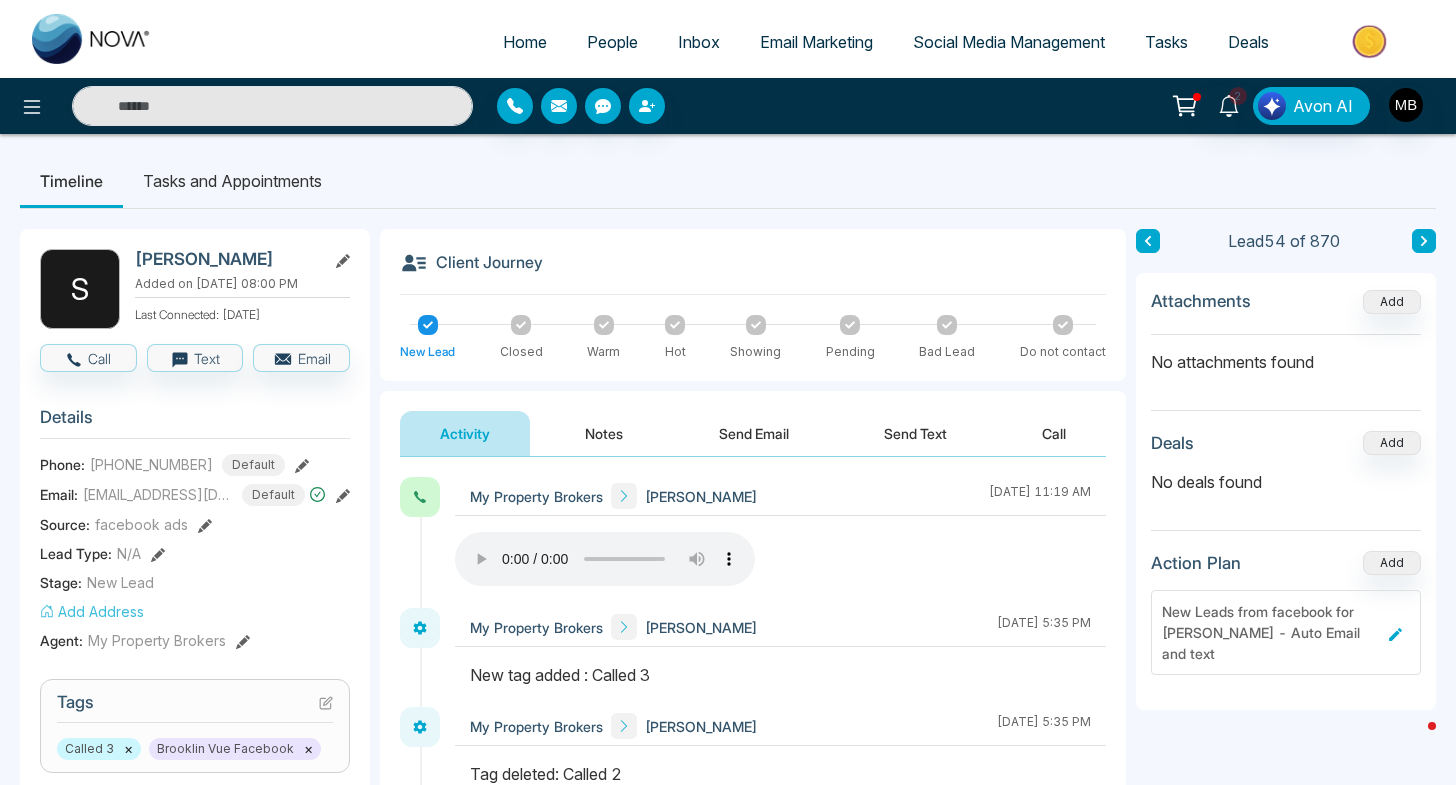 type on "**********" 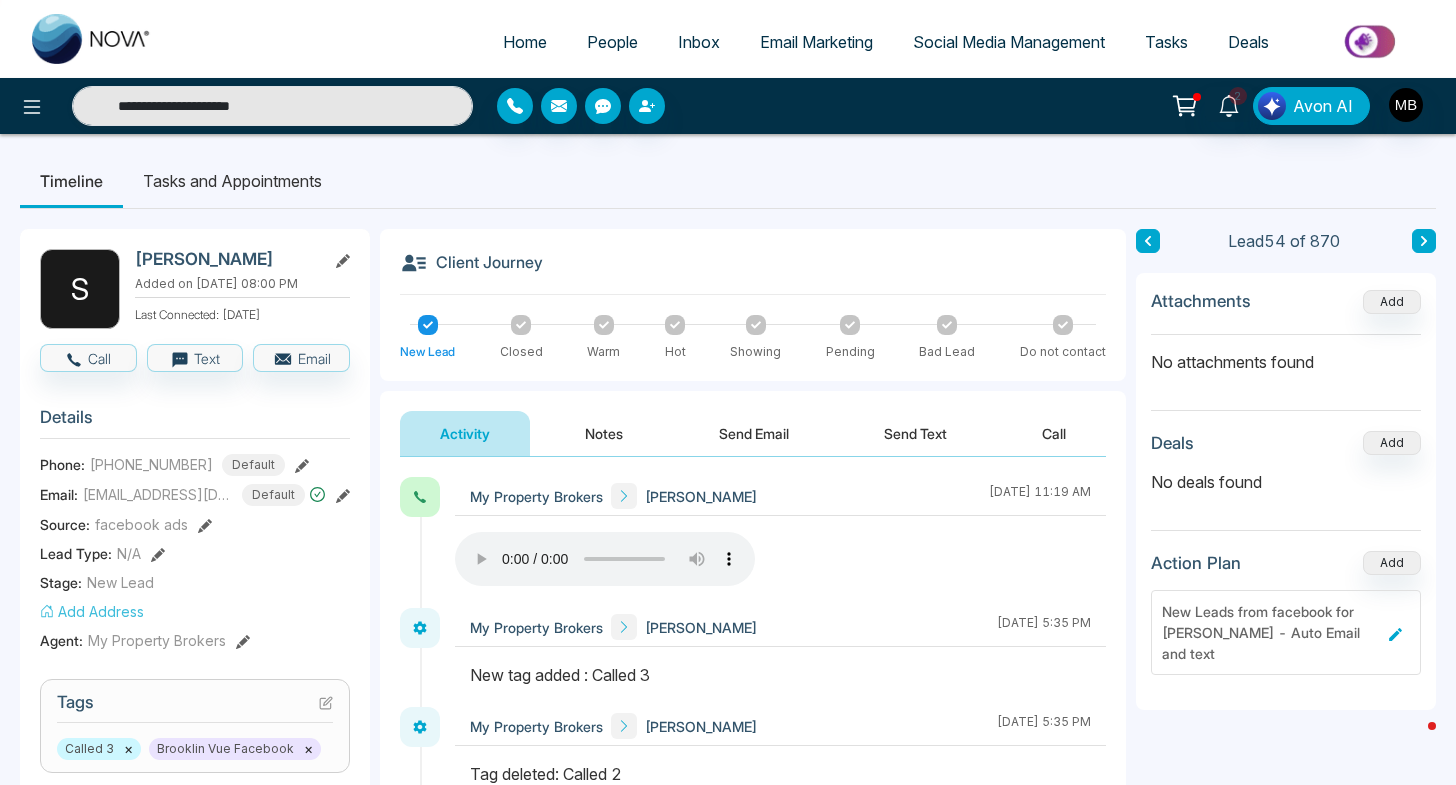 scroll, scrollTop: 196, scrollLeft: 0, axis: vertical 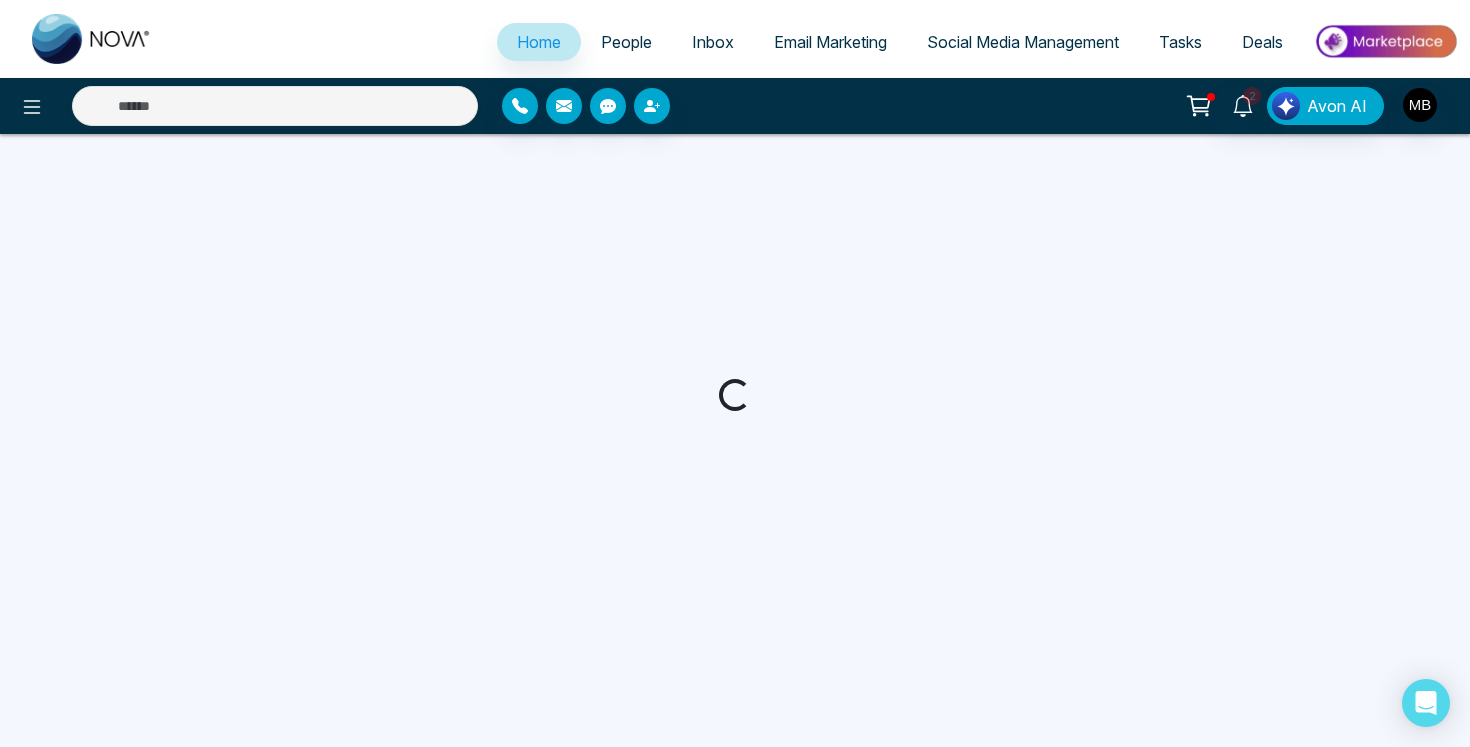 select on "*" 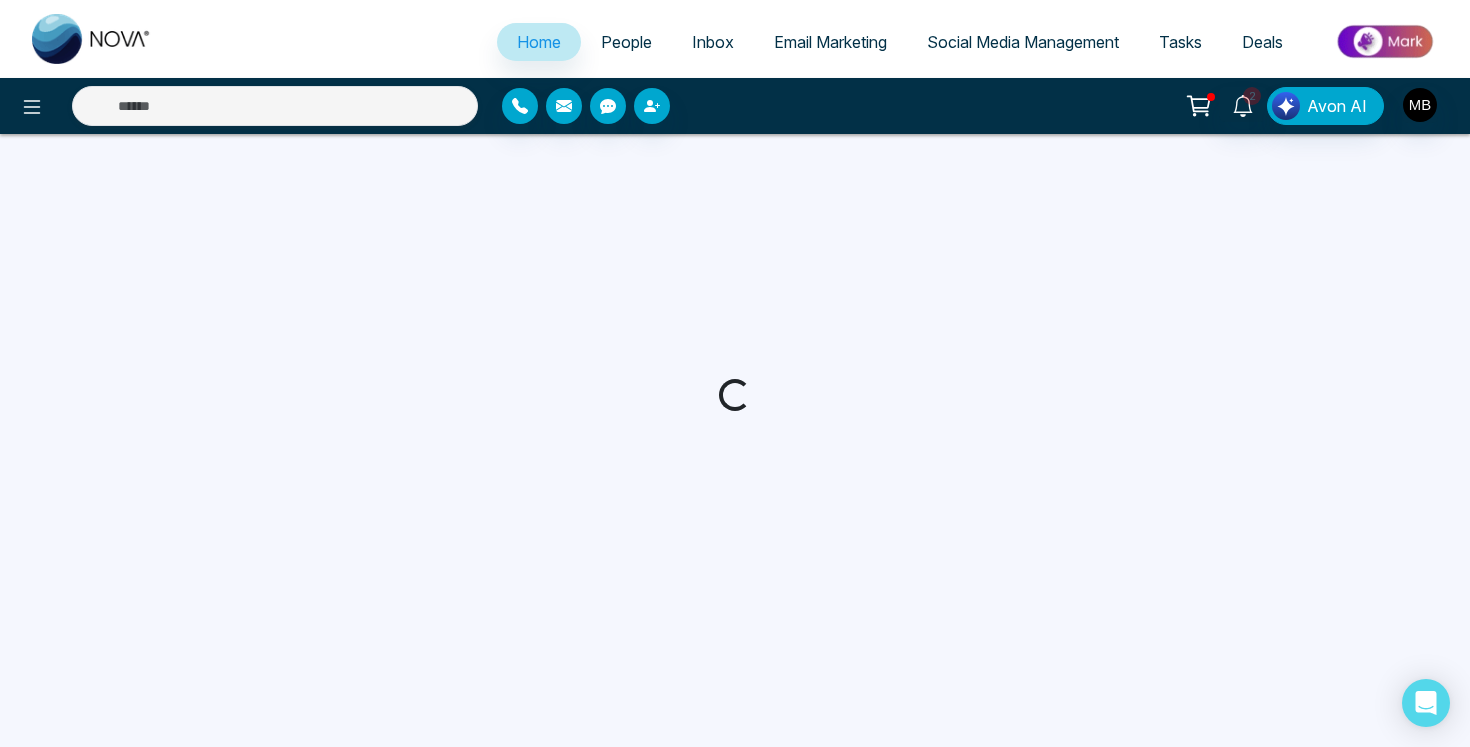 select on "*" 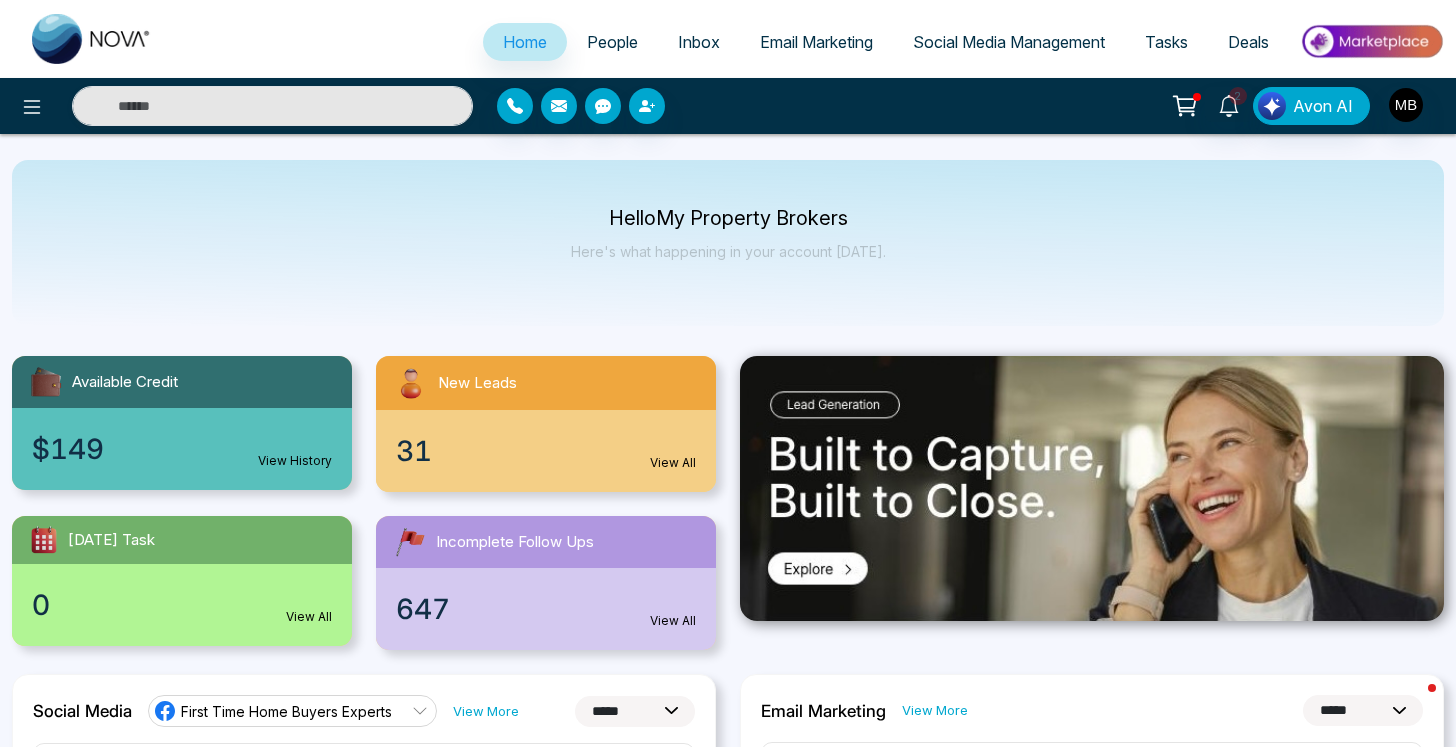 click on "People" at bounding box center [612, 42] 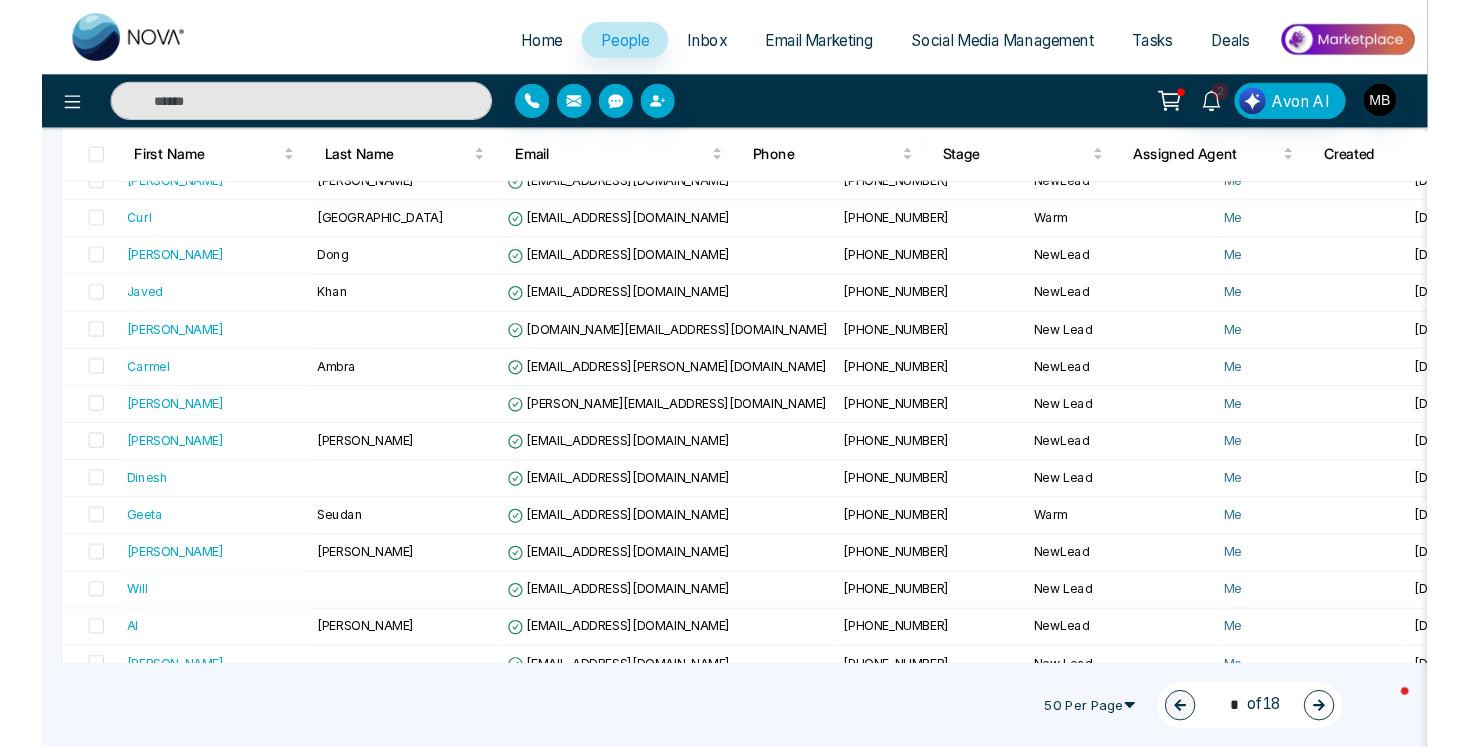 scroll, scrollTop: 0, scrollLeft: 0, axis: both 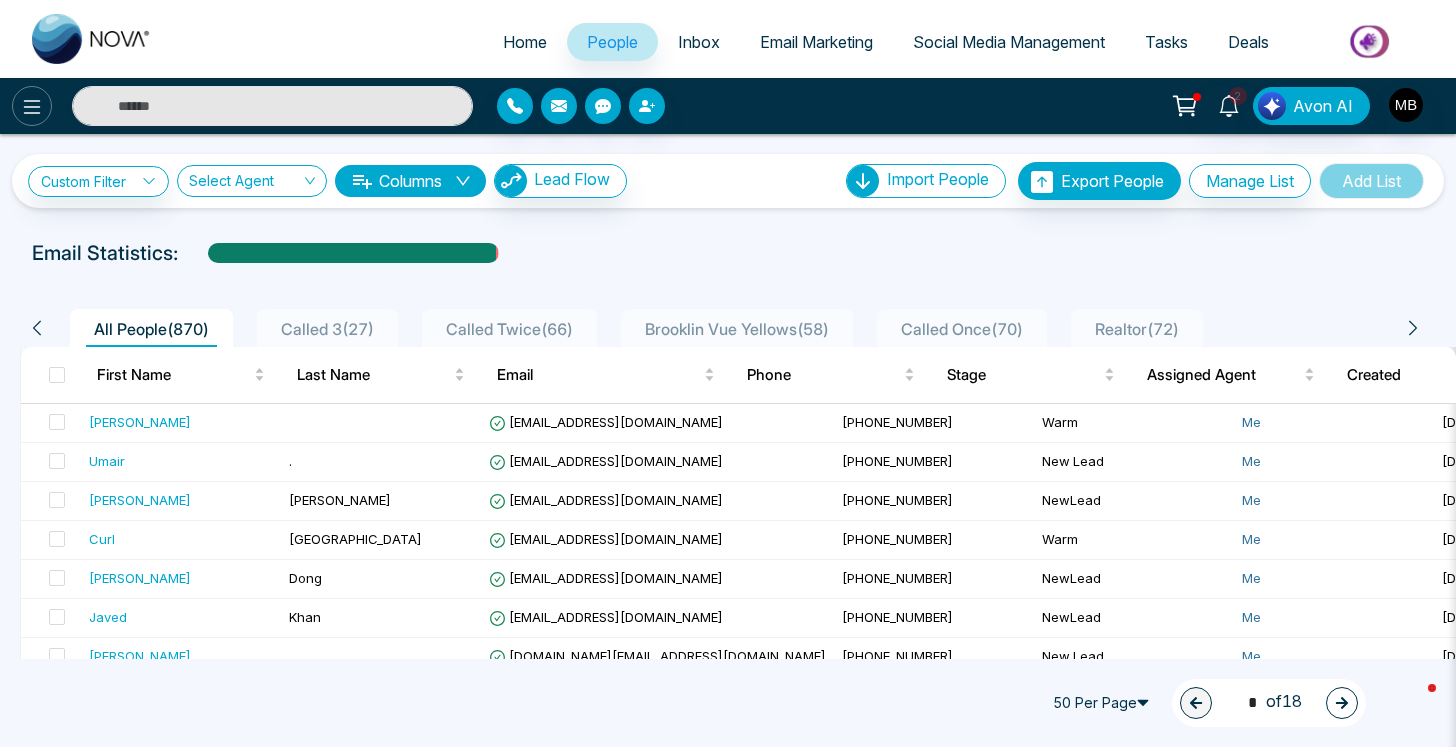 click 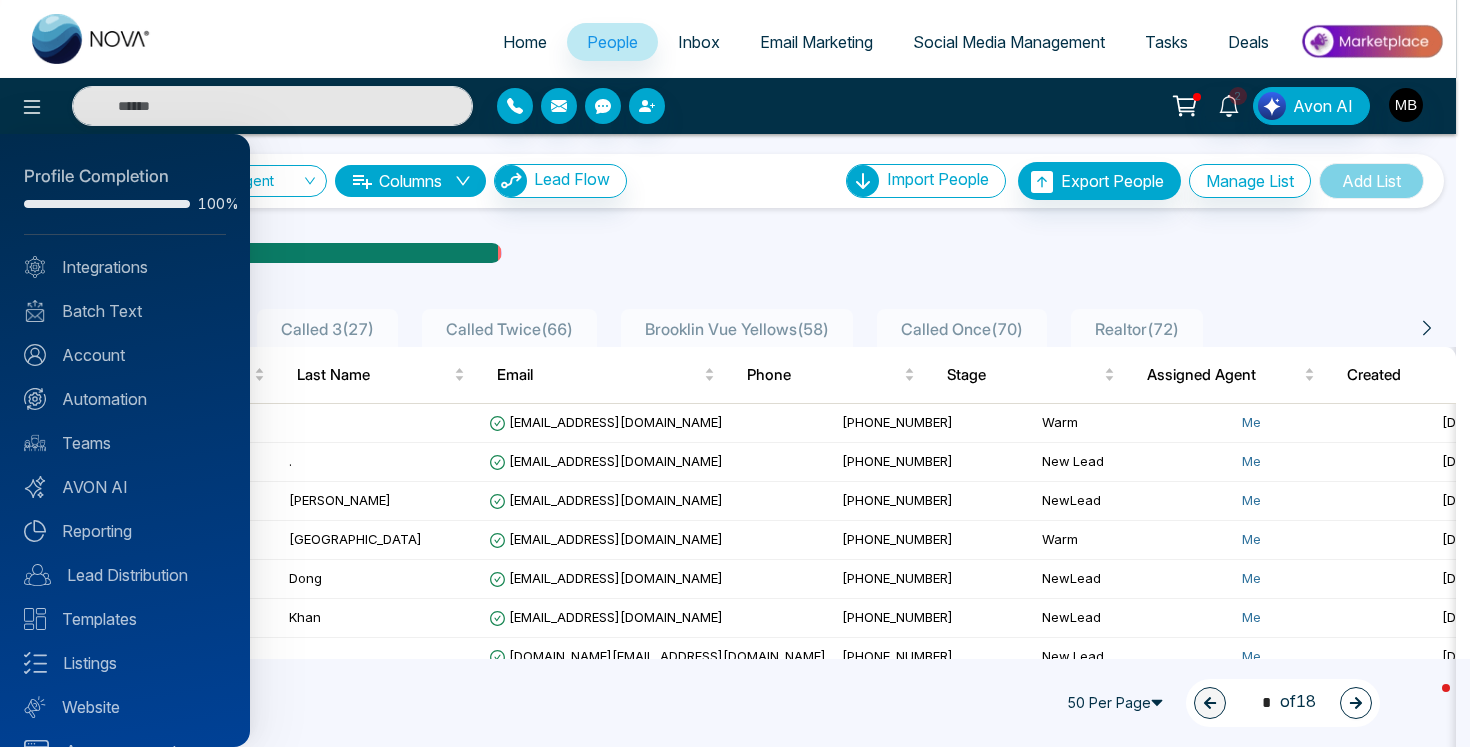 click at bounding box center [735, 373] 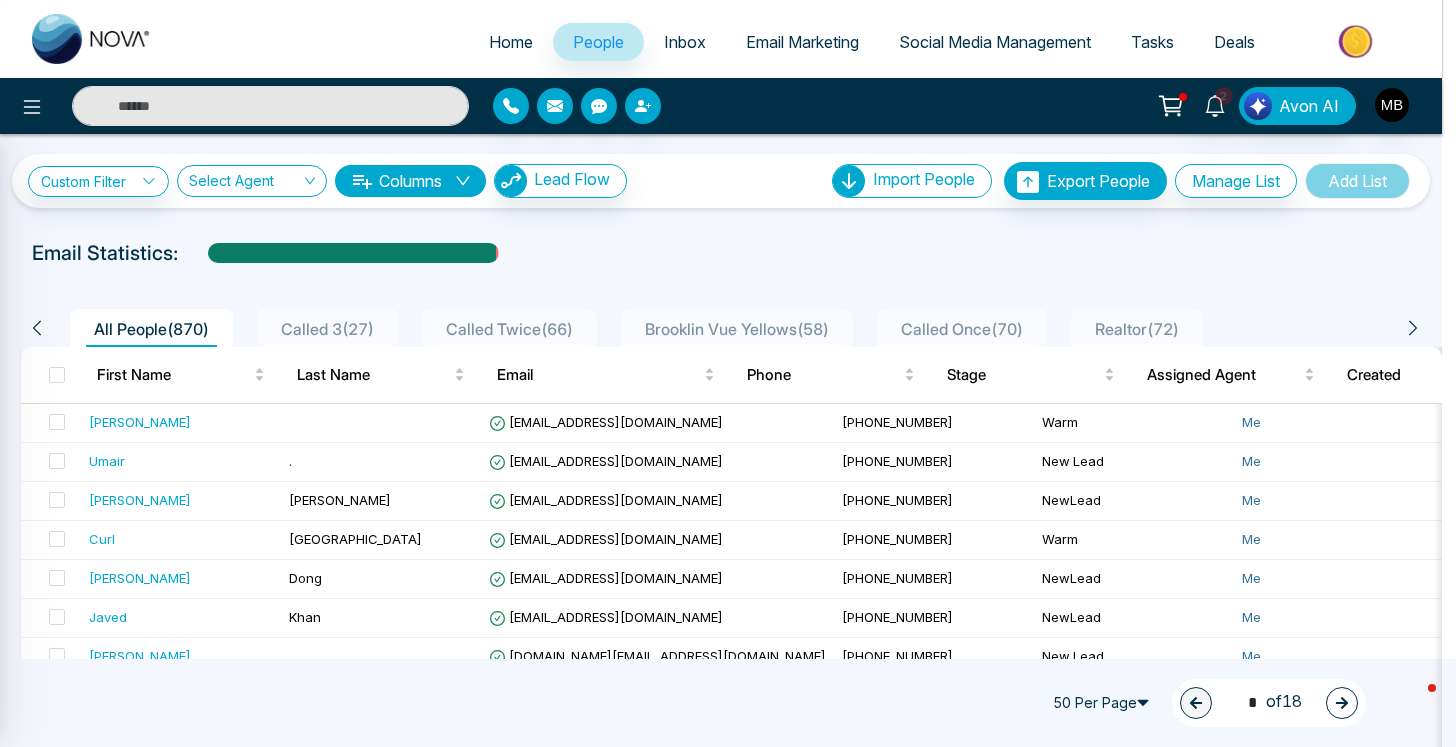 click on "Email Marketing" at bounding box center (802, 42) 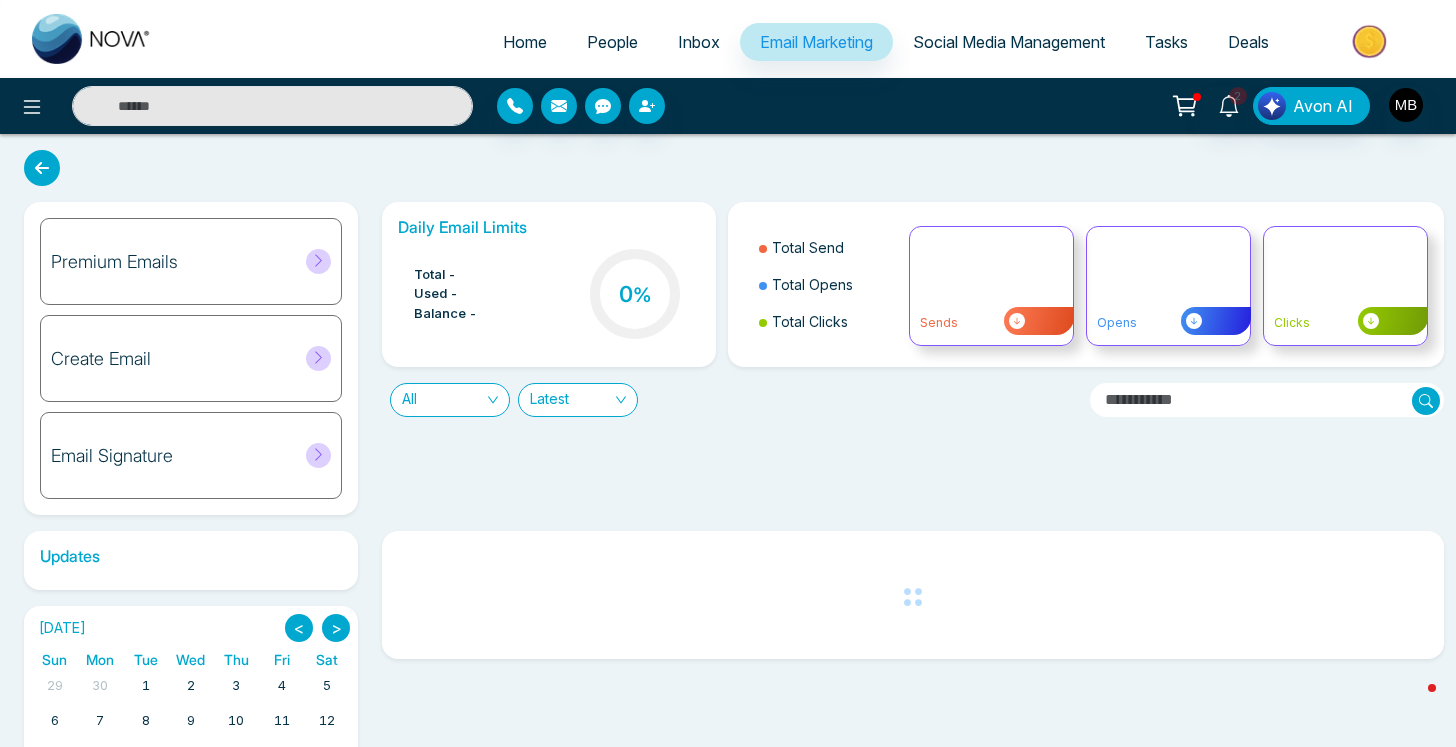 click on "Premium Emails" at bounding box center [114, 262] 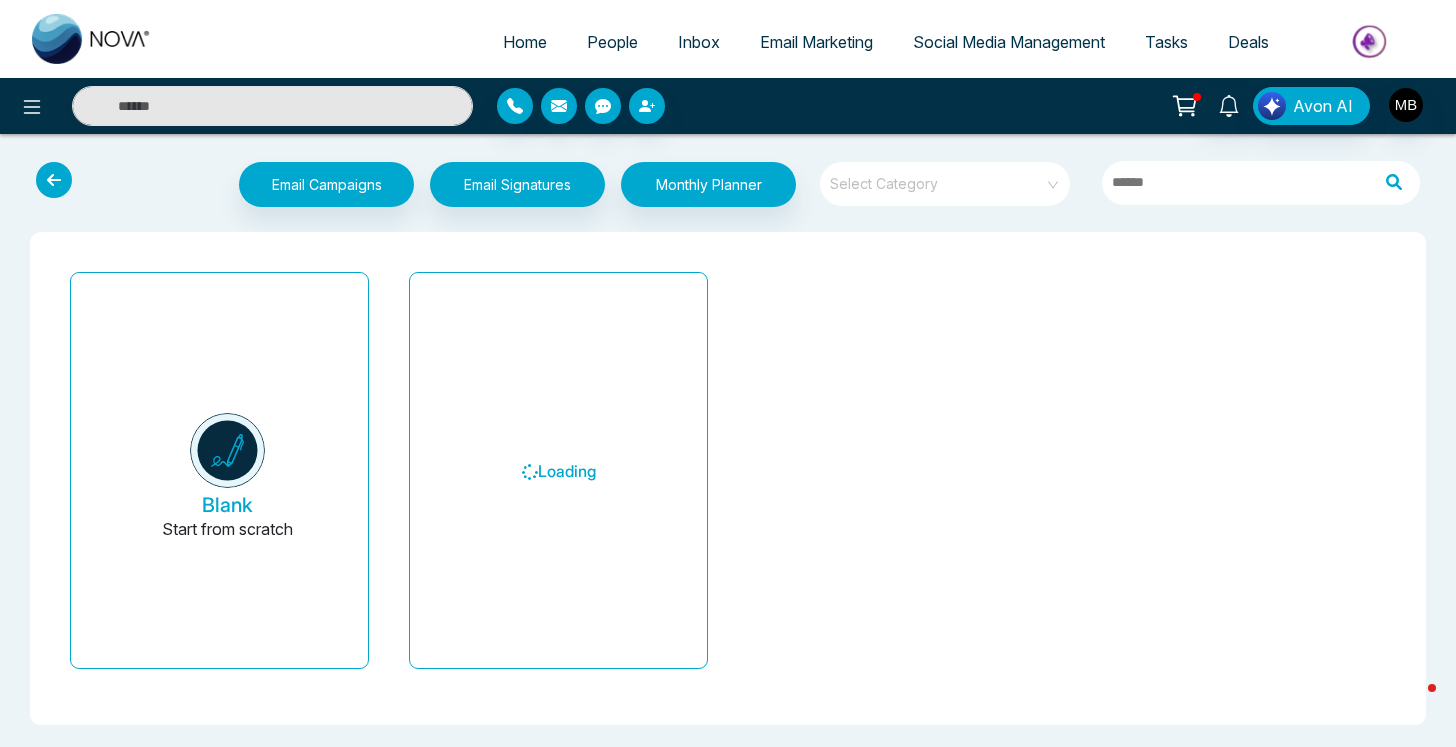 click at bounding box center [938, 177] 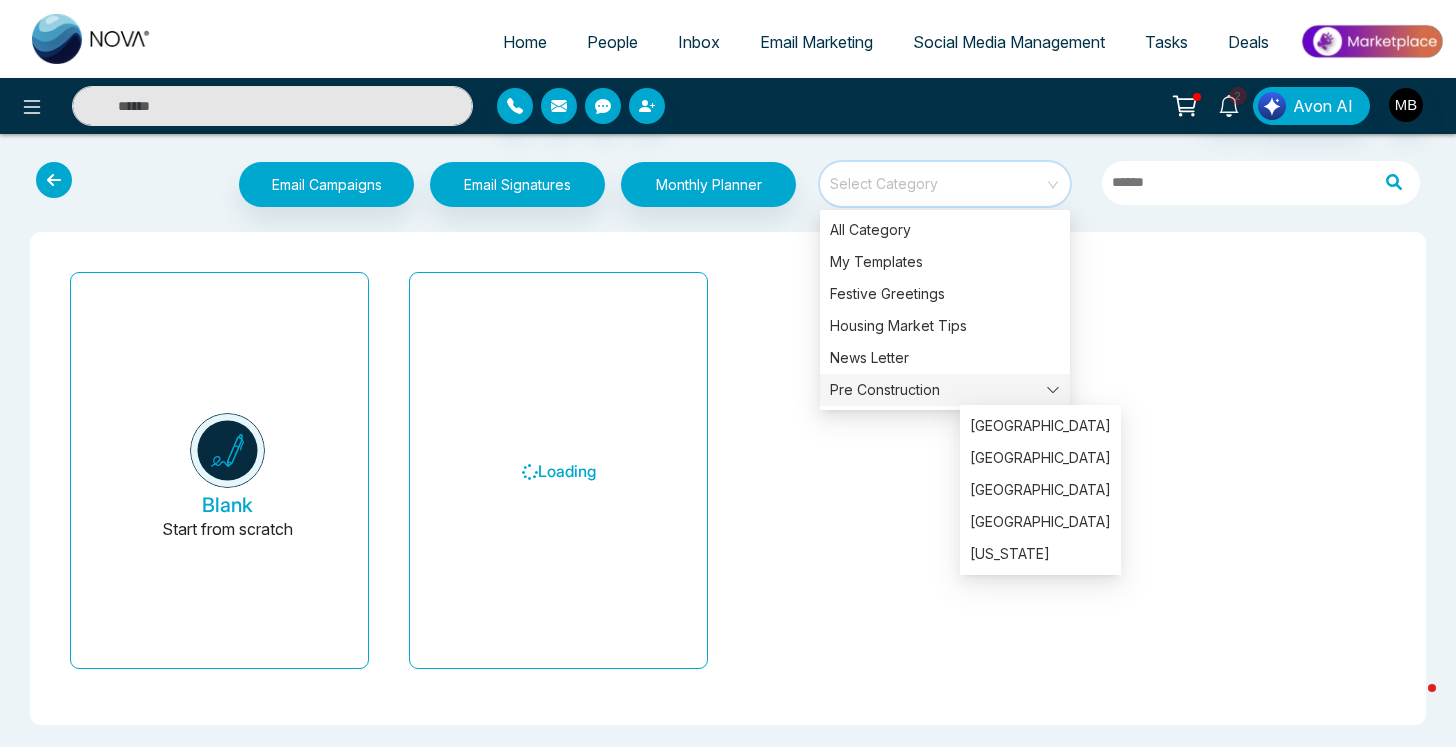 click on "Pre Construction" at bounding box center [945, 390] 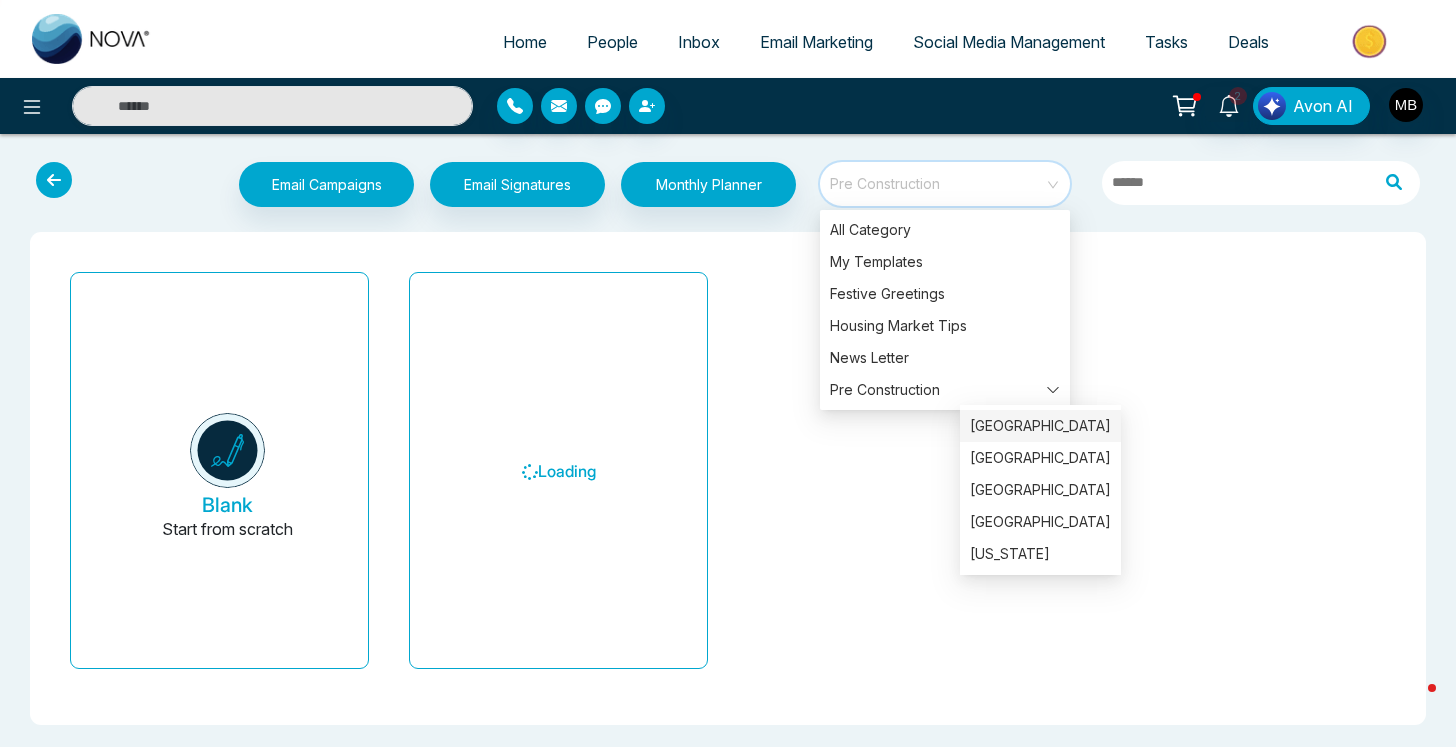 click on "[GEOGRAPHIC_DATA]" at bounding box center (1040, 426) 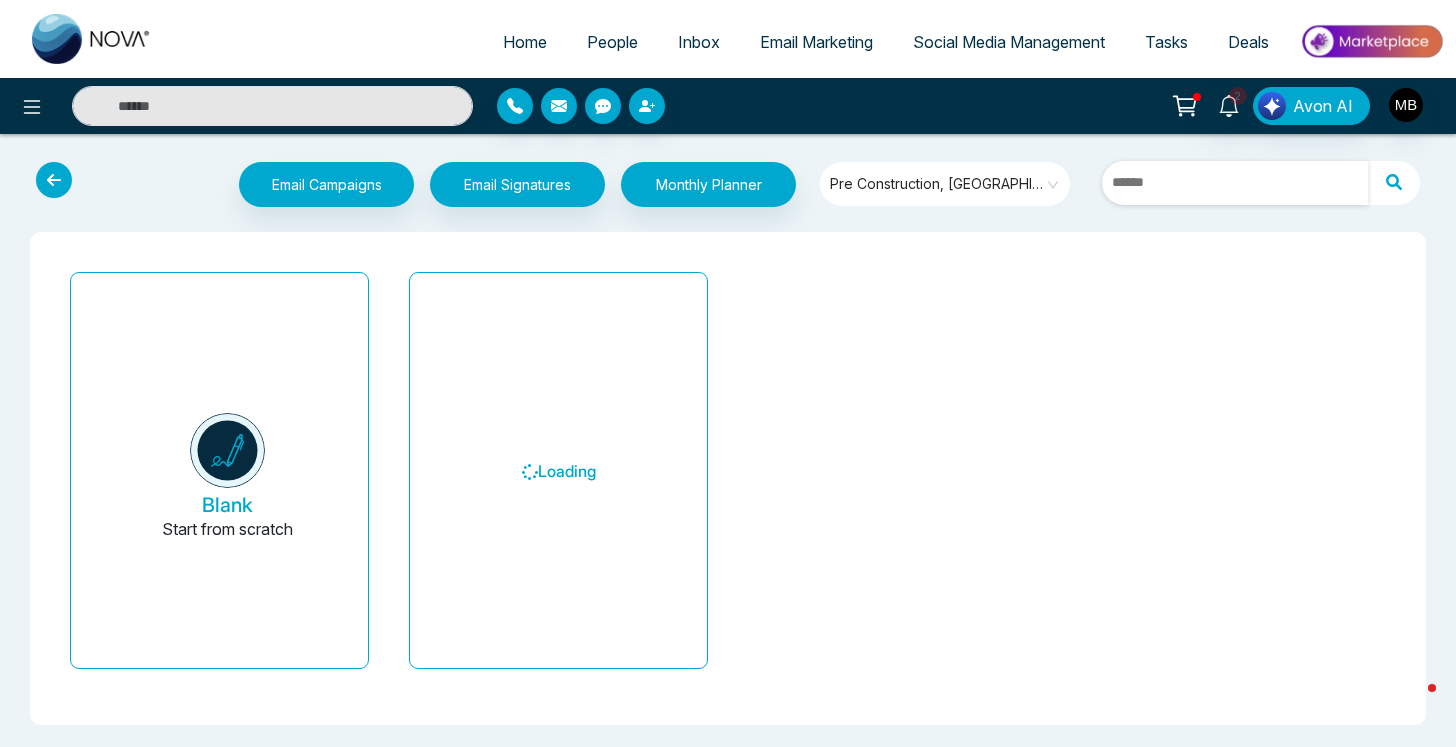 click at bounding box center (1235, 183) 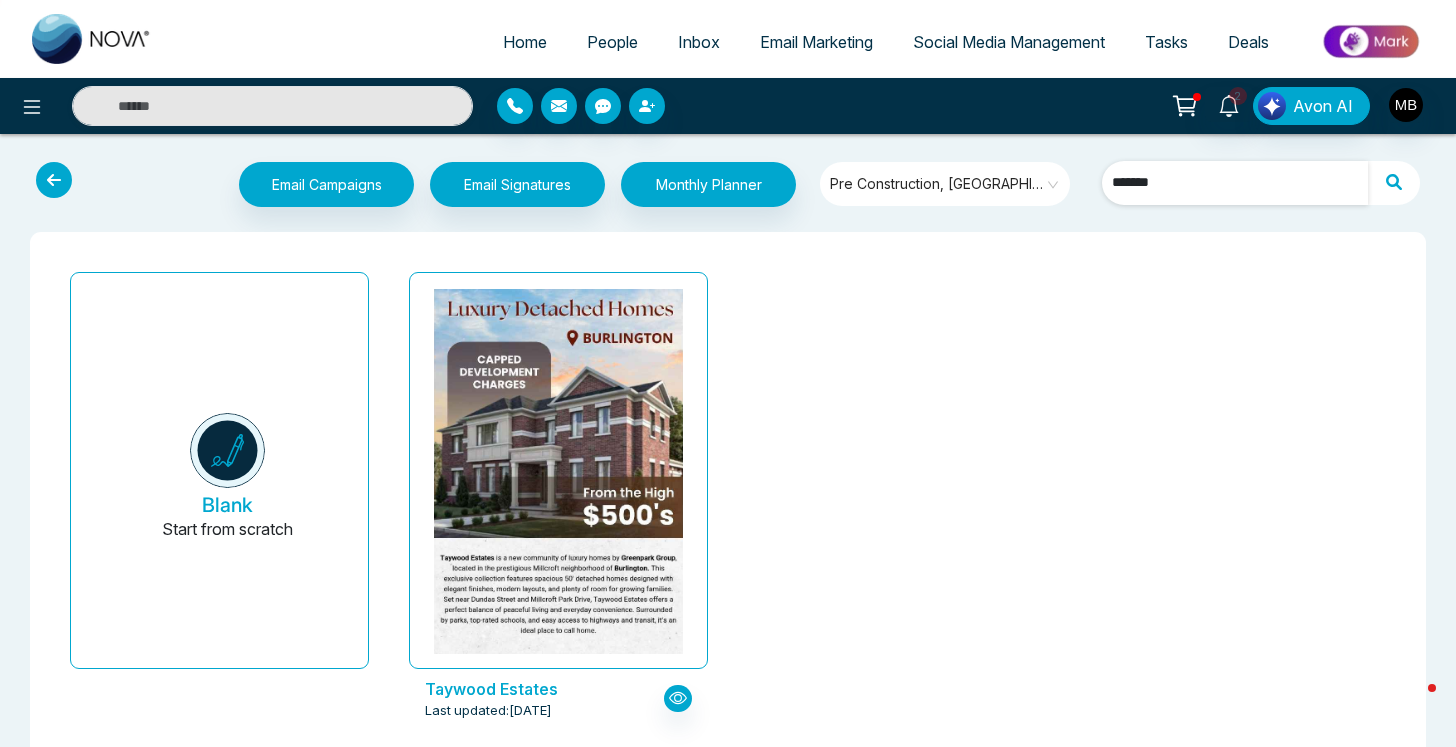 type on "*******" 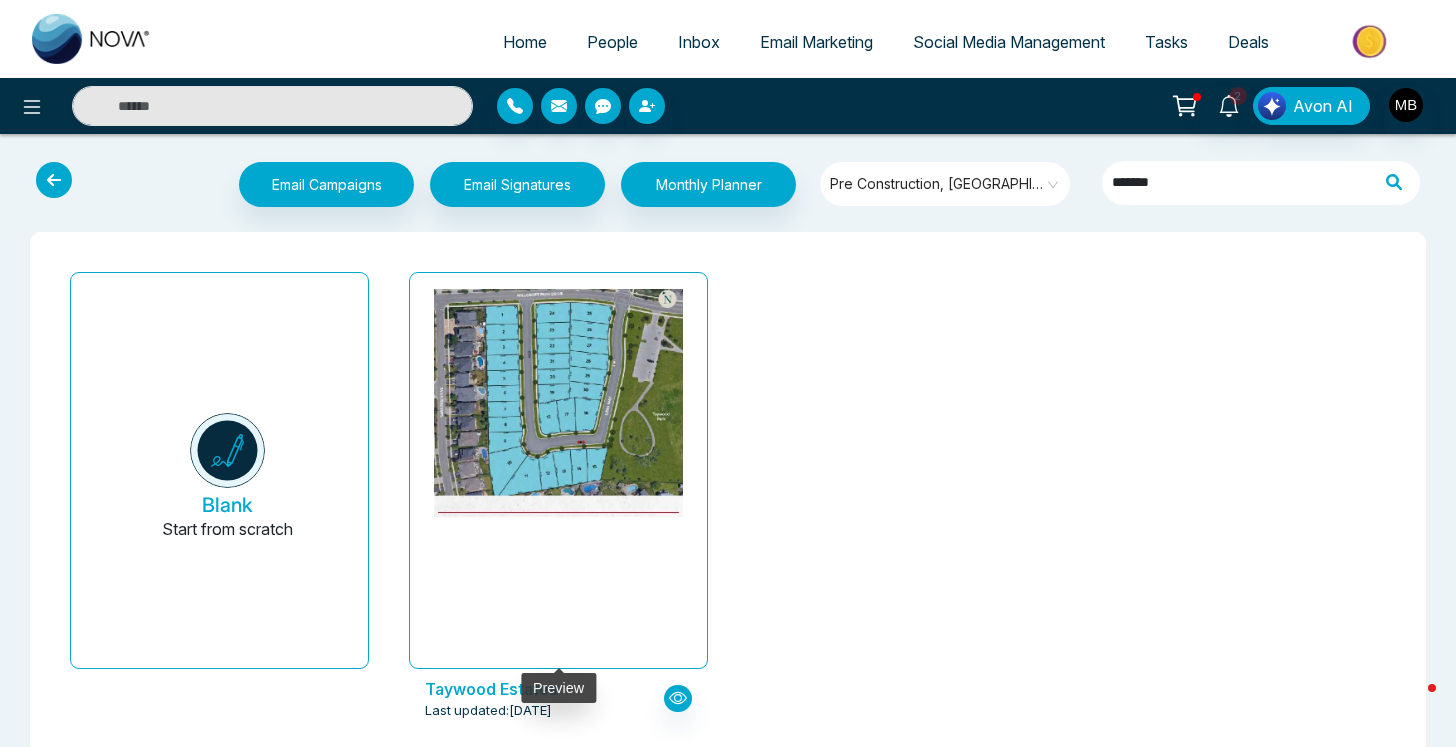 click at bounding box center (559, -230) 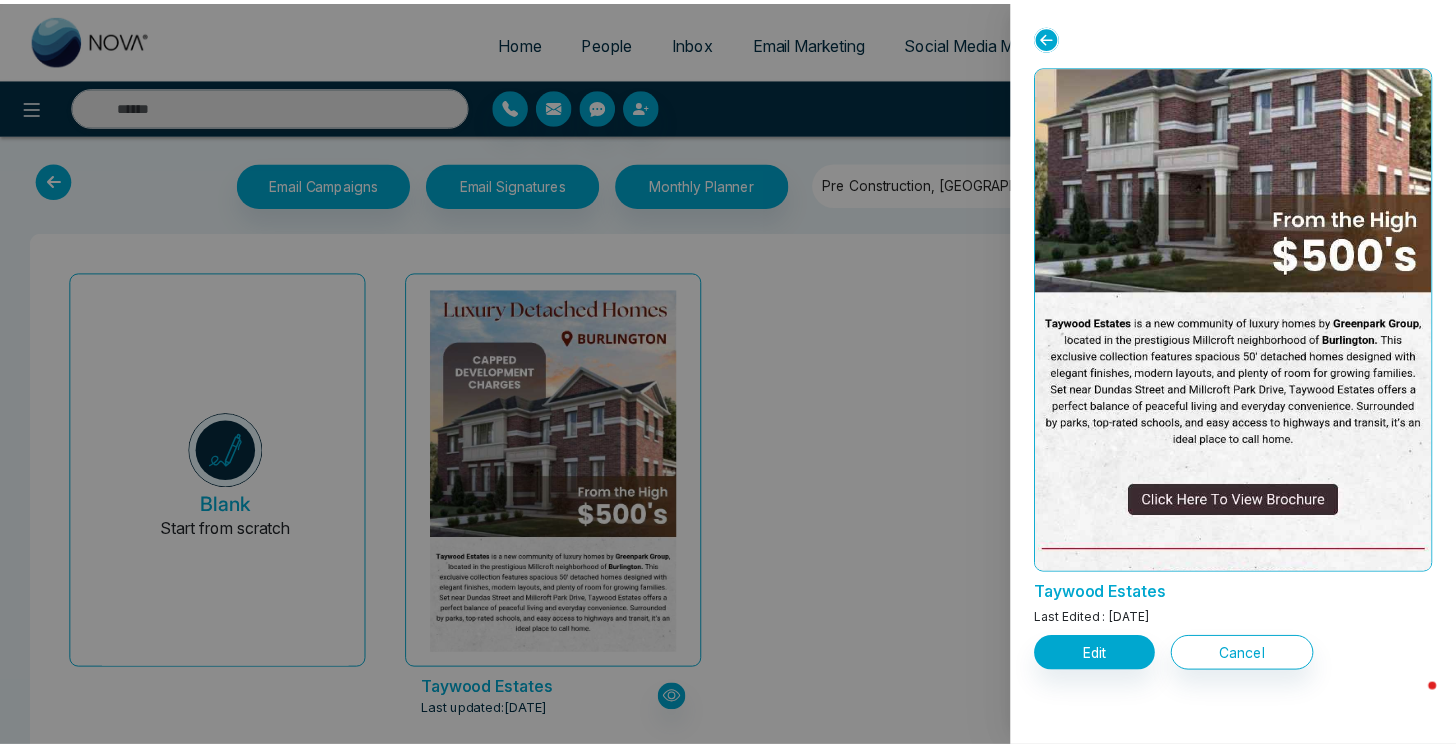 scroll, scrollTop: 0, scrollLeft: 0, axis: both 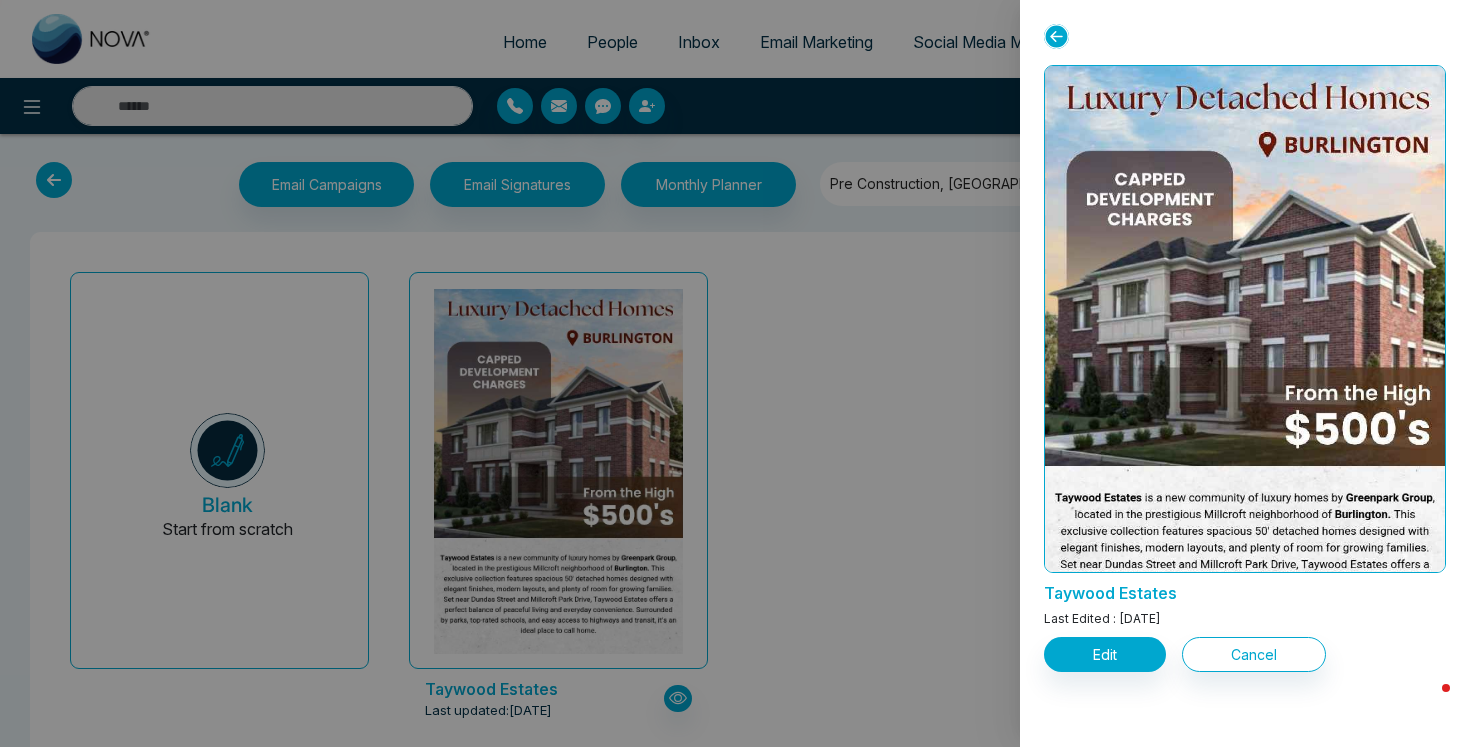 click at bounding box center [735, 373] 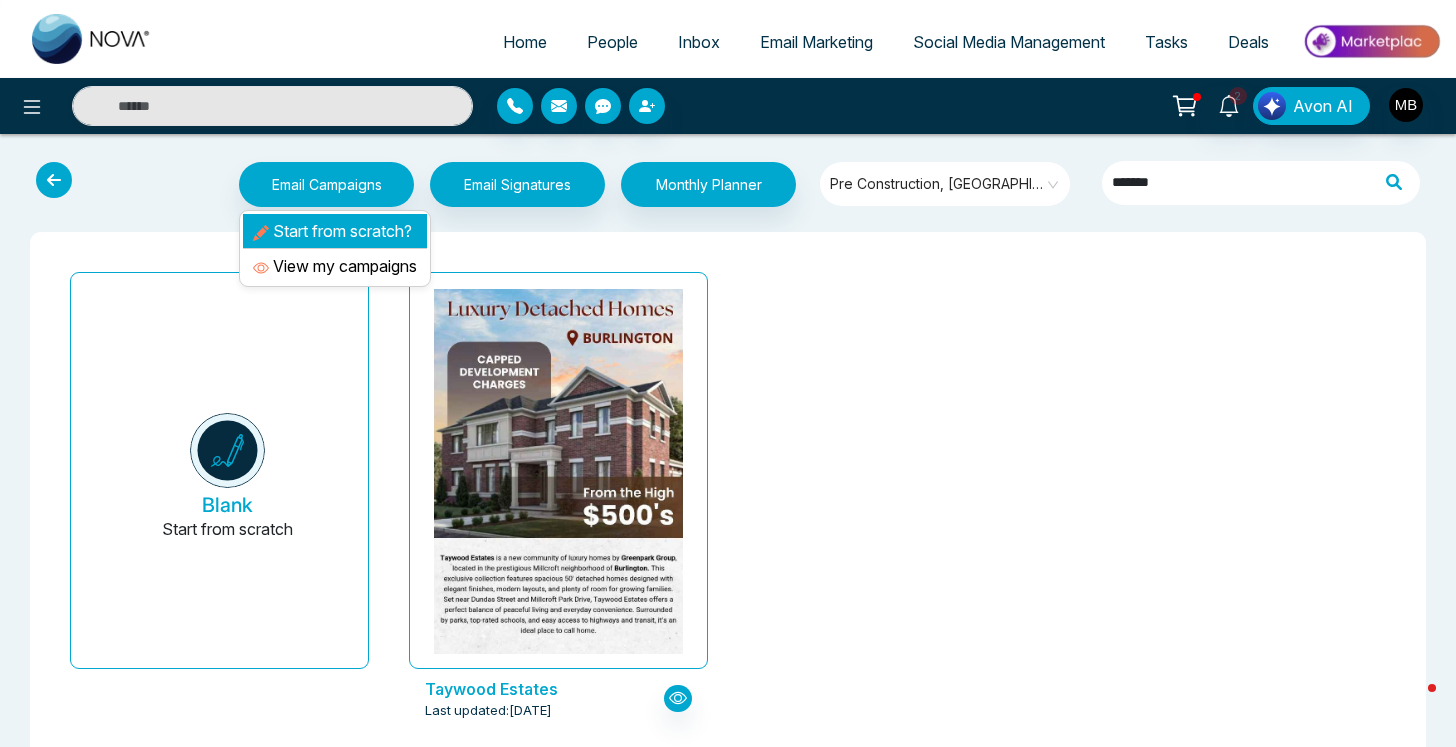 click on "Start from scratch?" at bounding box center [335, 231] 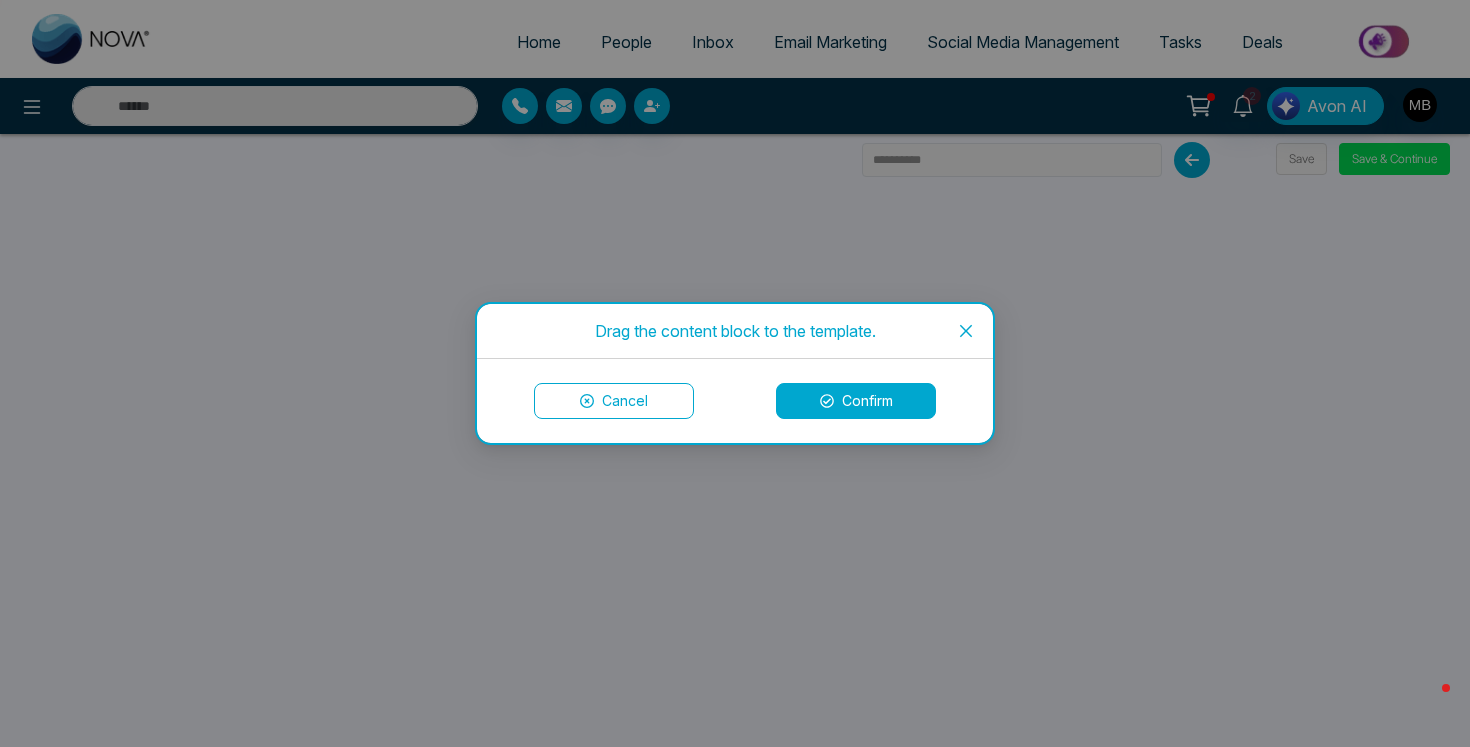 click on "Confirm" at bounding box center [856, 401] 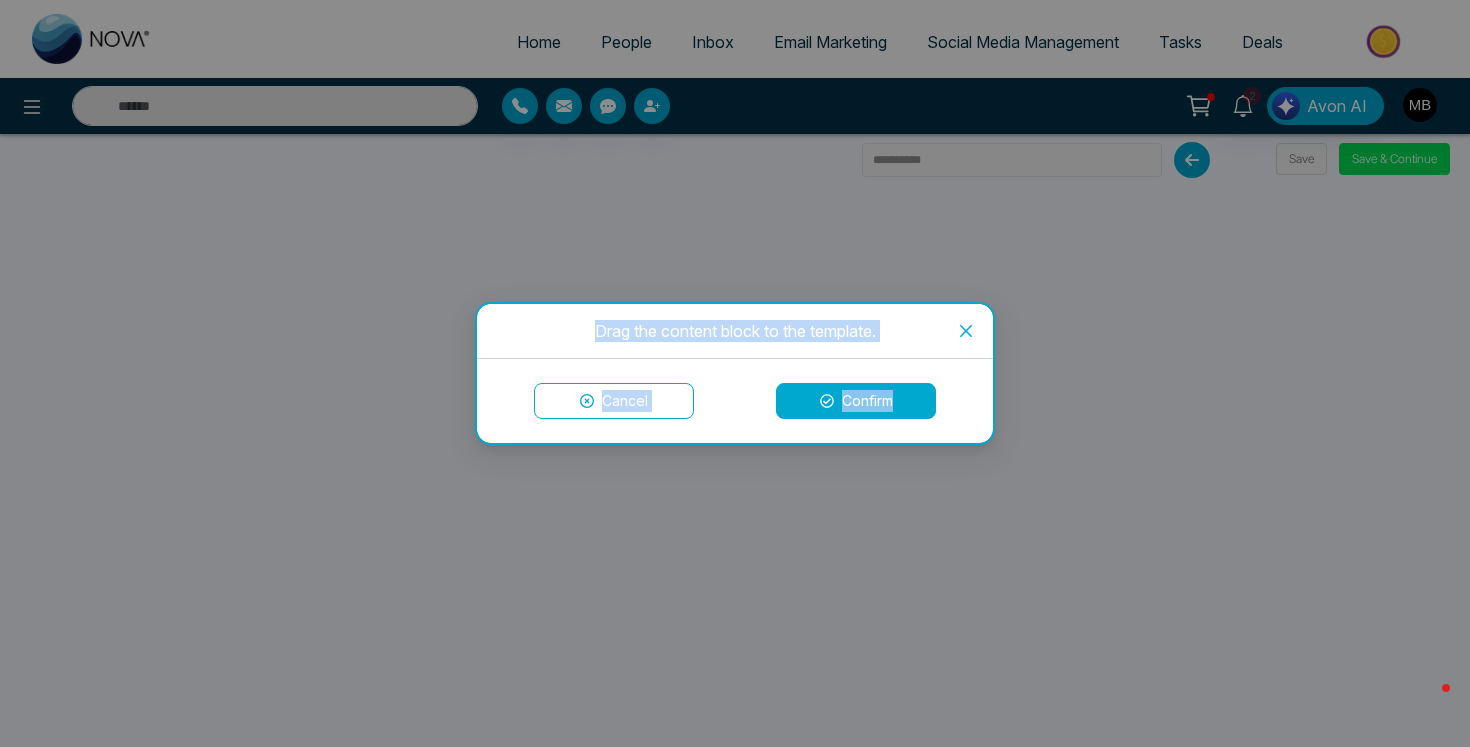 drag, startPoint x: 321, startPoint y: 555, endPoint x: 949, endPoint y: 390, distance: 649.3143 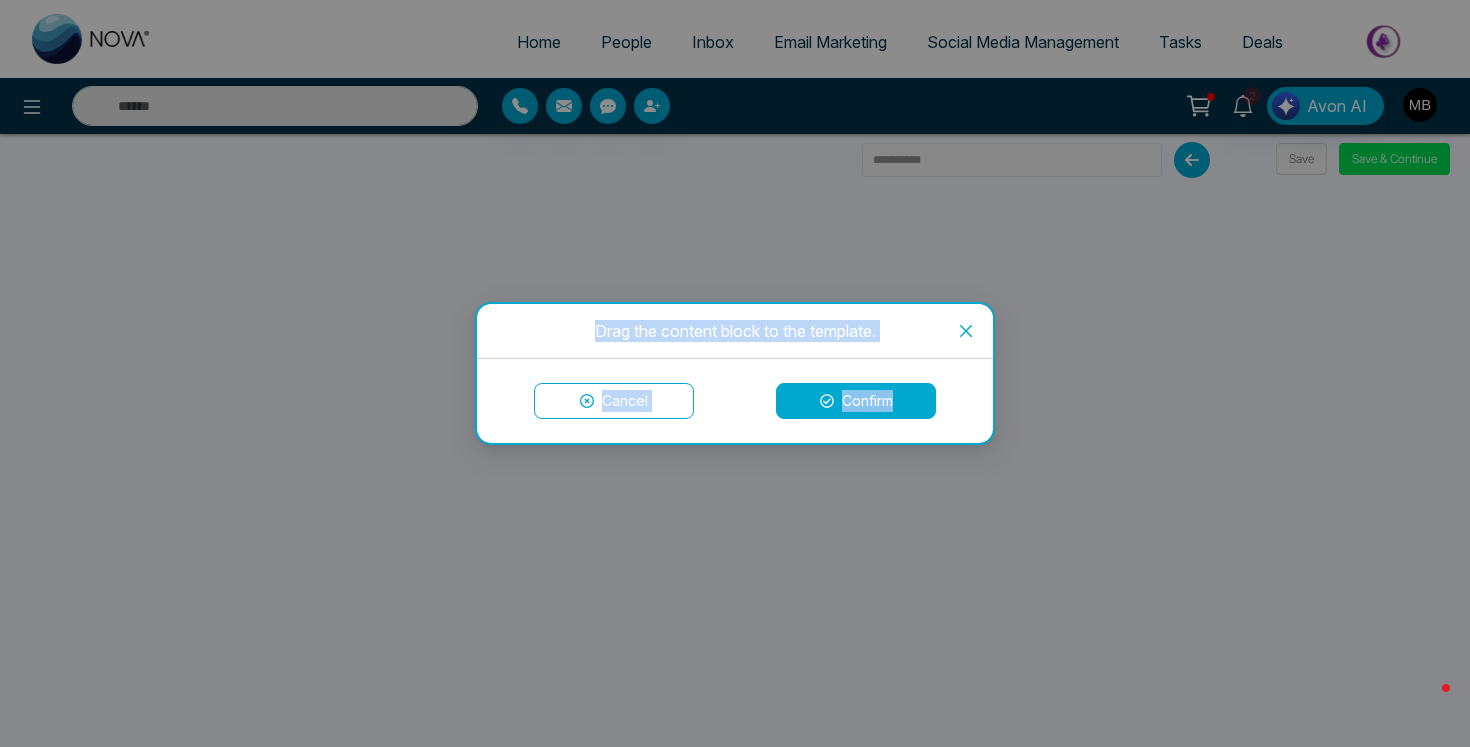 click on "Drag the content block to the template.   Cancel   Confirm" at bounding box center [735, 373] 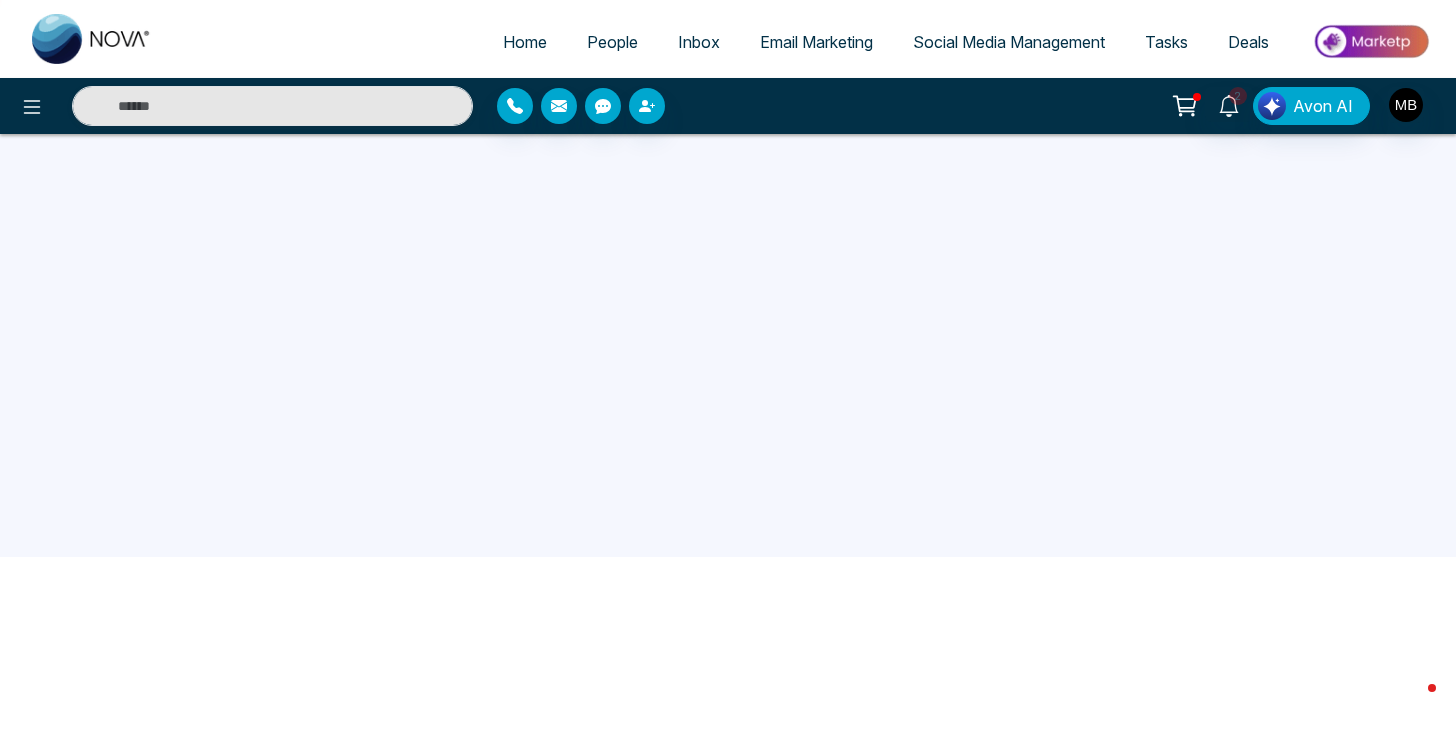 scroll, scrollTop: 0, scrollLeft: 0, axis: both 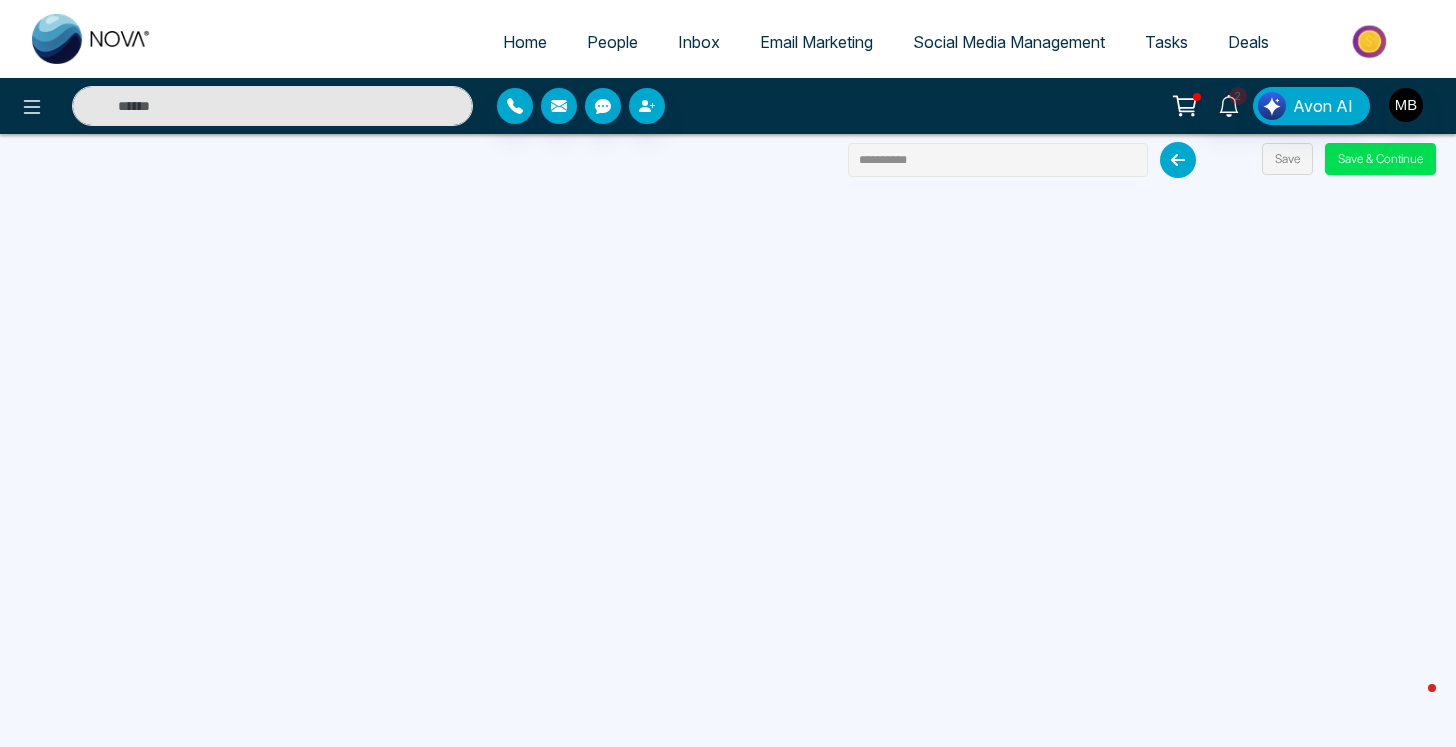 click on "**********" at bounding box center [998, 160] 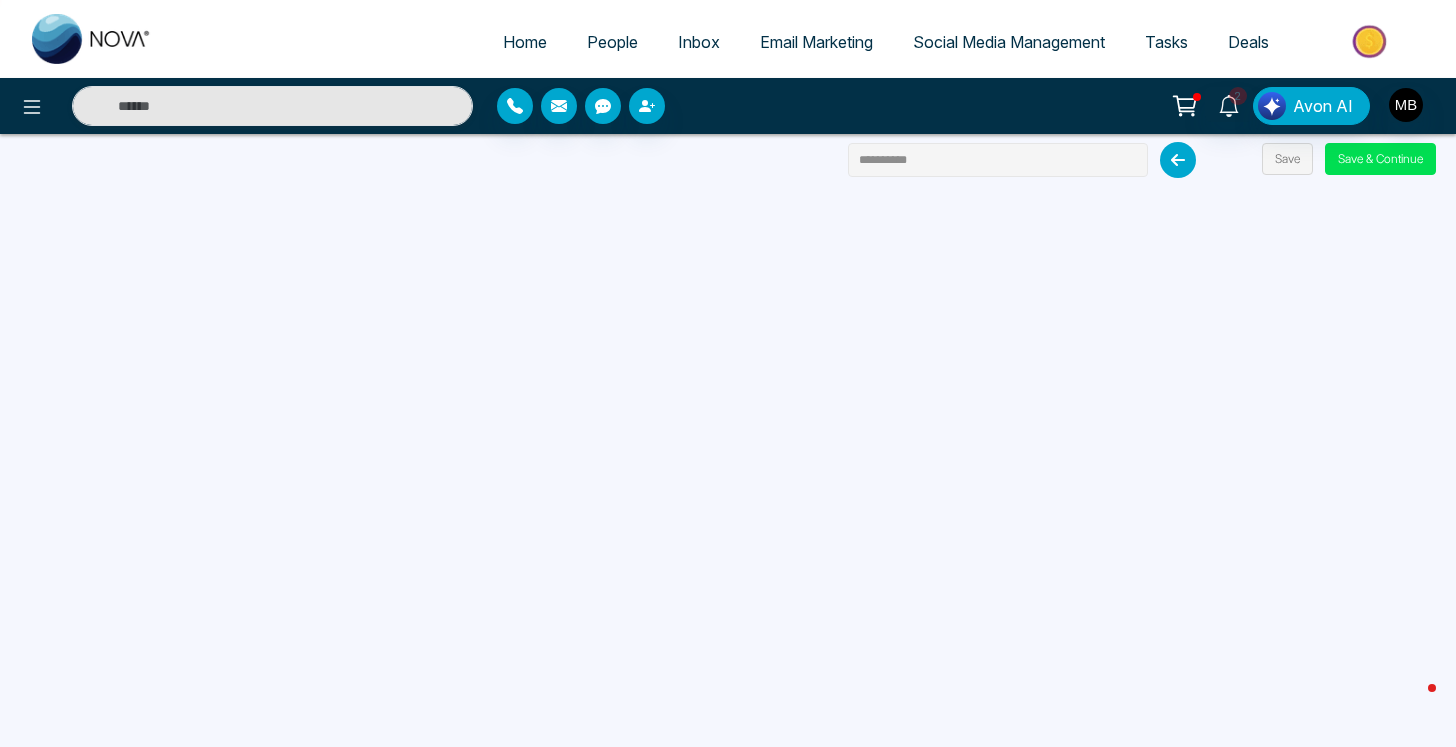 drag, startPoint x: 946, startPoint y: 158, endPoint x: 815, endPoint y: 150, distance: 131.24405 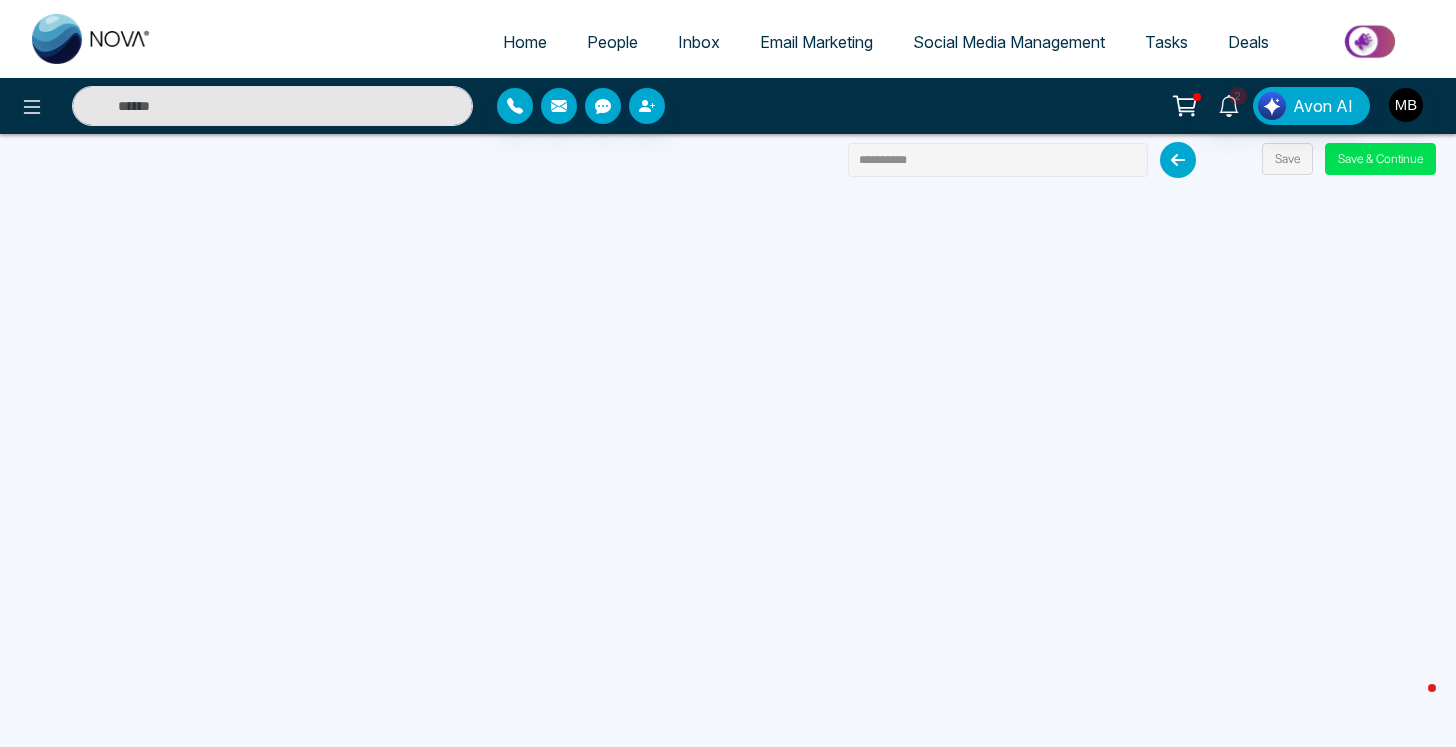 click on "**********" at bounding box center (728, 373) 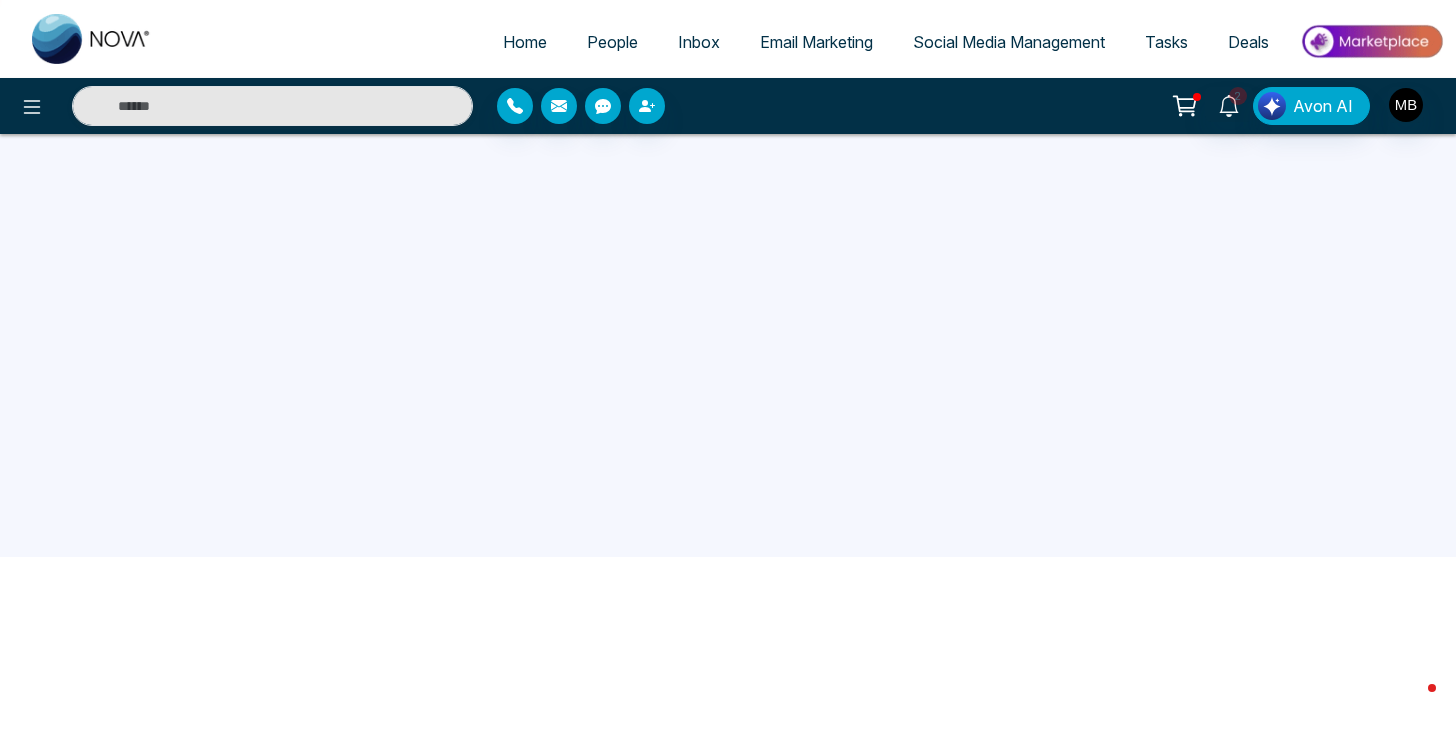 scroll, scrollTop: 0, scrollLeft: 0, axis: both 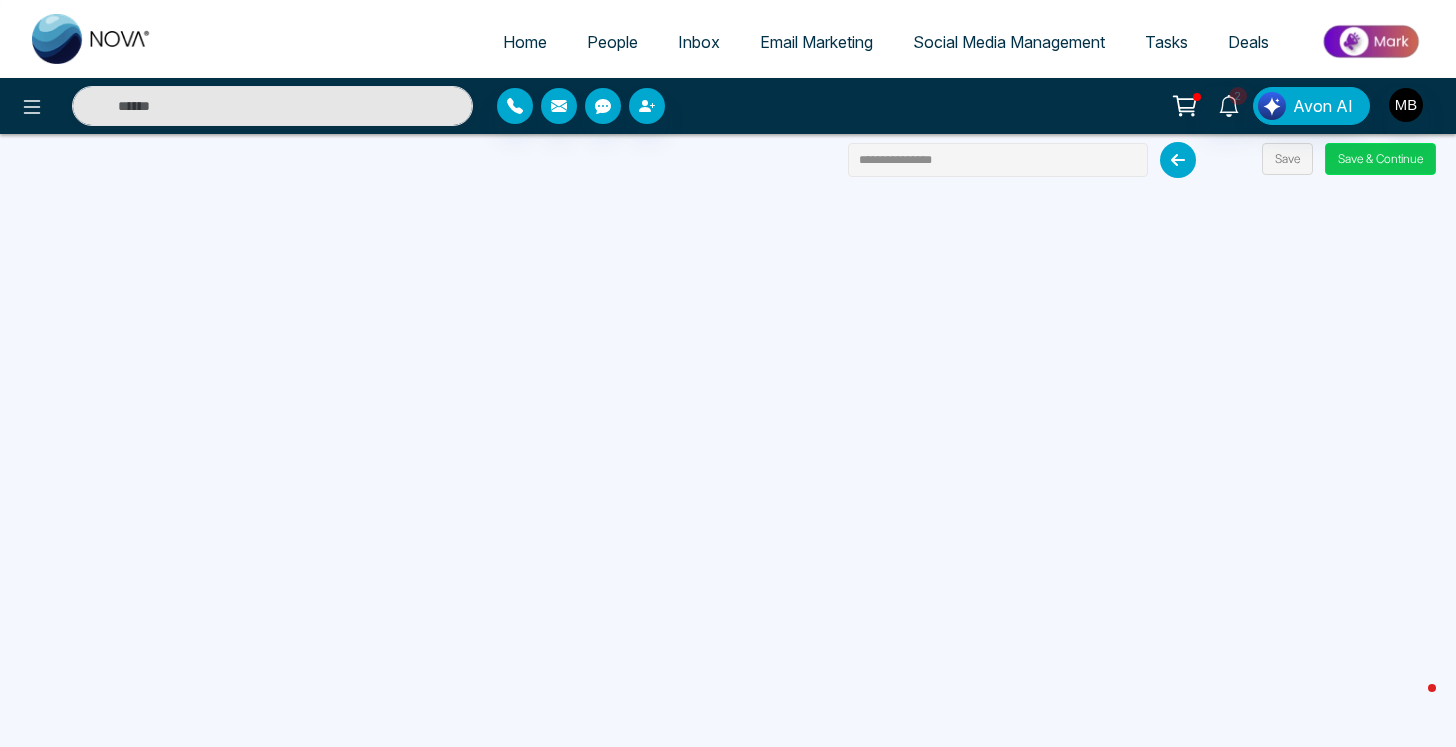 type on "**********" 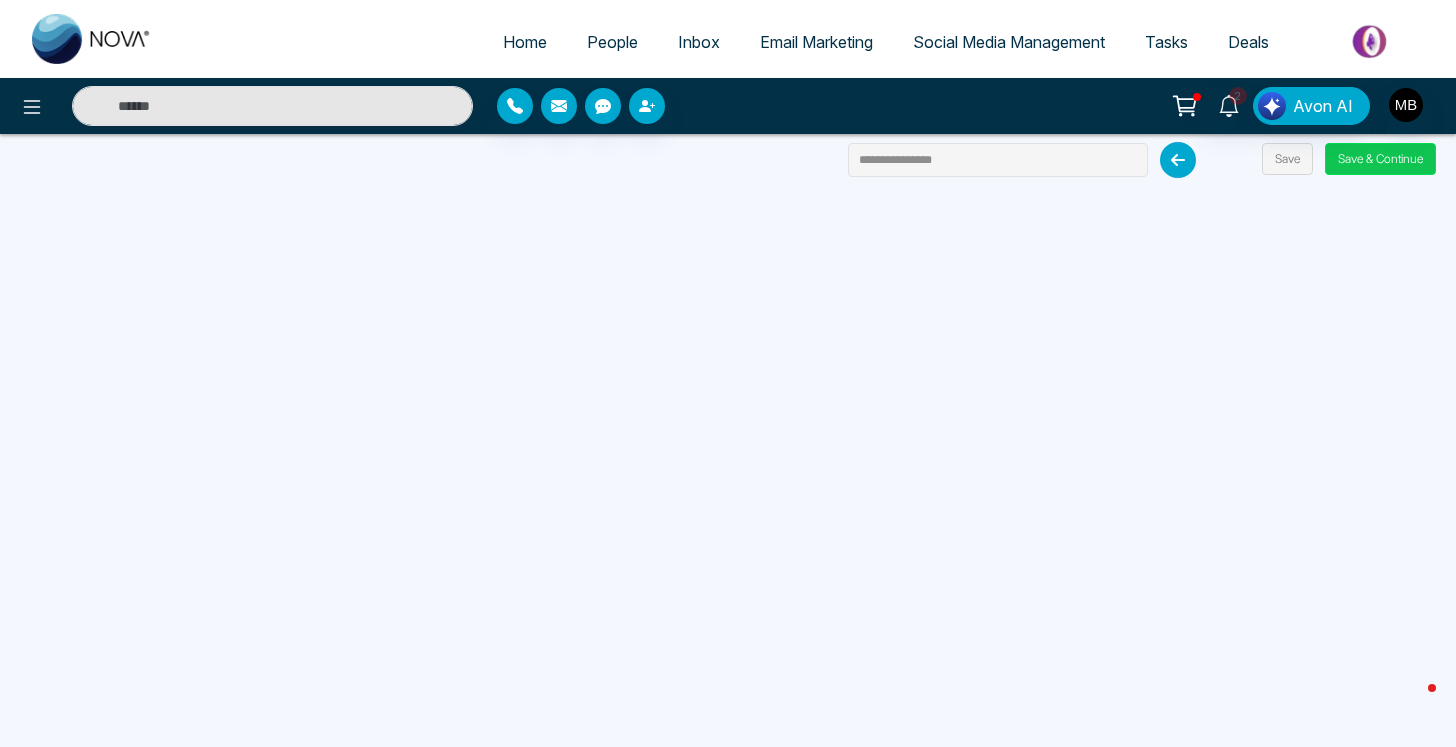 click on "Save & Continue" at bounding box center (1380, 159) 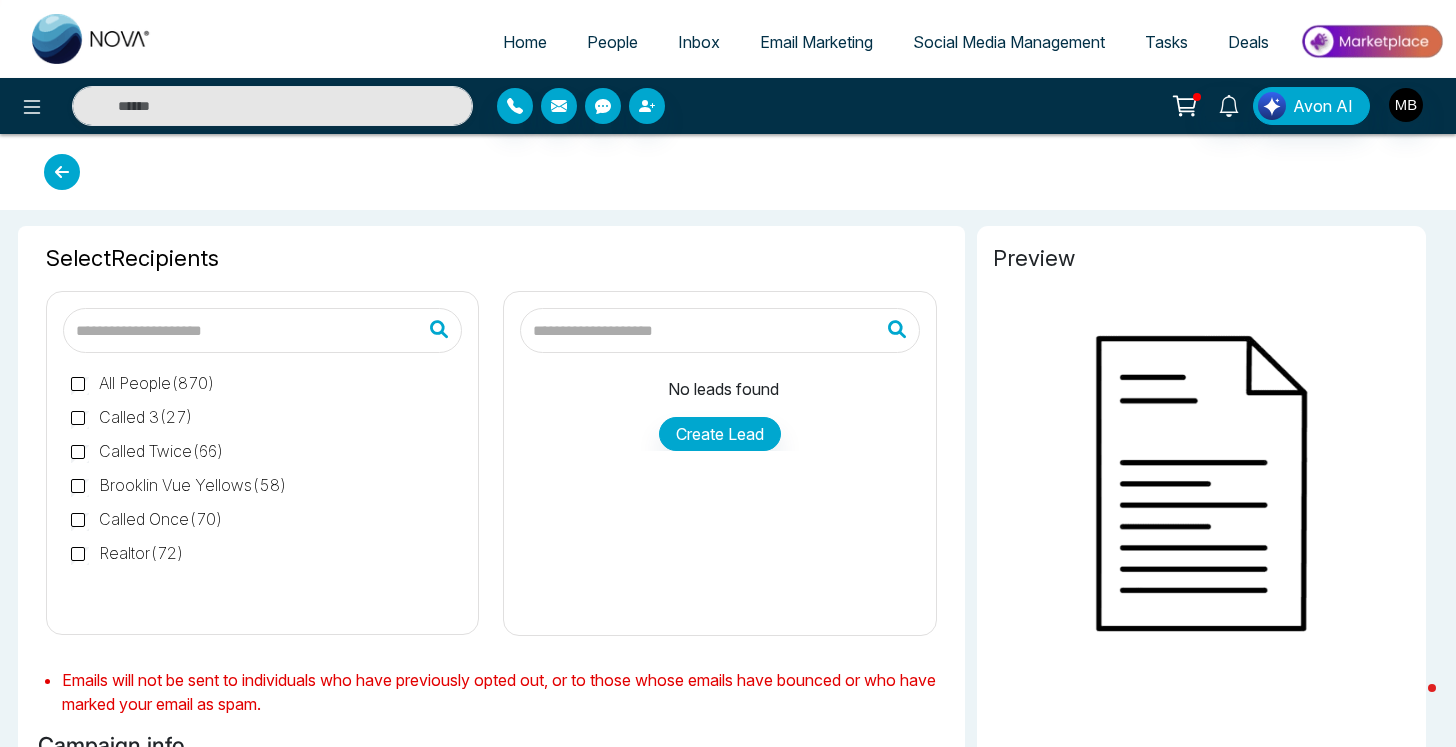 type on "**********" 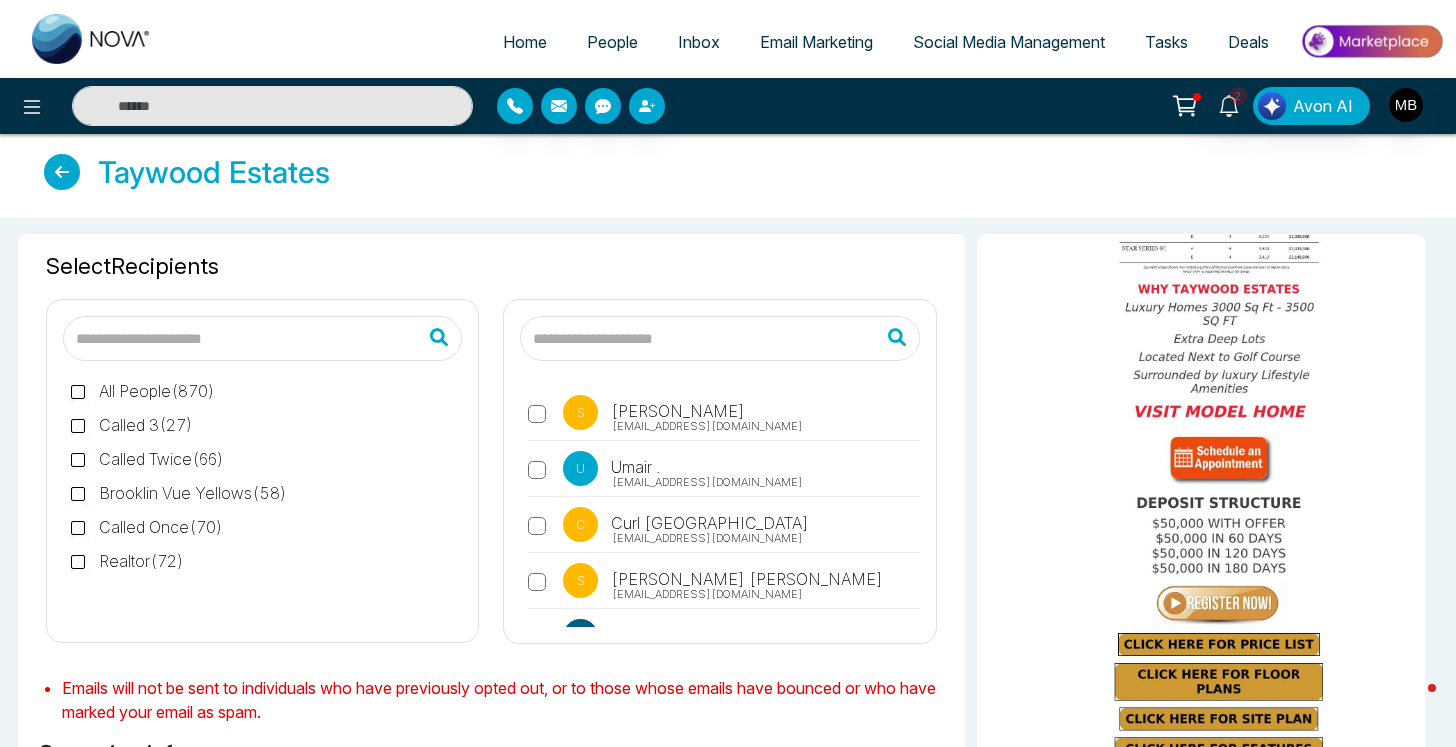 scroll, scrollTop: 786, scrollLeft: 0, axis: vertical 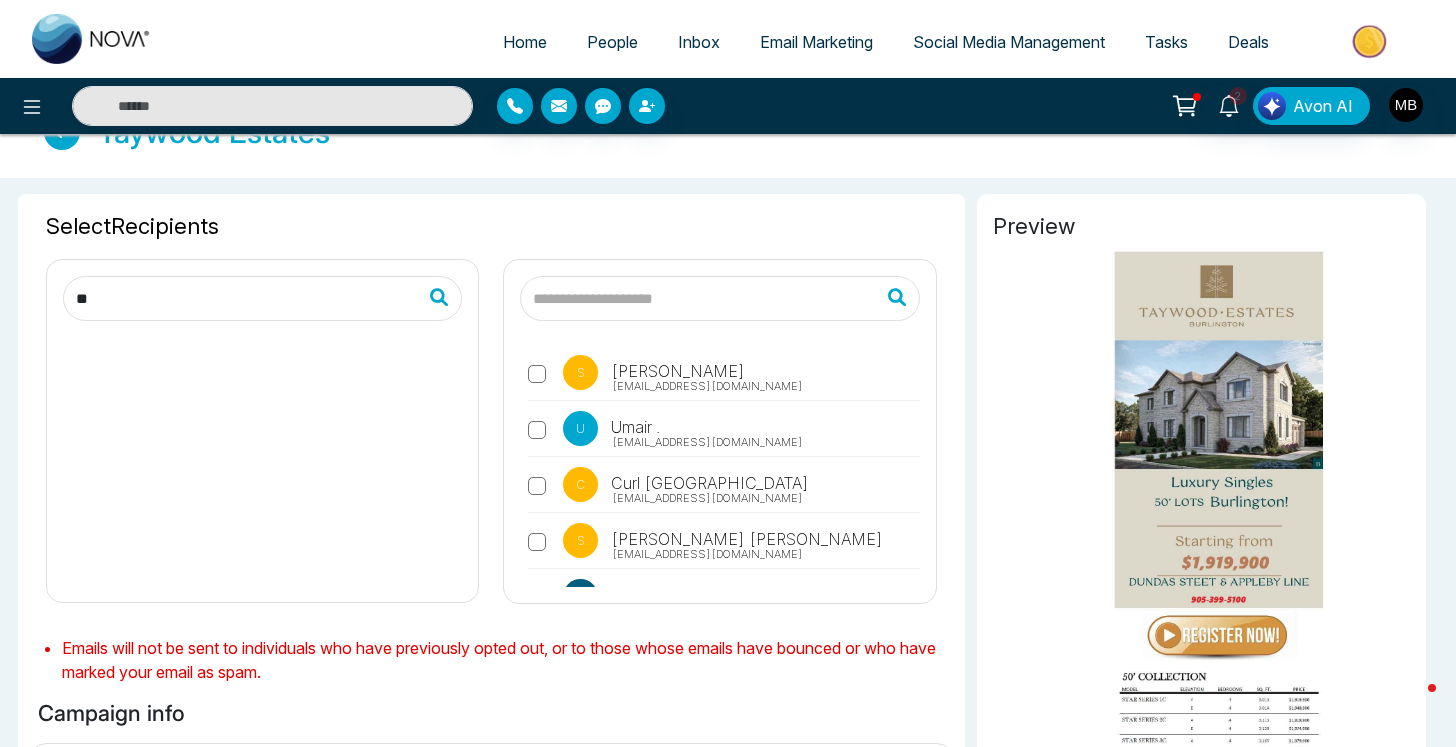 type on "*" 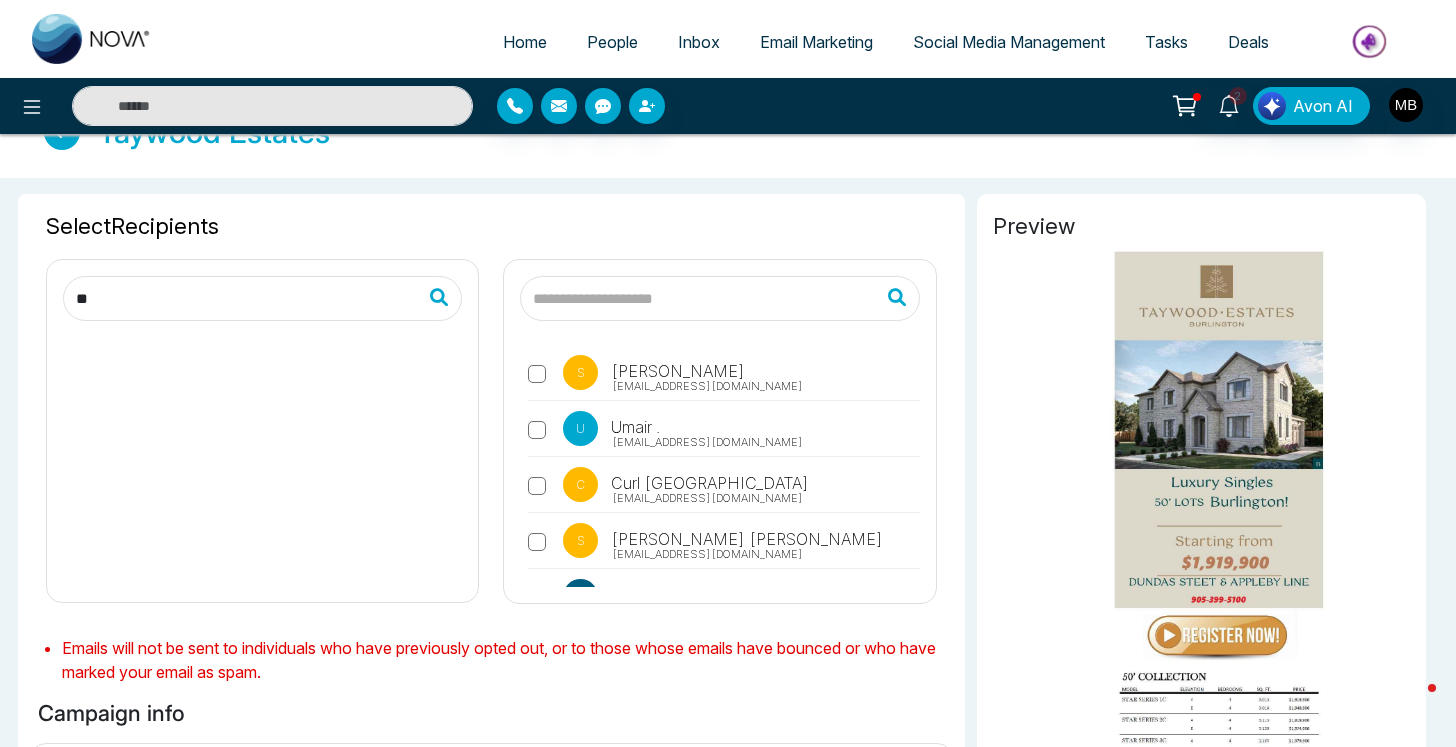 type on "*" 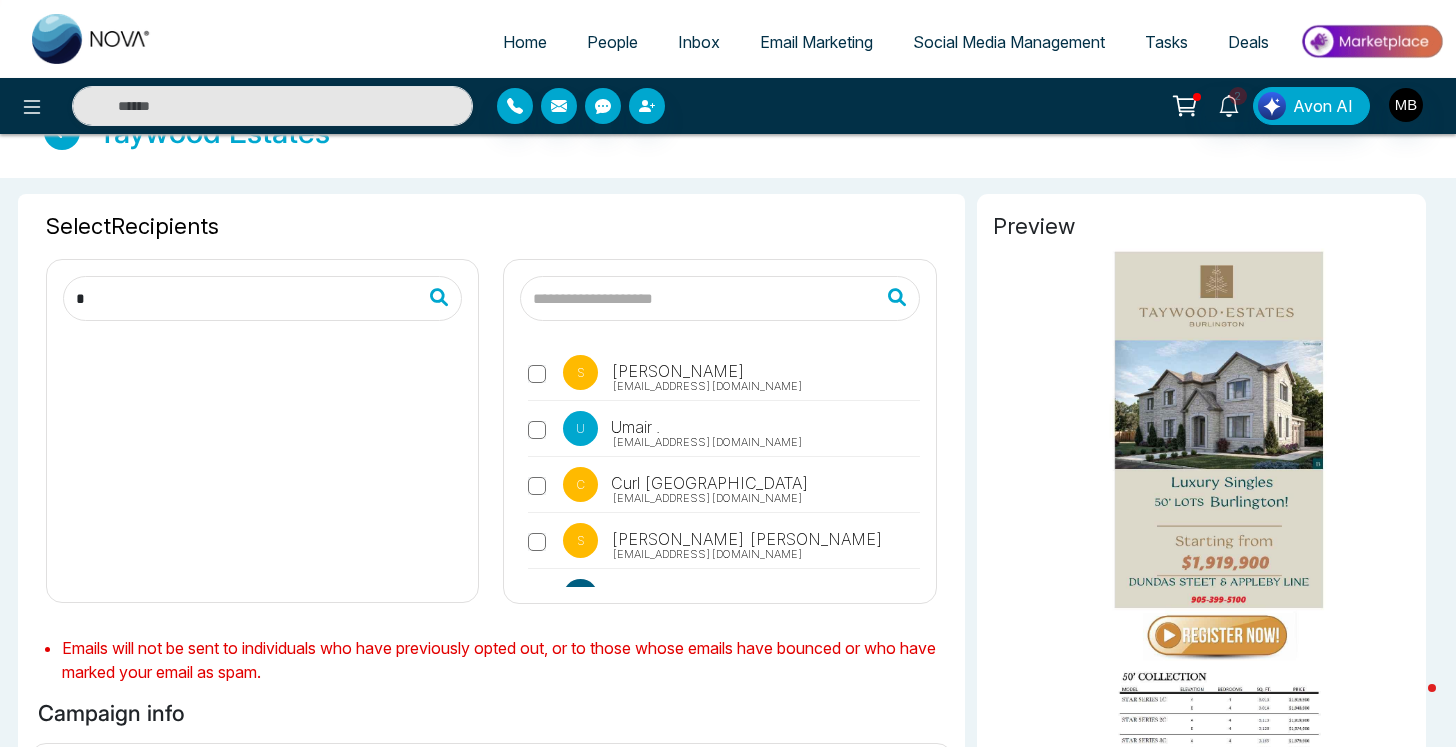 type 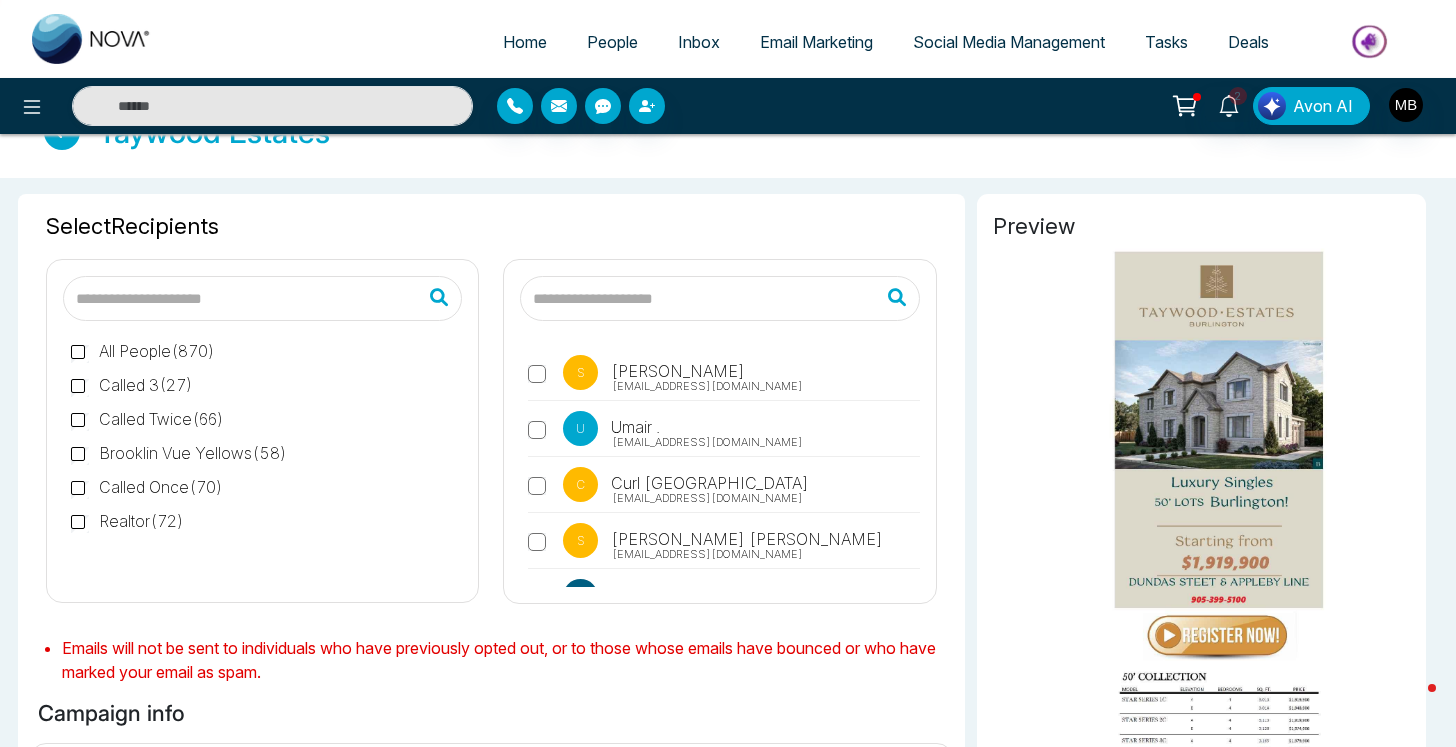 click at bounding box center [719, 298] 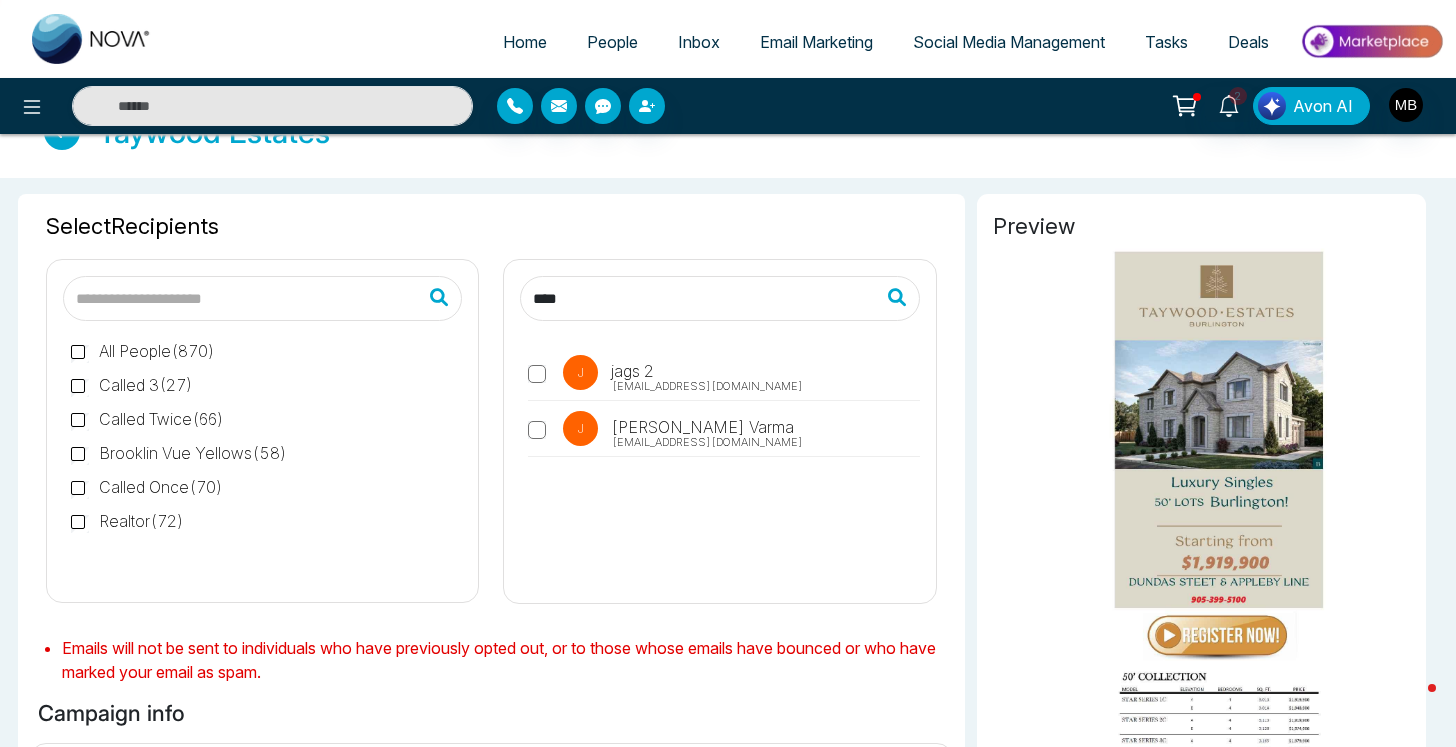 type on "****" 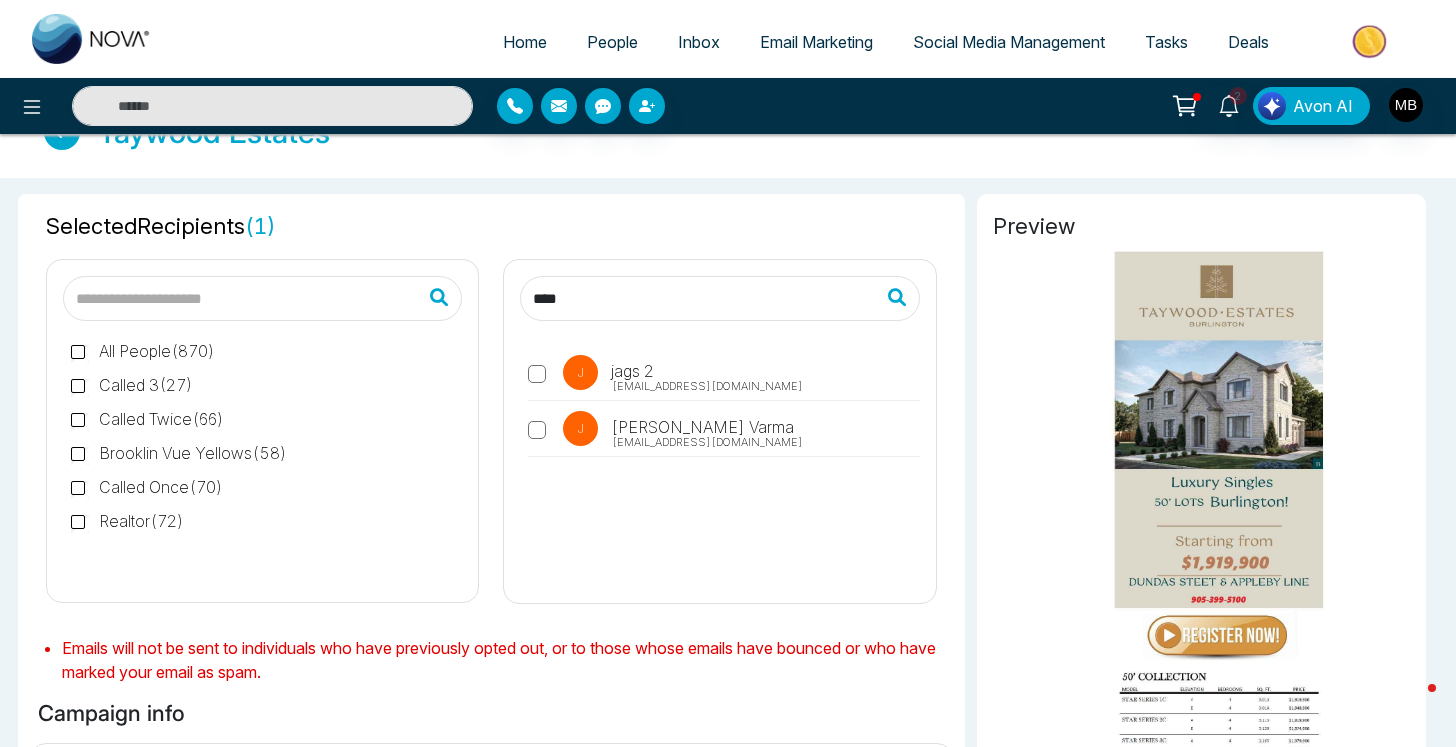 click on "Preview" at bounding box center (1201, 684) 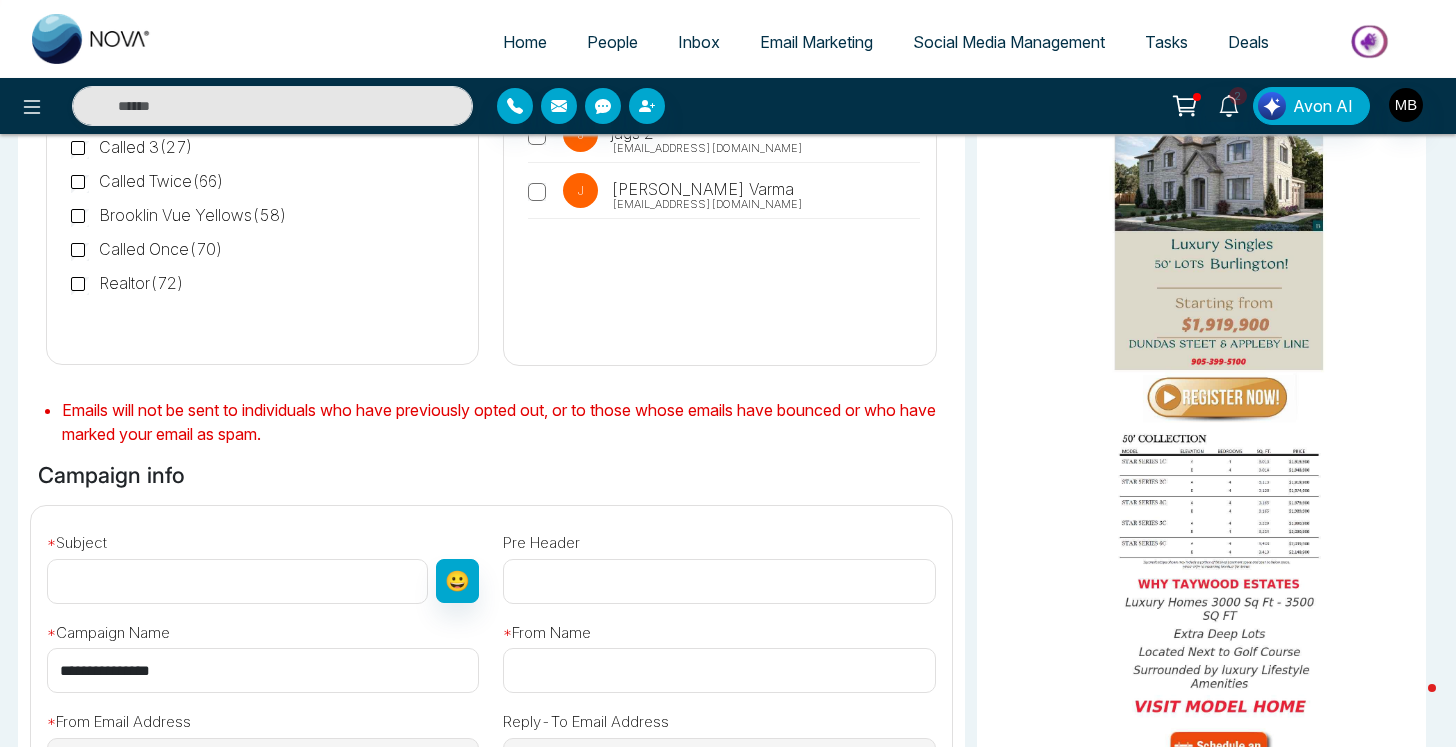 scroll, scrollTop: 385, scrollLeft: 0, axis: vertical 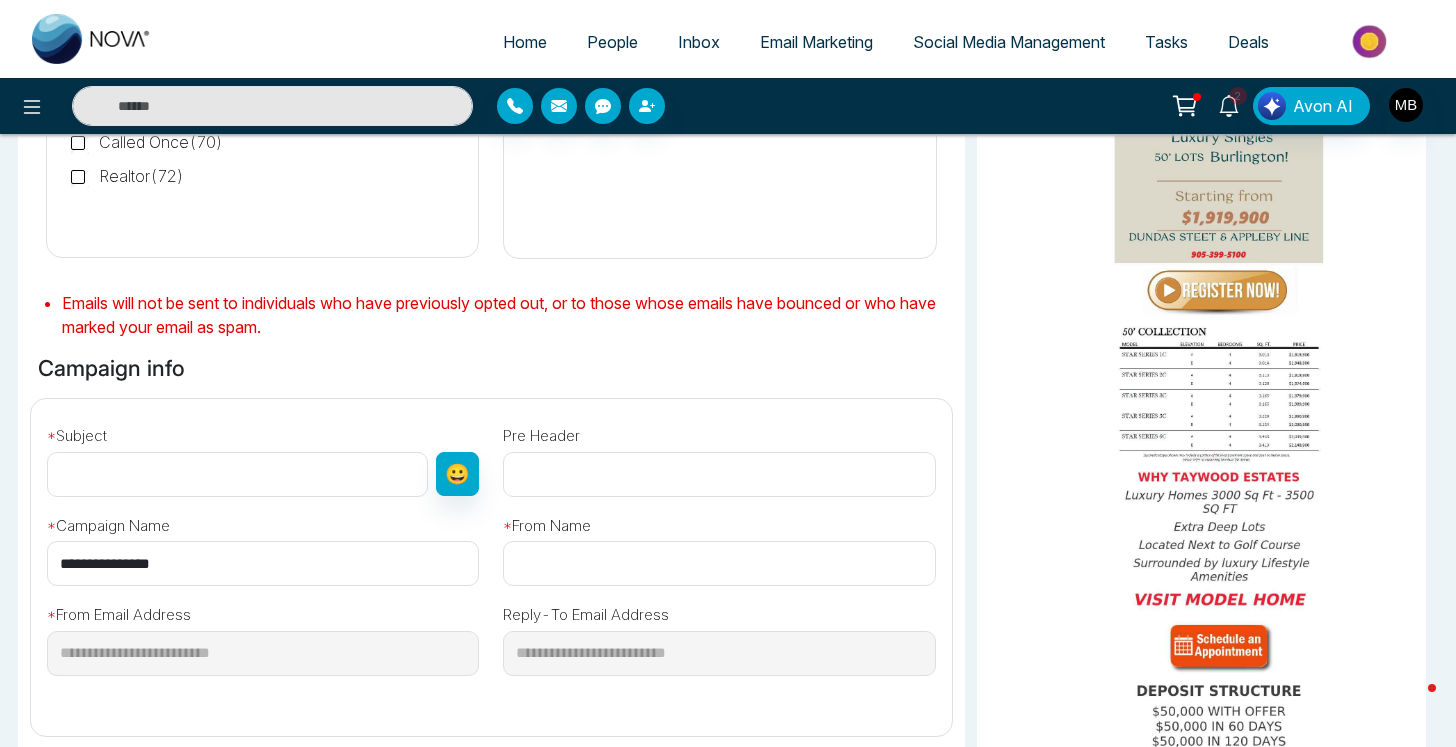 click at bounding box center [237, 474] 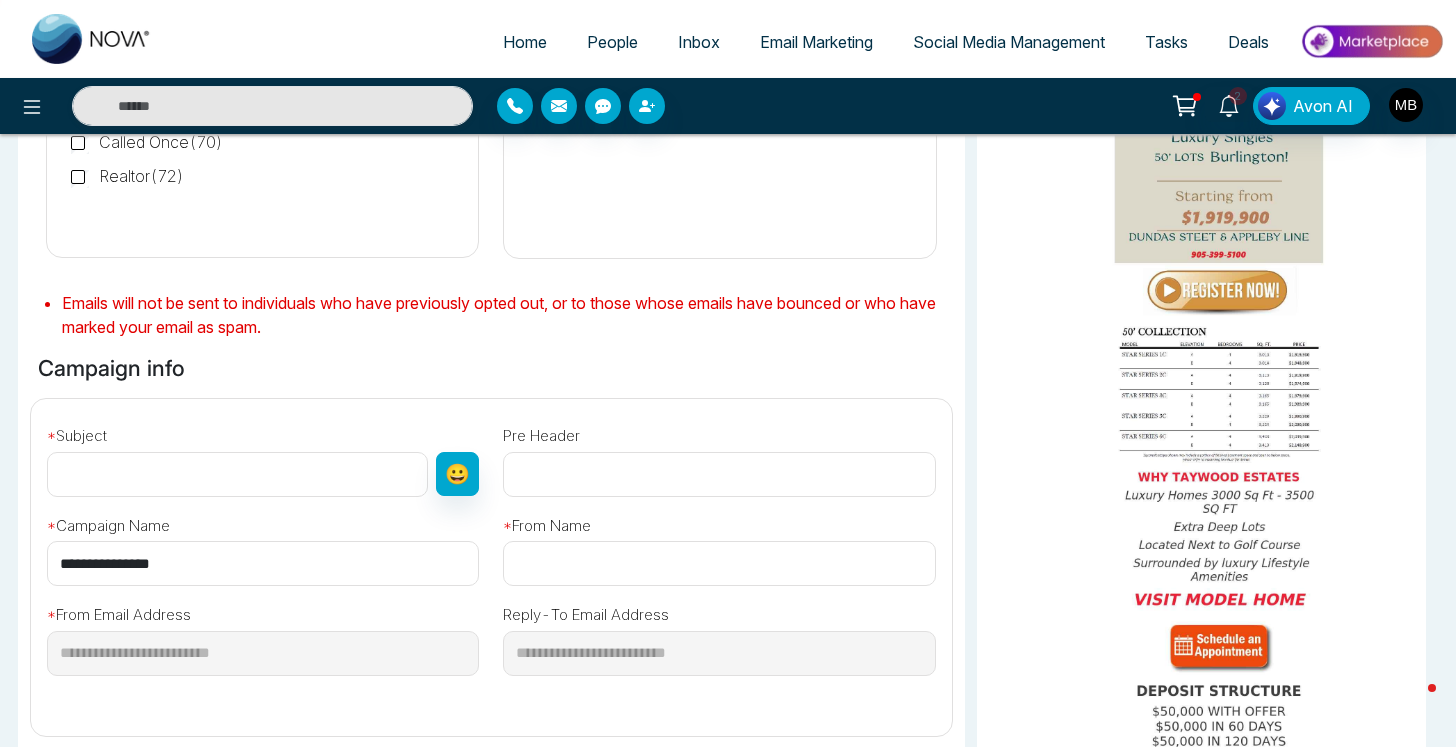 paste on "**********" 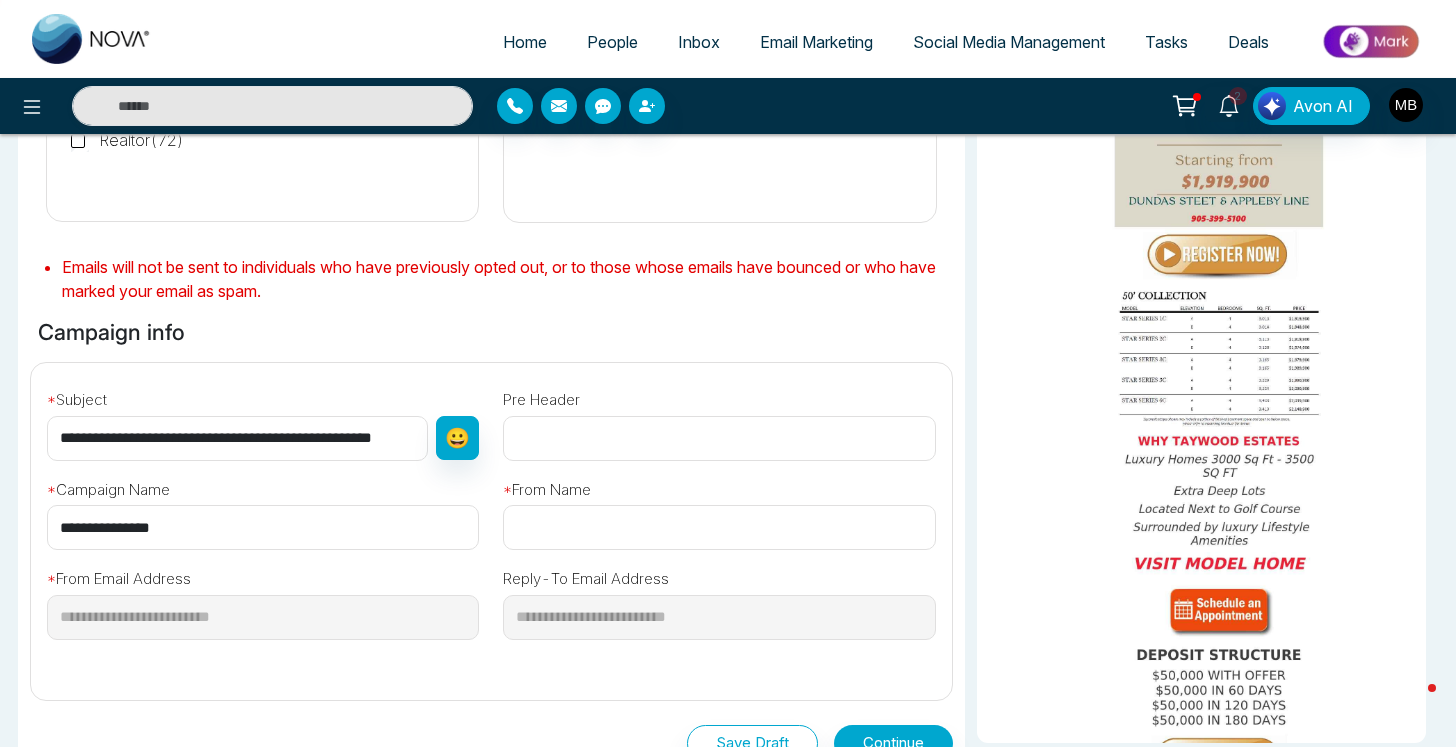 scroll, scrollTop: 452, scrollLeft: 0, axis: vertical 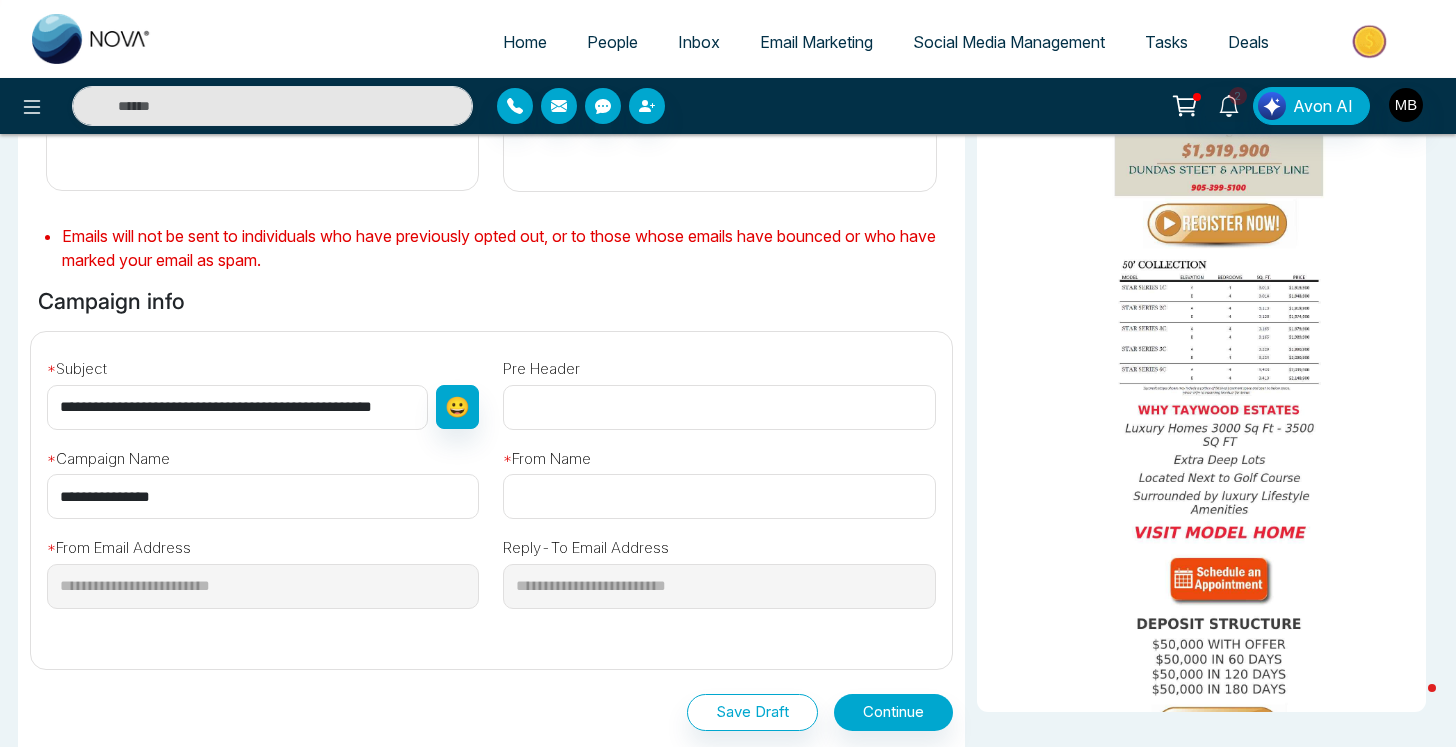 type on "**********" 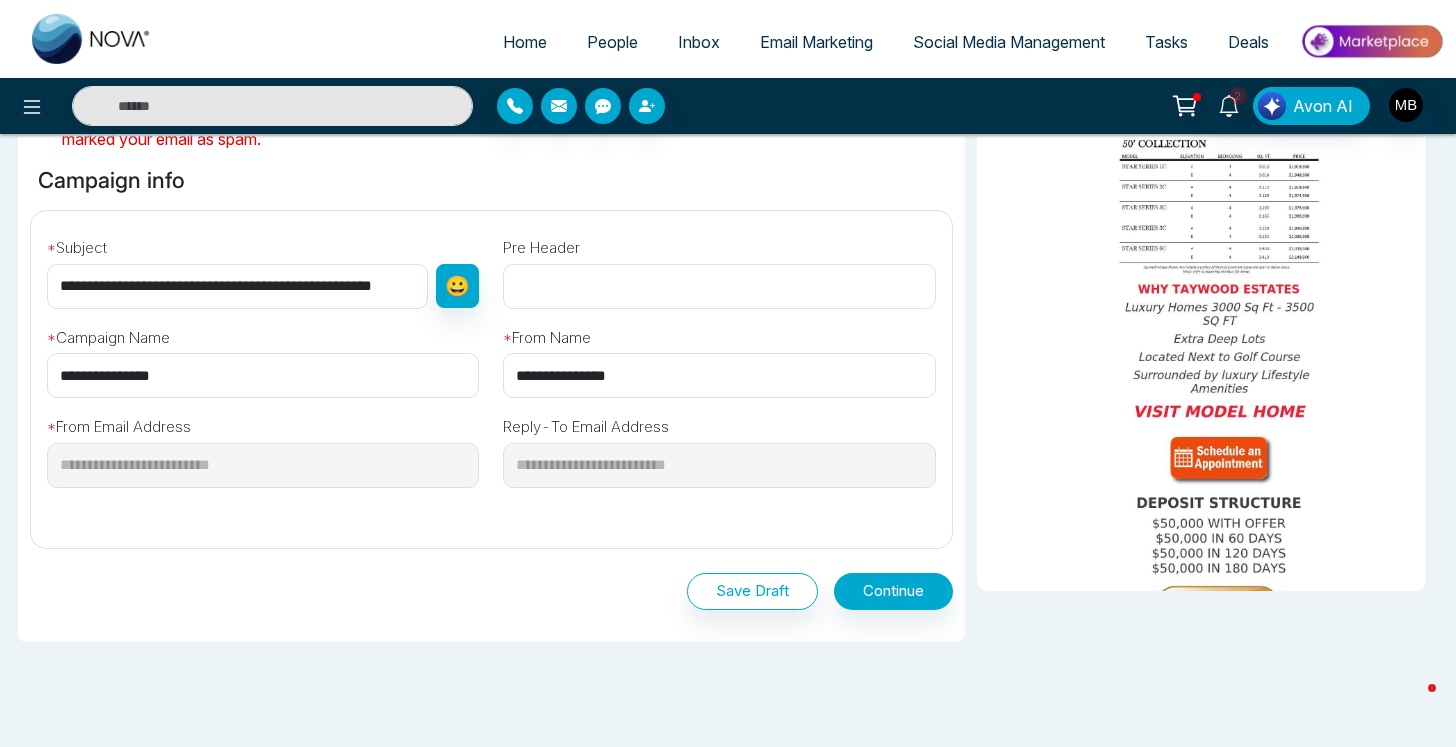scroll, scrollTop: 640, scrollLeft: 0, axis: vertical 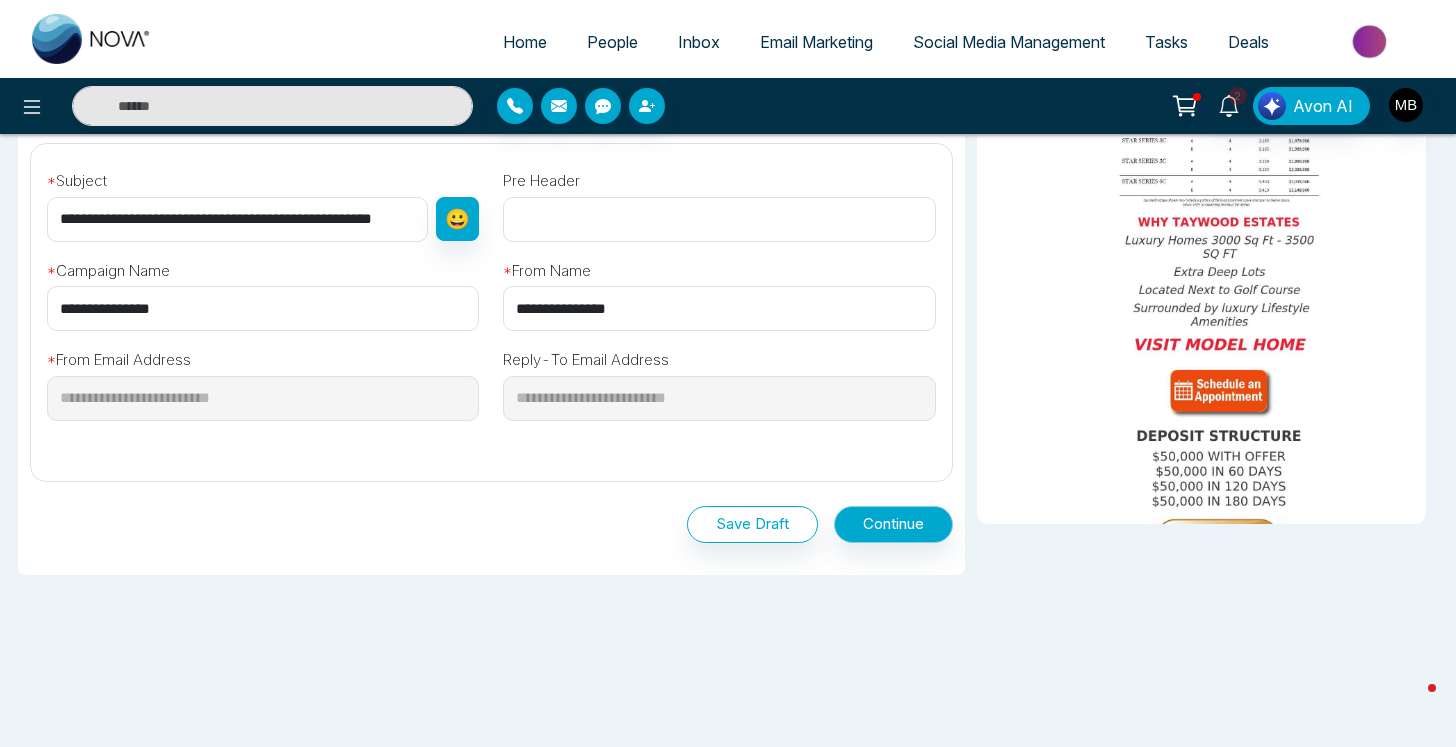 type on "**********" 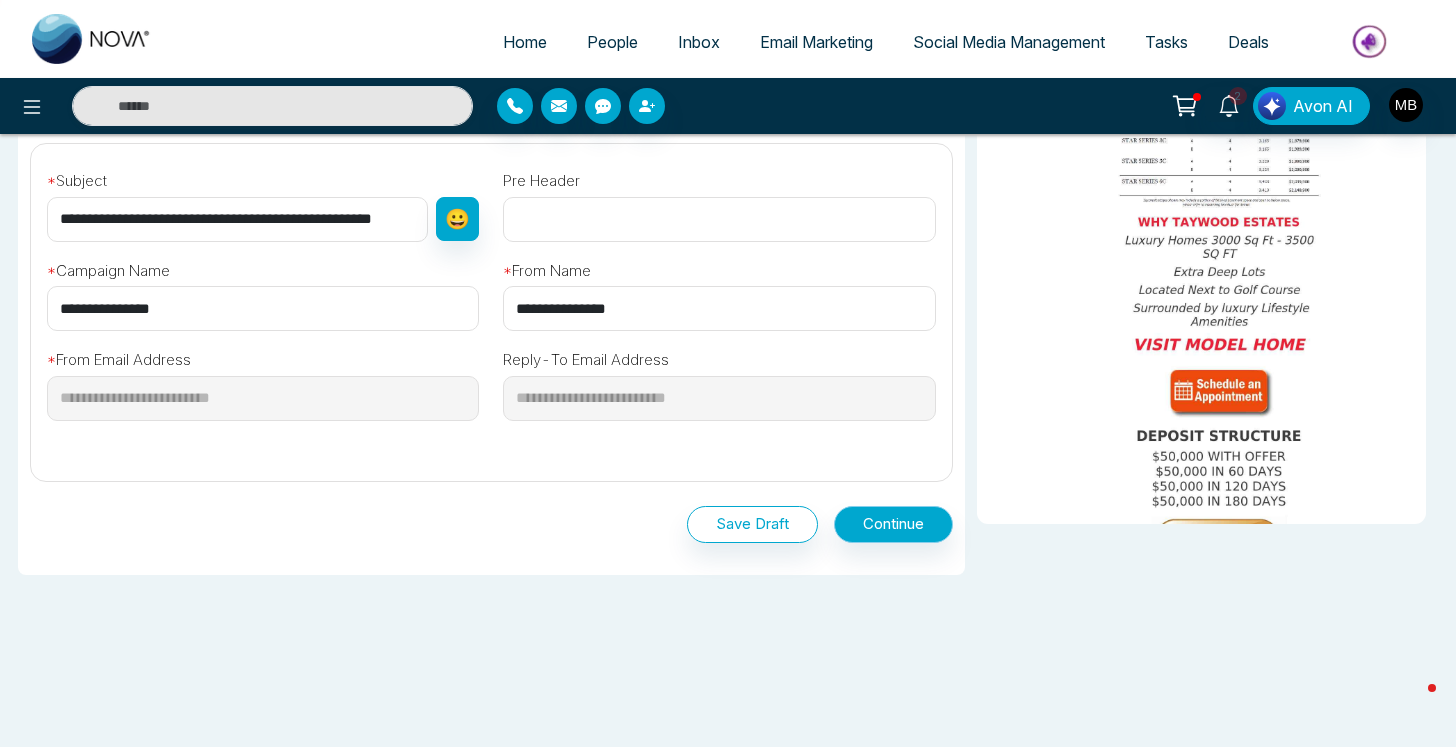 click on "Continue" at bounding box center [893, 524] 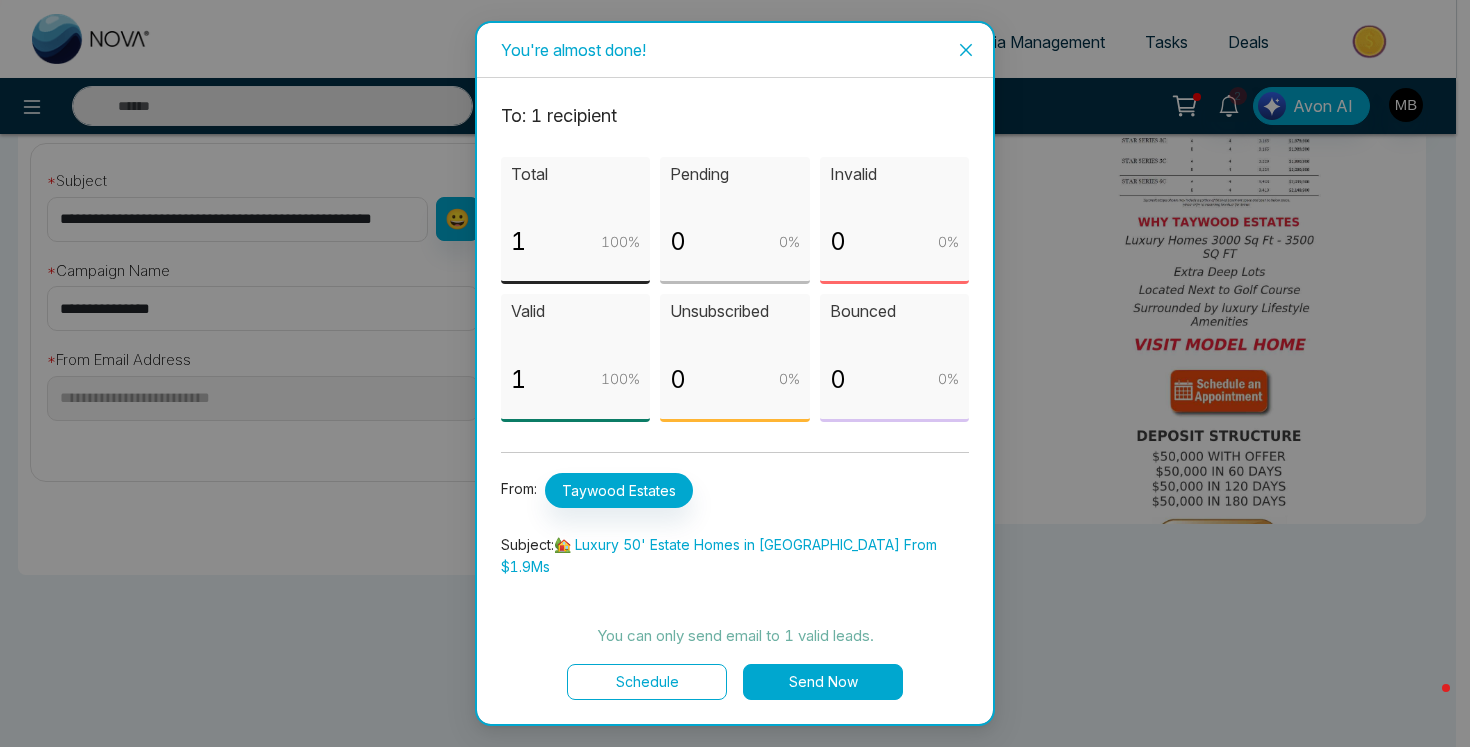 click on "Send Now" at bounding box center [823, 682] 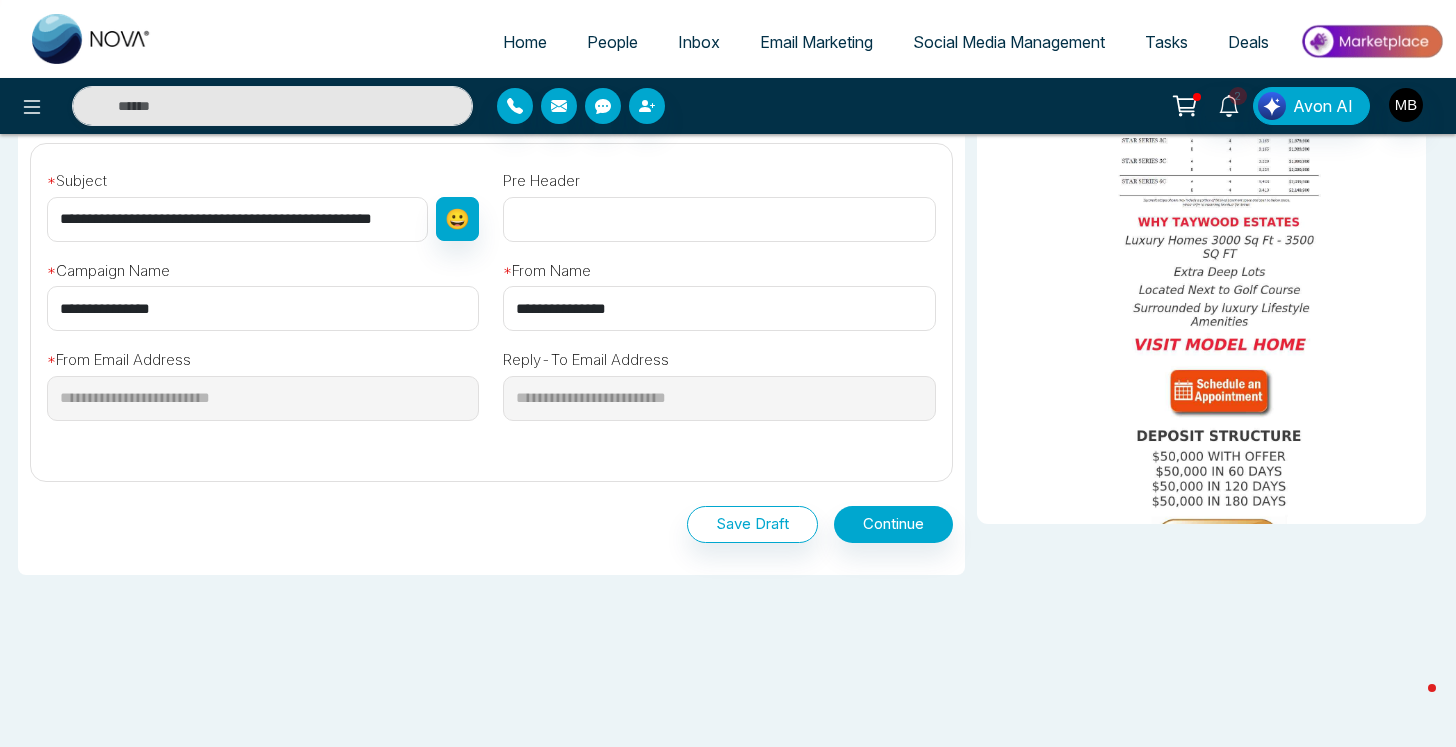 click on "**********" at bounding box center [728, 163] 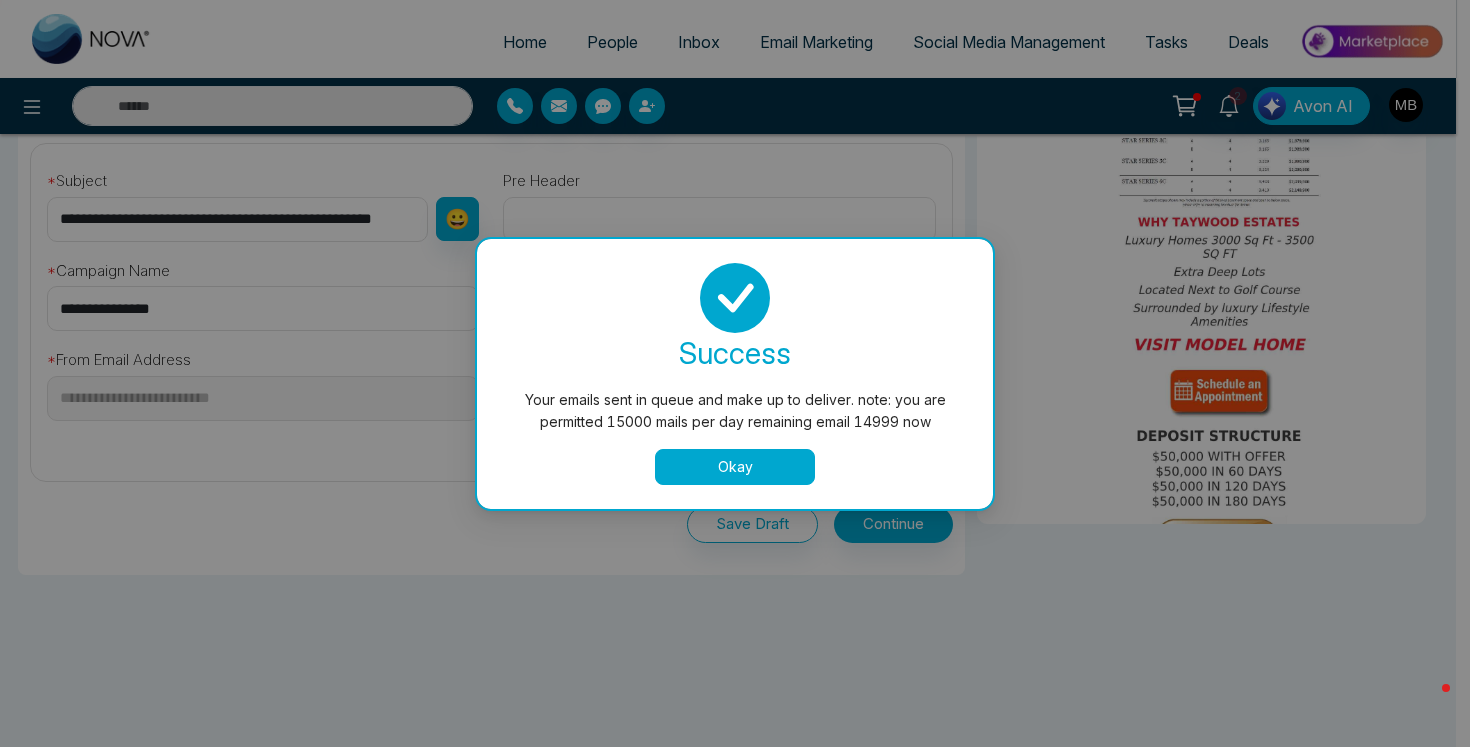 click on "Okay" at bounding box center (735, 467) 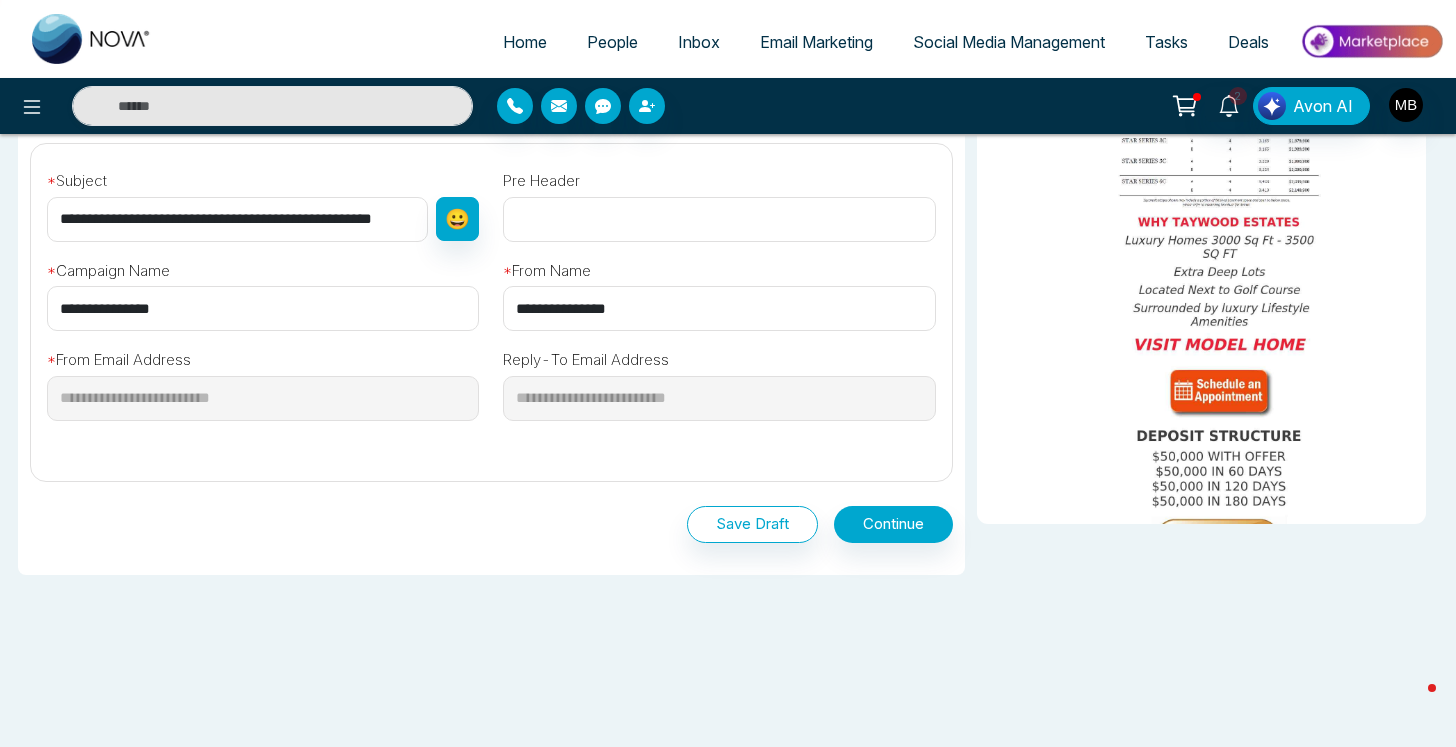 scroll, scrollTop: 0, scrollLeft: 0, axis: both 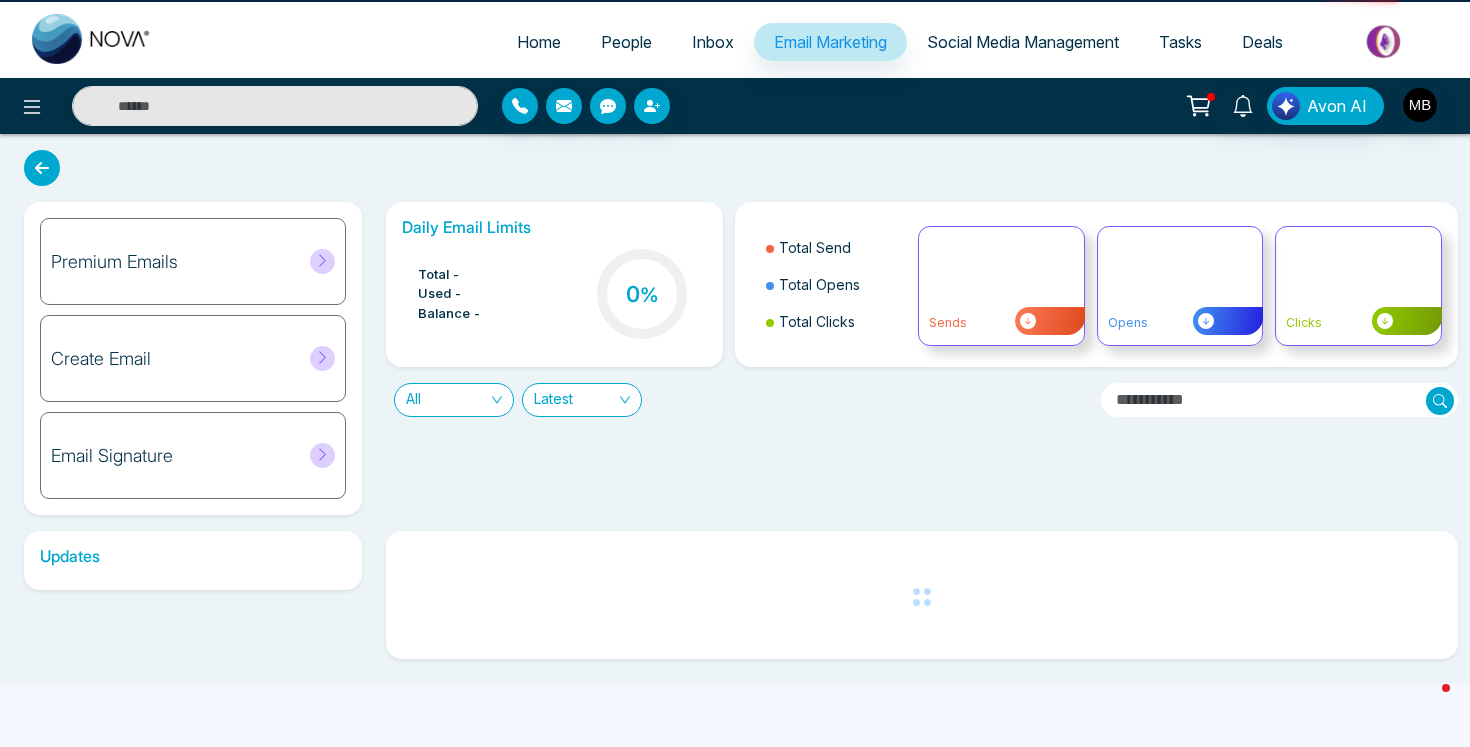 click on "Social Media Management" at bounding box center (1023, 42) 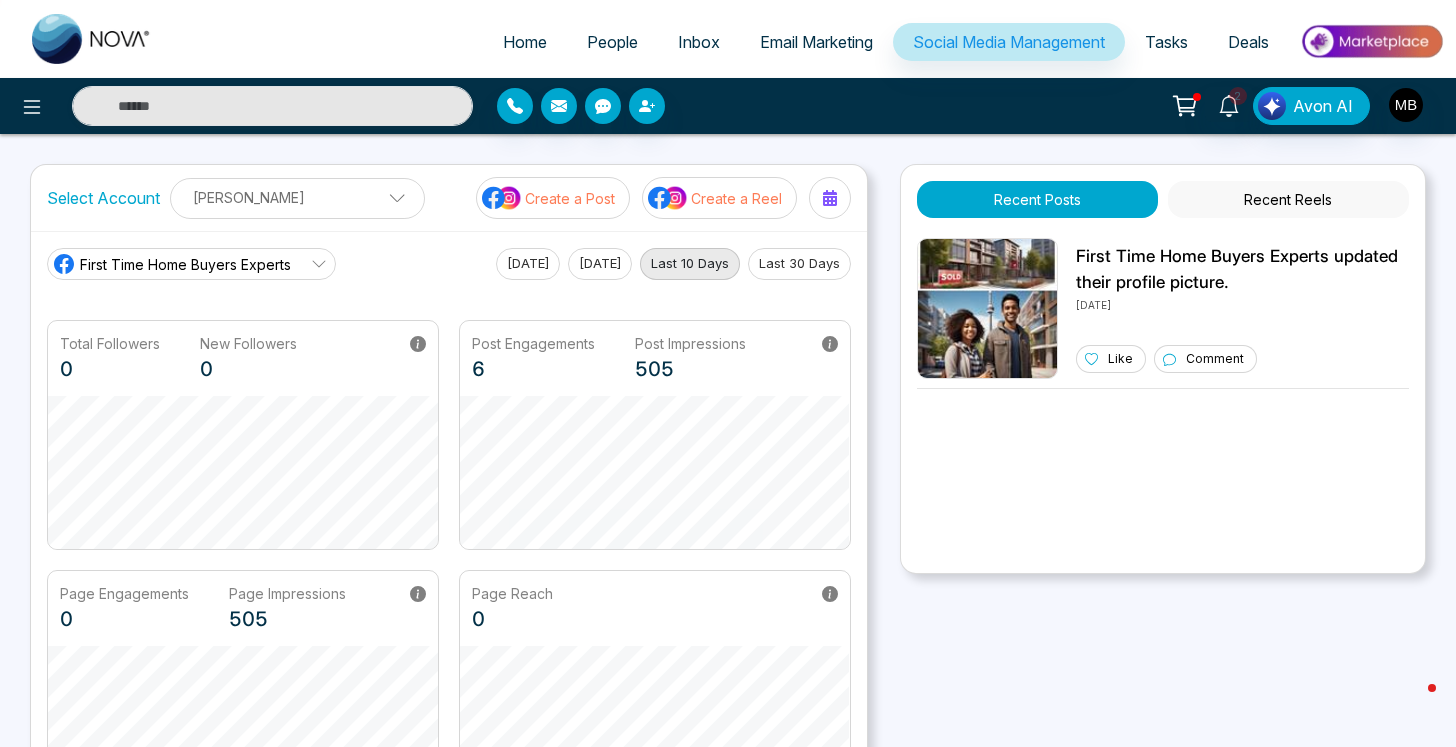 click on "Email Marketing" at bounding box center (816, 42) 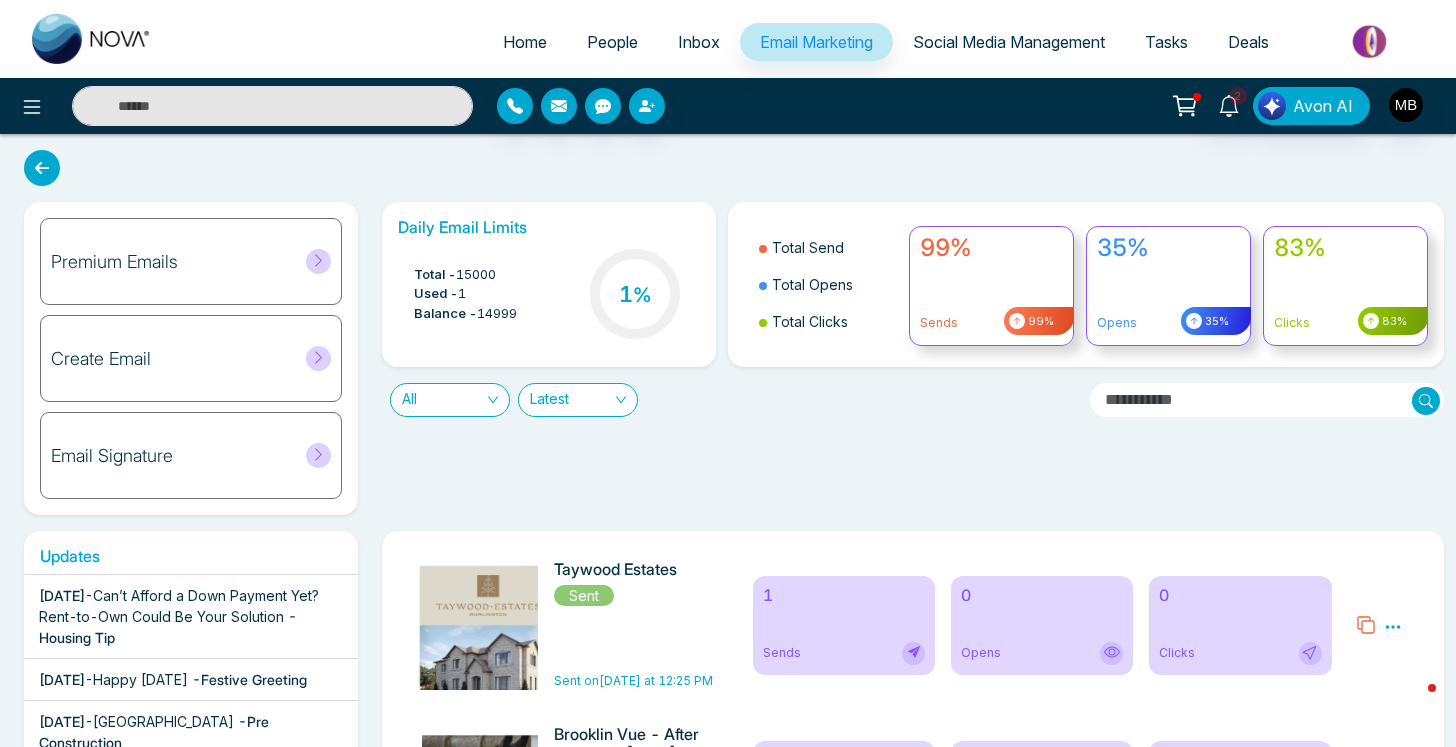 click on "Premium Emails" at bounding box center (114, 262) 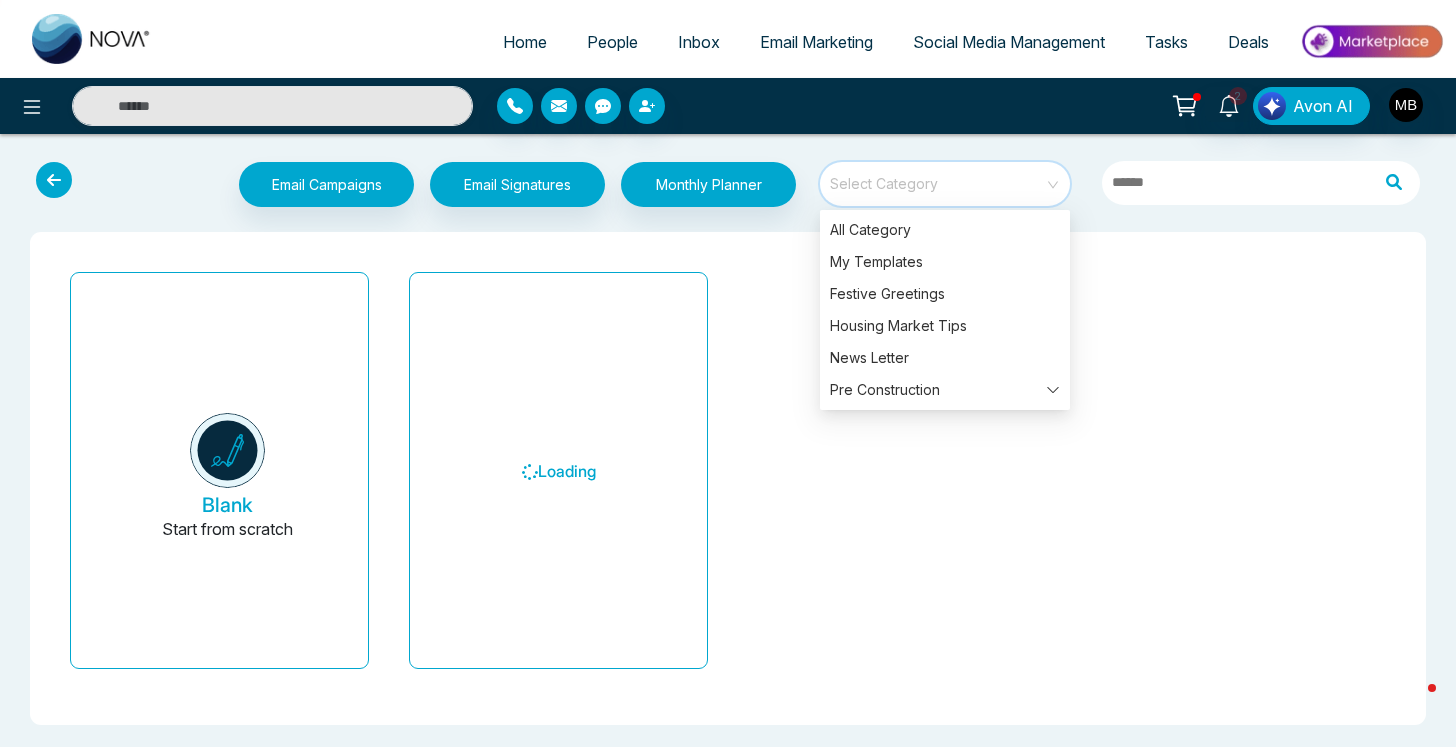 click at bounding box center [938, 177] 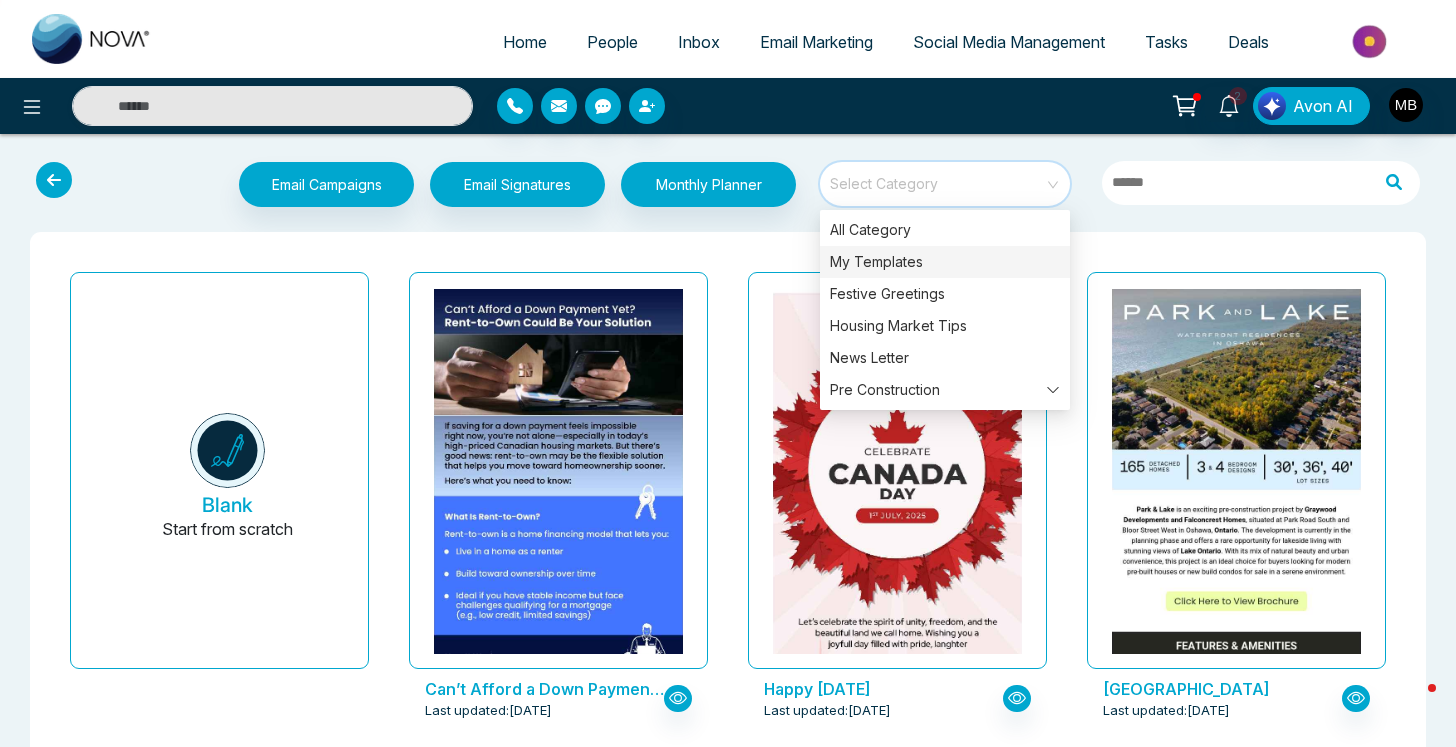 click on "My Templates" at bounding box center [945, 262] 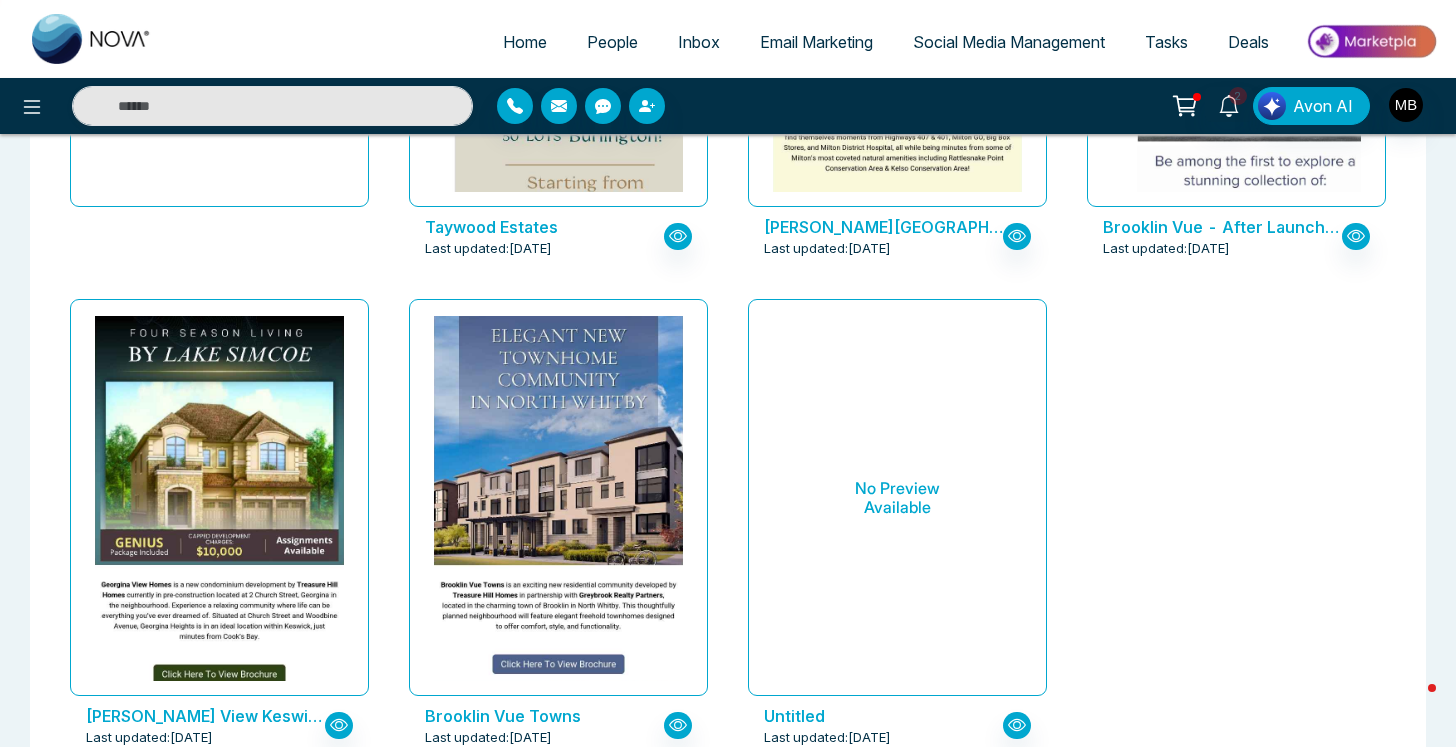 scroll, scrollTop: 549, scrollLeft: 0, axis: vertical 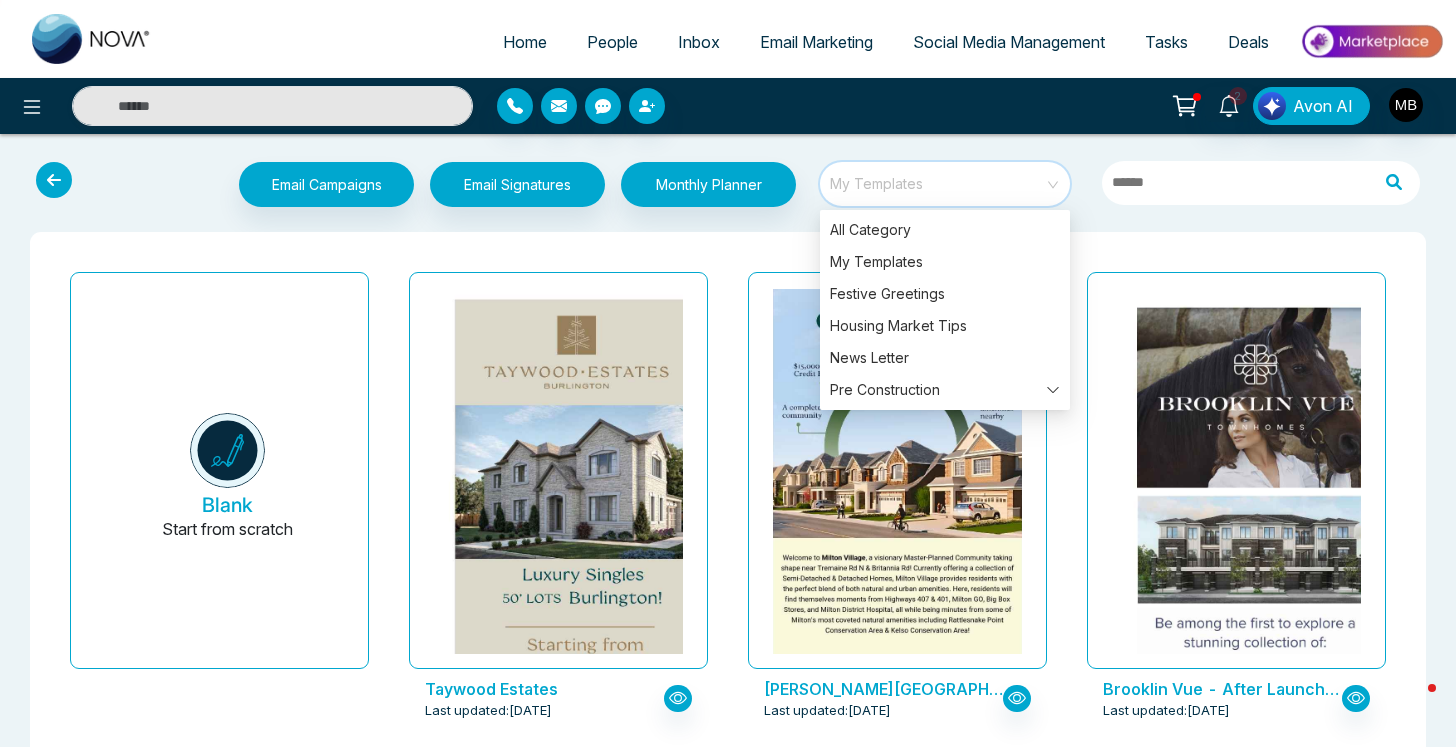 click at bounding box center (200, 187) 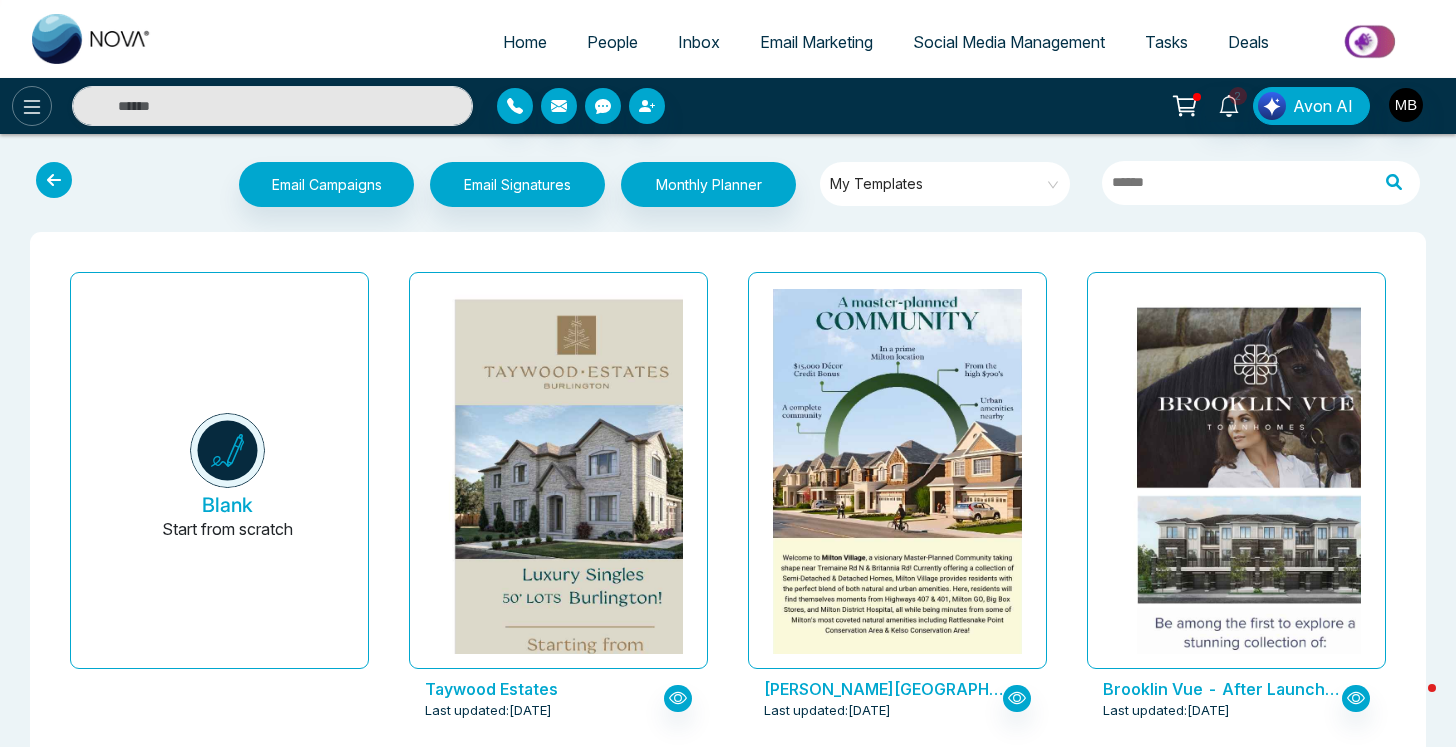 click 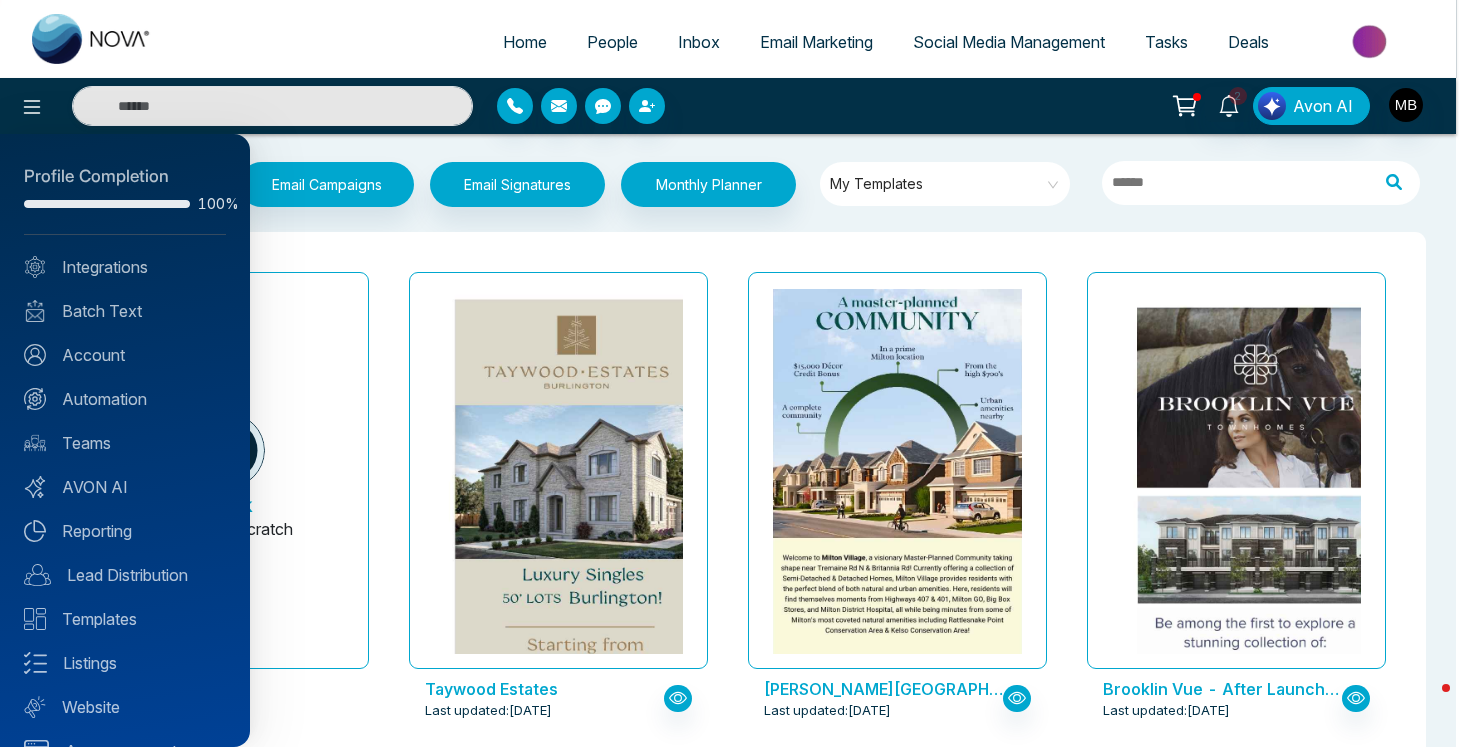 click at bounding box center (735, 373) 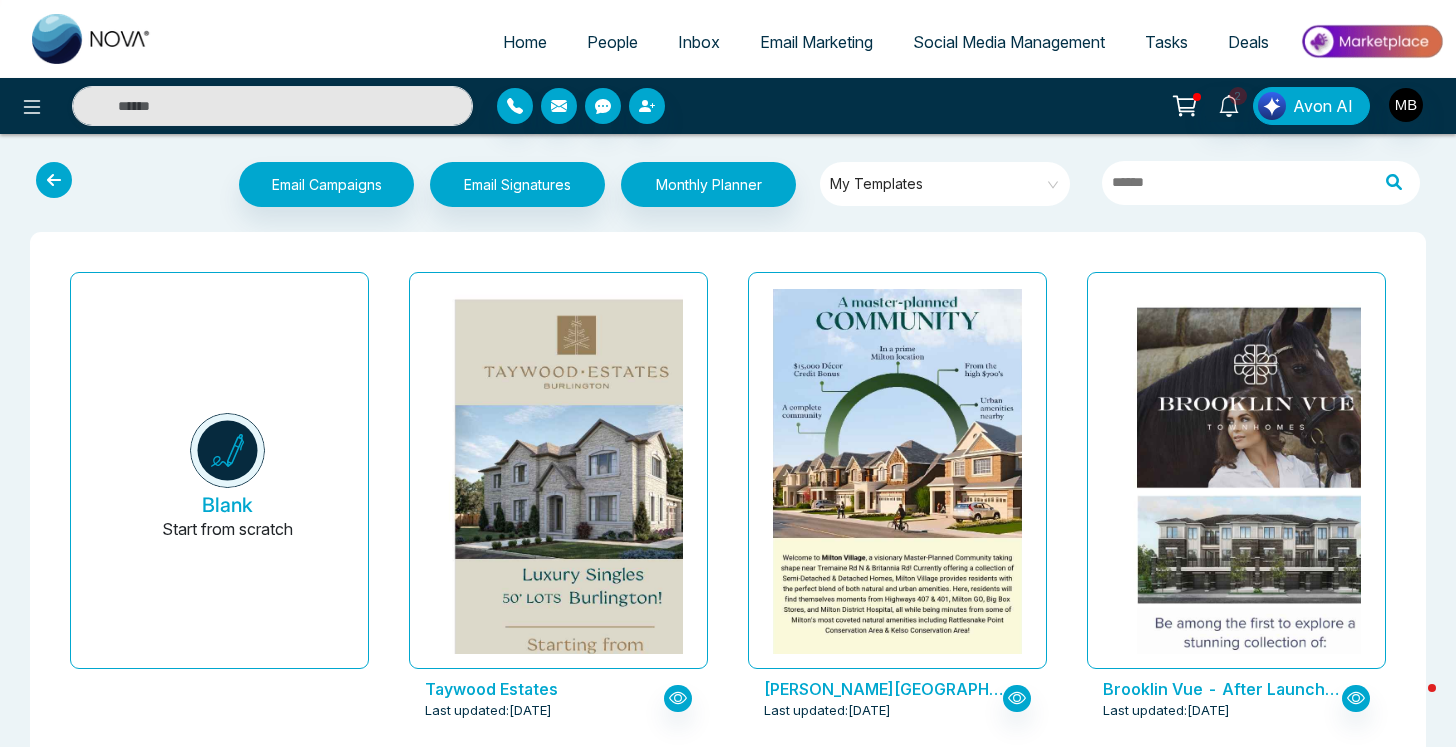 click on "People" at bounding box center (612, 42) 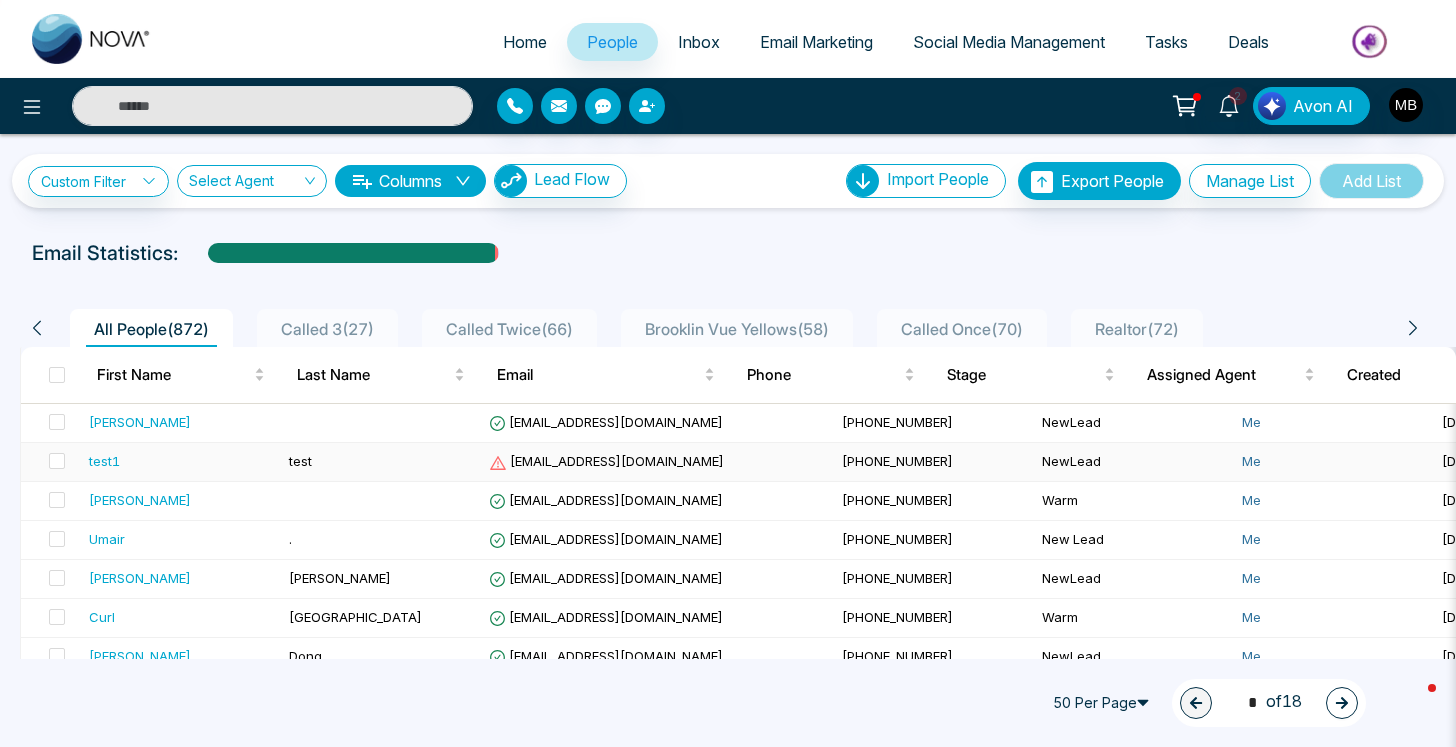 click on "test1" at bounding box center (104, 461) 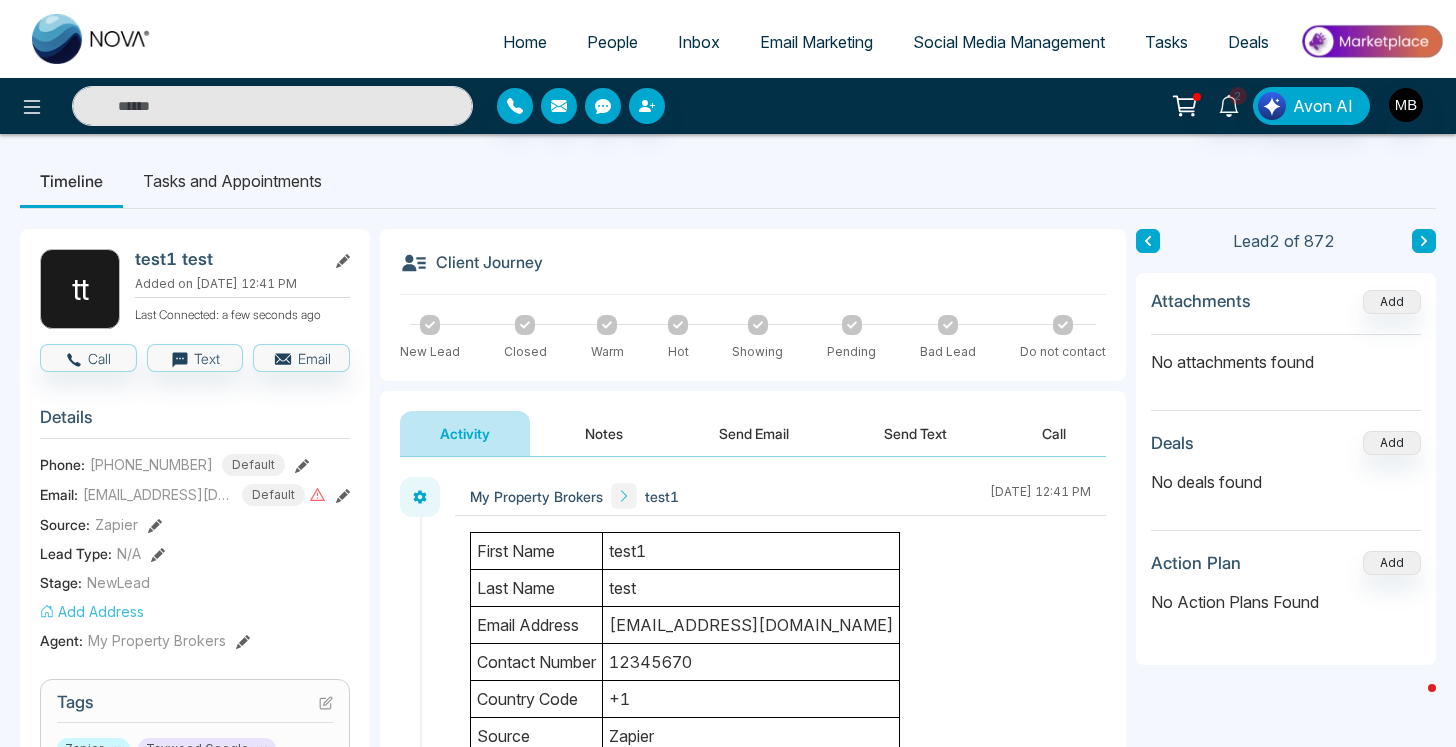 scroll, scrollTop: 719, scrollLeft: 0, axis: vertical 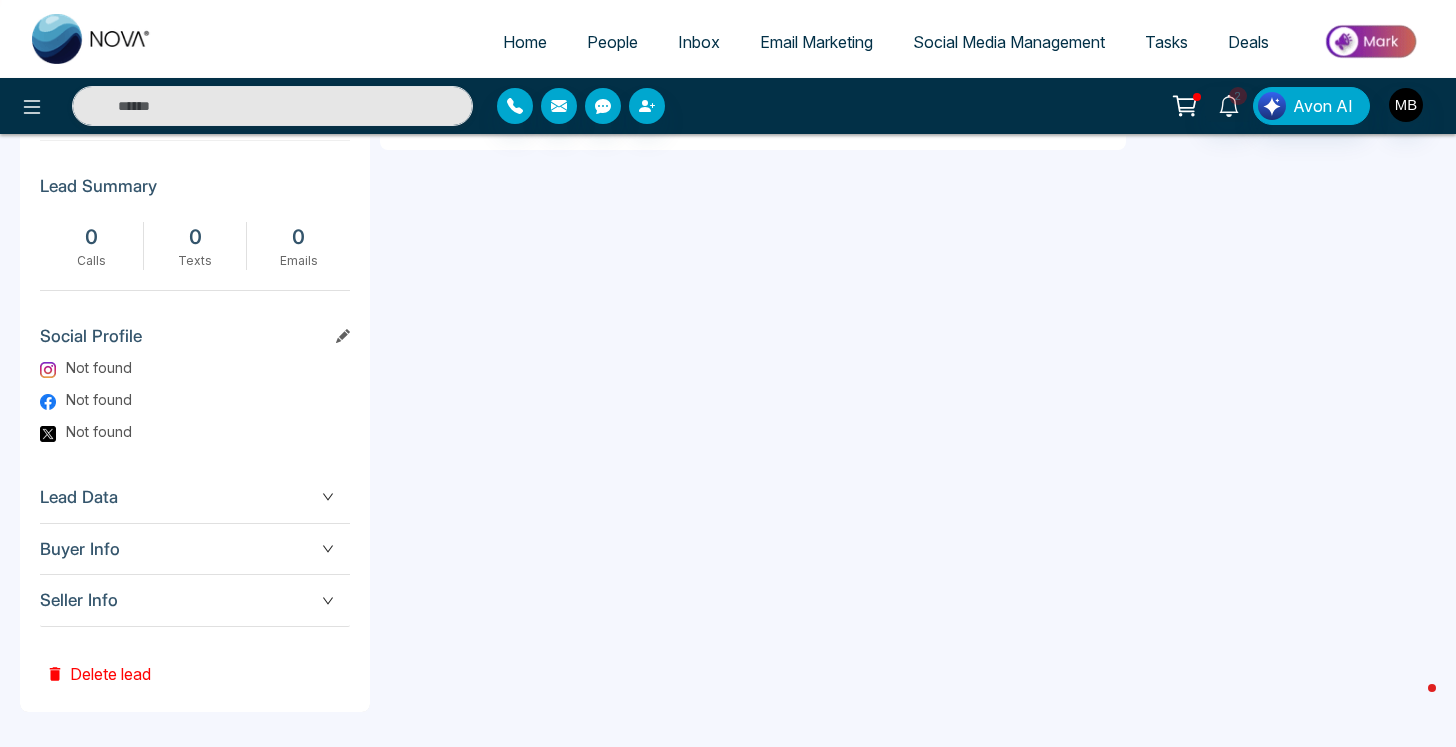 click on "Delete lead" at bounding box center (98, 659) 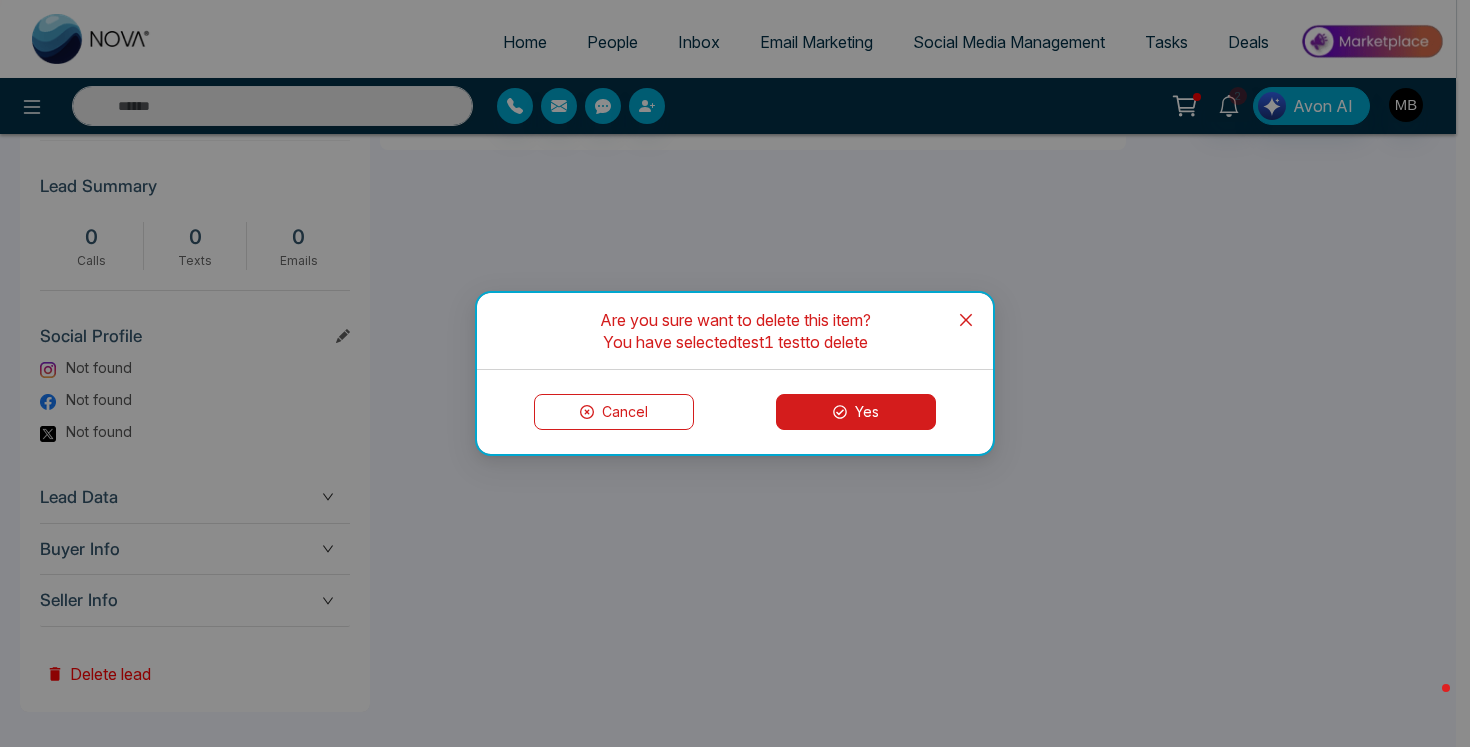 click 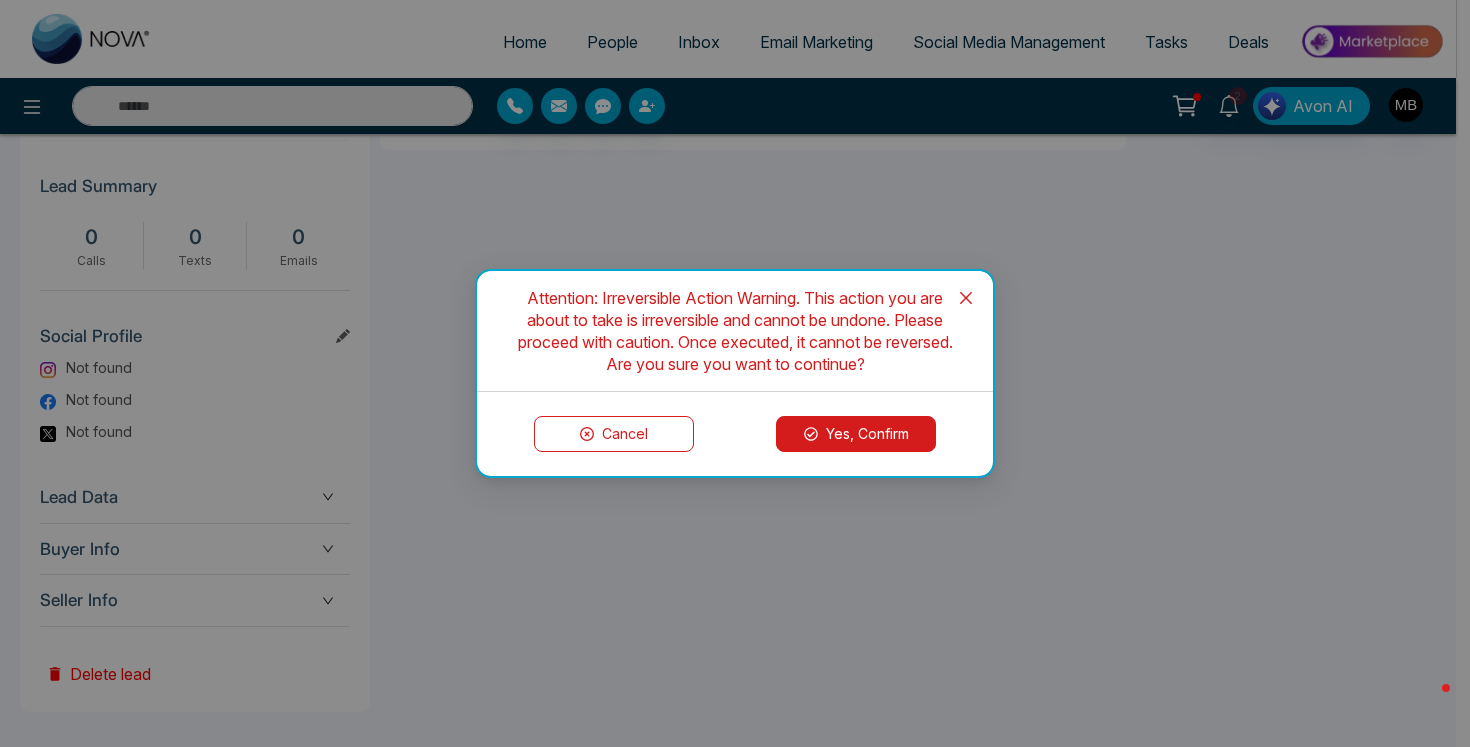click on "Yes, Confirm" at bounding box center (856, 434) 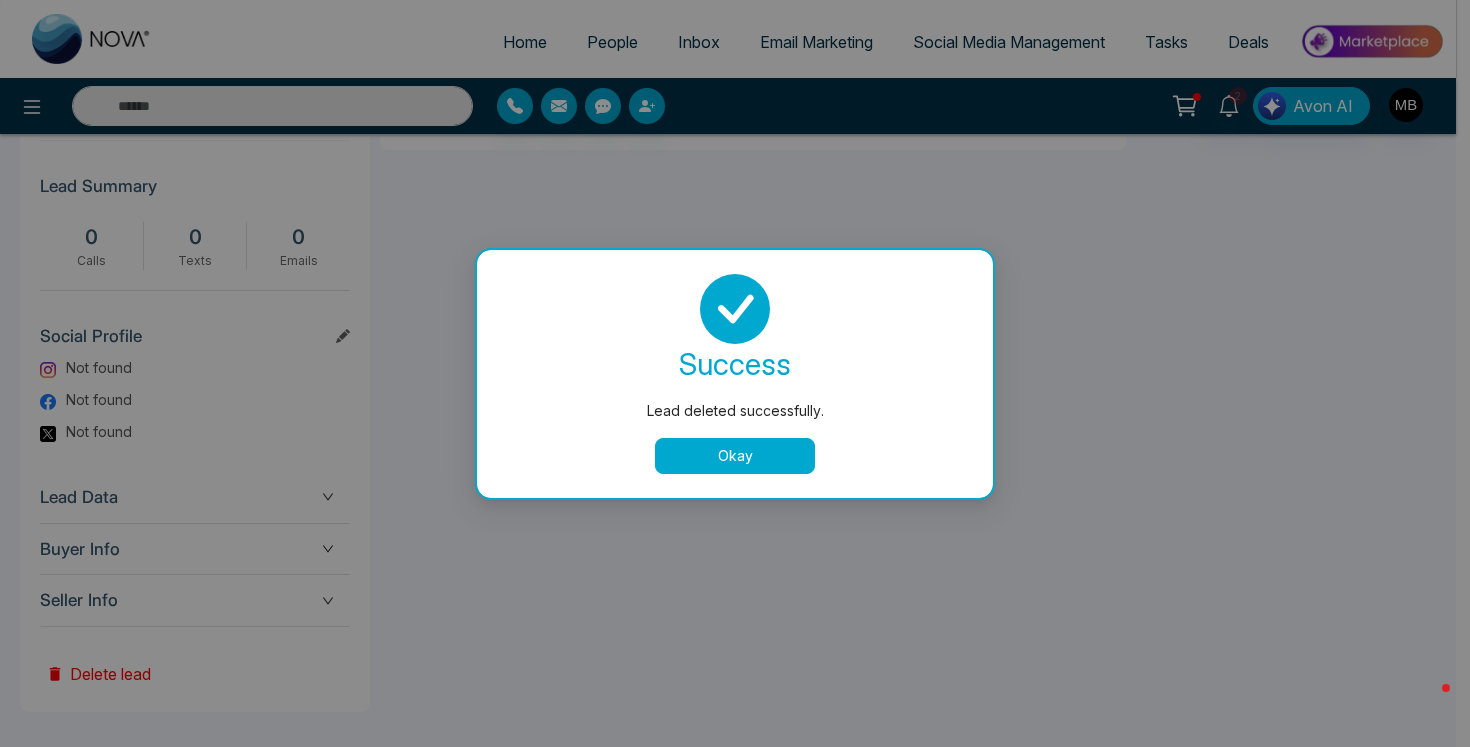 click on "Okay" at bounding box center (735, 456) 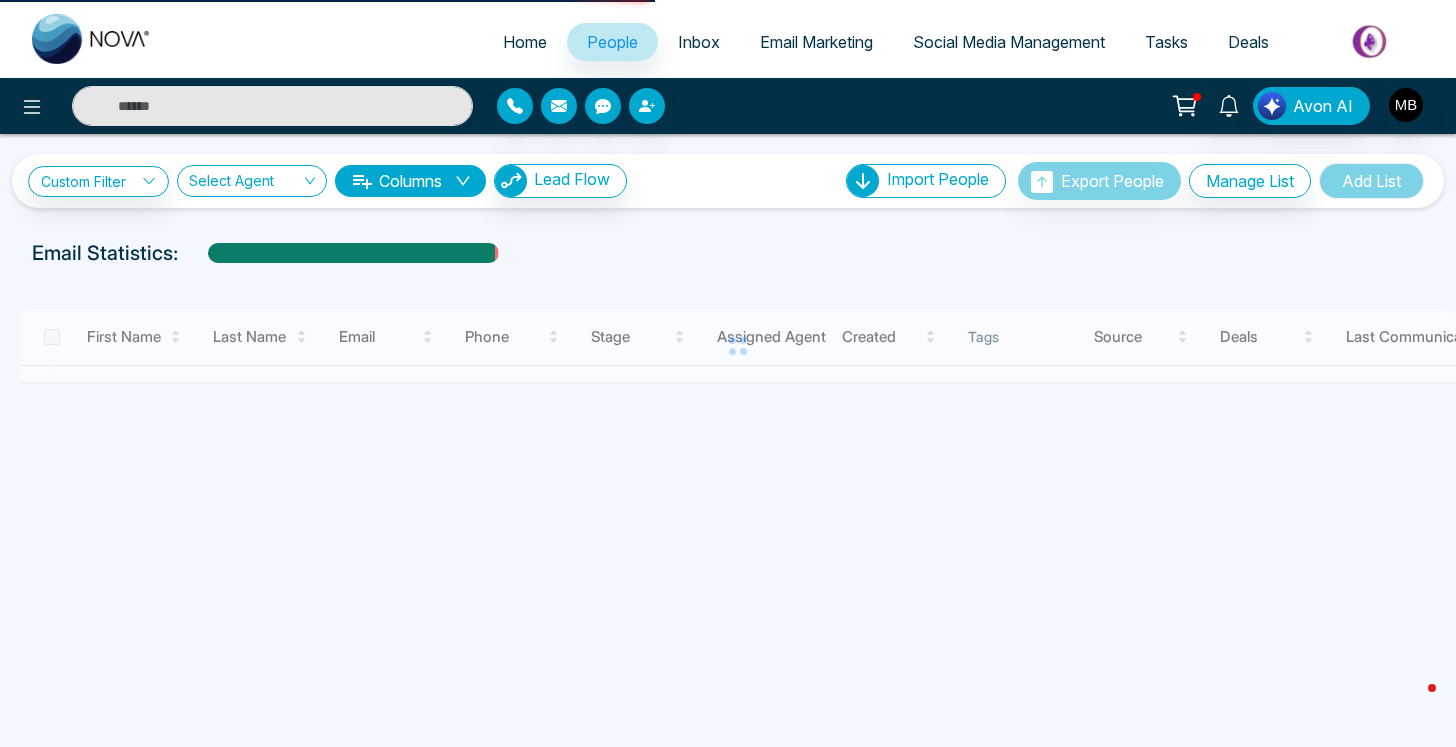 scroll, scrollTop: 0, scrollLeft: 0, axis: both 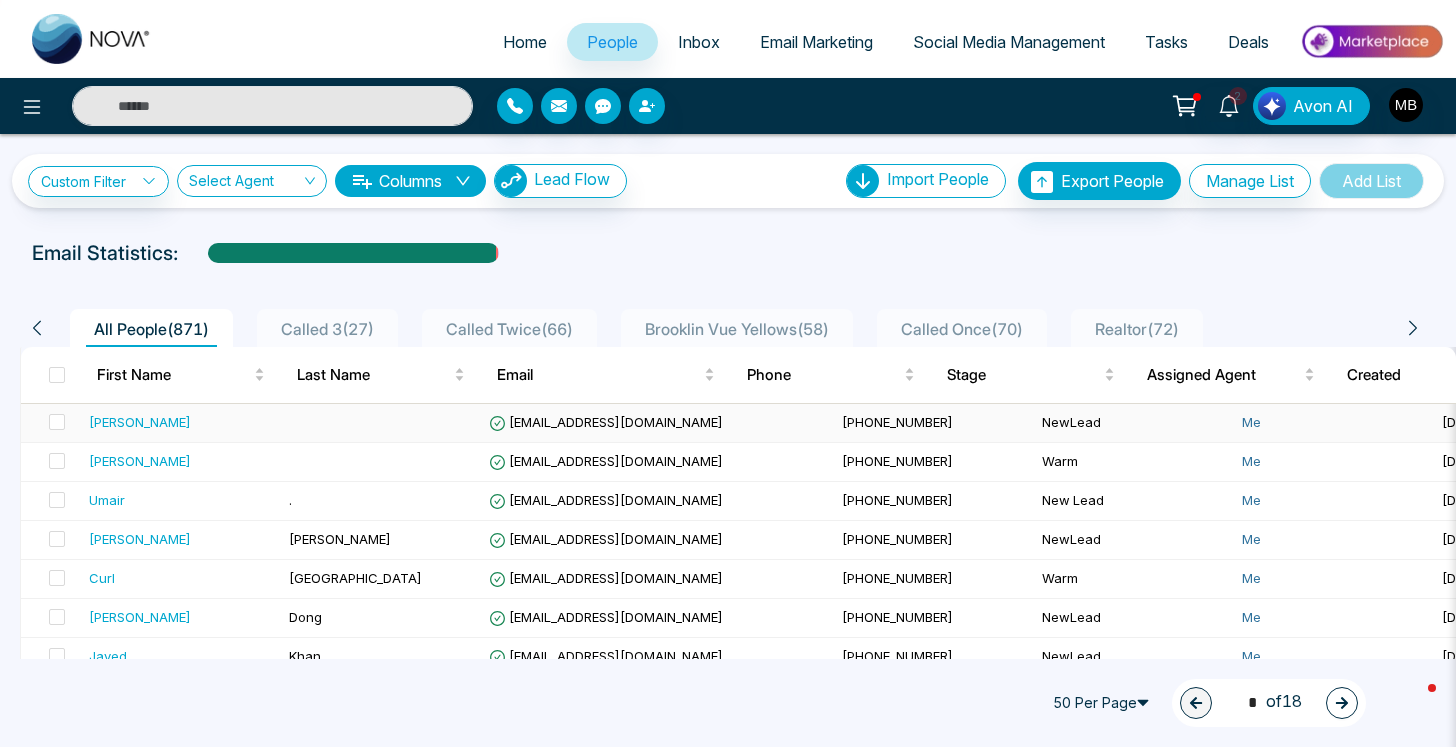 click on "[PERSON_NAME]" at bounding box center (140, 422) 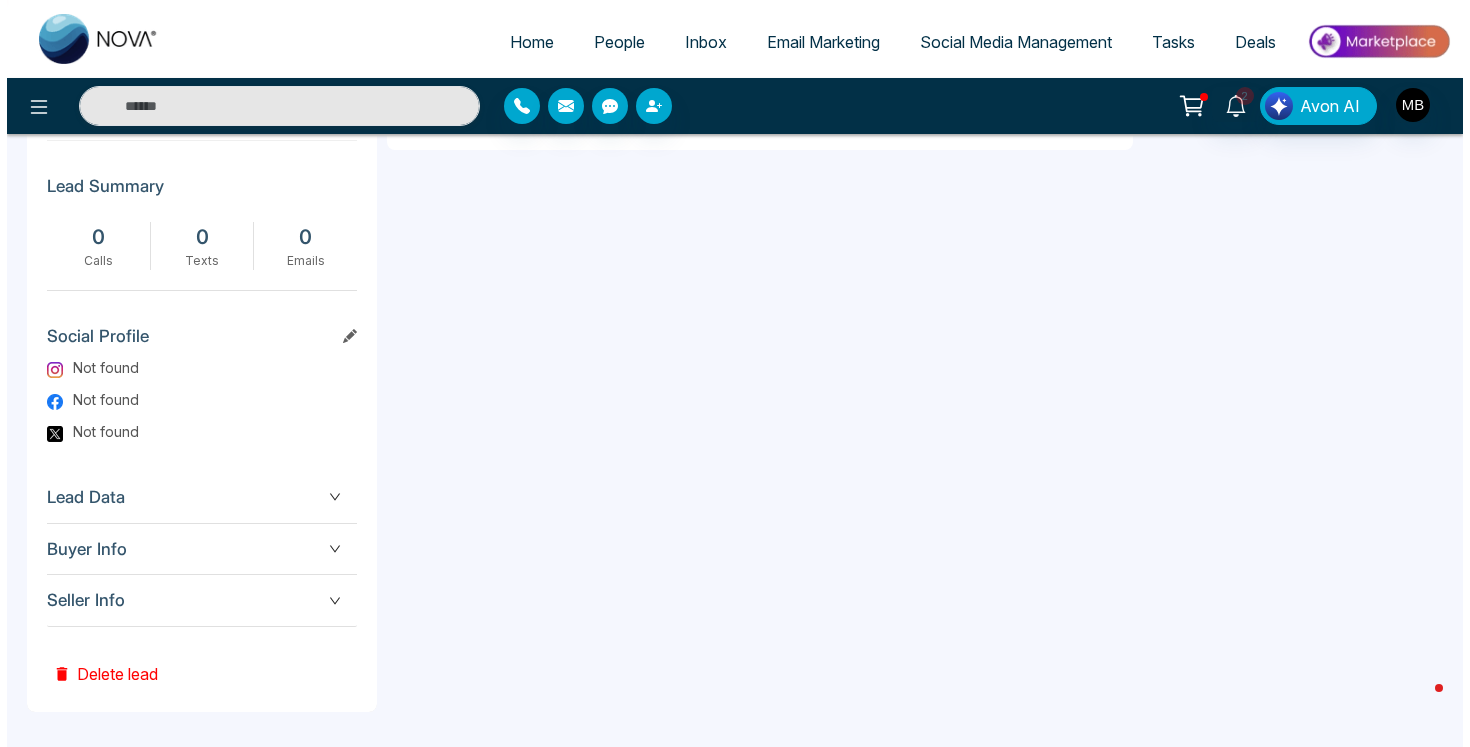 scroll, scrollTop: 0, scrollLeft: 0, axis: both 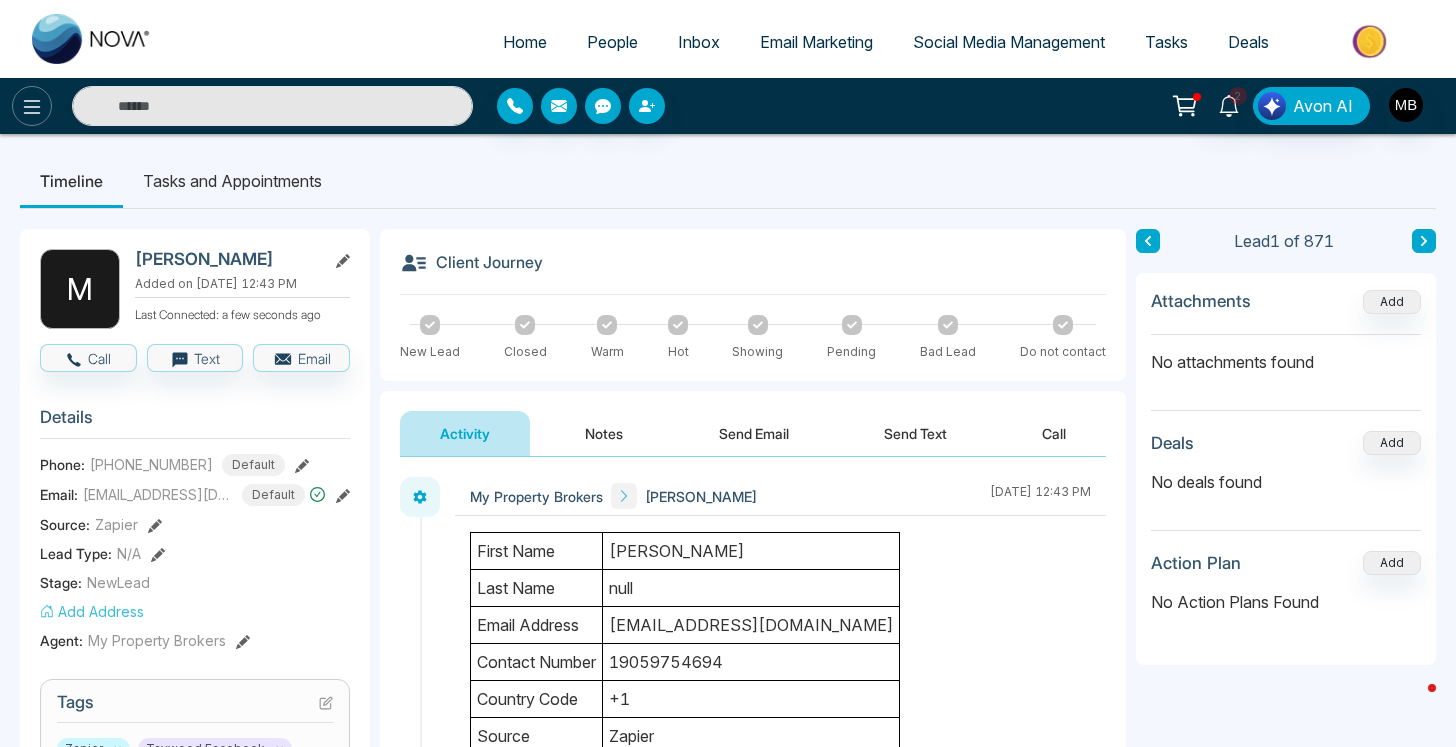 click 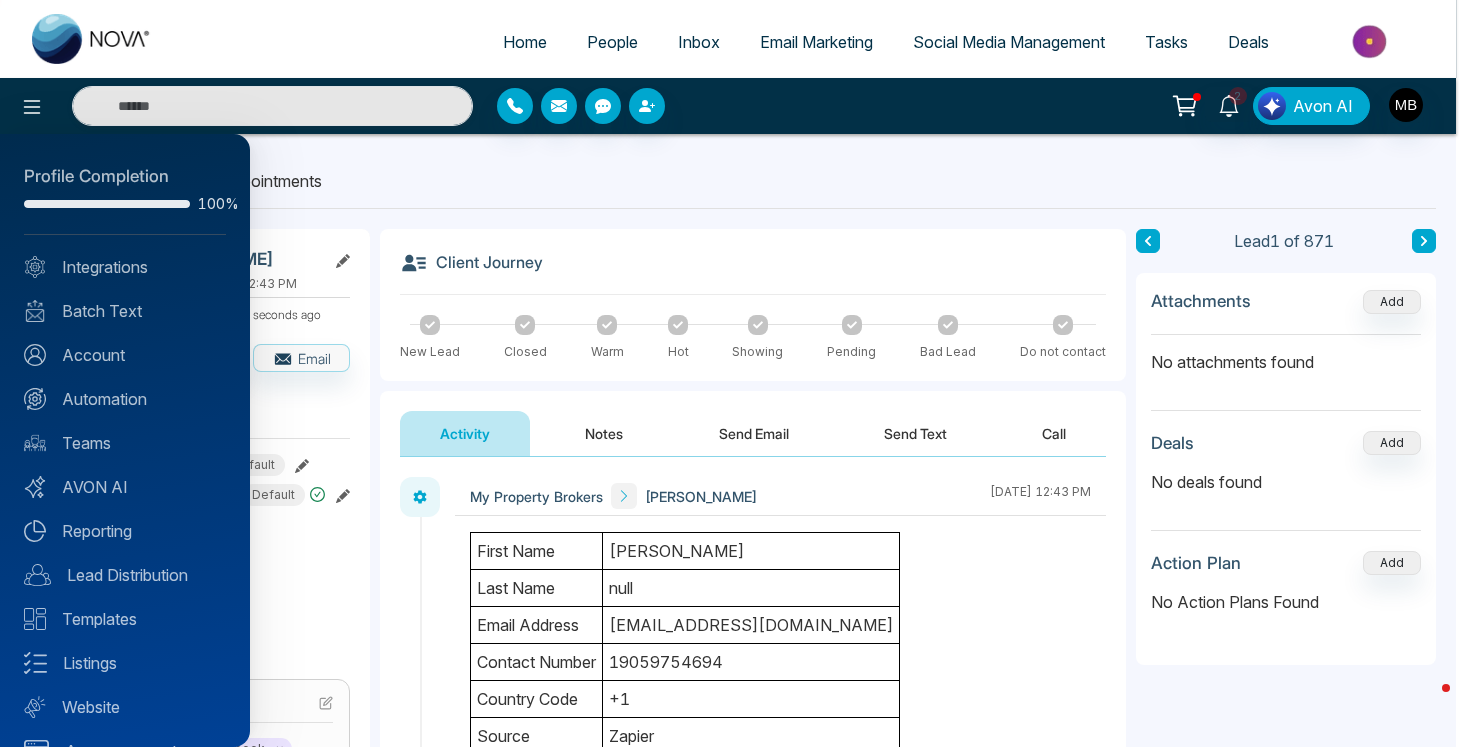 click at bounding box center (735, 373) 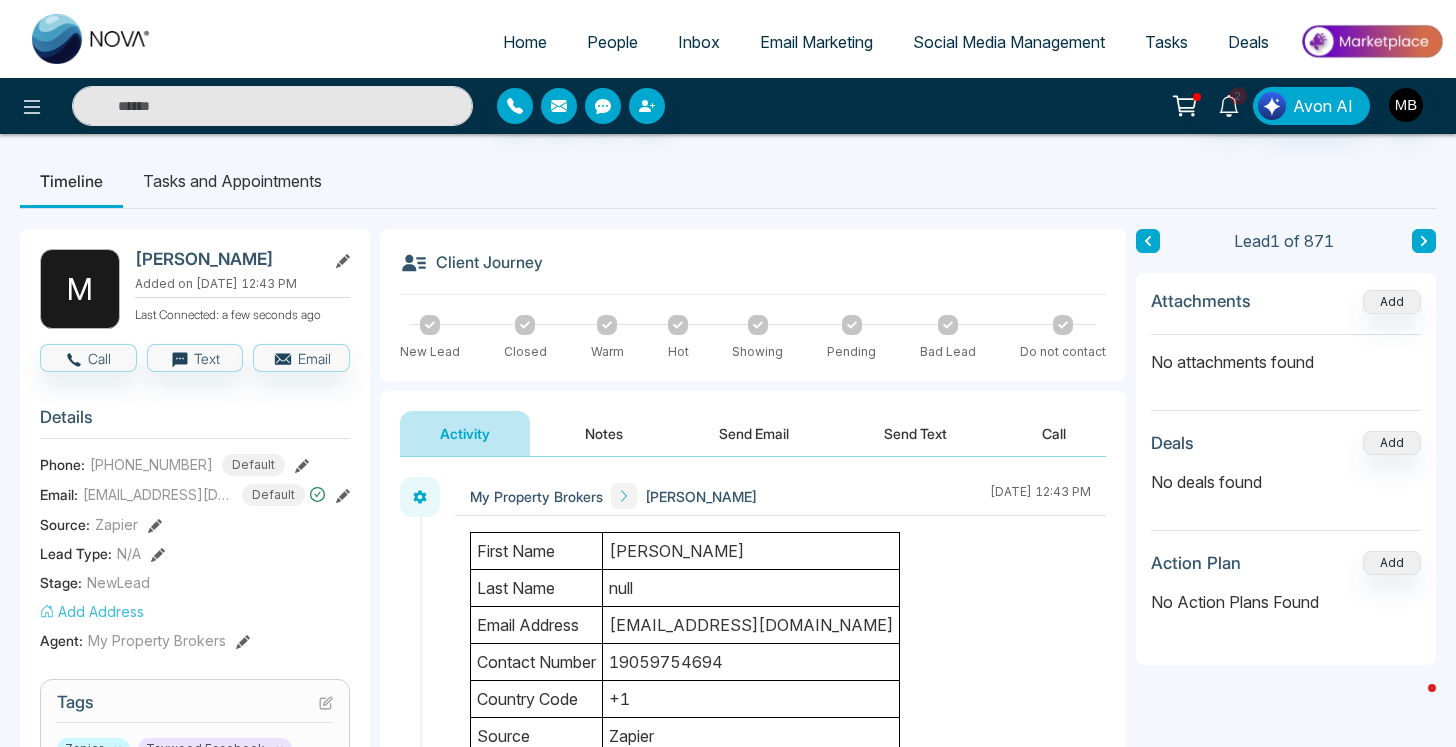 click on "People" at bounding box center (612, 42) 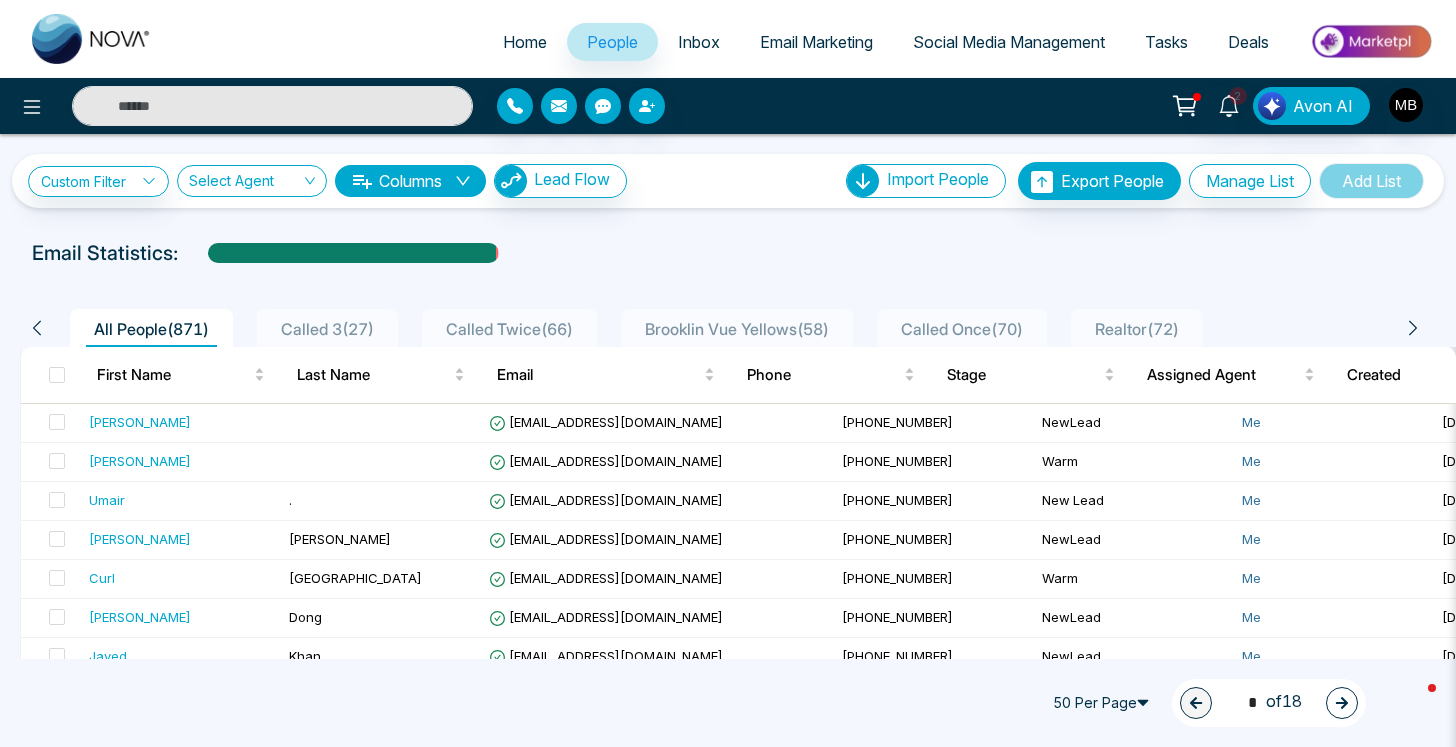 click on "People" at bounding box center (612, 42) 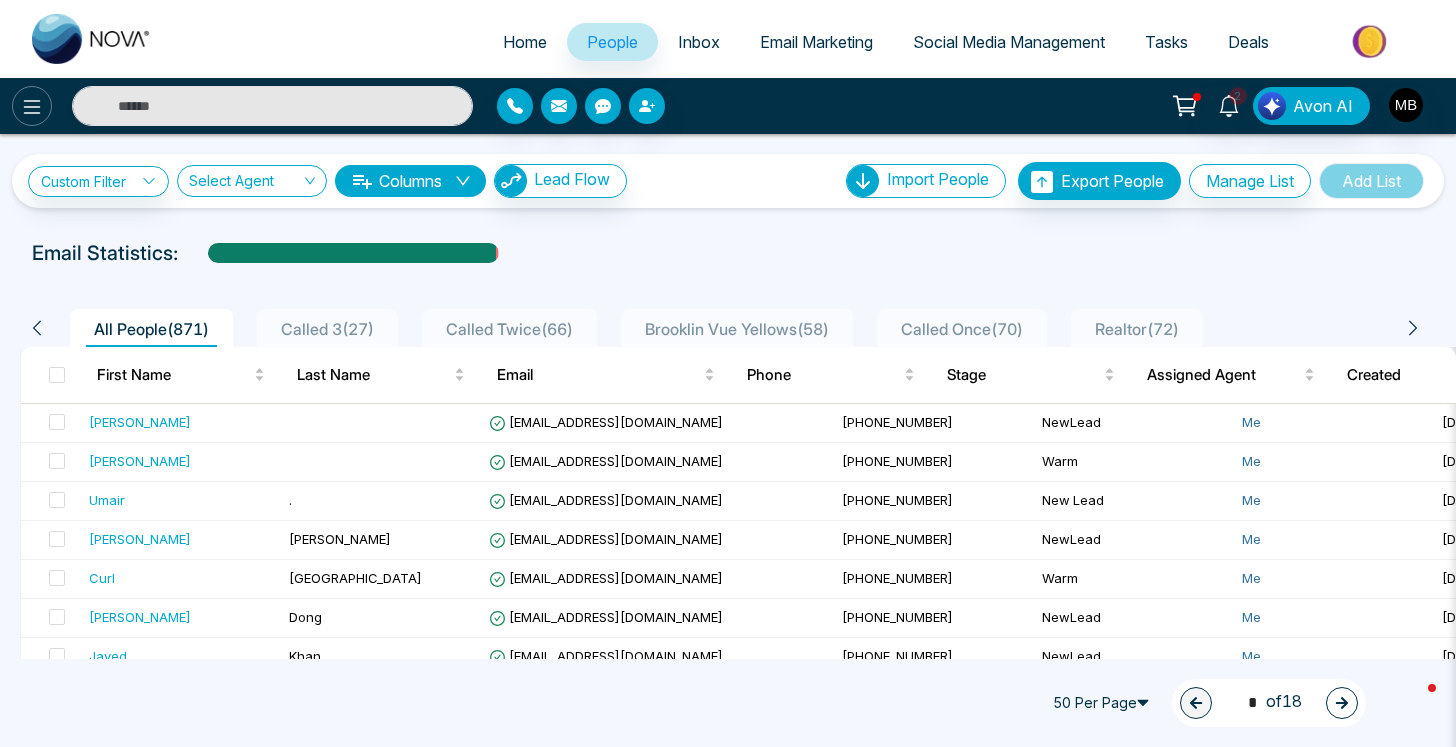 click 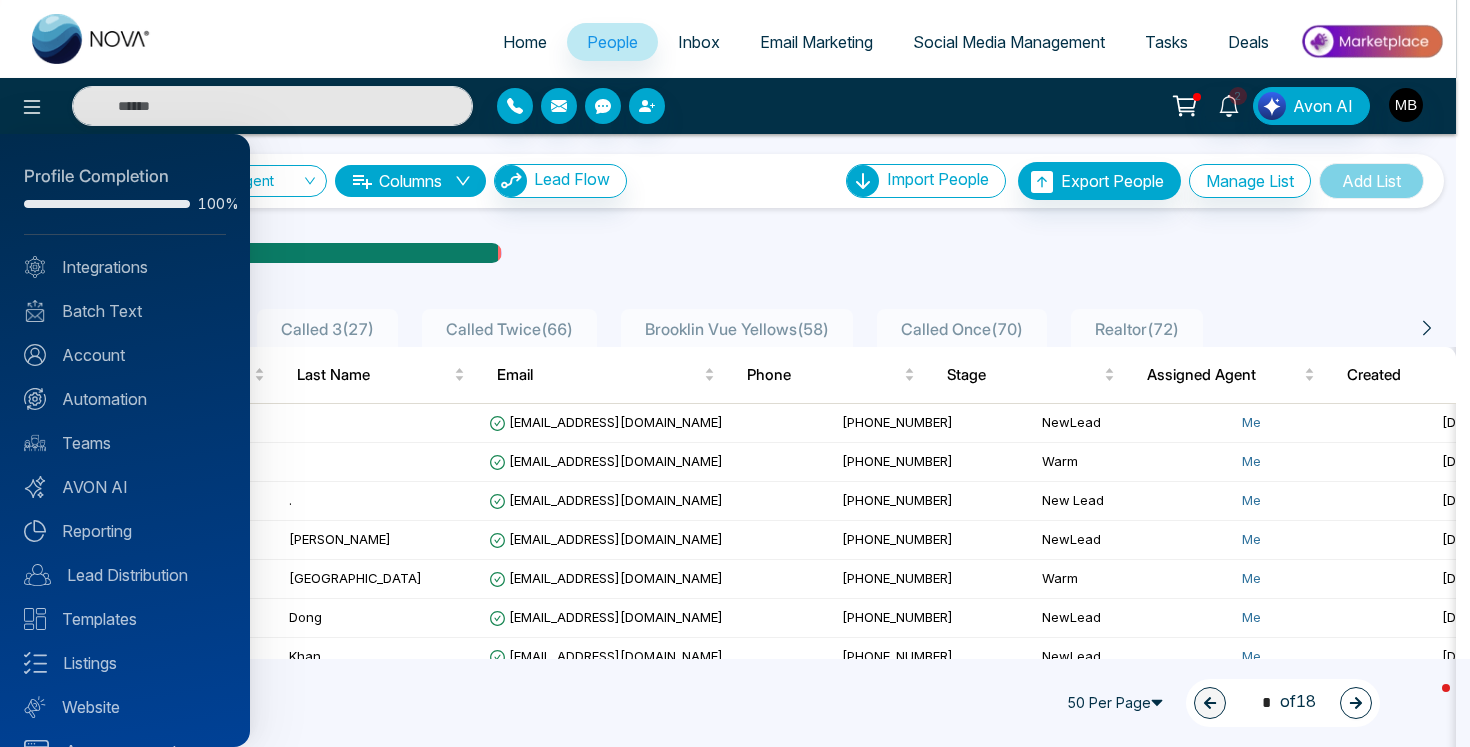 click at bounding box center [735, 373] 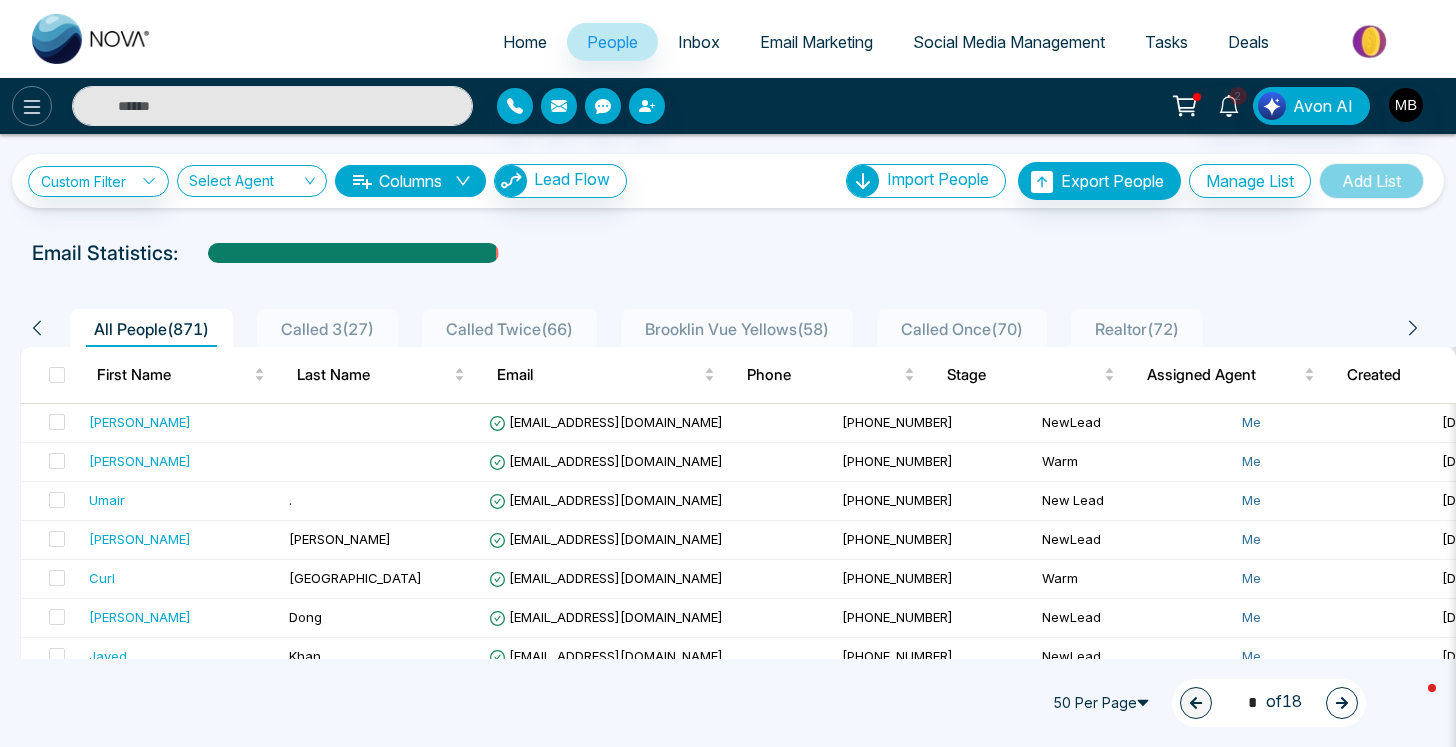 click 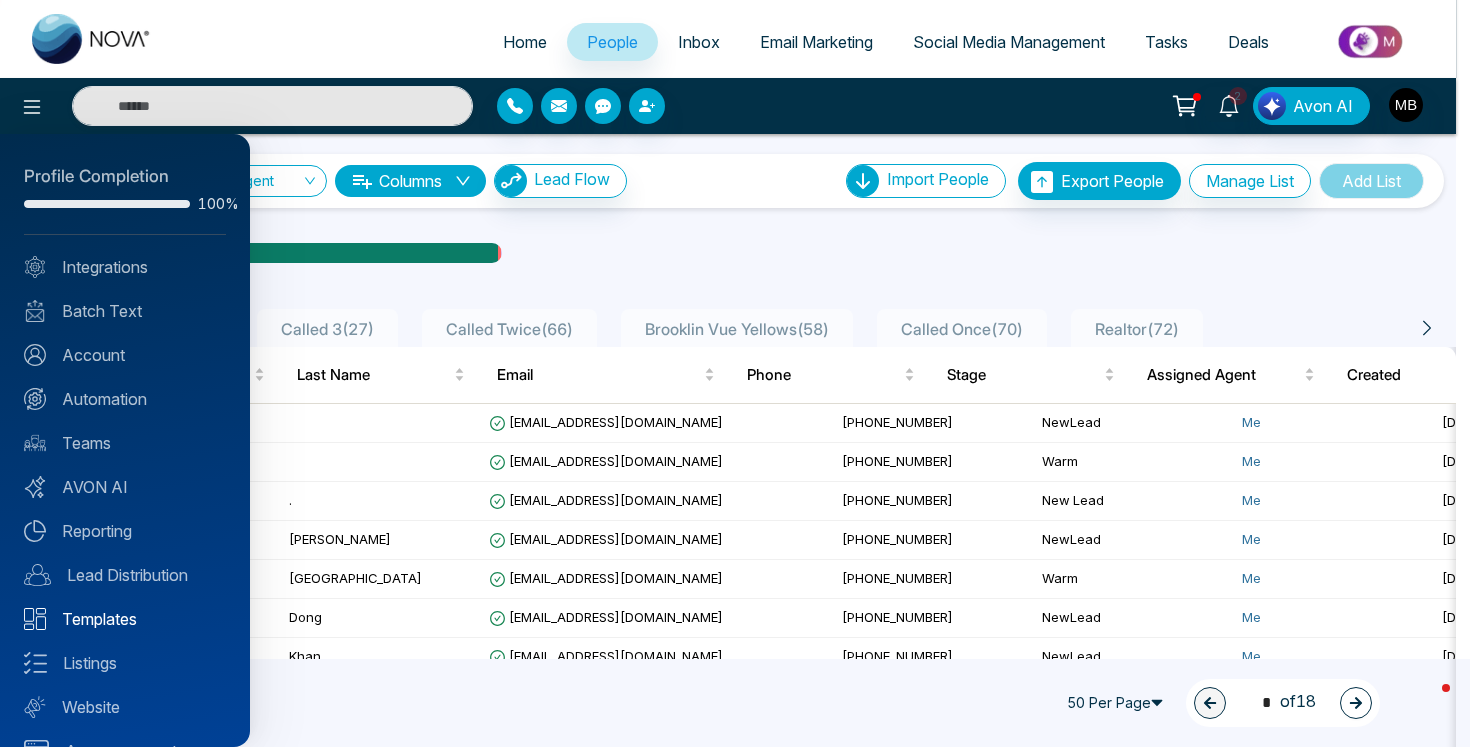 click on "Templates" at bounding box center [125, 619] 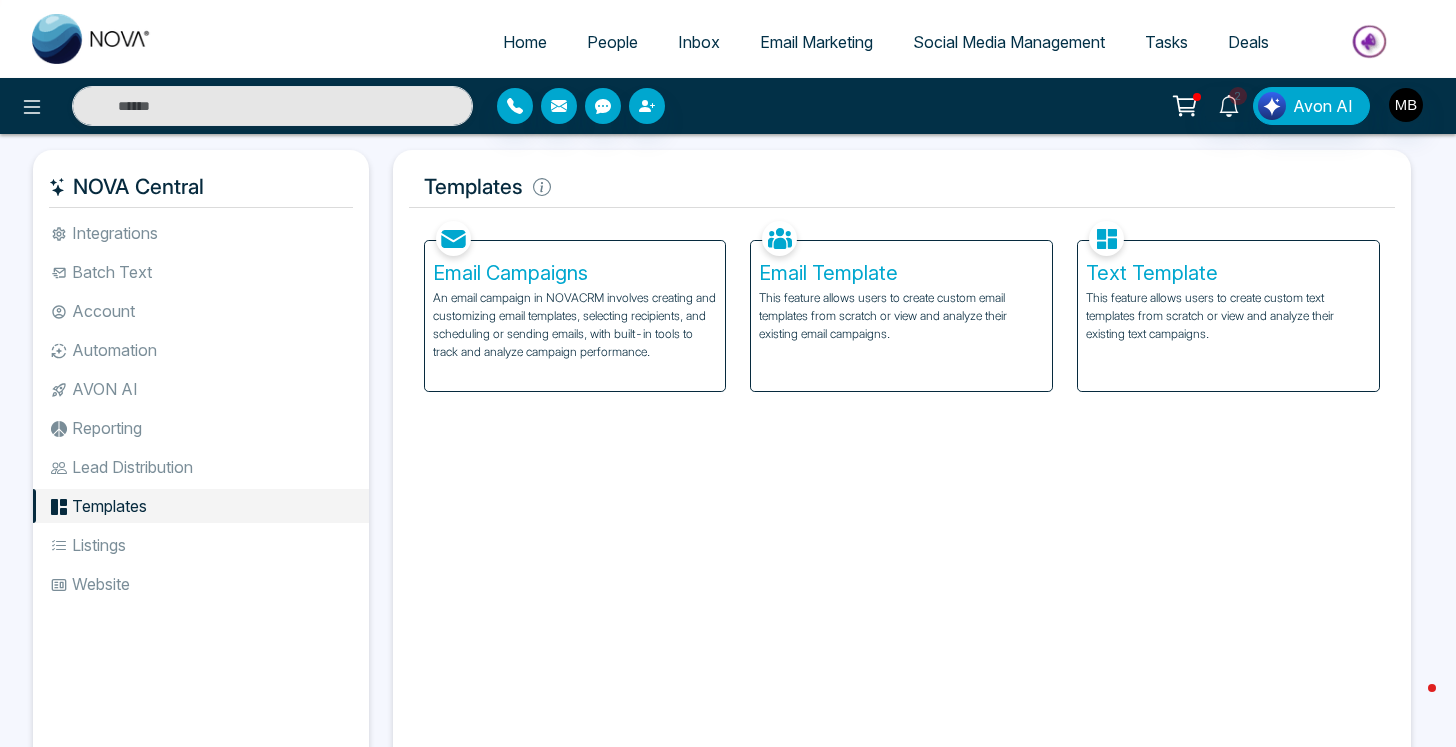 click on "Automation" at bounding box center [201, 350] 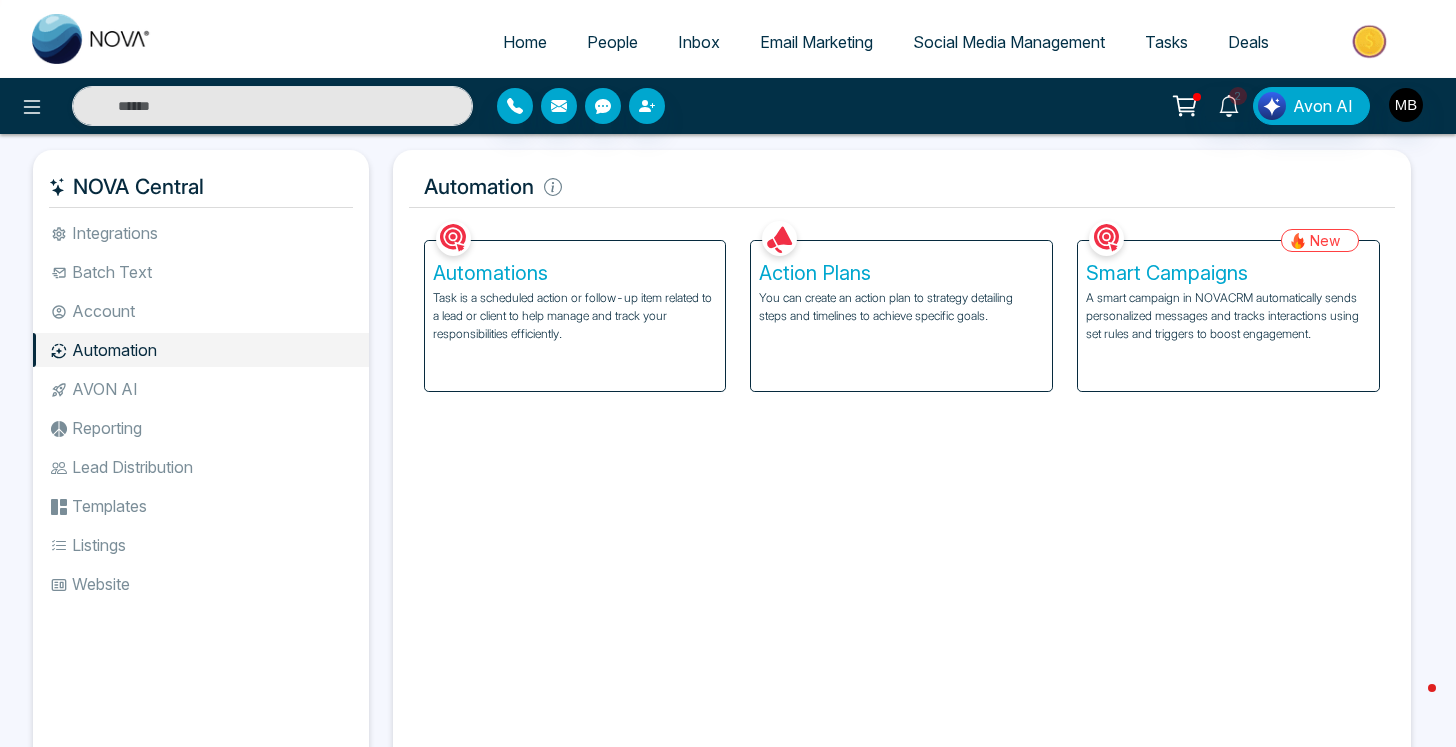 click on "Templates" at bounding box center (201, 506) 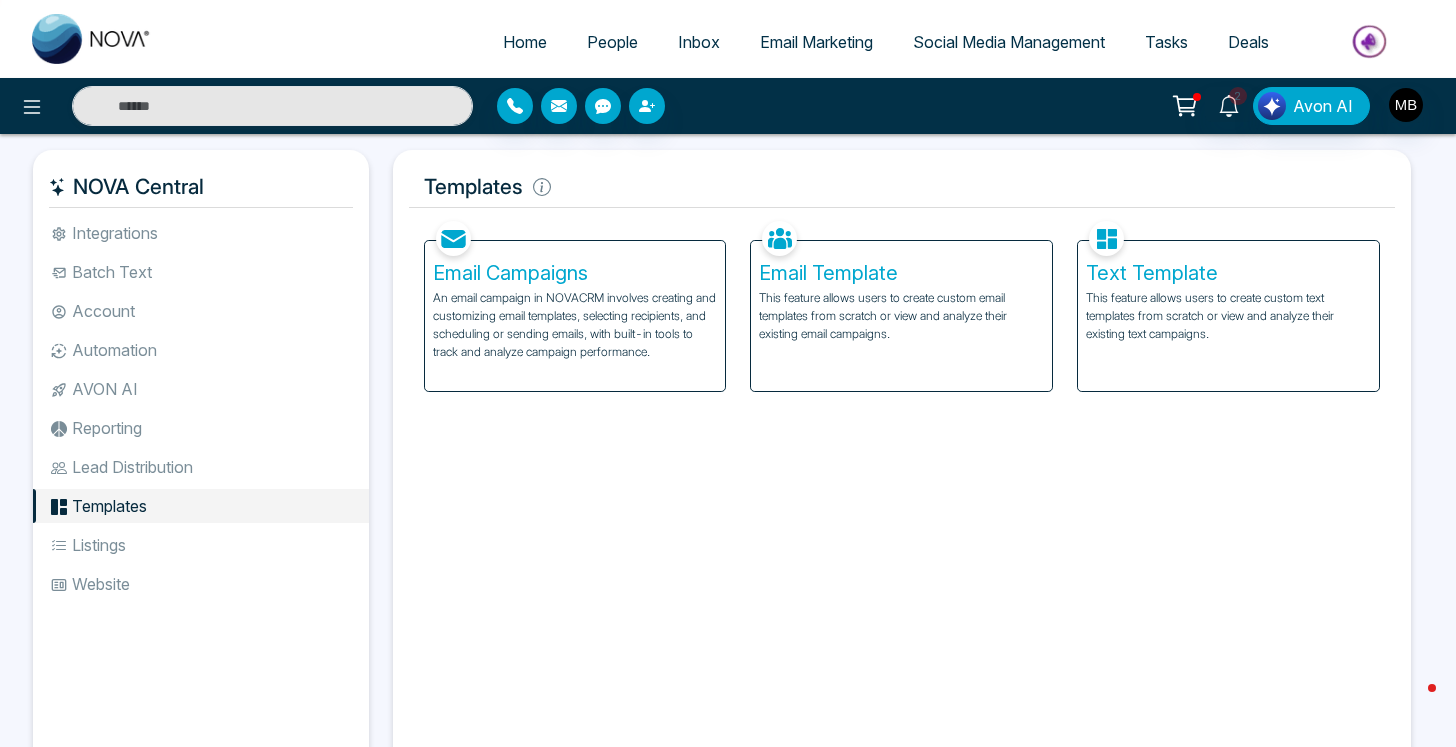 click on "This feature allows users to create custom text templates from scratch or view and analyze their existing text campaigns." at bounding box center (1228, 316) 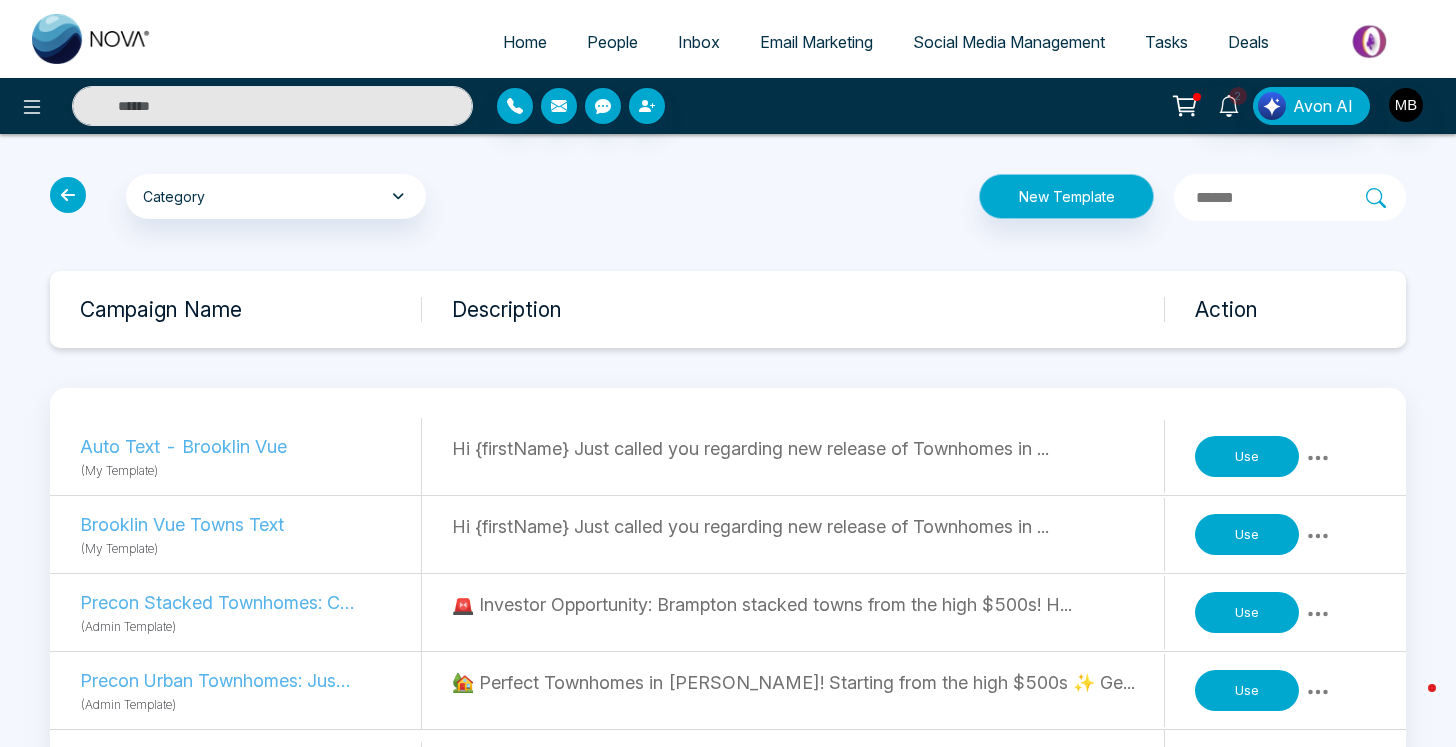 click on "New Template" at bounding box center (1066, 196) 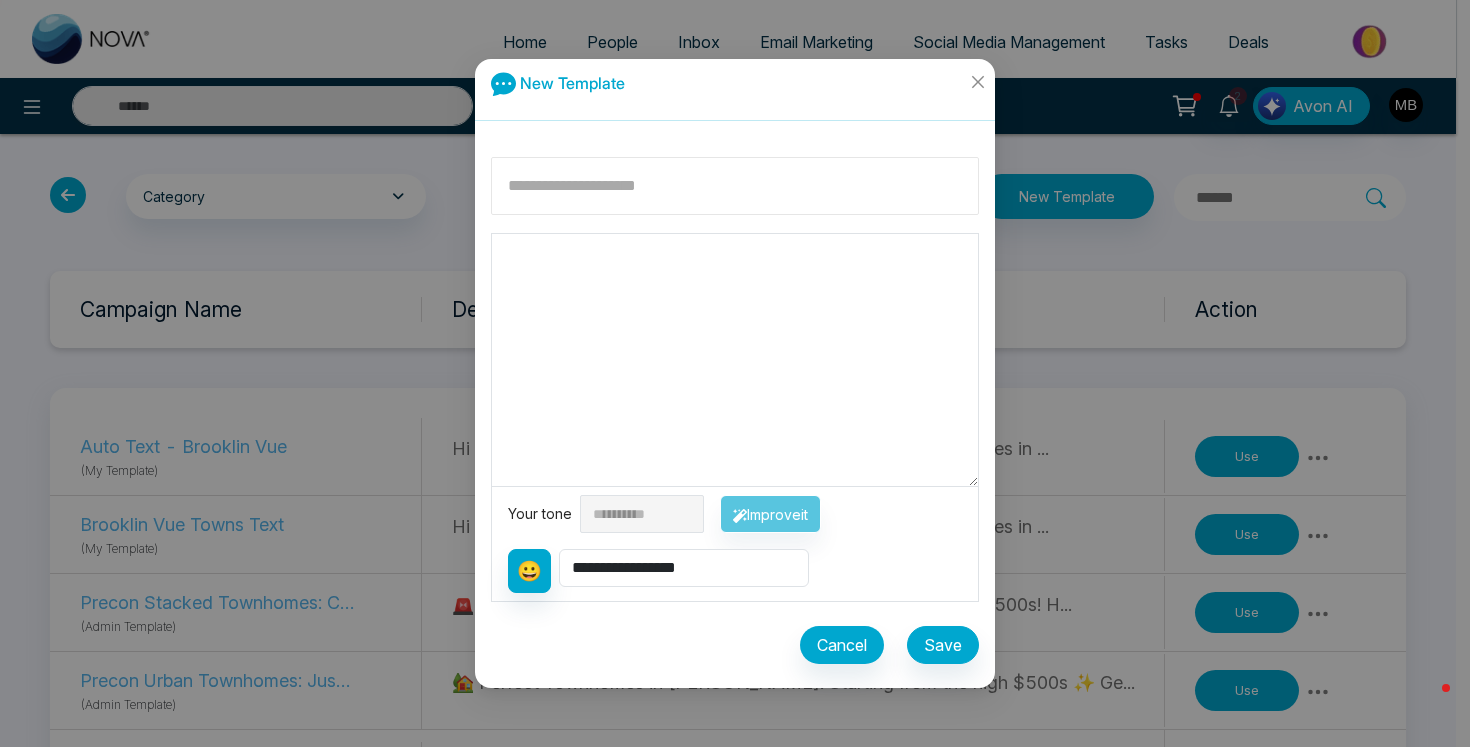 click at bounding box center (735, 186) 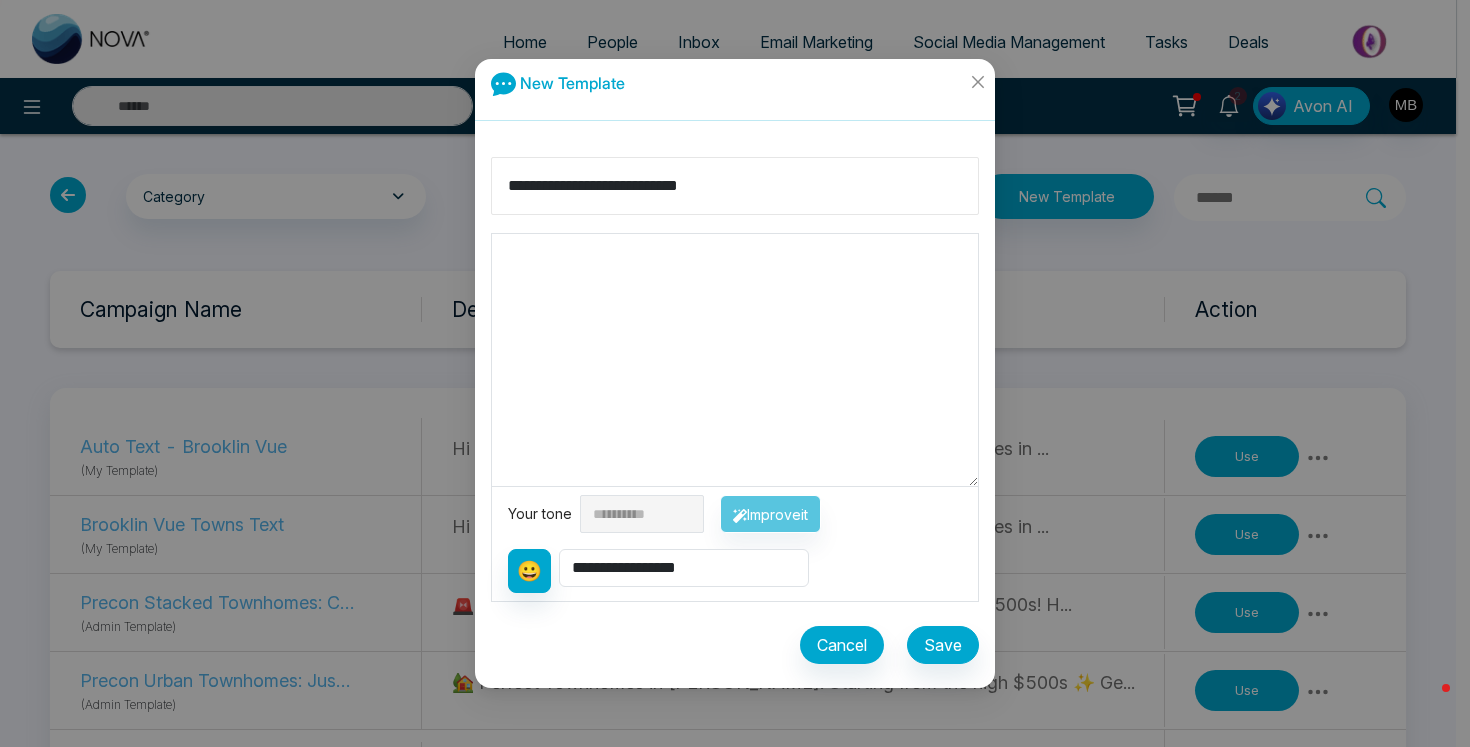 type on "**********" 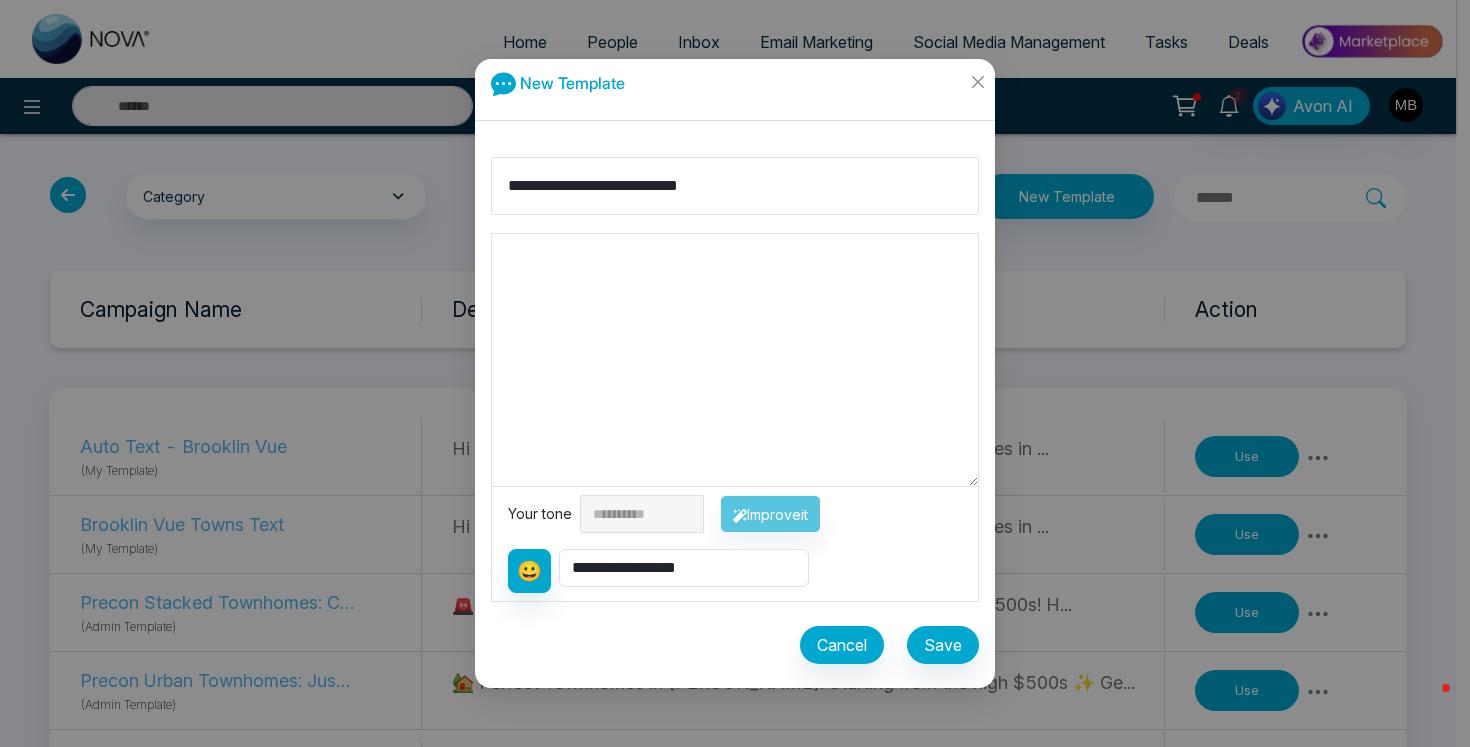 click at bounding box center [735, 360] 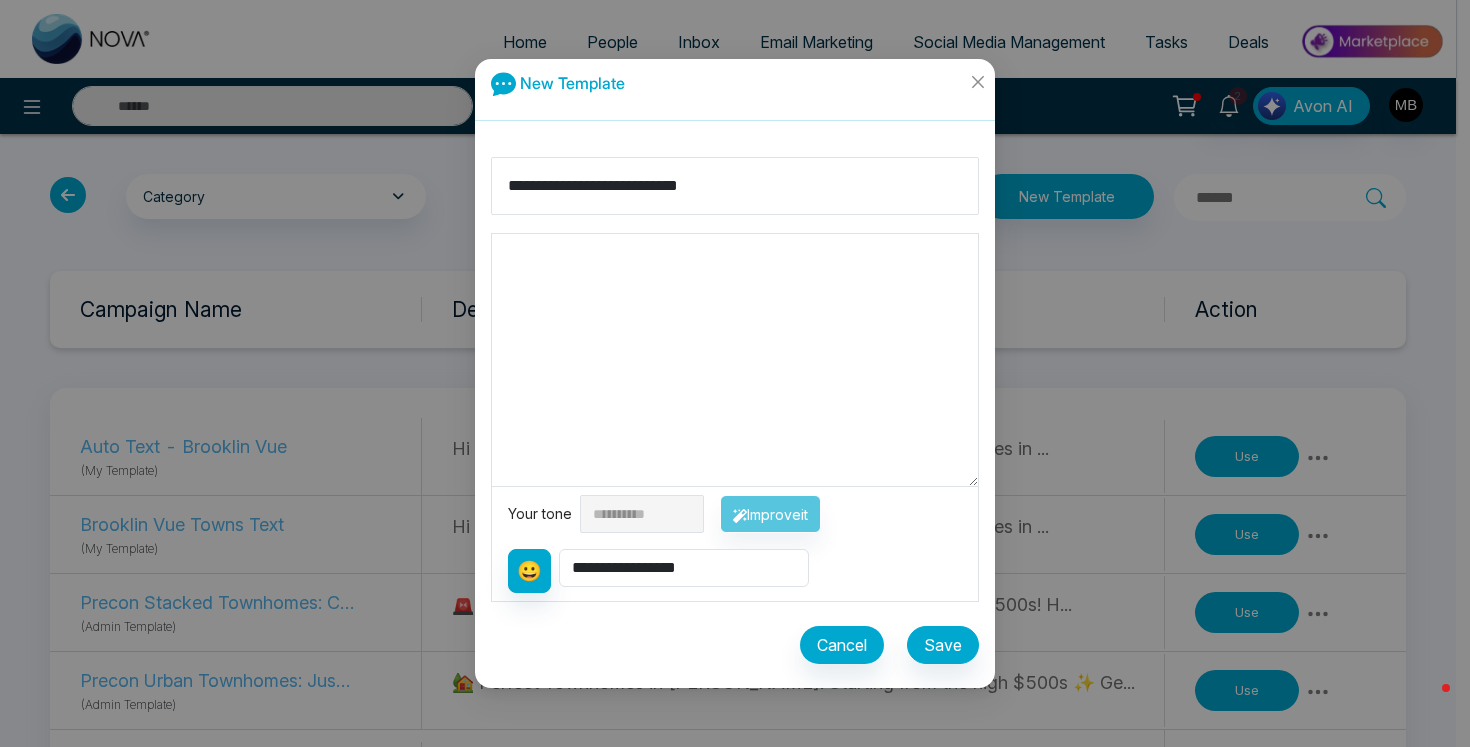 click at bounding box center [735, 360] 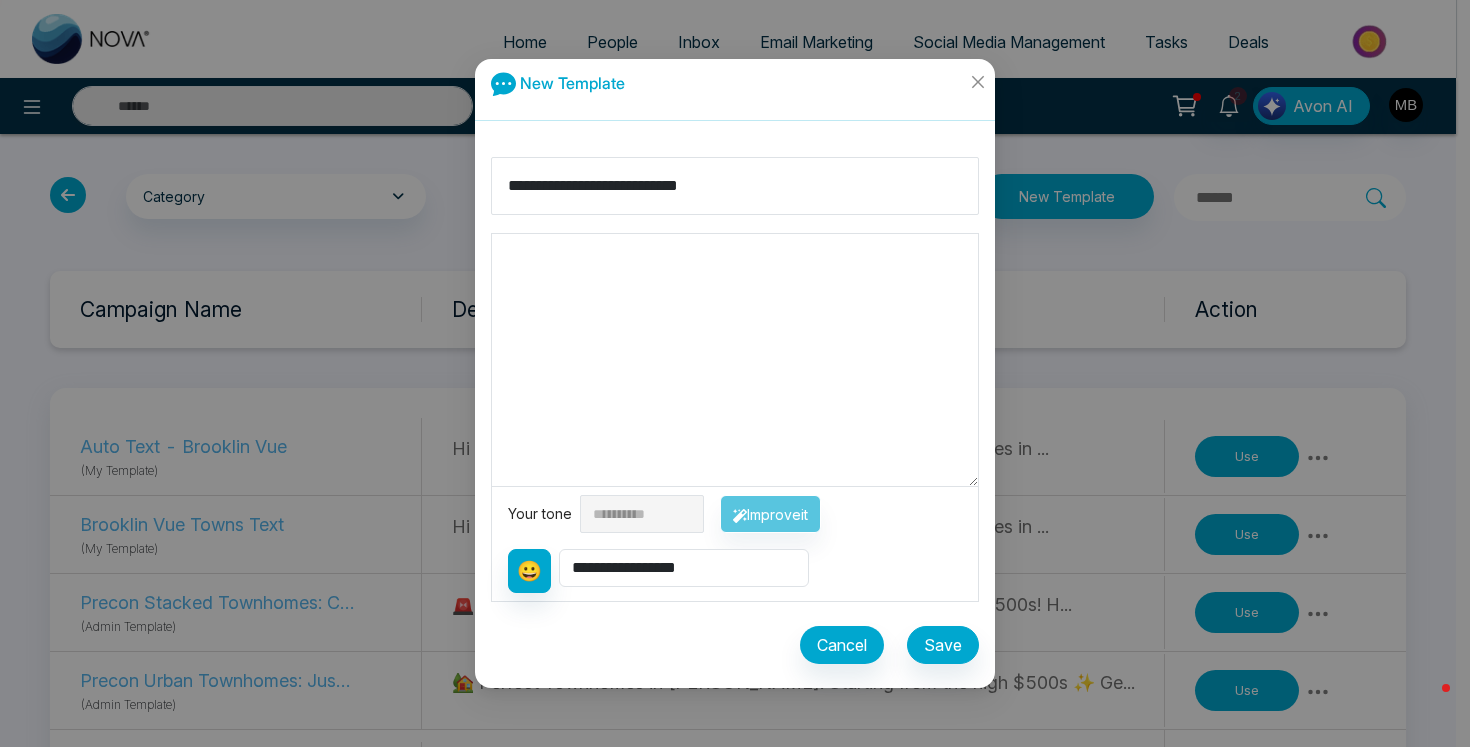 paste on "**********" 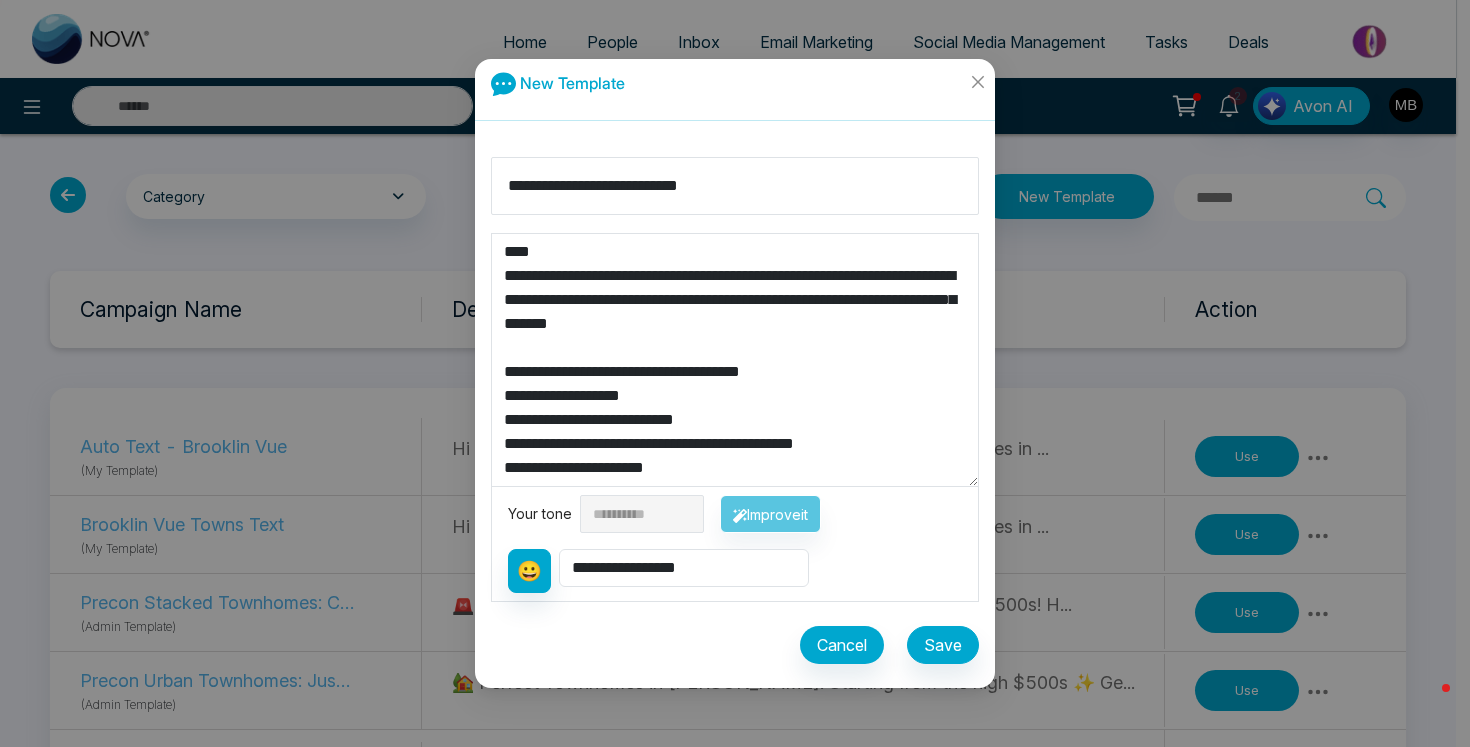 scroll, scrollTop: 384, scrollLeft: 0, axis: vertical 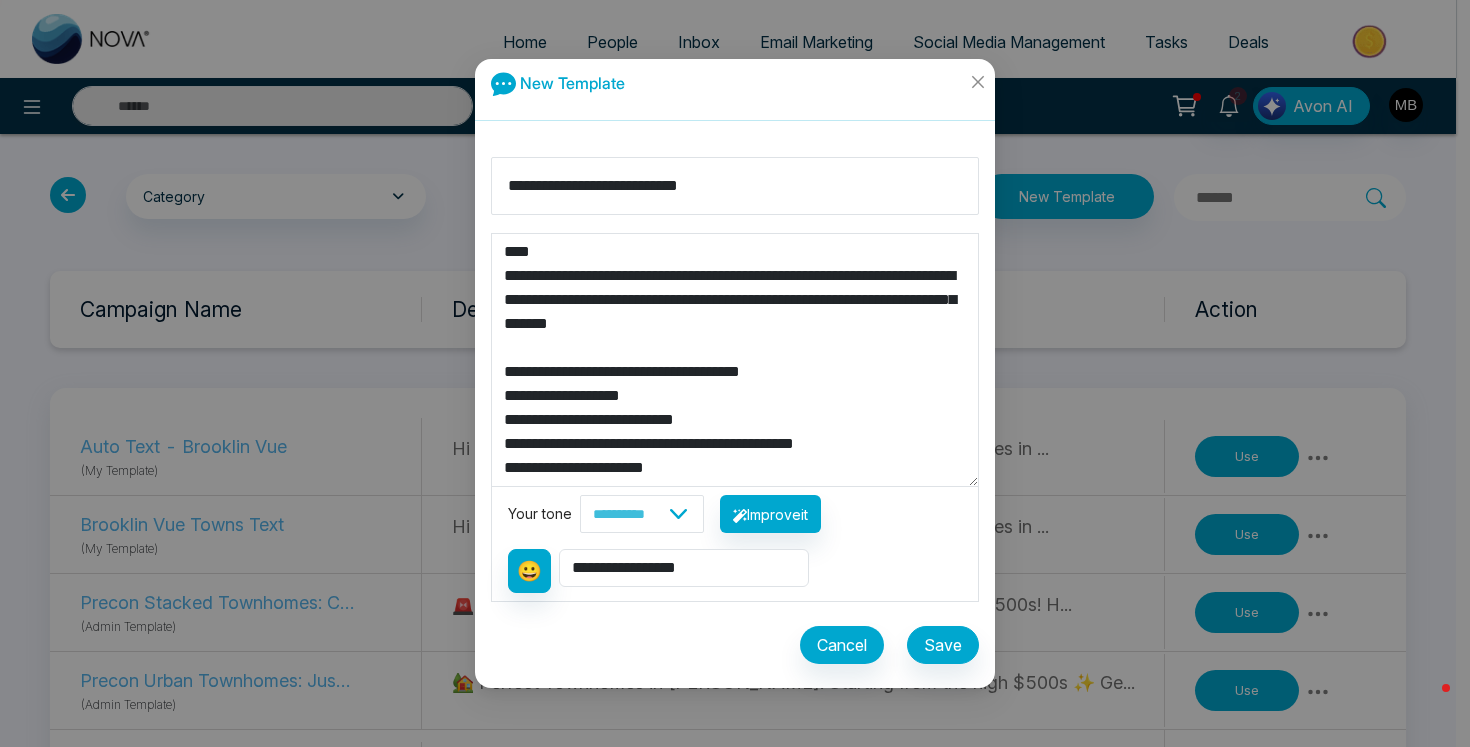 click on "**********" at bounding box center (735, 360) 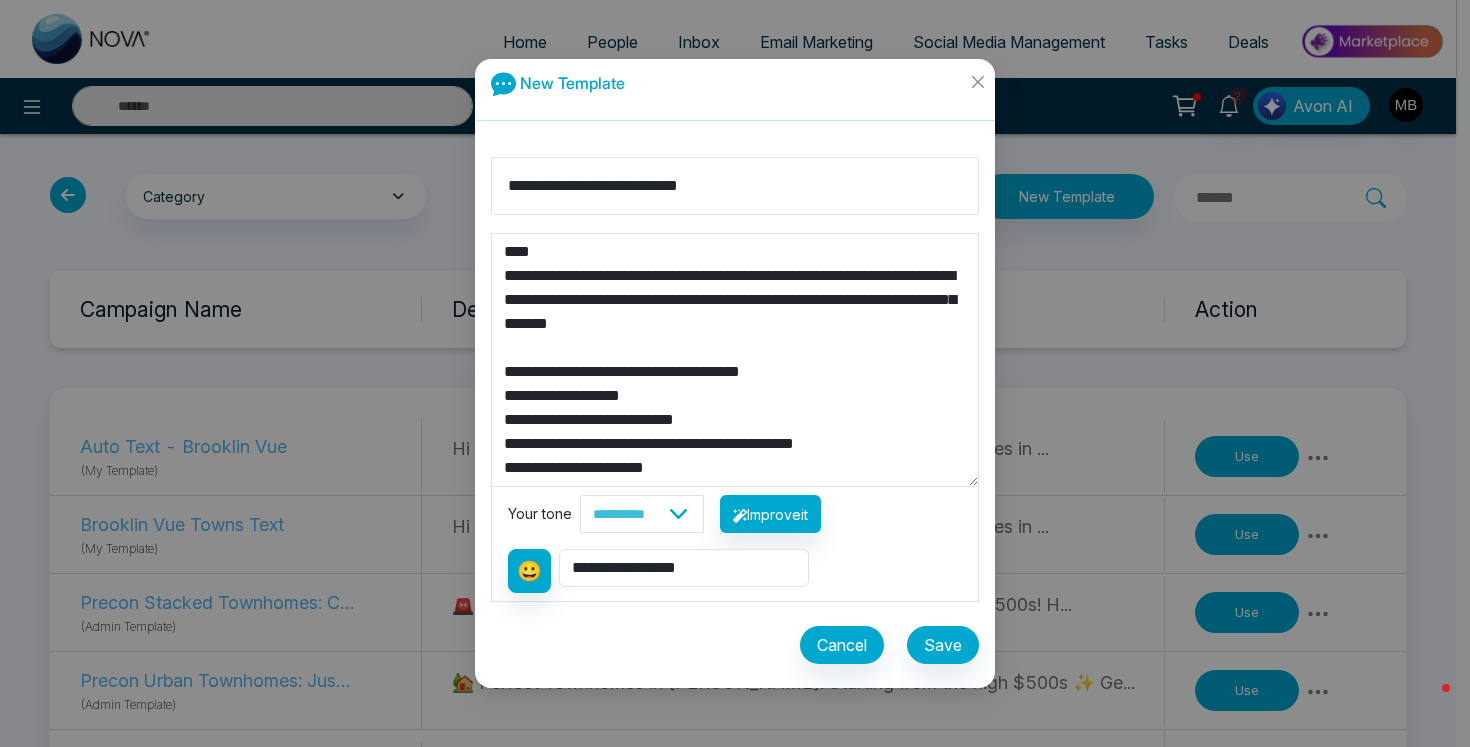 type on "**********" 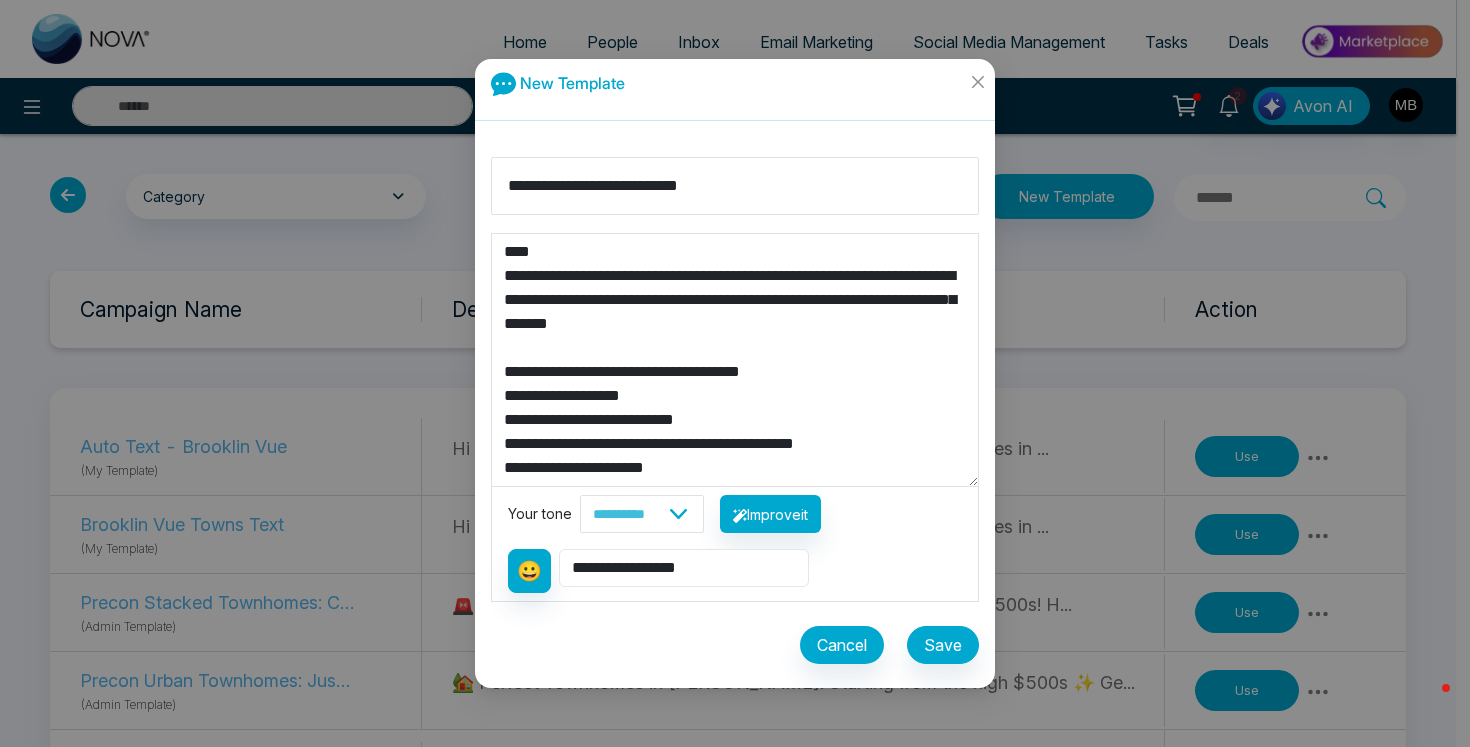 select on "**********" 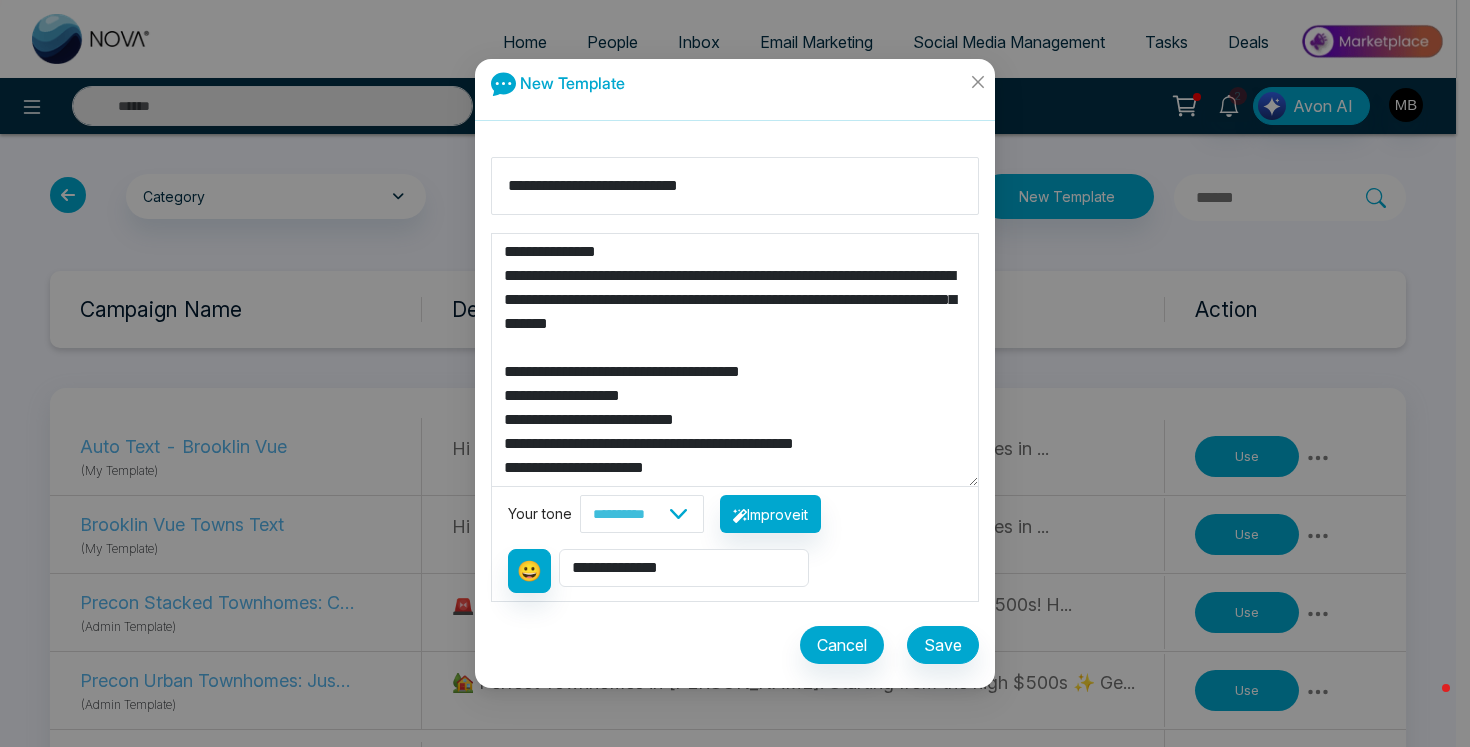 click on "**********" at bounding box center (735, 360) 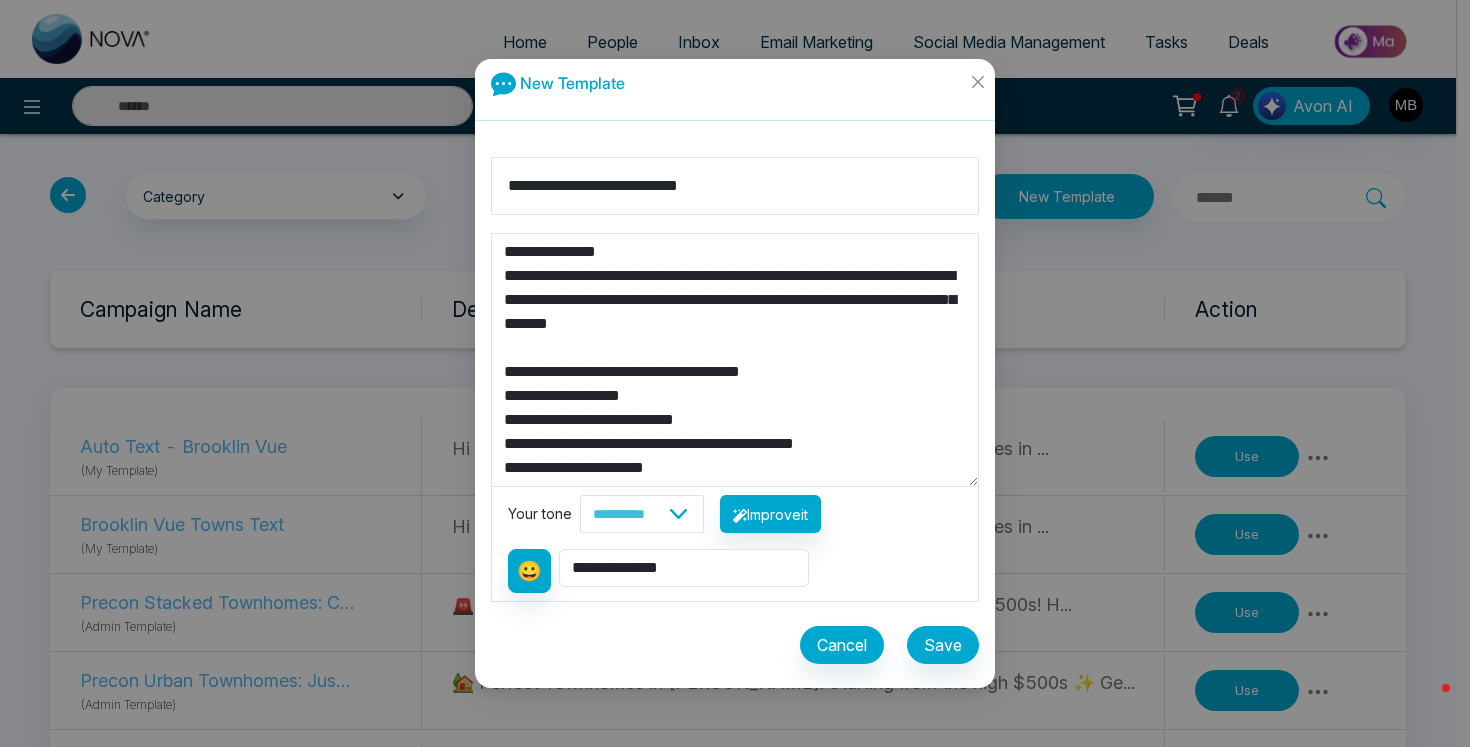 drag, startPoint x: 663, startPoint y: 276, endPoint x: 480, endPoint y: 281, distance: 183.0683 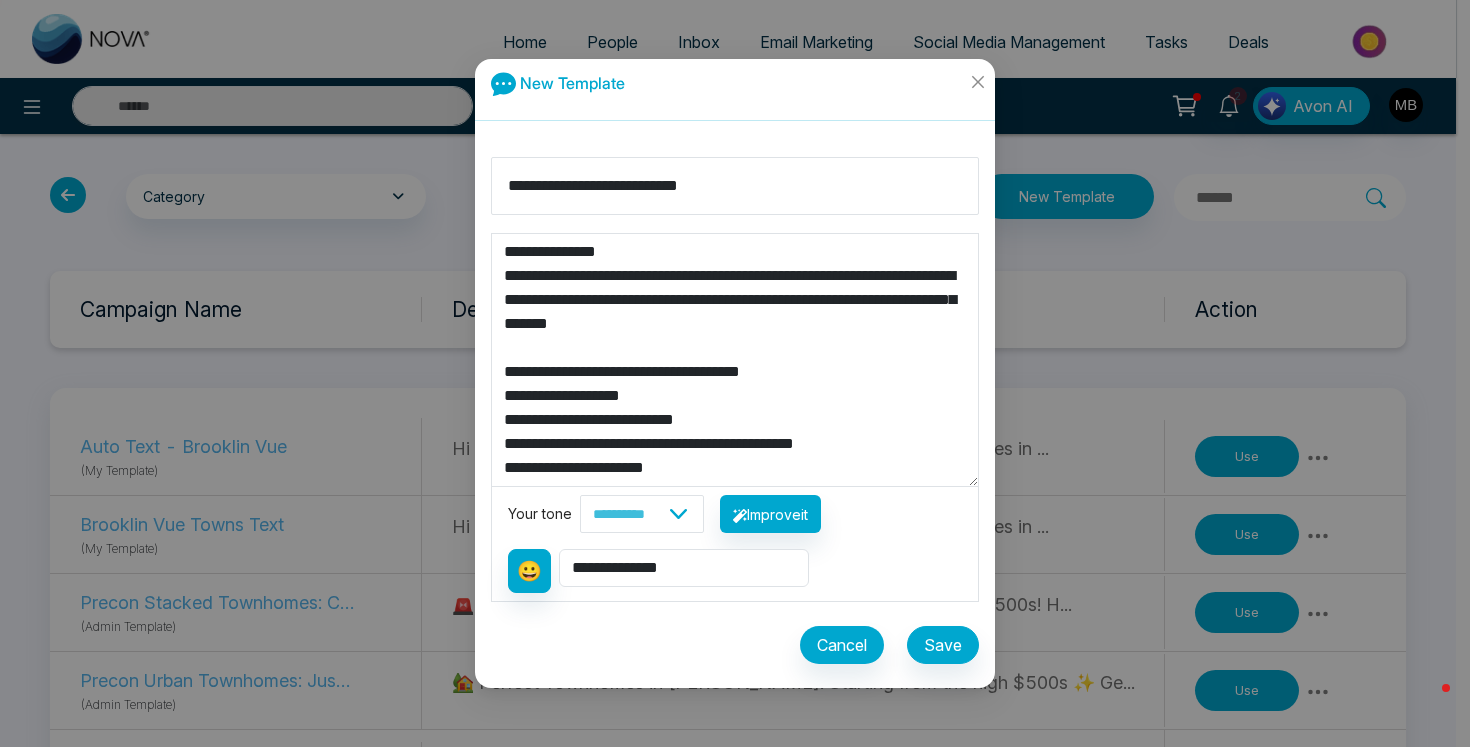 click on "**********" at bounding box center [735, 414] 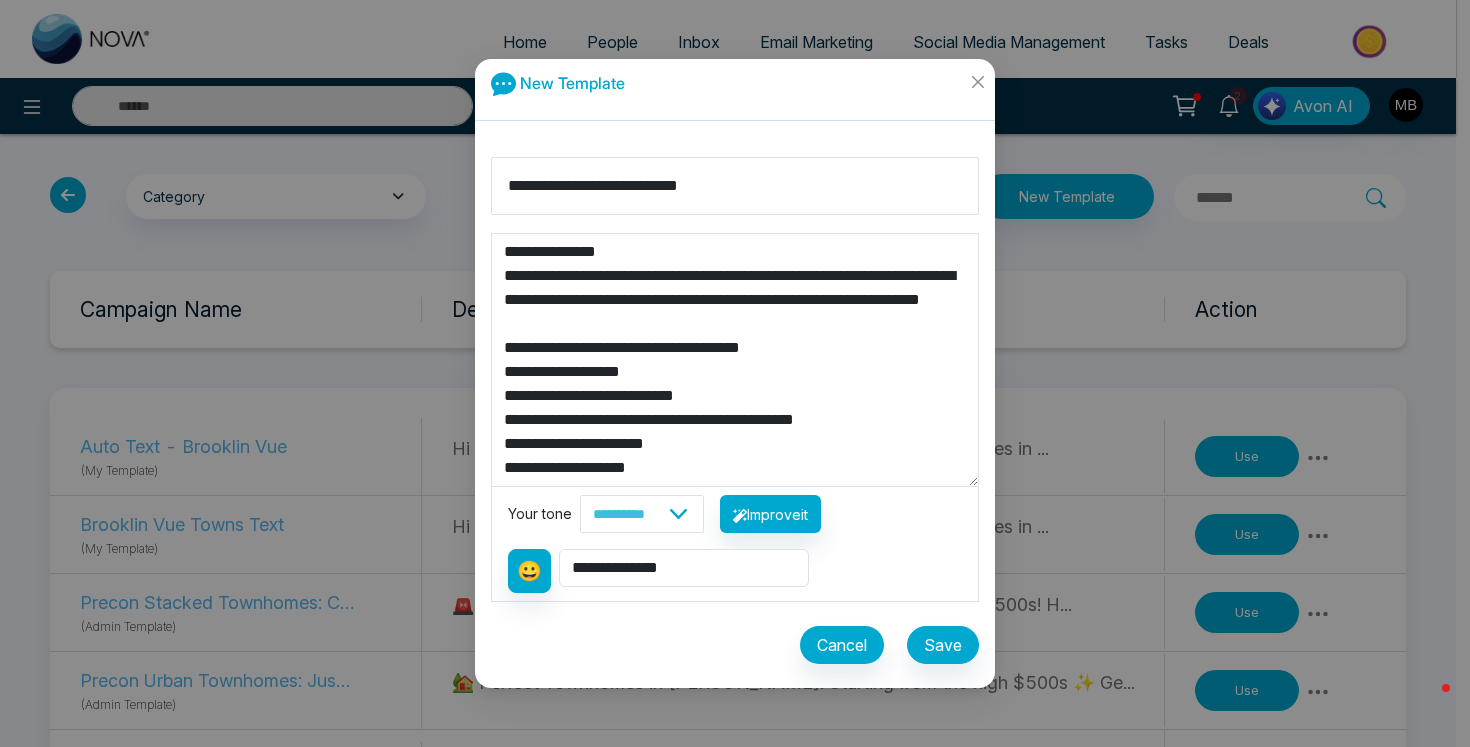 click on "**********" at bounding box center (735, 360) 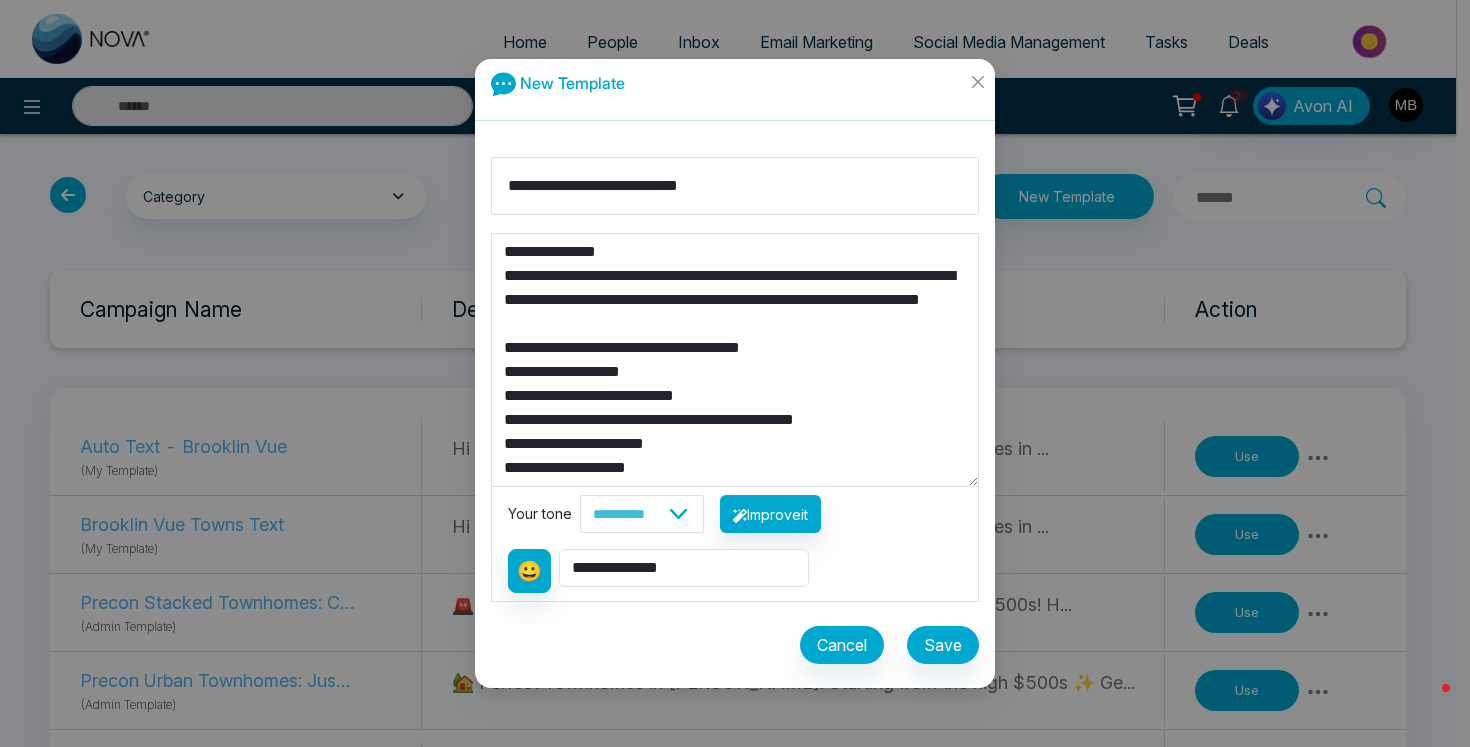 click on "**********" at bounding box center [735, 360] 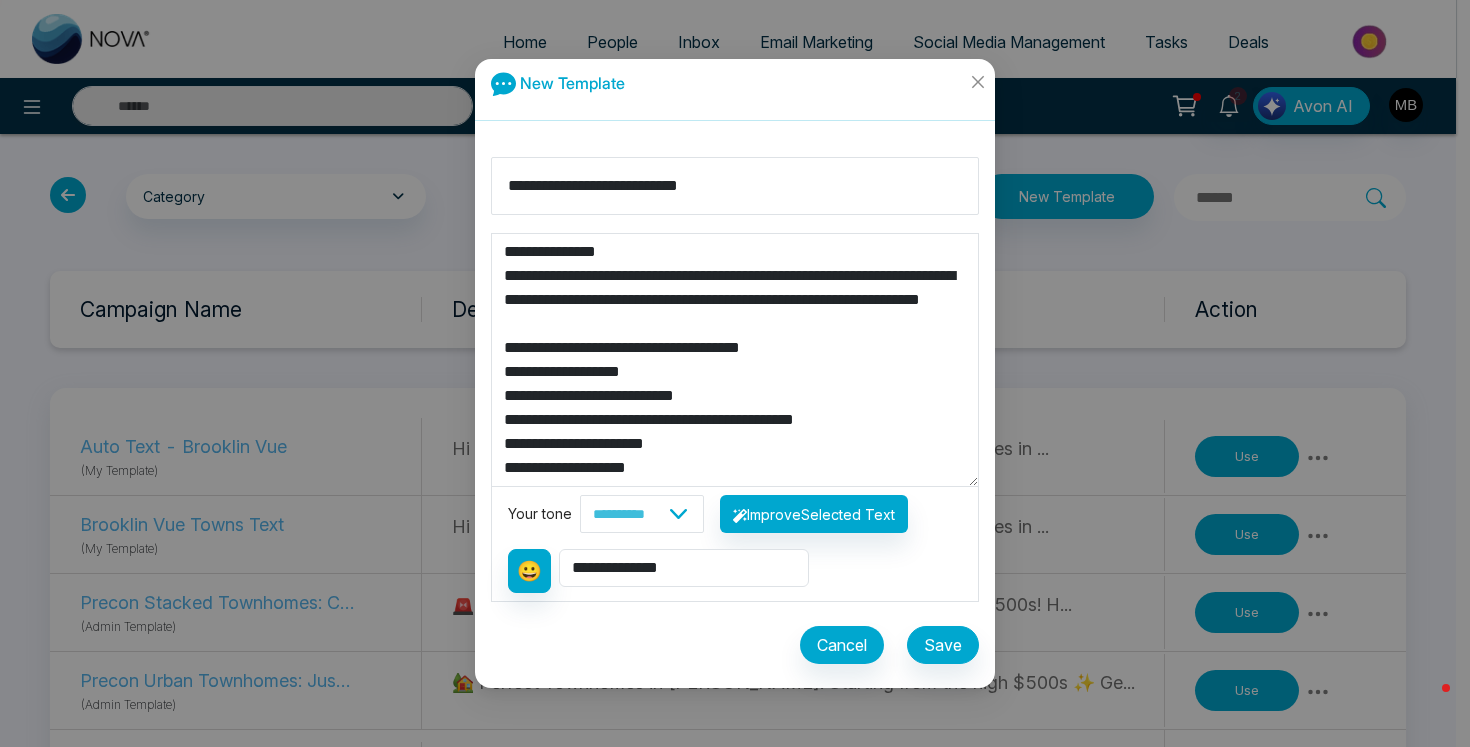 click on "**********" at bounding box center [735, 360] 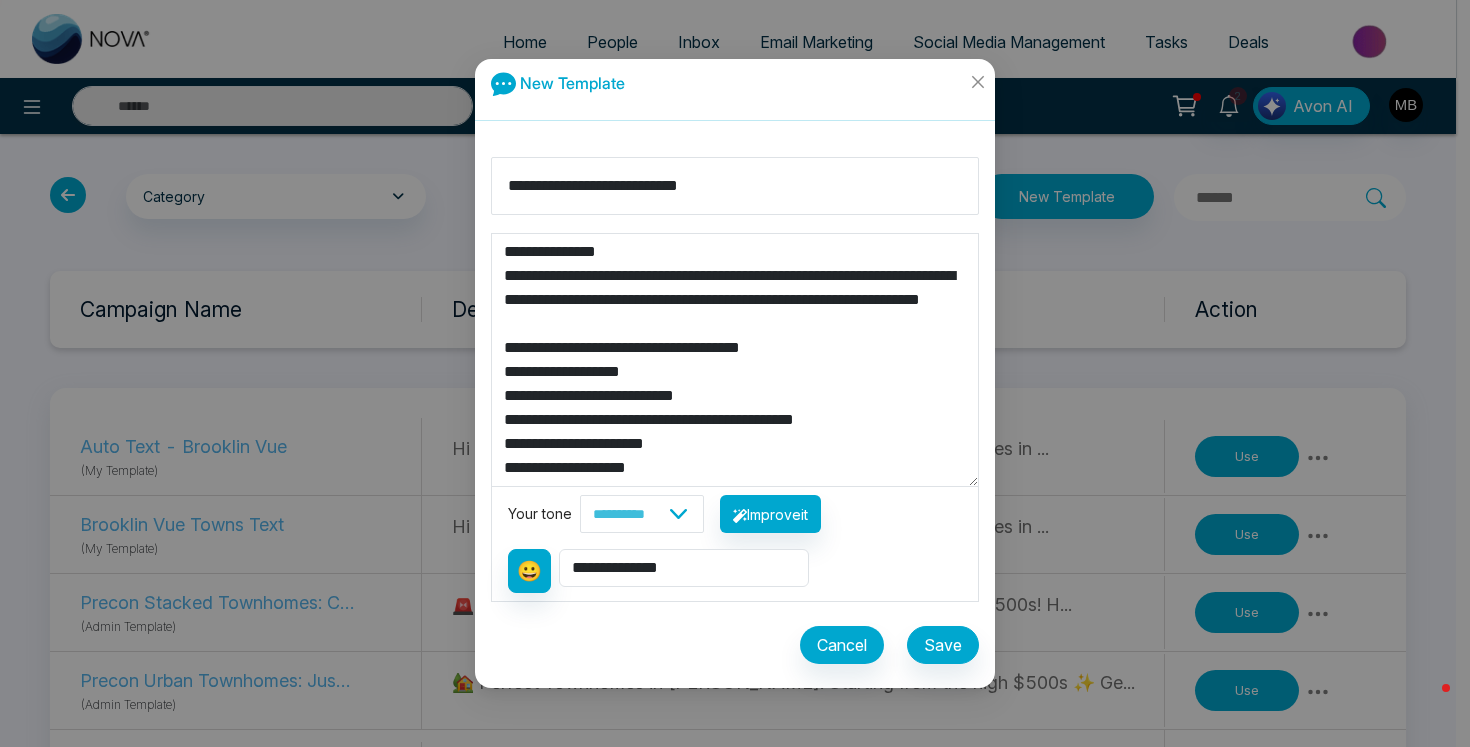 click on "**********" at bounding box center [735, 360] 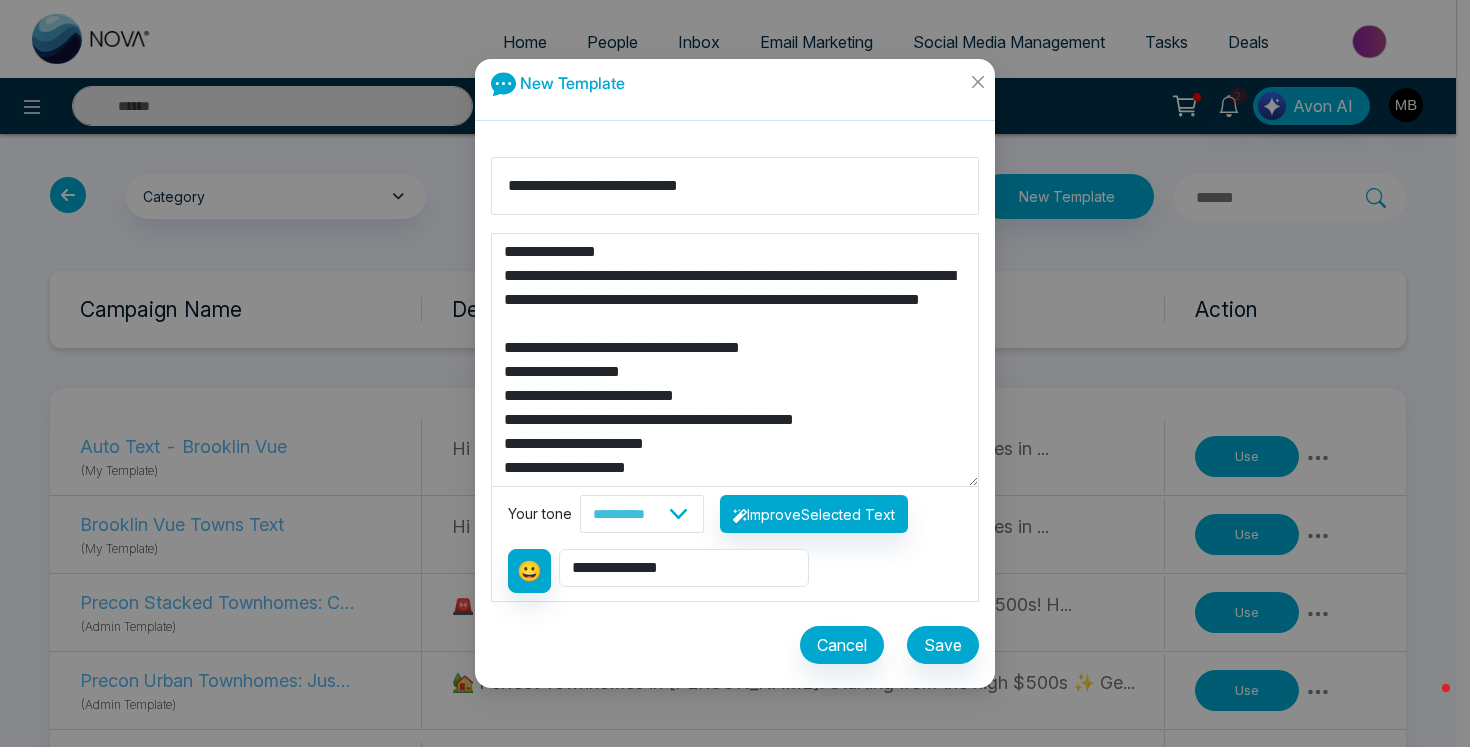 click on "**********" at bounding box center [735, 360] 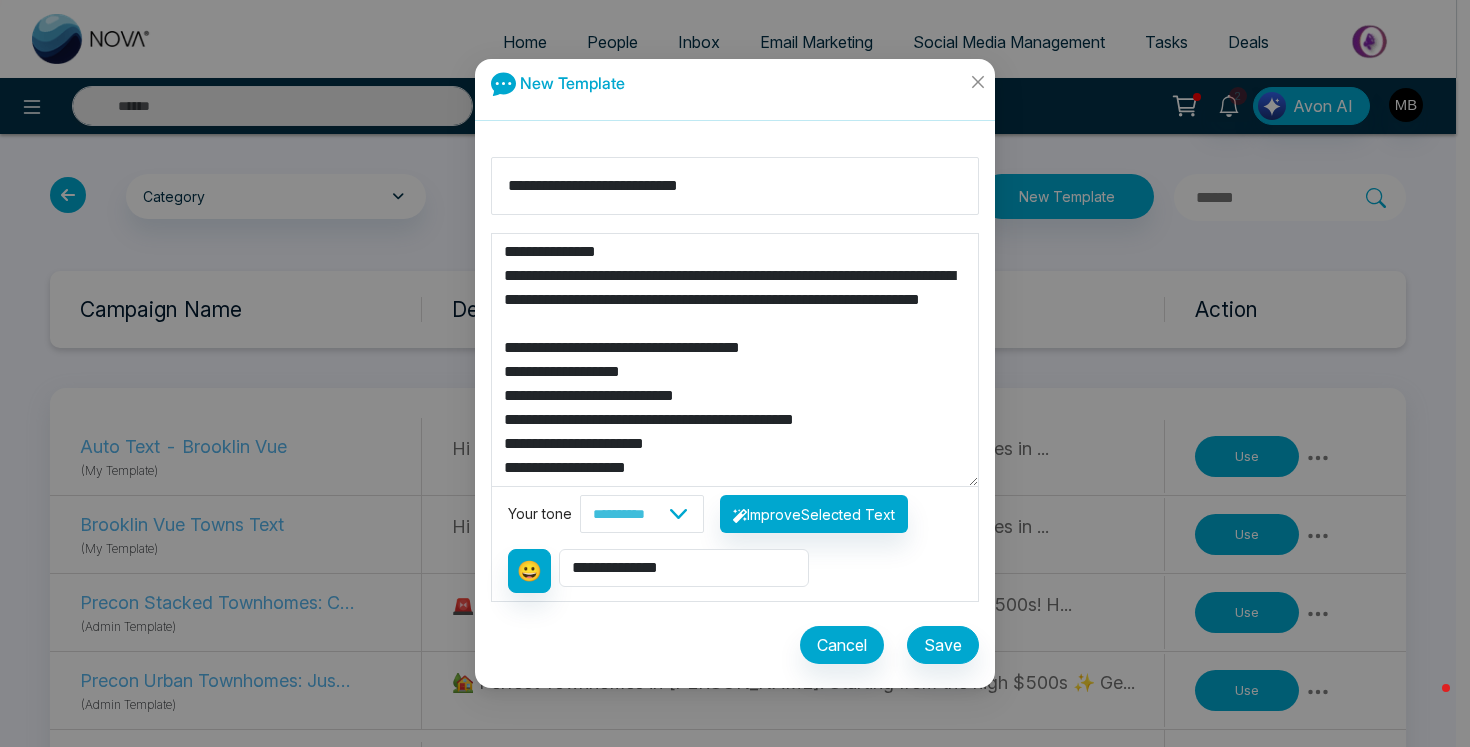 click on "**********" at bounding box center (735, 360) 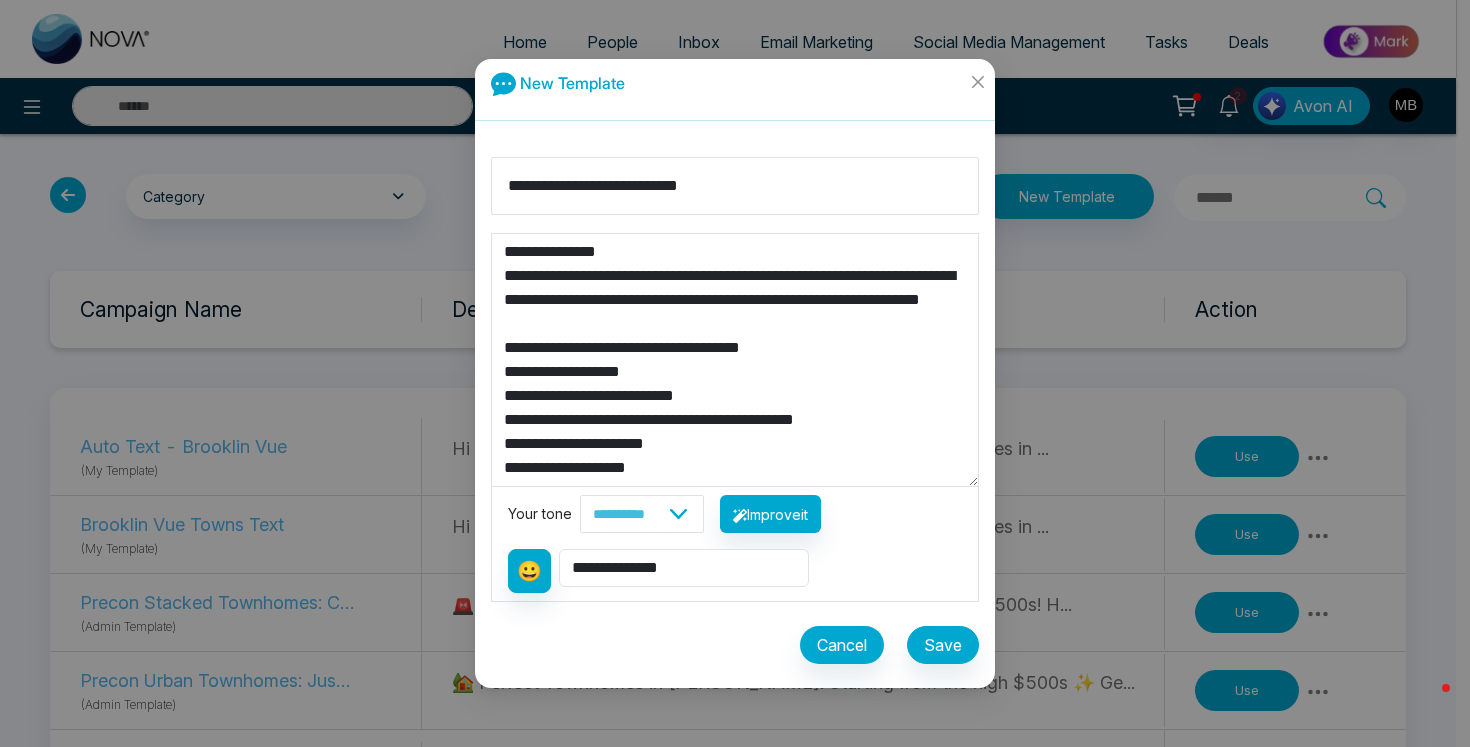 click on "**********" at bounding box center (735, 360) 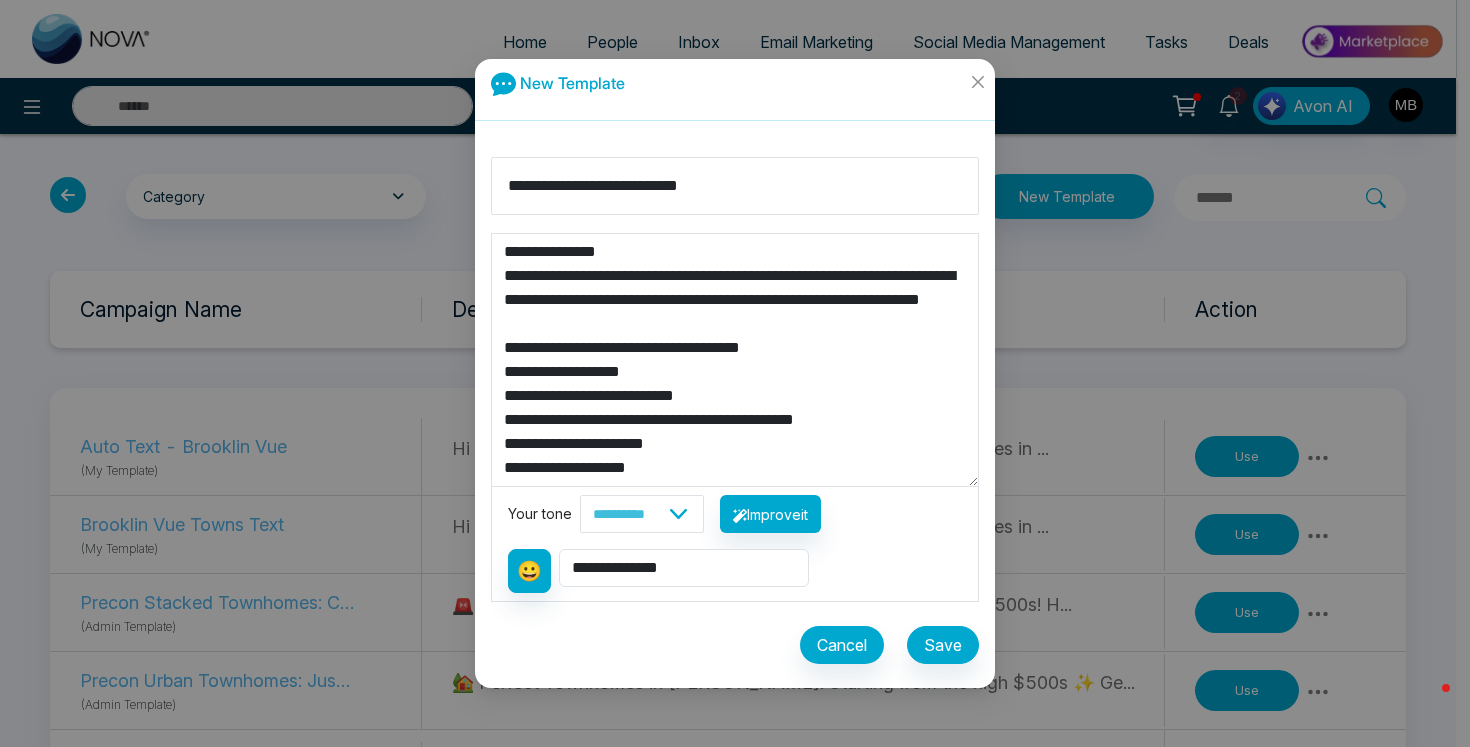 click on "**********" at bounding box center [735, 360] 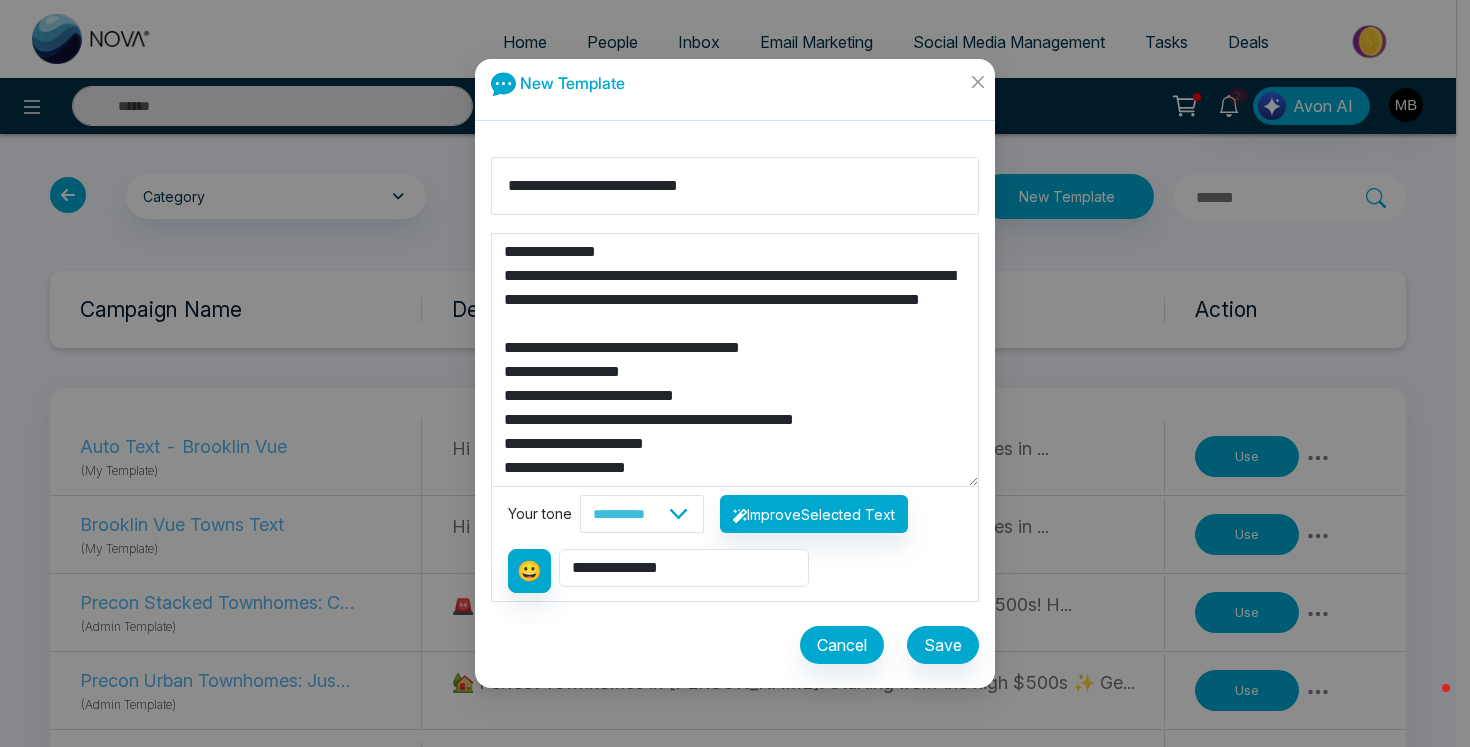 drag, startPoint x: 623, startPoint y: 277, endPoint x: 507, endPoint y: 280, distance: 116.03879 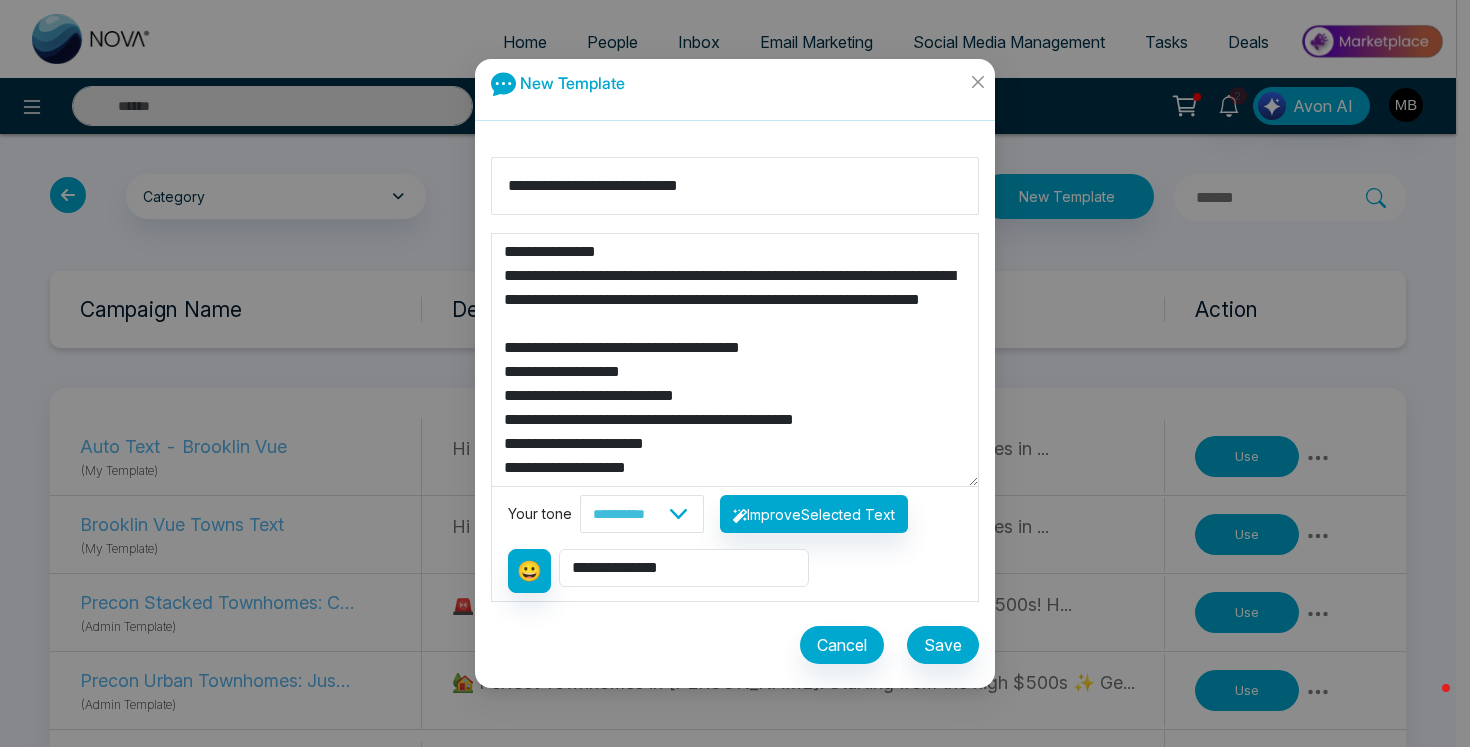 click on "**********" at bounding box center [735, 360] 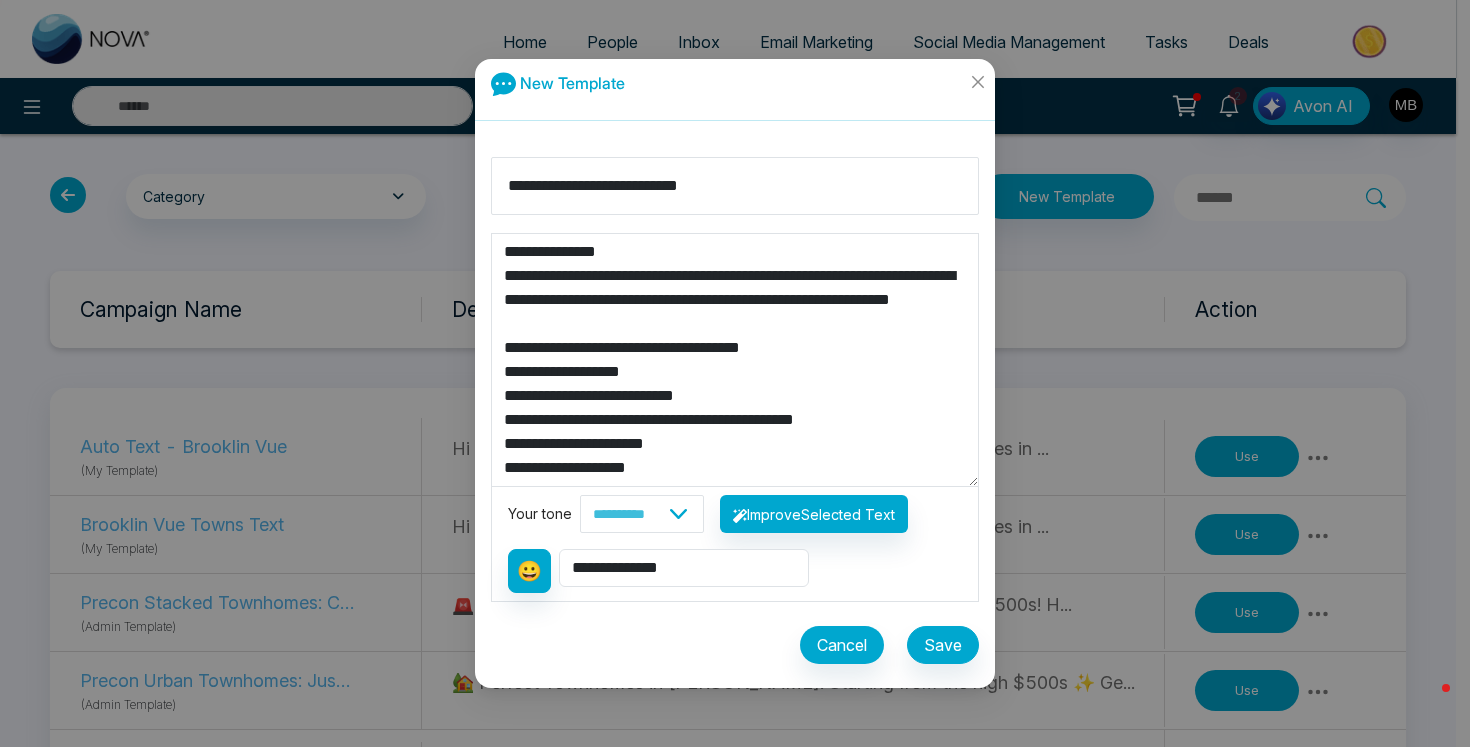 drag, startPoint x: 589, startPoint y: 275, endPoint x: 698, endPoint y: 281, distance: 109.165016 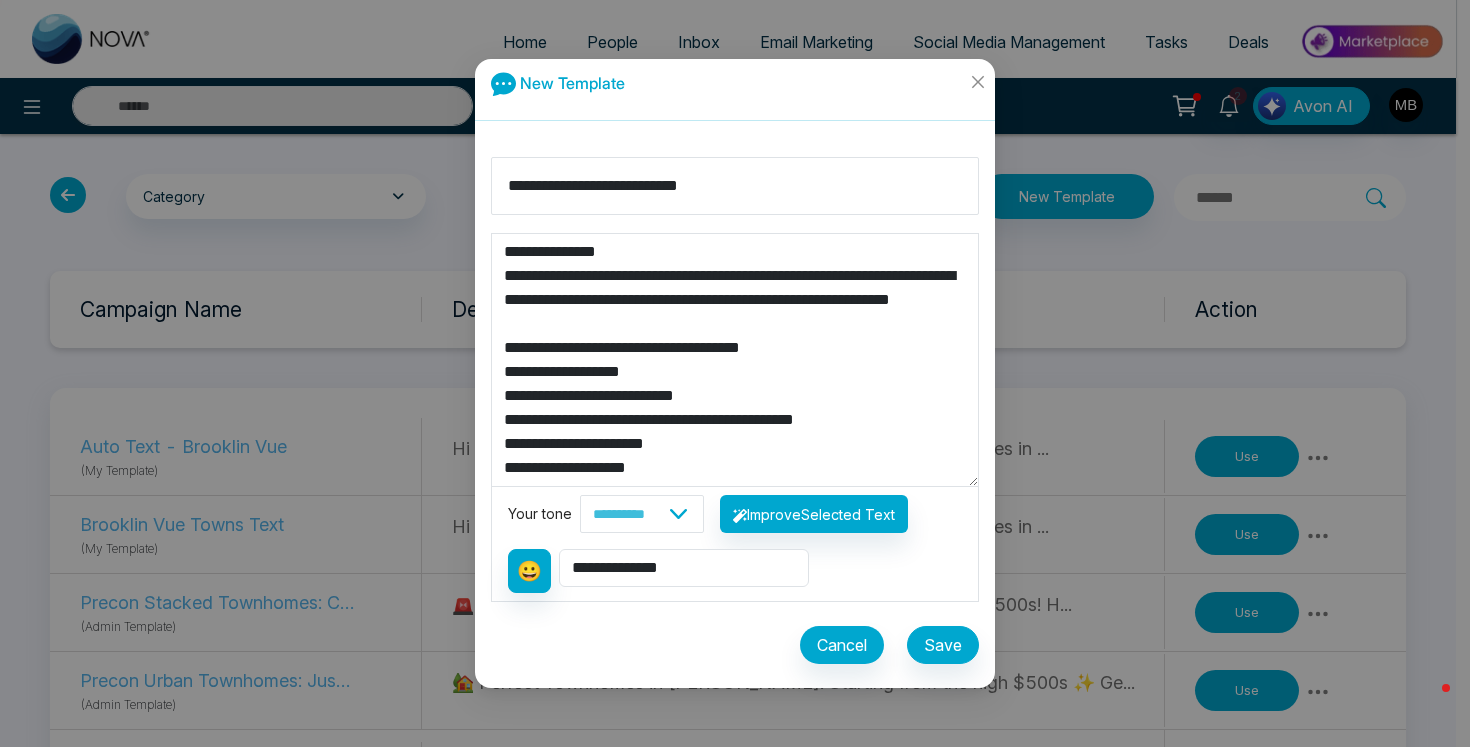 click on "**********" at bounding box center (735, 360) 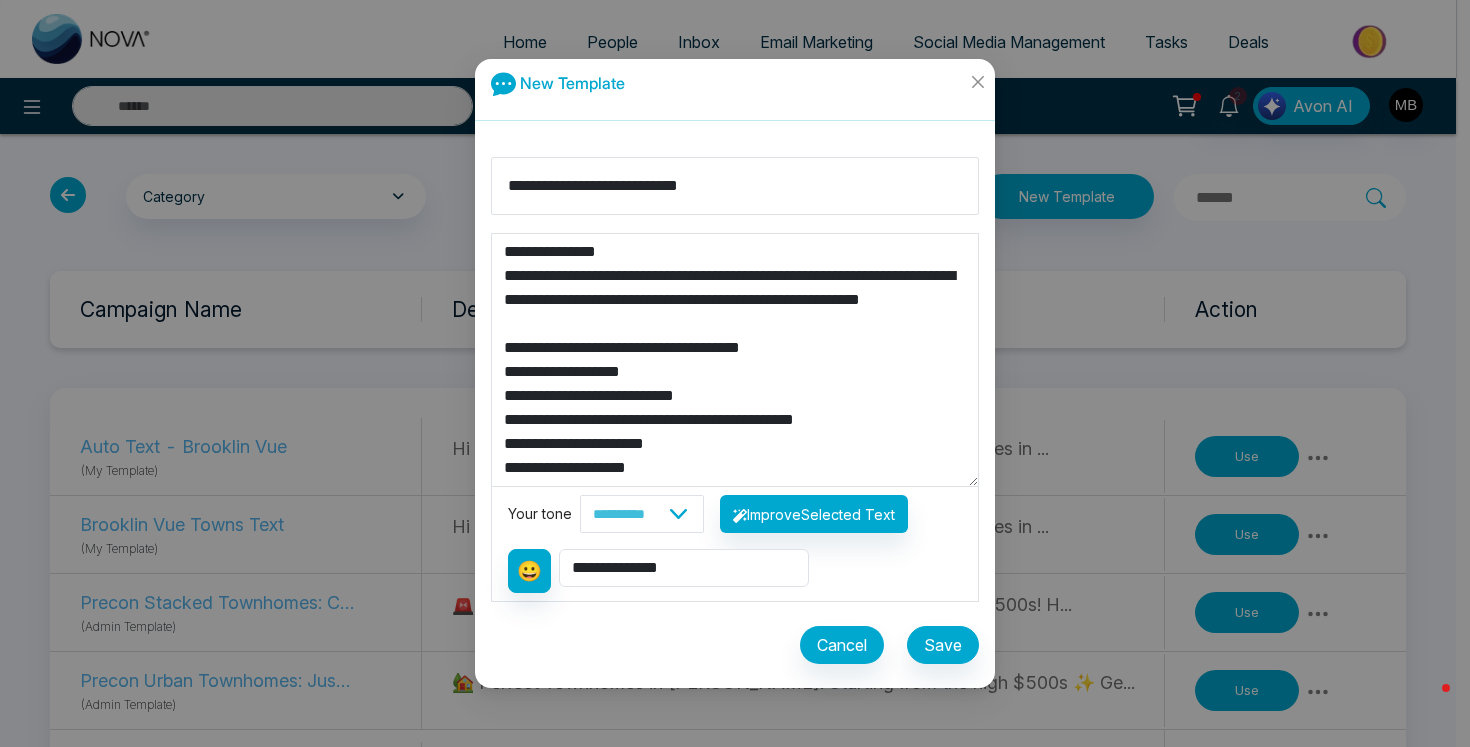 click on "**********" at bounding box center [735, 360] 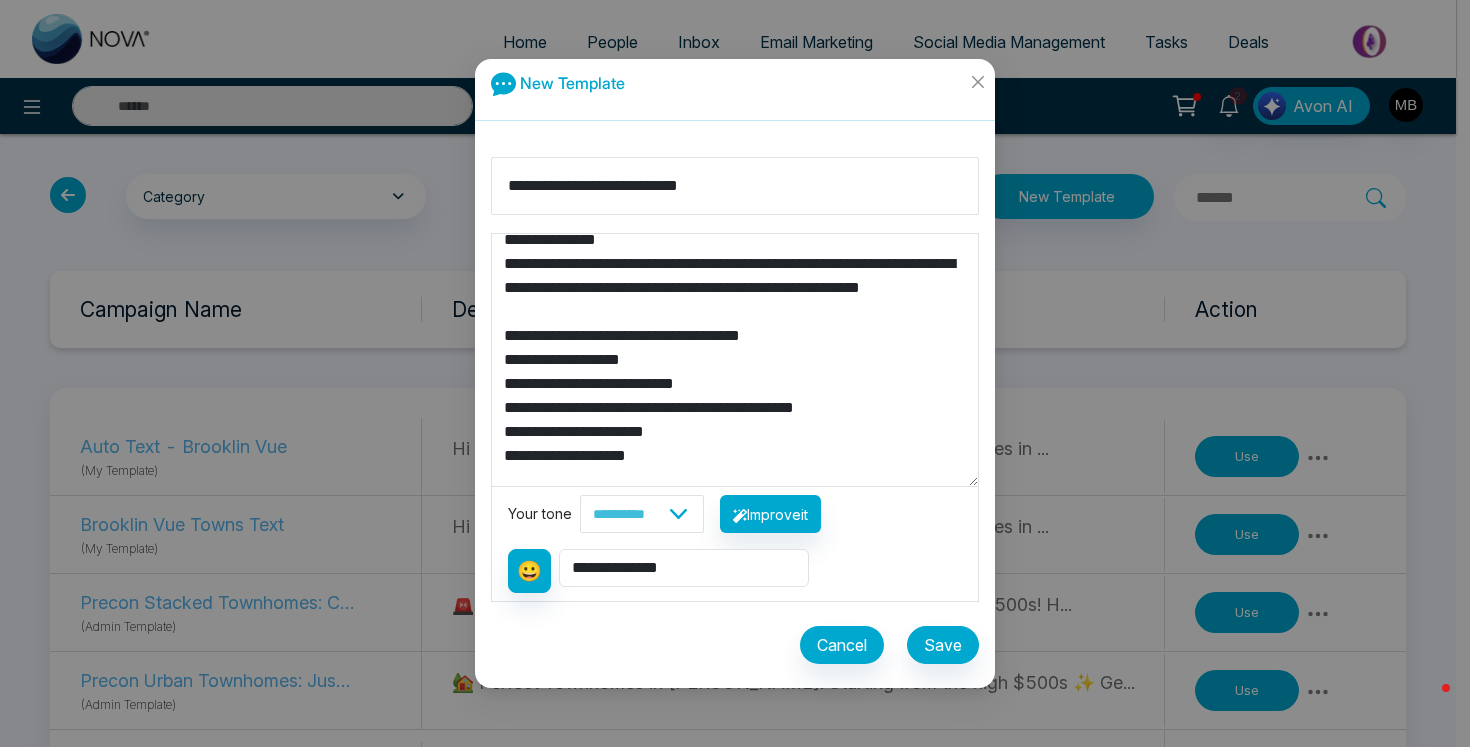 scroll, scrollTop: 16, scrollLeft: 0, axis: vertical 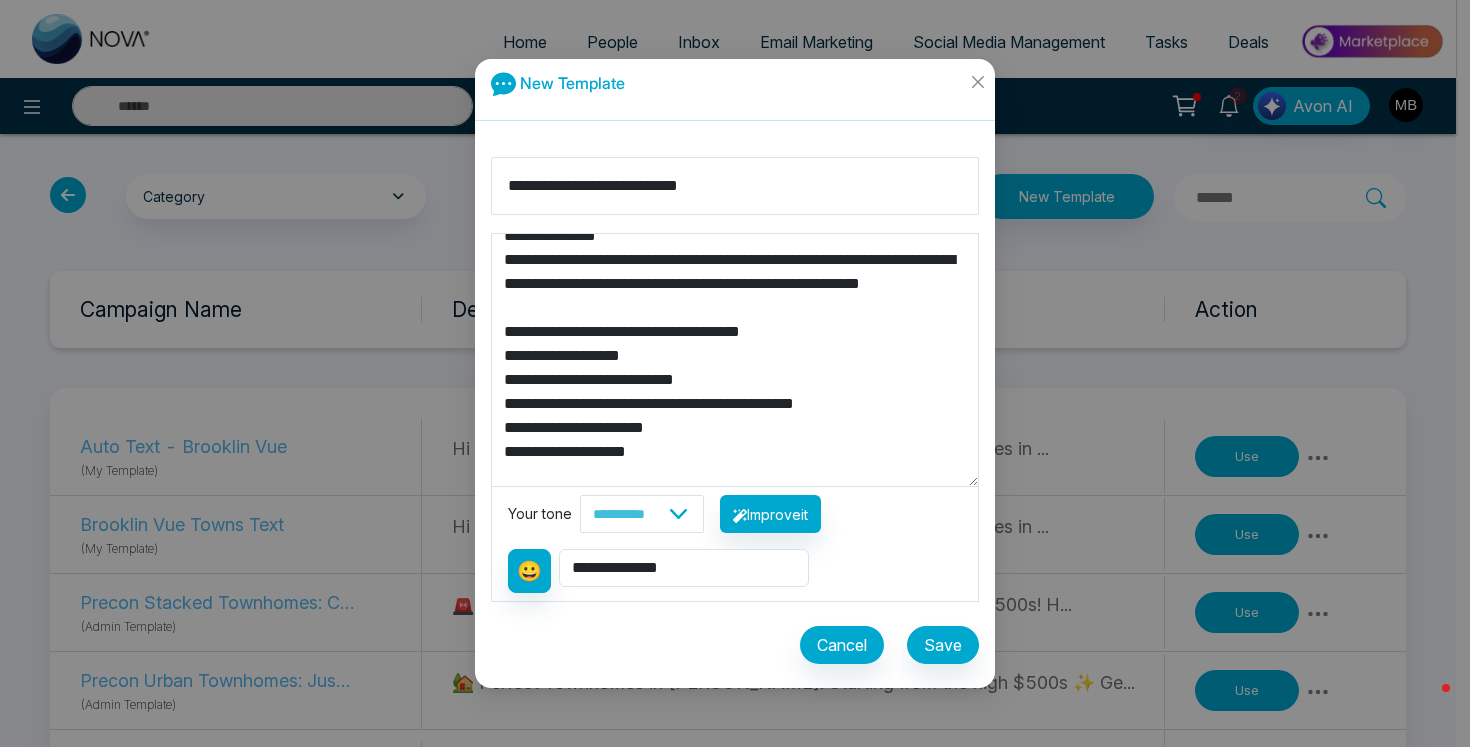 drag, startPoint x: 910, startPoint y: 254, endPoint x: 828, endPoint y: 278, distance: 85.44004 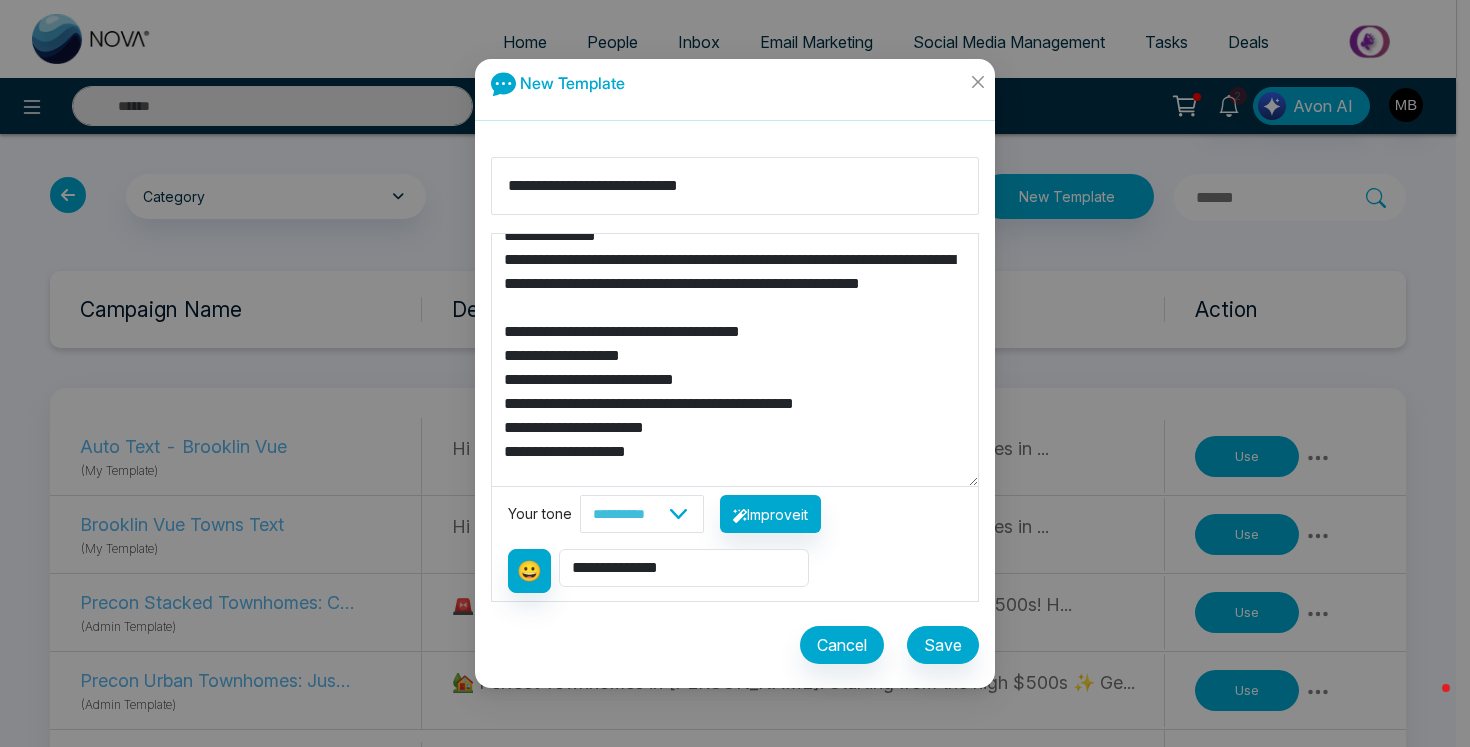 click on "**********" at bounding box center (735, 360) 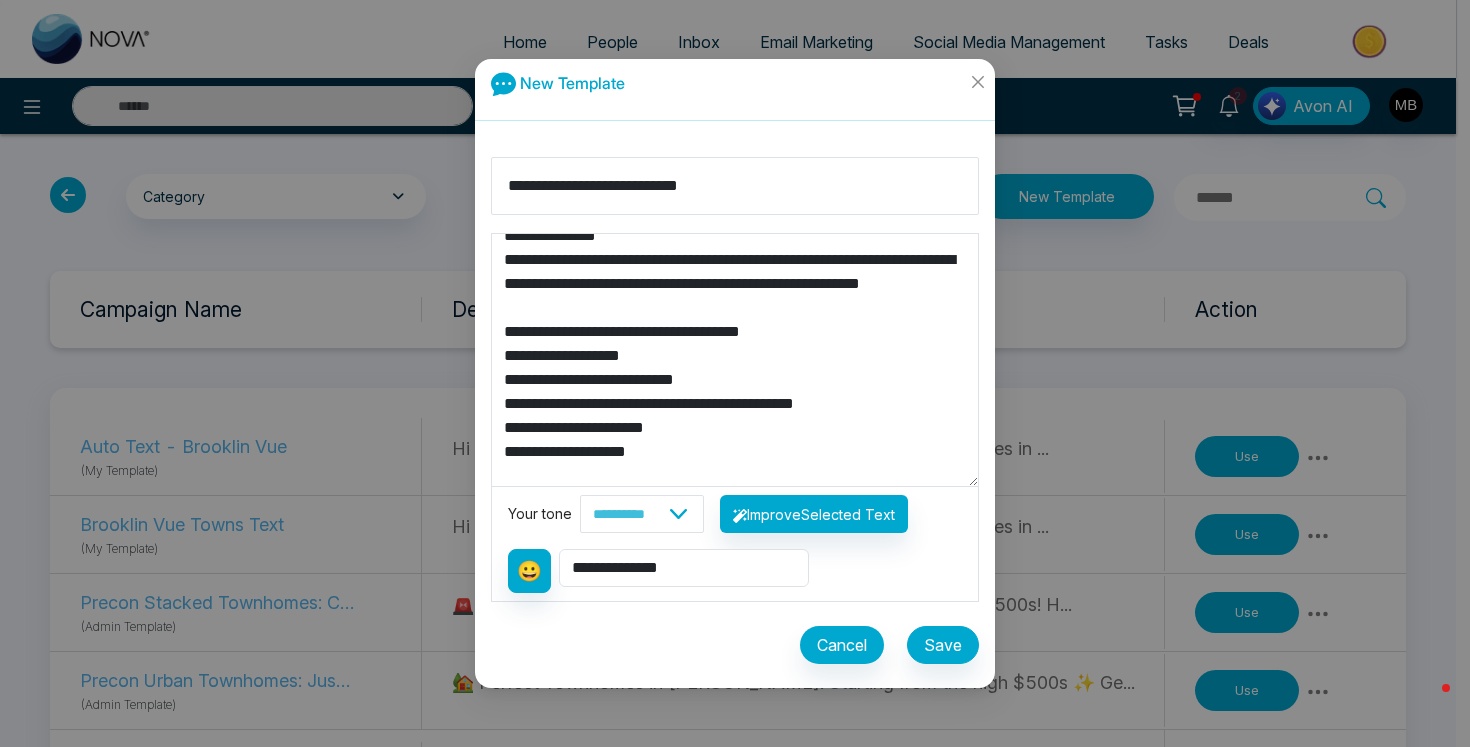 click on "**********" at bounding box center [735, 360] 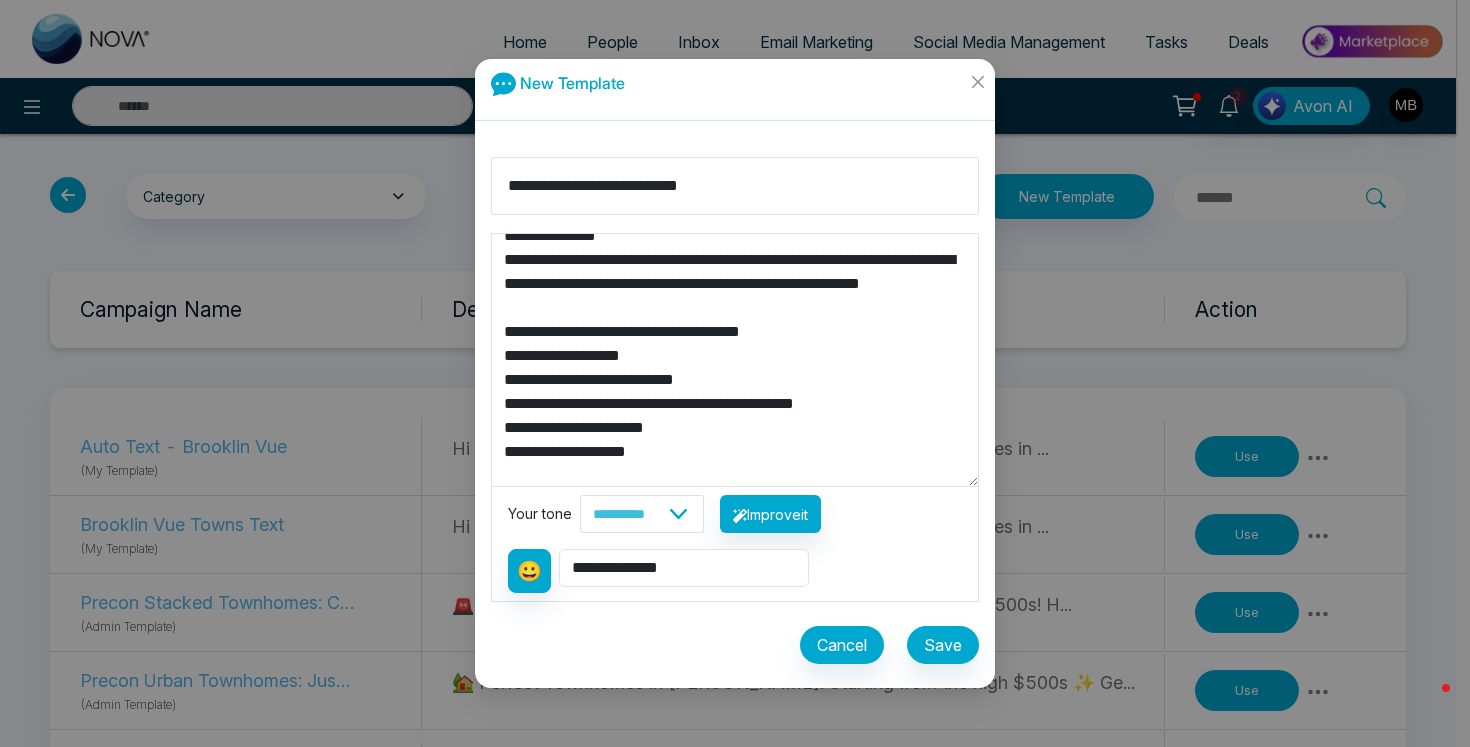 drag, startPoint x: 903, startPoint y: 258, endPoint x: 932, endPoint y: 303, distance: 53.535034 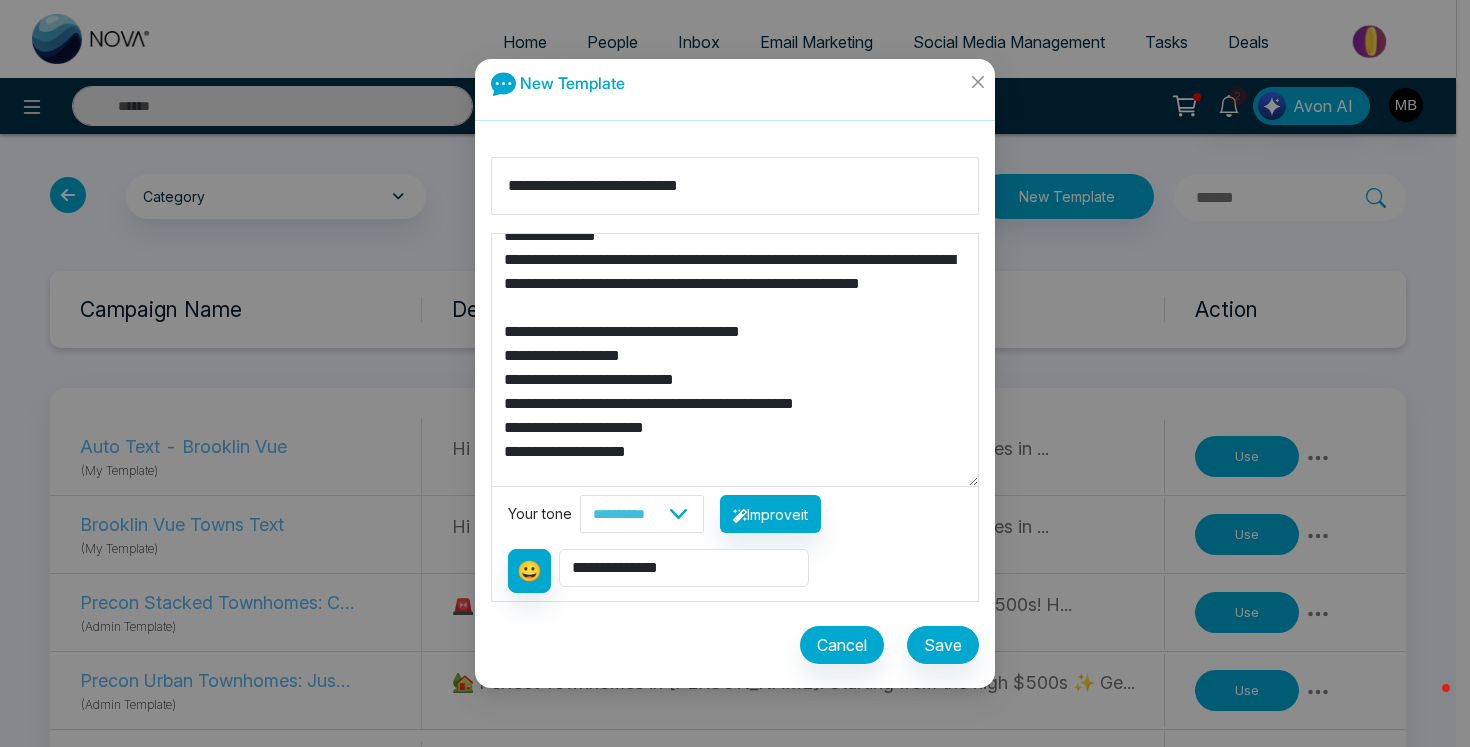 click on "**********" at bounding box center [735, 360] 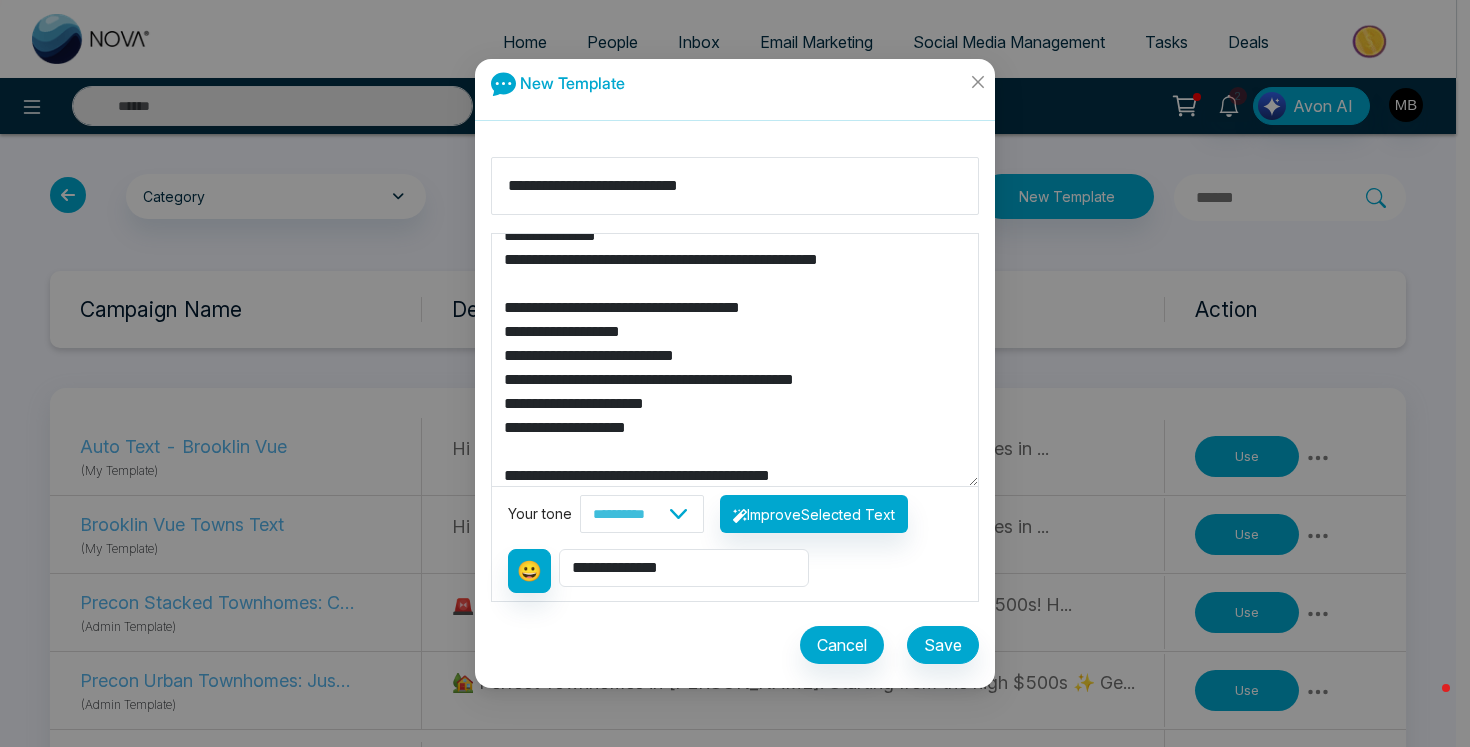 click on "**********" at bounding box center (735, 360) 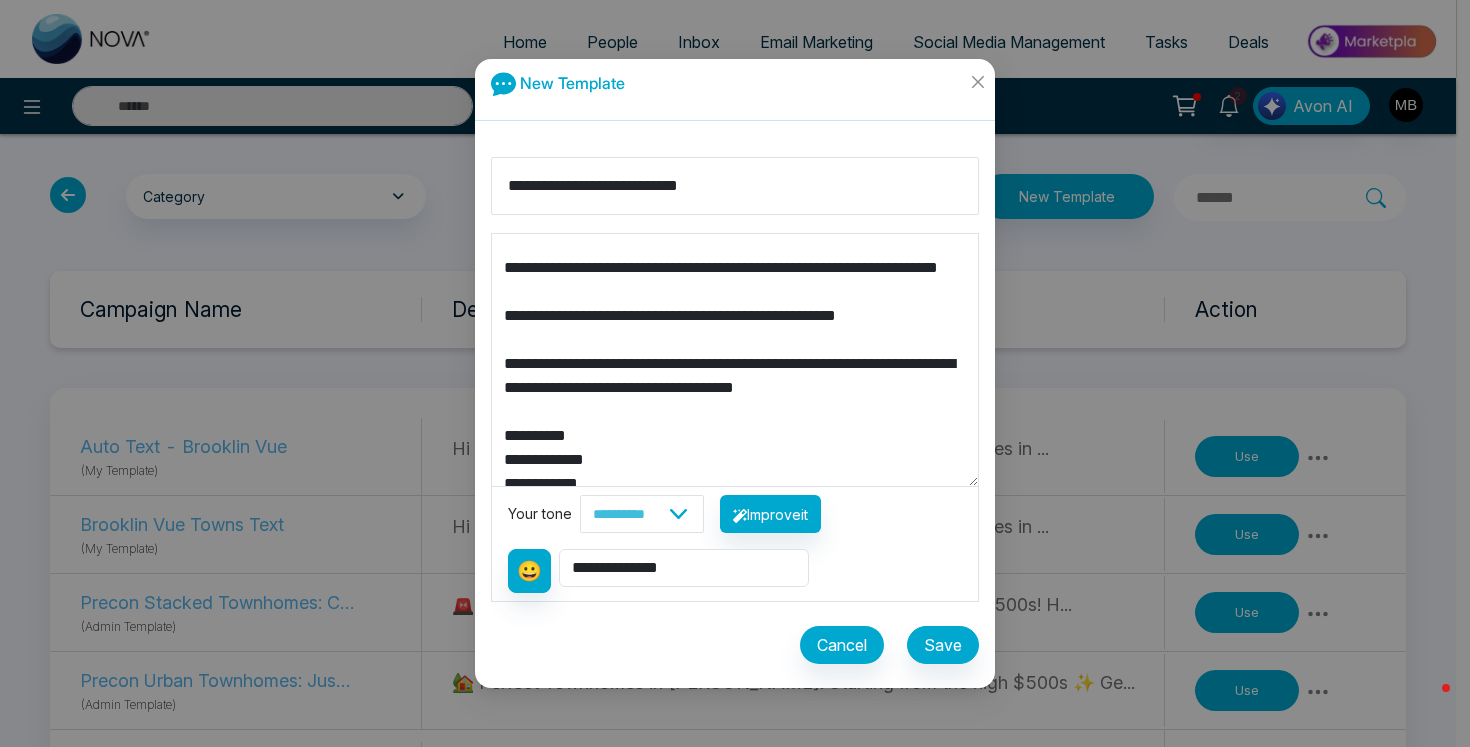 scroll, scrollTop: 336, scrollLeft: 0, axis: vertical 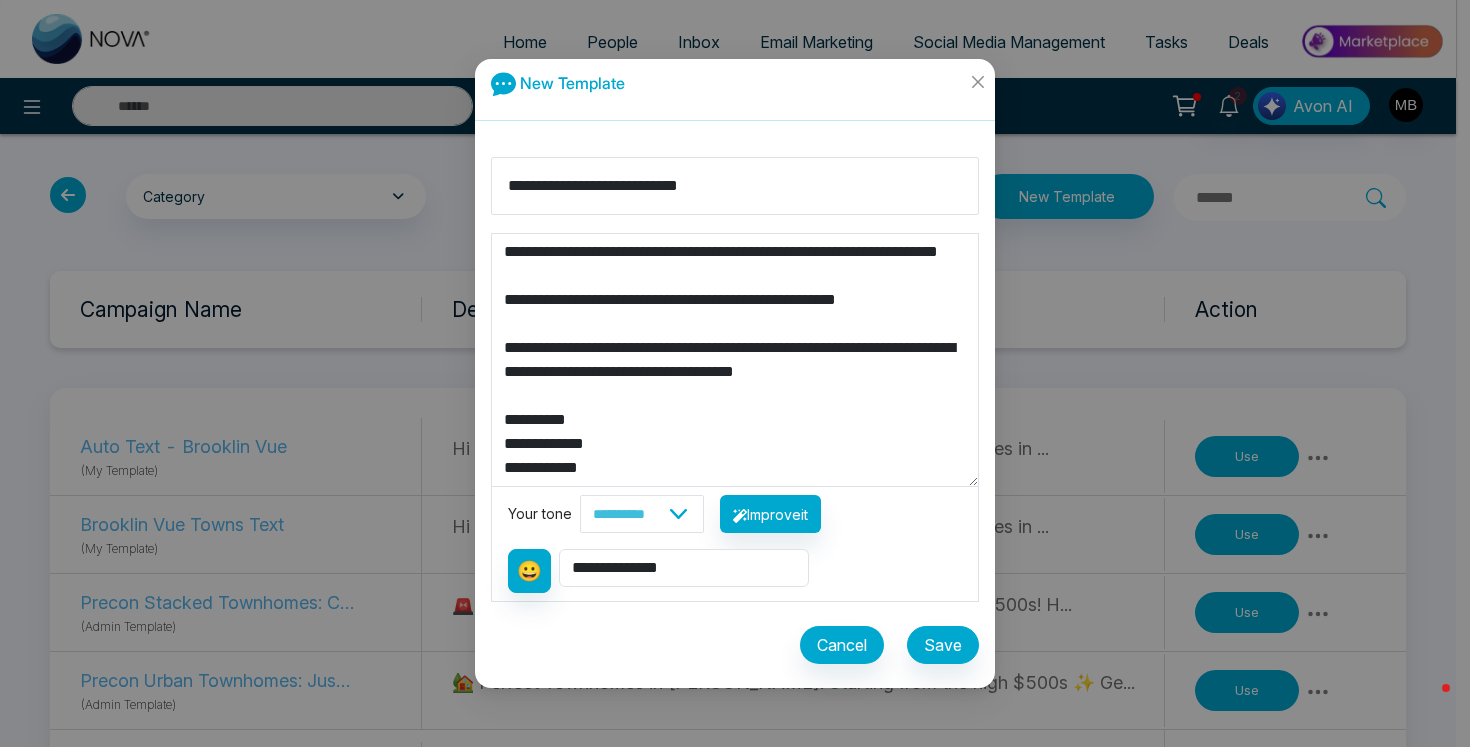 drag, startPoint x: 625, startPoint y: 465, endPoint x: 467, endPoint y: 463, distance: 158.01266 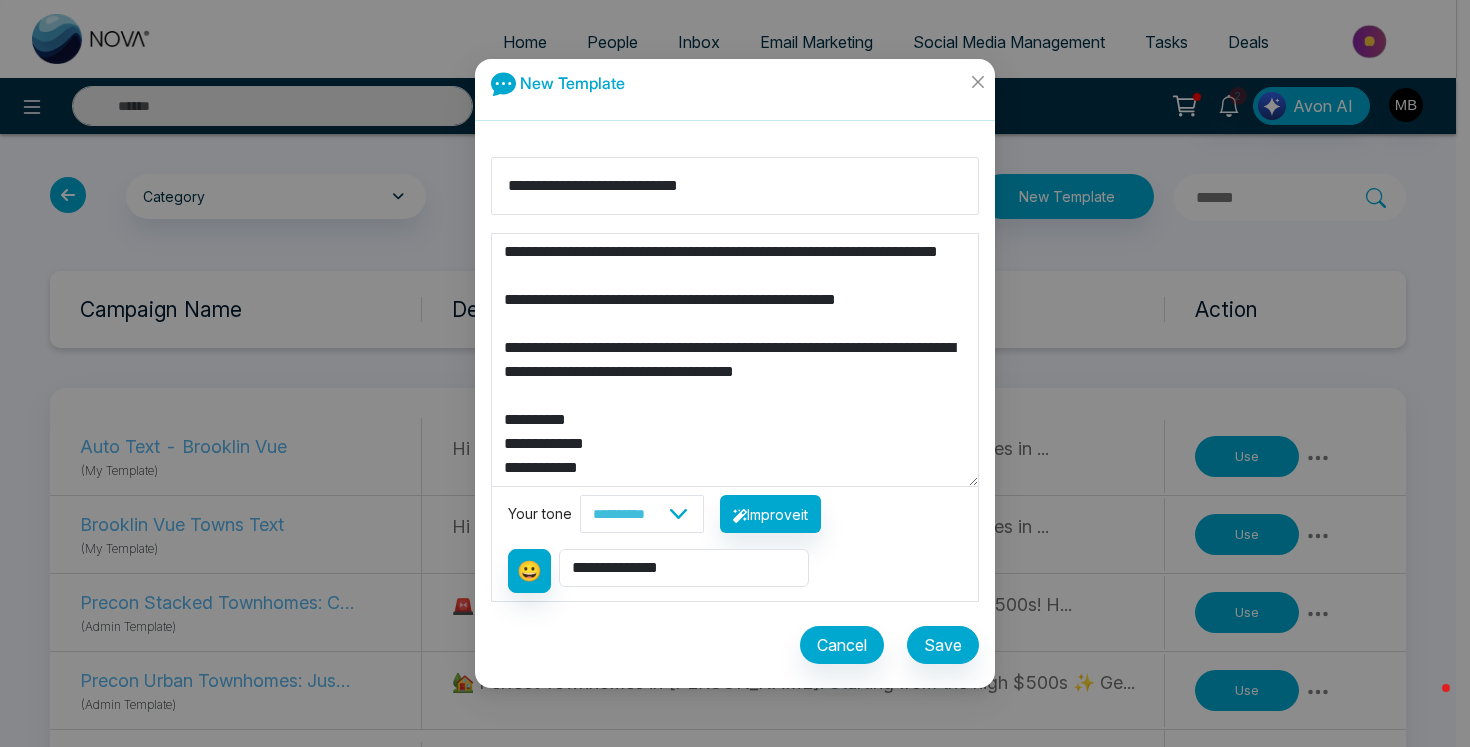 click on "**********" at bounding box center [735, 373] 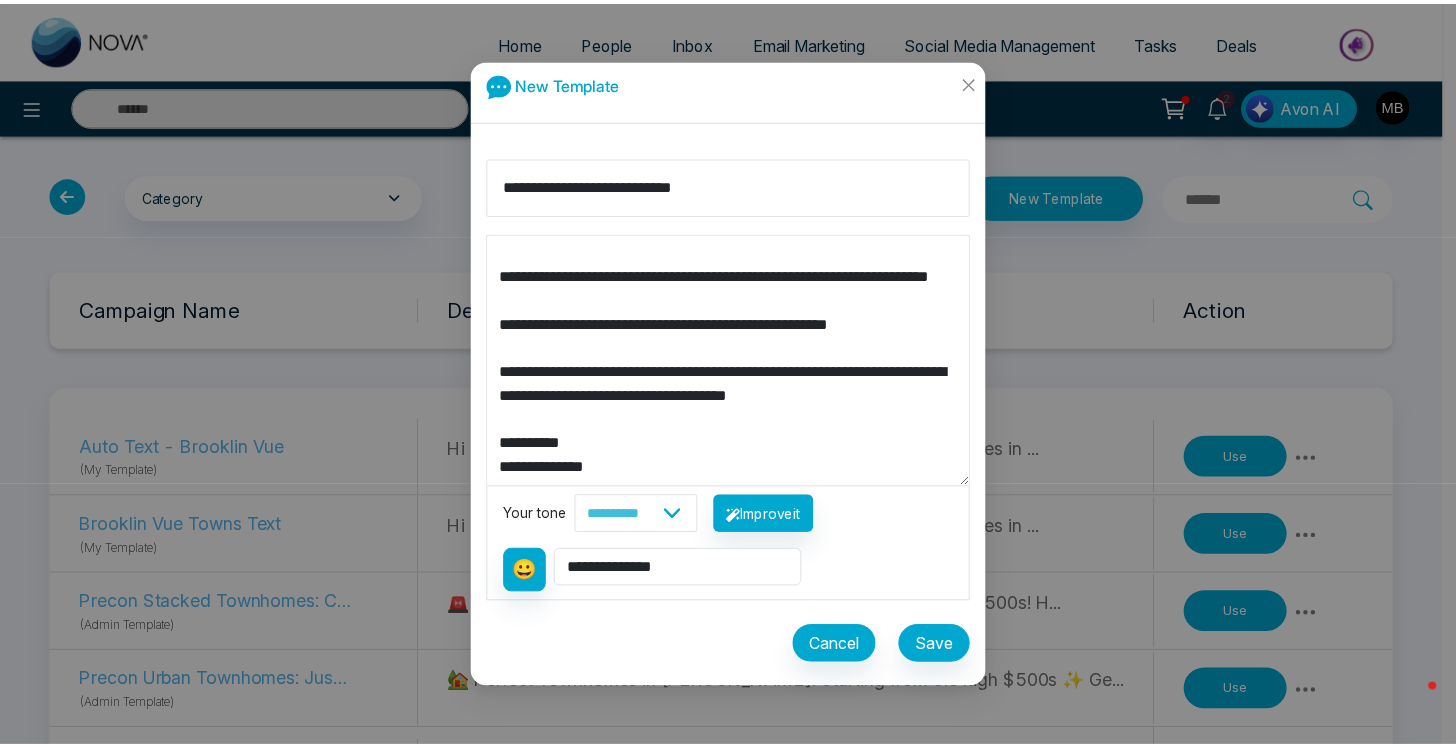 scroll, scrollTop: 329, scrollLeft: 0, axis: vertical 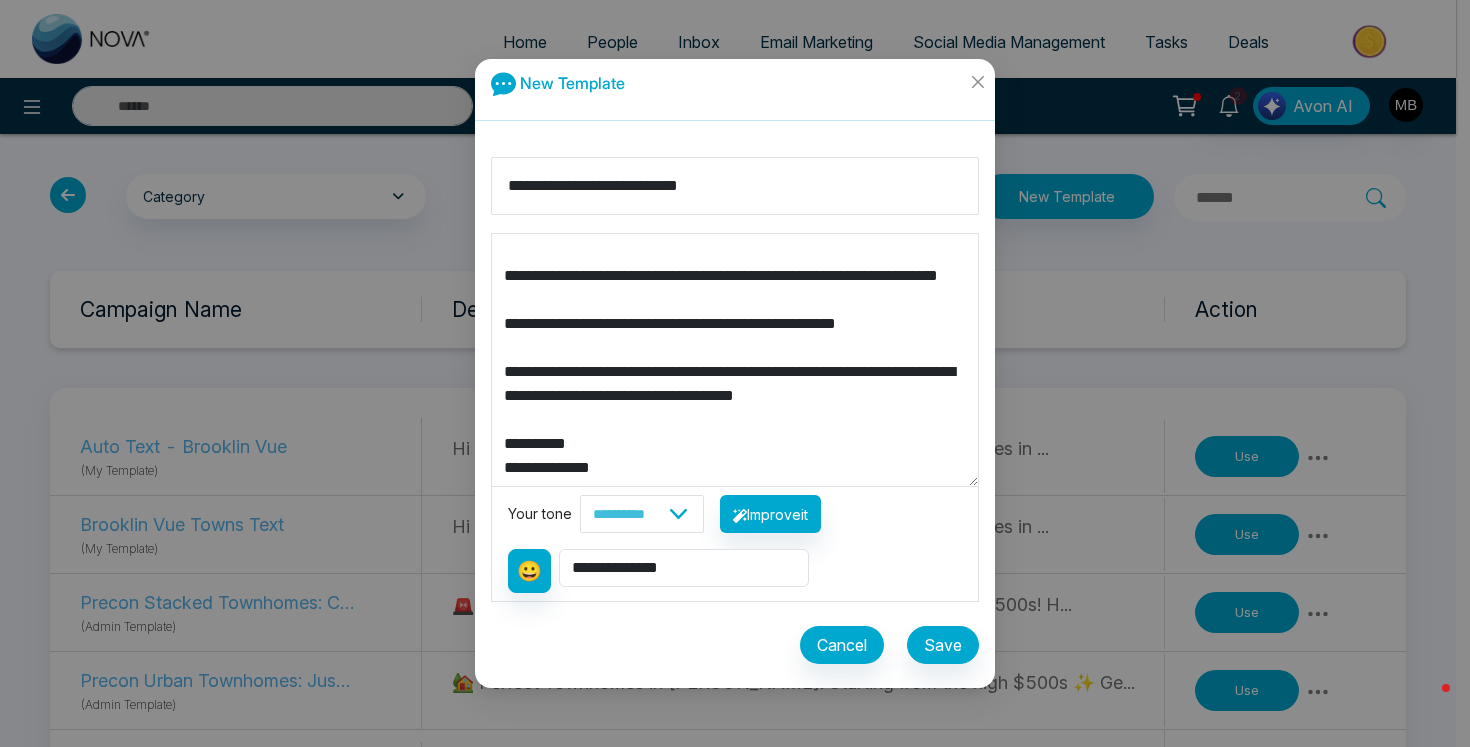 type on "**********" 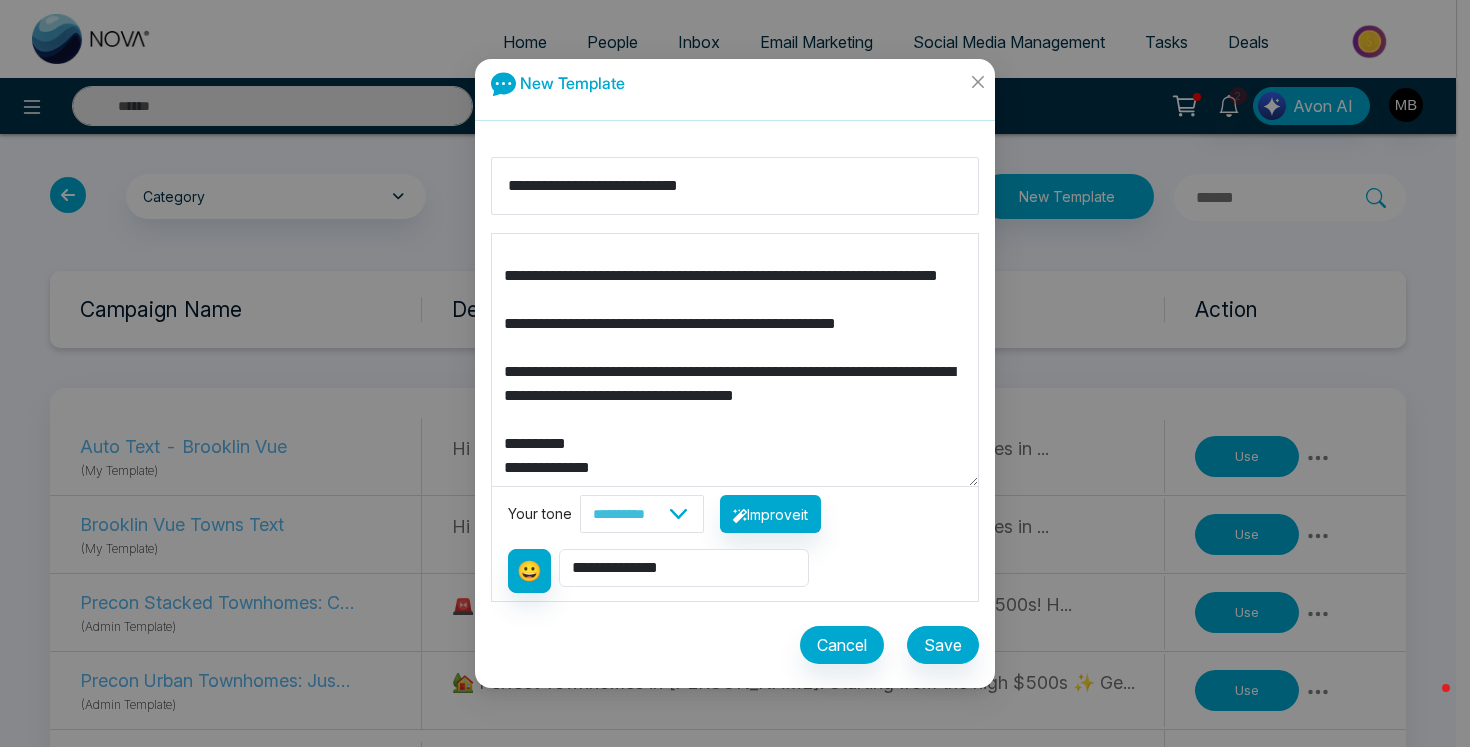 click on "Save" at bounding box center [943, 645] 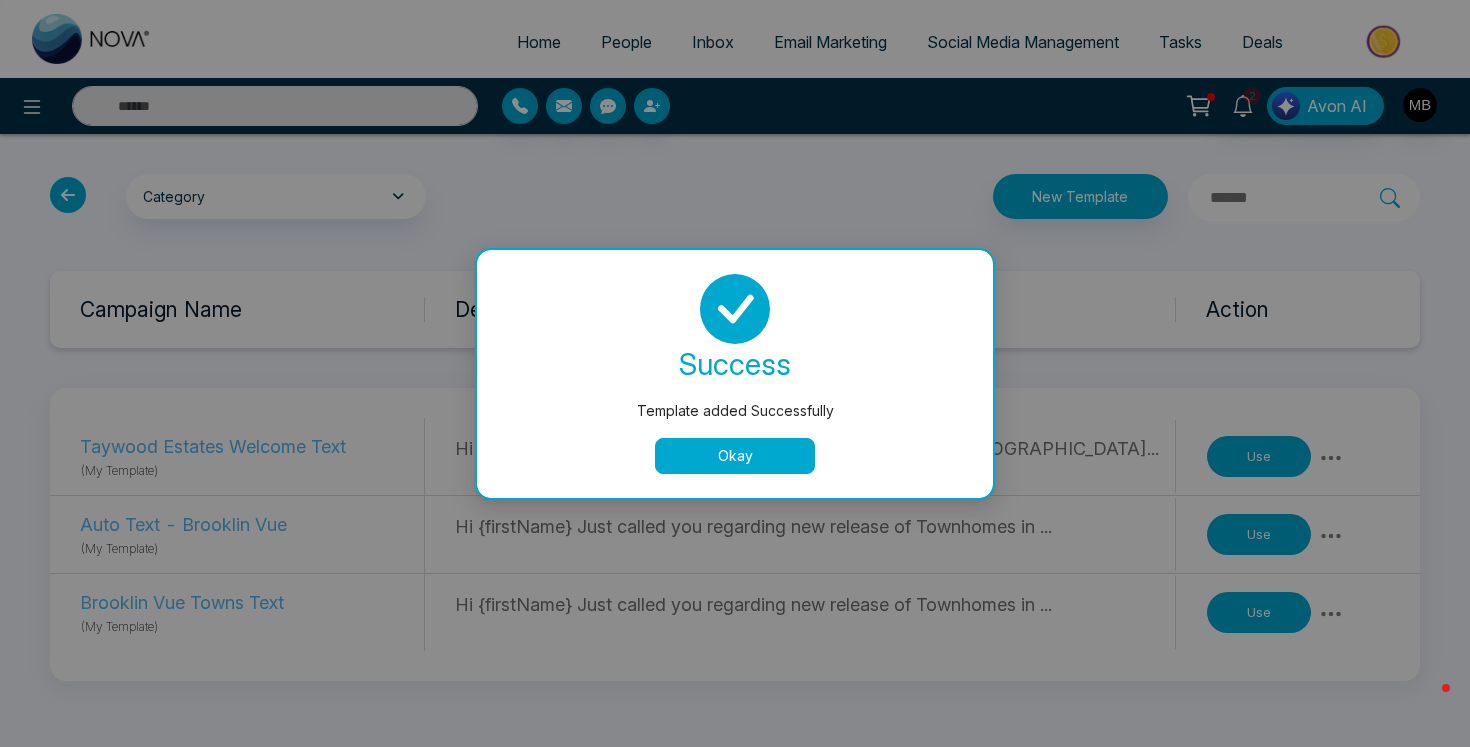 click on "Okay" at bounding box center (735, 456) 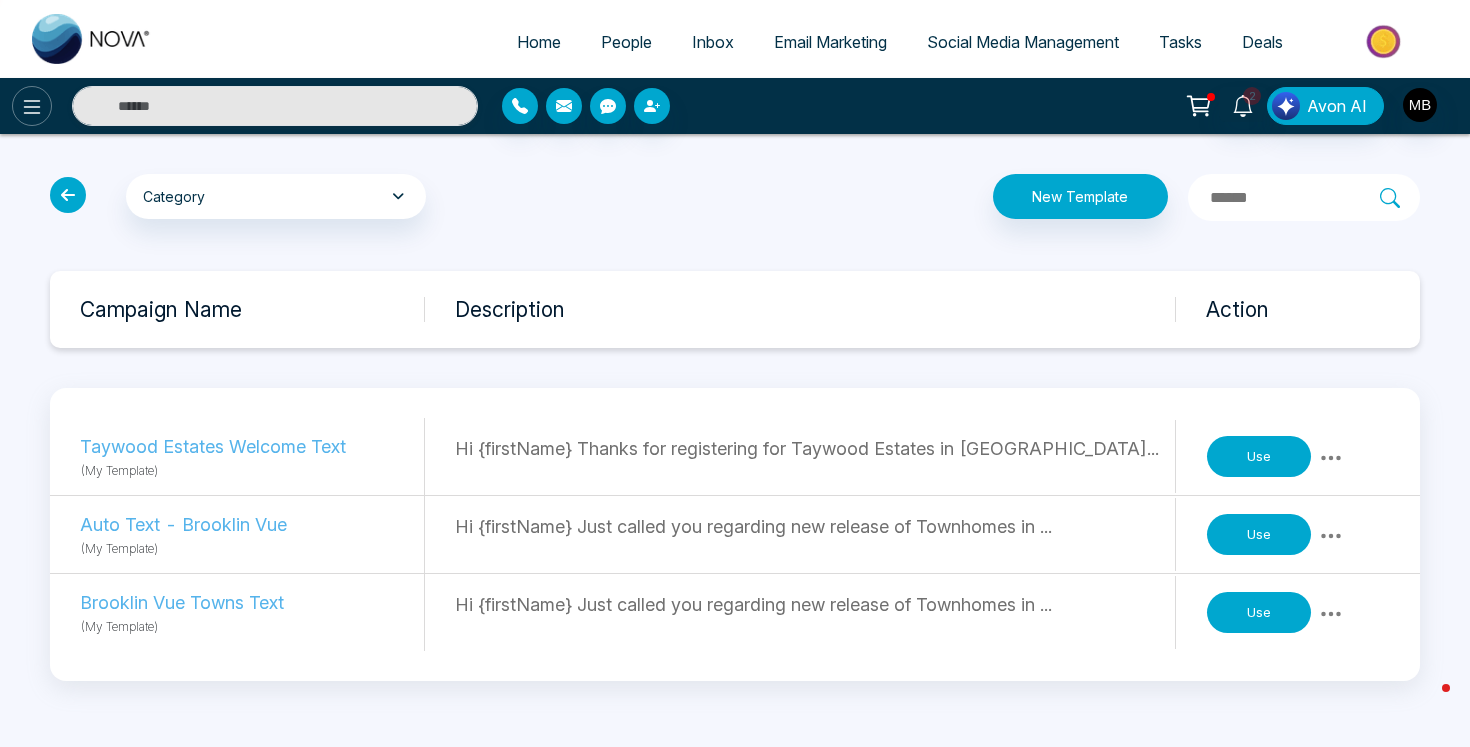 click 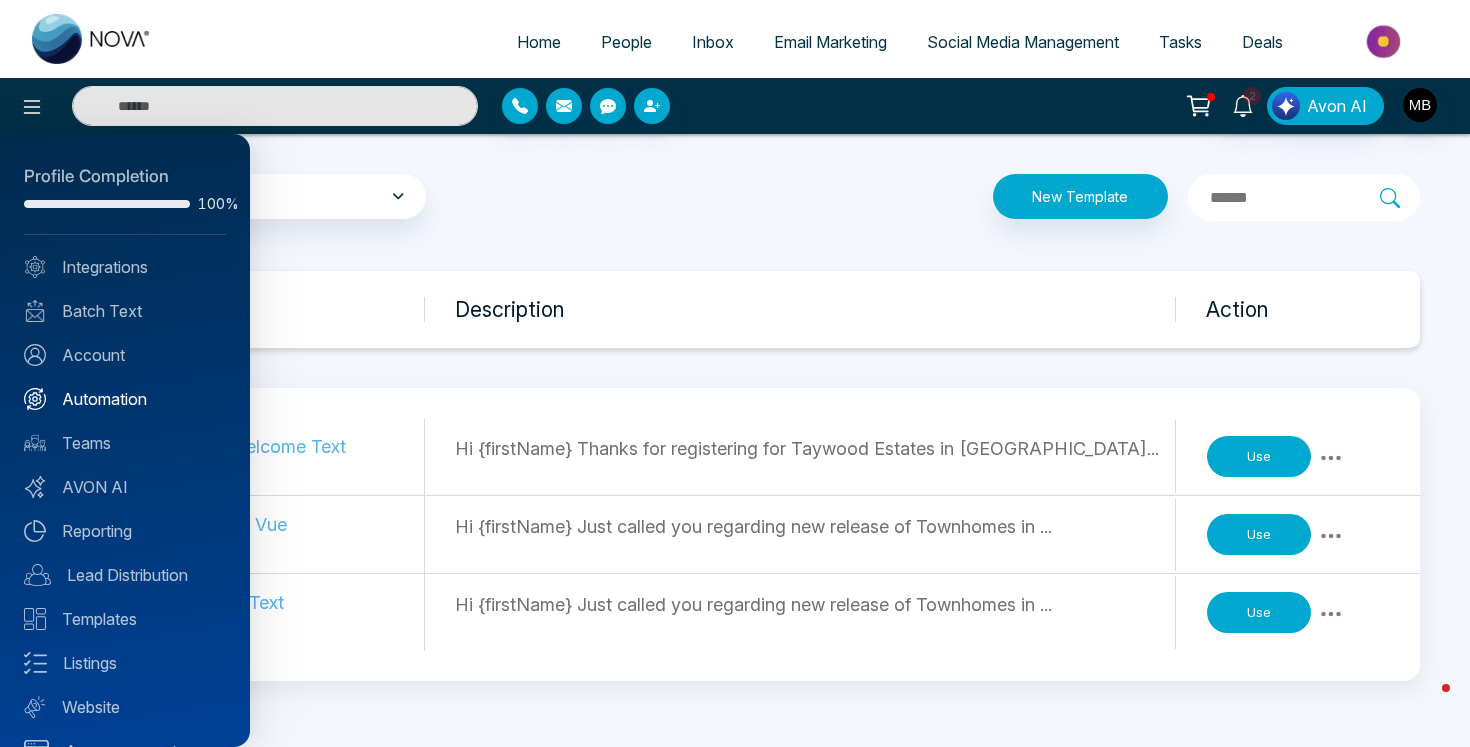 click on "Automation" at bounding box center (125, 399) 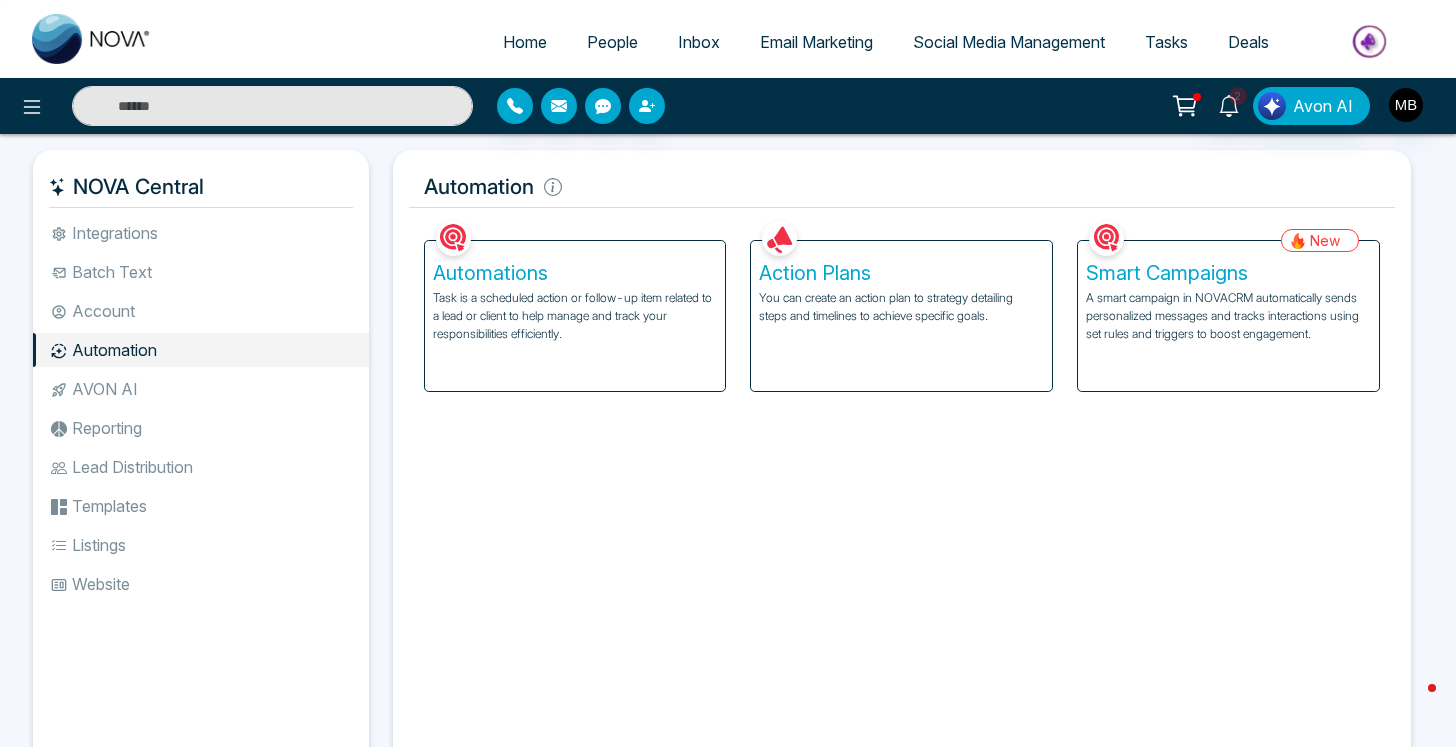 click on "Action Plans" at bounding box center [901, 273] 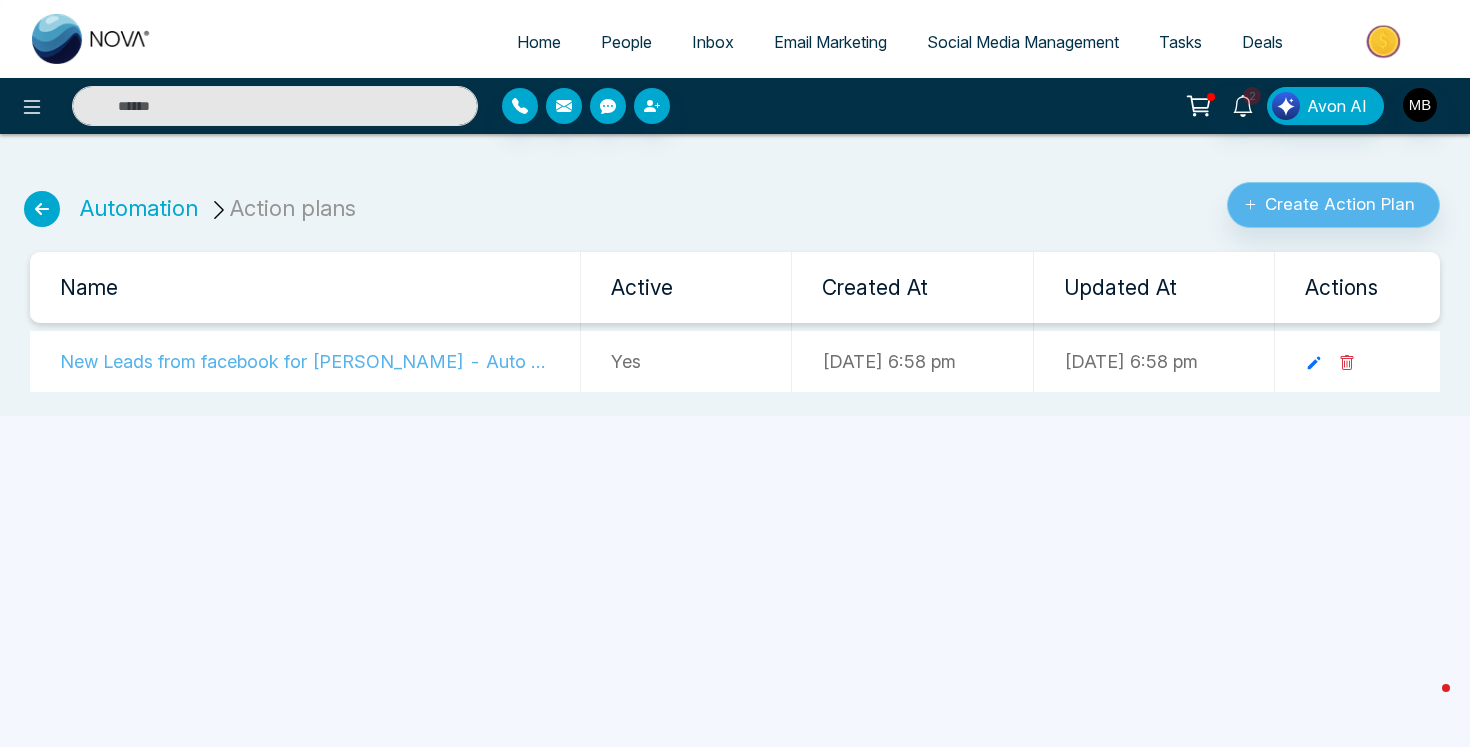 click on "Create Action Plan" at bounding box center [1333, 205] 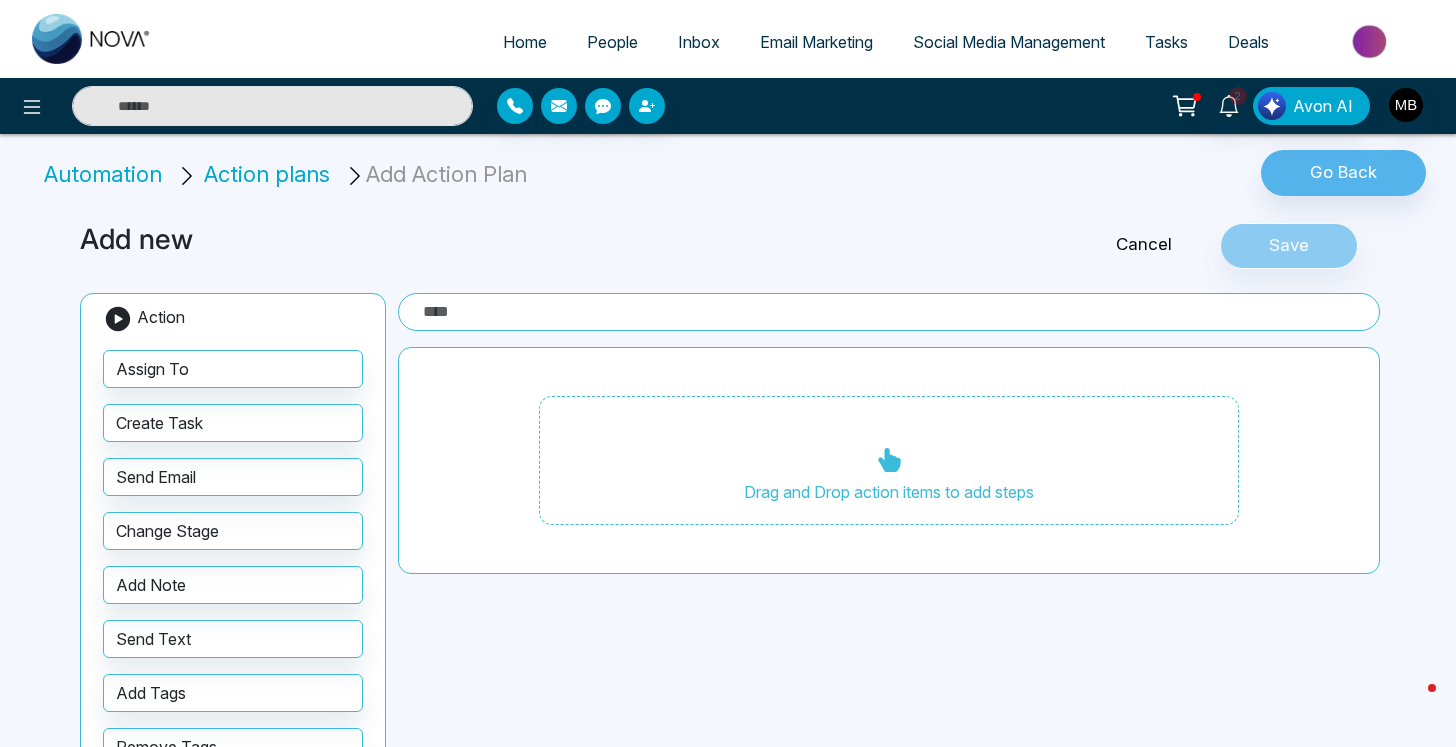 click at bounding box center [889, 312] 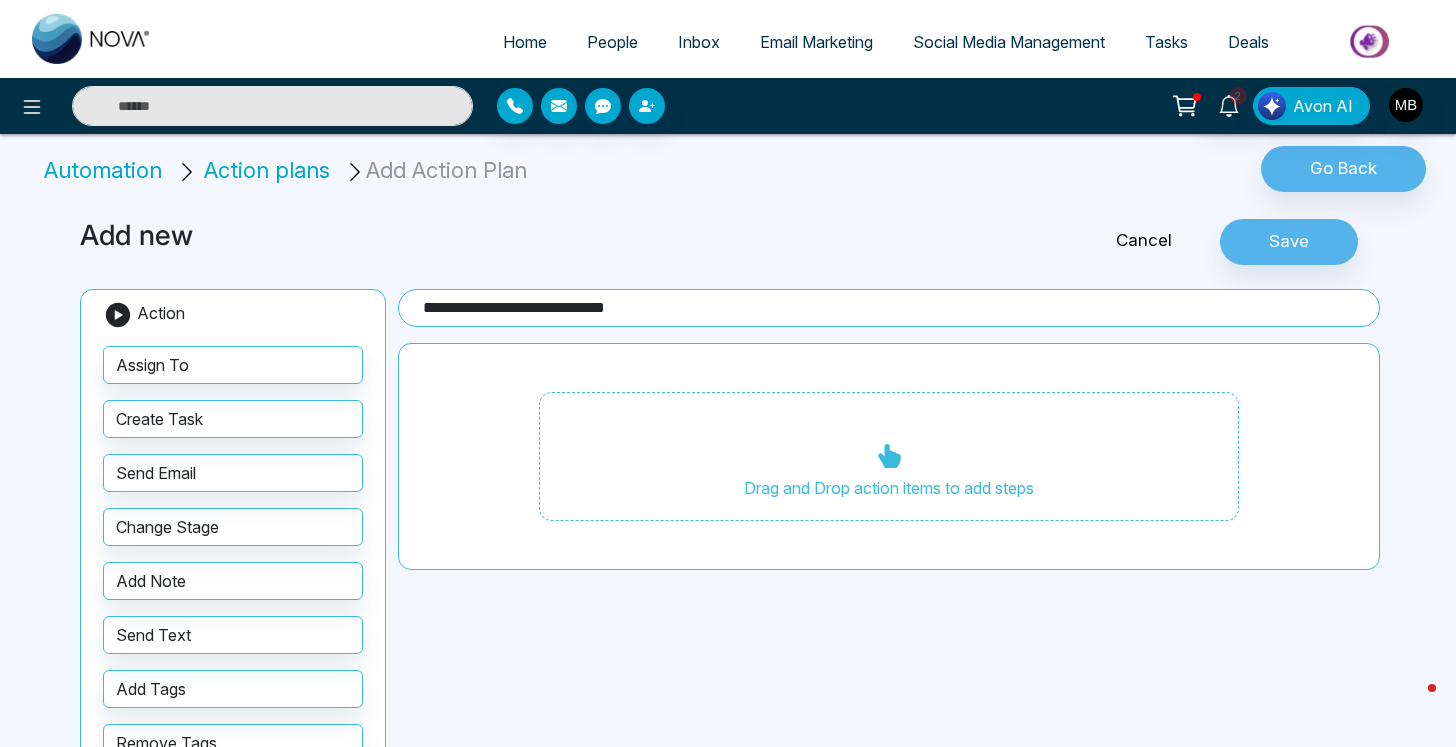 scroll, scrollTop: 58, scrollLeft: 0, axis: vertical 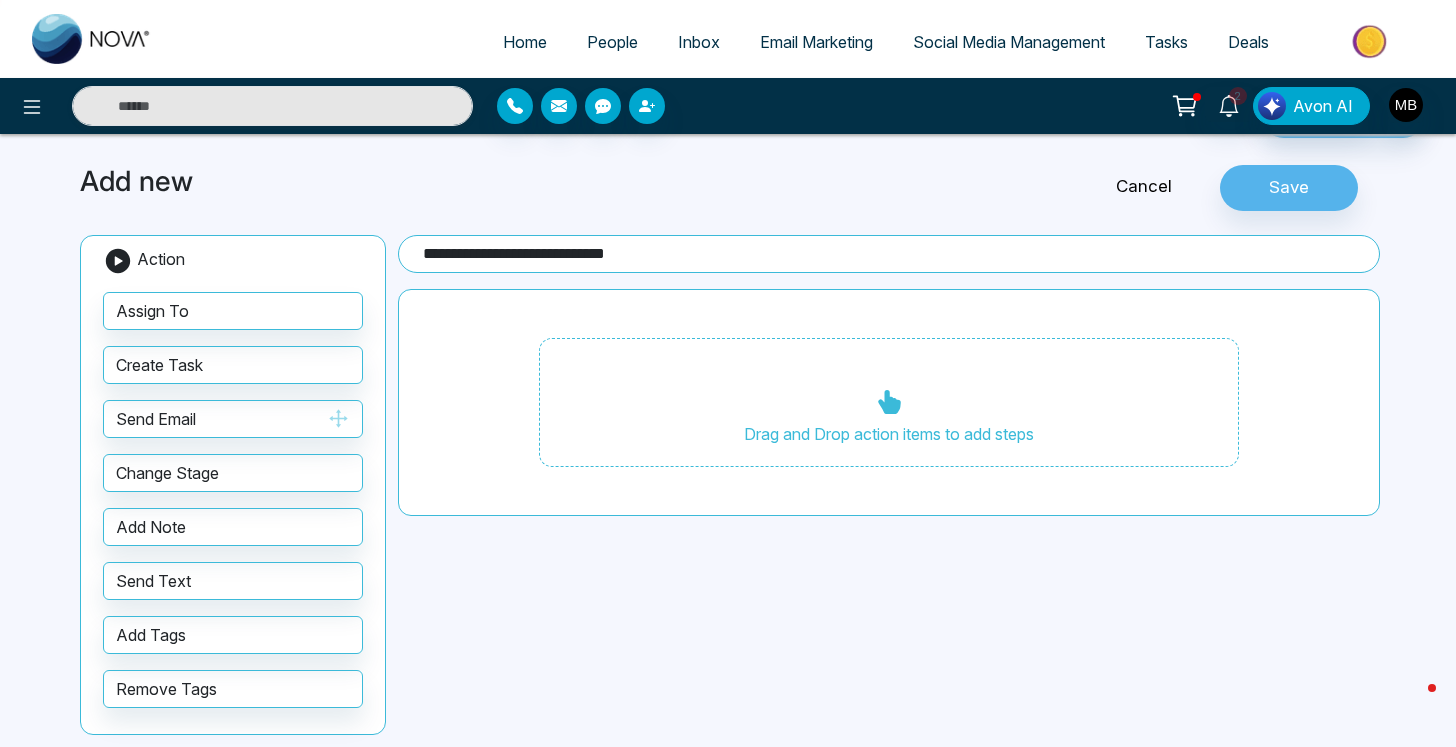 type on "**********" 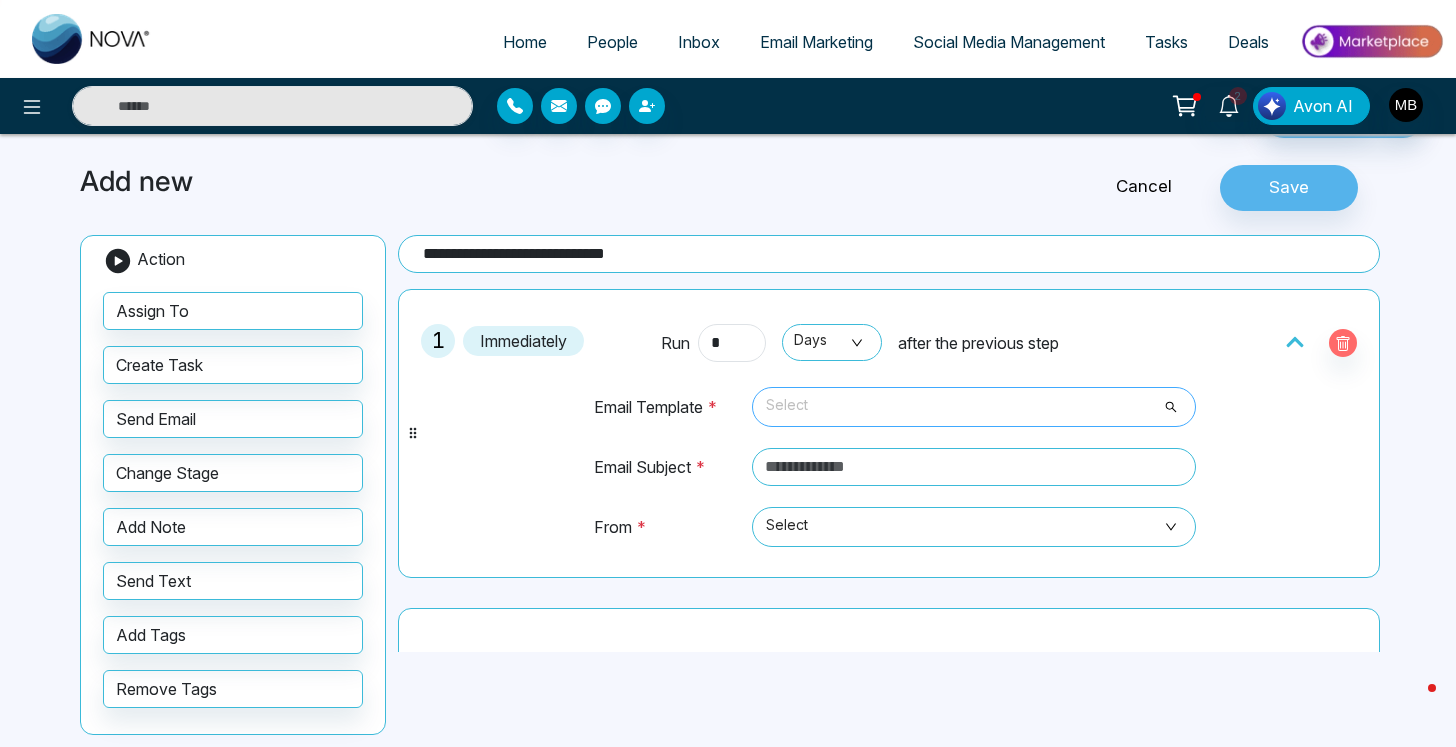 click on "Select" at bounding box center [974, 407] 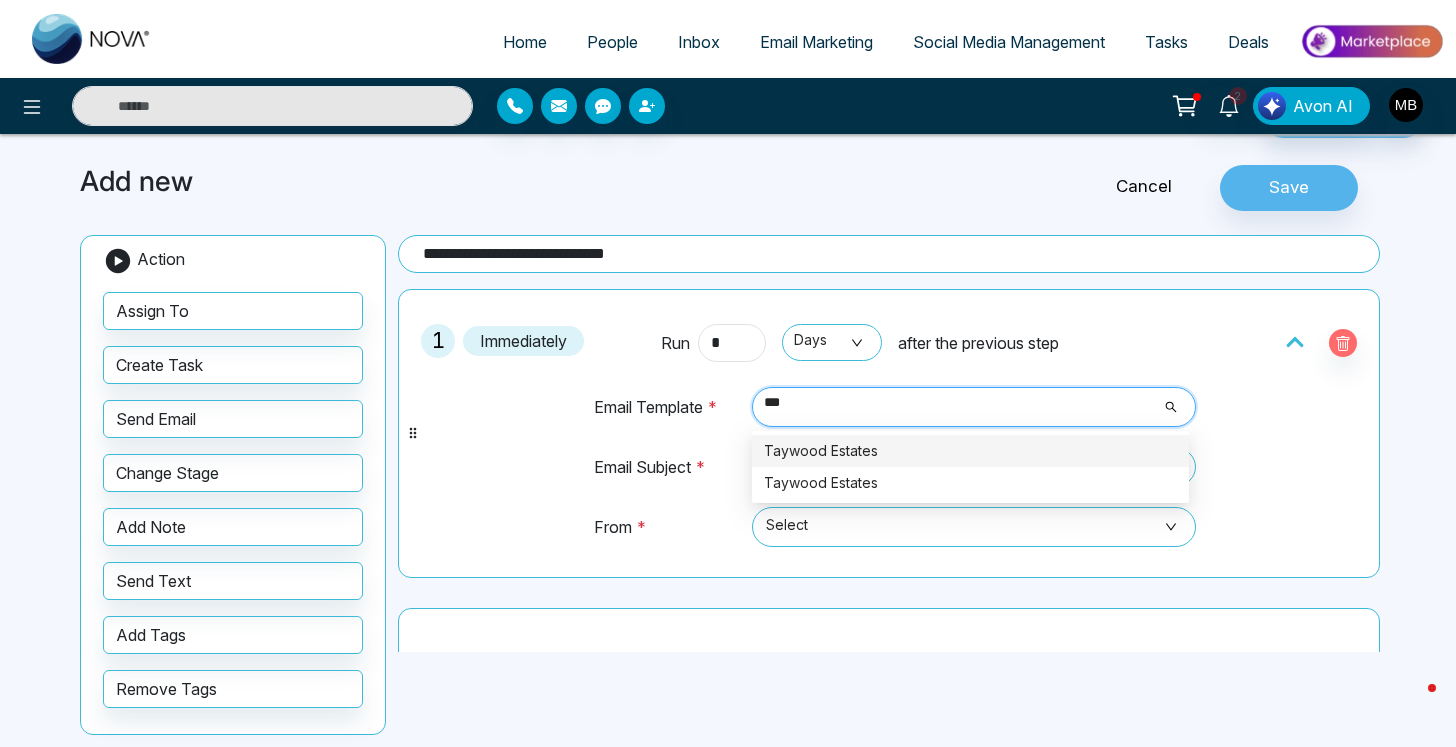 type on "****" 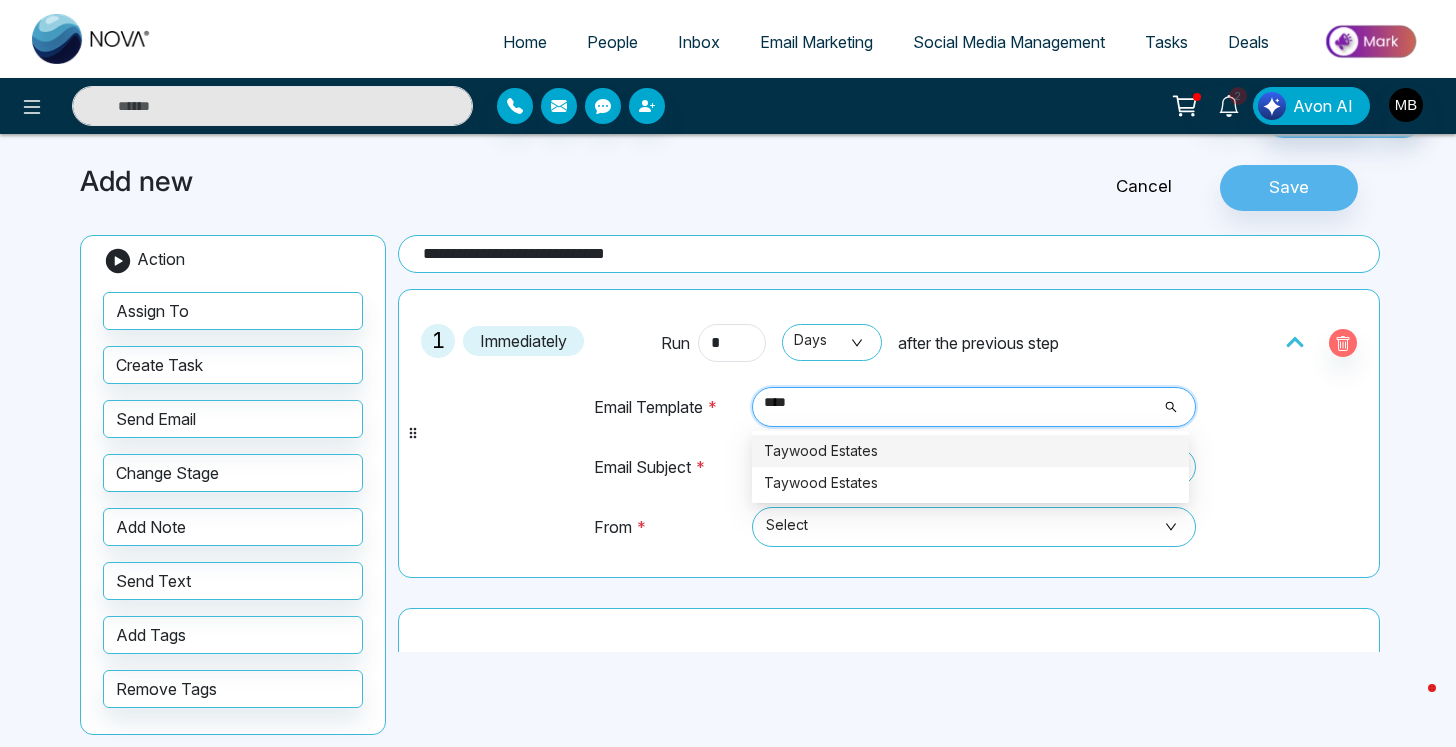 click on "Taywood Estates" at bounding box center [970, 451] 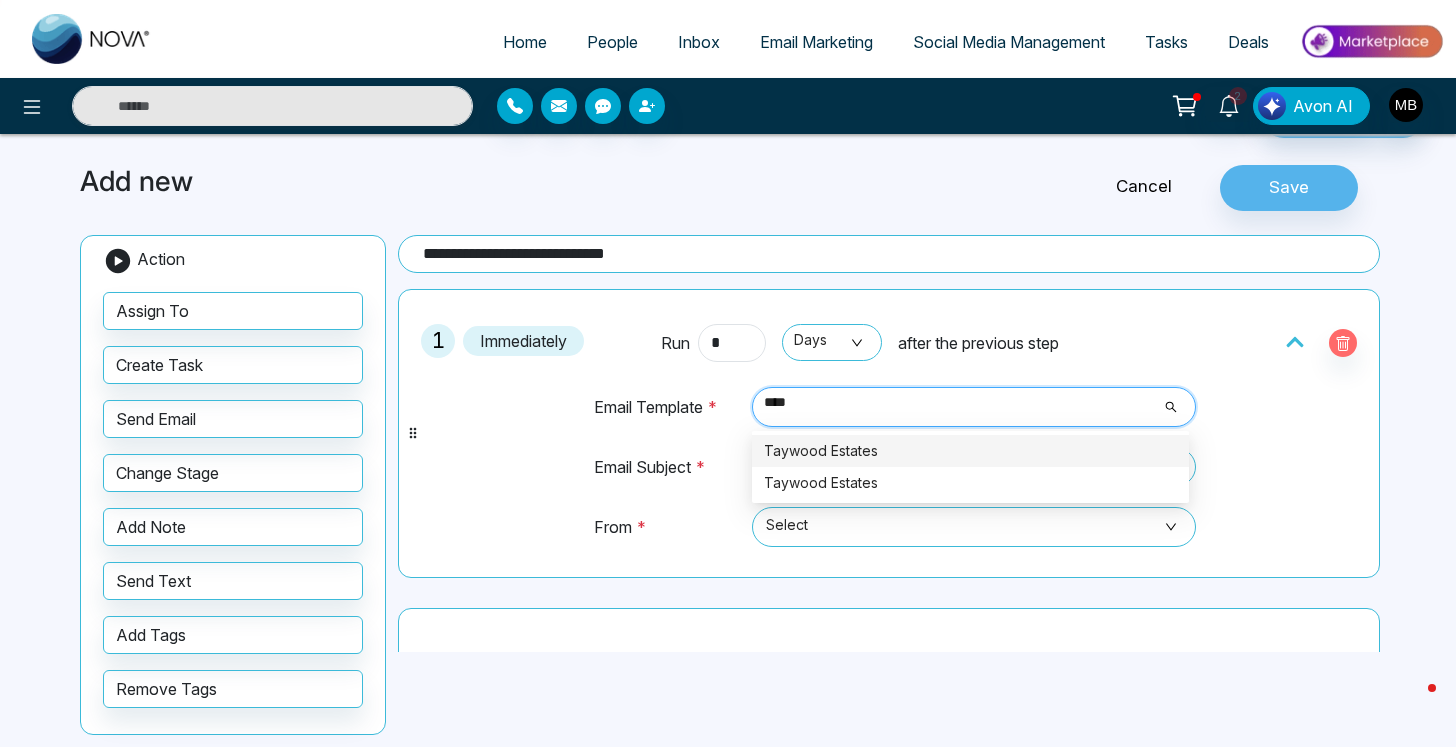 type 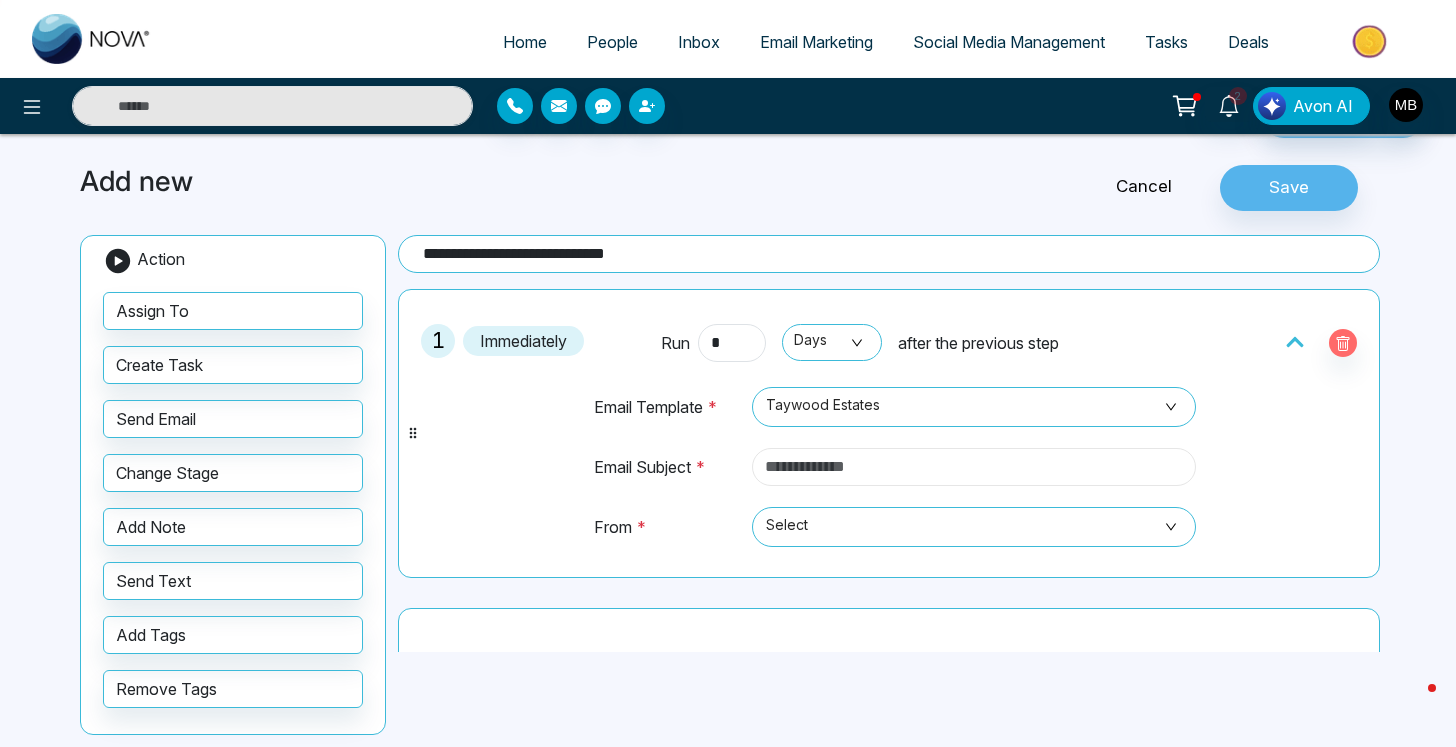 paste on "**********" 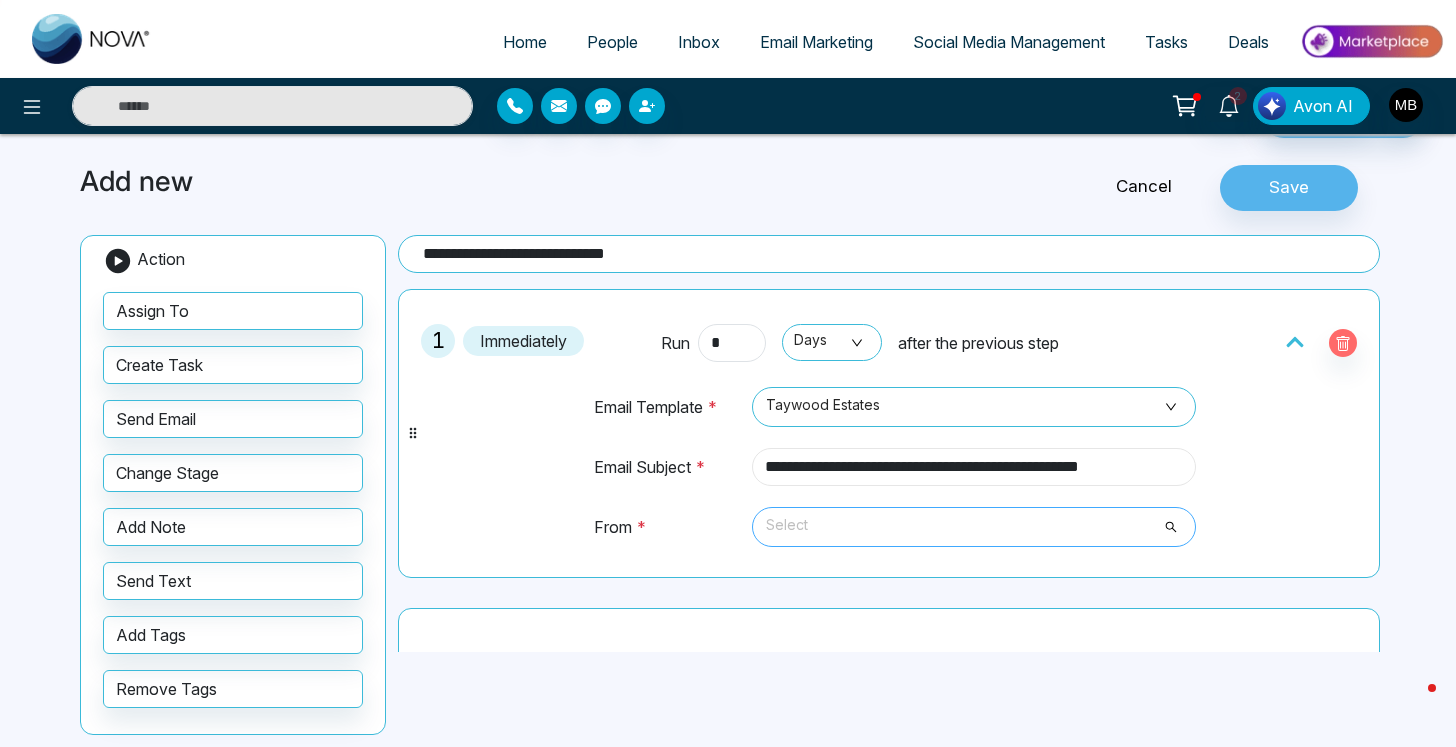 click on "Select" at bounding box center (974, 527) 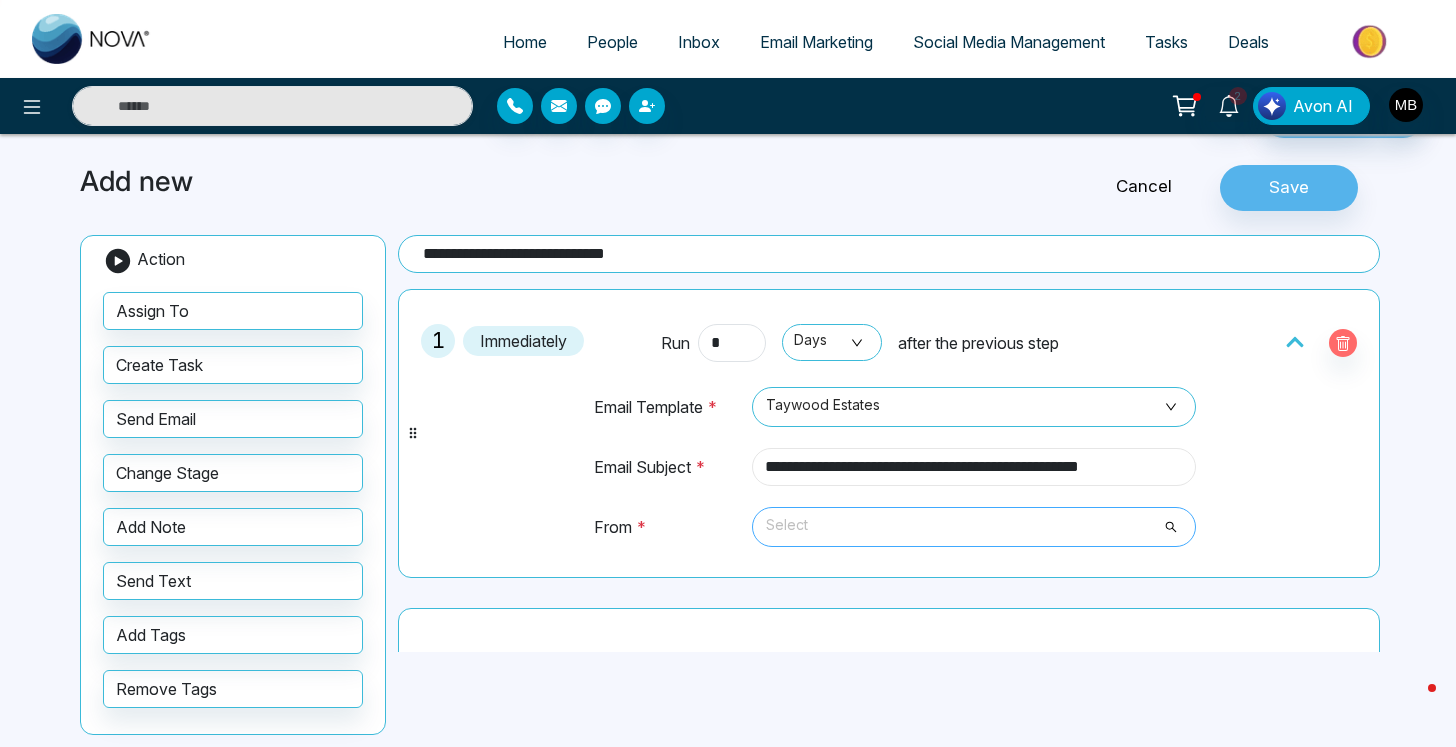 type on "**********" 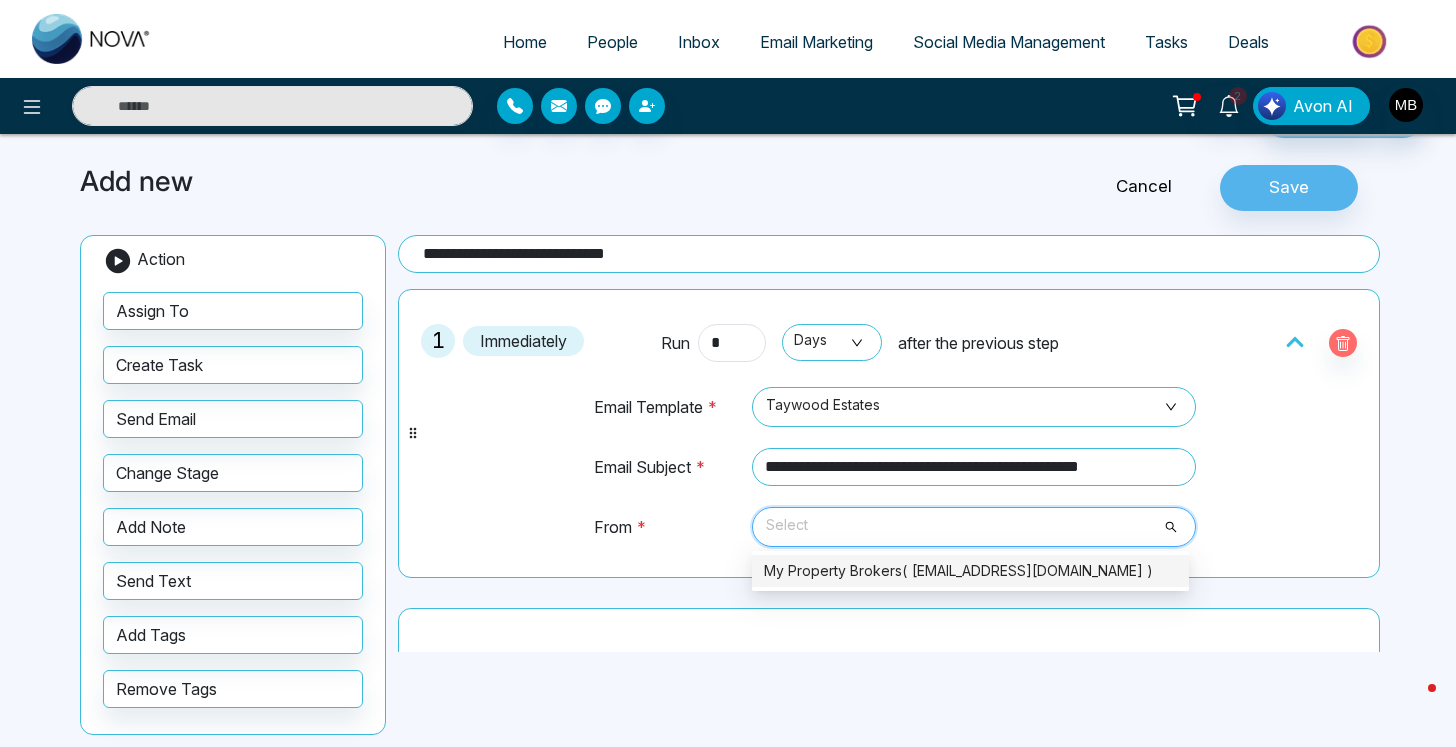 click on "My Property Brokers( [EMAIL_ADDRESS][DOMAIN_NAME] )" at bounding box center (970, 571) 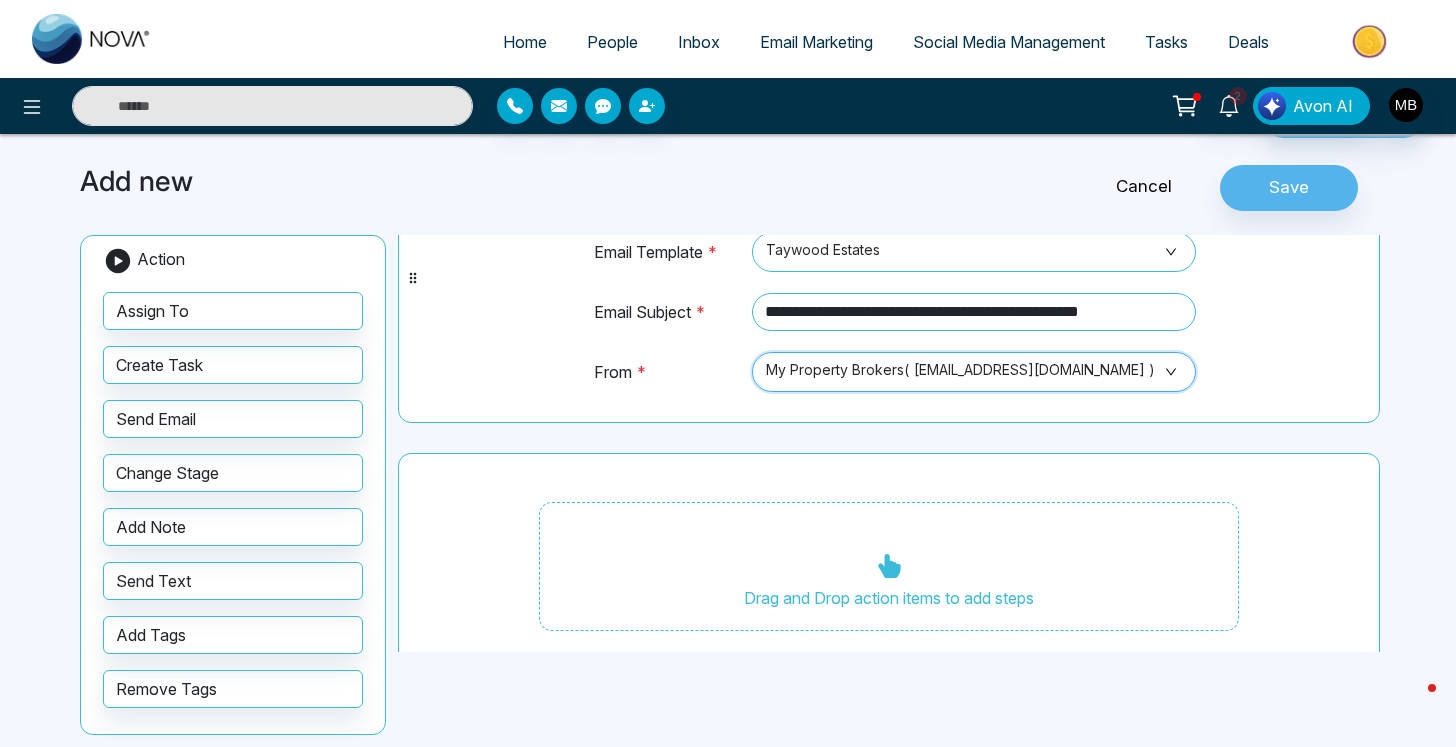 scroll, scrollTop: 184, scrollLeft: 0, axis: vertical 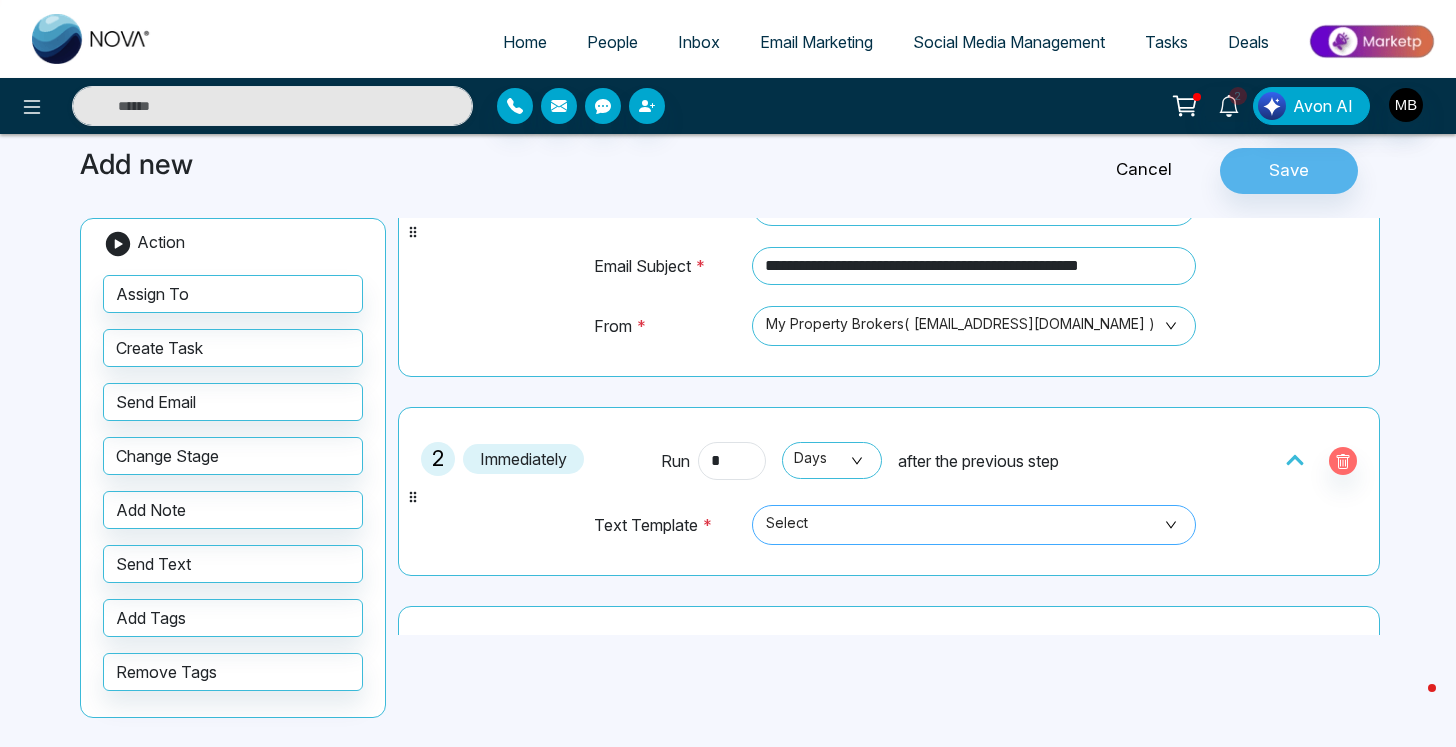 click on "Select" at bounding box center [974, 525] 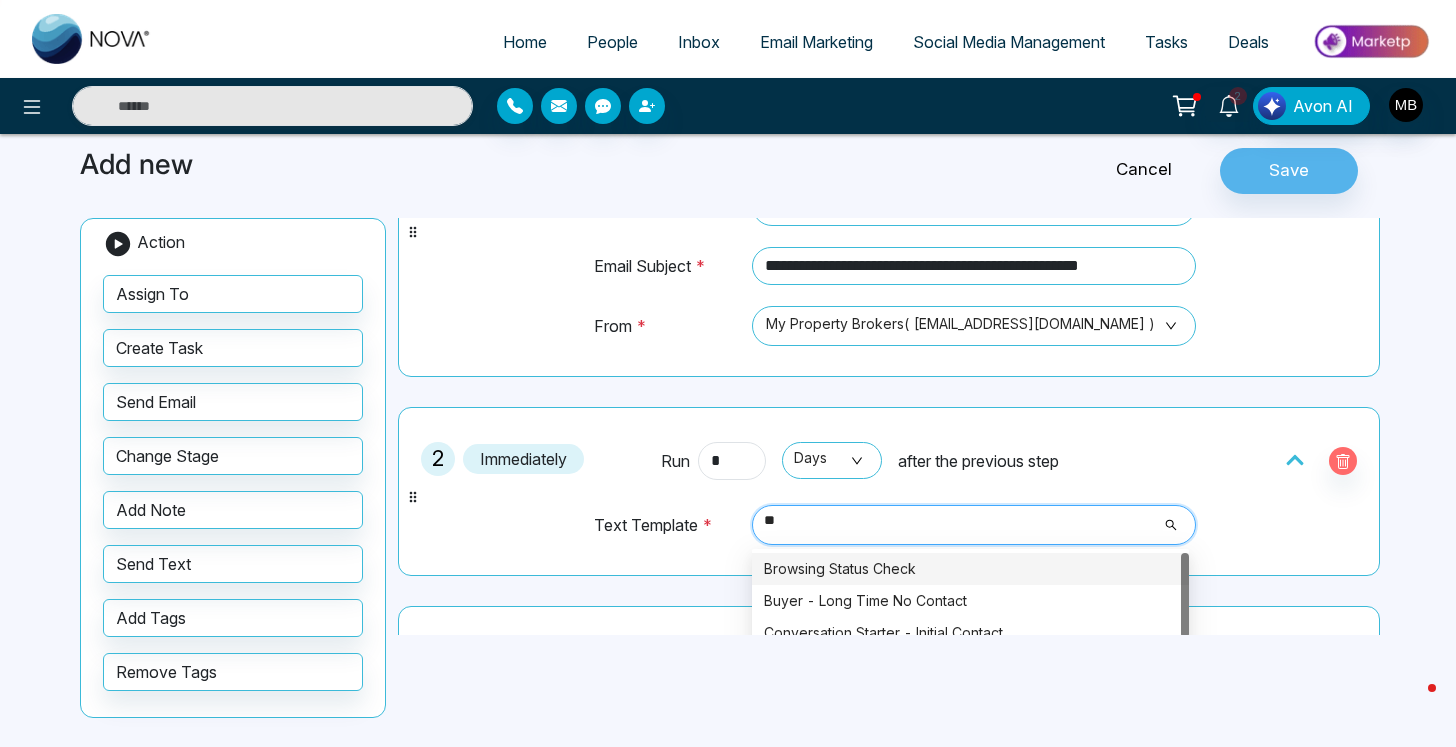 type on "***" 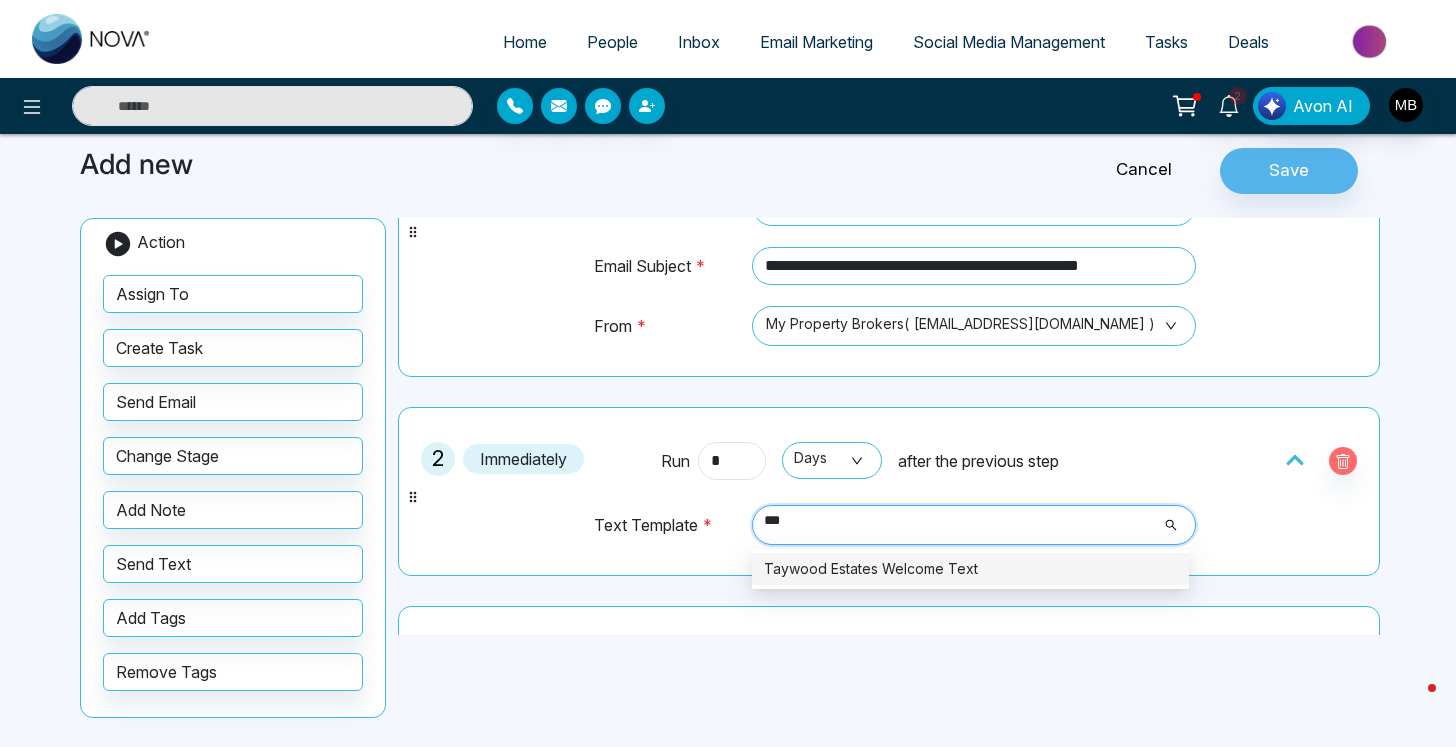 click on "Taywood Estates Welcome Text" at bounding box center [970, 569] 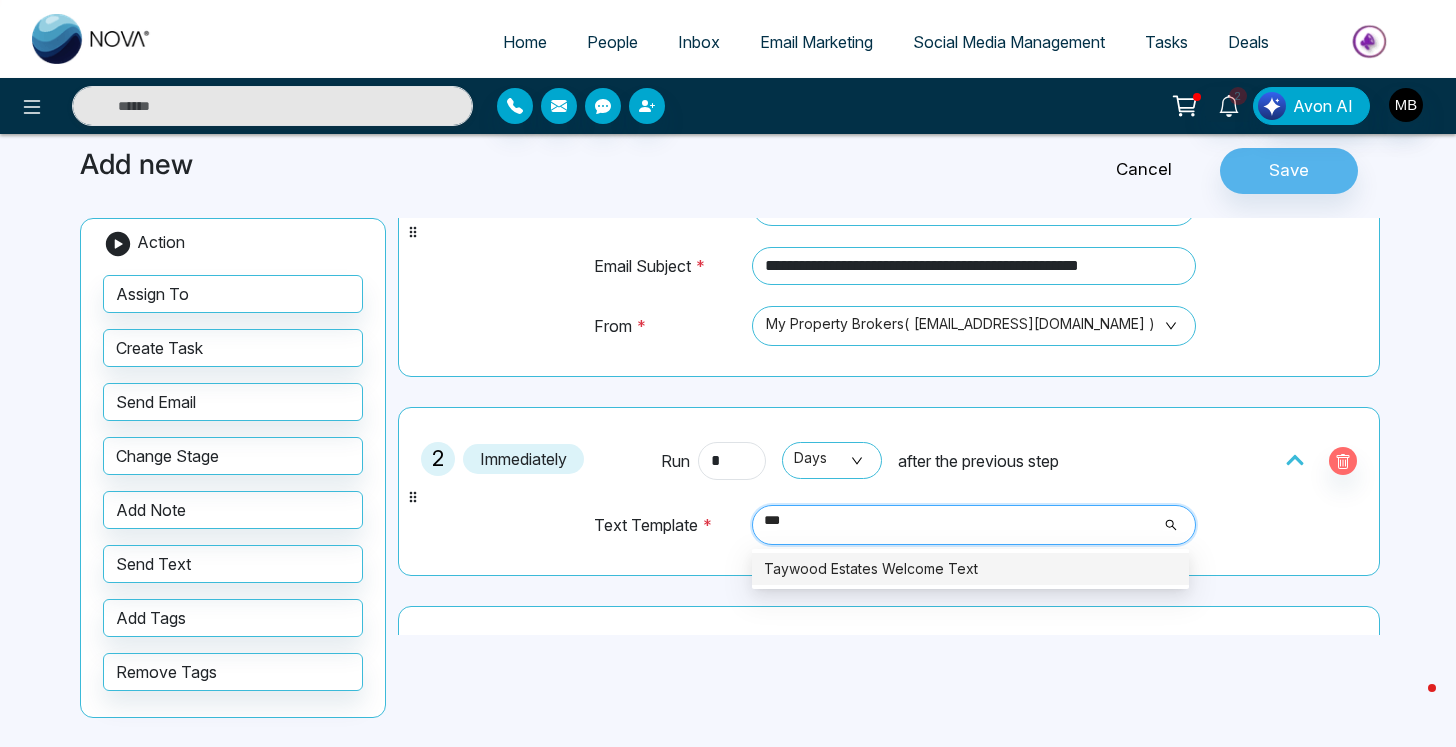 type 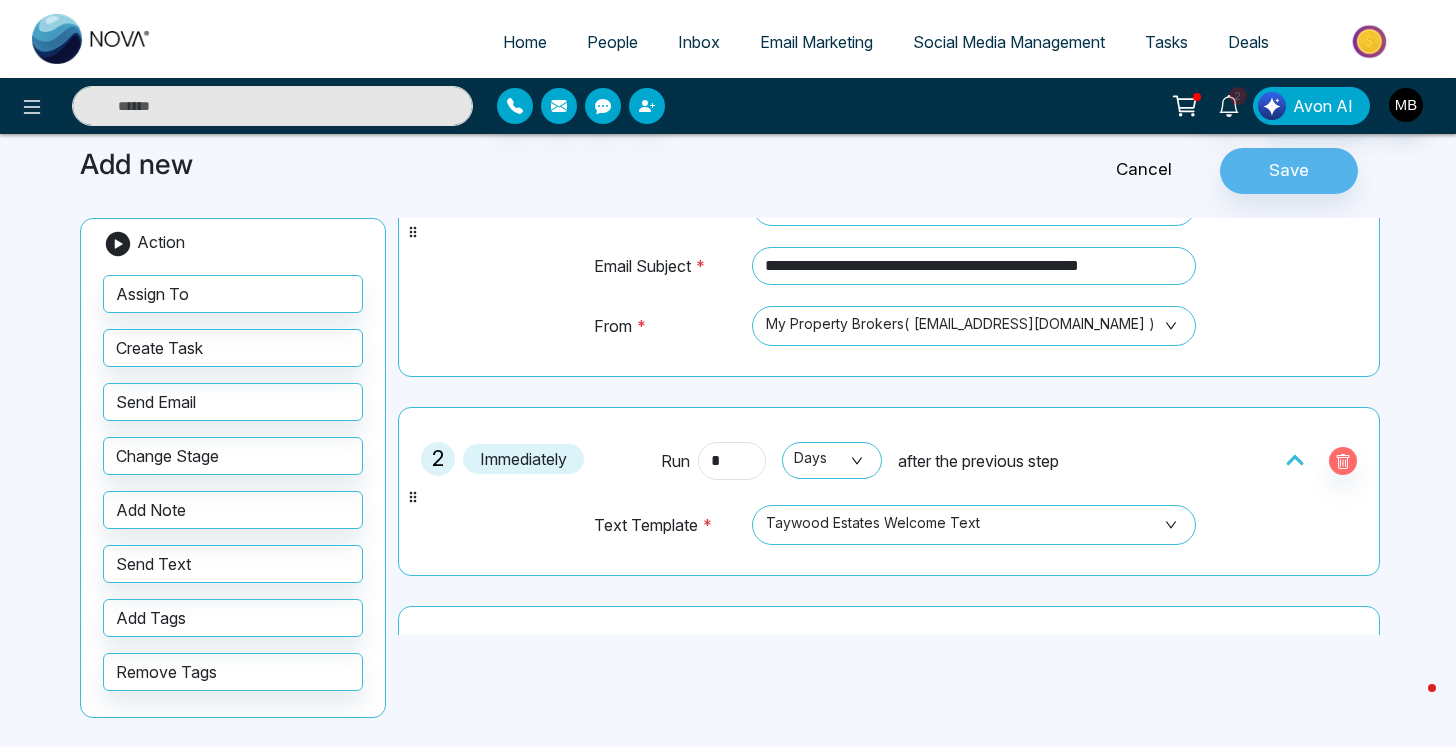click on "2 Immediately Run * Days after the previous step Text Template   * Taywood Estates Welcome Text 824 Taywood Estates Welcome Text" at bounding box center [889, 491] 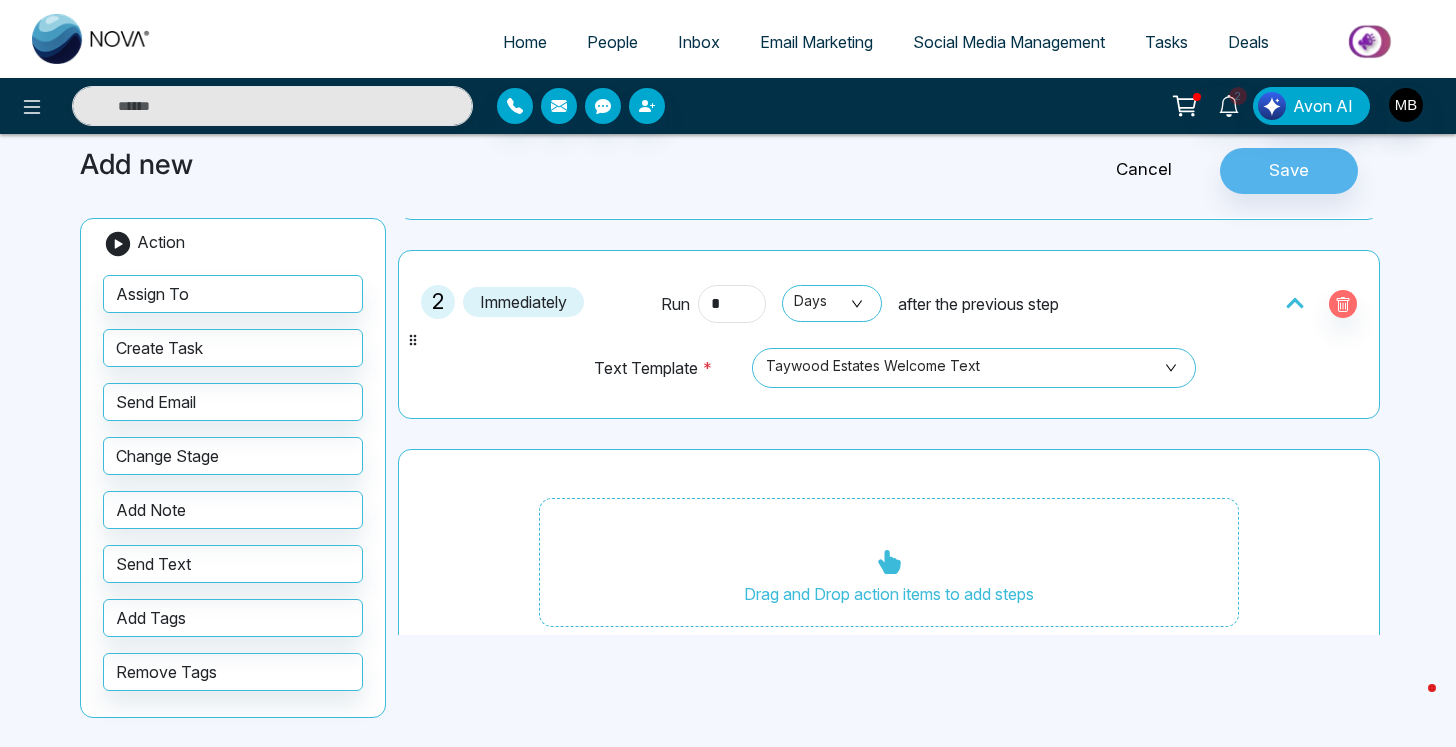 scroll, scrollTop: 383, scrollLeft: 0, axis: vertical 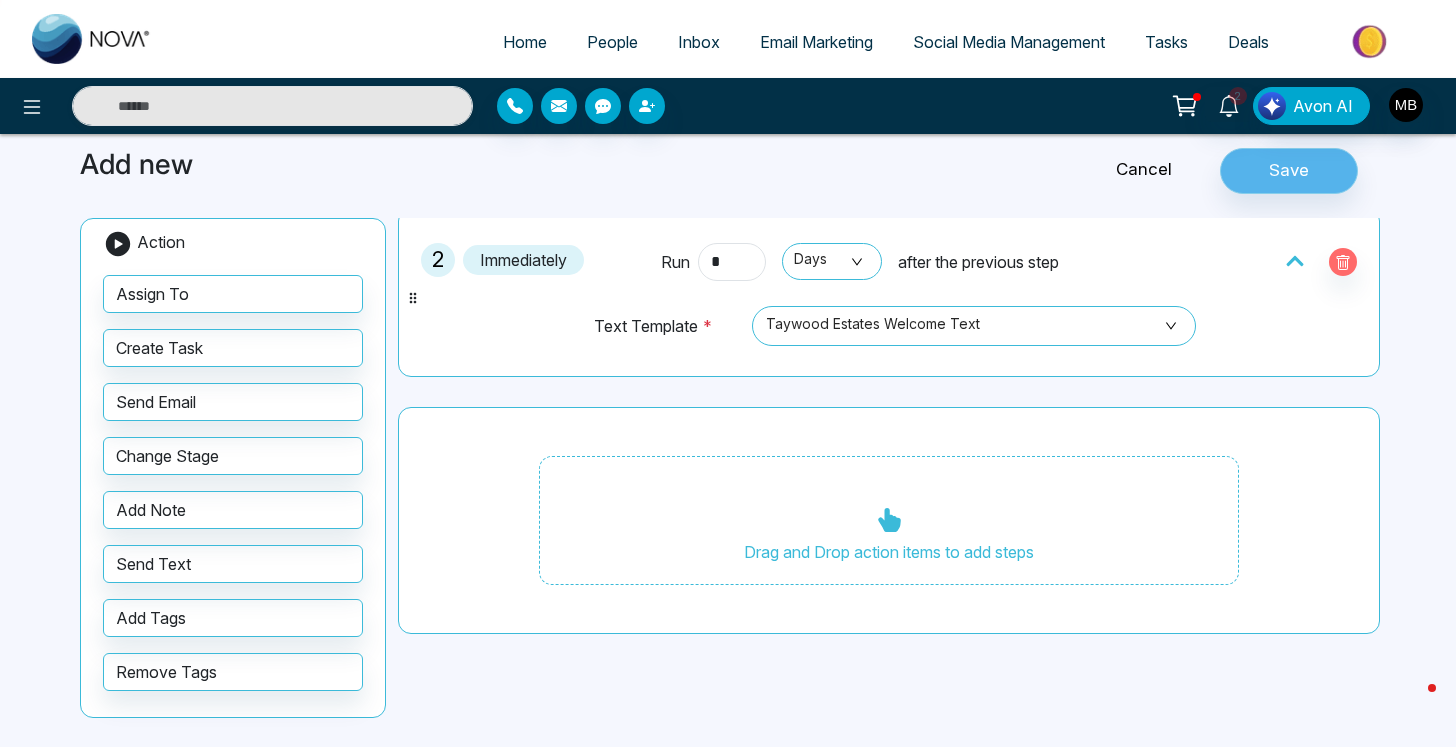click on "Save" at bounding box center [1289, 171] 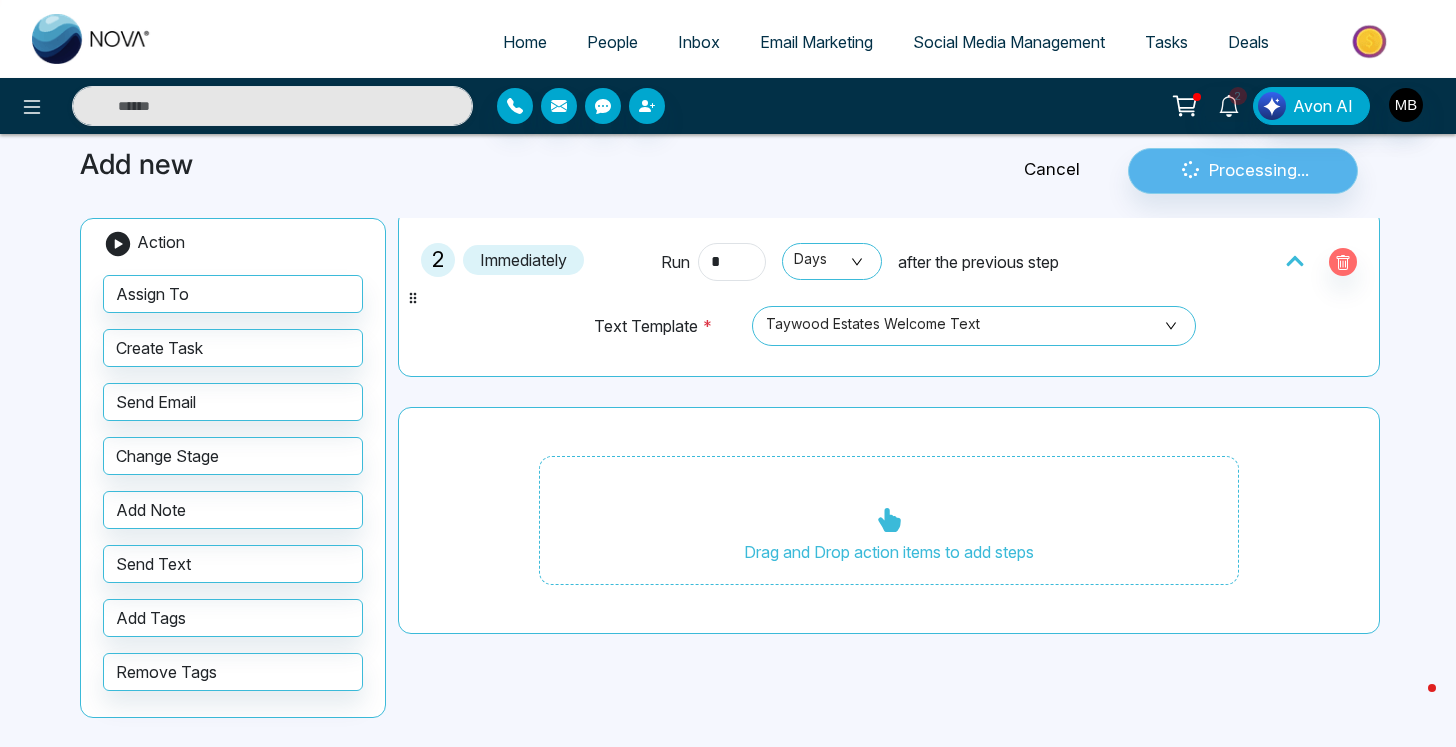 scroll, scrollTop: 0, scrollLeft: 0, axis: both 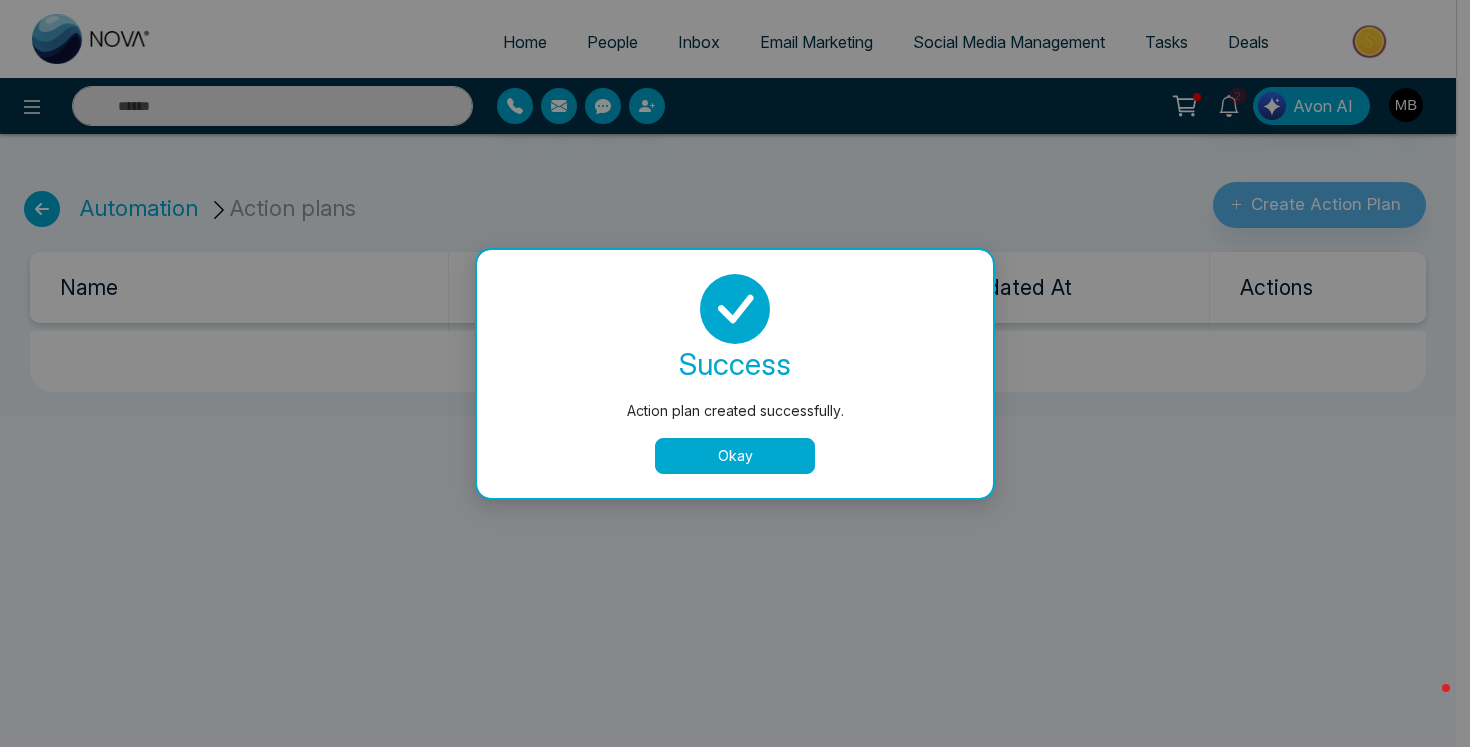 click on "Okay" at bounding box center (735, 456) 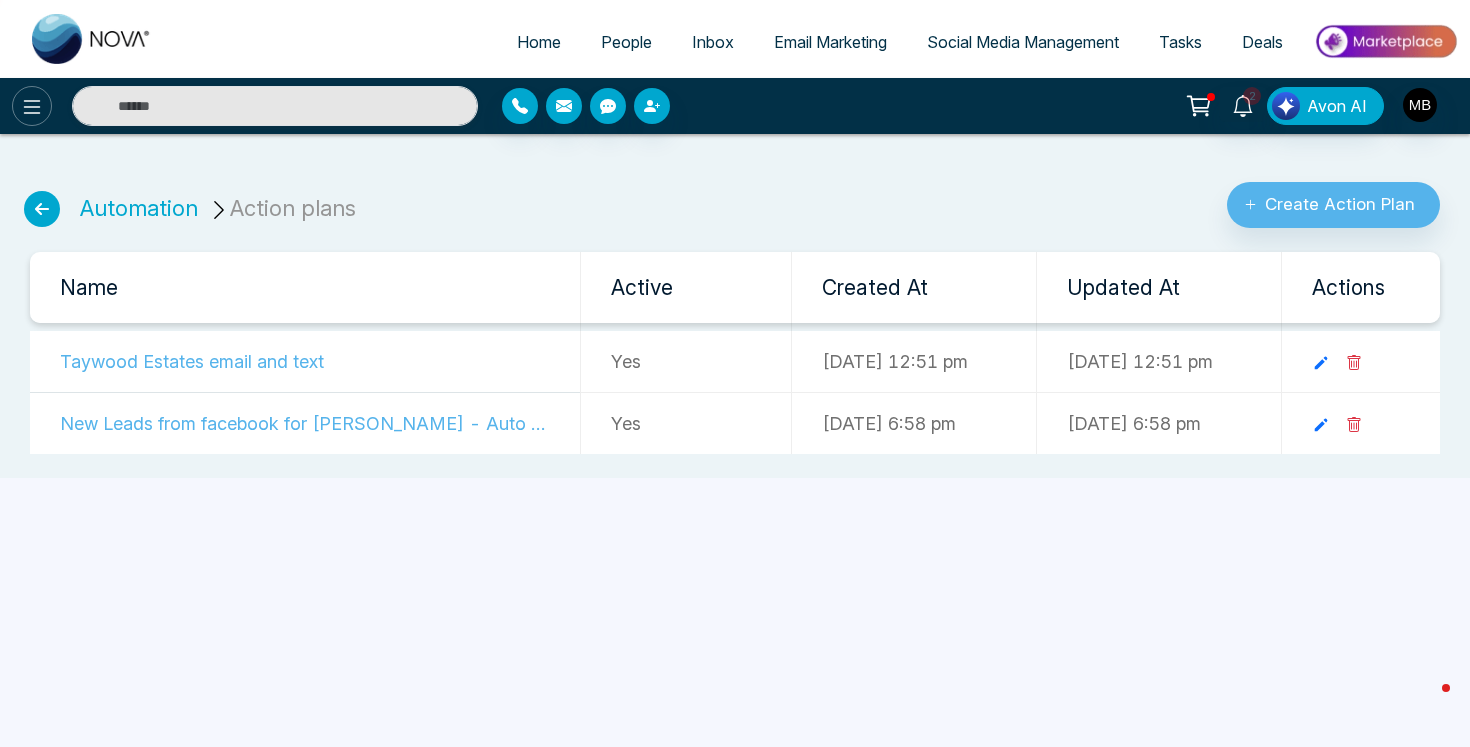 click 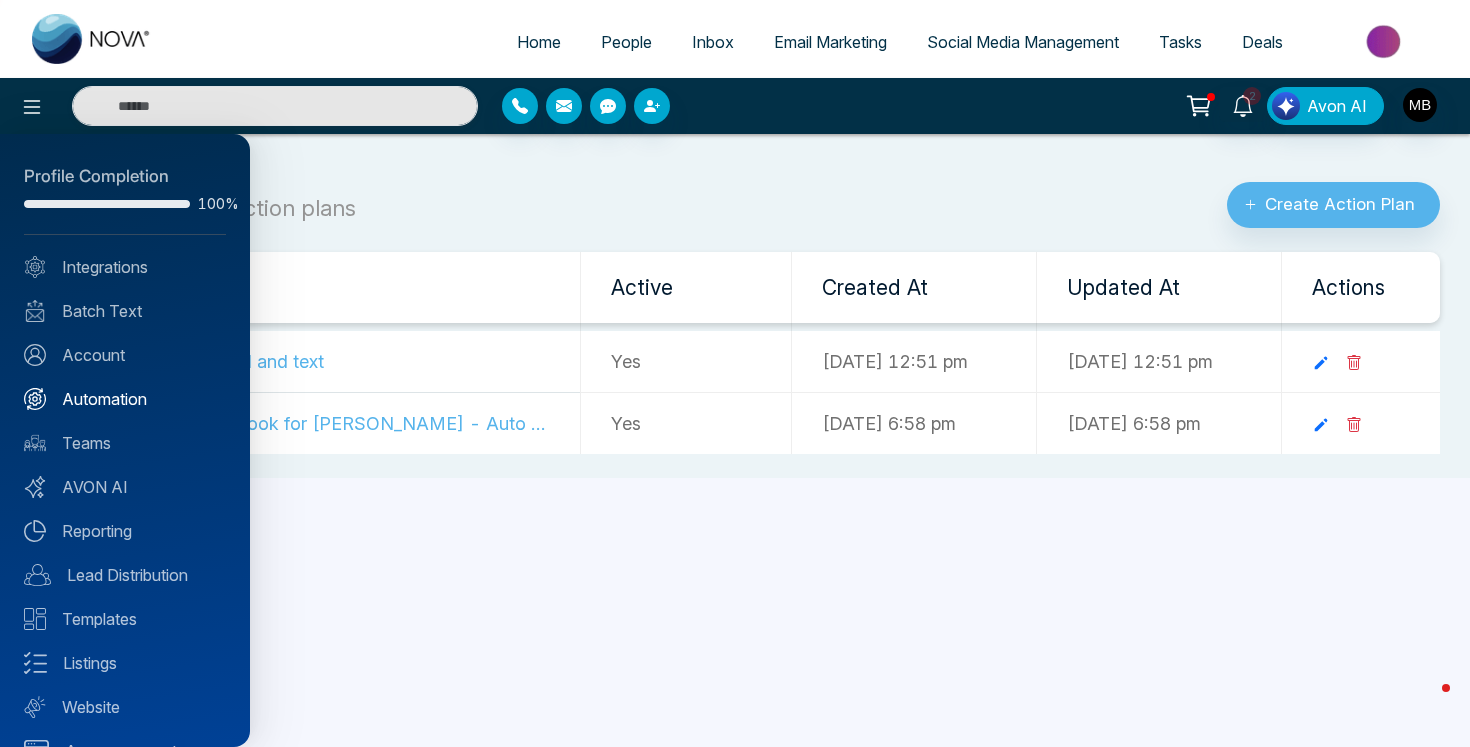 click on "Automation" at bounding box center [125, 399] 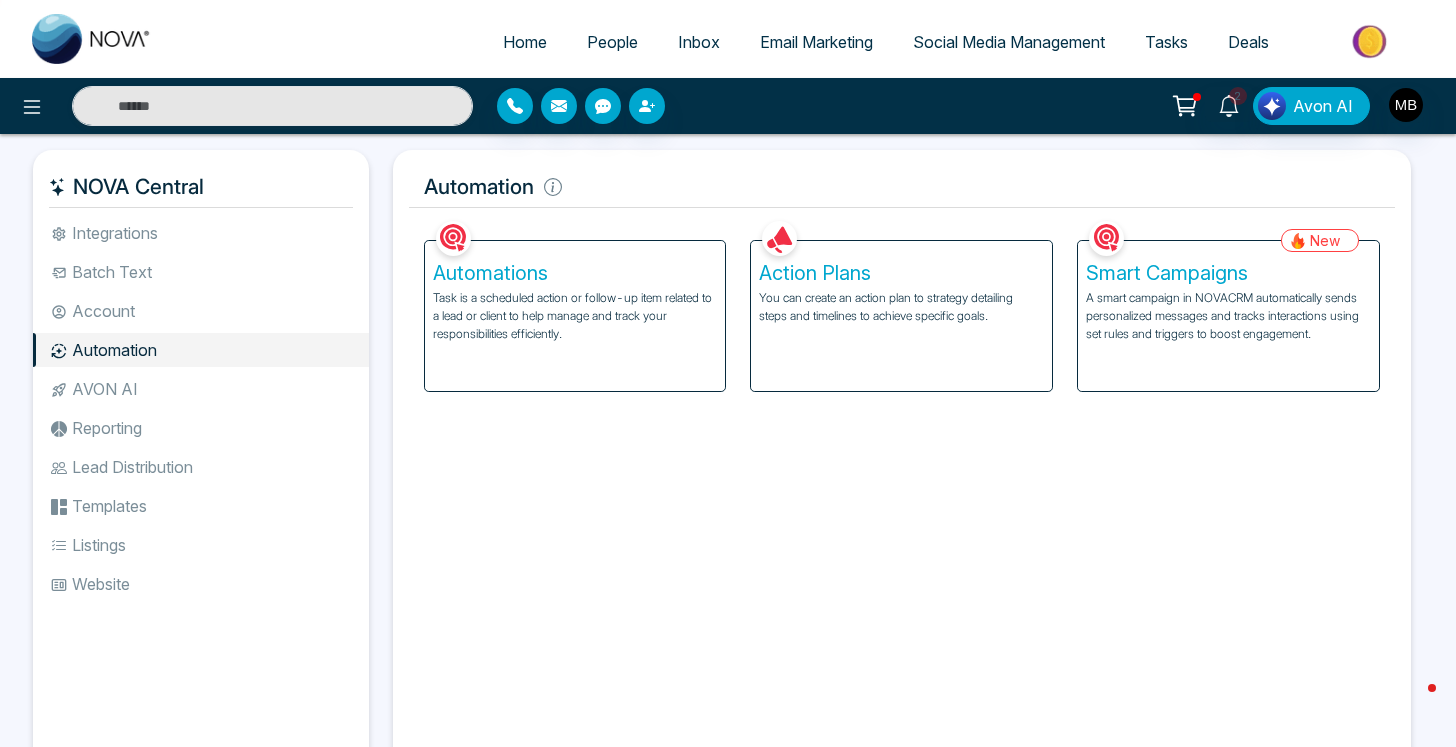 click on "Automations" at bounding box center (575, 273) 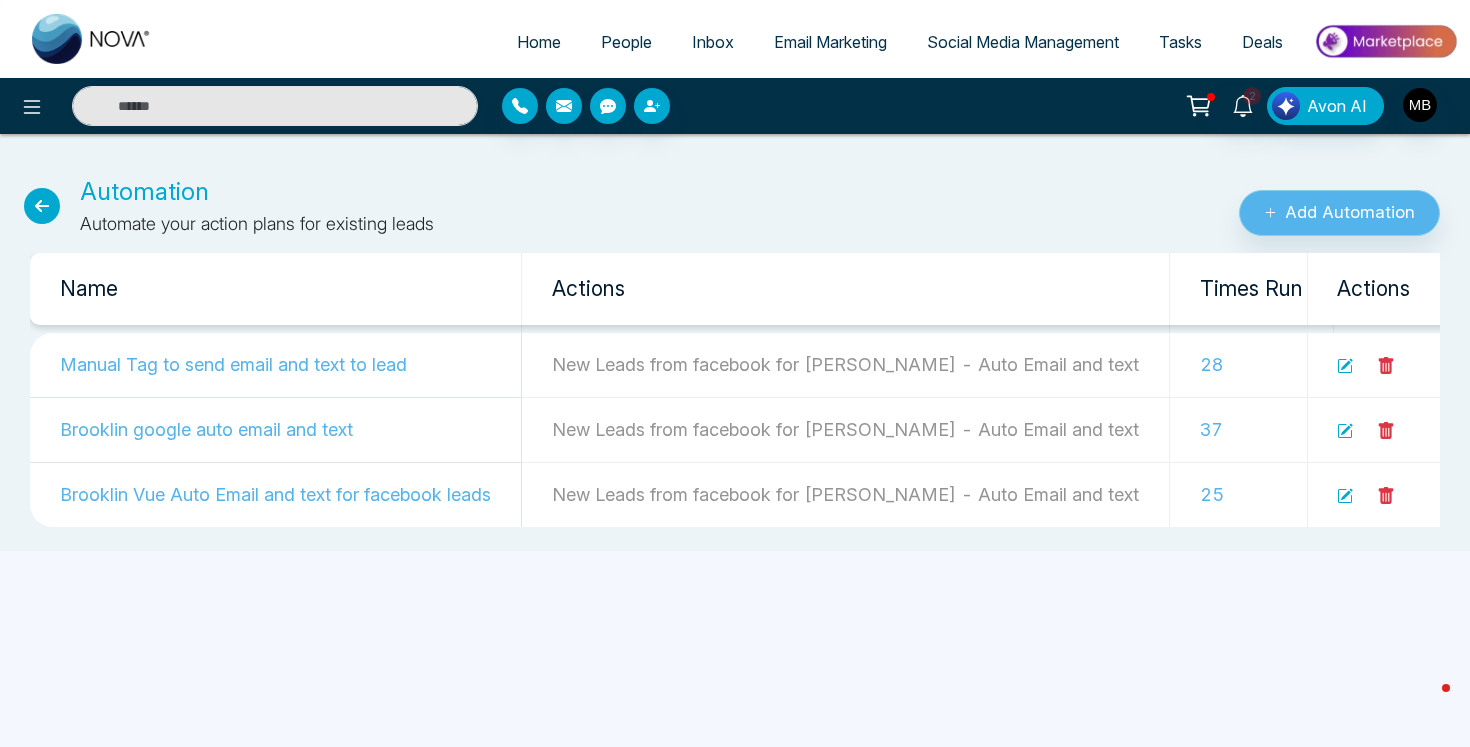 click on "Add Automation" at bounding box center [1339, 213] 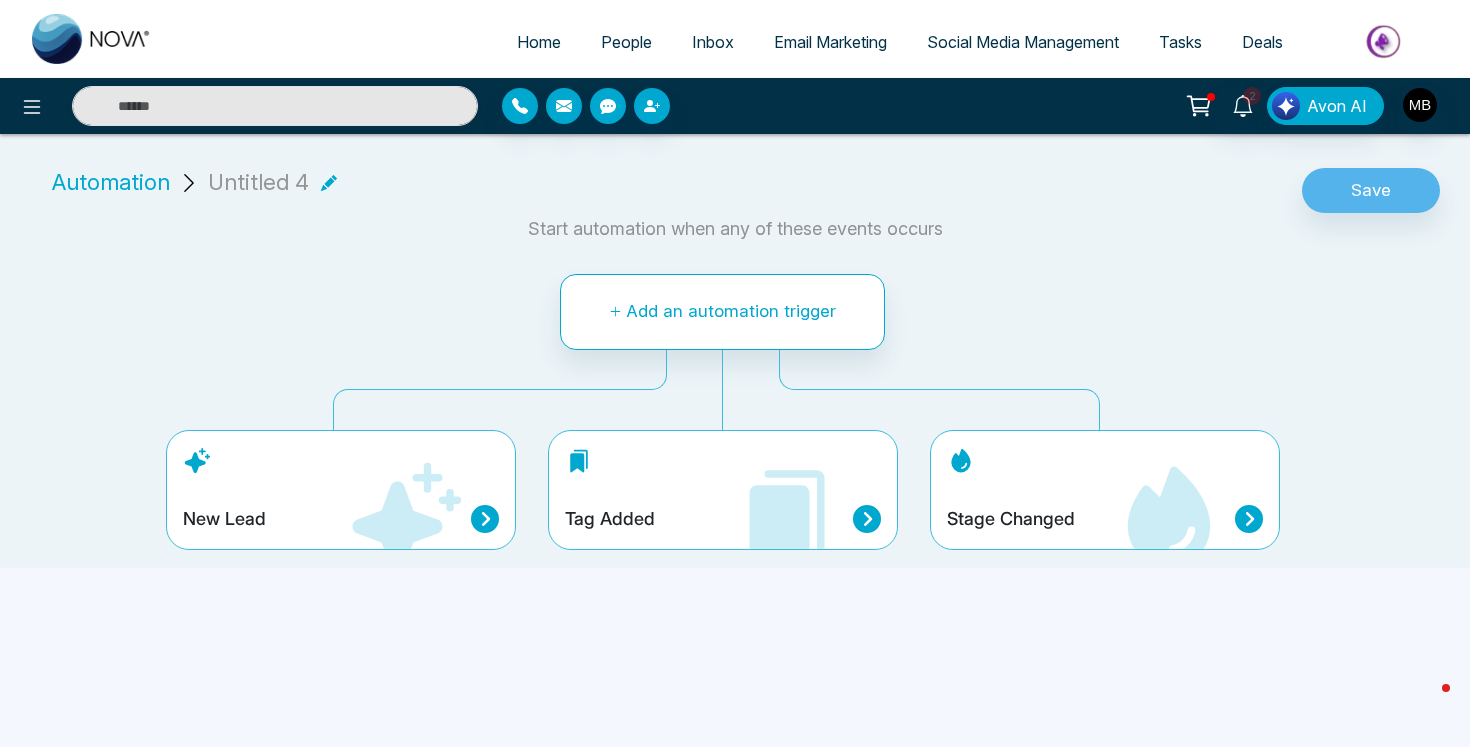 click 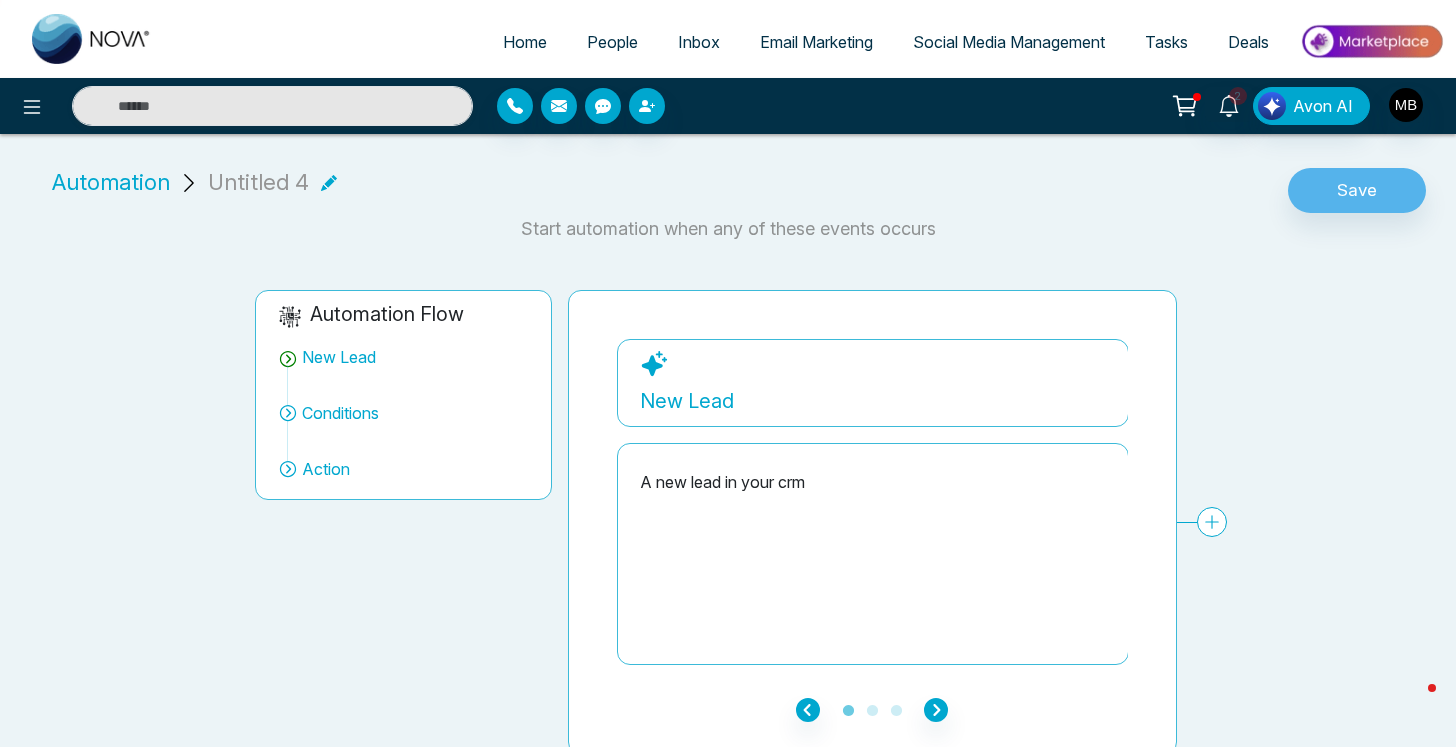 click 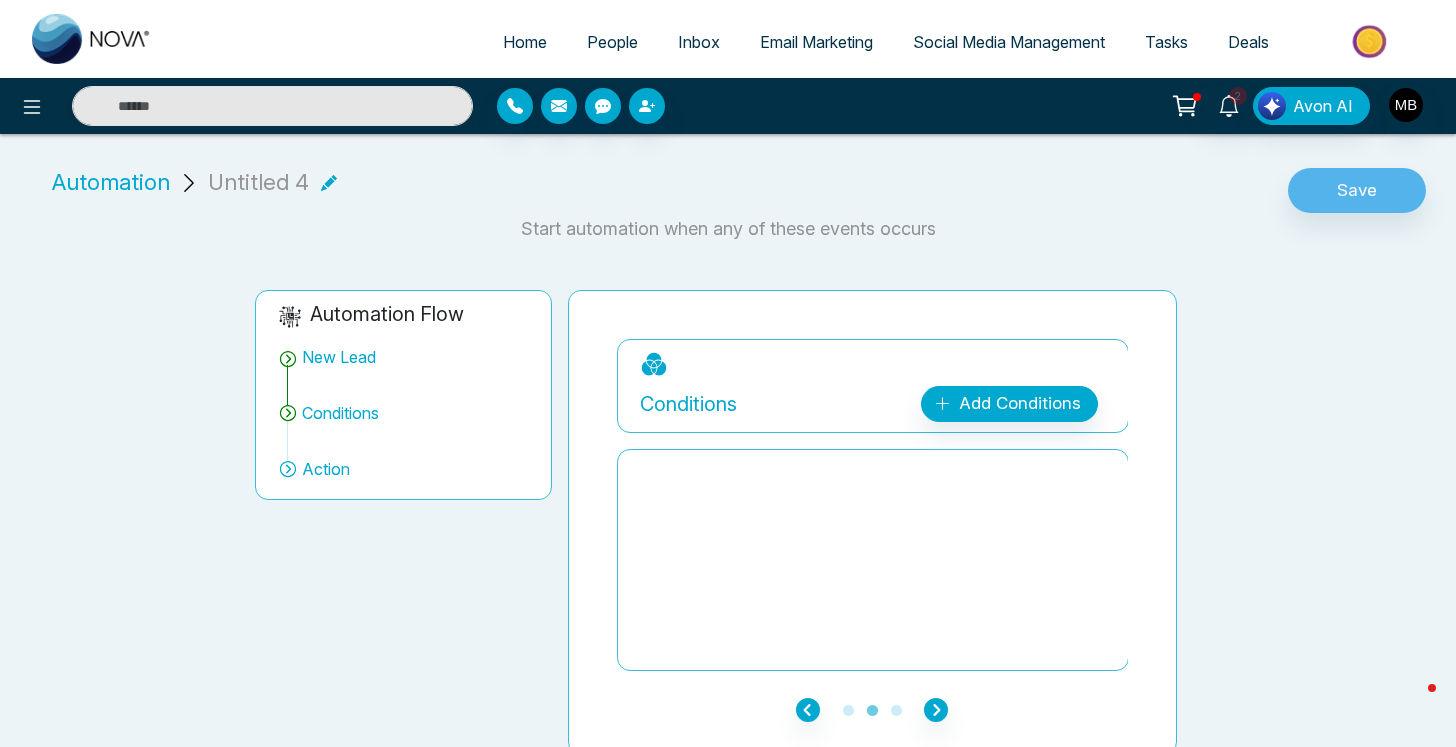click on "Add Conditions" at bounding box center (1009, 404) 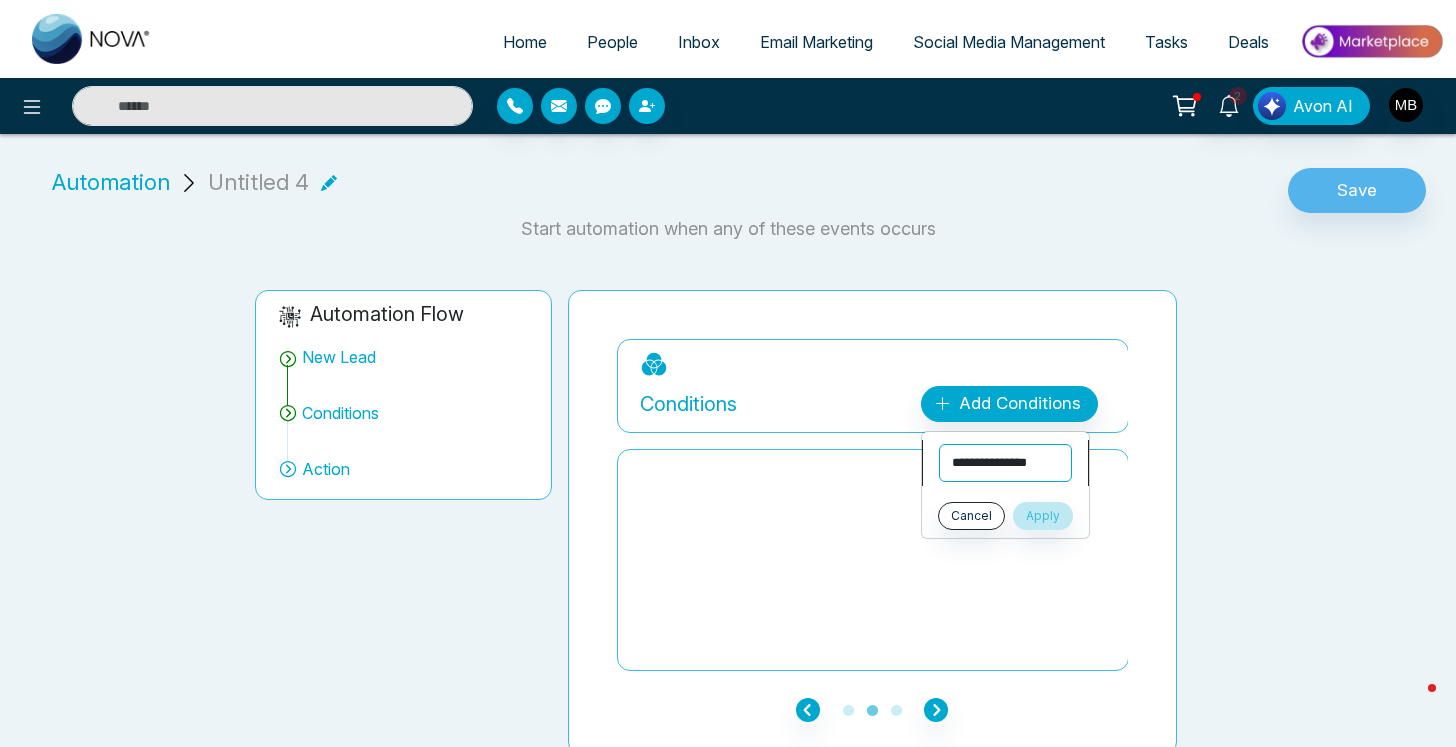 select on "****" 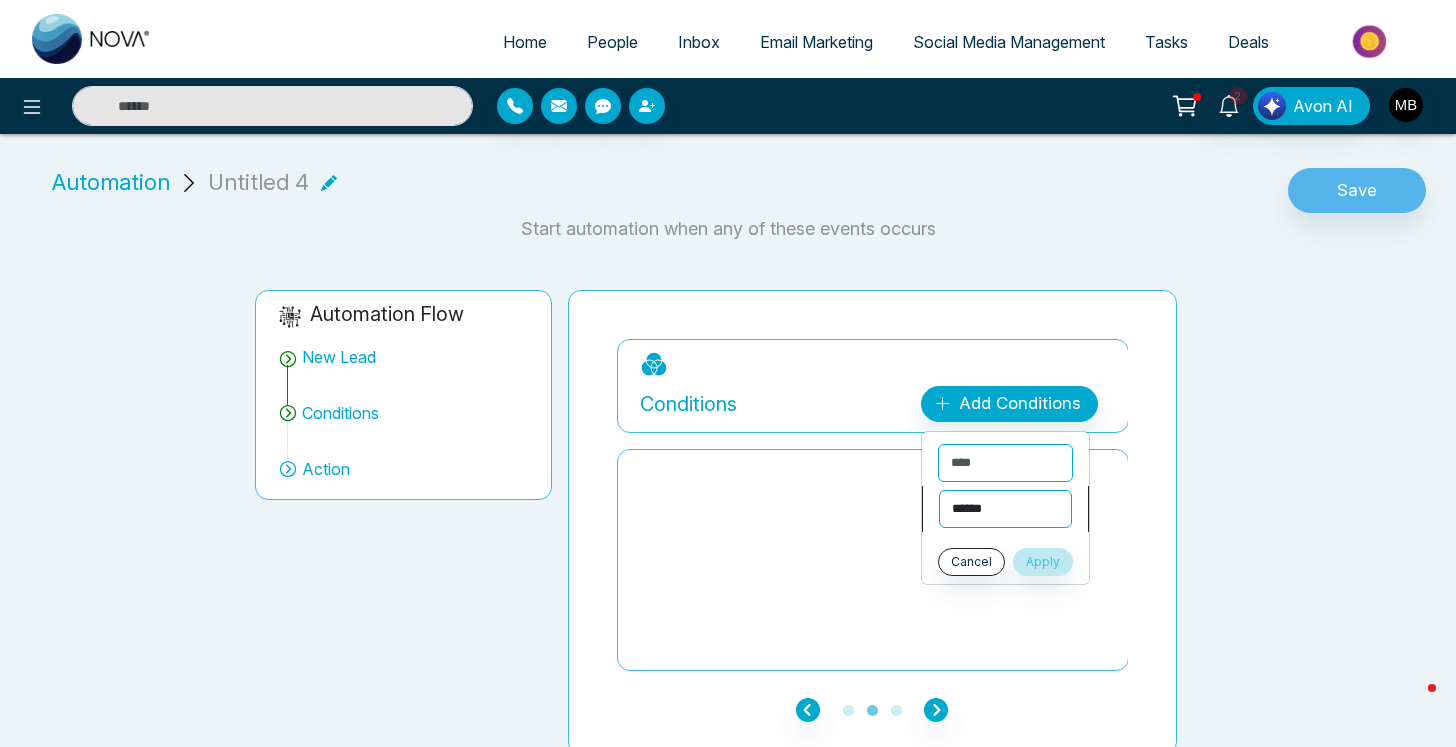 select on "*******" 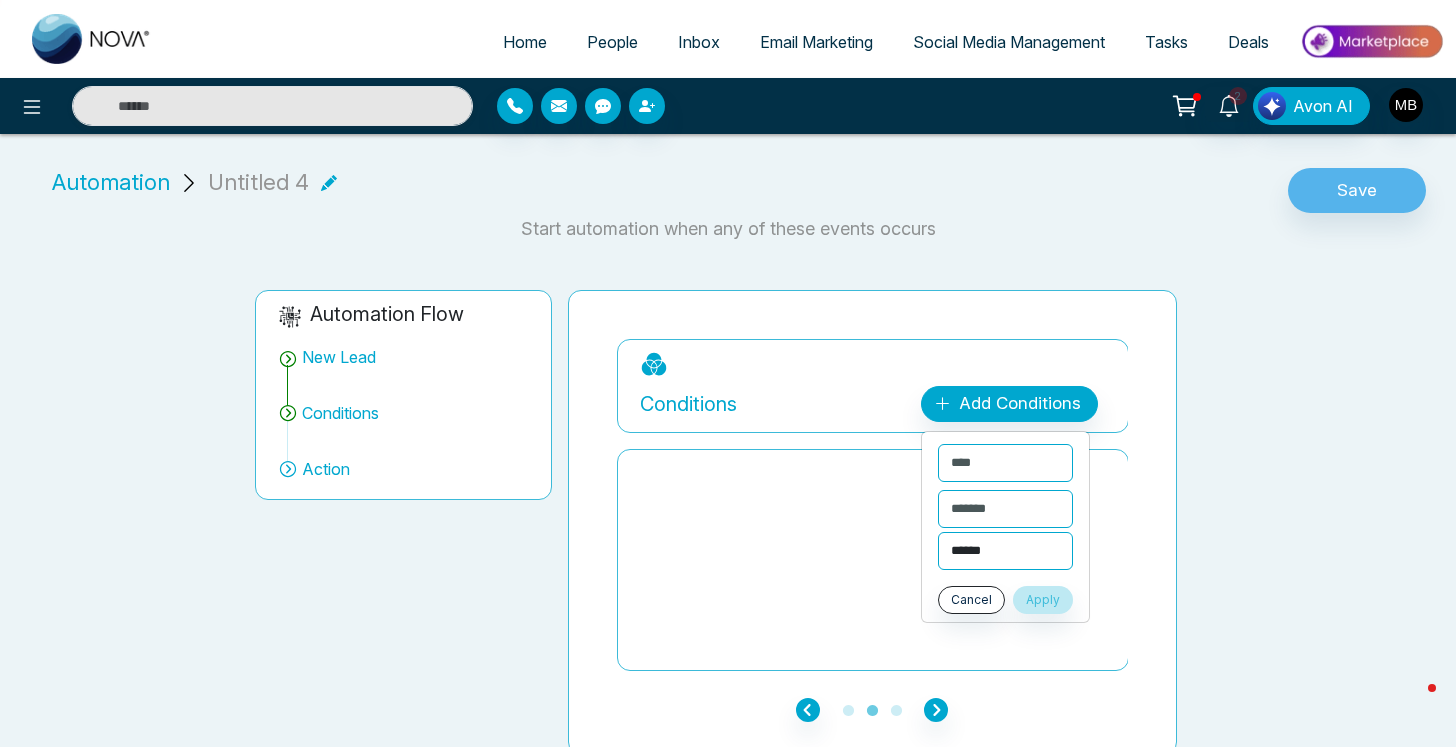select on "**********" 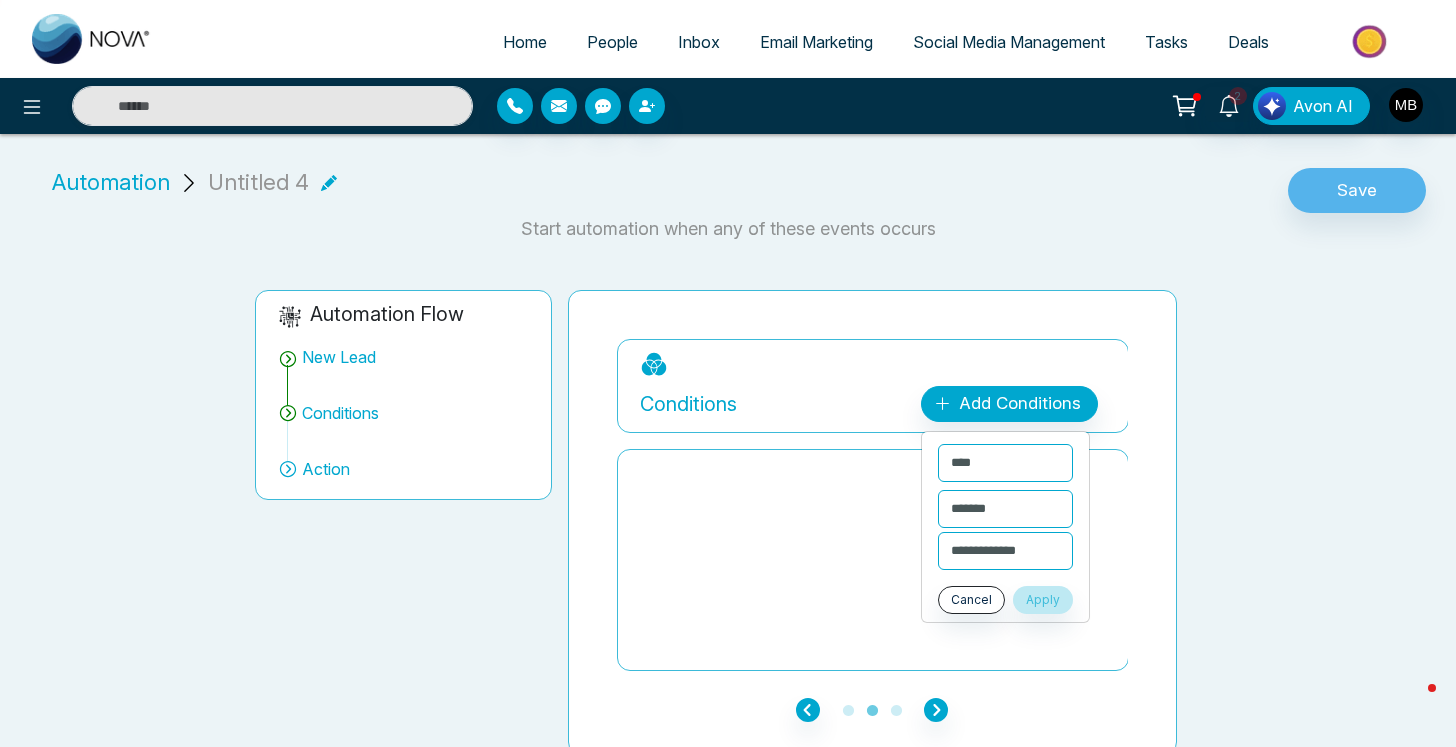 click on "Apply" at bounding box center [1043, 600] 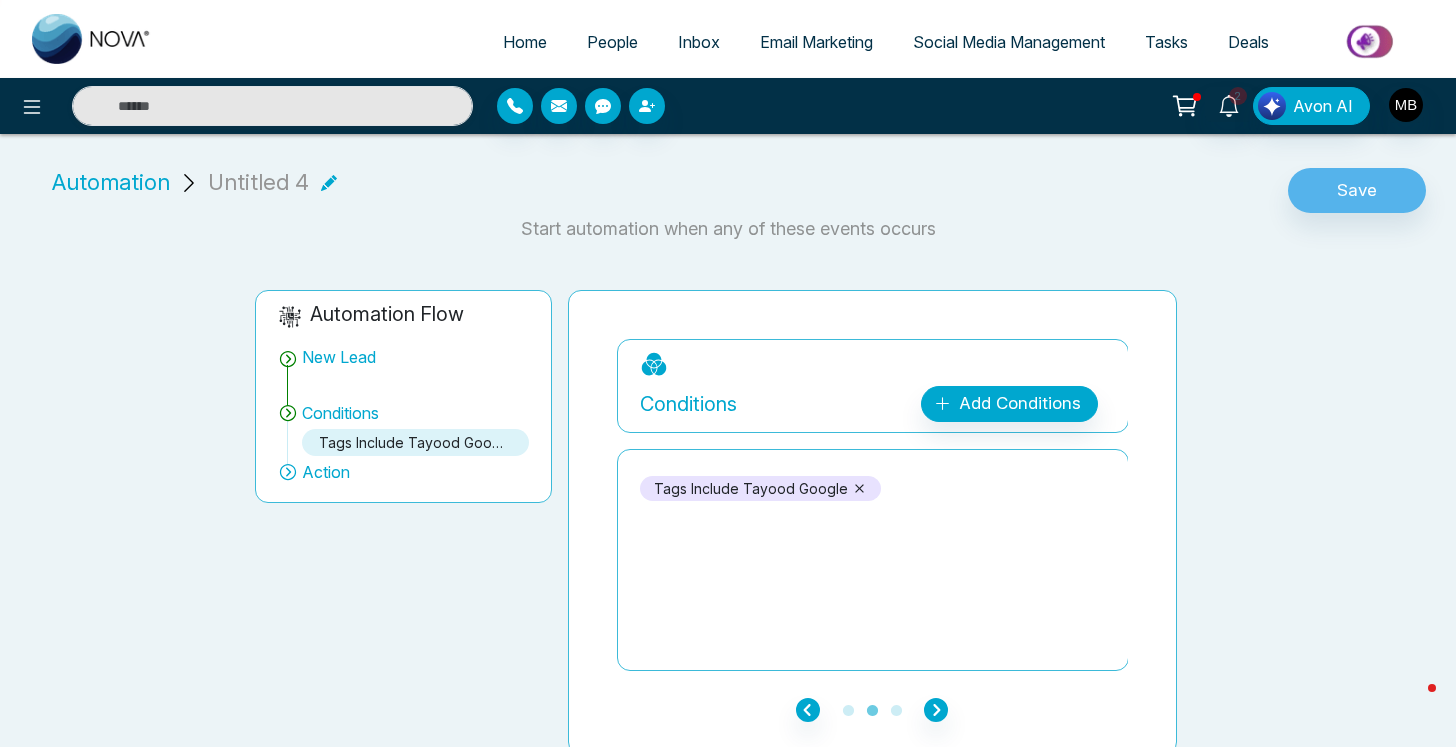 click 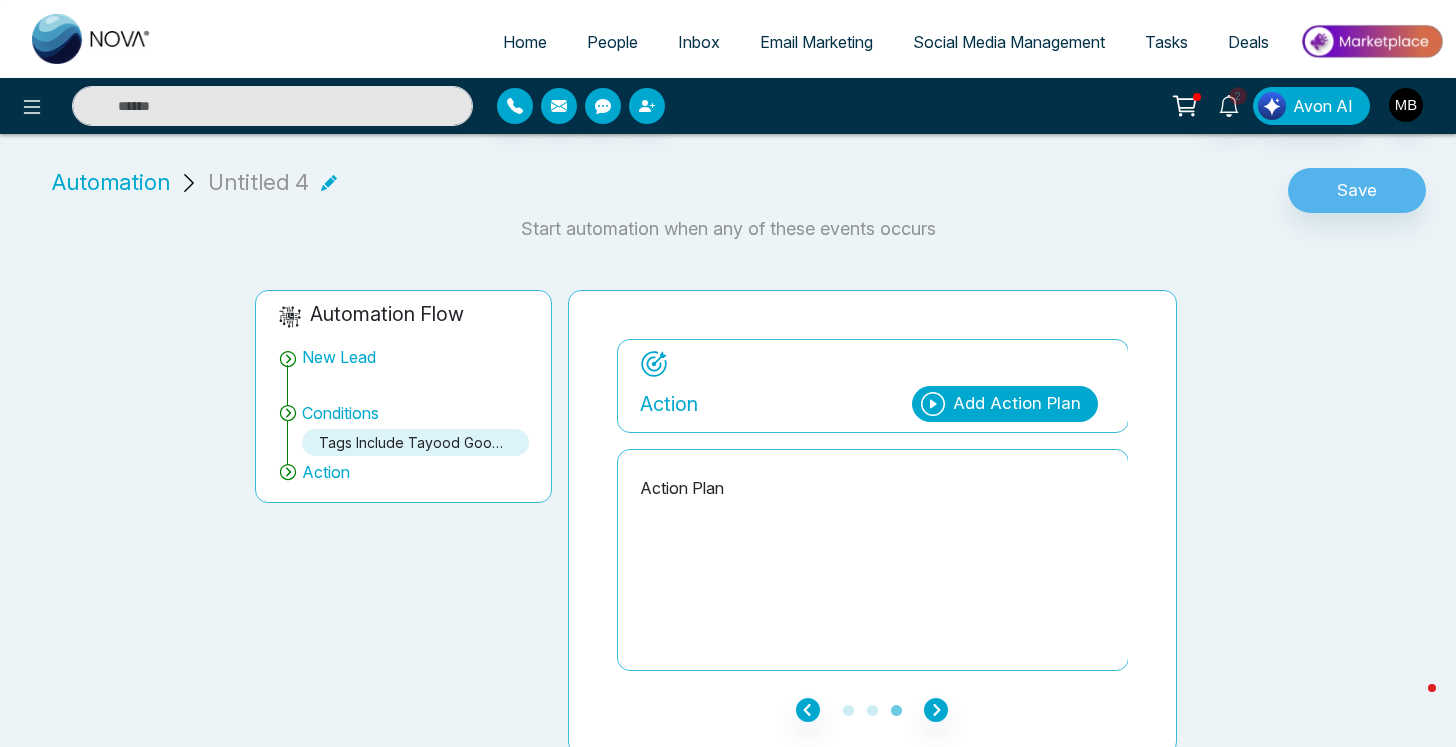 click 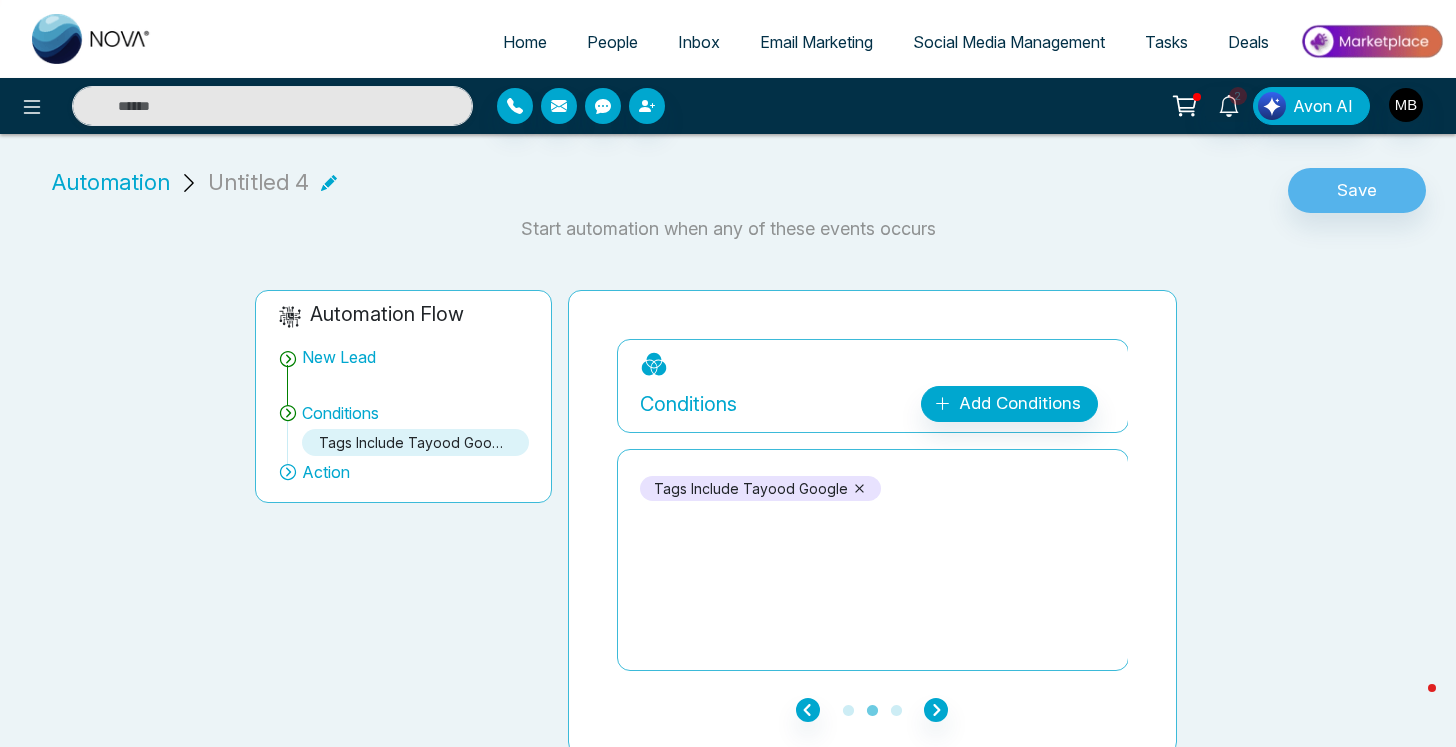 click 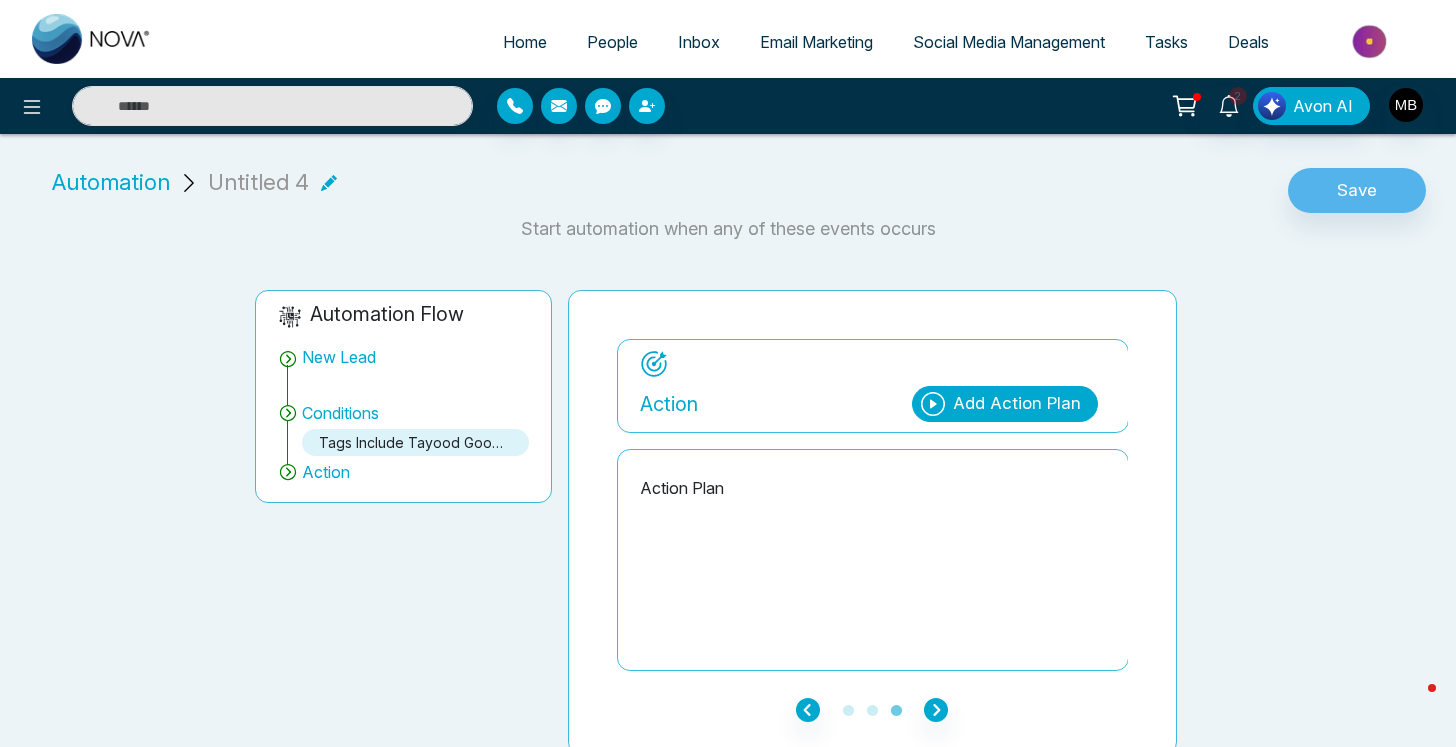 click 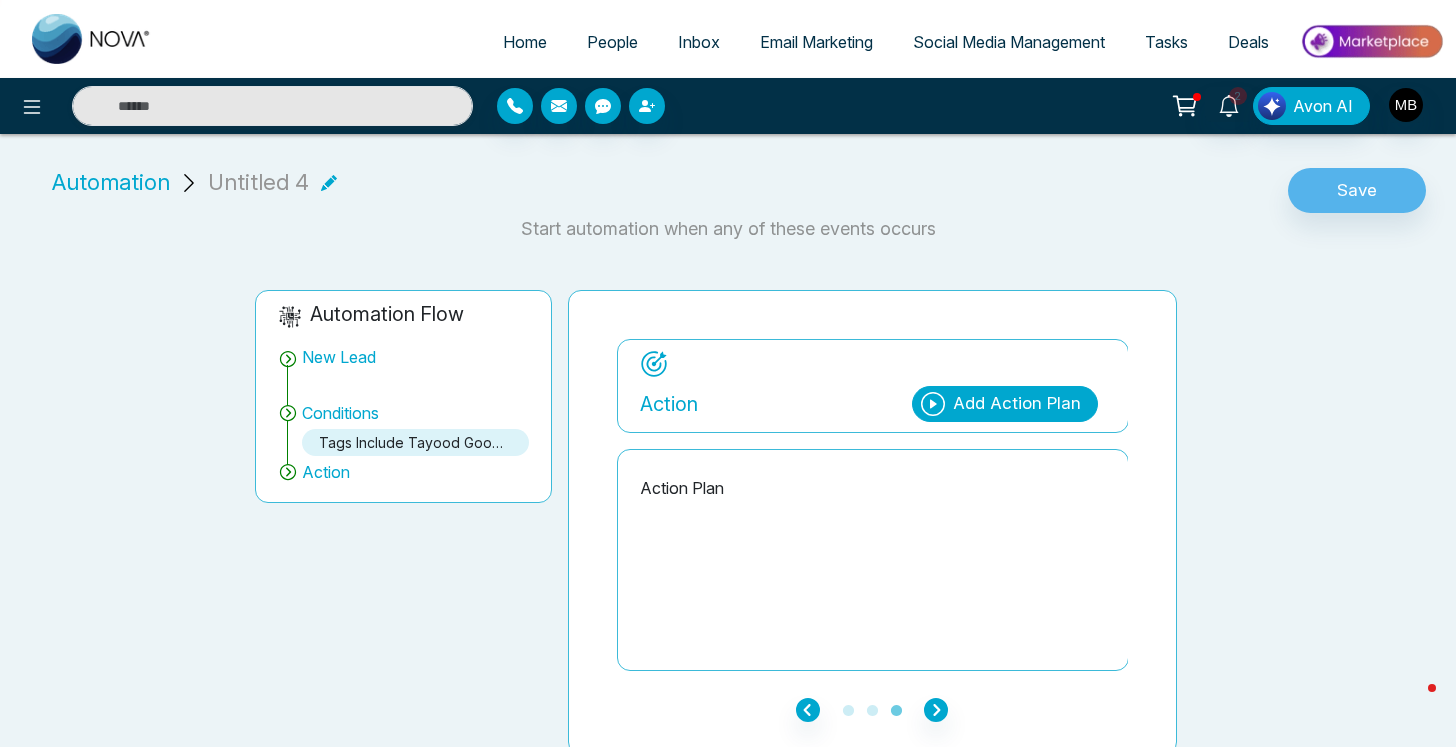 click on "Add Action Plan" at bounding box center (1017, 404) 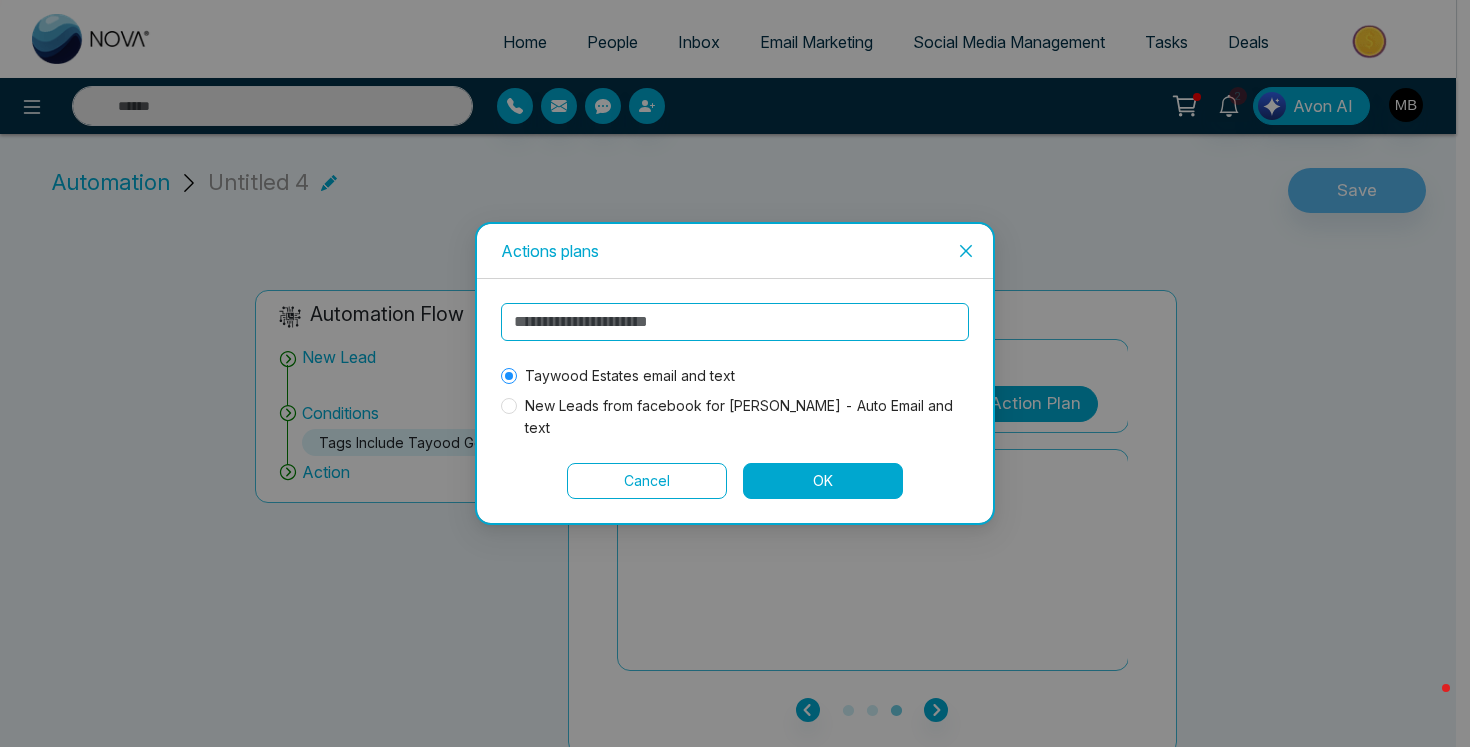 click on "OK" at bounding box center (823, 481) 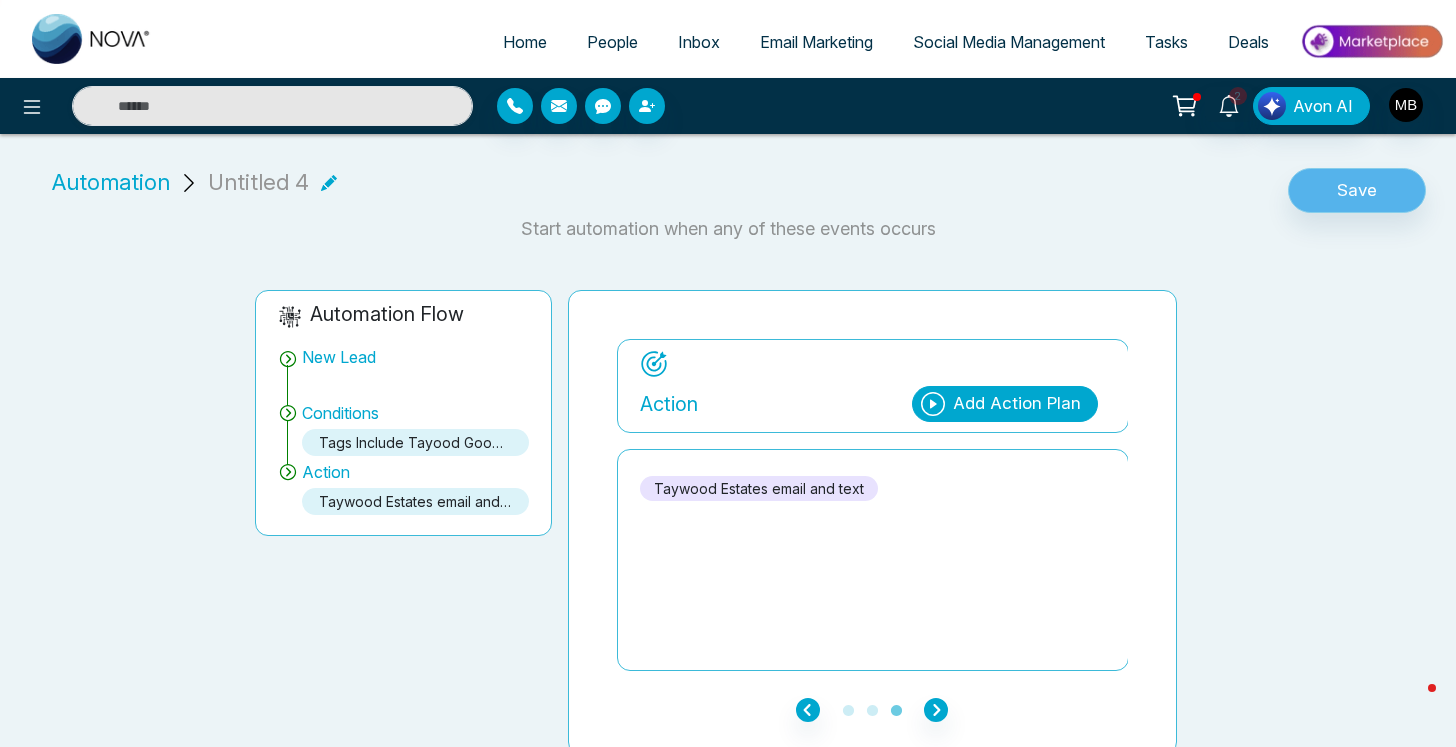 click on "Save" at bounding box center (1357, 191) 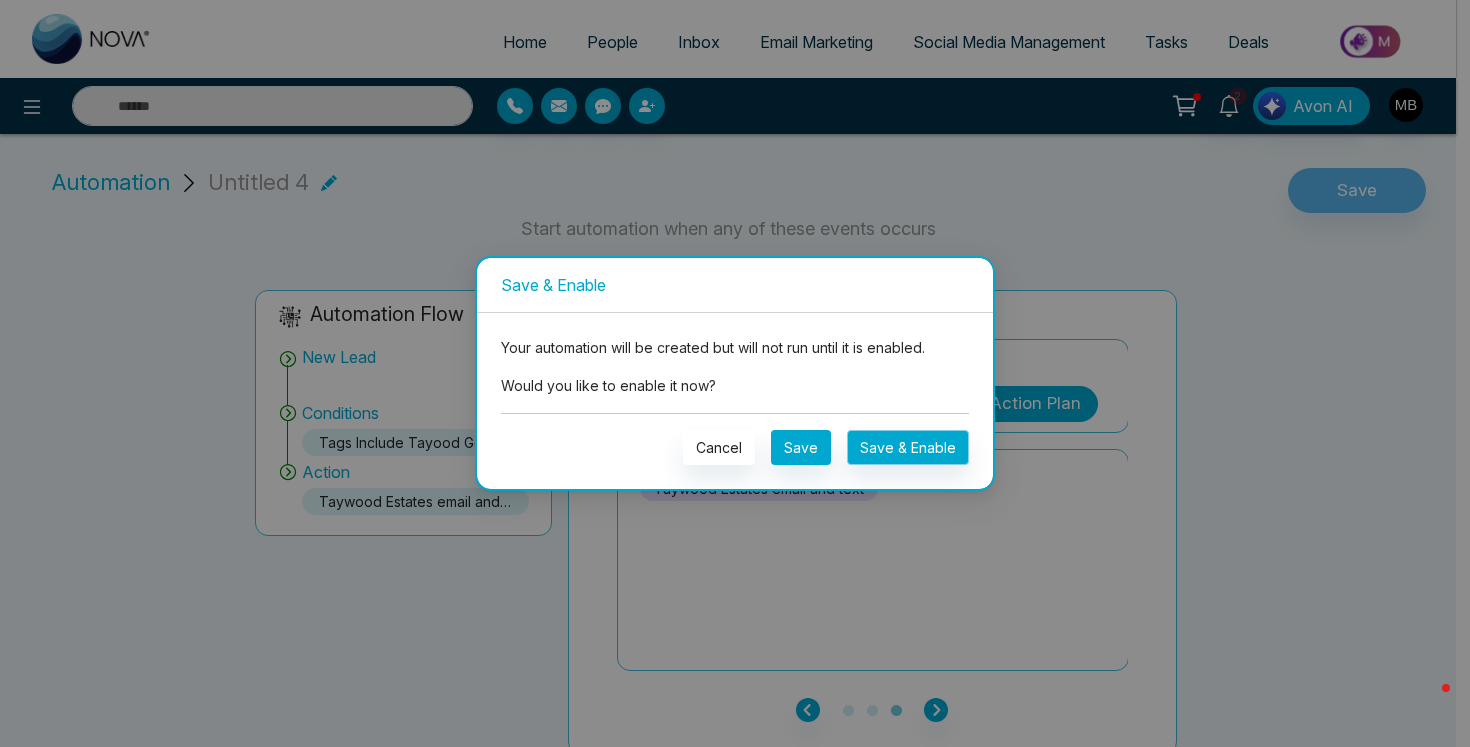 click on "Save & Enable" at bounding box center (908, 447) 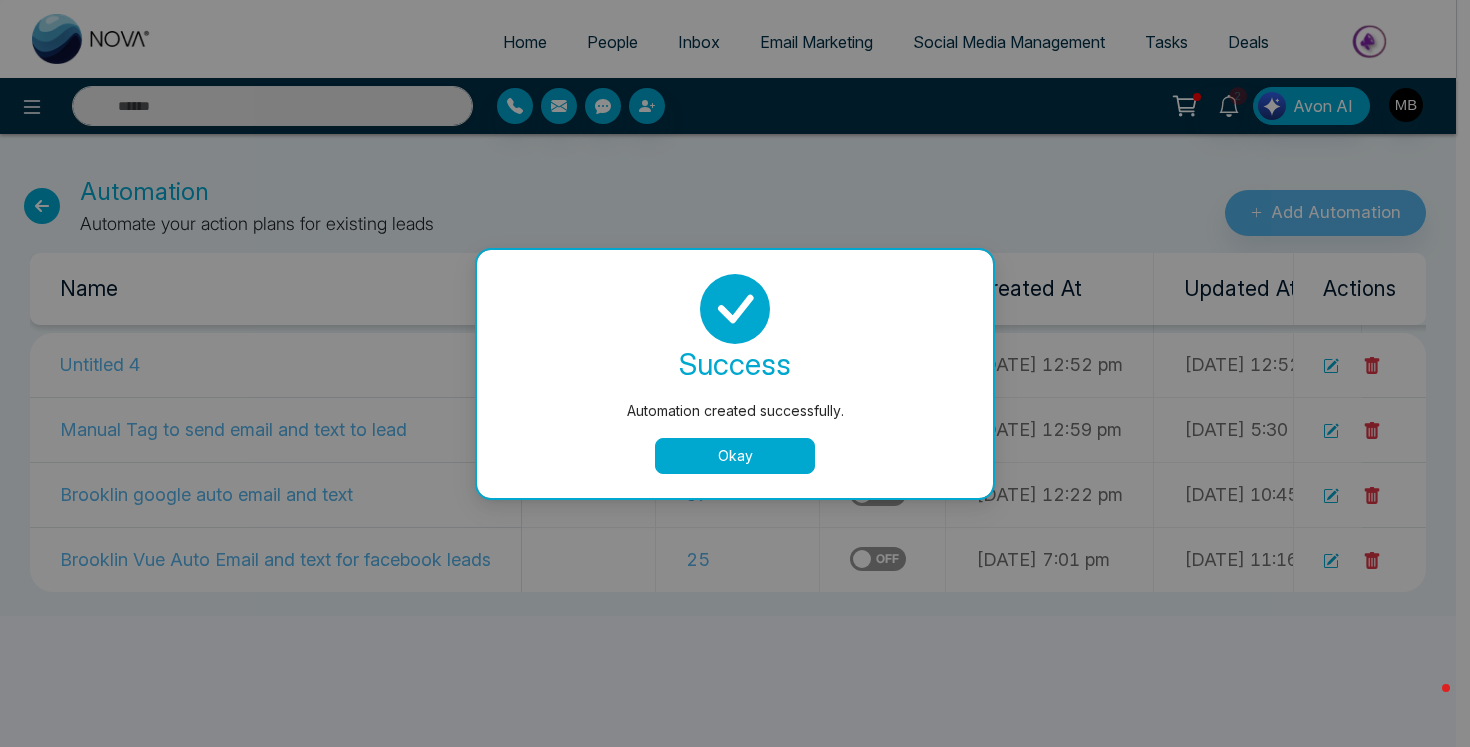 click on "Okay" at bounding box center [735, 456] 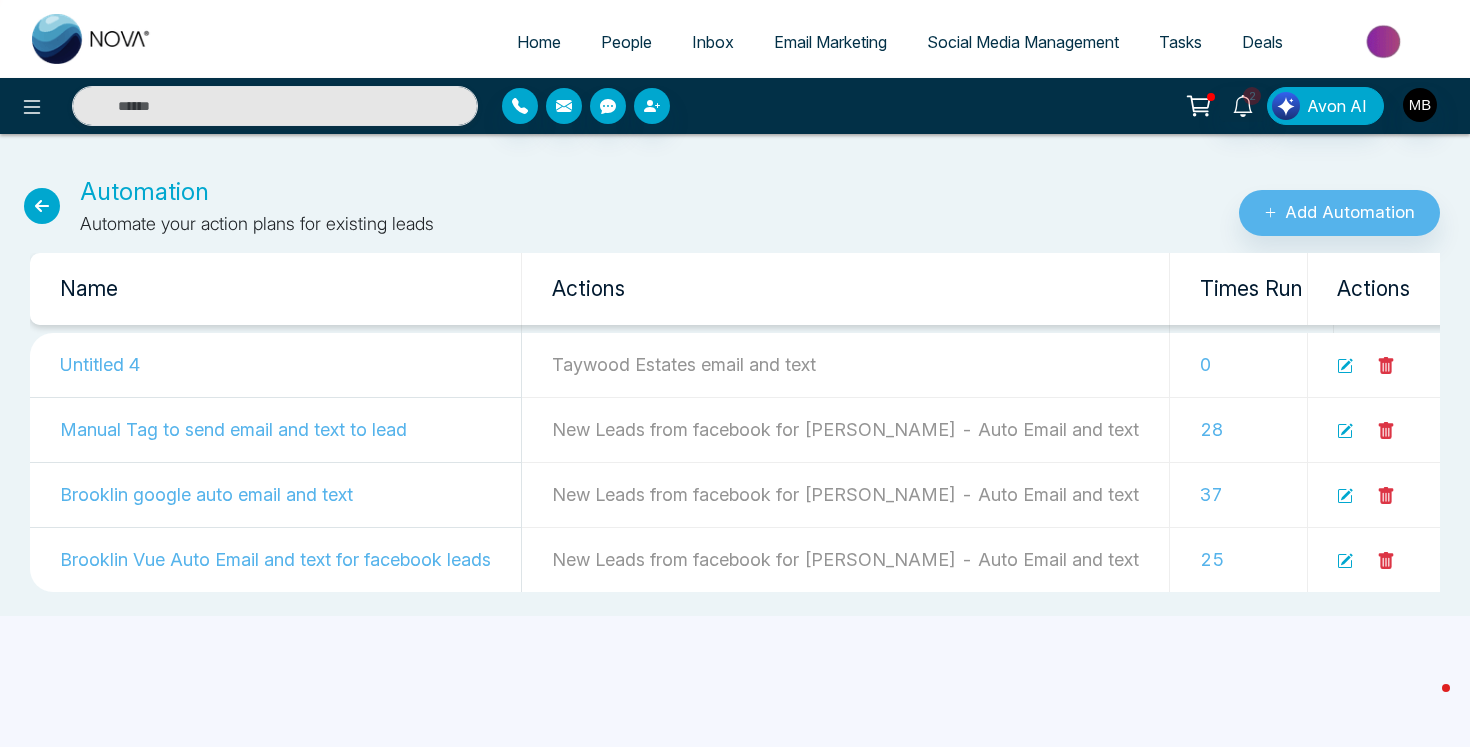 click 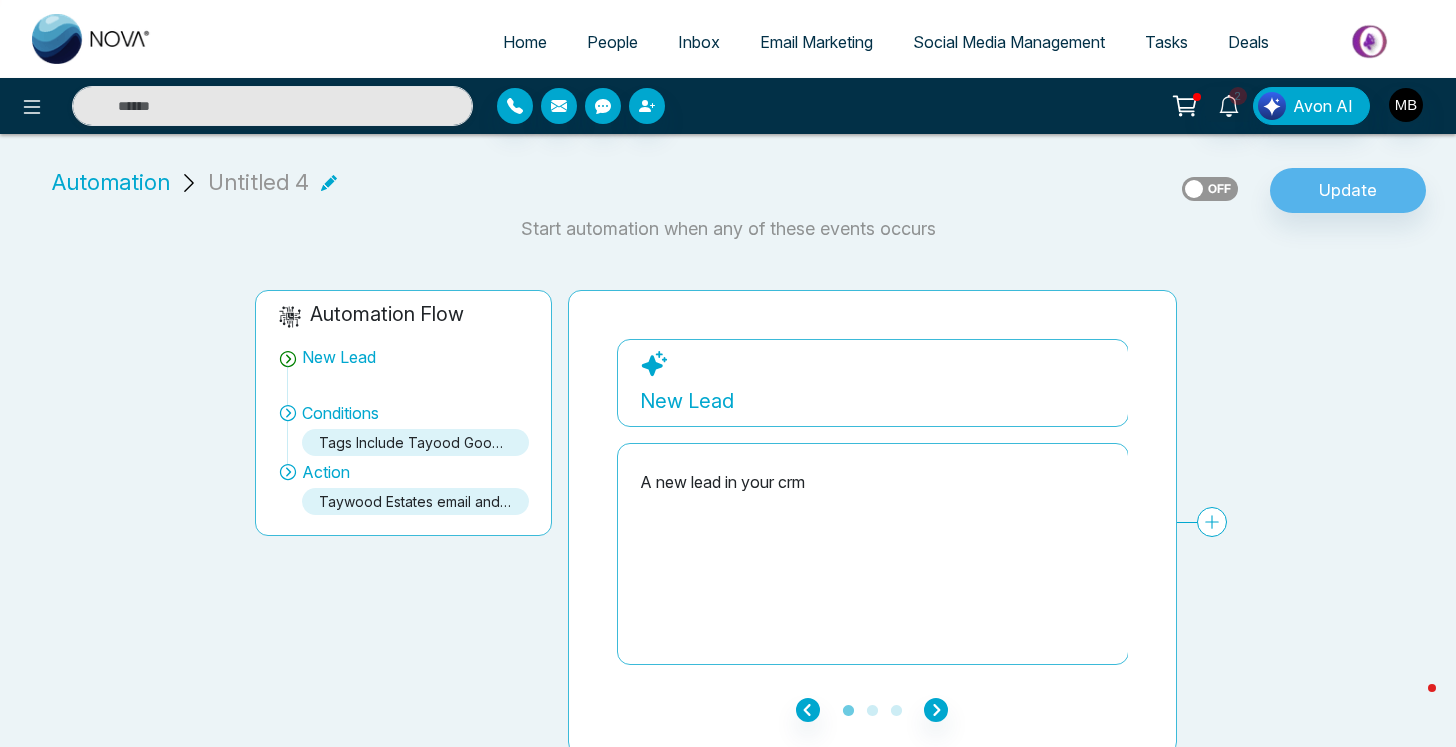 click 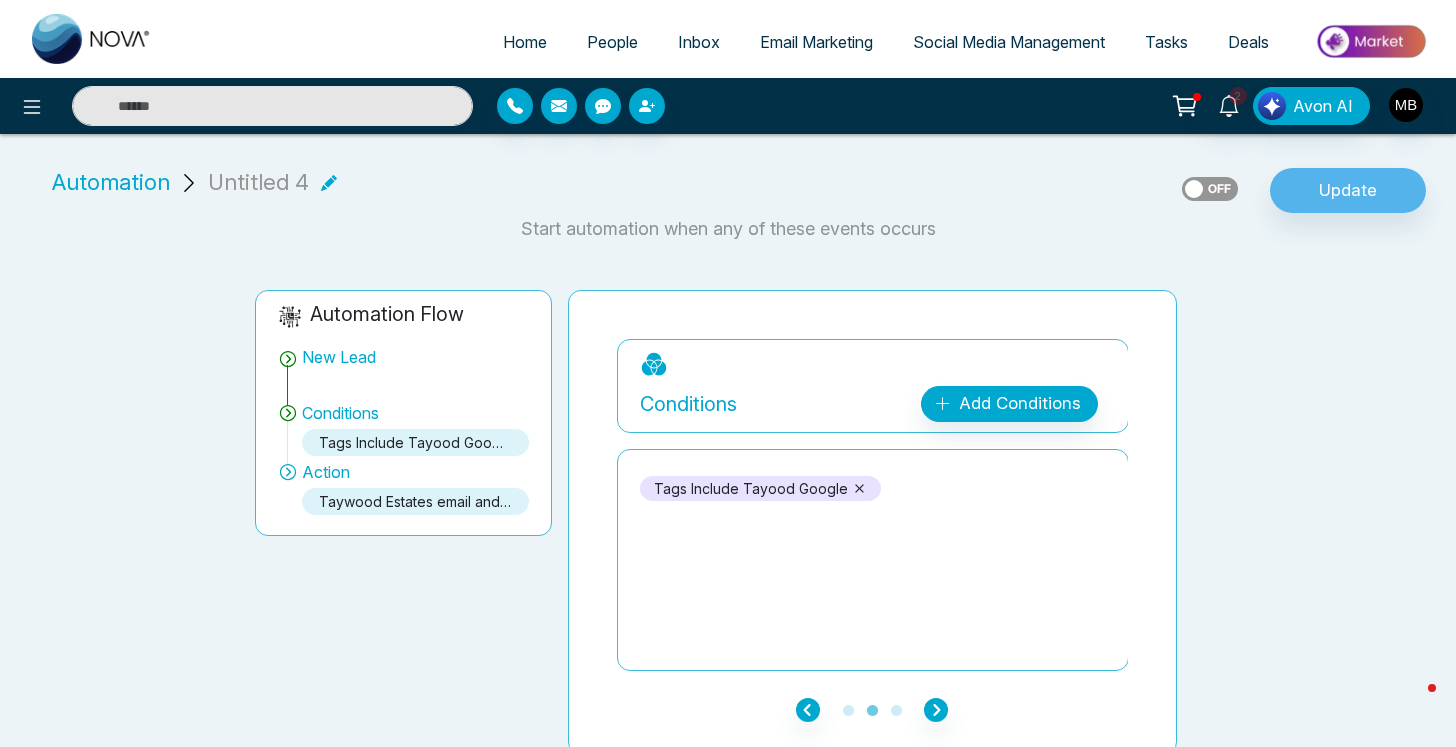 click 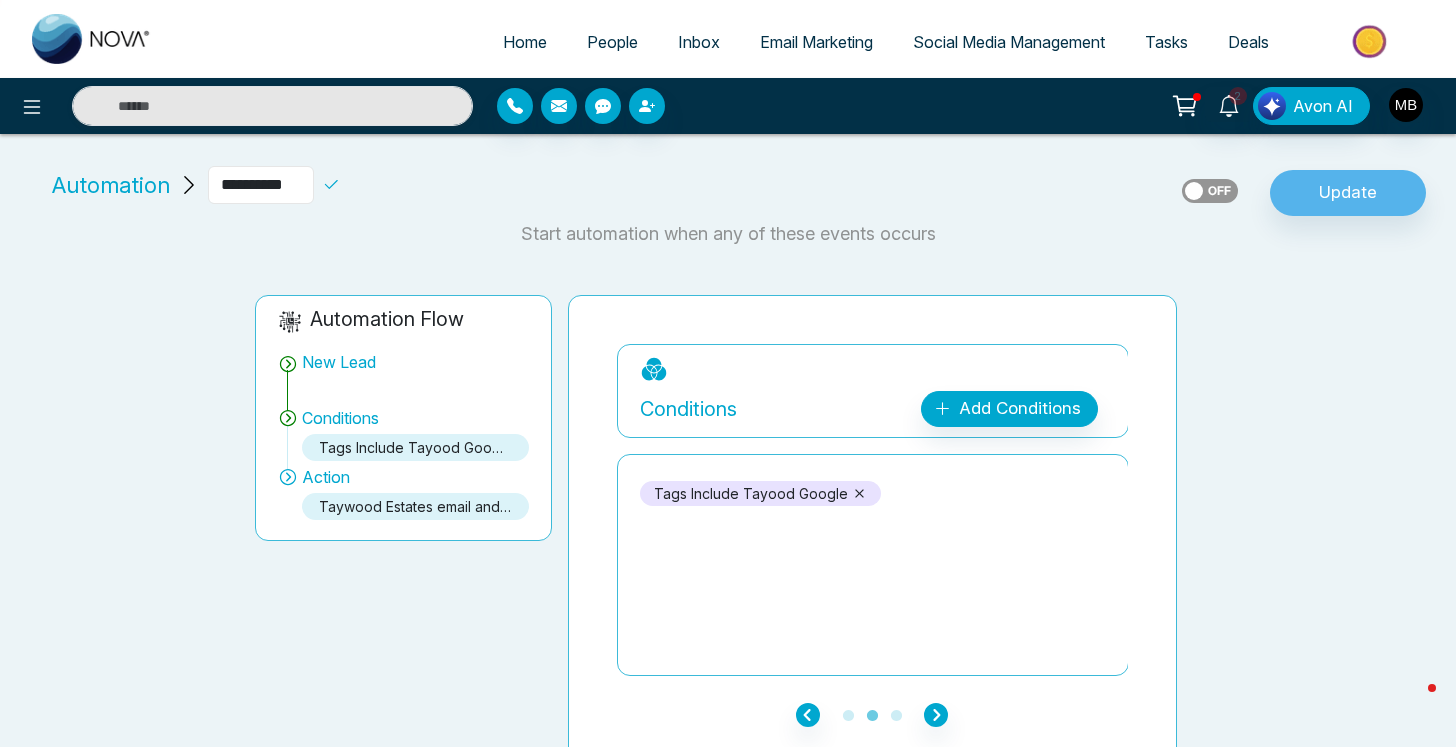 drag, startPoint x: 297, startPoint y: 187, endPoint x: 222, endPoint y: 182, distance: 75.16648 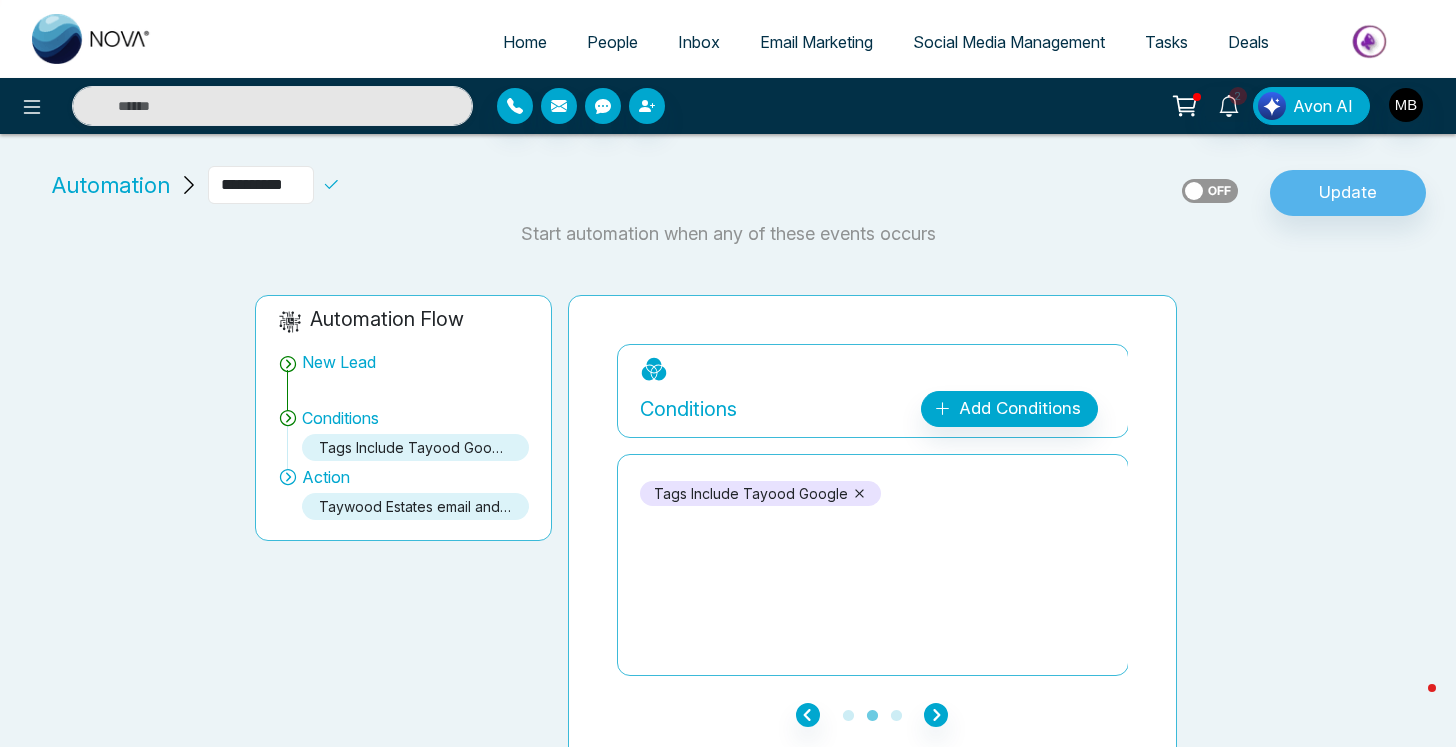 click on "**********" at bounding box center [261, 185] 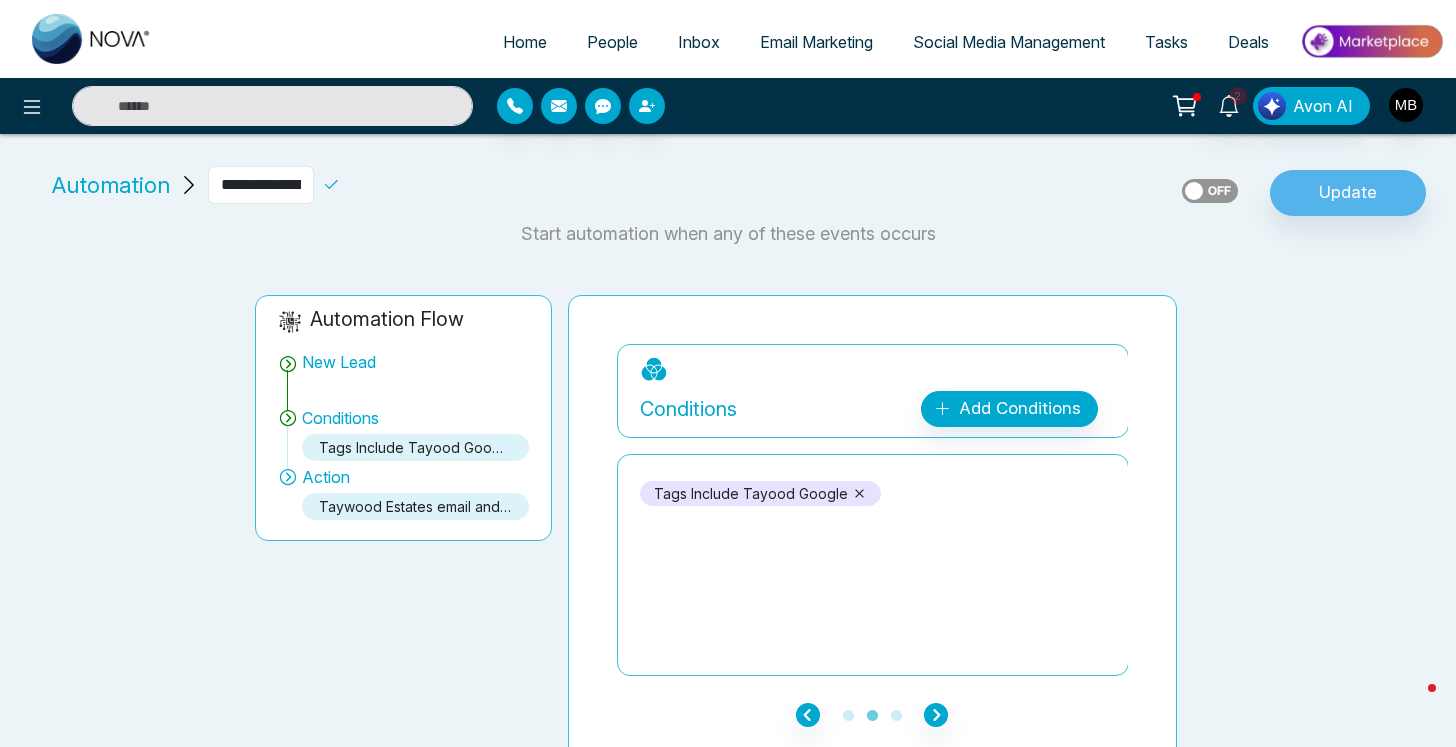 type on "**********" 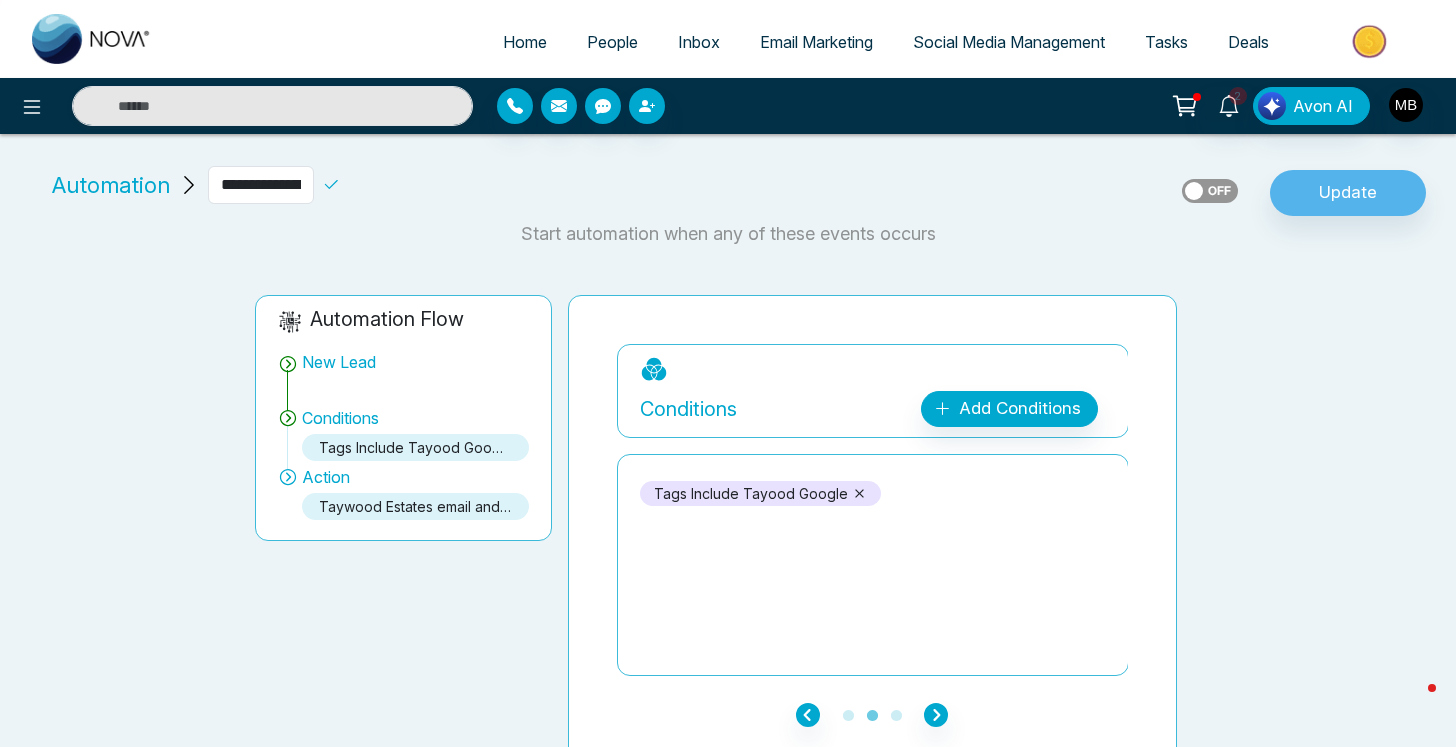 click on "Add Conditions" at bounding box center [1009, 409] 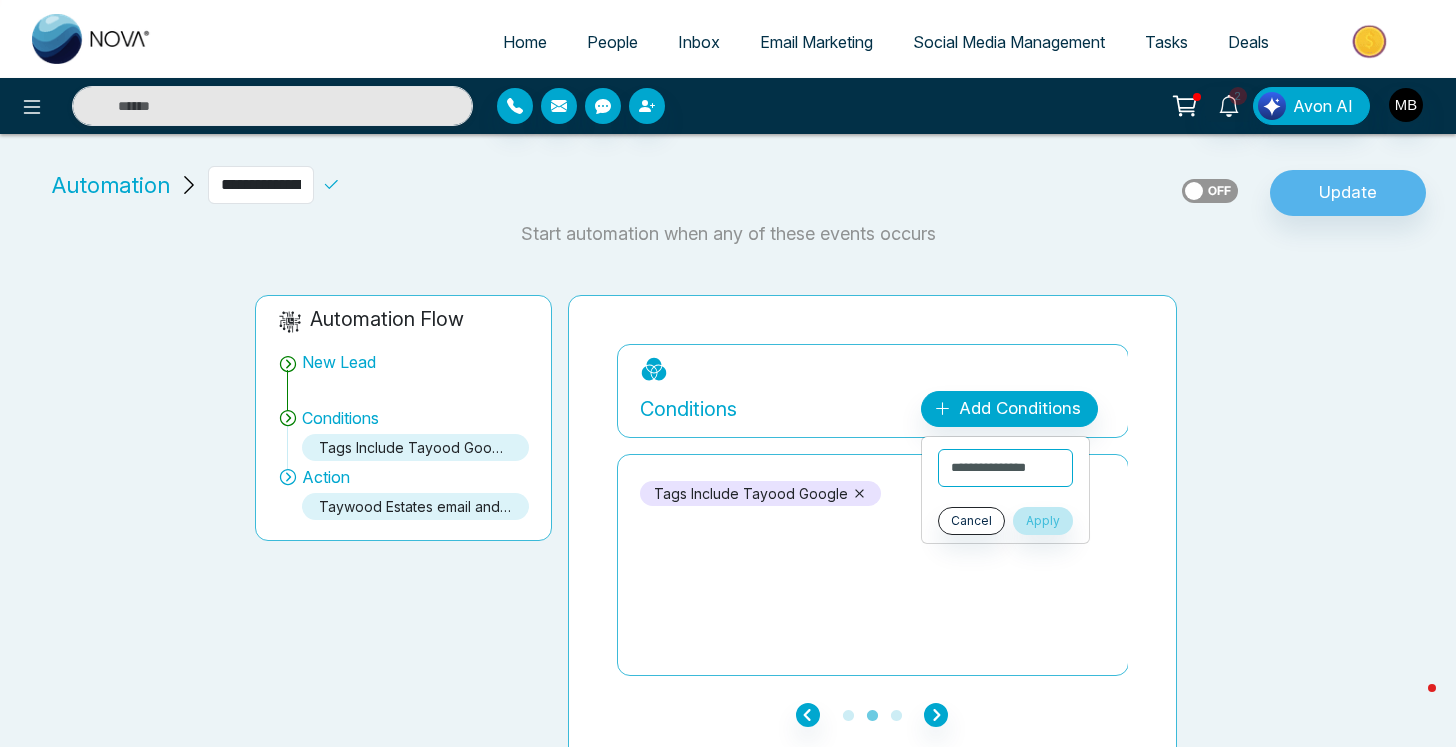 click on "tags   include   Tayood Google" at bounding box center (873, 565) 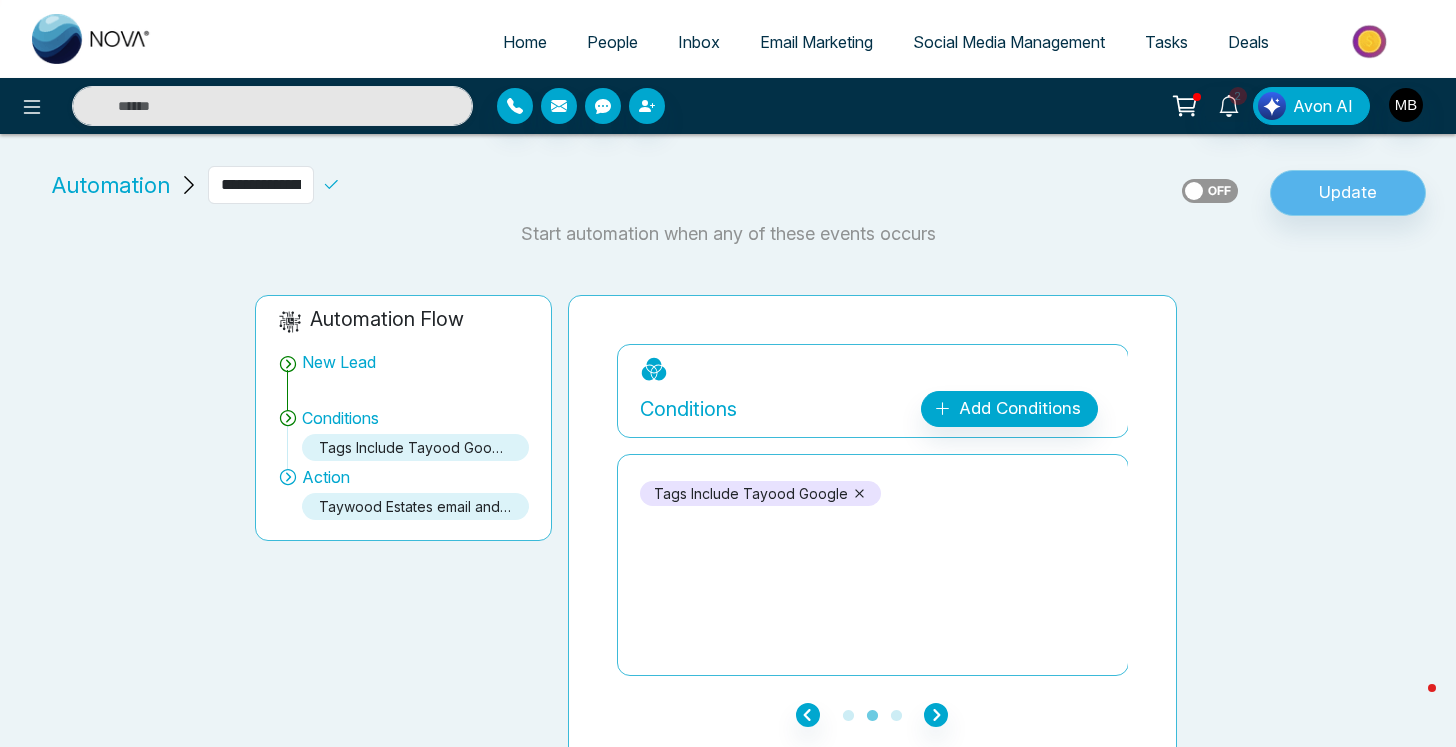 click on "Update" at bounding box center (1348, 193) 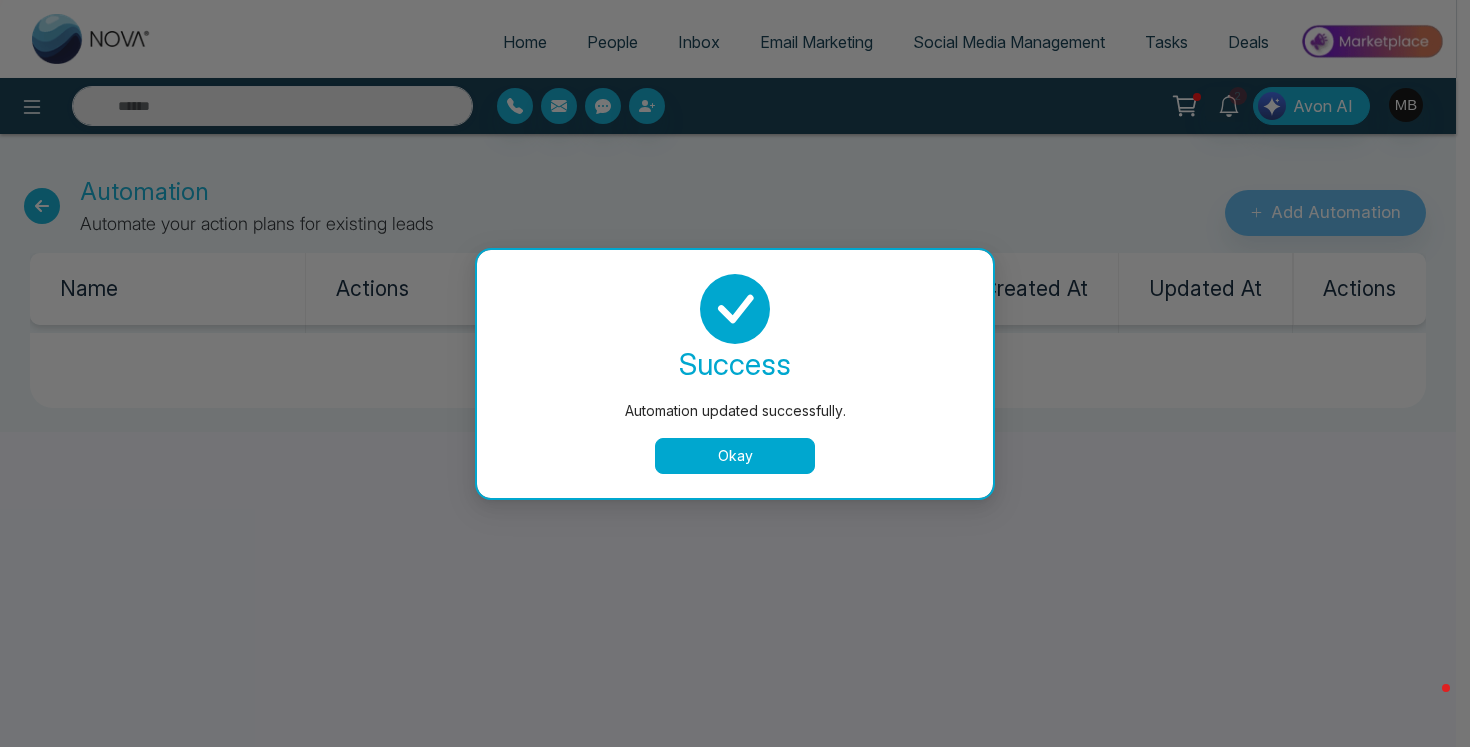 click on "Okay" at bounding box center [735, 456] 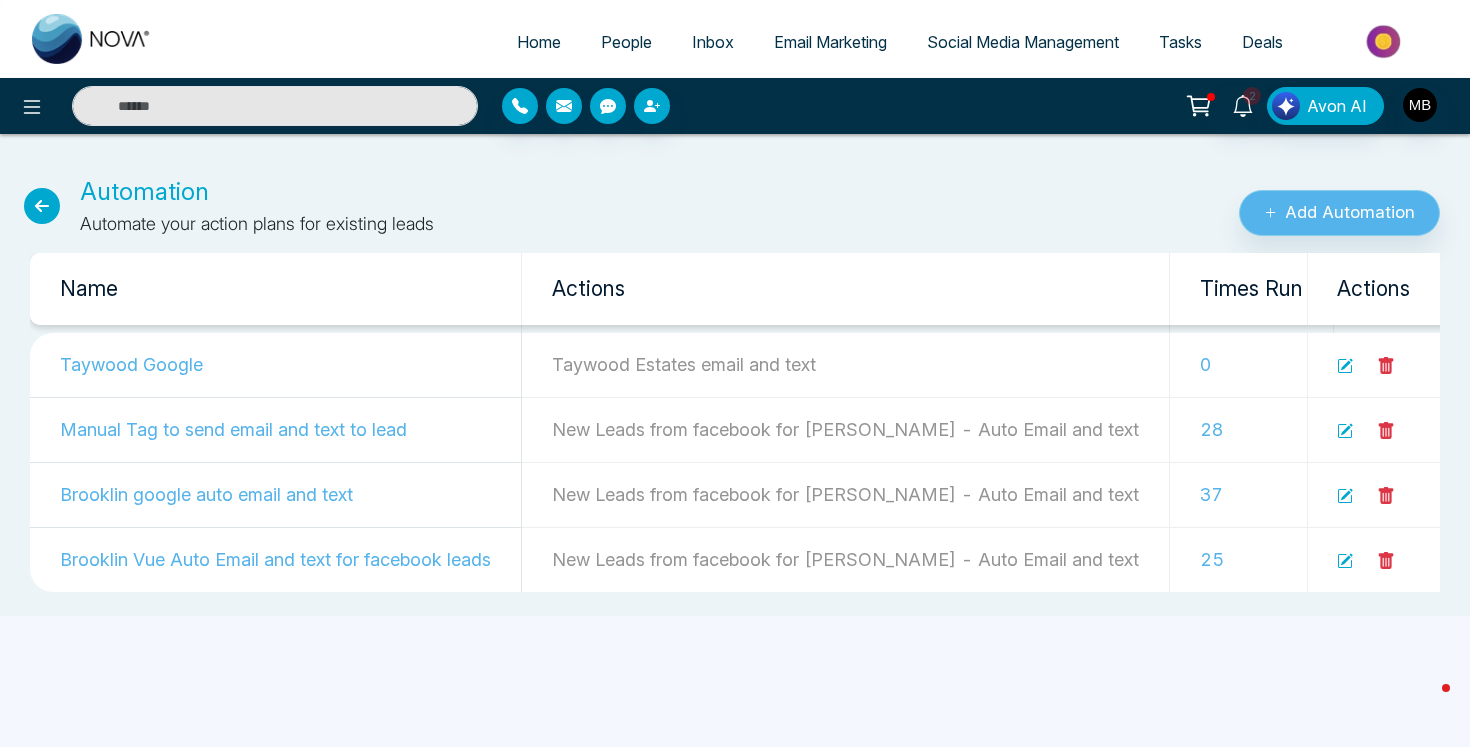 click on "Add Automation" at bounding box center (1339, 213) 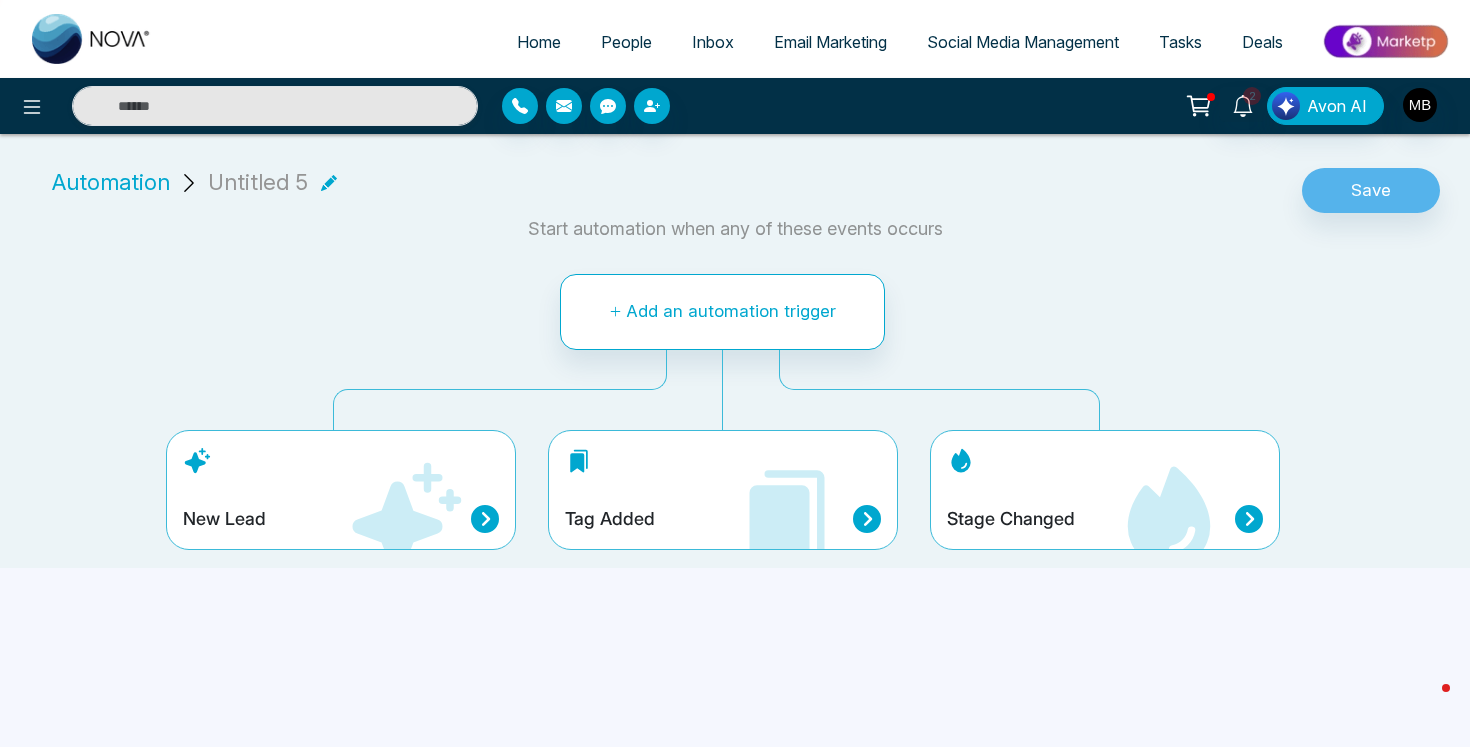 click 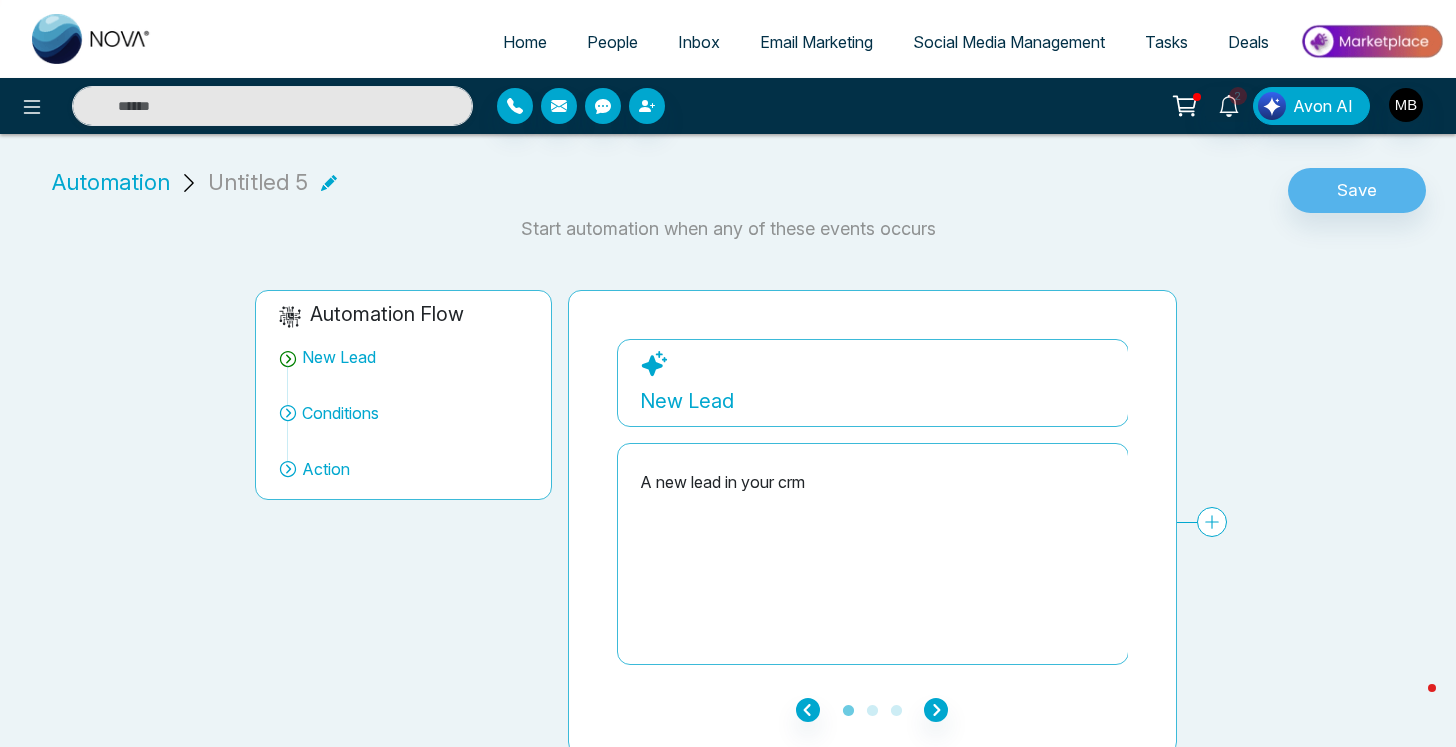 click 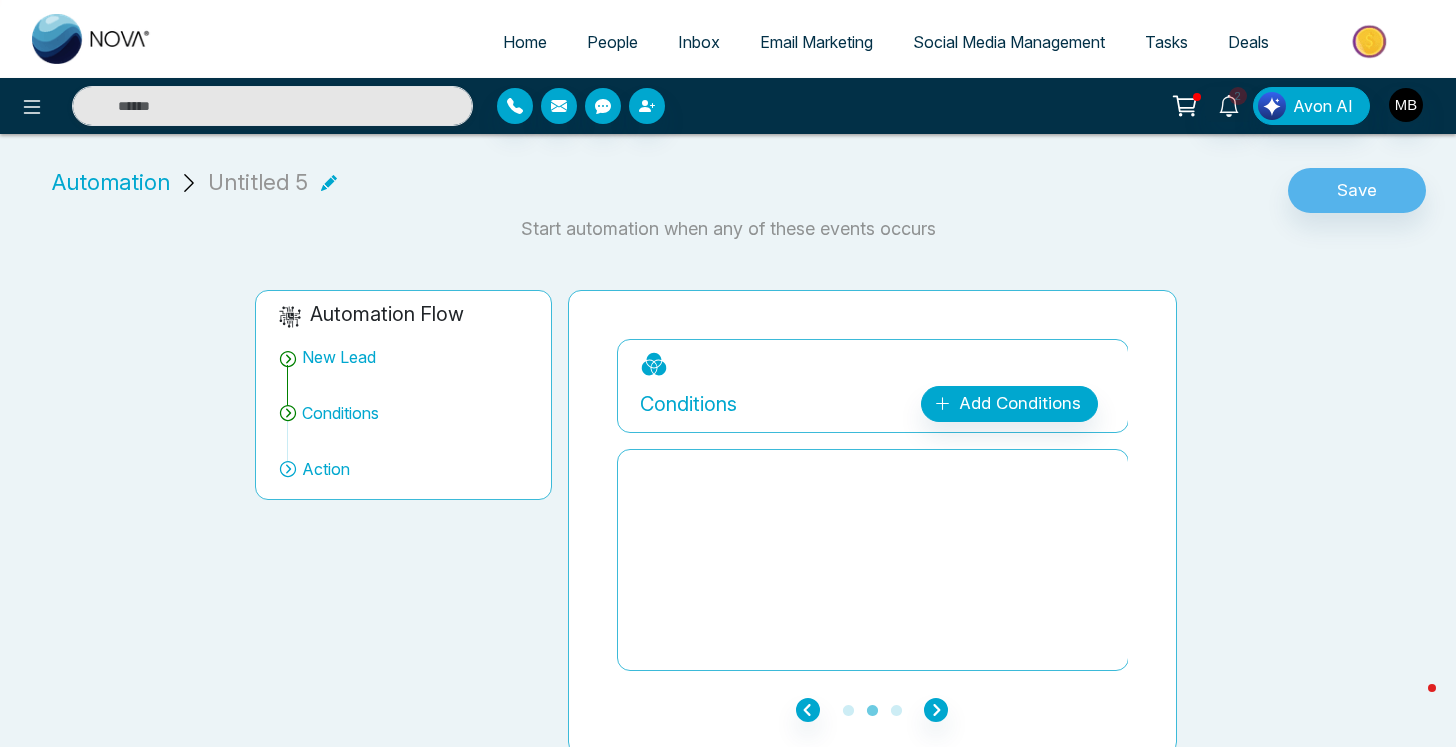drag, startPoint x: 1000, startPoint y: 379, endPoint x: 998, endPoint y: 392, distance: 13.152946 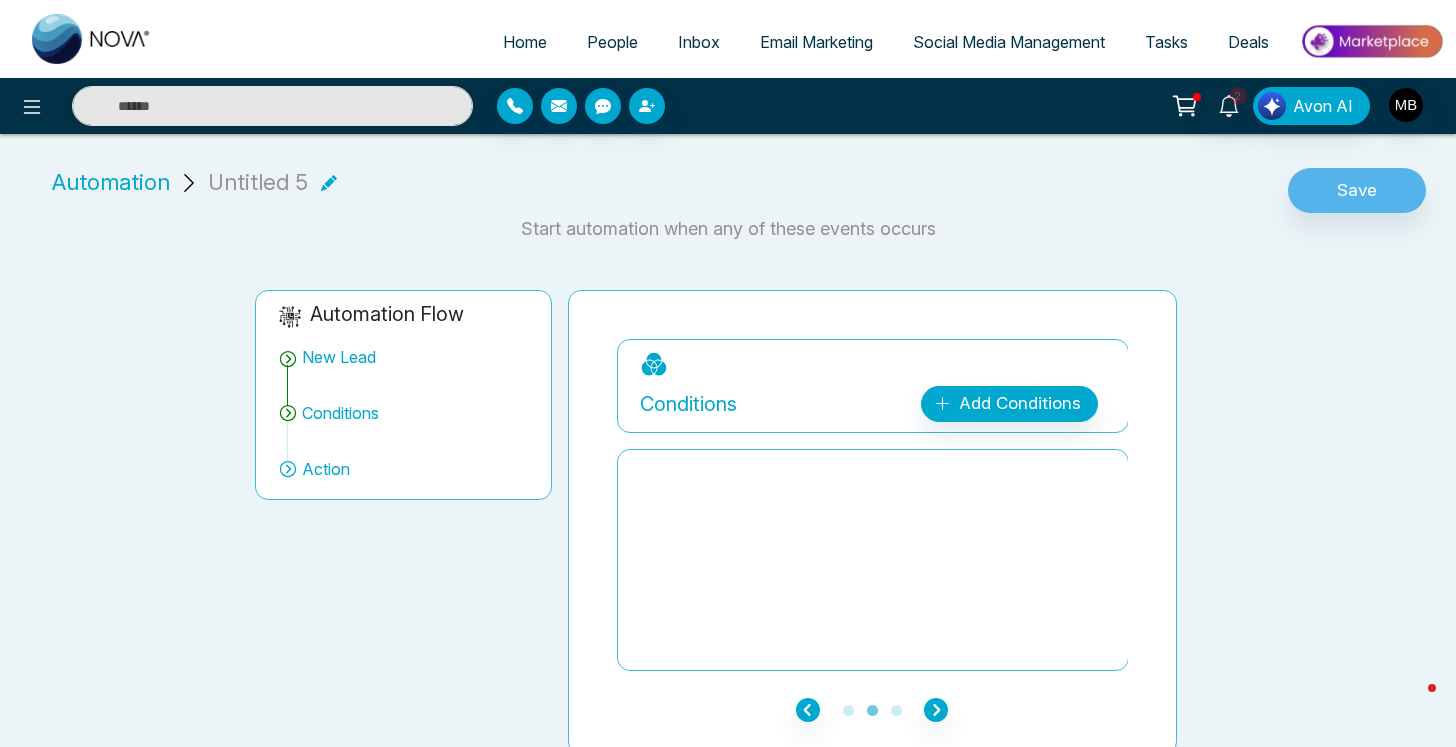 click on "**********" at bounding box center (873, 400) 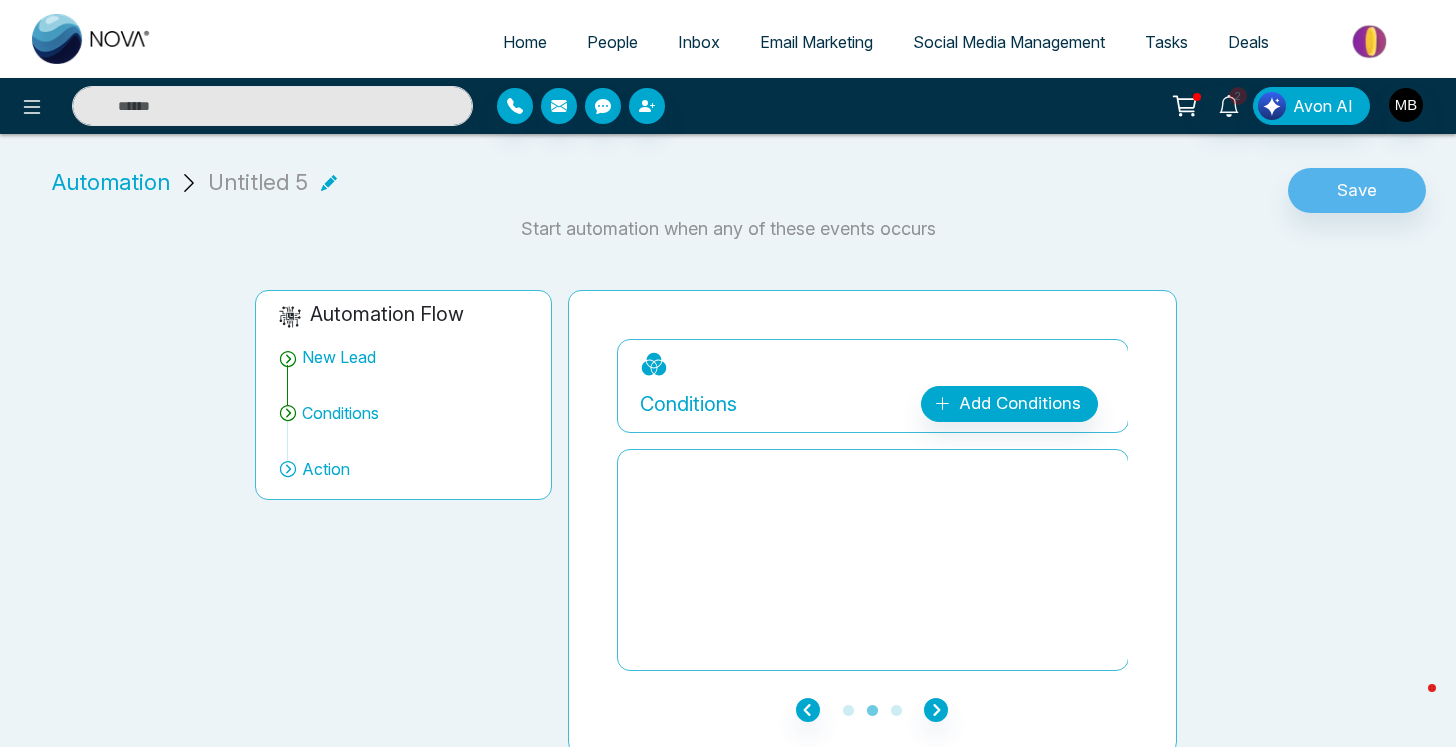 click on "Add Conditions" at bounding box center [1009, 404] 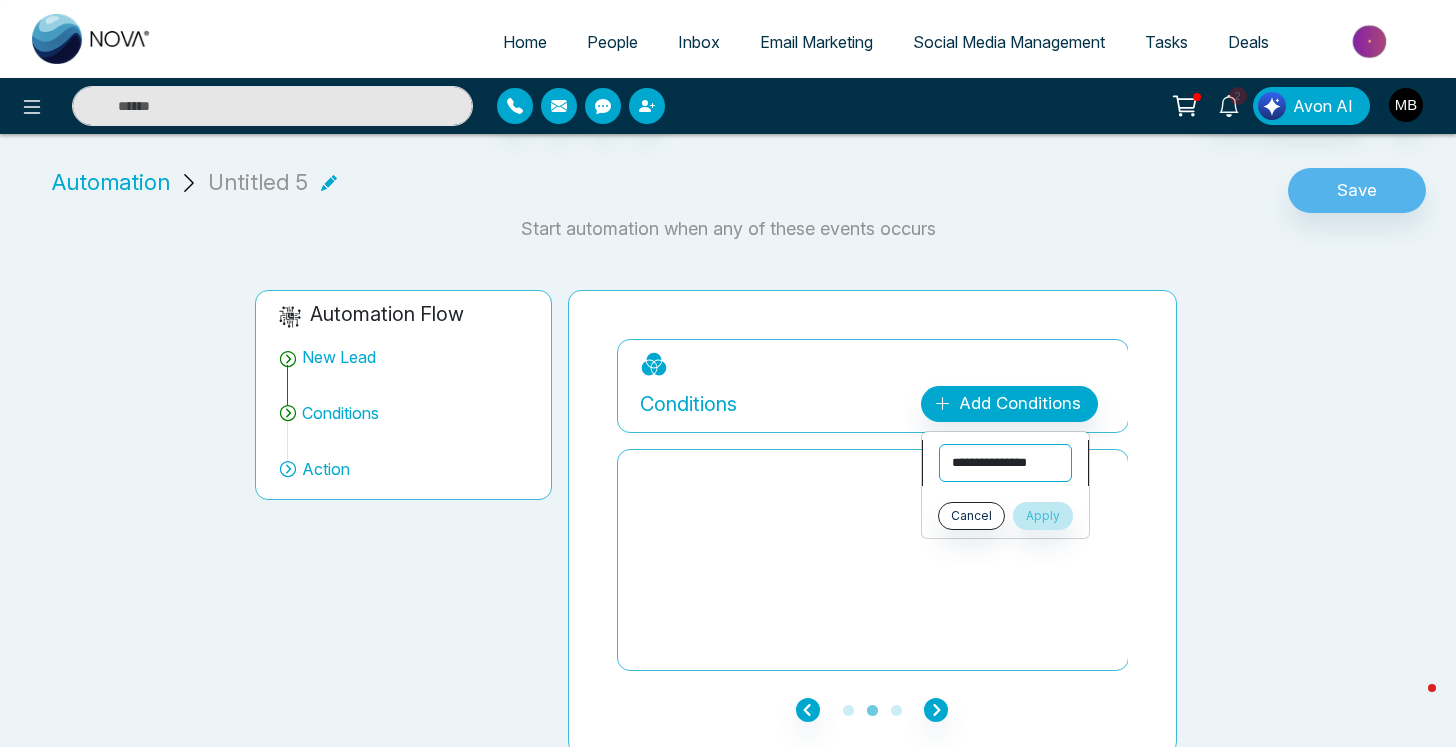select on "****" 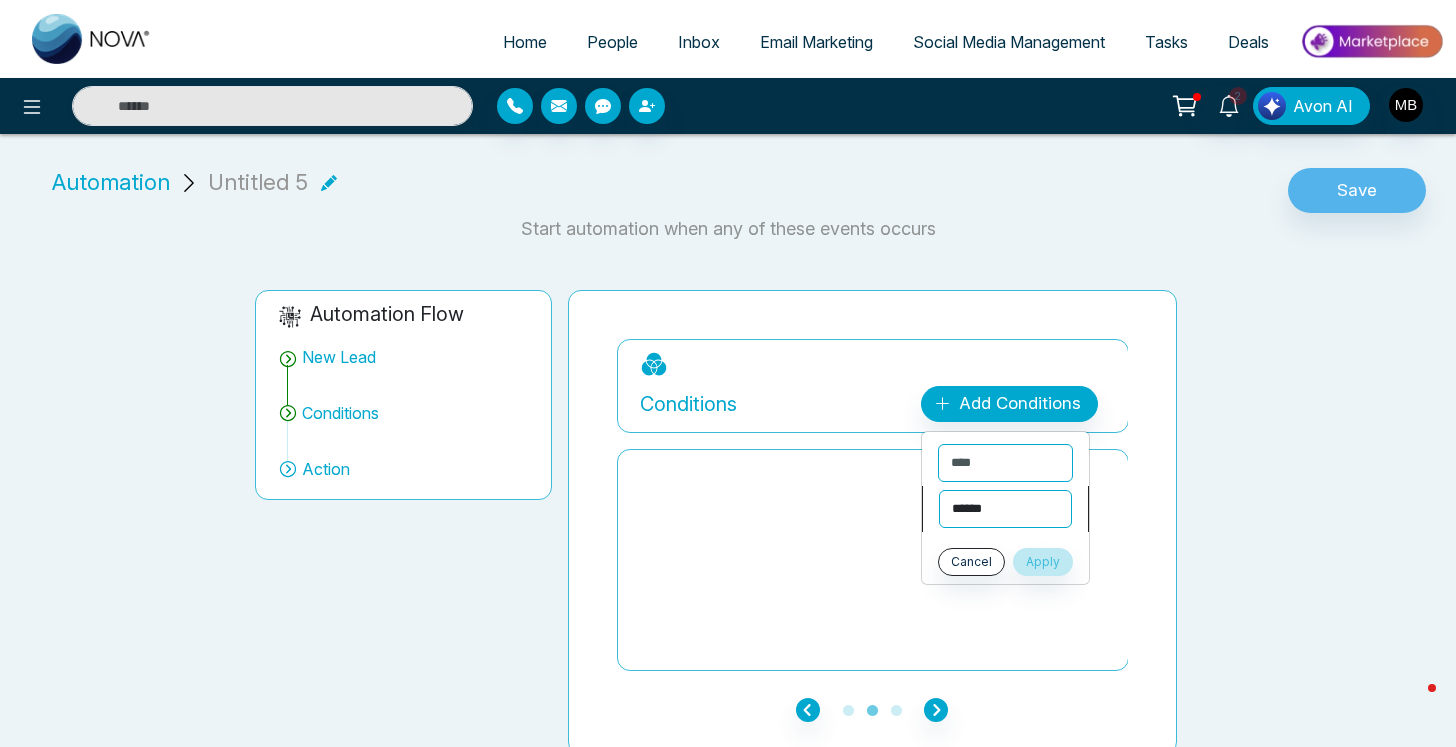 select on "*******" 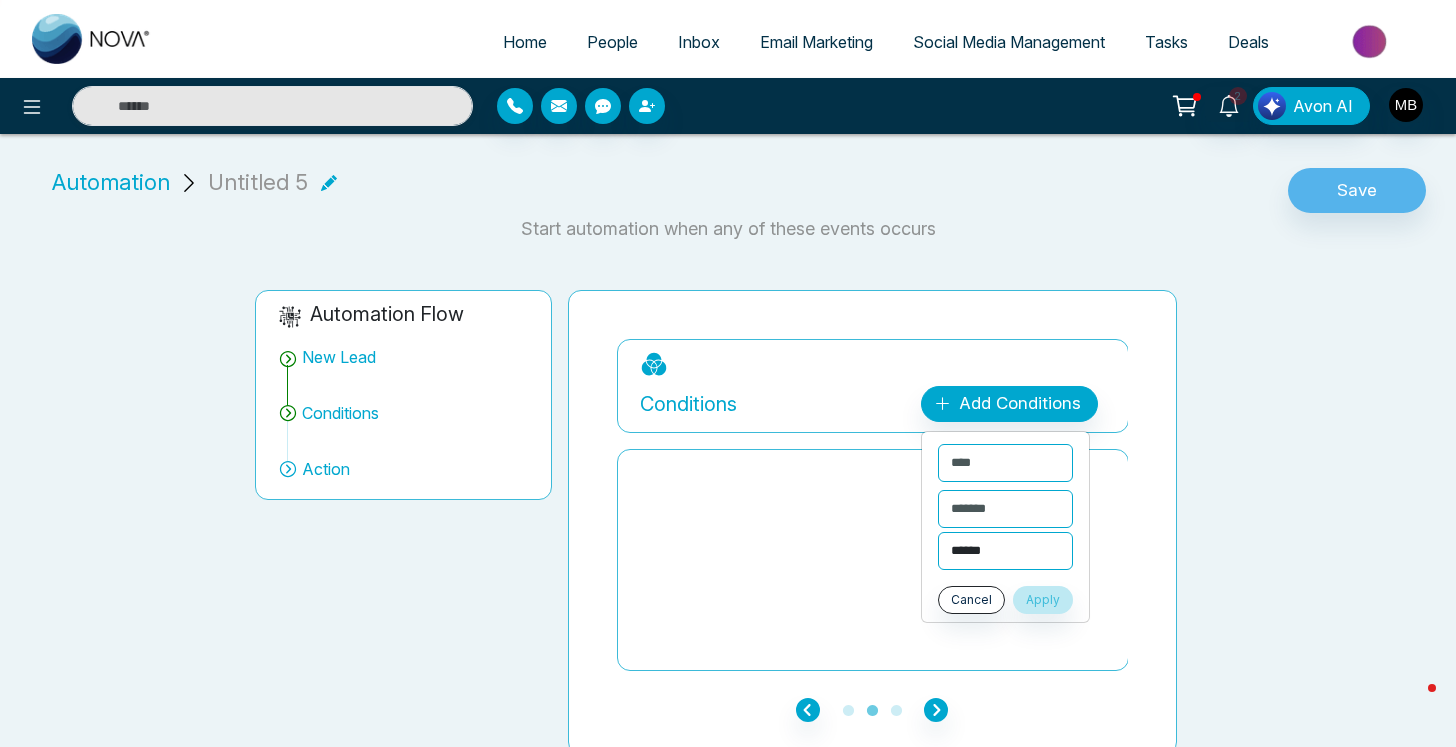 select on "**********" 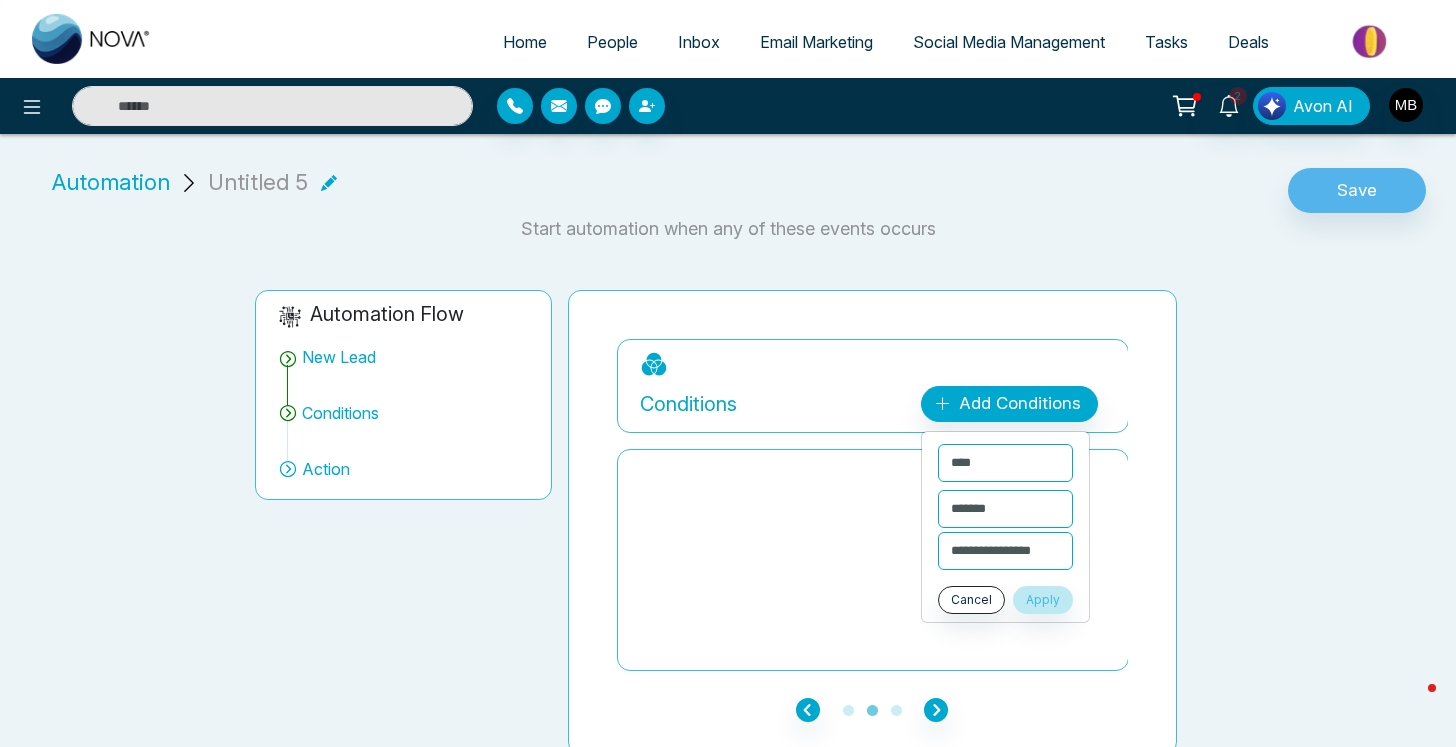 click on "Apply" at bounding box center [1043, 600] 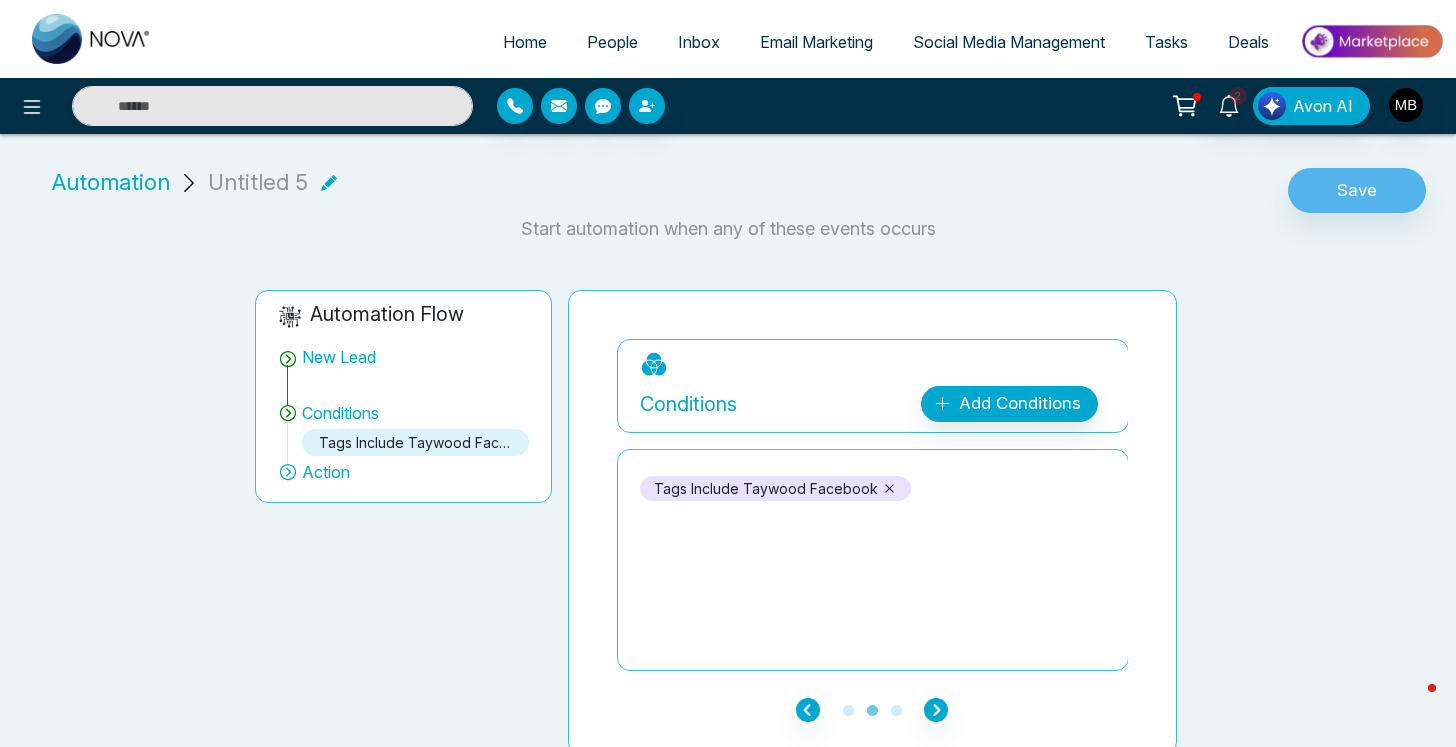 click 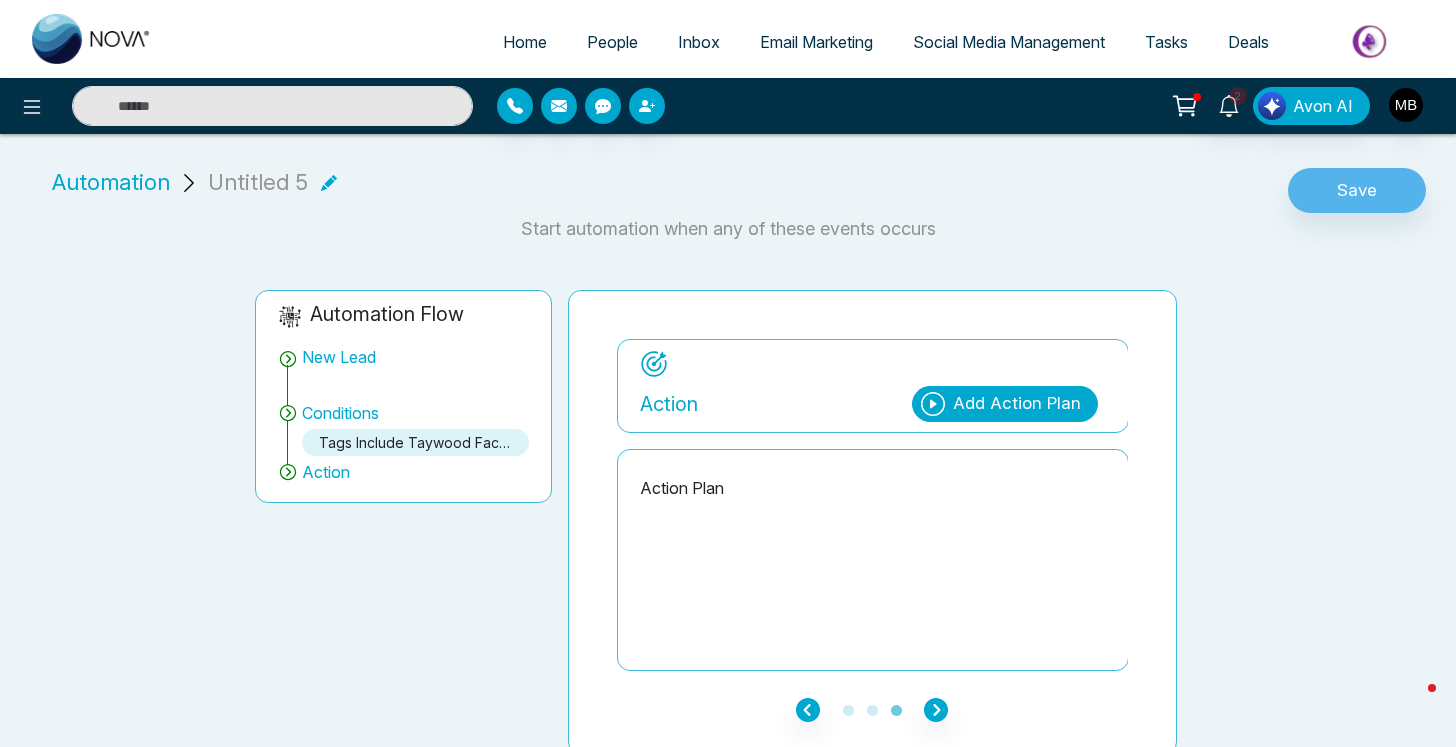 click on "Add Action Plan" at bounding box center (1017, 404) 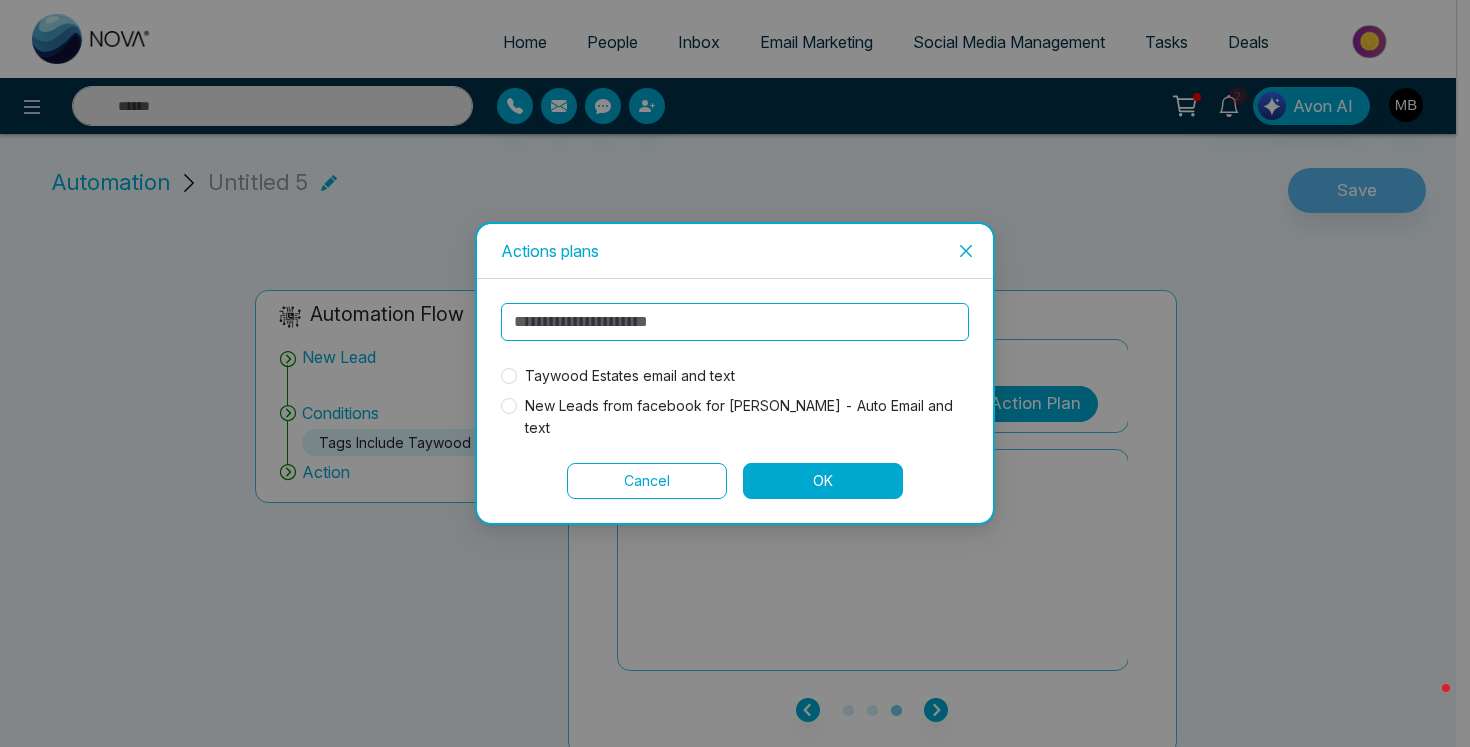 click on "Taywood Estates email and text" at bounding box center [630, 376] 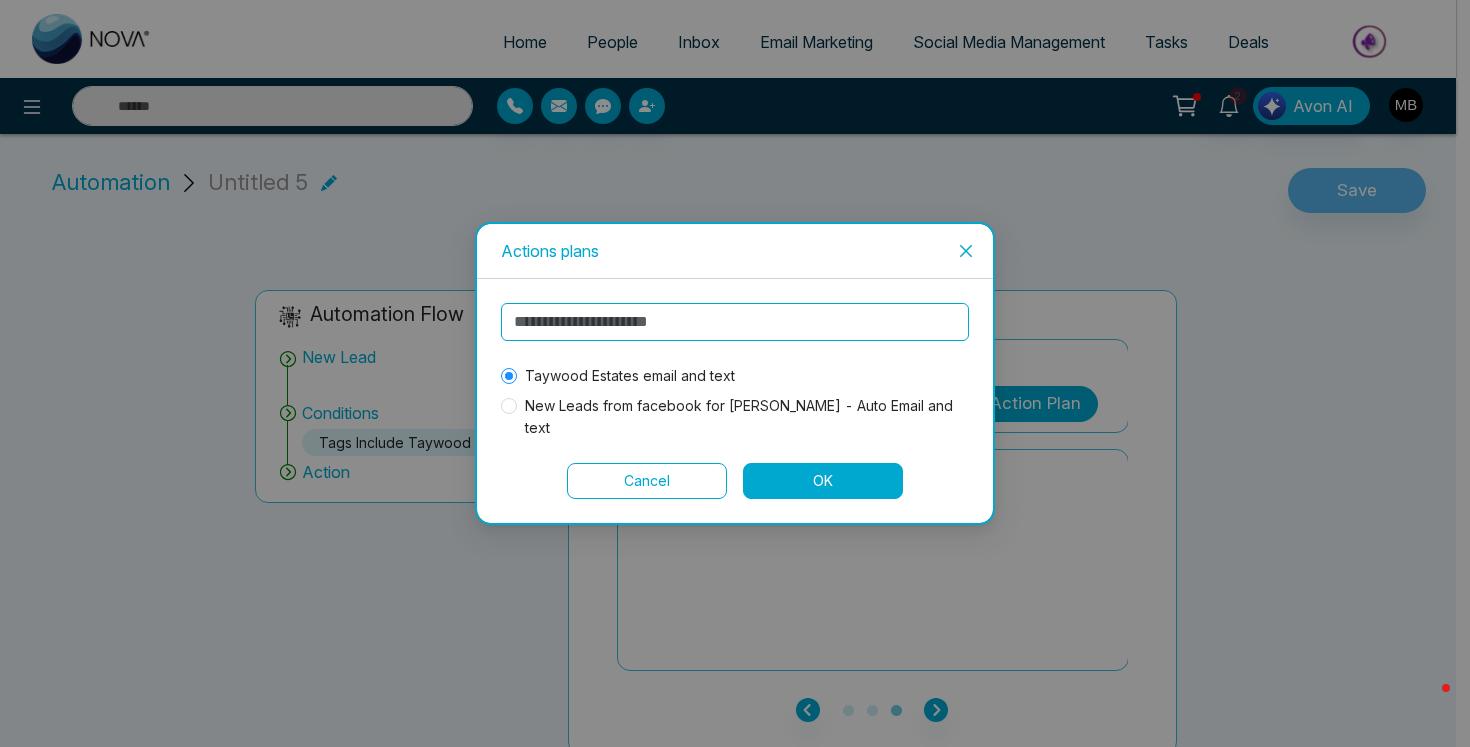 drag, startPoint x: 813, startPoint y: 470, endPoint x: 845, endPoint y: 447, distance: 39.40812 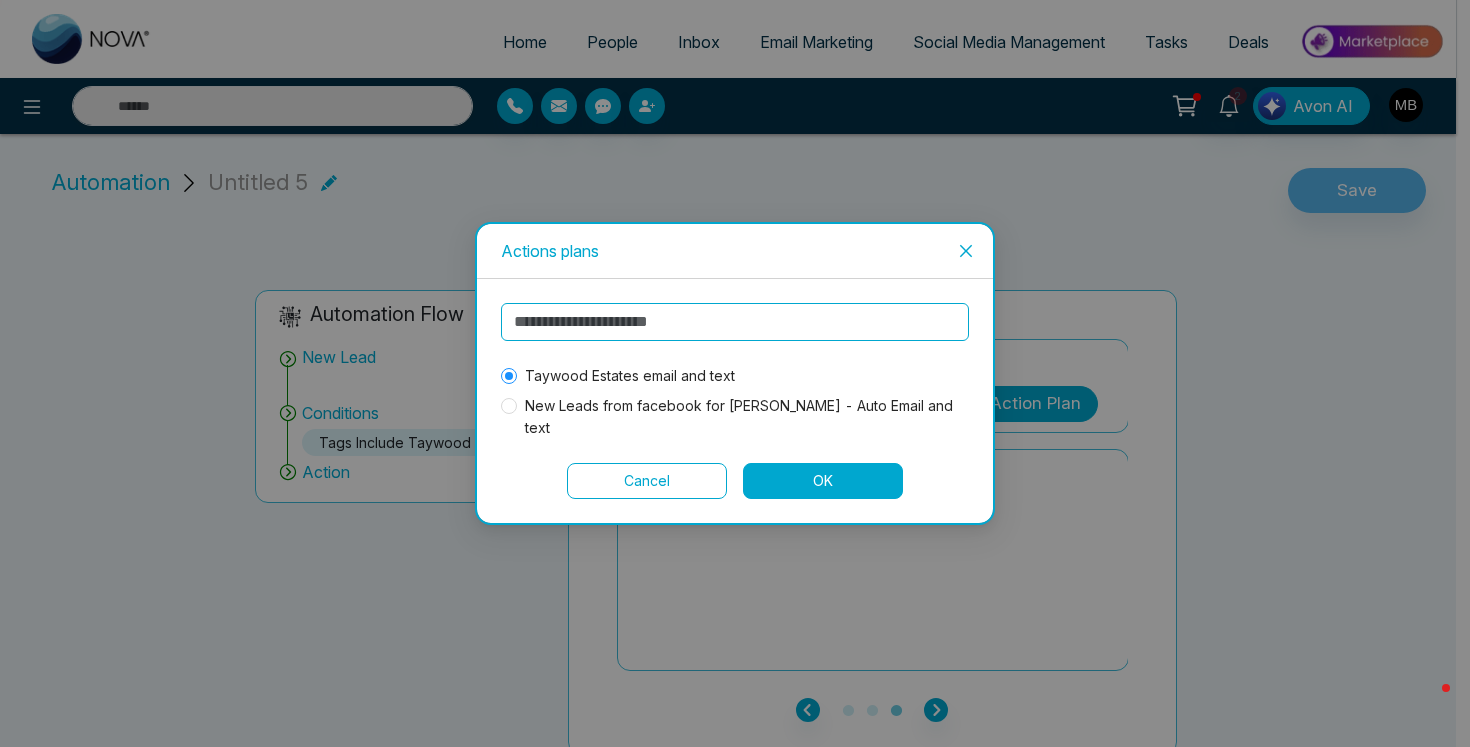 click on "OK" at bounding box center (823, 481) 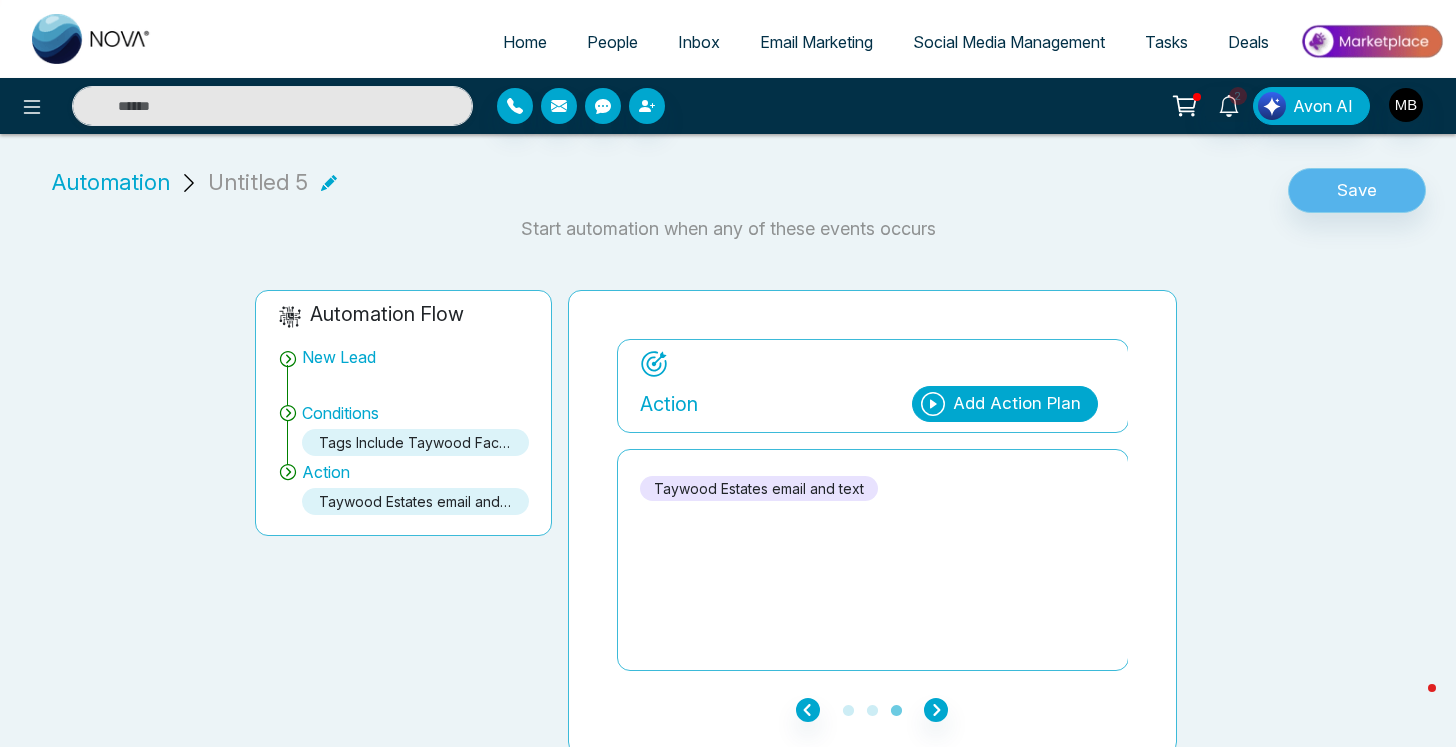 click on "Save" at bounding box center (1357, 191) 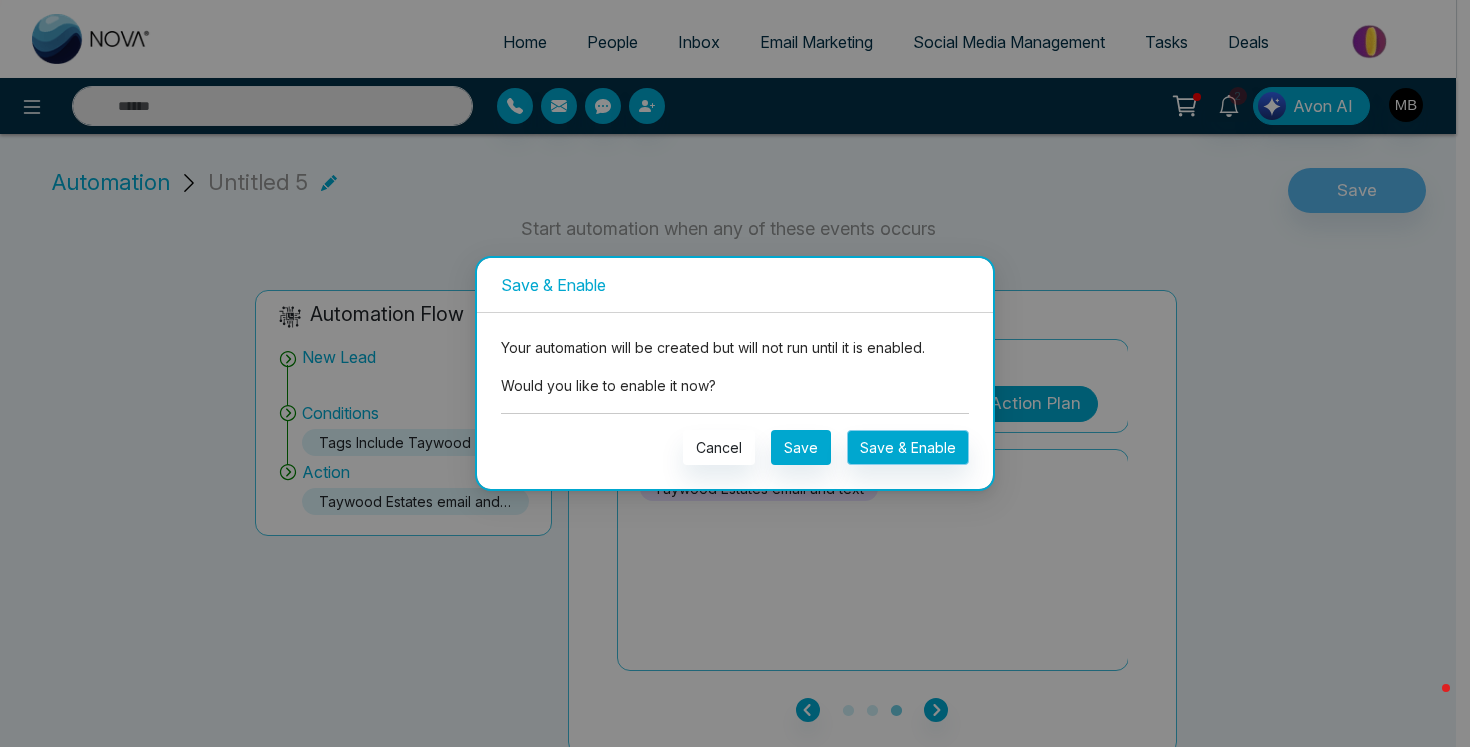 click on "Save & Enable" at bounding box center [908, 447] 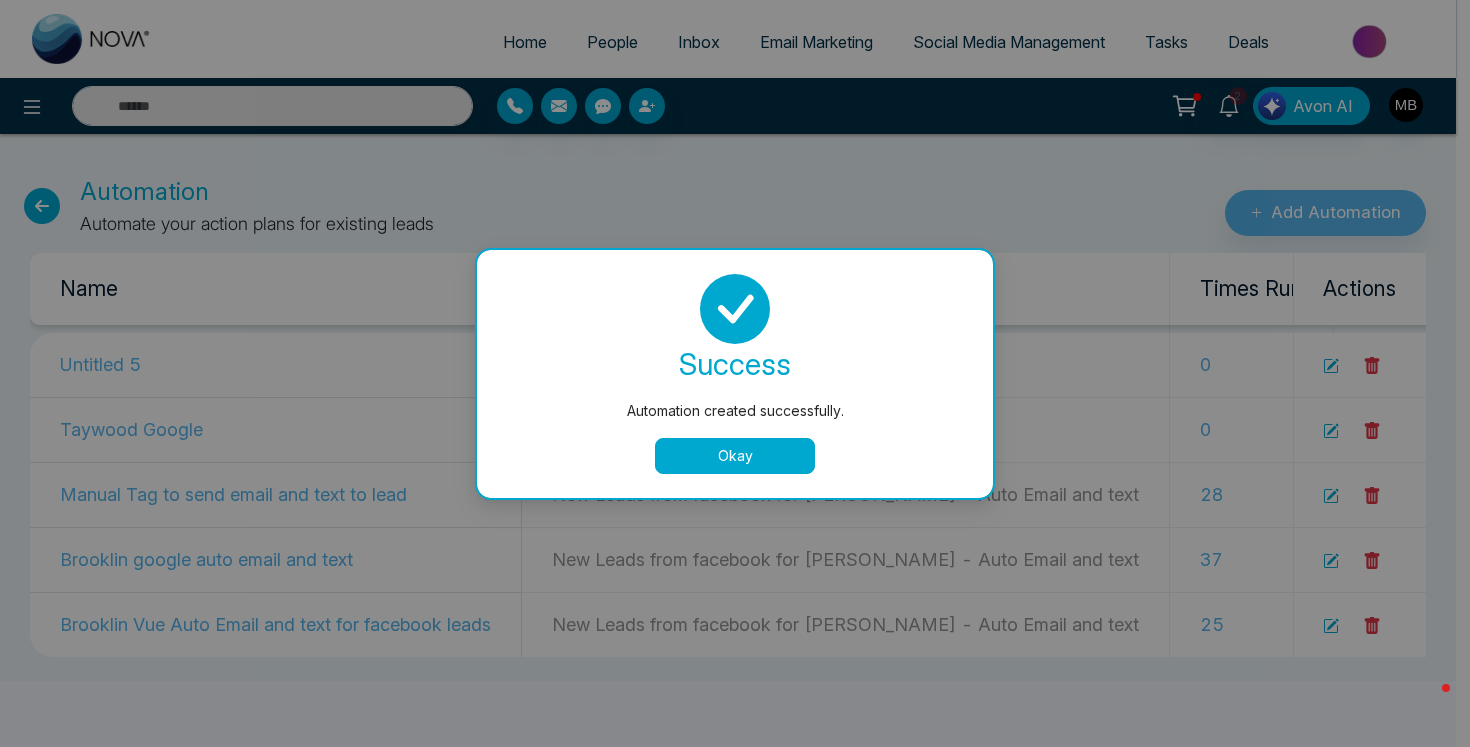 click on "Okay" at bounding box center (735, 456) 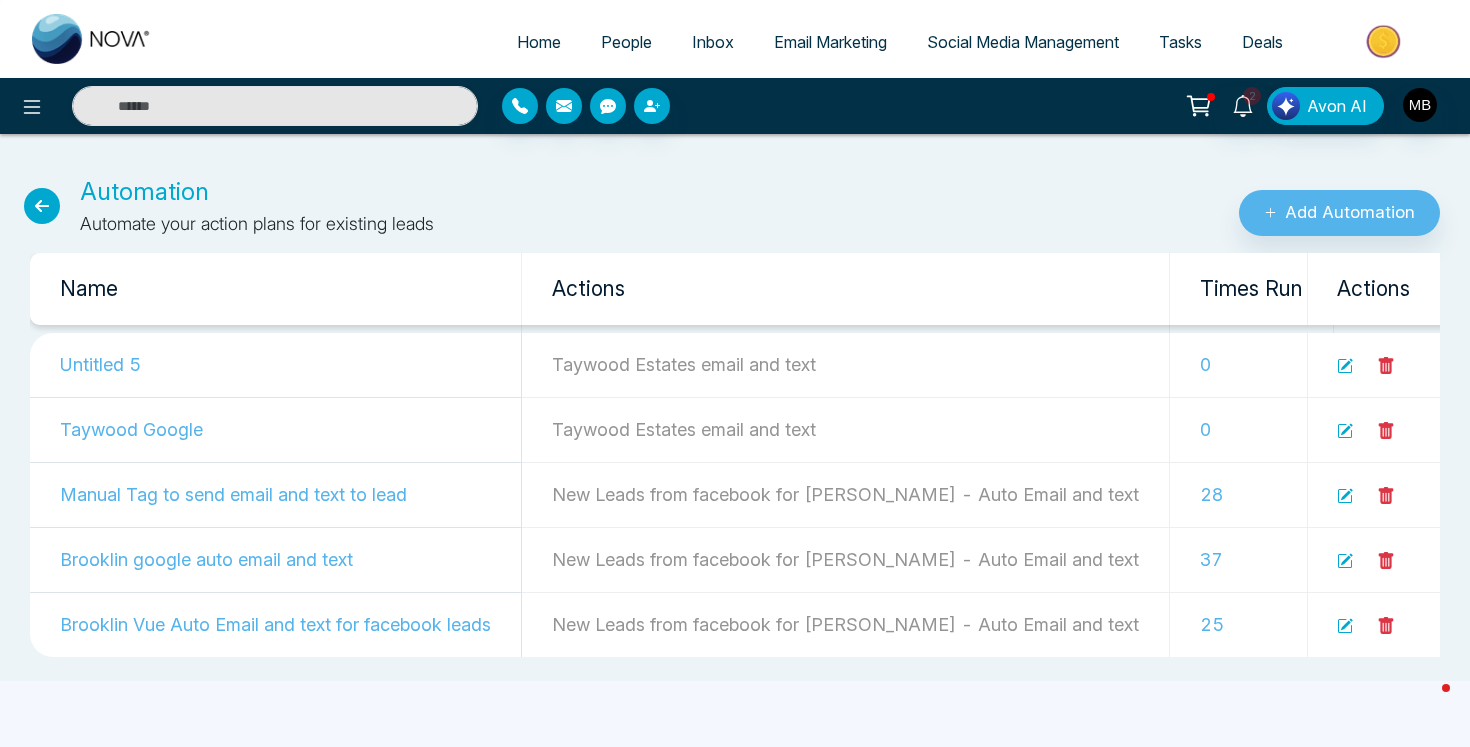 drag, startPoint x: 117, startPoint y: 361, endPoint x: 128, endPoint y: 361, distance: 11 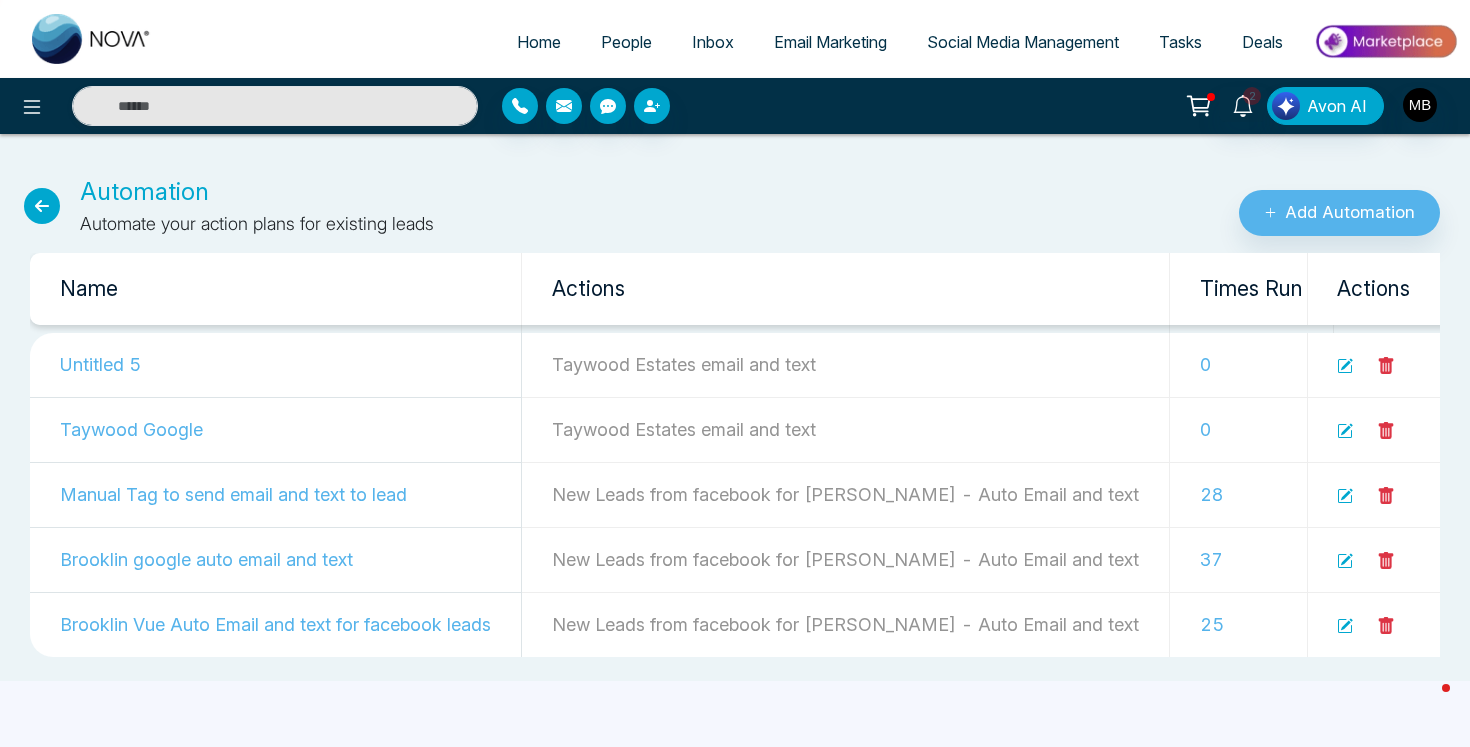 click on "Untitled 5" at bounding box center (276, 365) 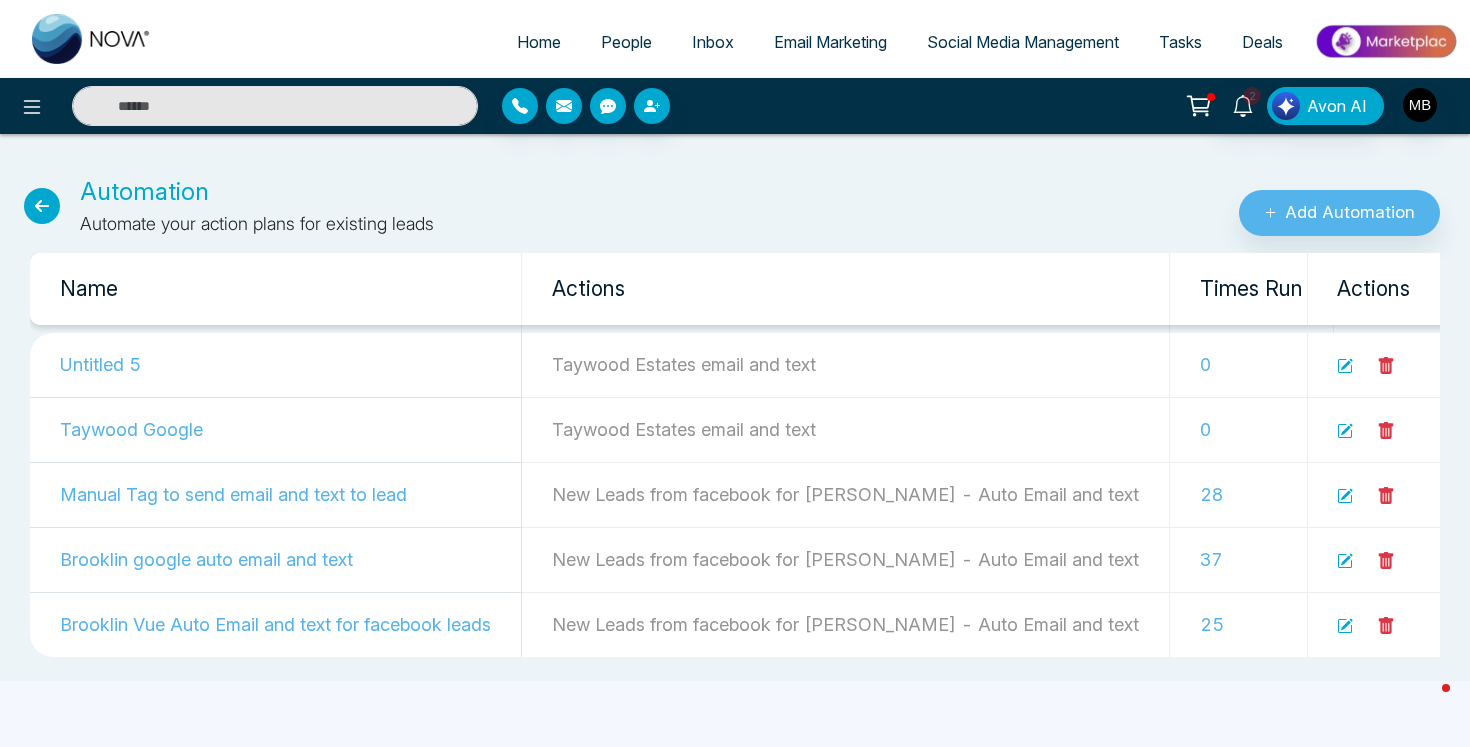 click 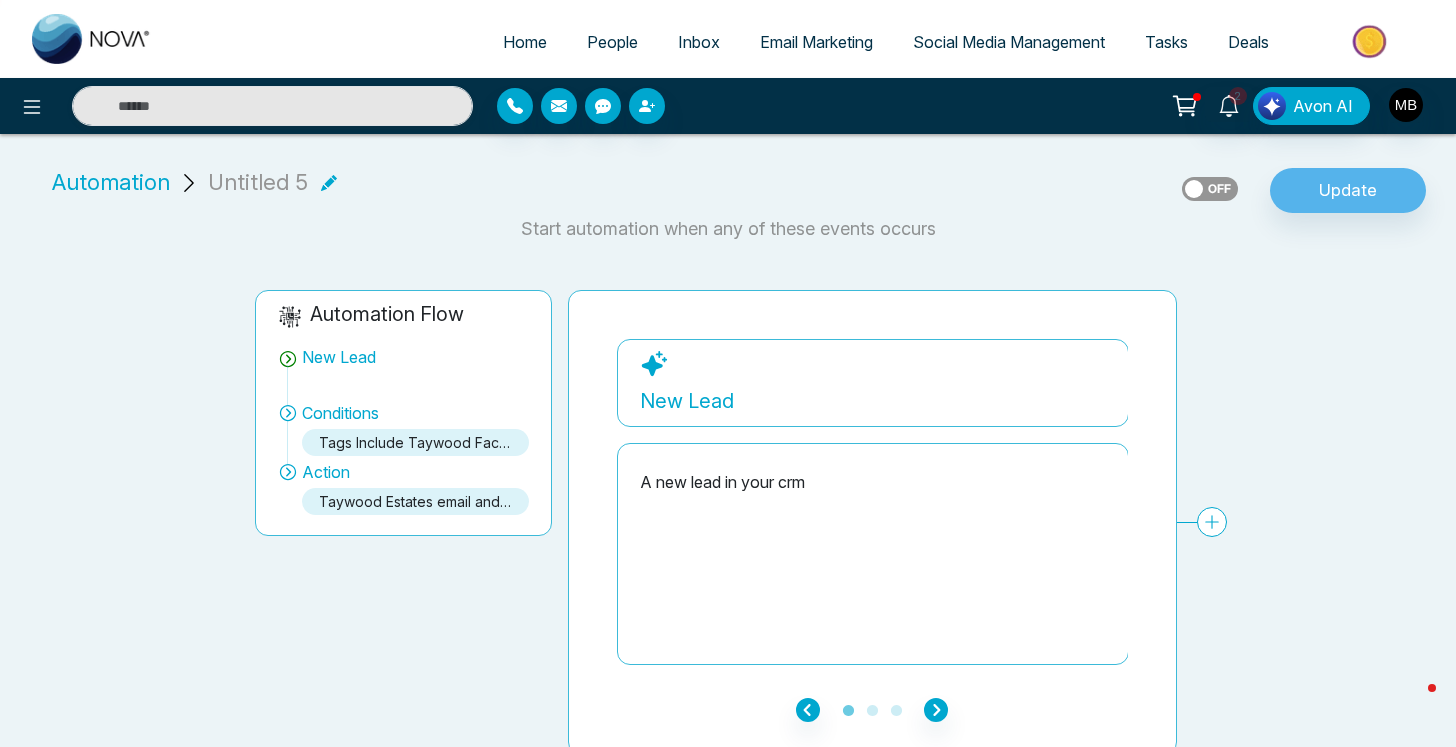 click 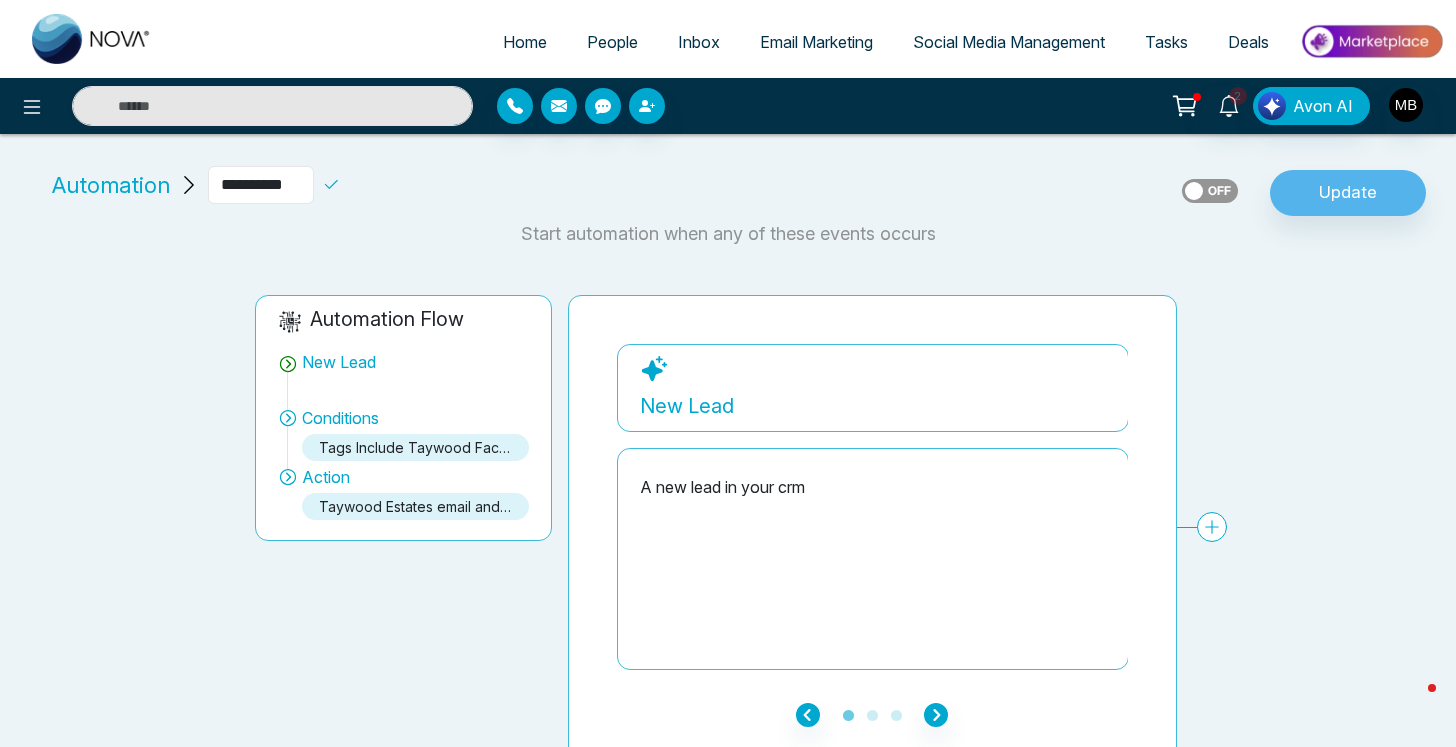drag, startPoint x: 308, startPoint y: 184, endPoint x: 208, endPoint y: 182, distance: 100.02 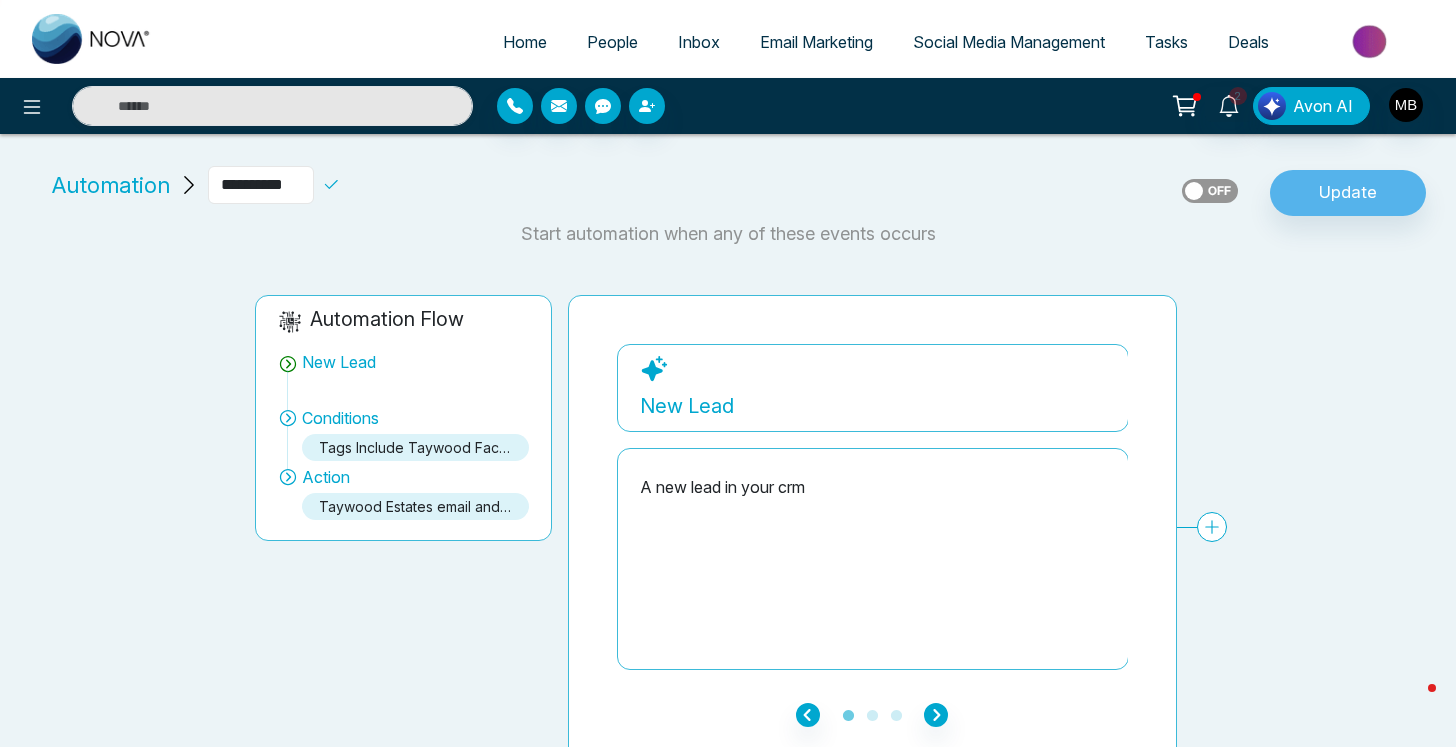 click on "**********" at bounding box center (261, 185) 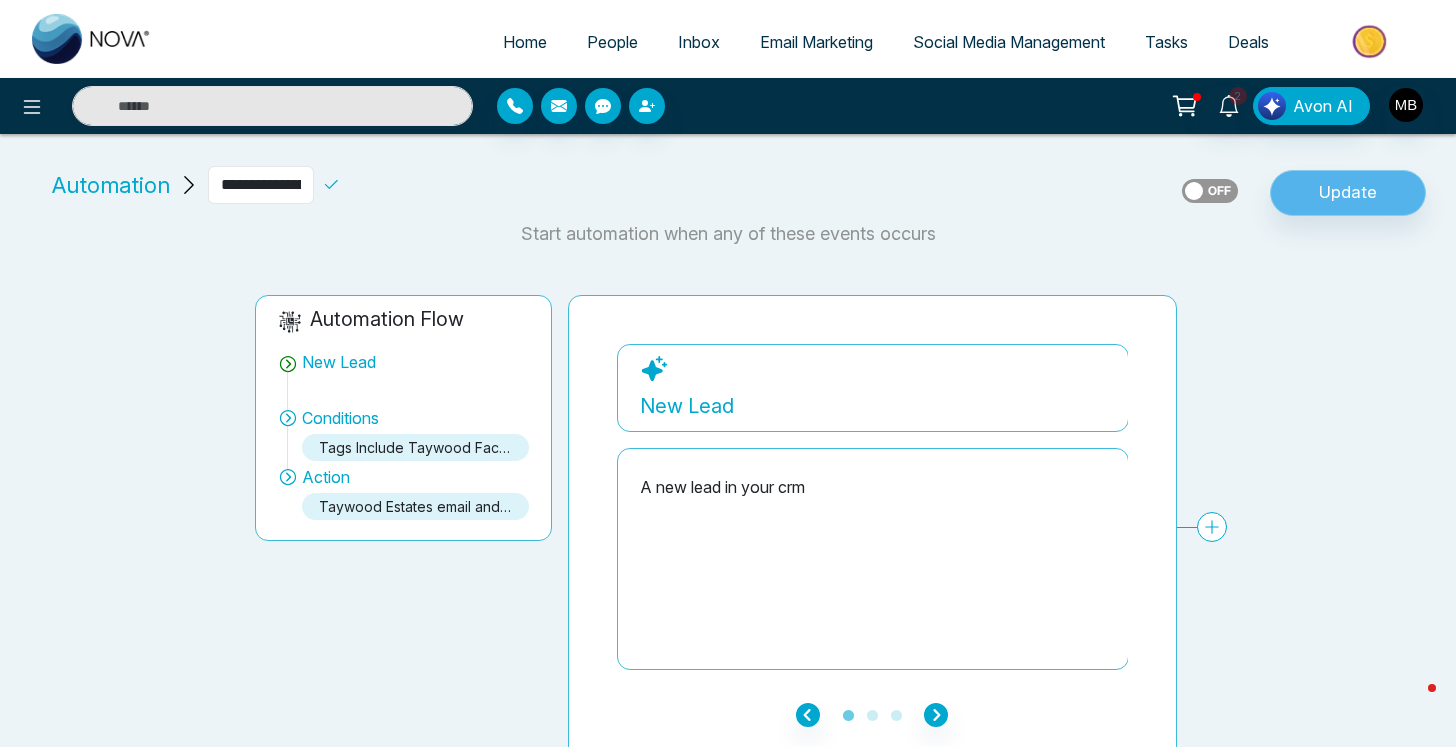 type on "**********" 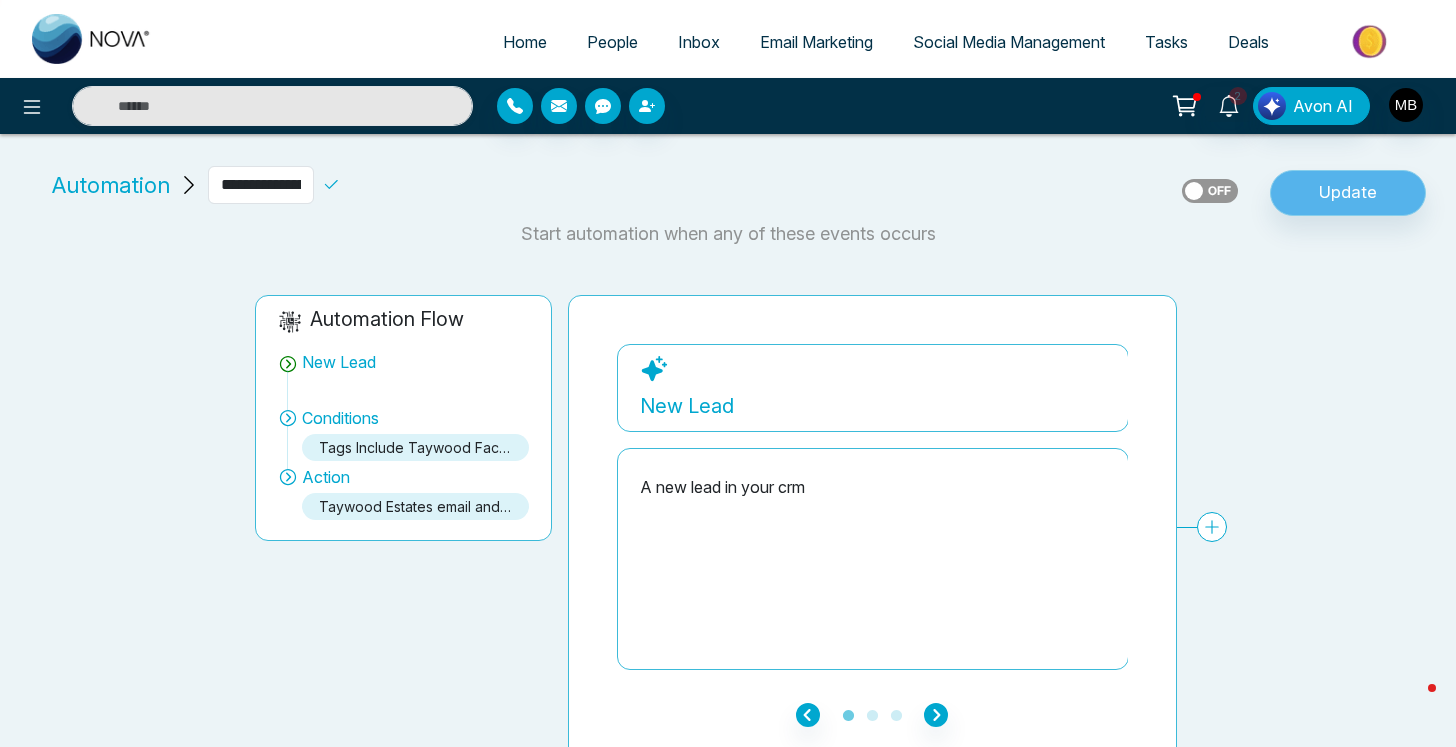click on "Update" at bounding box center (1348, 193) 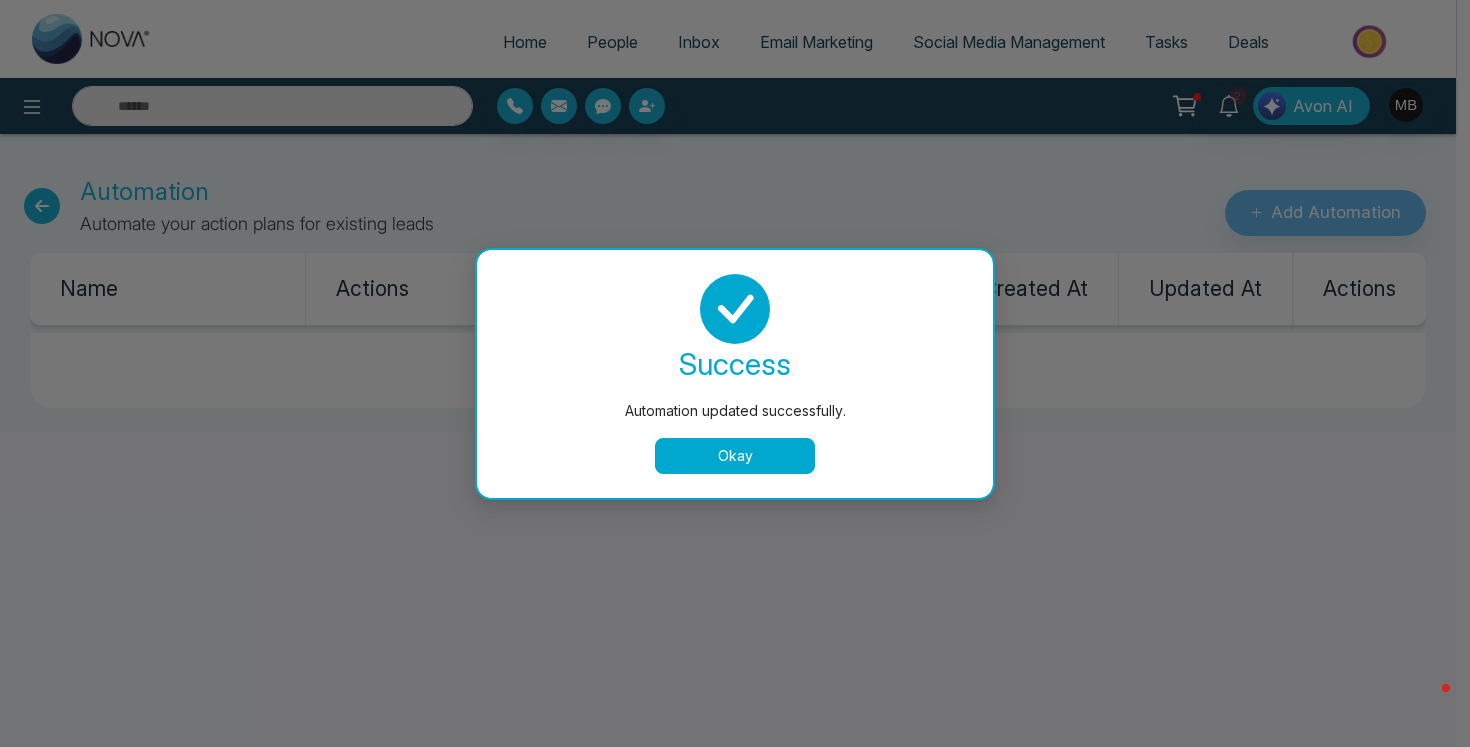 click on "Okay" at bounding box center [735, 456] 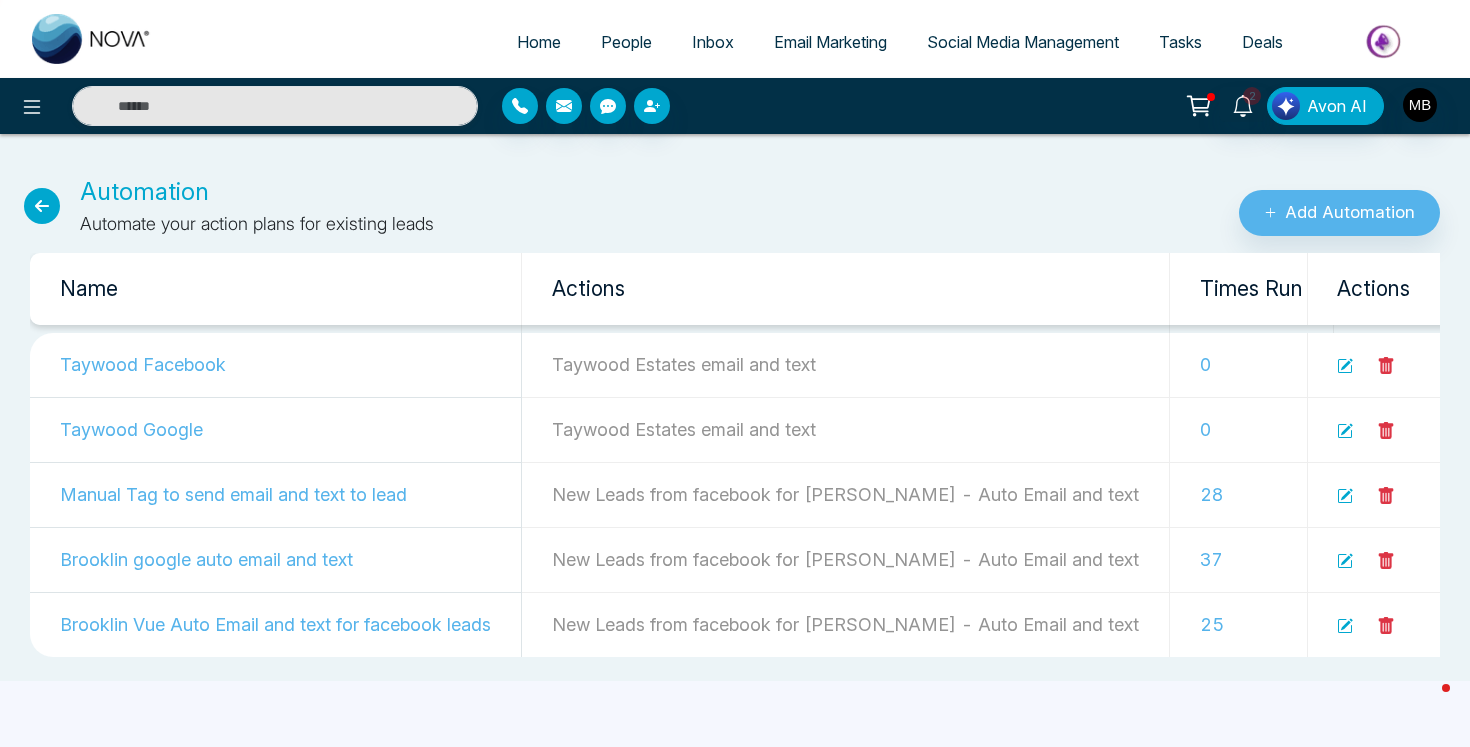 click on "People" at bounding box center [626, 42] 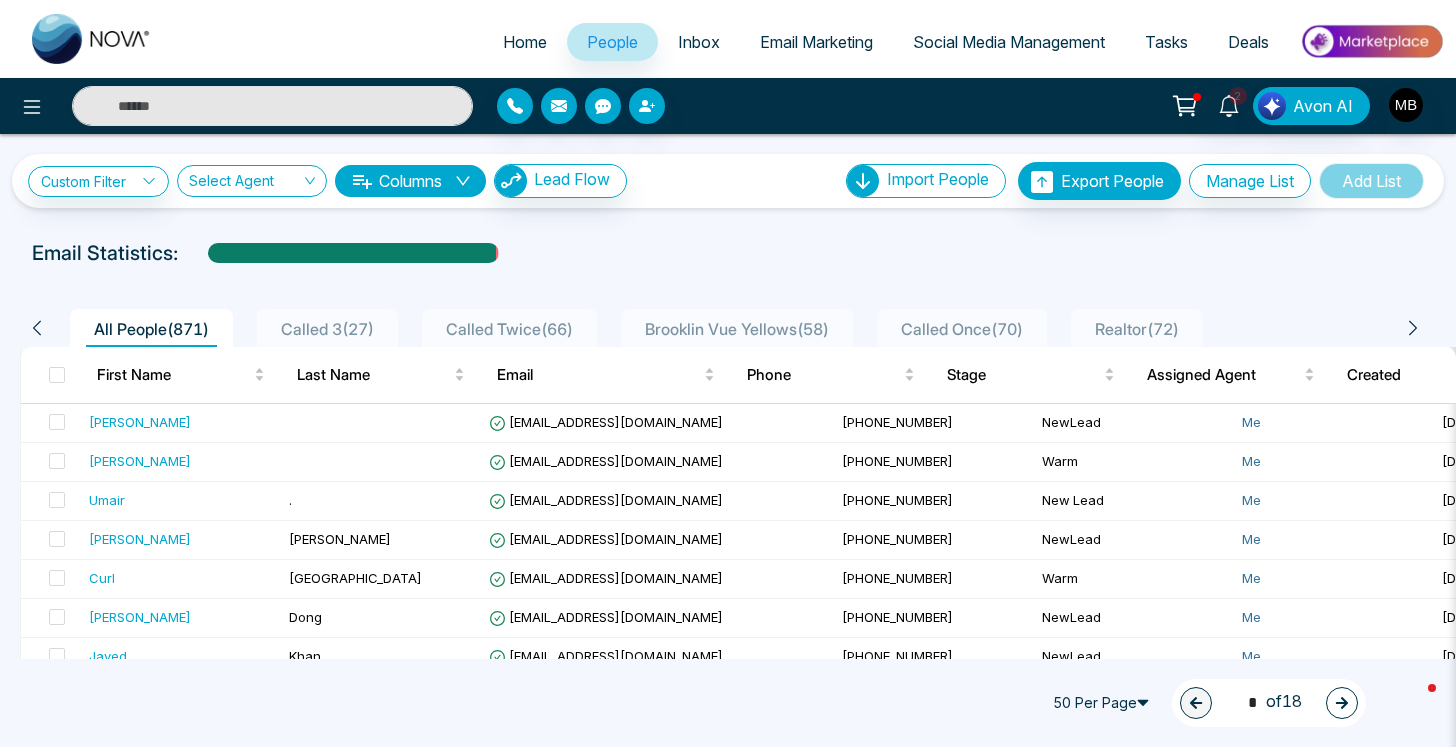 click on "Inbox" at bounding box center (699, 42) 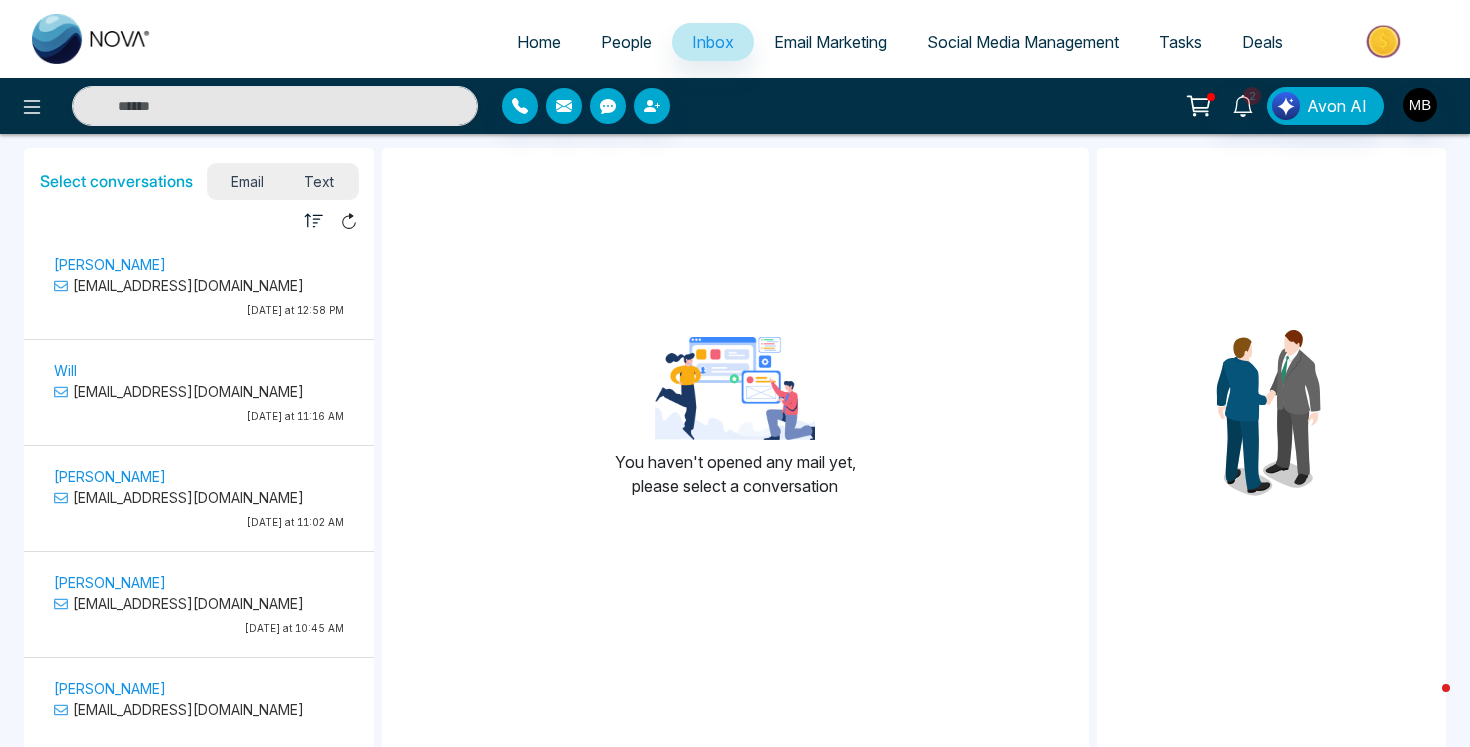 click on "People" at bounding box center (626, 42) 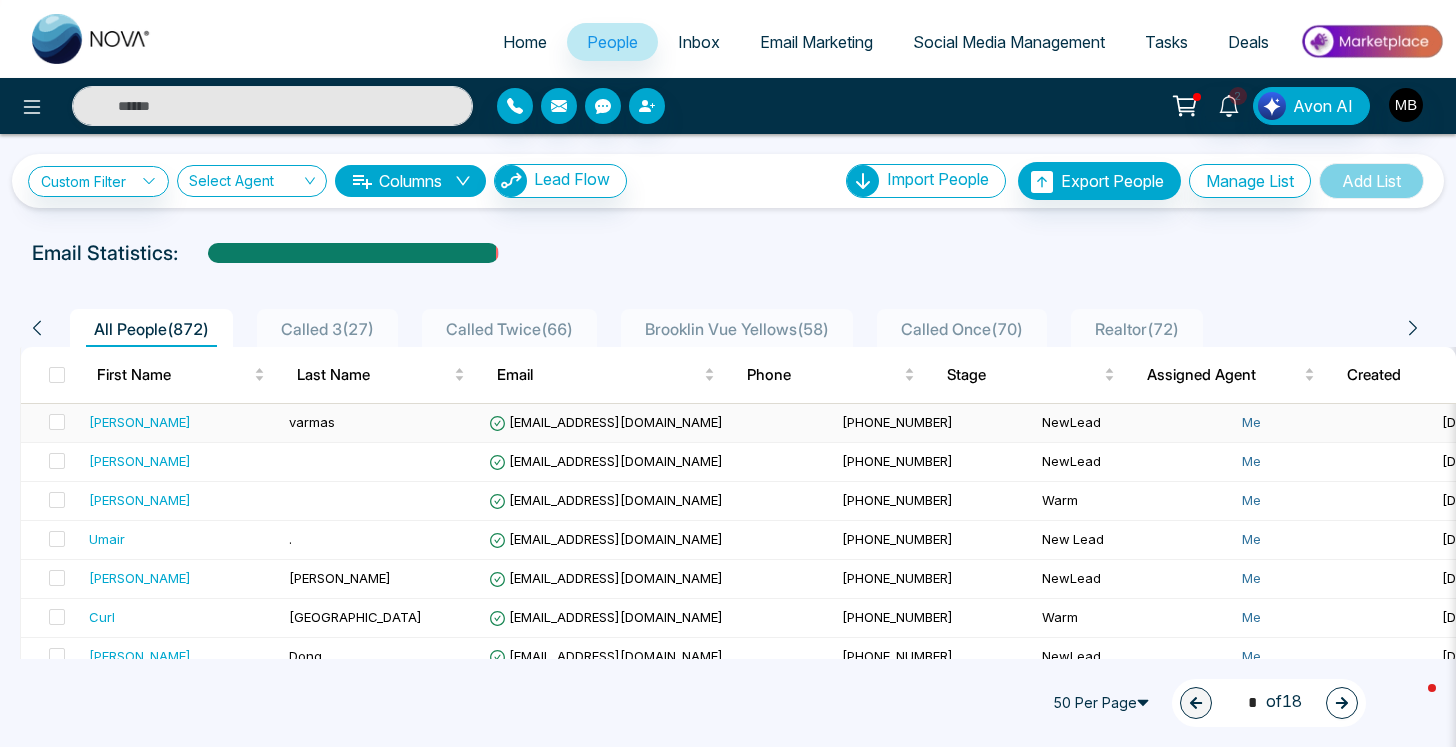 click on "[PERSON_NAME]" at bounding box center (140, 422) 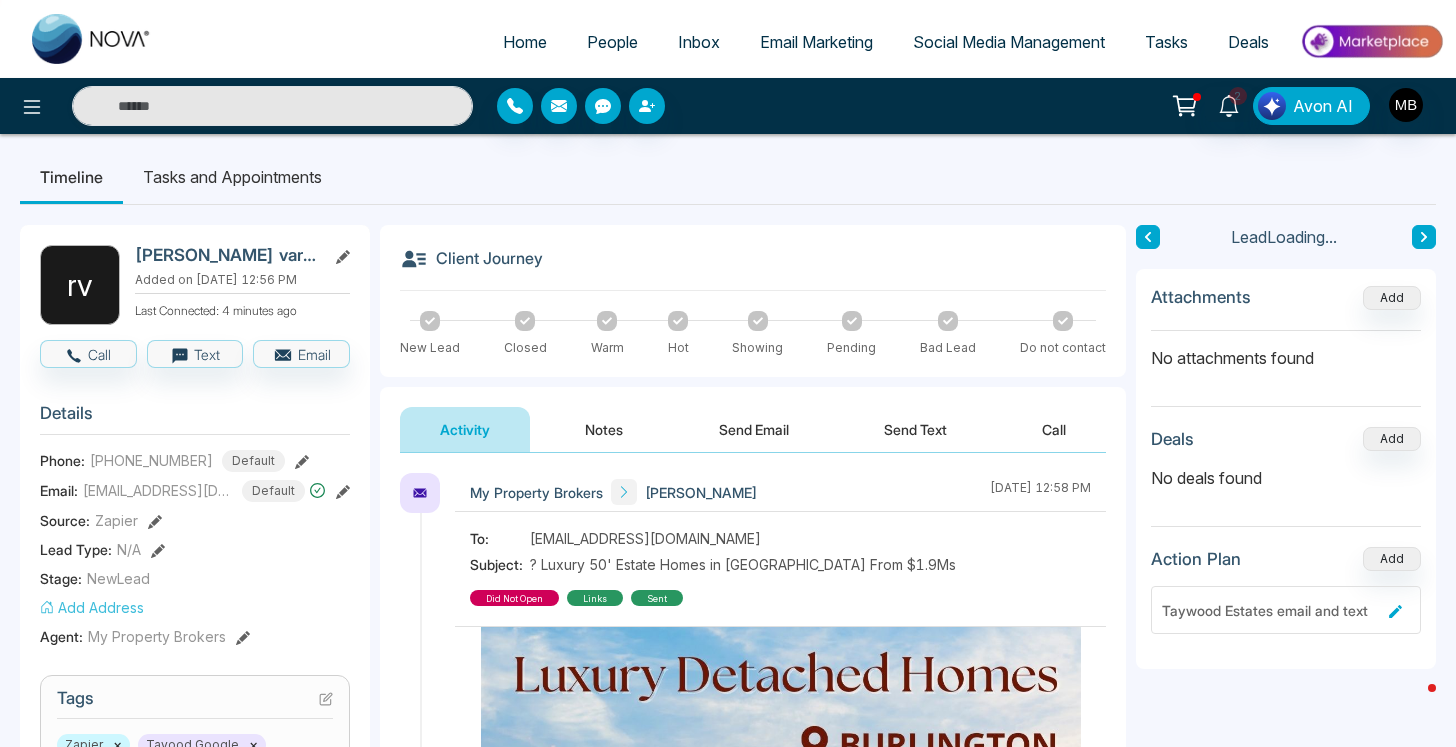 scroll, scrollTop: 8, scrollLeft: 0, axis: vertical 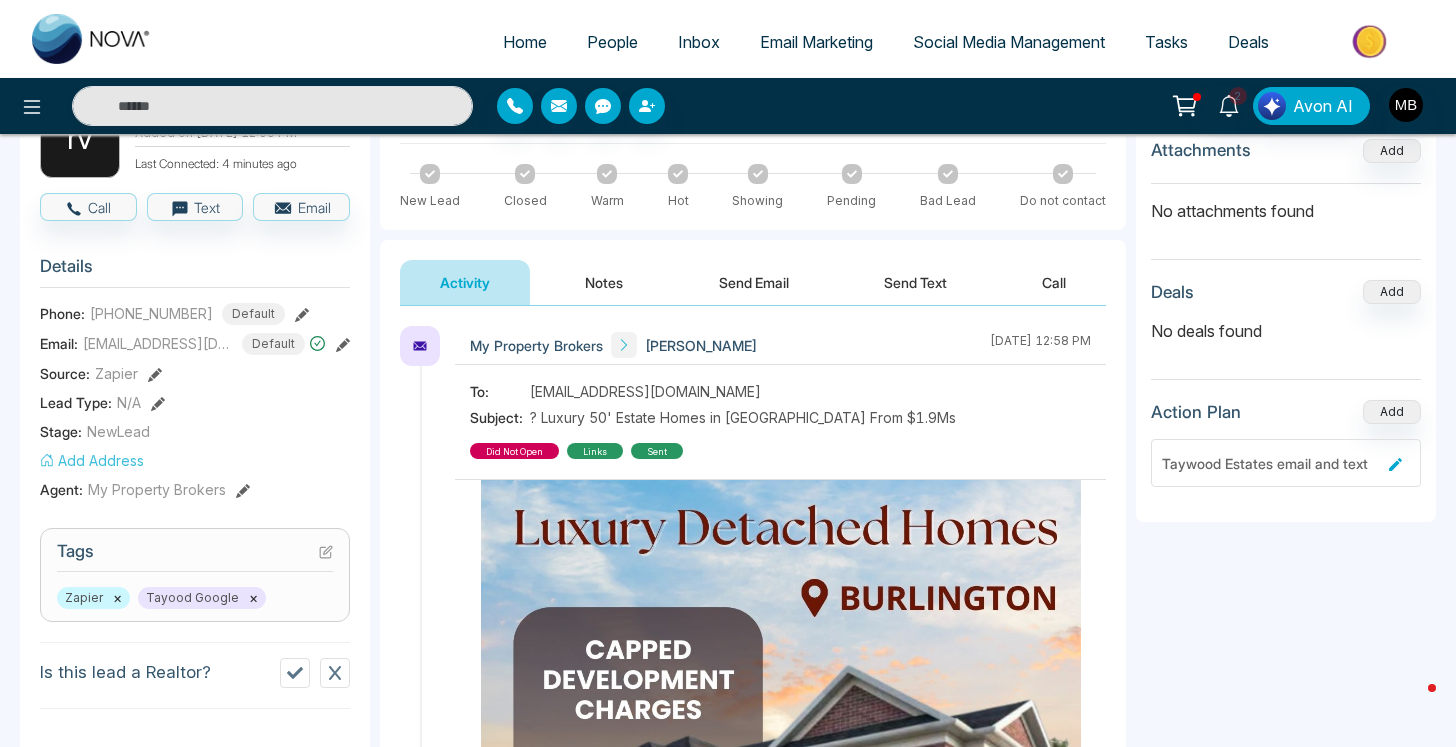click at bounding box center [781, 780] 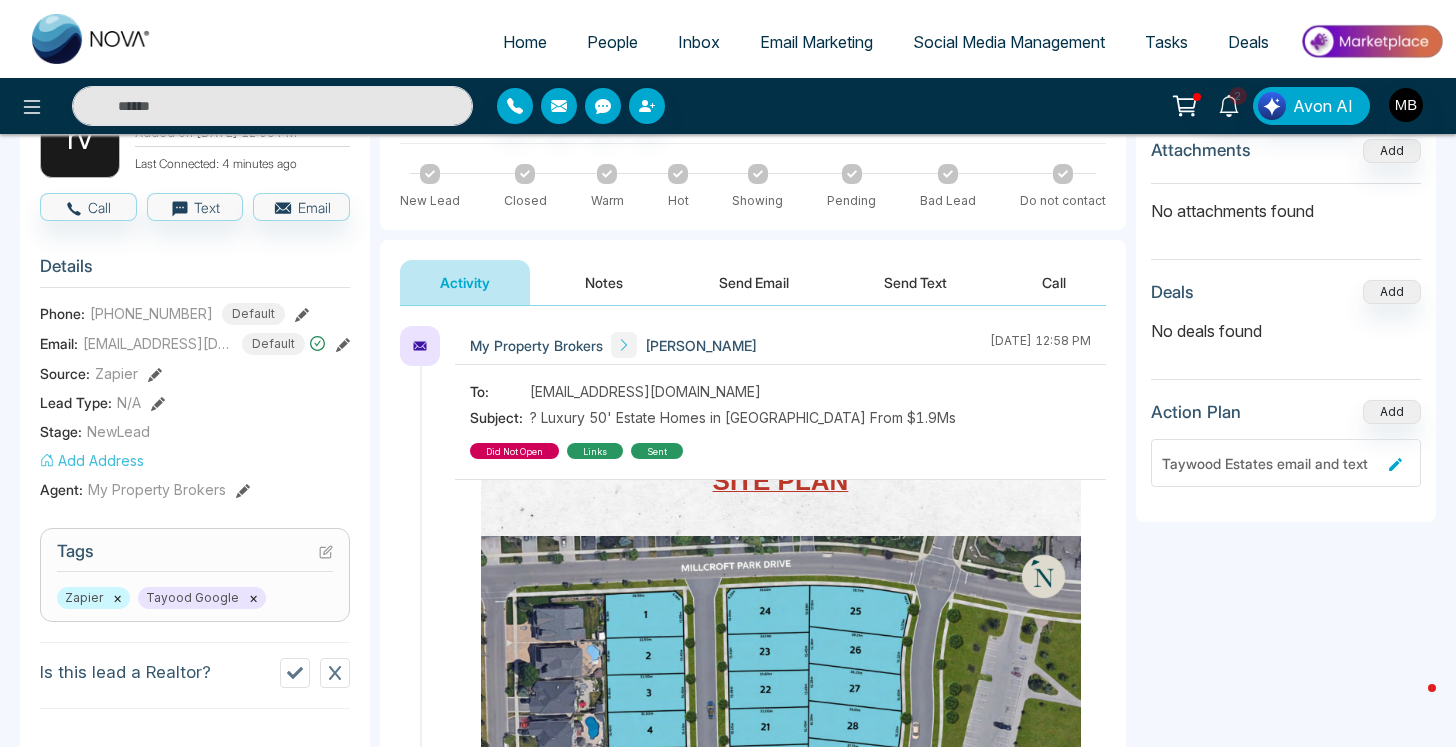 scroll, scrollTop: 2959, scrollLeft: 0, axis: vertical 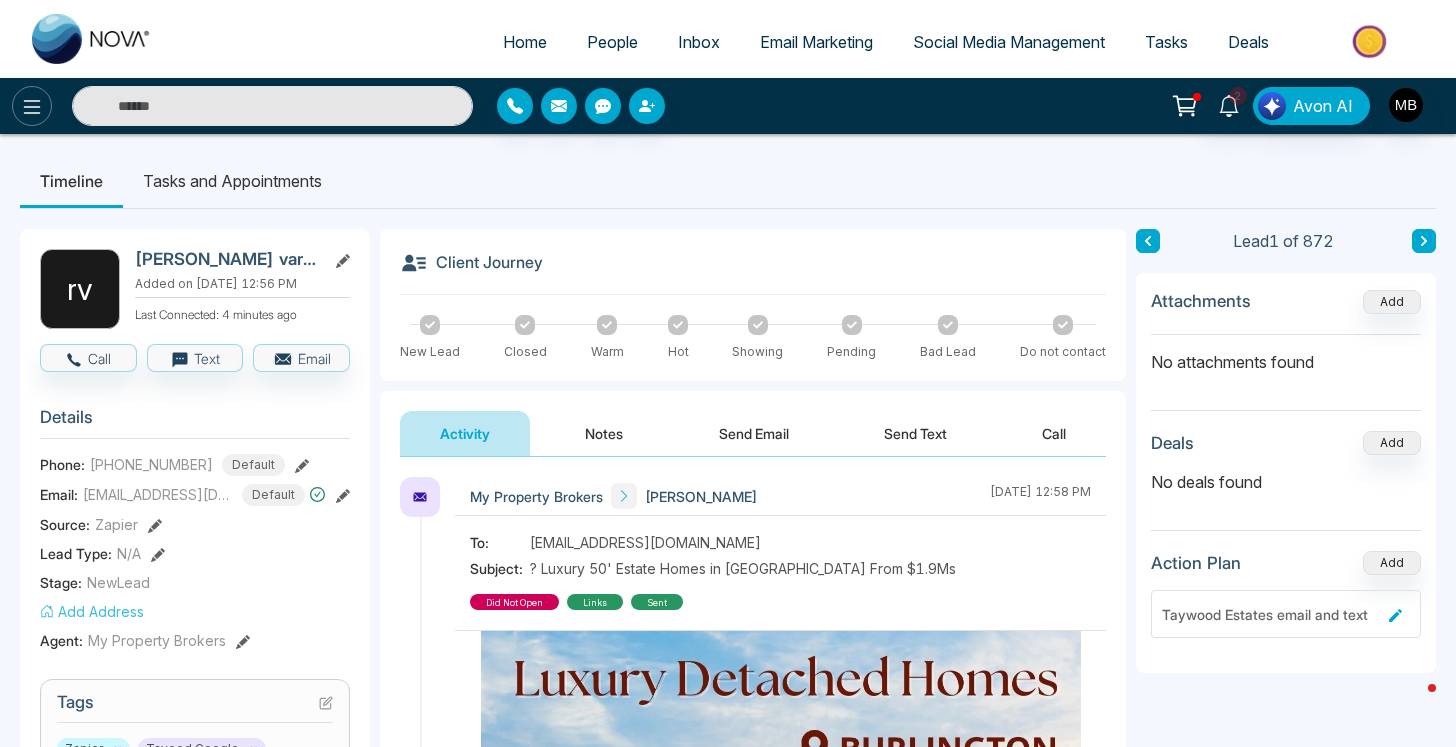 click 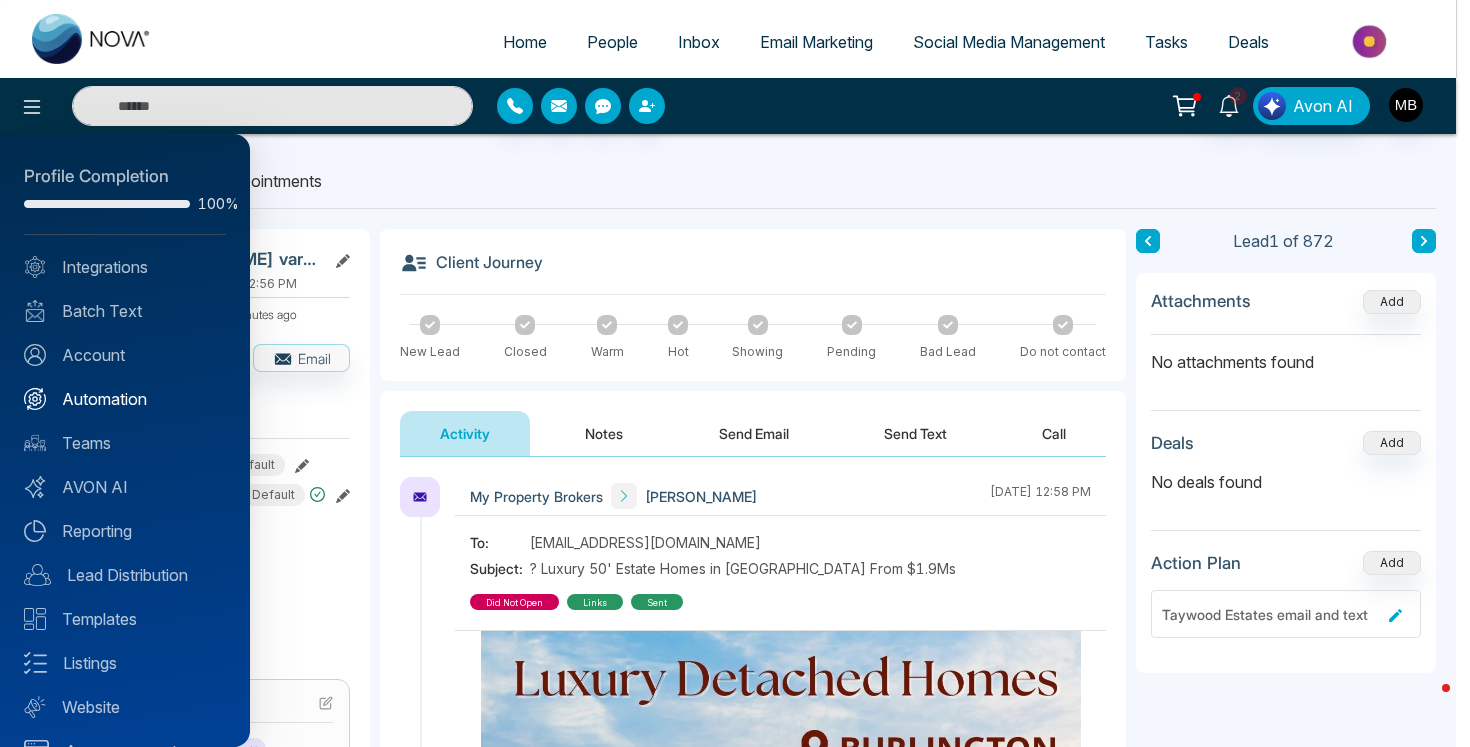 click on "Automation" at bounding box center (125, 399) 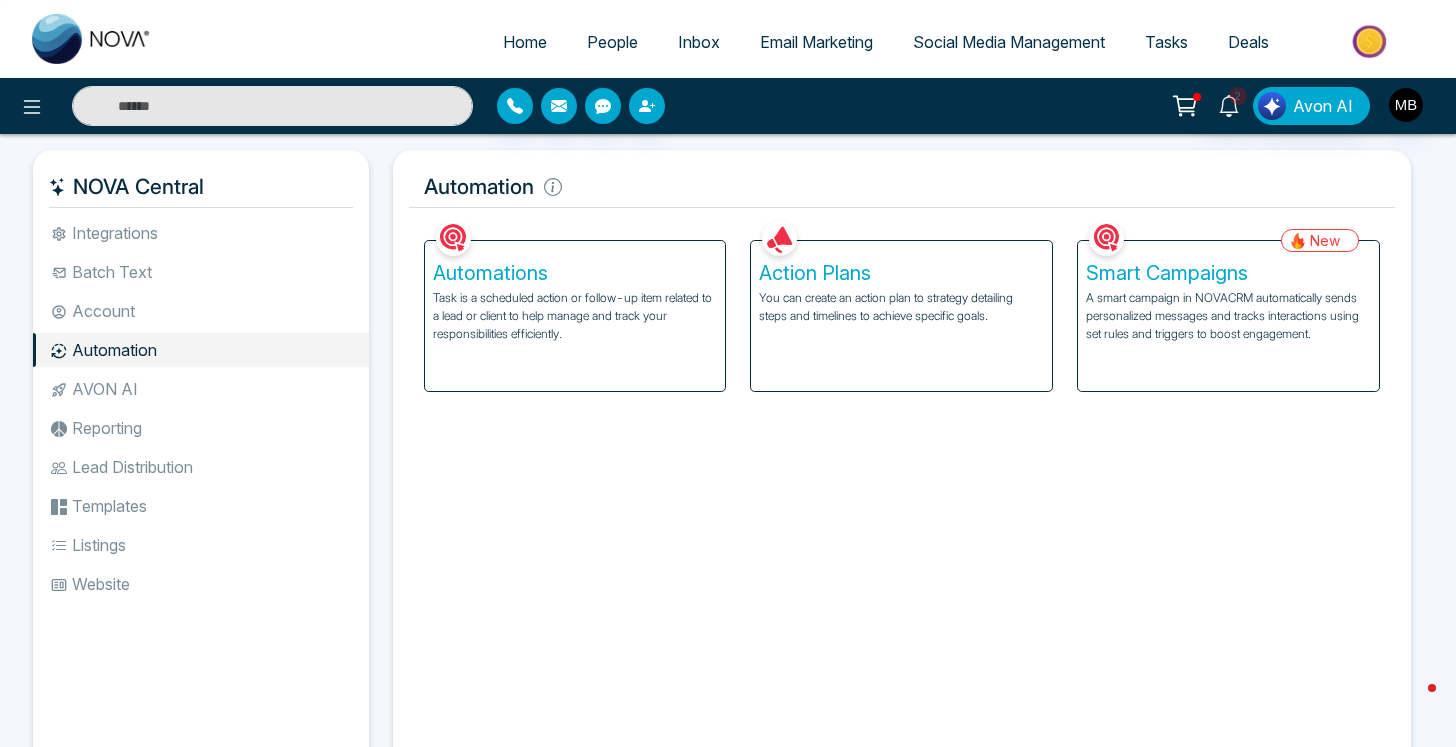 click on "Action Plans" at bounding box center [901, 273] 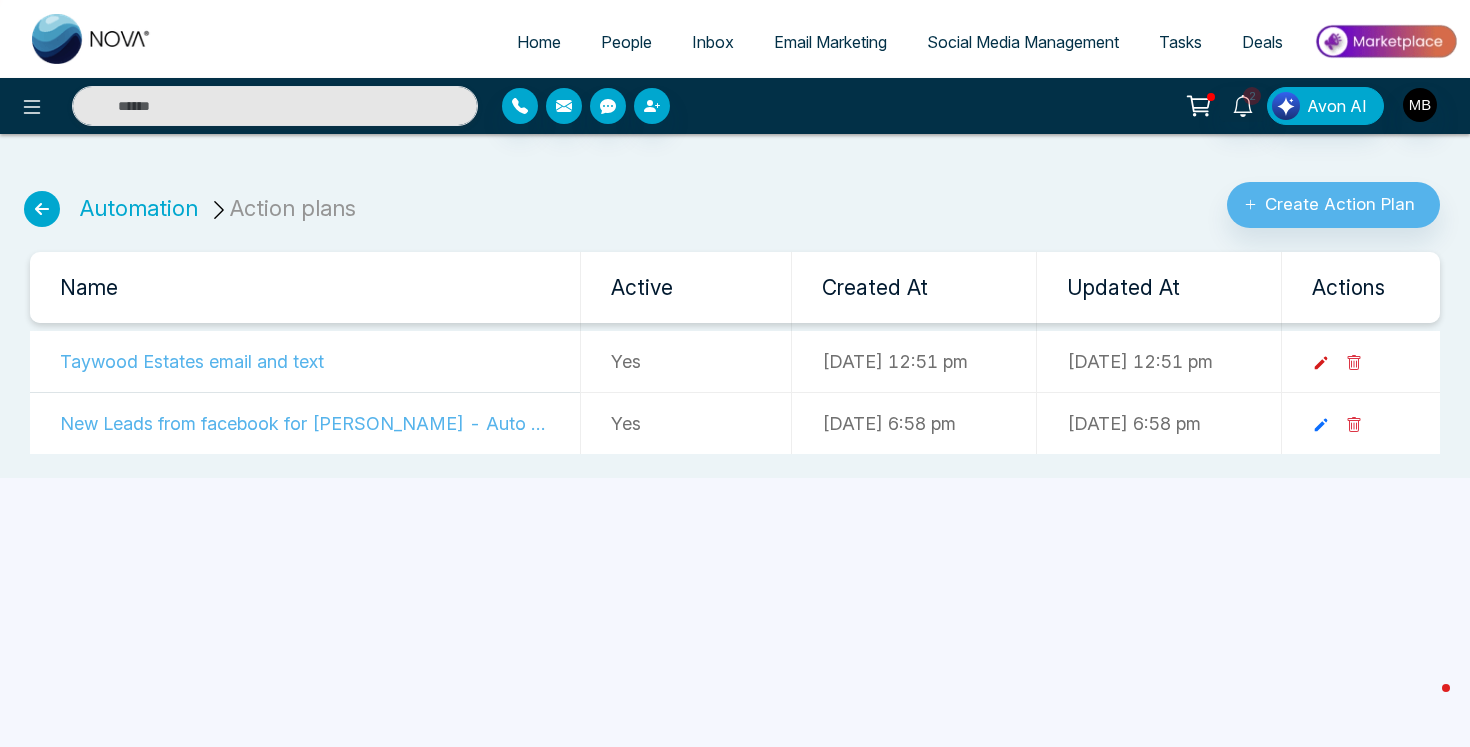 click 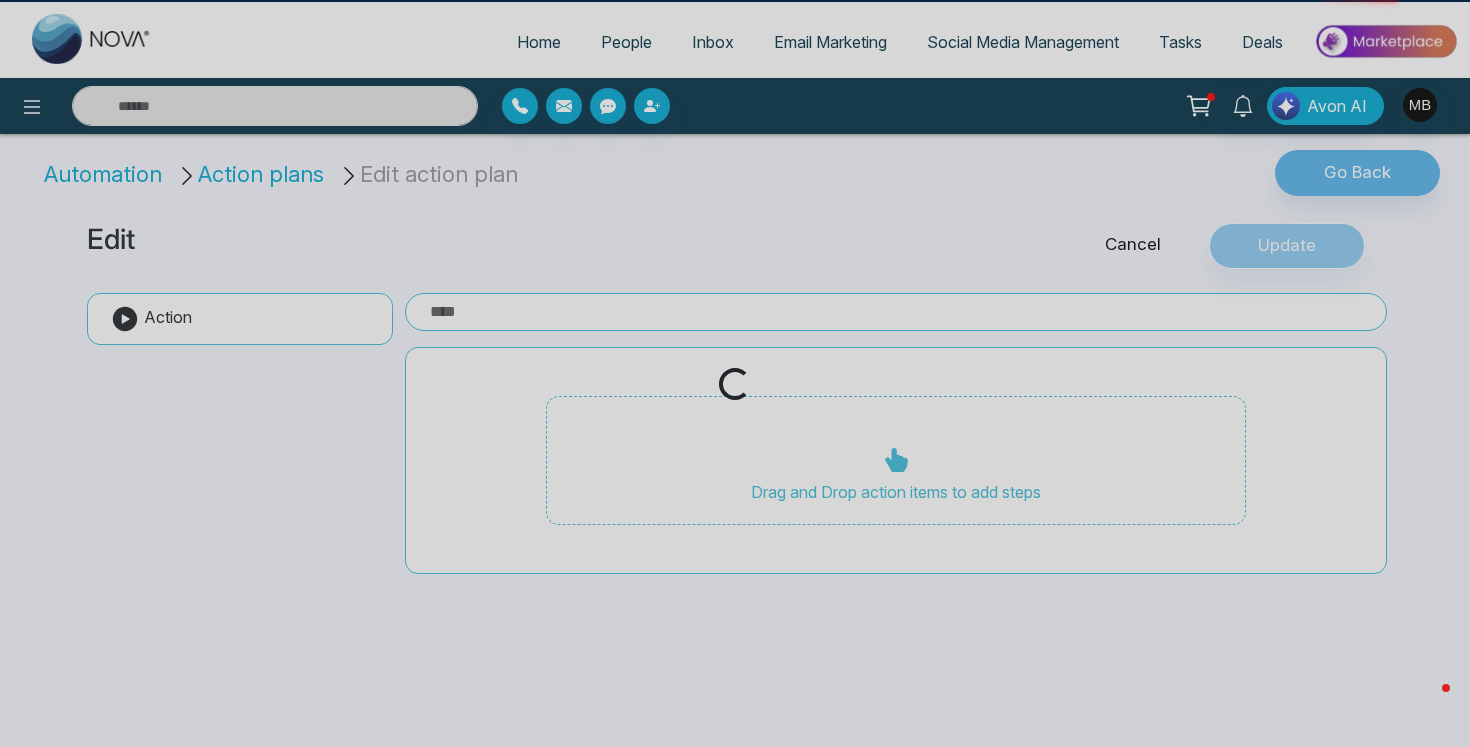 type on "**********" 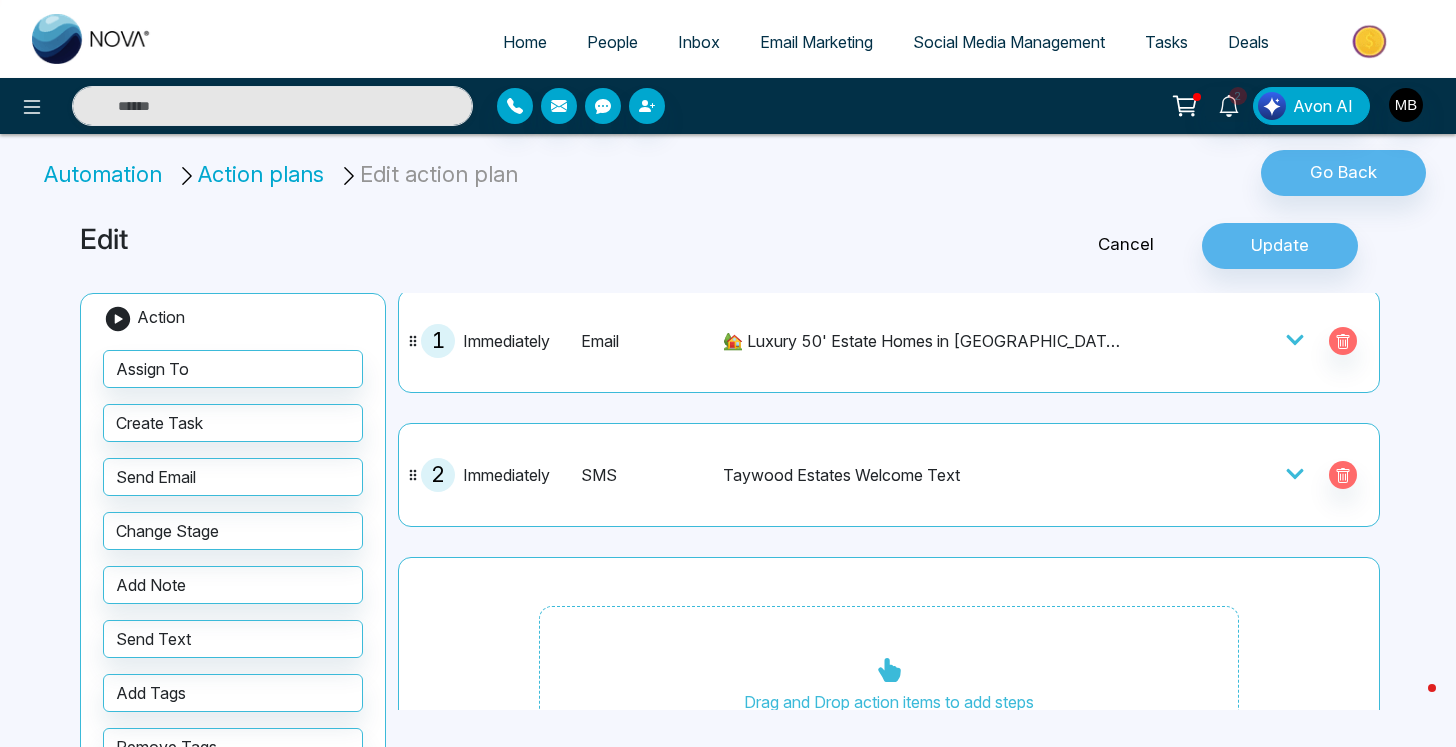 scroll, scrollTop: 0, scrollLeft: 0, axis: both 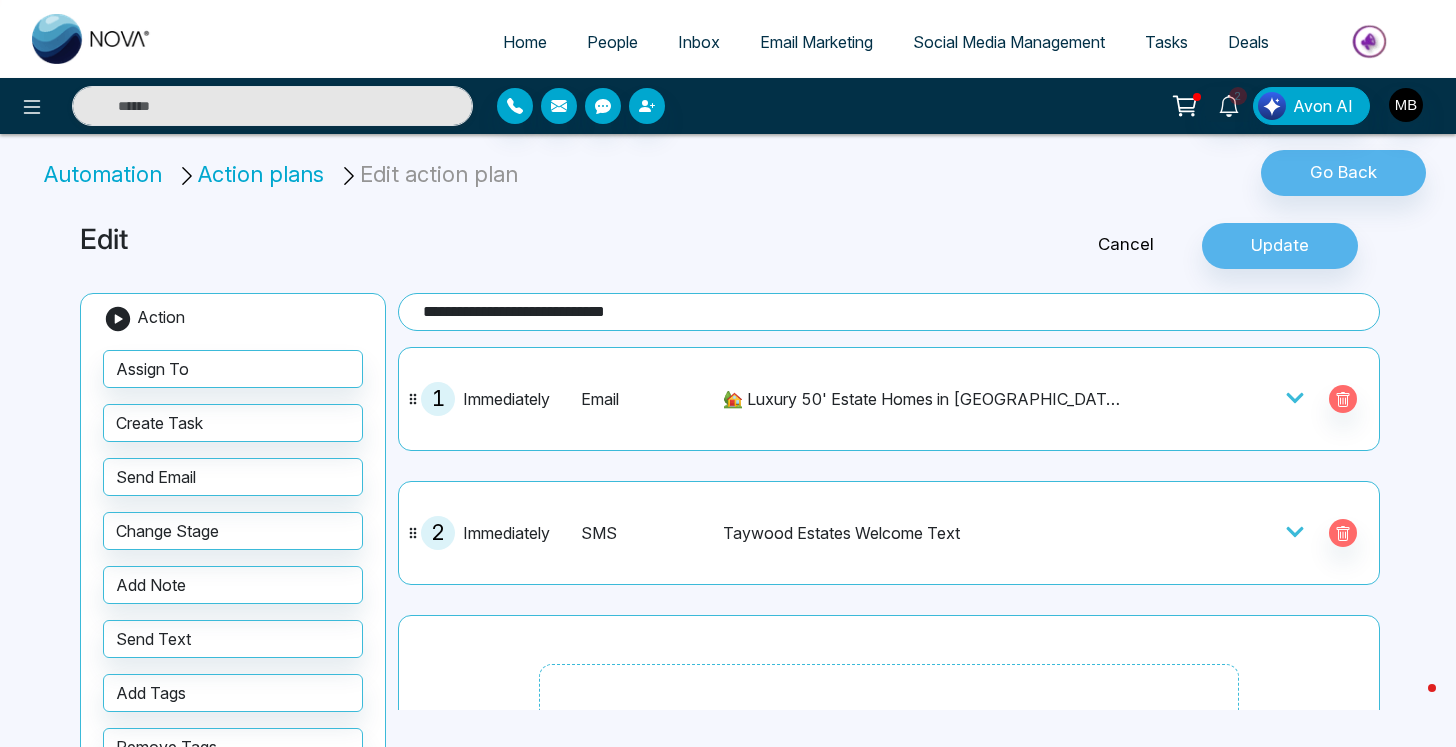 click 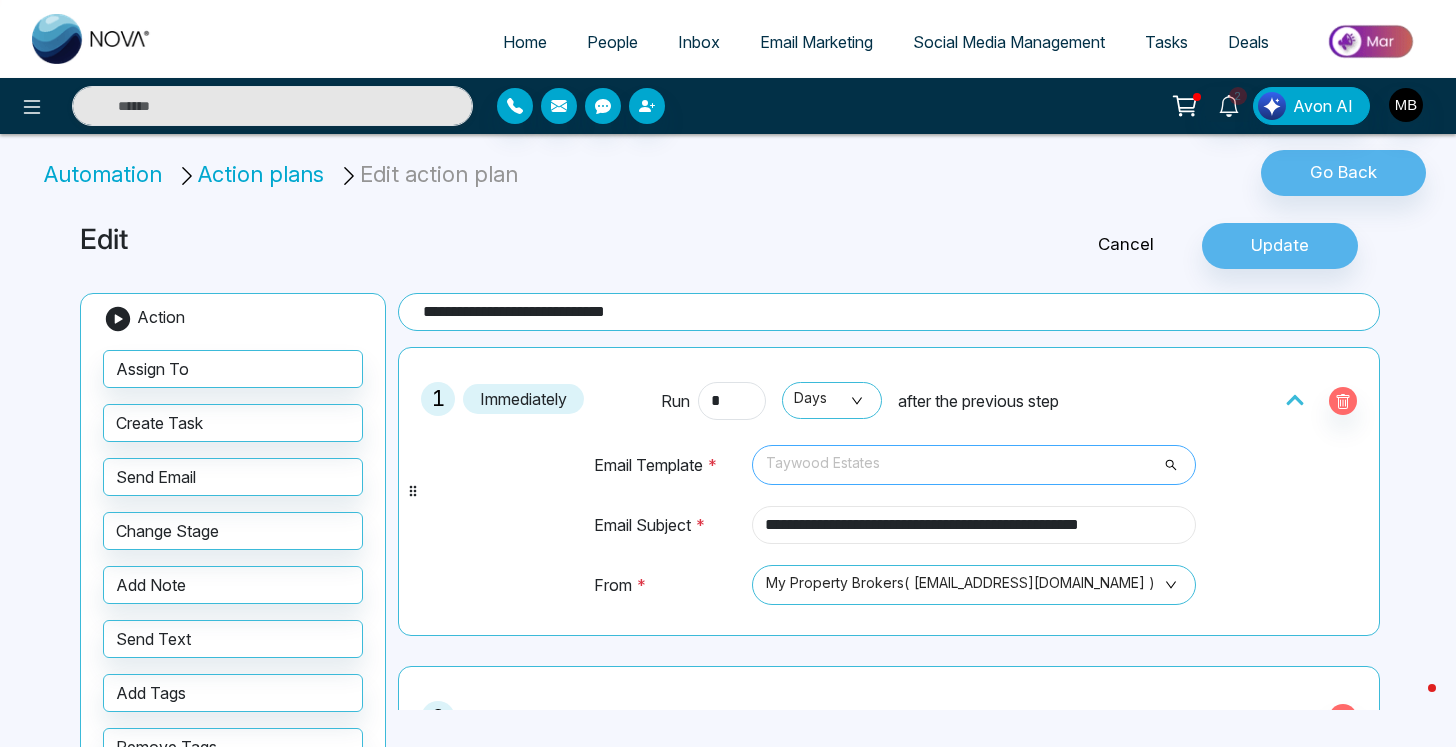 click on "Taywood Estates" at bounding box center [974, 465] 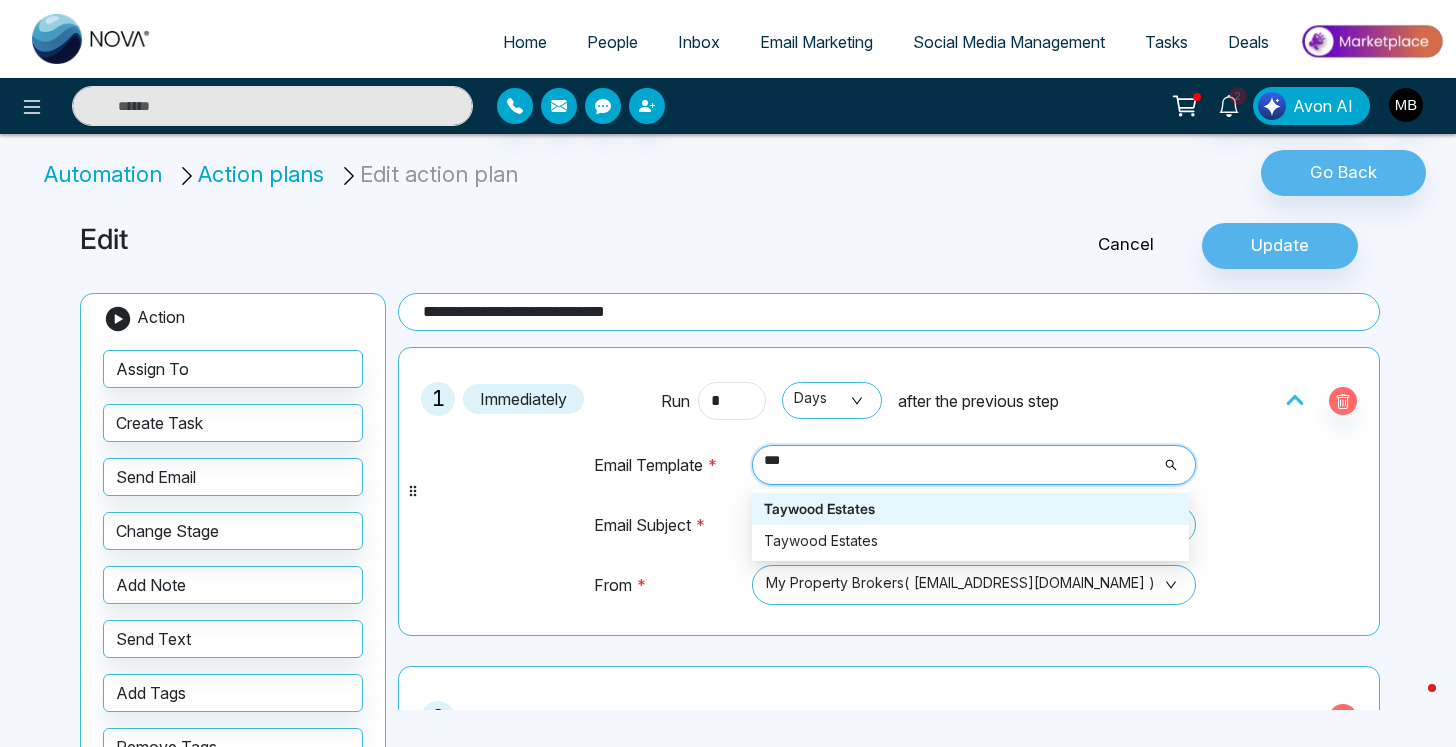 scroll, scrollTop: 0, scrollLeft: 0, axis: both 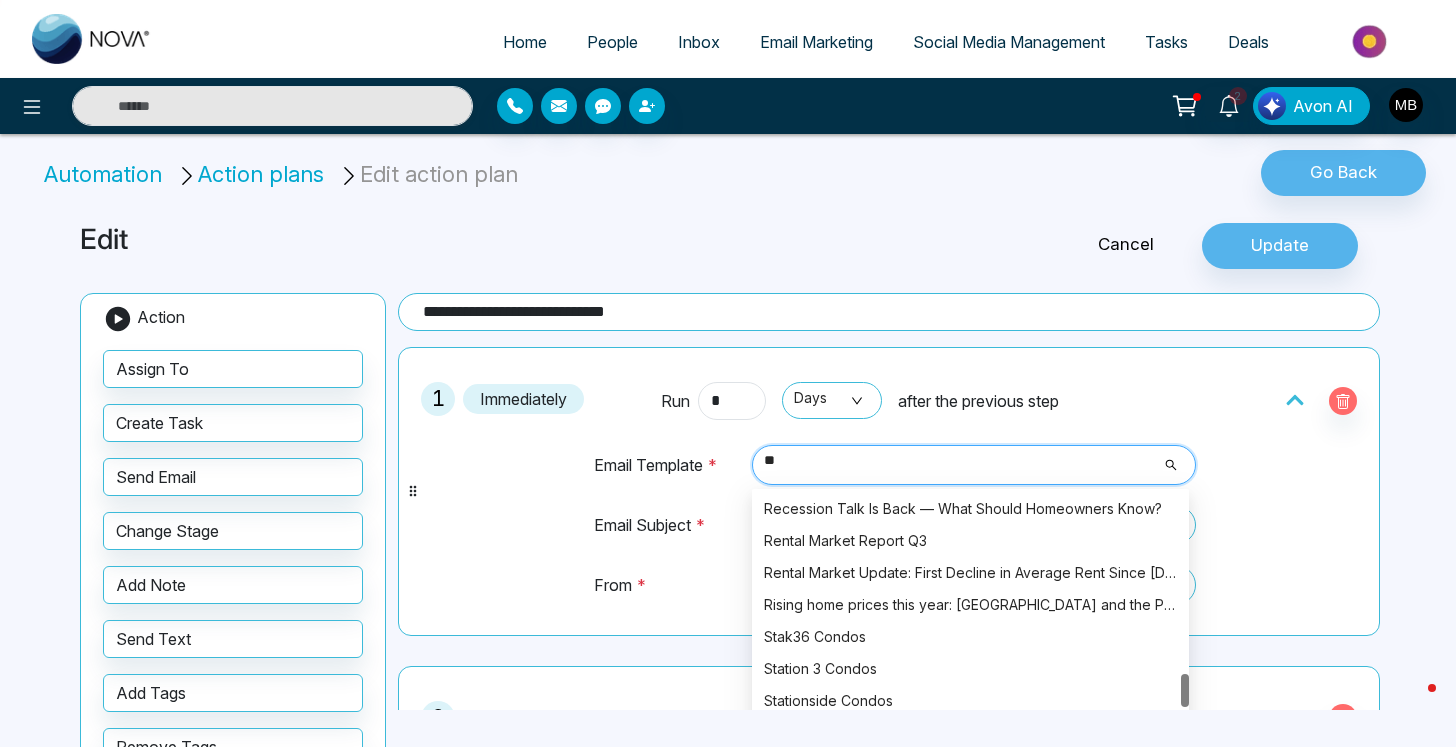 type on "*" 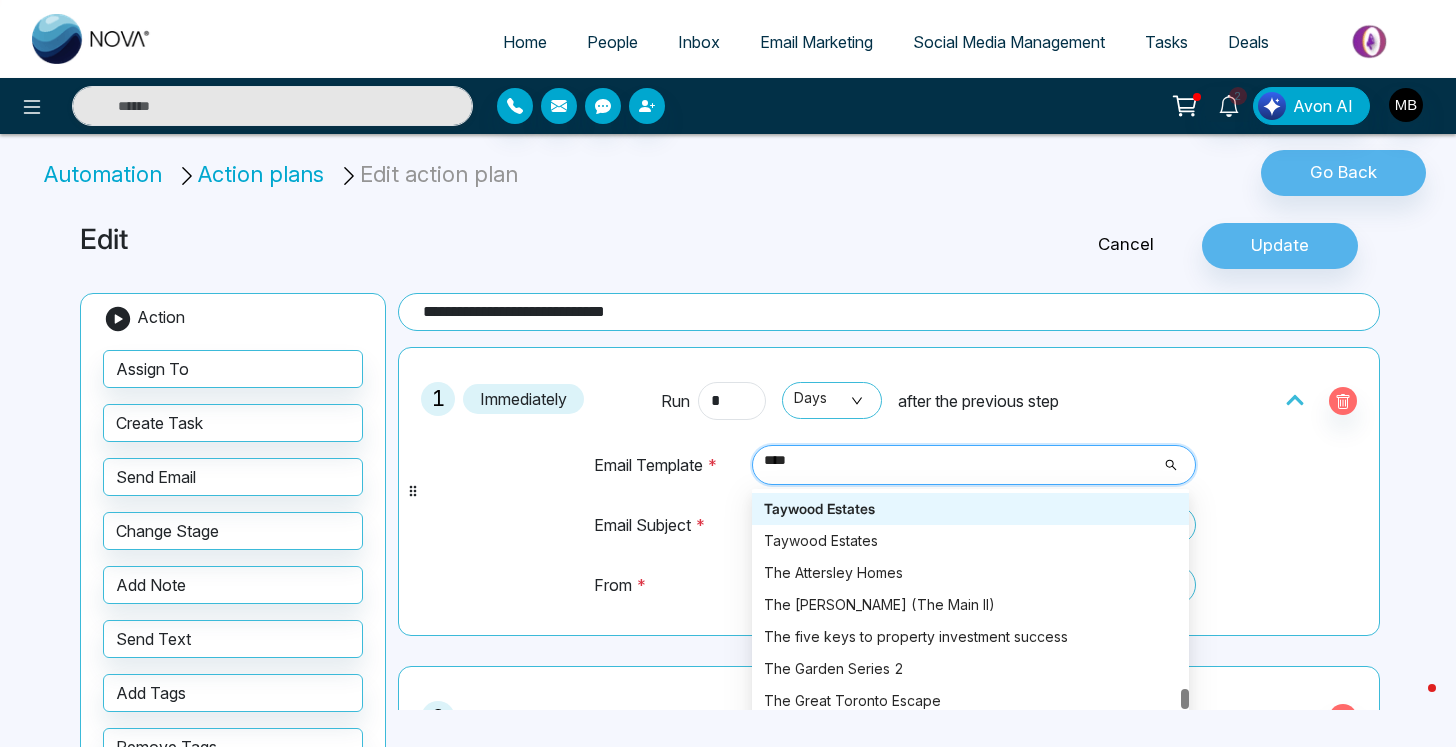 scroll, scrollTop: 320, scrollLeft: 0, axis: vertical 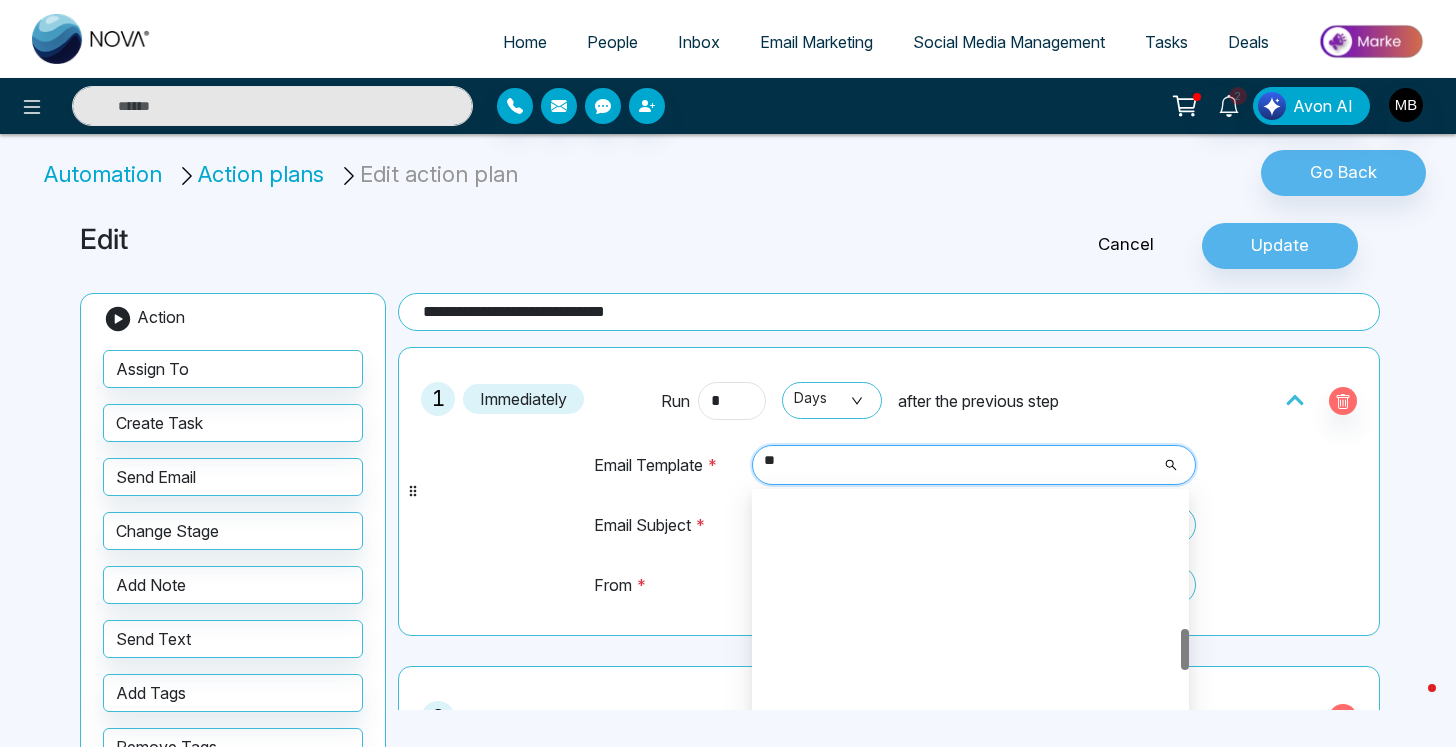 type on "*" 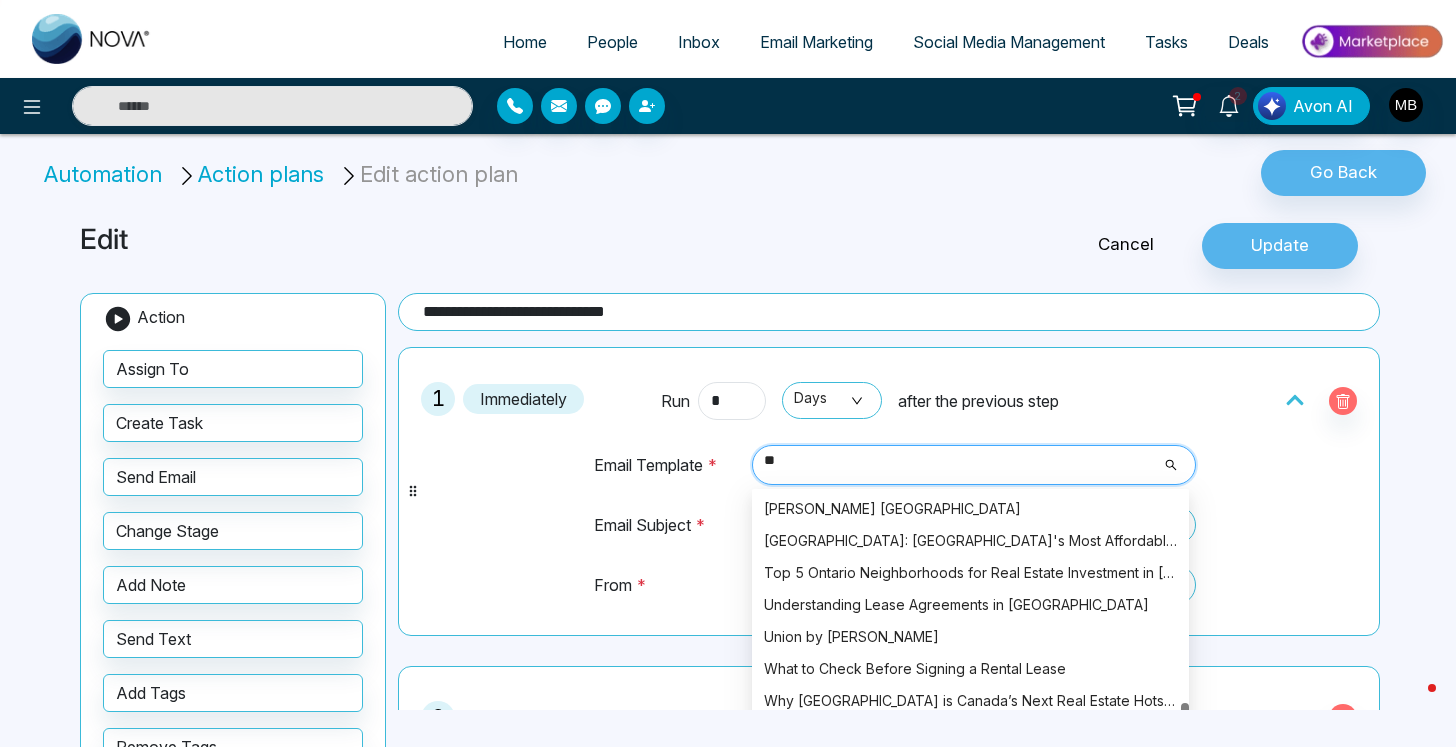 scroll, scrollTop: 1632, scrollLeft: 0, axis: vertical 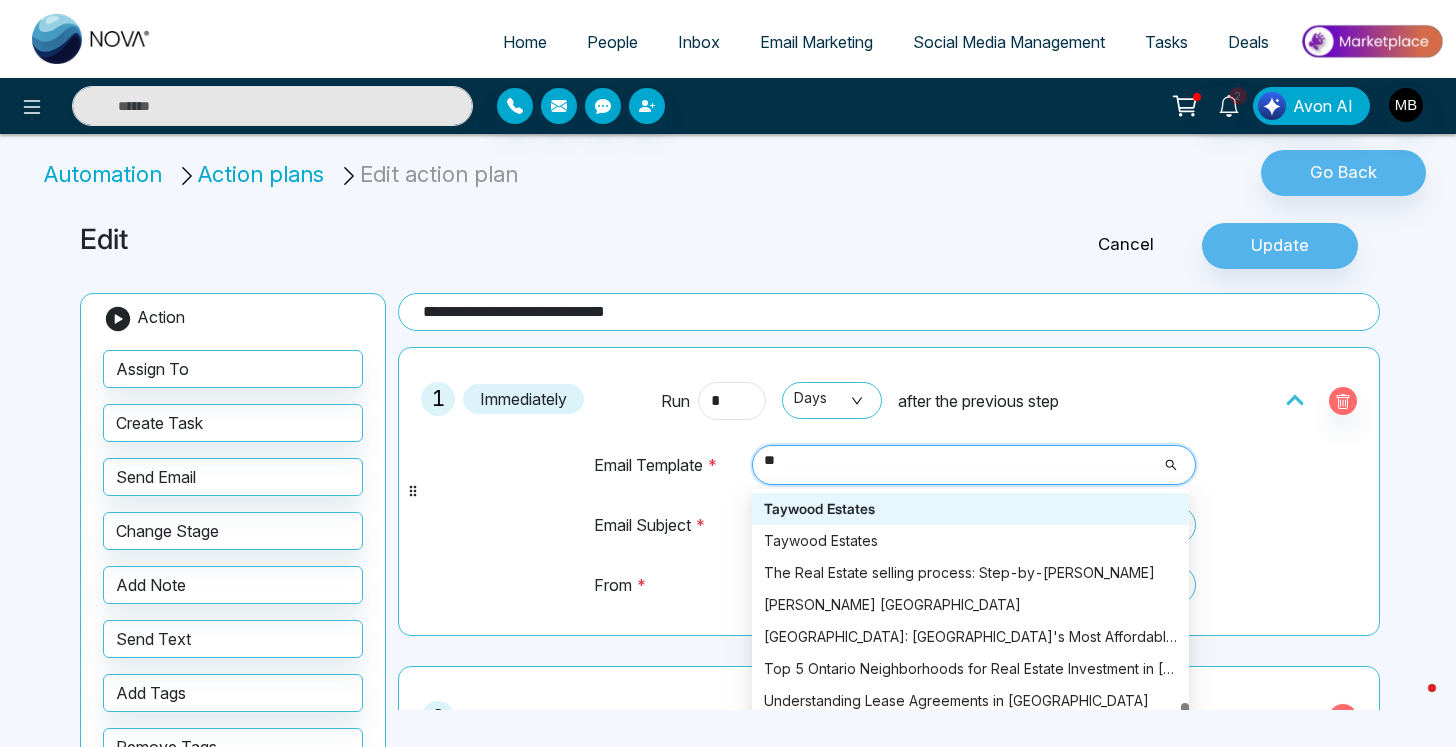 type on "***" 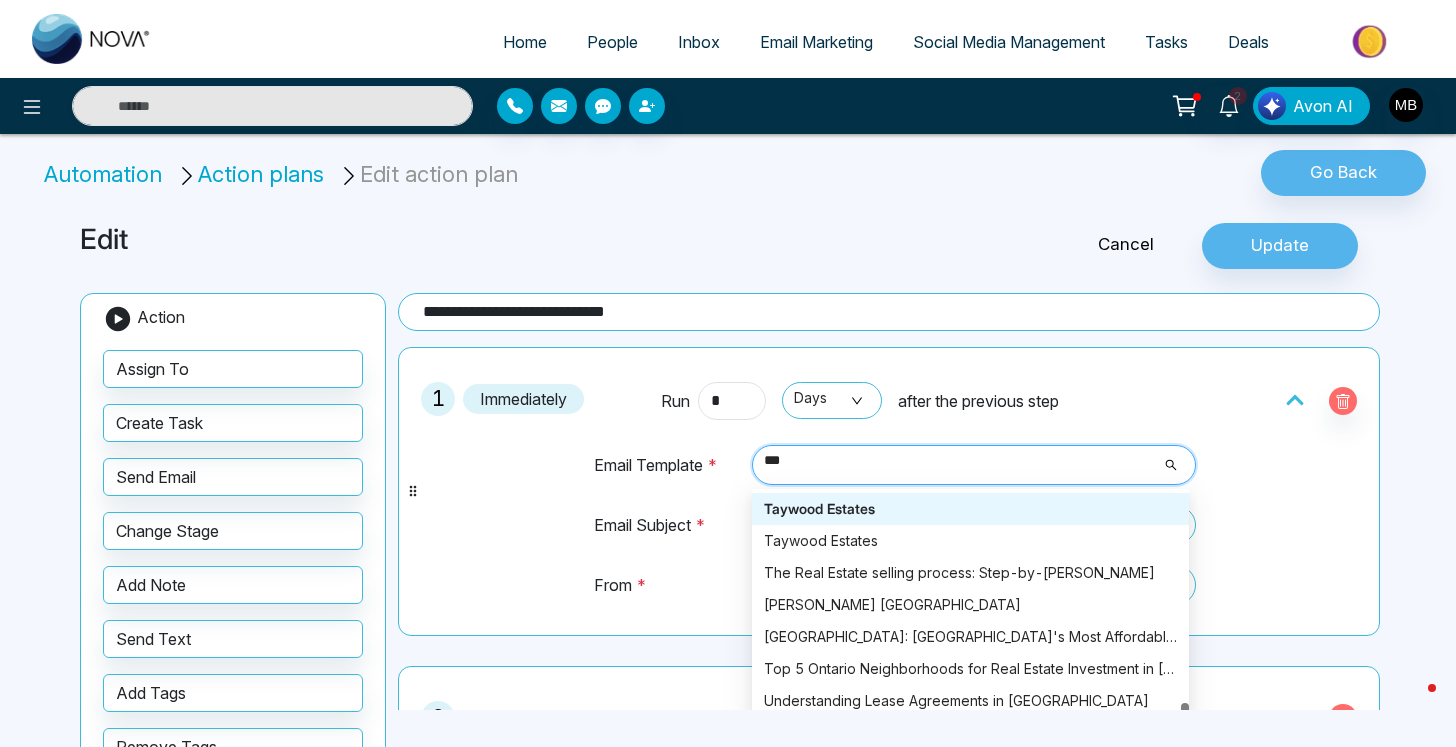 scroll, scrollTop: 0, scrollLeft: 0, axis: both 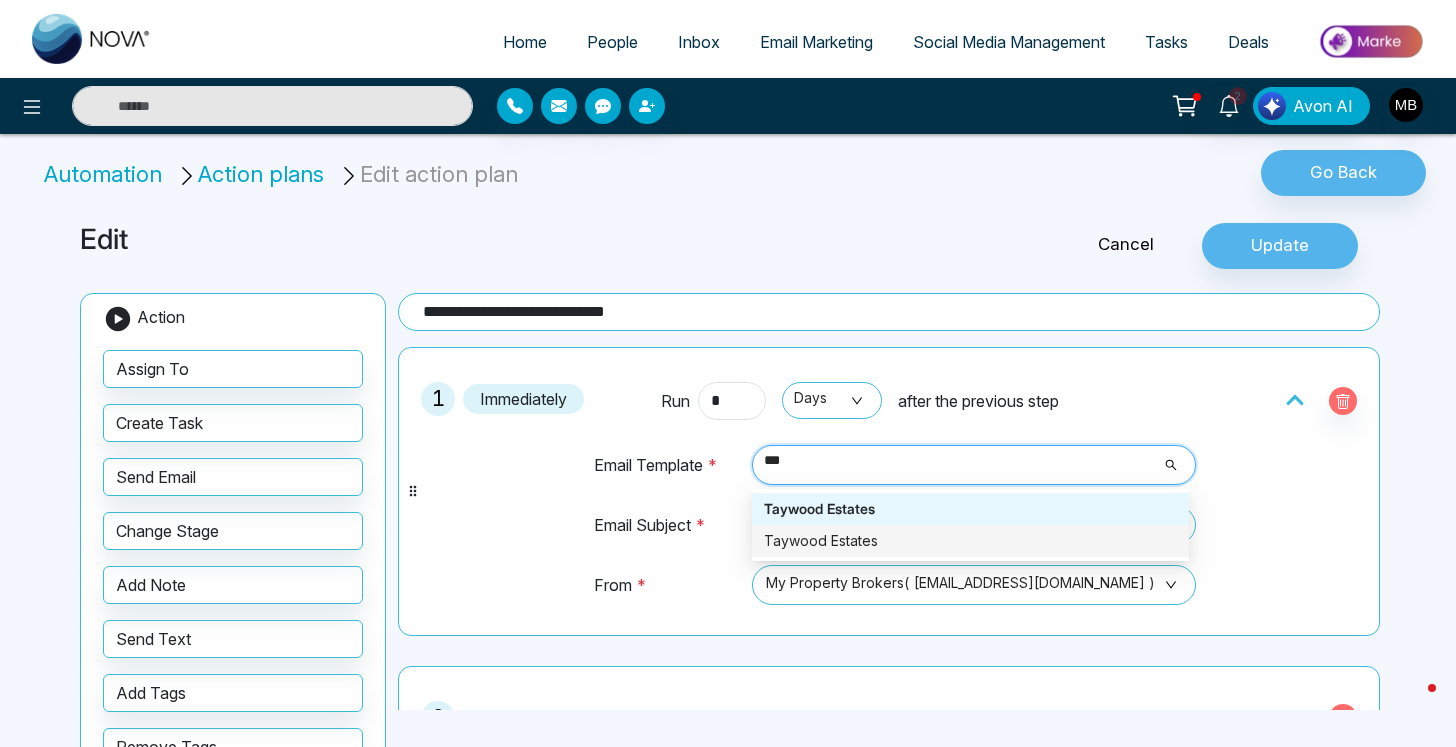 click on "Taywood Estates" at bounding box center [970, 541] 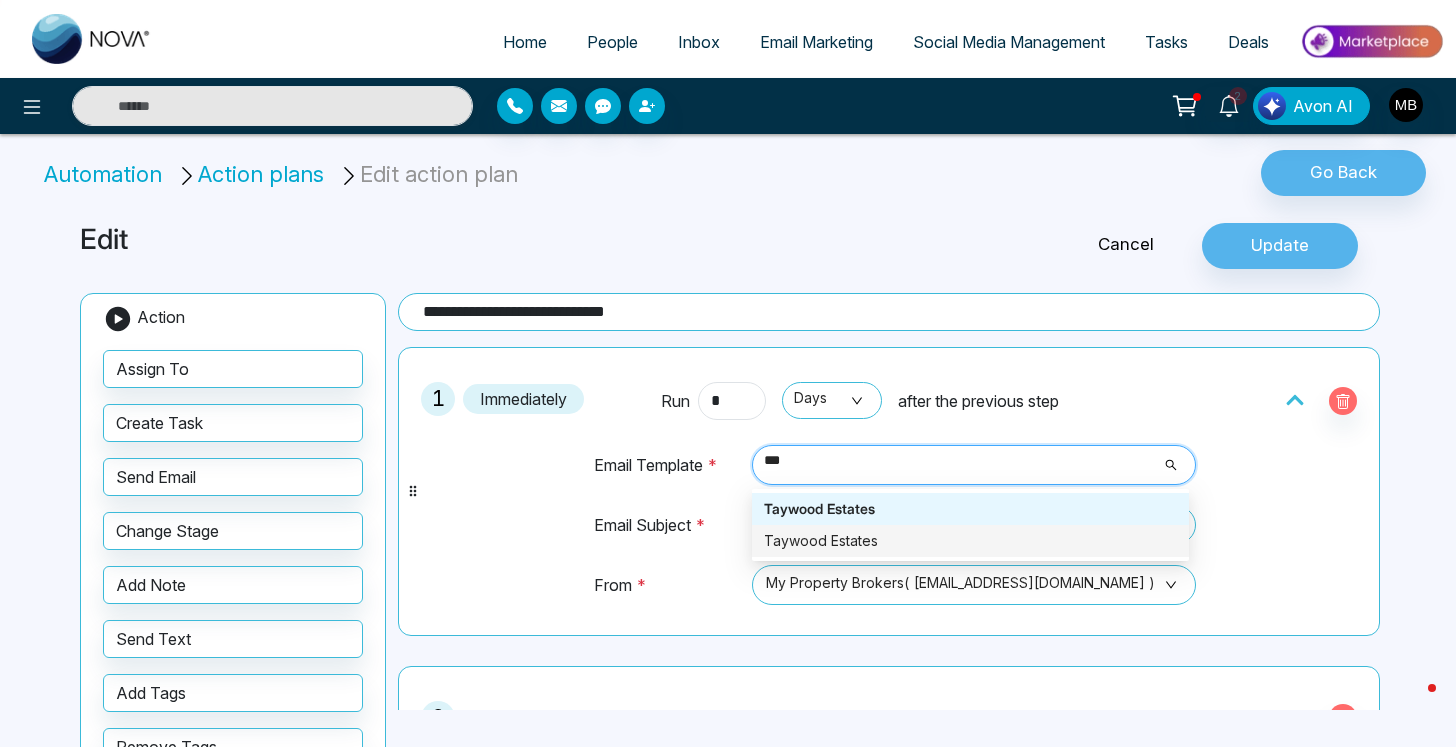 type 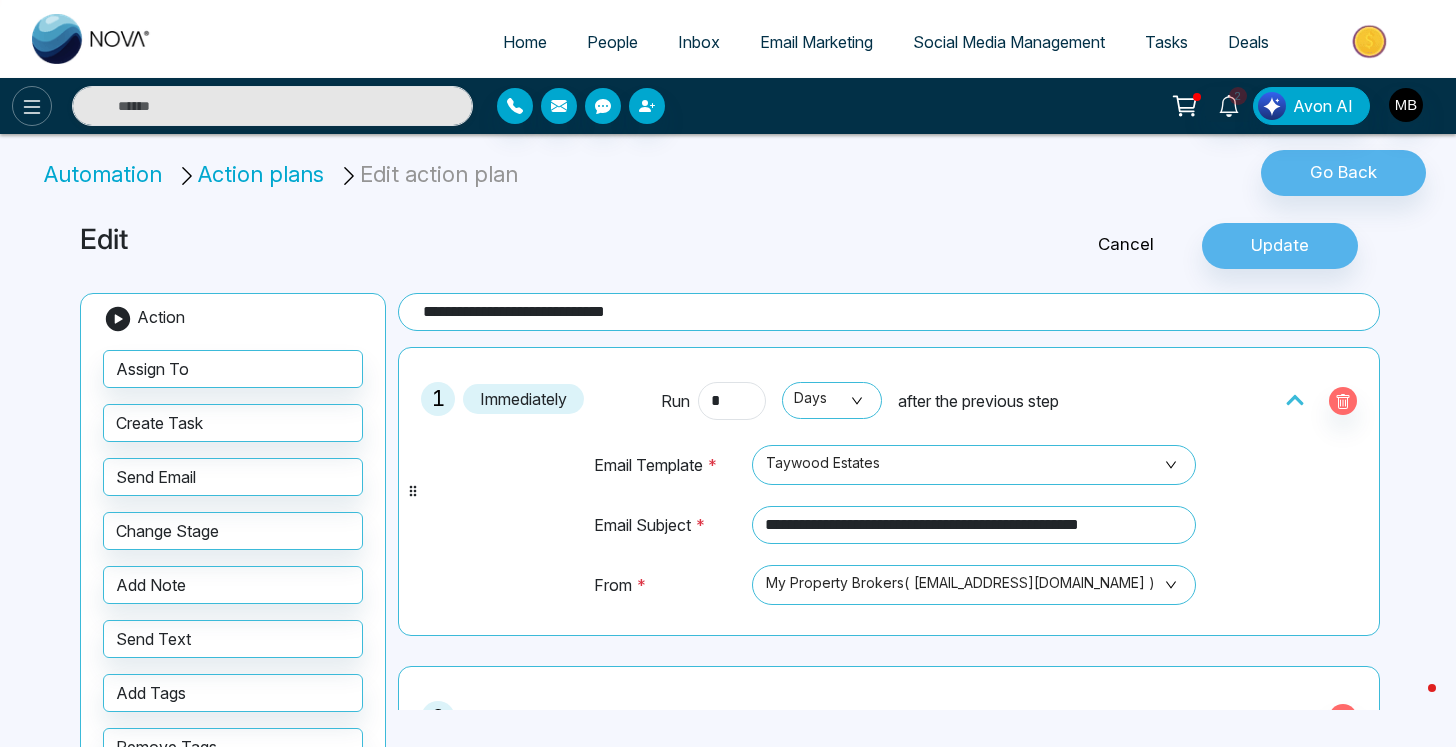 click 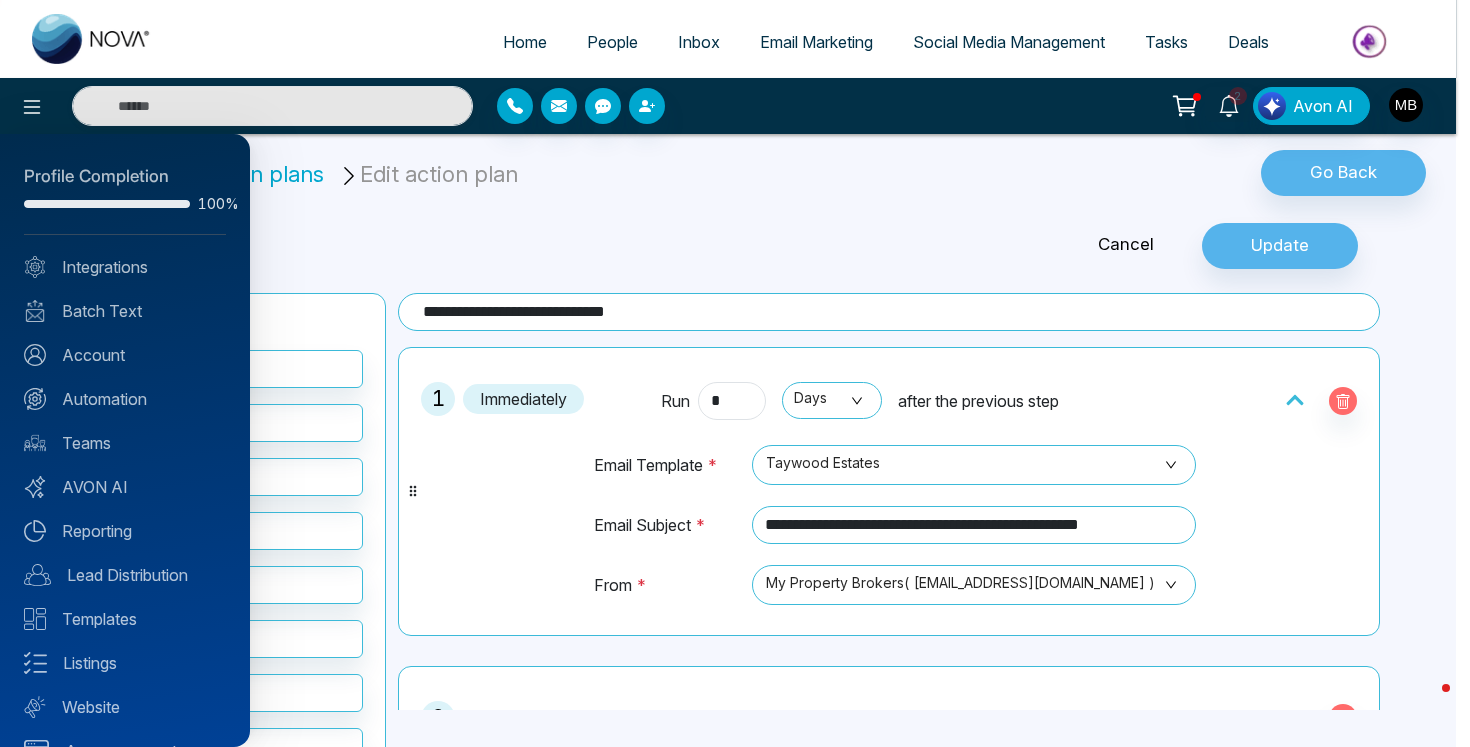 click at bounding box center (735, 373) 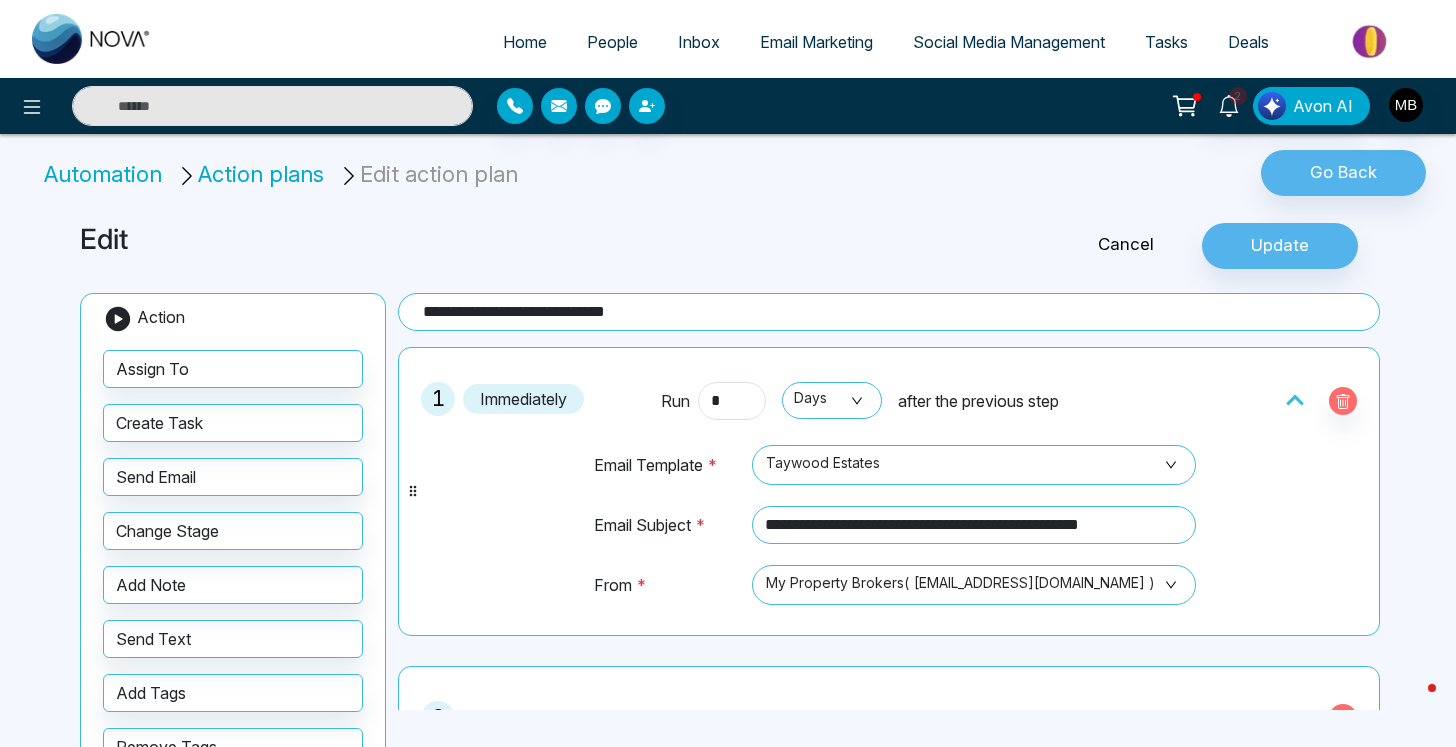 click on "Cancel" at bounding box center [1126, 245] 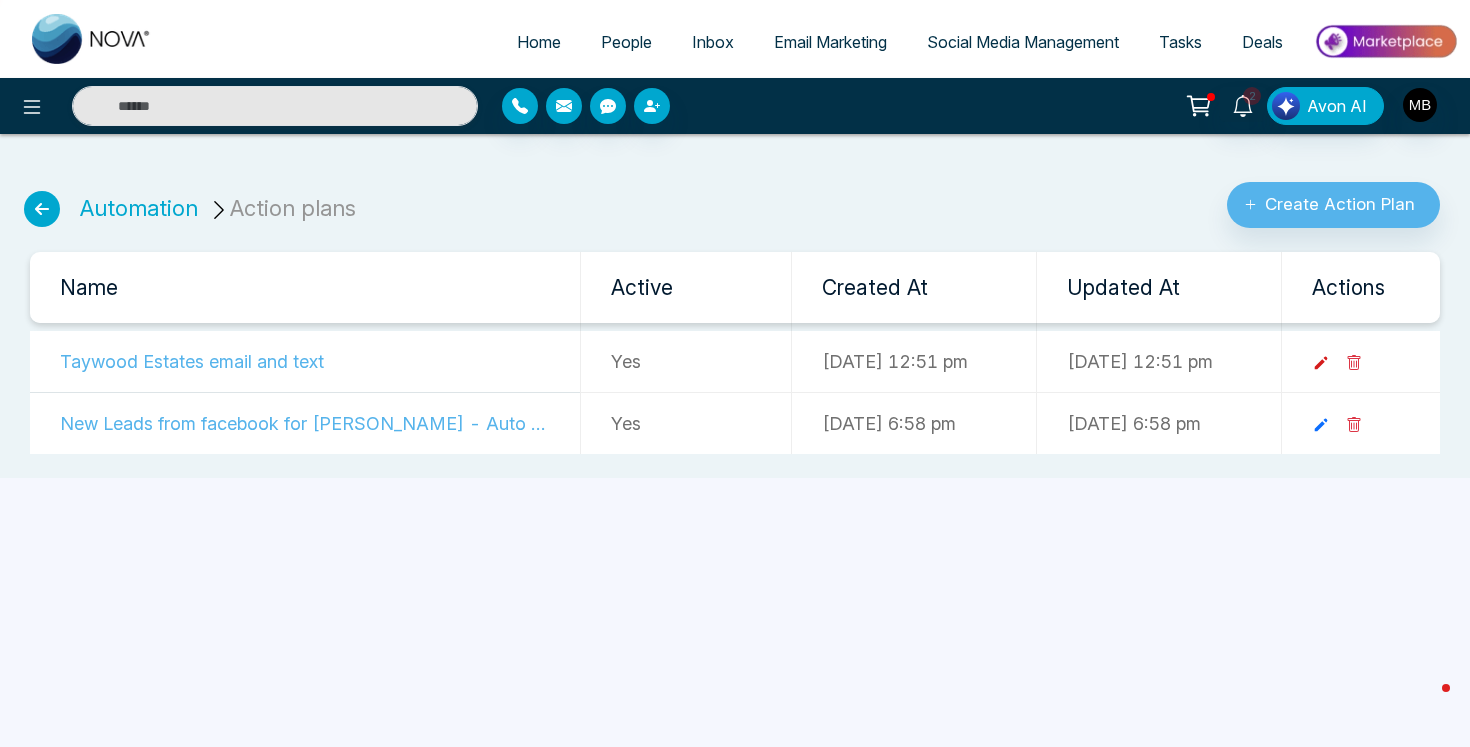 click 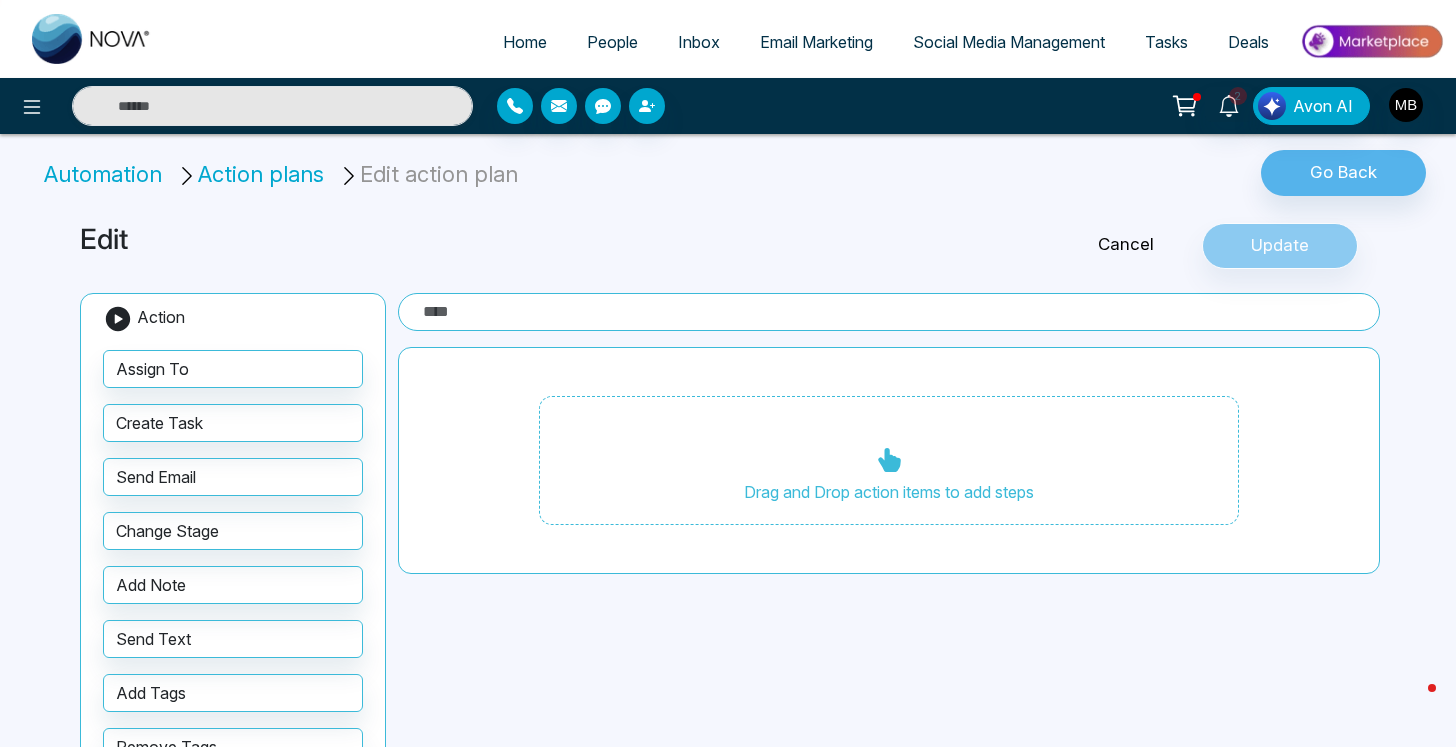 type on "**********" 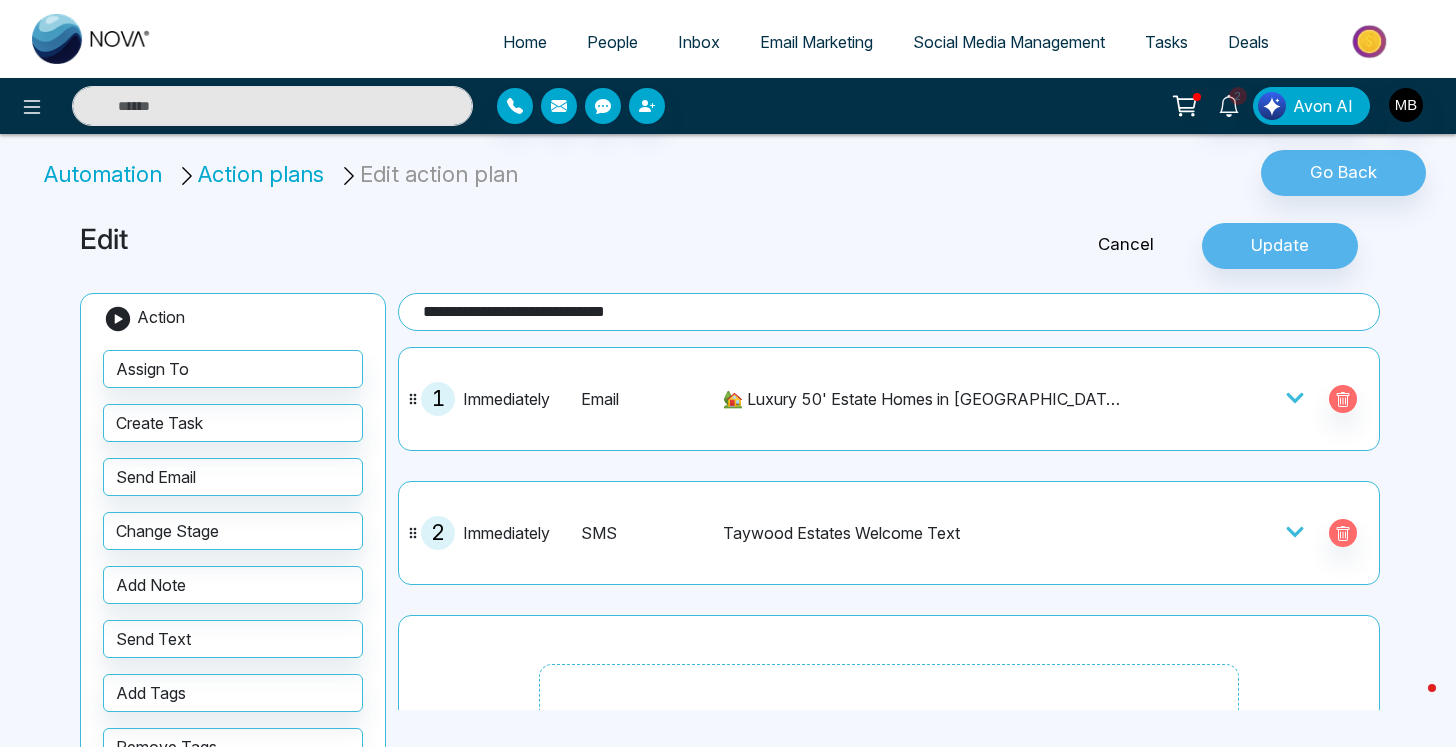 click 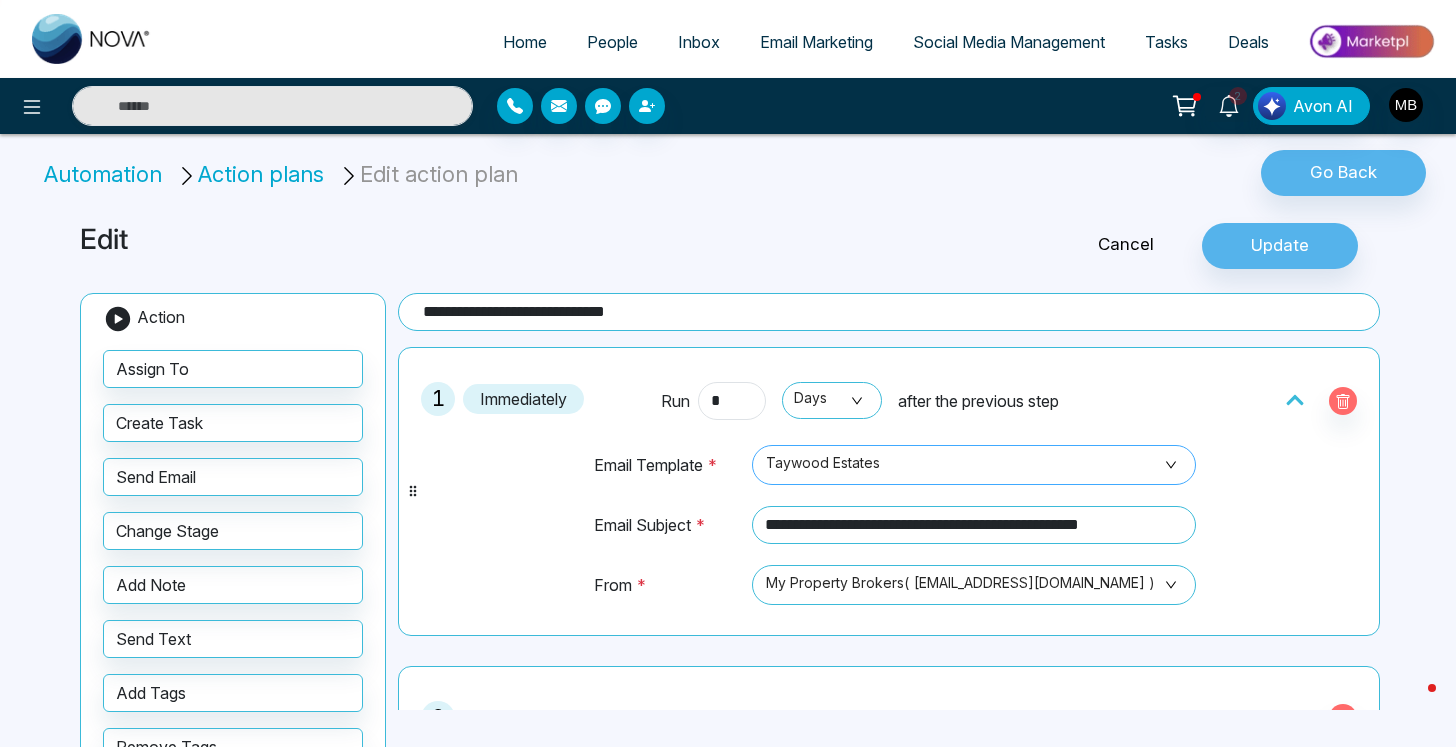 click on "Taywood Estates" at bounding box center [974, 465] 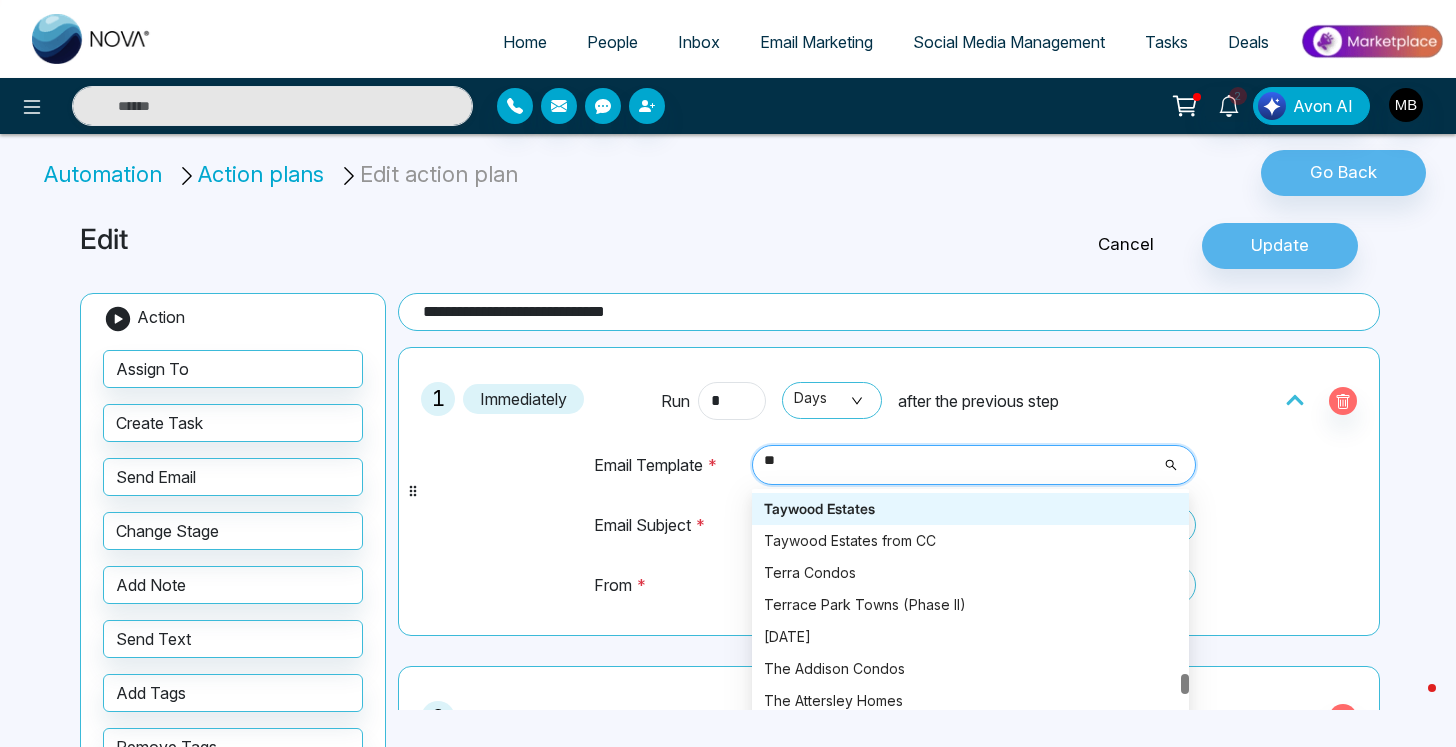 scroll, scrollTop: 1632, scrollLeft: 0, axis: vertical 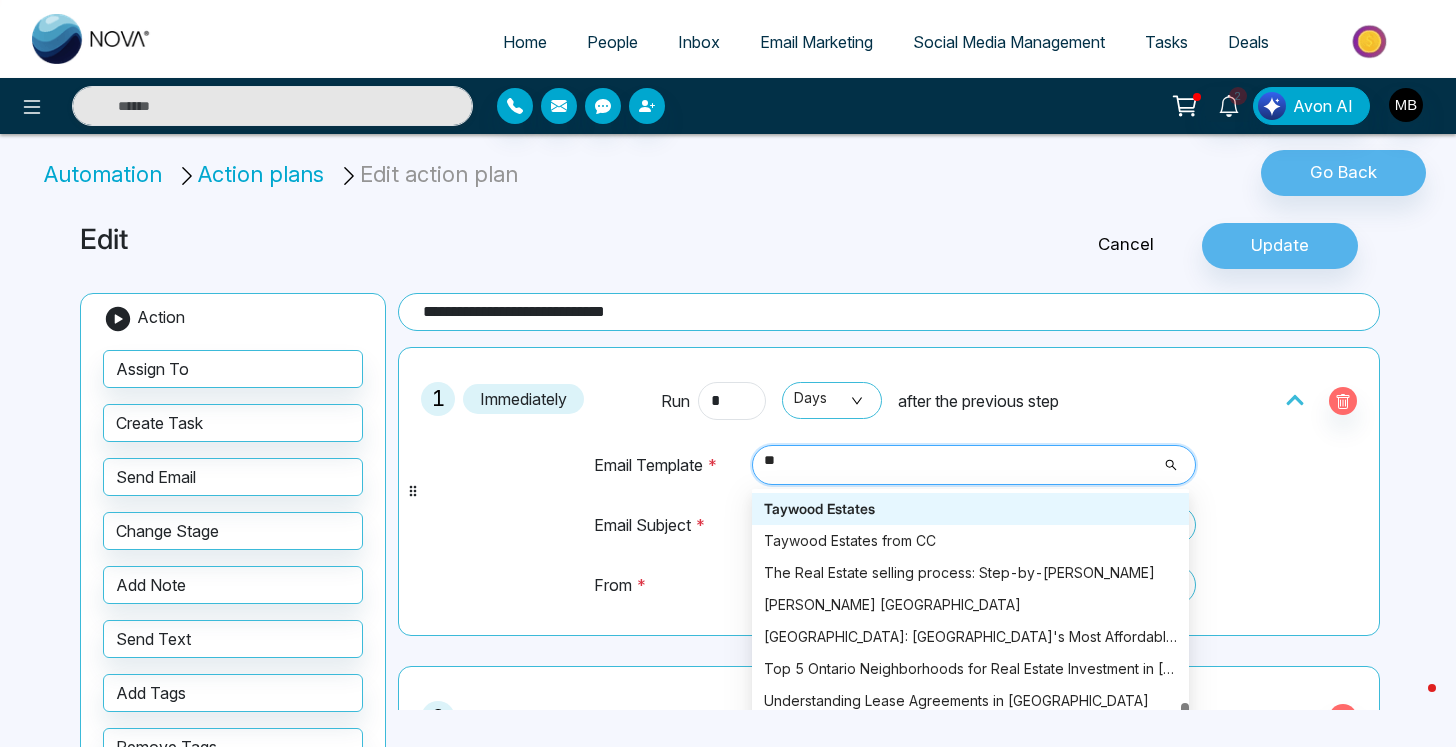 type on "***" 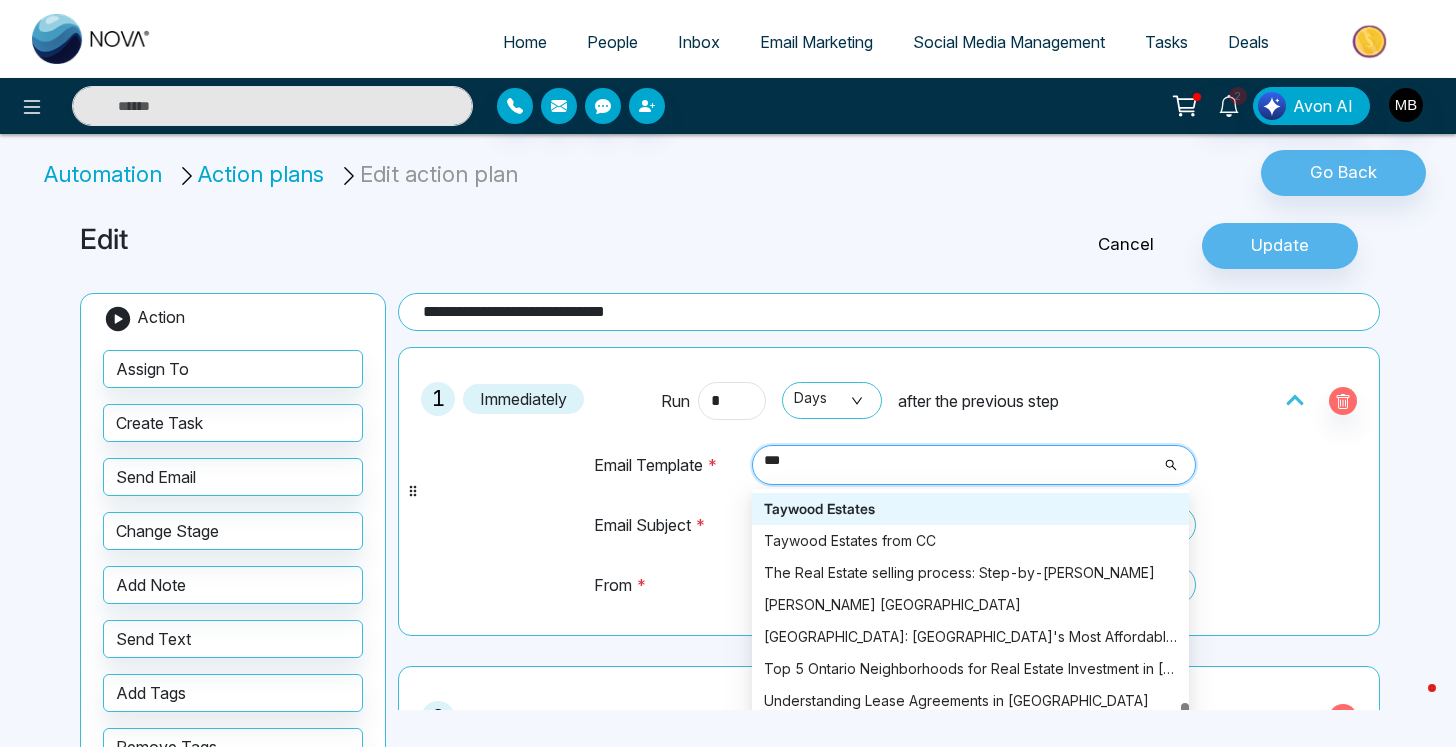 scroll, scrollTop: 0, scrollLeft: 0, axis: both 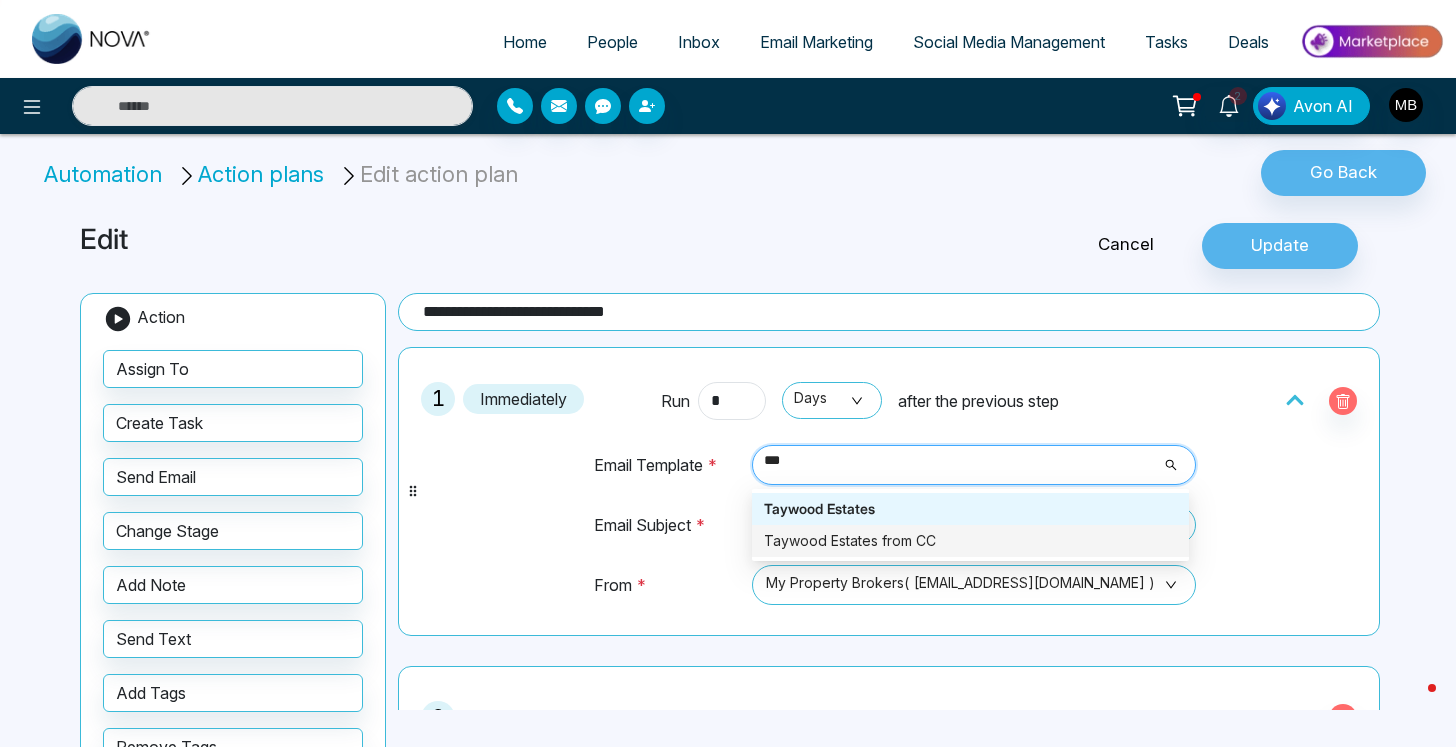 click on "Taywood Estates from CC" at bounding box center (970, 541) 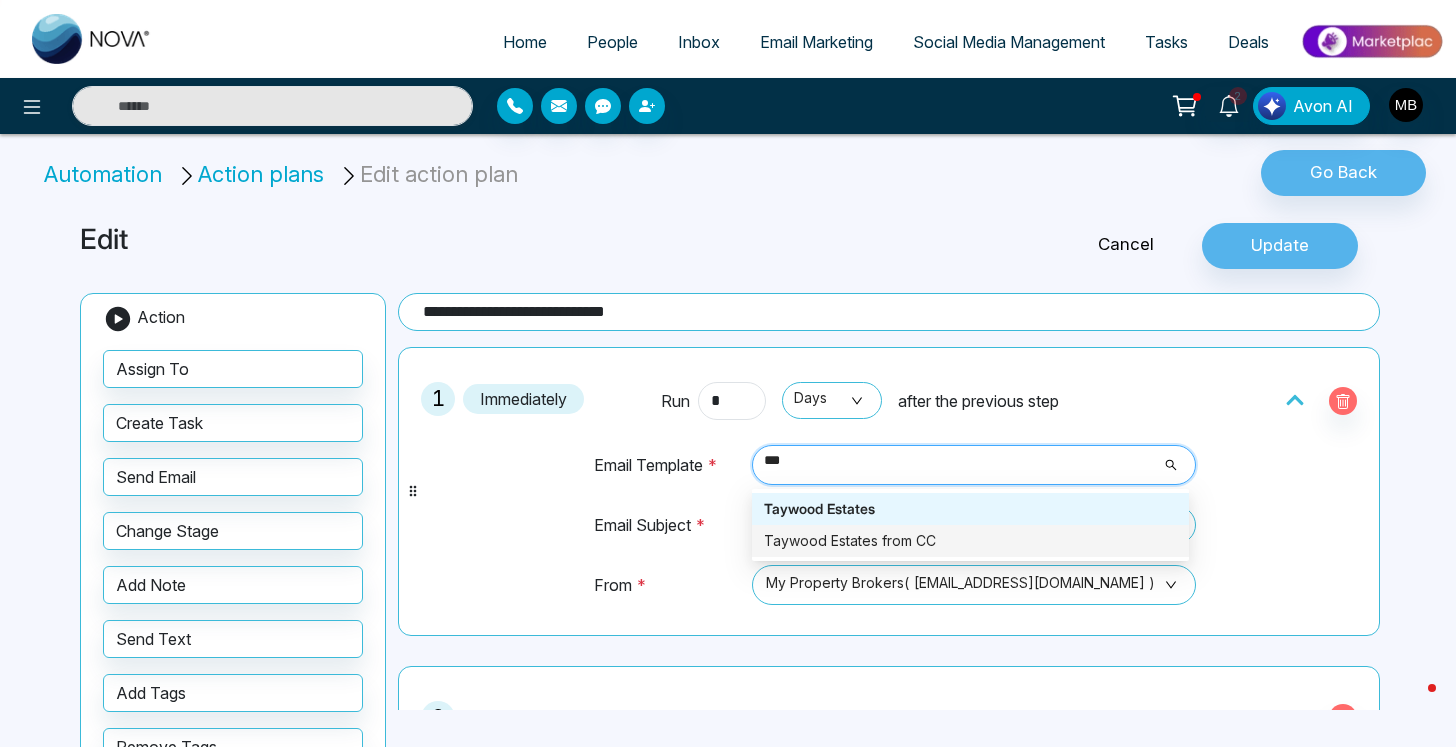 type 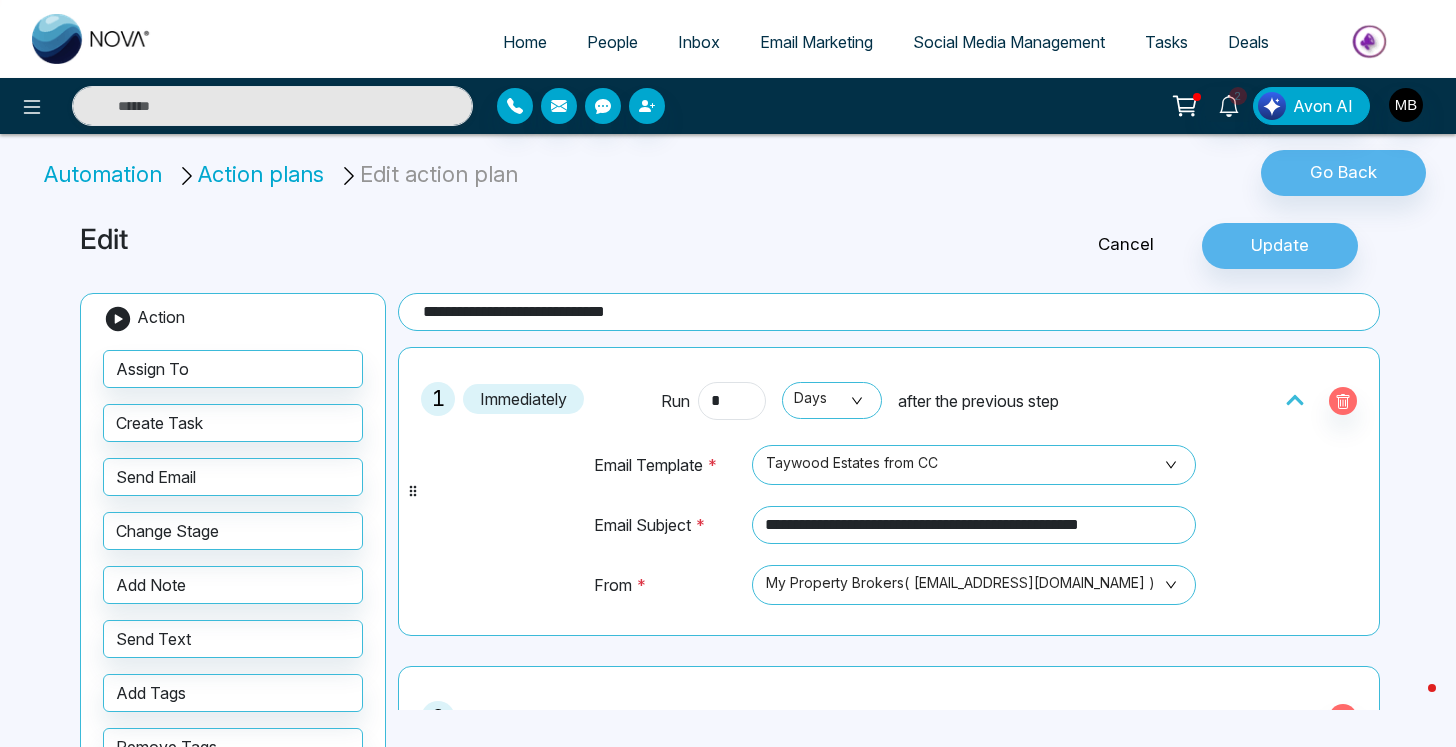 click on "**********" at bounding box center (889, 491) 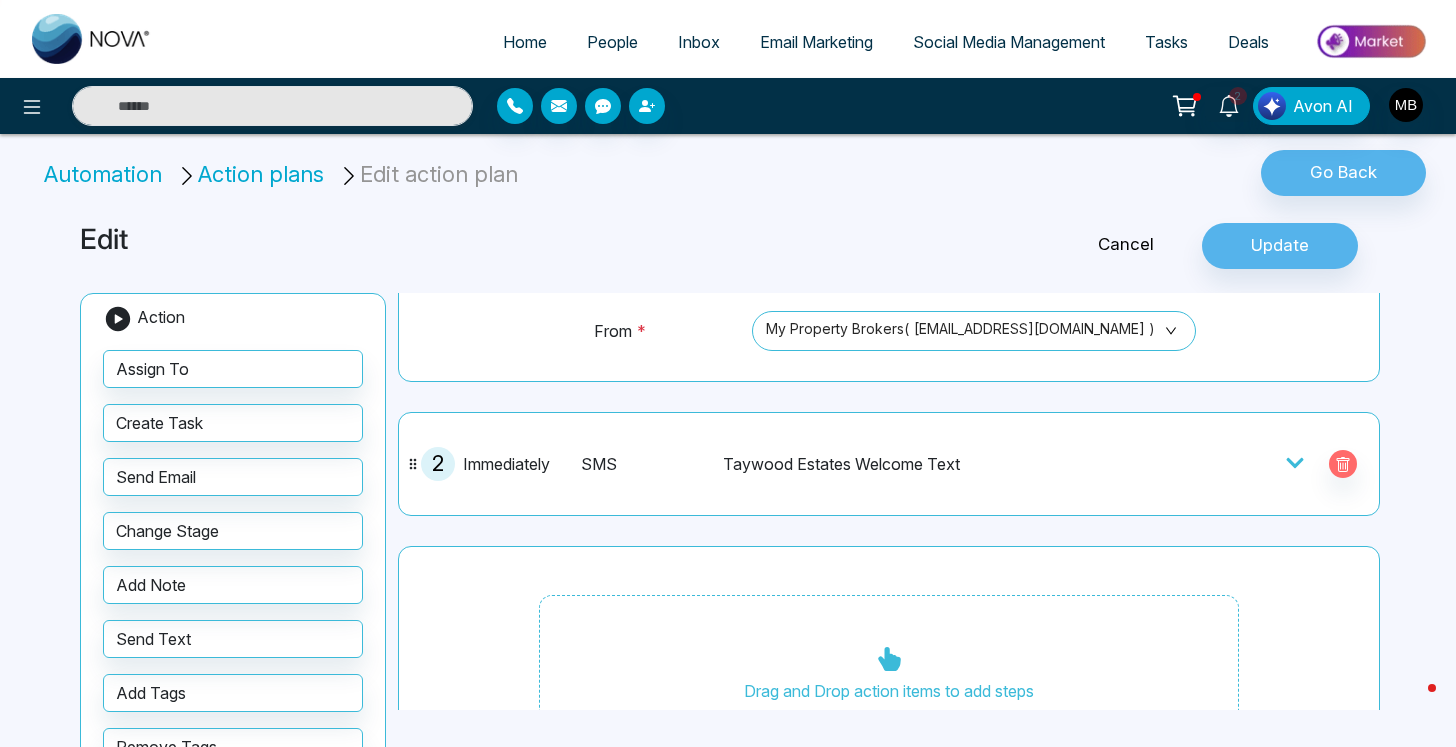 scroll, scrollTop: 318, scrollLeft: 0, axis: vertical 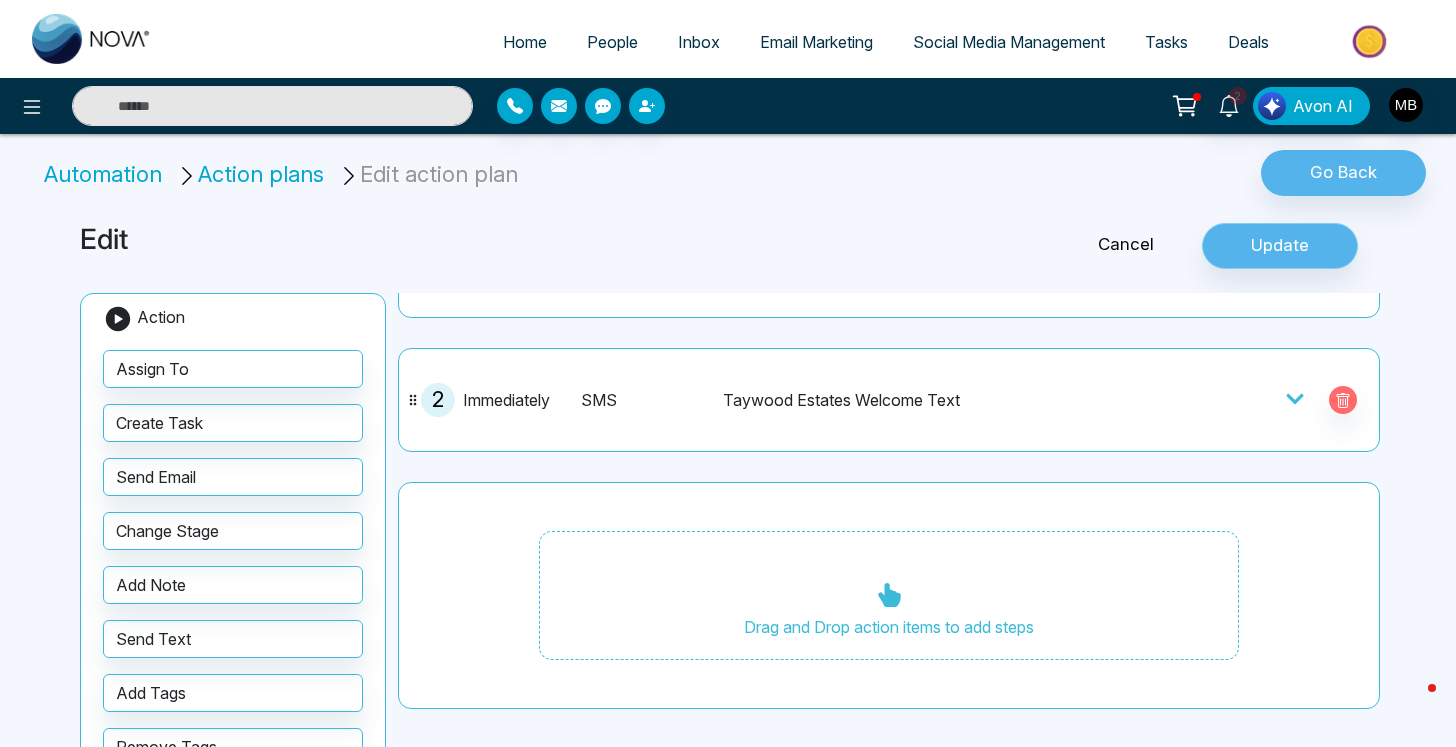 click on "Update" at bounding box center (1280, 246) 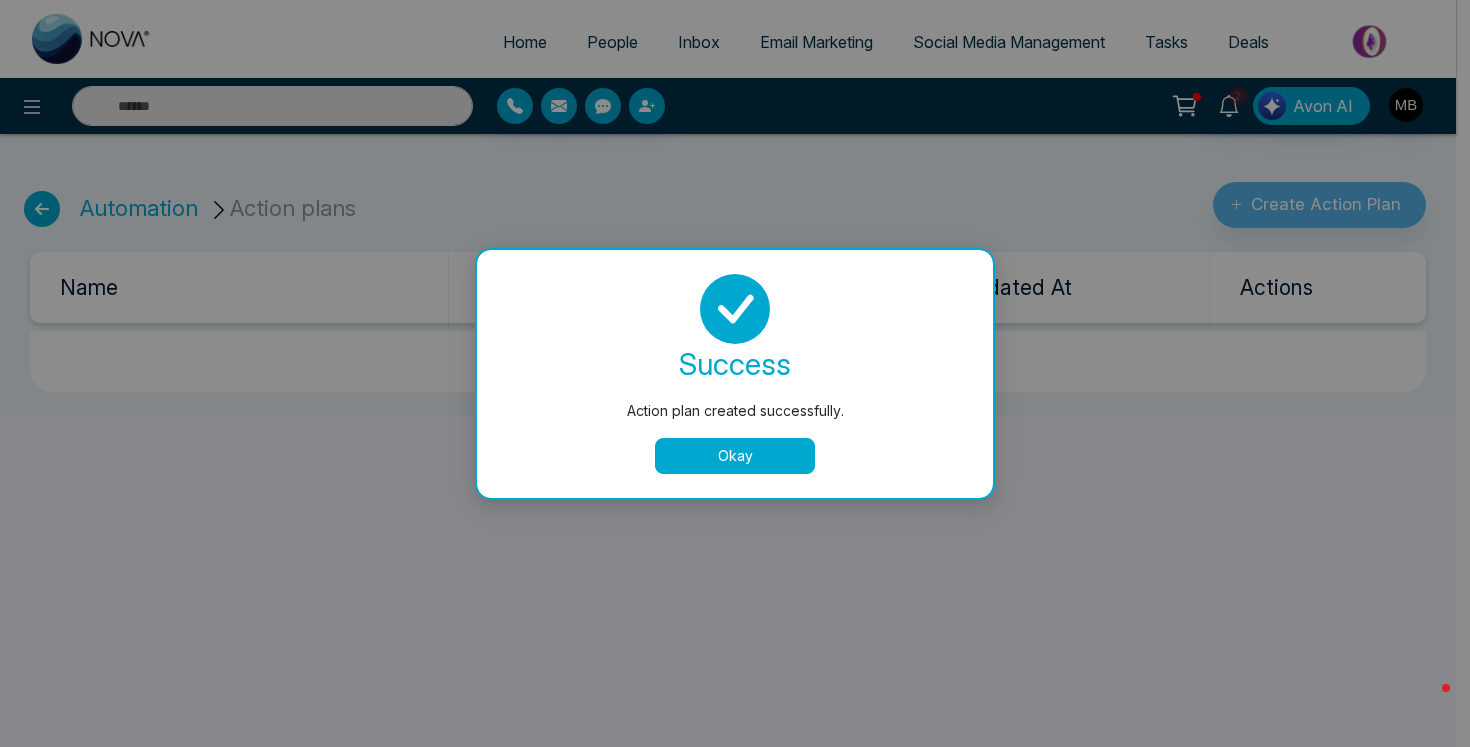 click on "Okay" at bounding box center [735, 456] 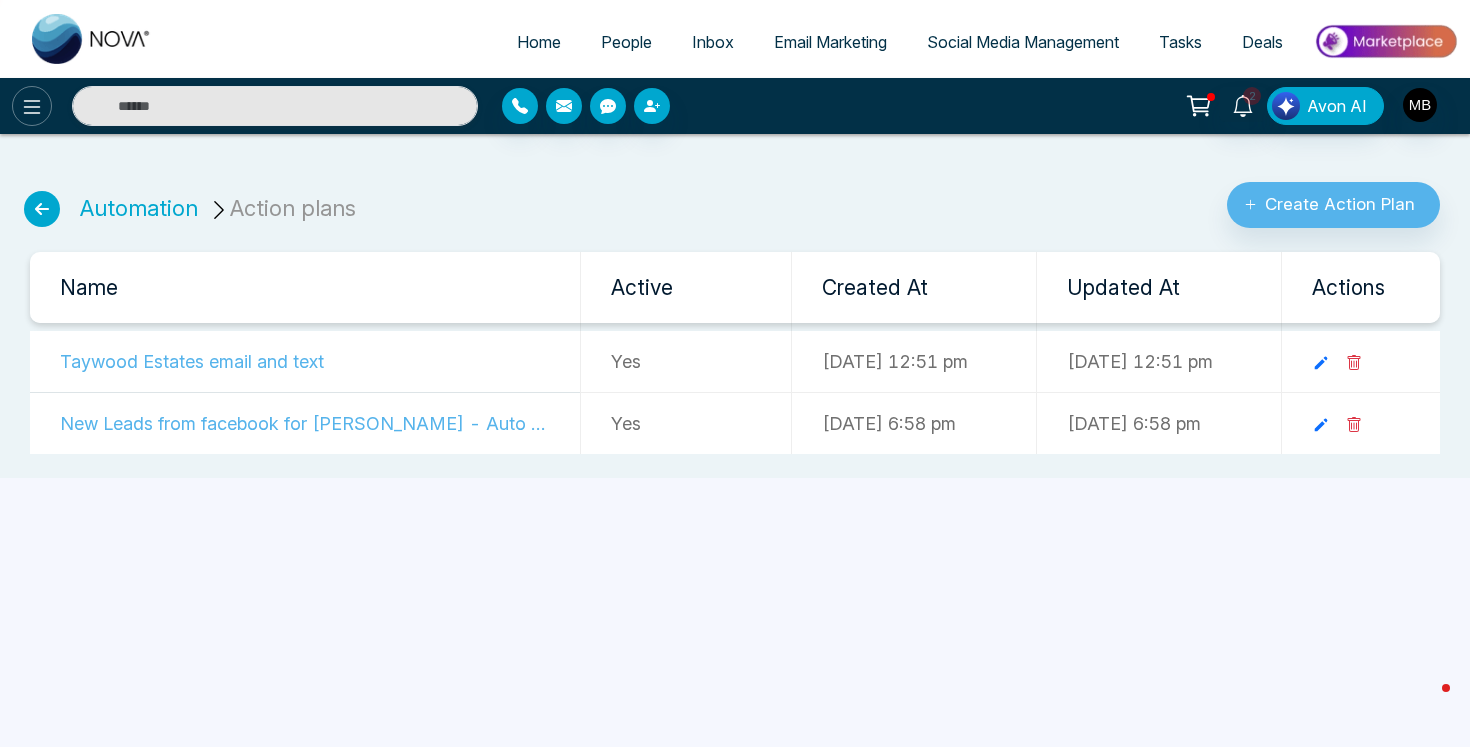 click 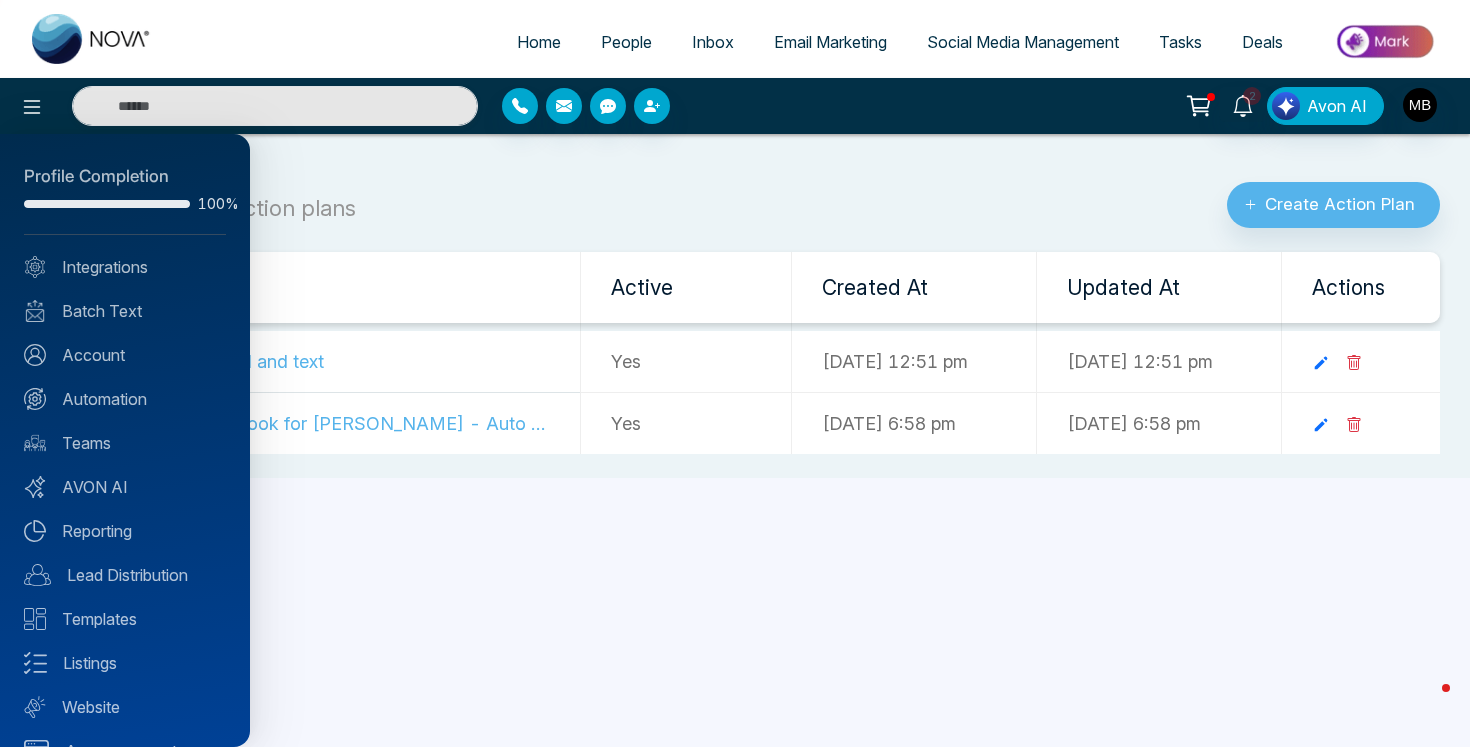 click at bounding box center [735, 373] 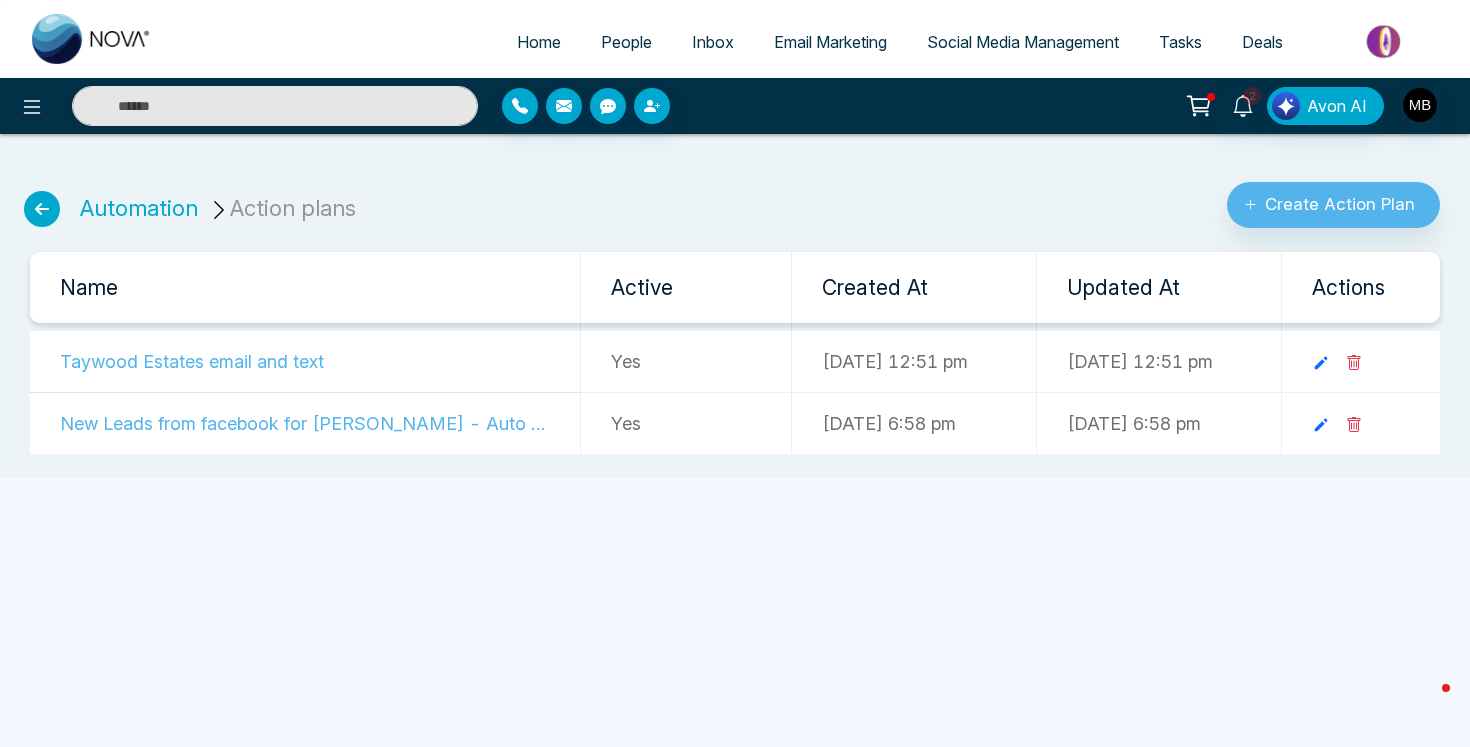 click on "People" at bounding box center [626, 42] 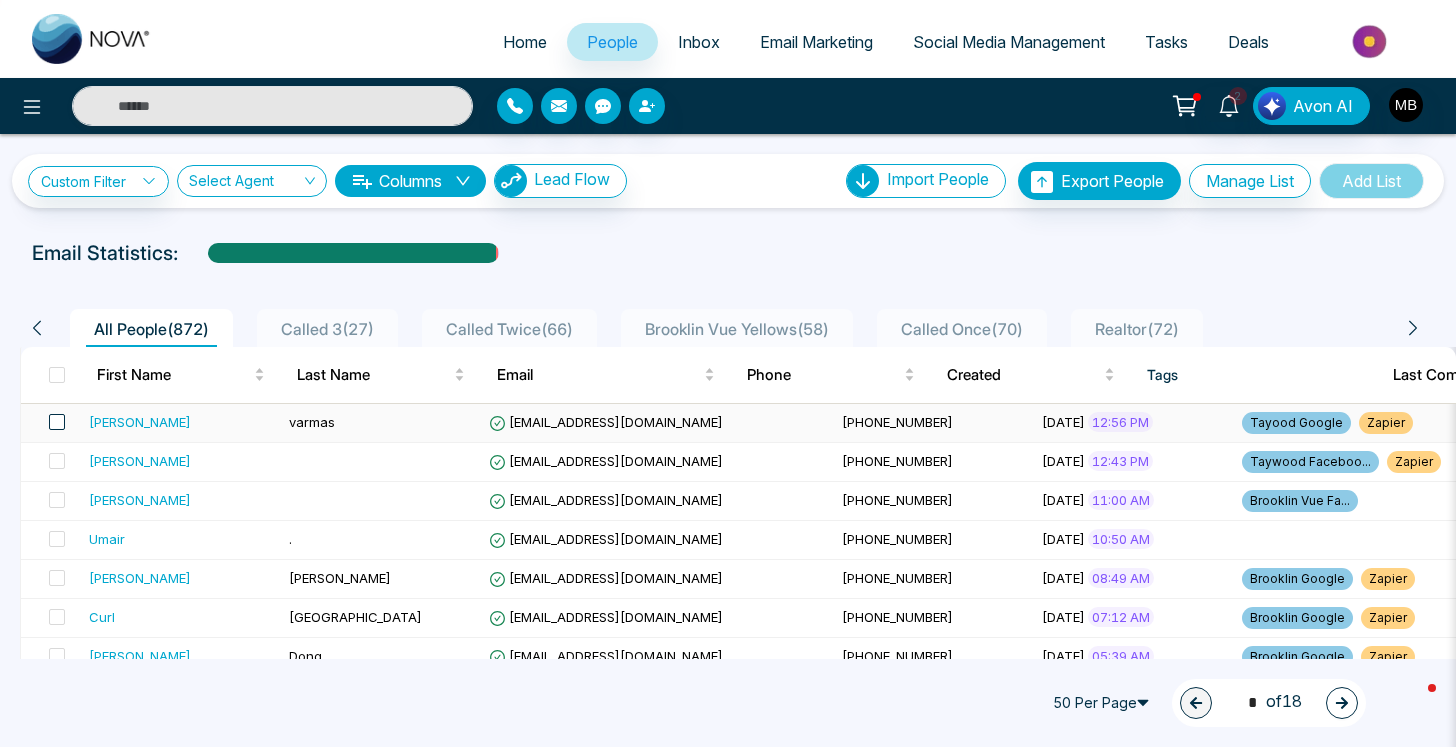 click at bounding box center (57, 422) 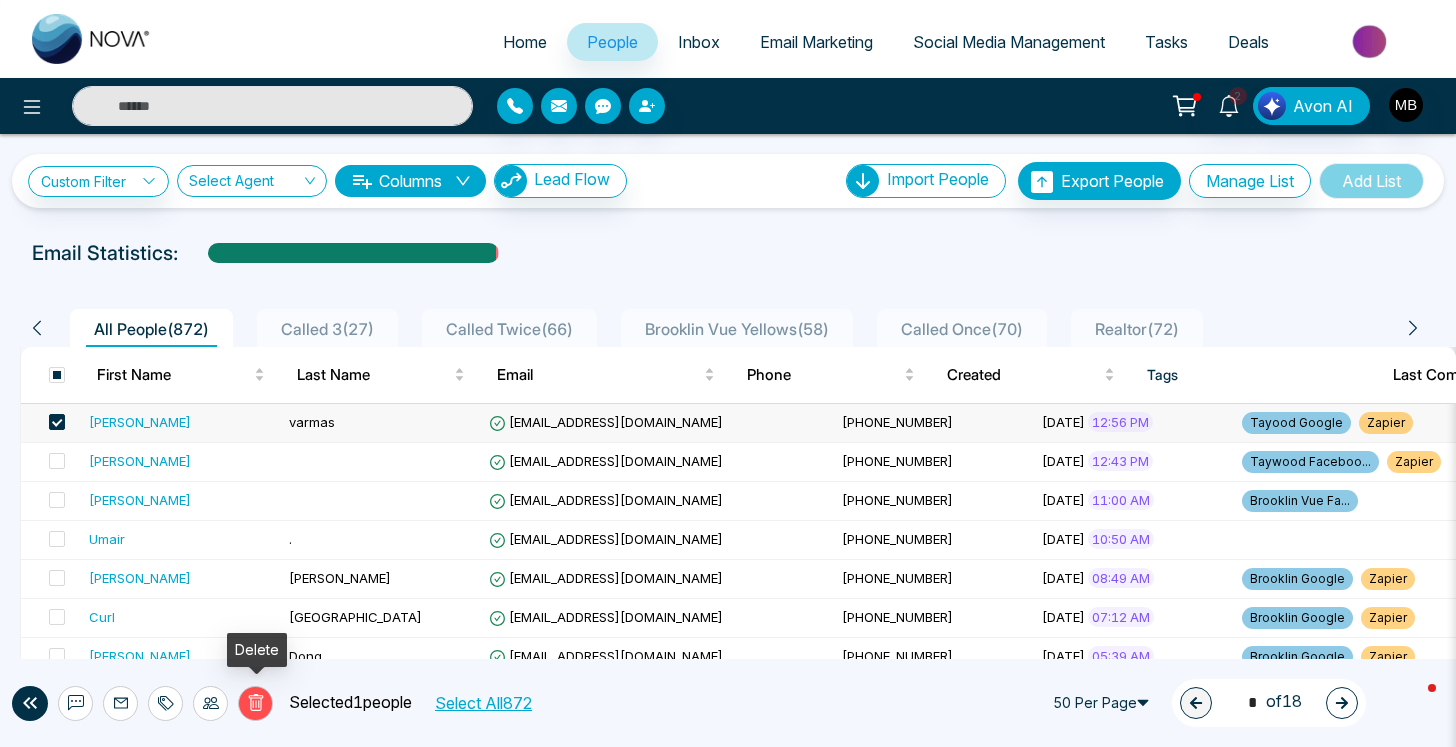 click 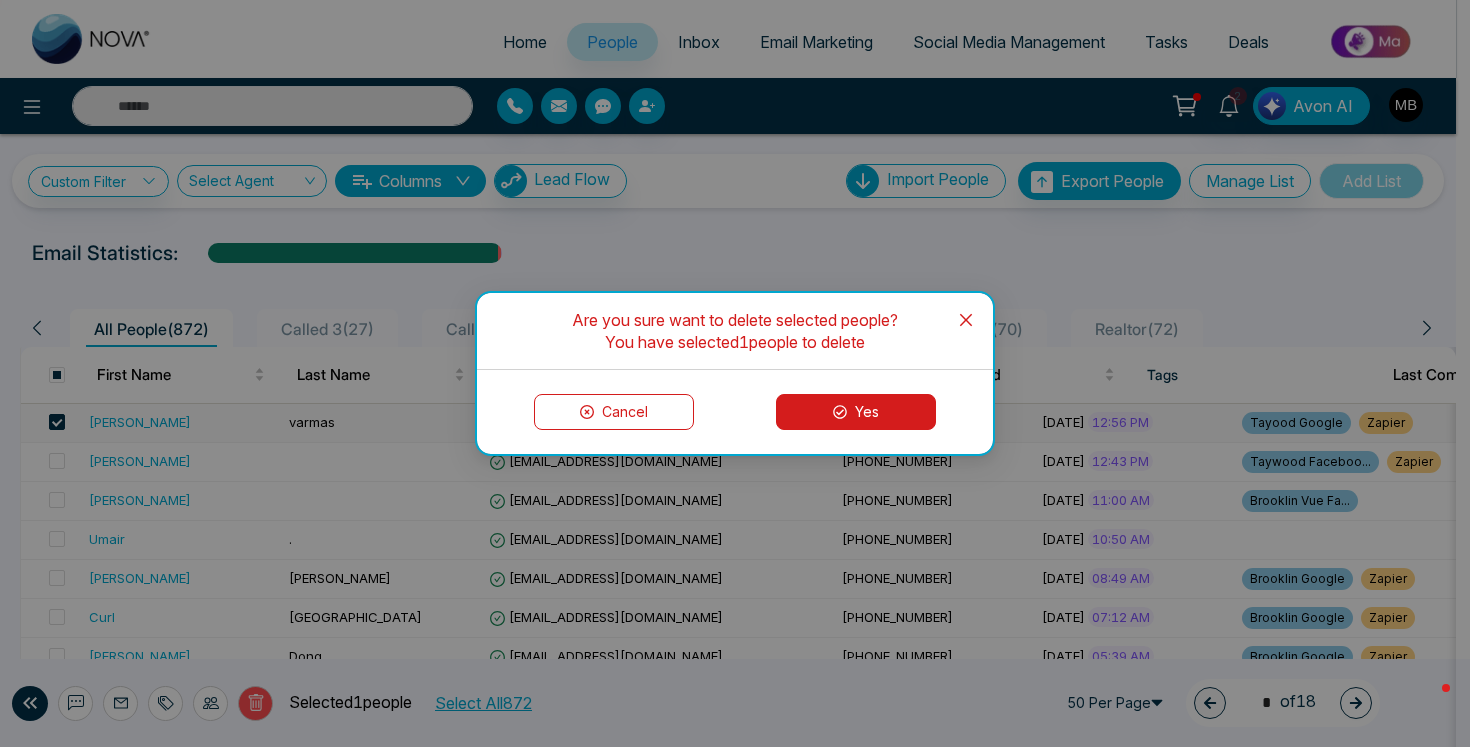 click on "Yes" at bounding box center [856, 412] 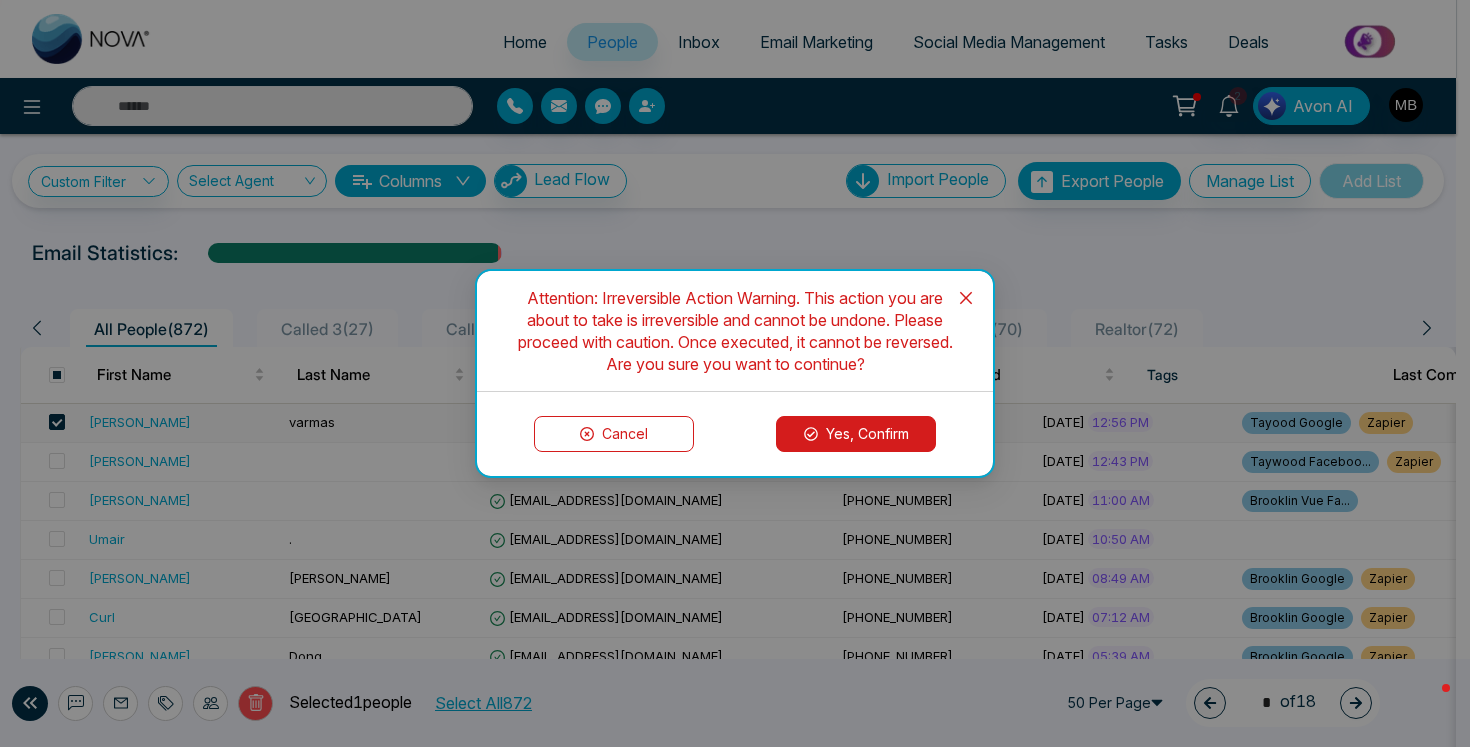 click on "Yes, Confirm" at bounding box center [856, 434] 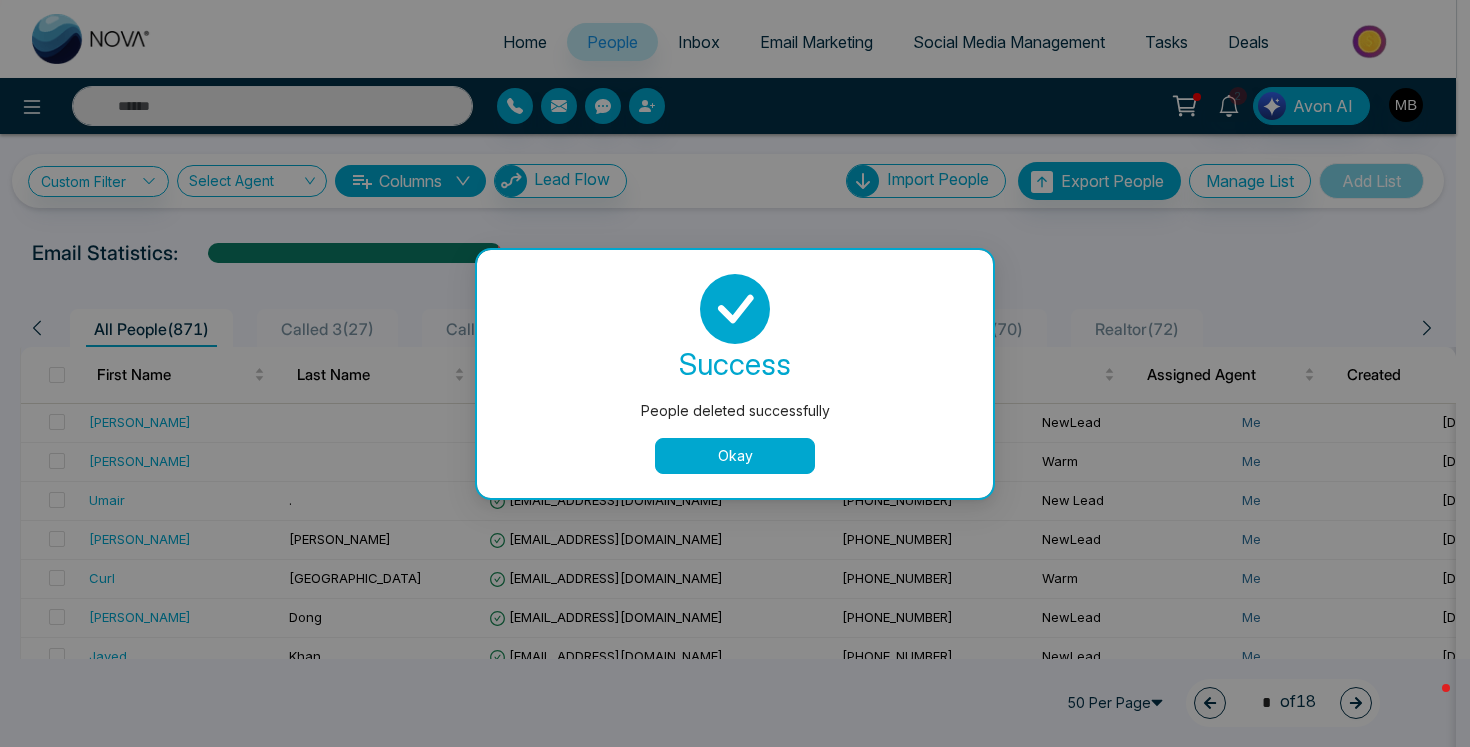 click on "Okay" at bounding box center [735, 456] 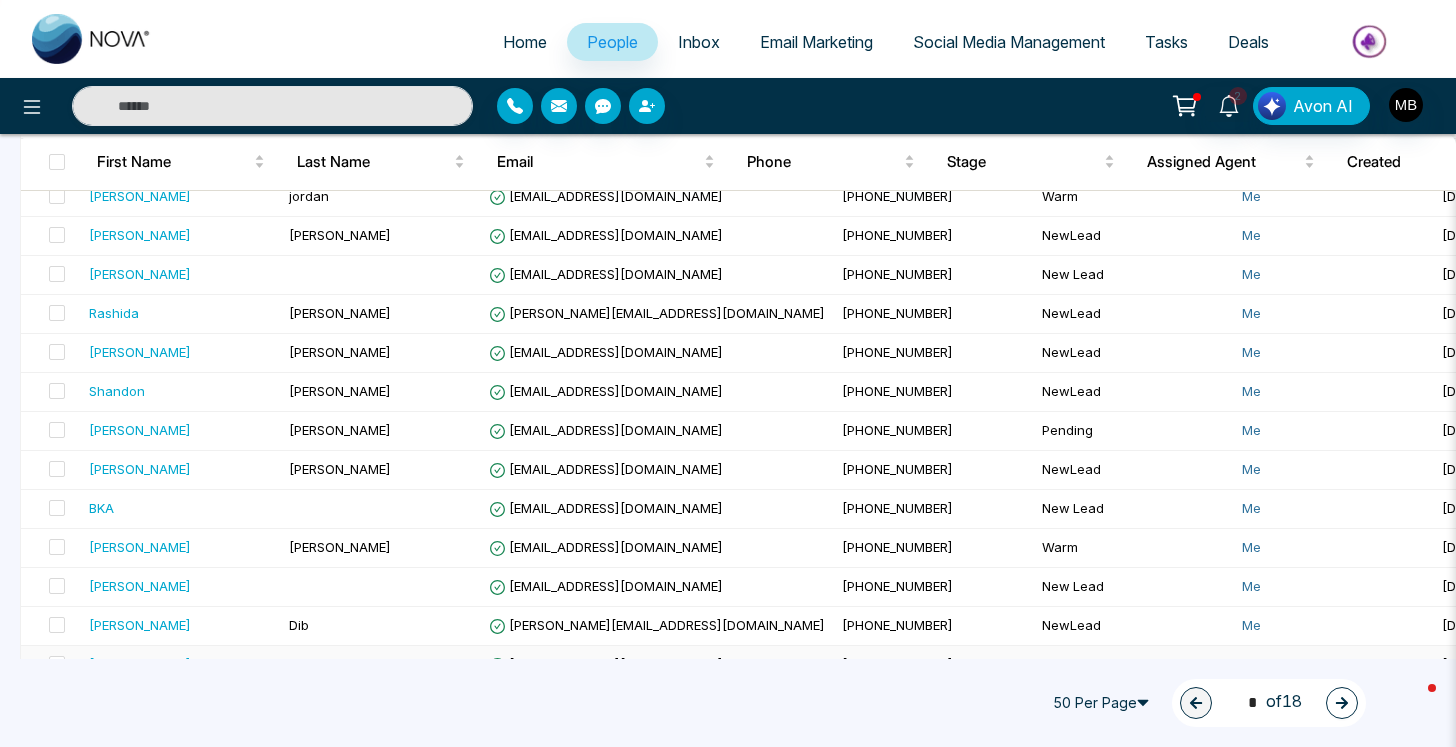 scroll, scrollTop: 0, scrollLeft: 0, axis: both 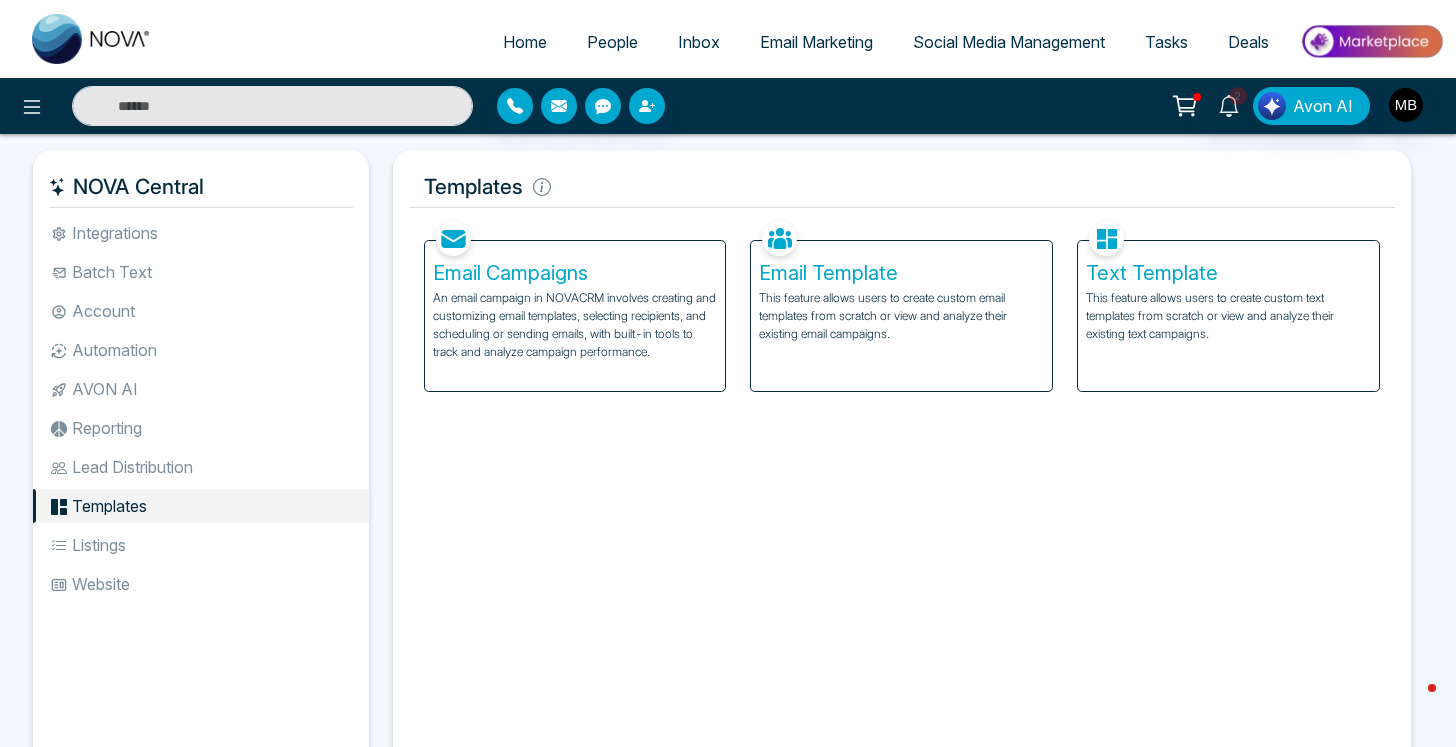 click on "Email Template" at bounding box center [901, 273] 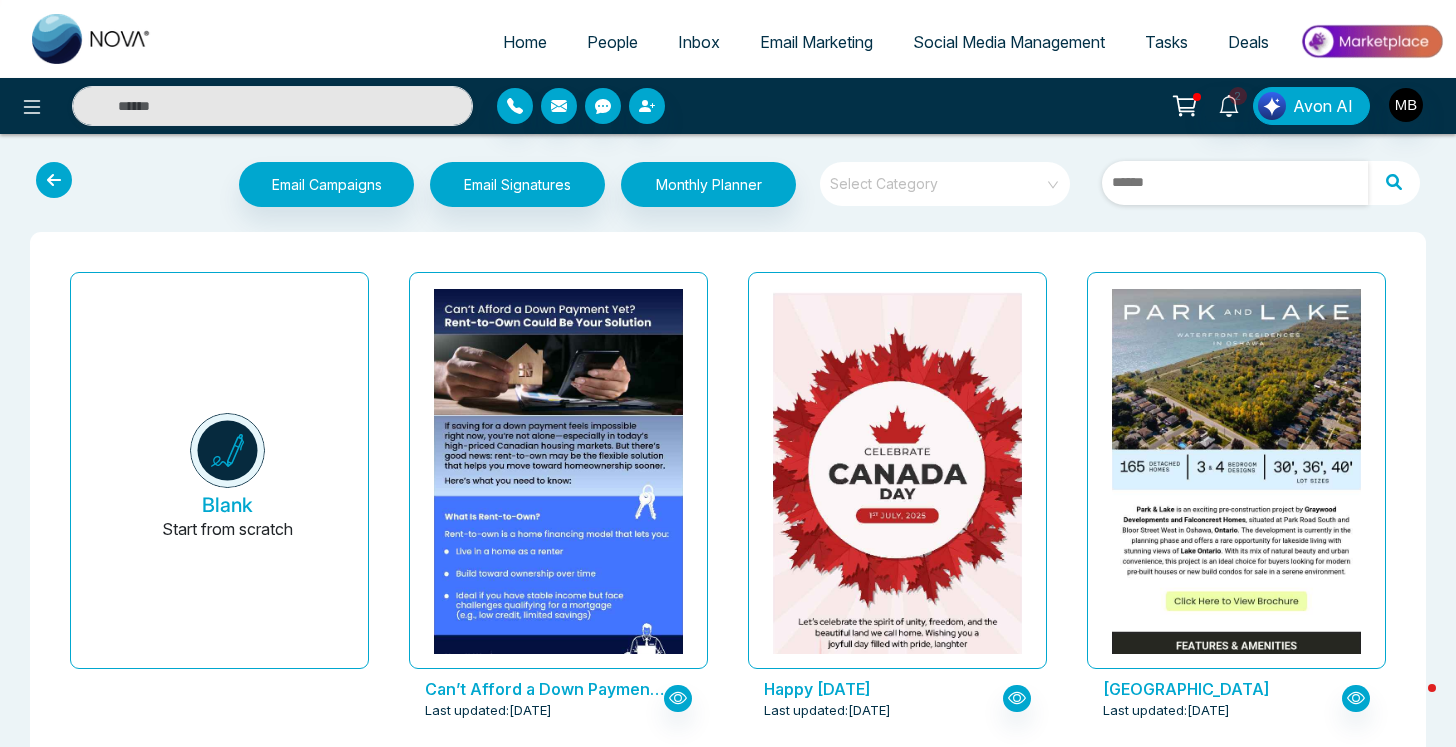 click at bounding box center [1235, 183] 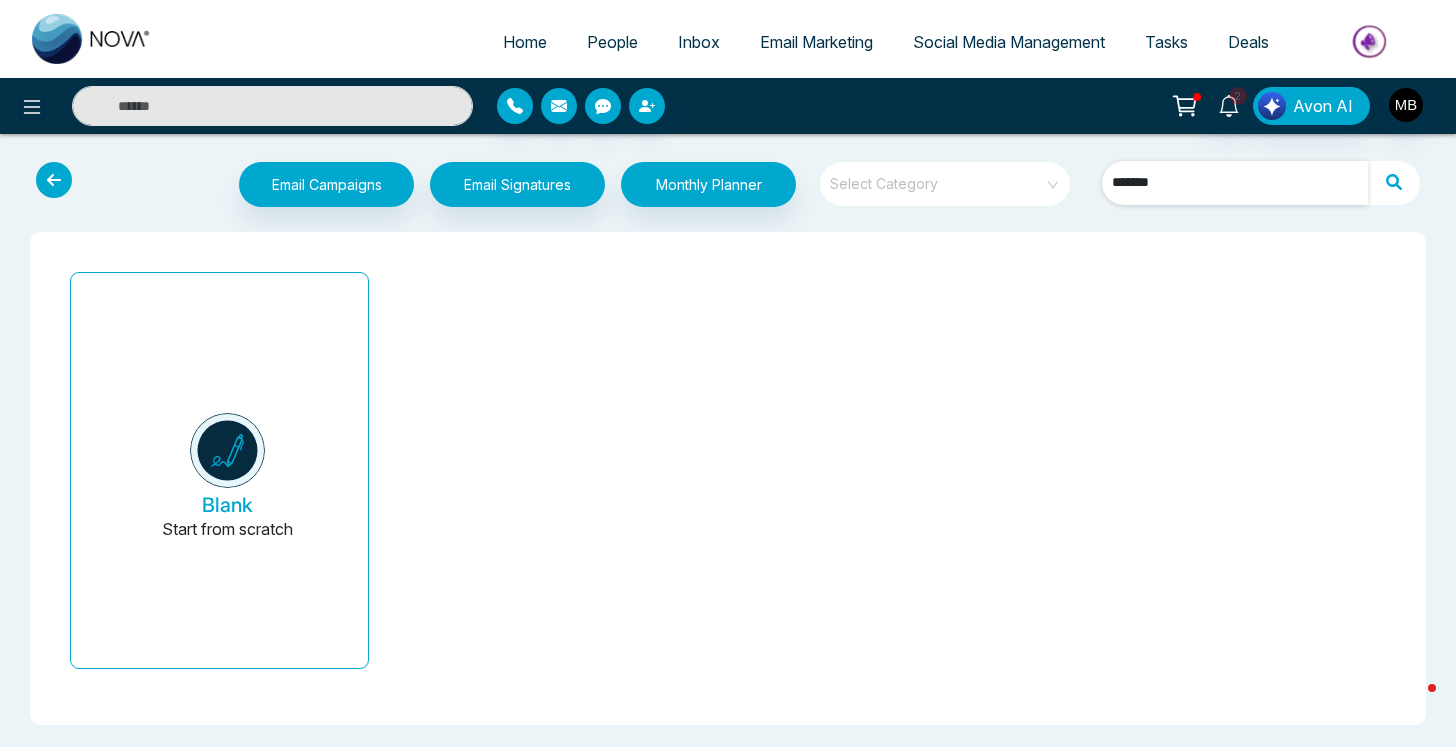 click on "Blank Start from scratch" at bounding box center [728, 478] 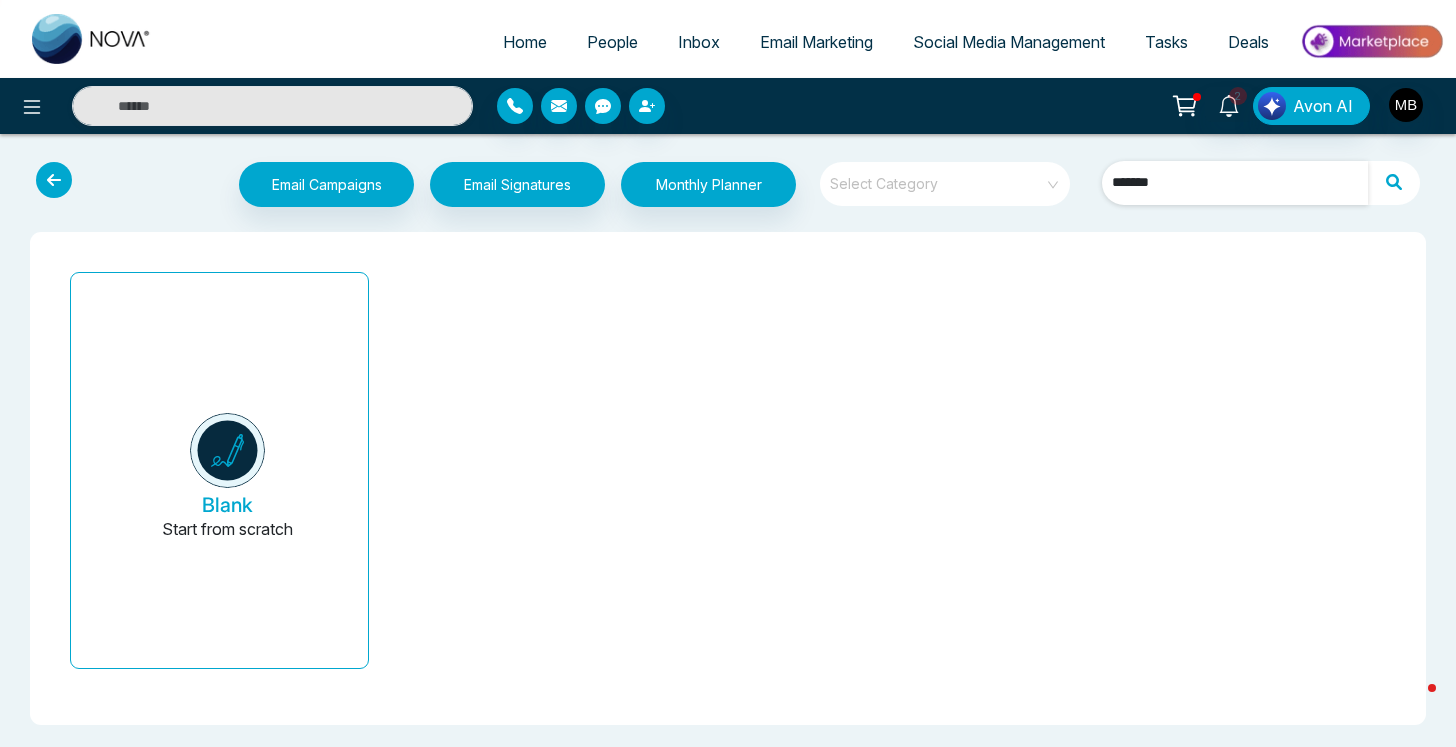 type on "*******" 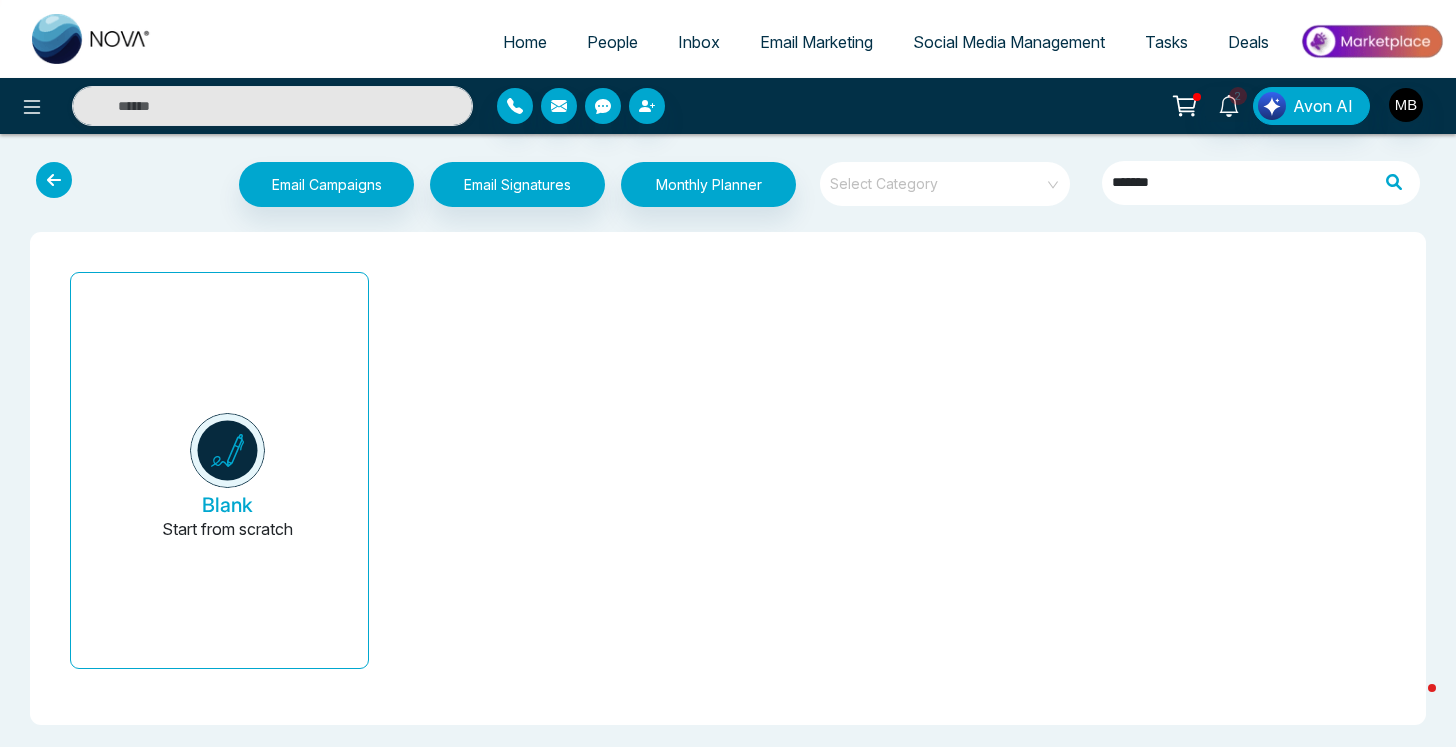 click at bounding box center [938, 177] 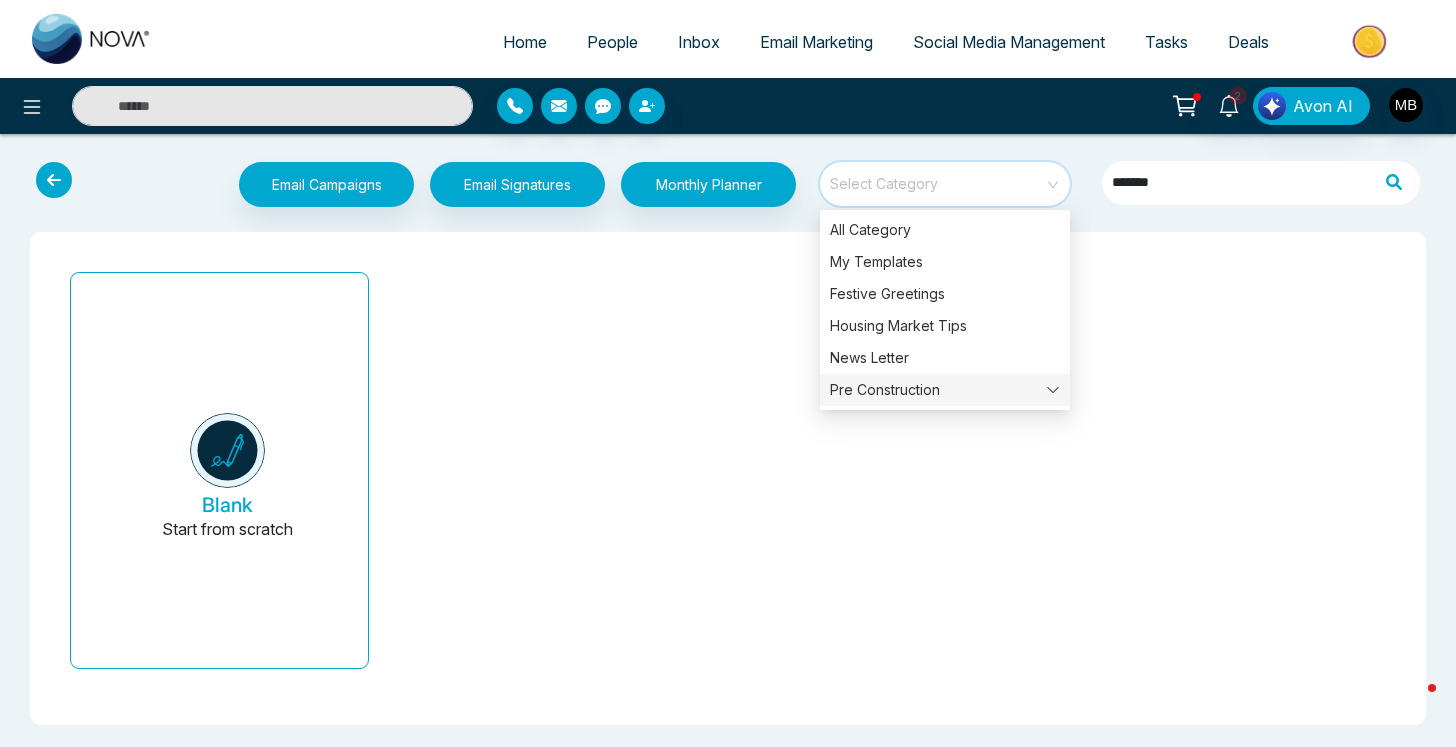 click on "Pre Construction" at bounding box center (945, 390) 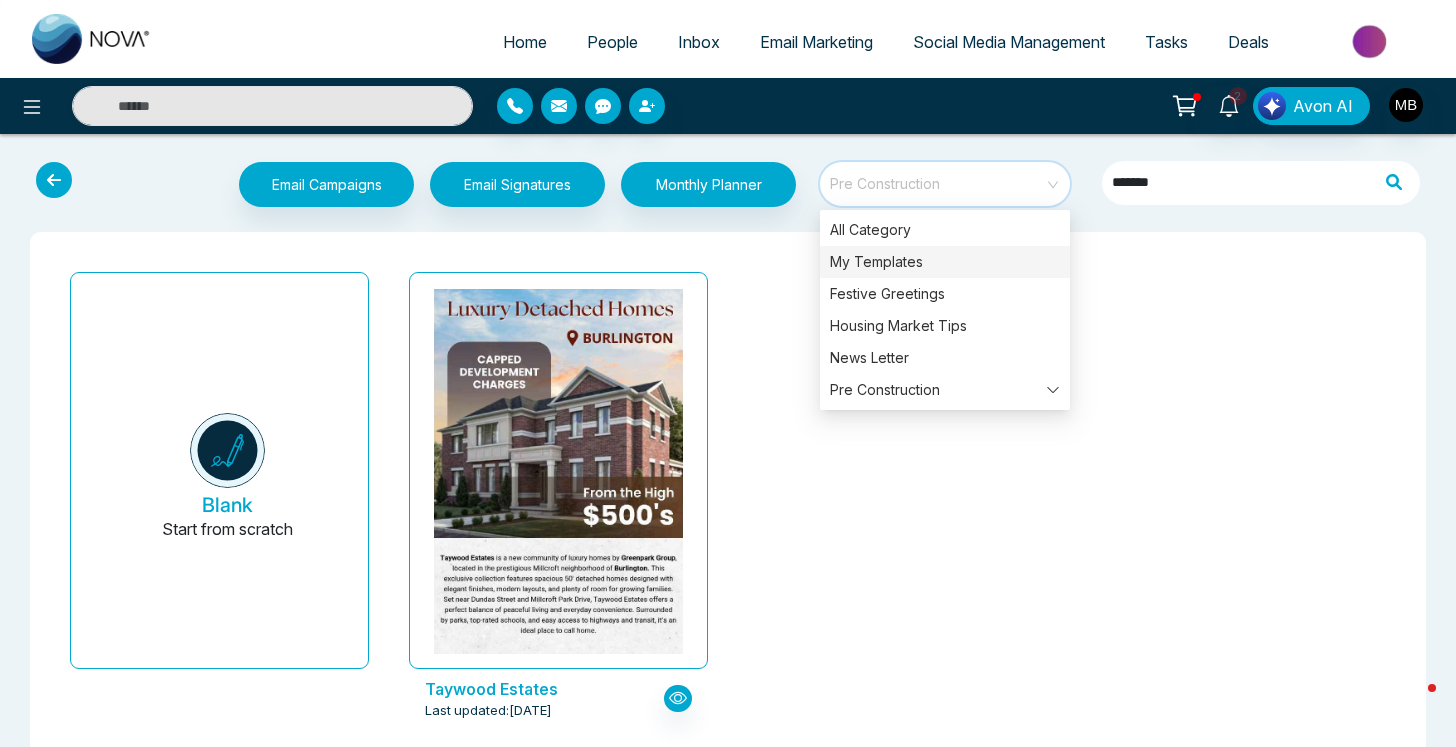 click on "My Templates" at bounding box center (945, 262) 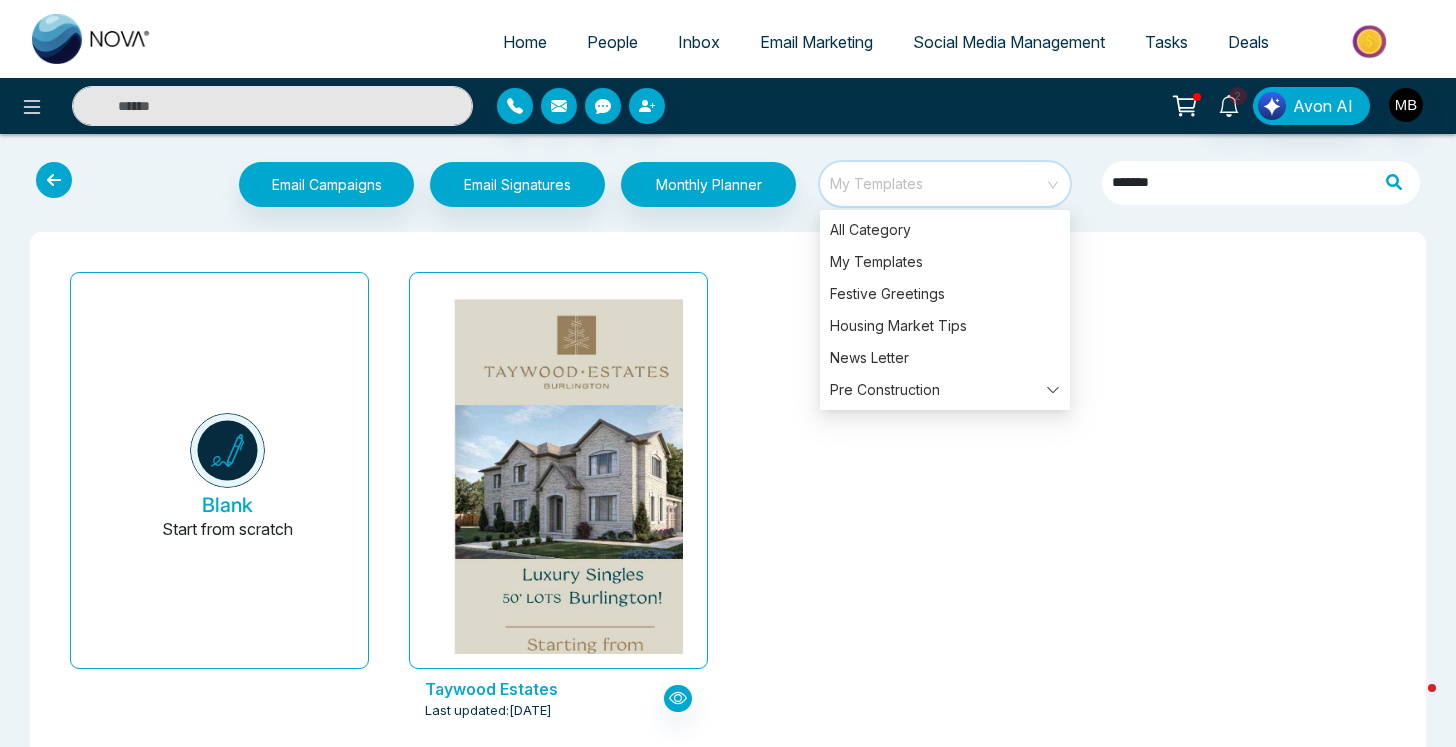 click on "Blank Start from scratch Taywood Estates Last updated:  Jul 2, 2025" at bounding box center [728, 508] 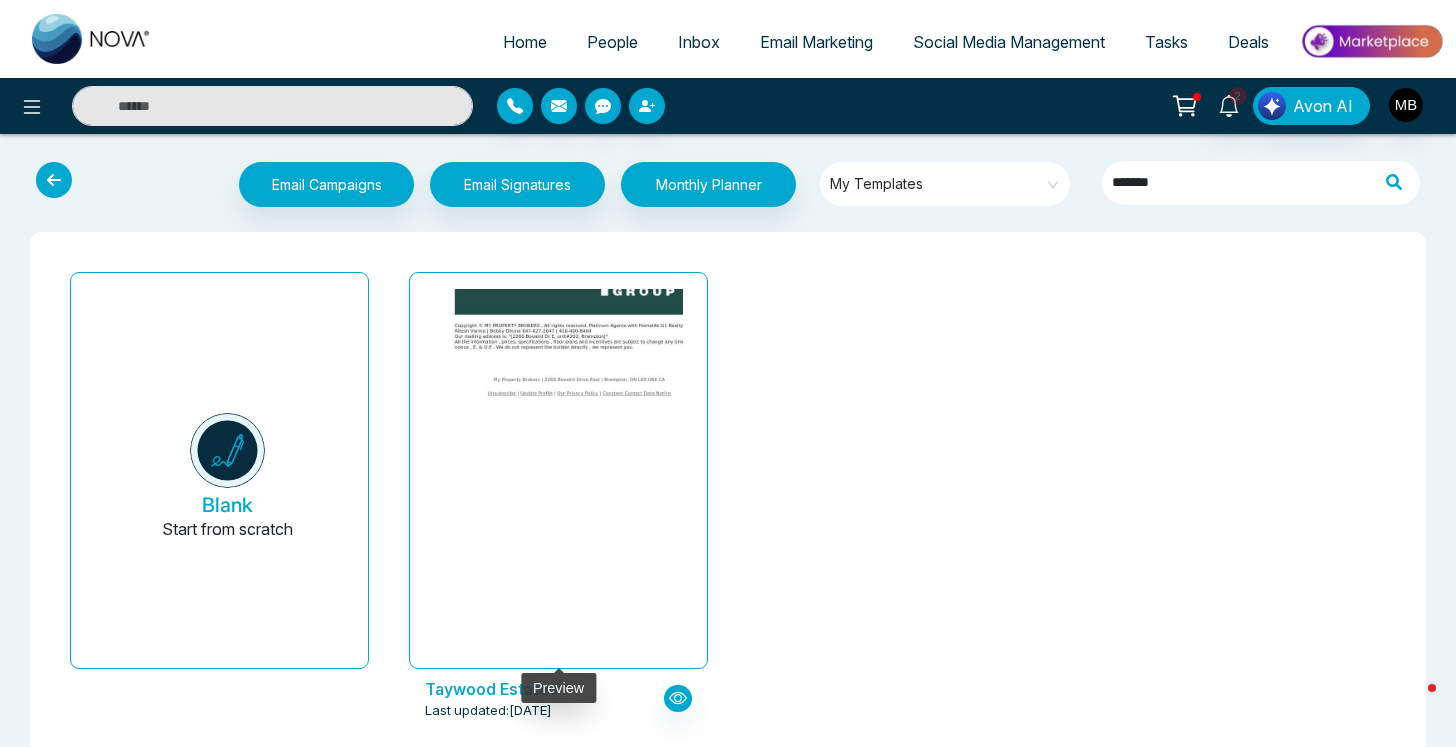 click at bounding box center (559, -568) 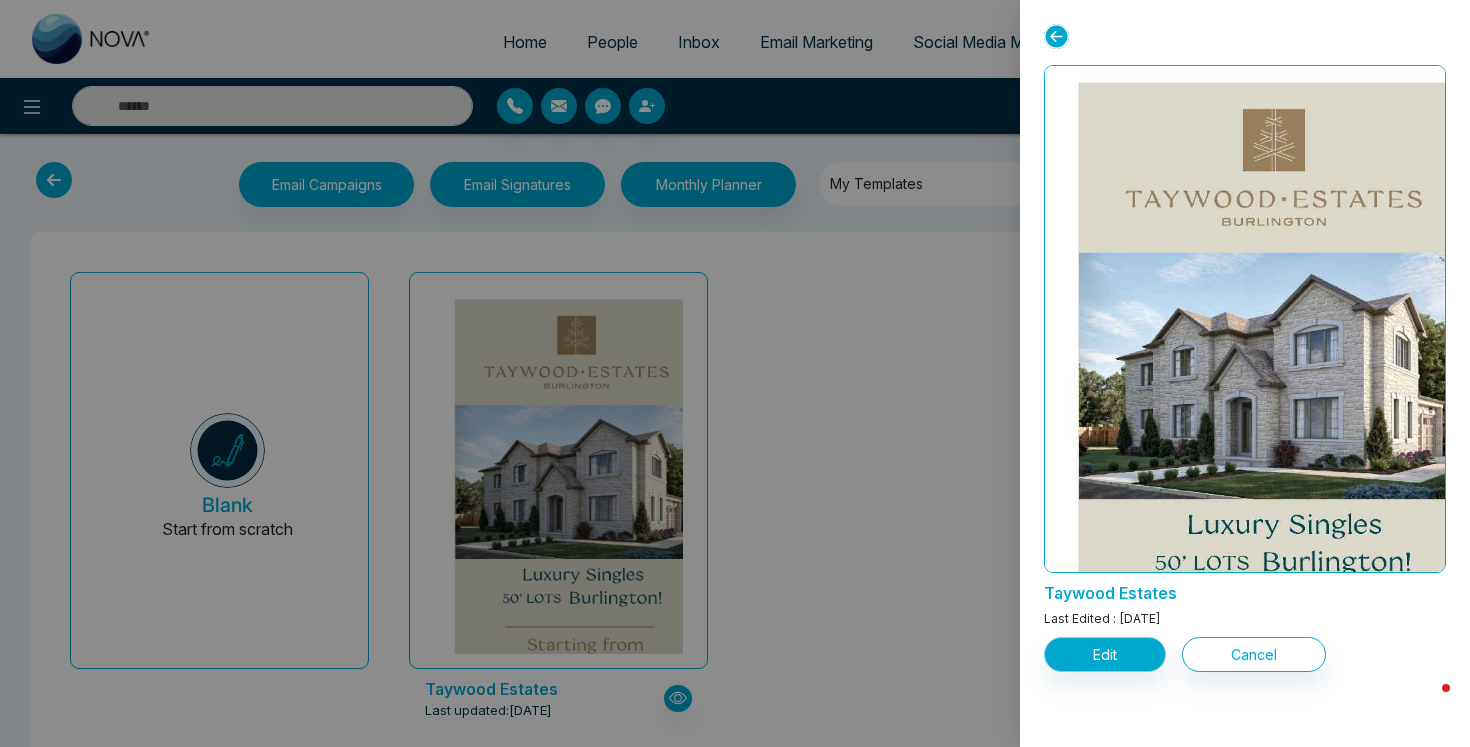 click on "Edit" at bounding box center [1105, 654] 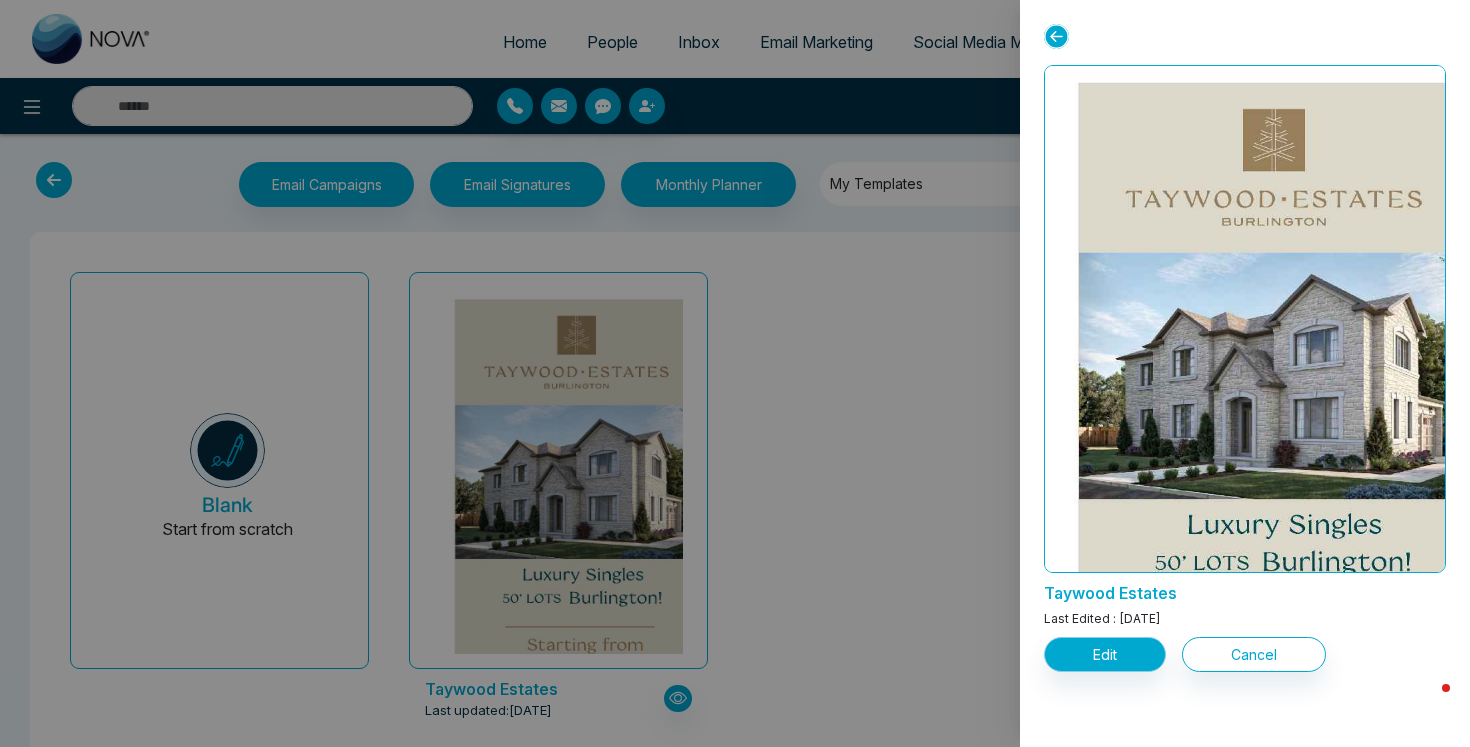 click on "Edit" at bounding box center (1105, 654) 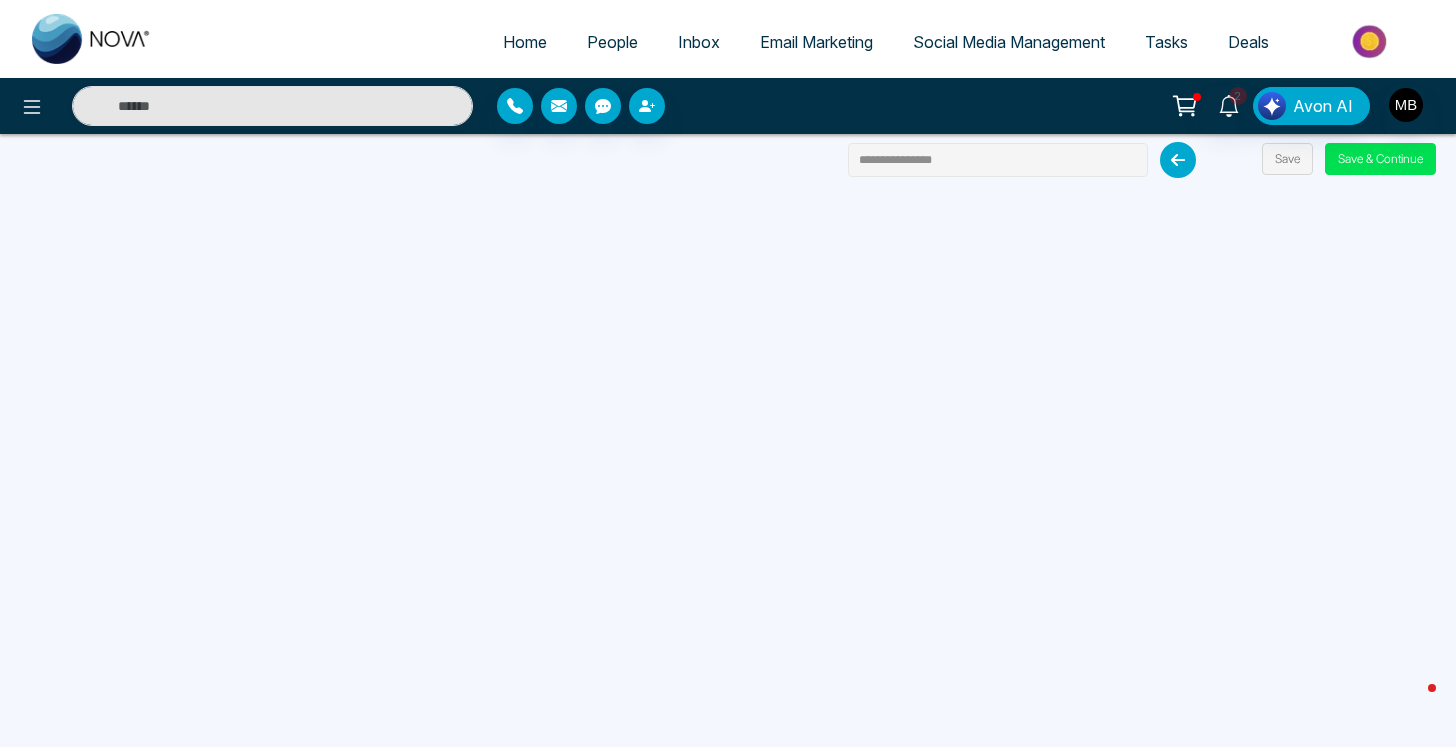 click on "**********" at bounding box center (998, 160) 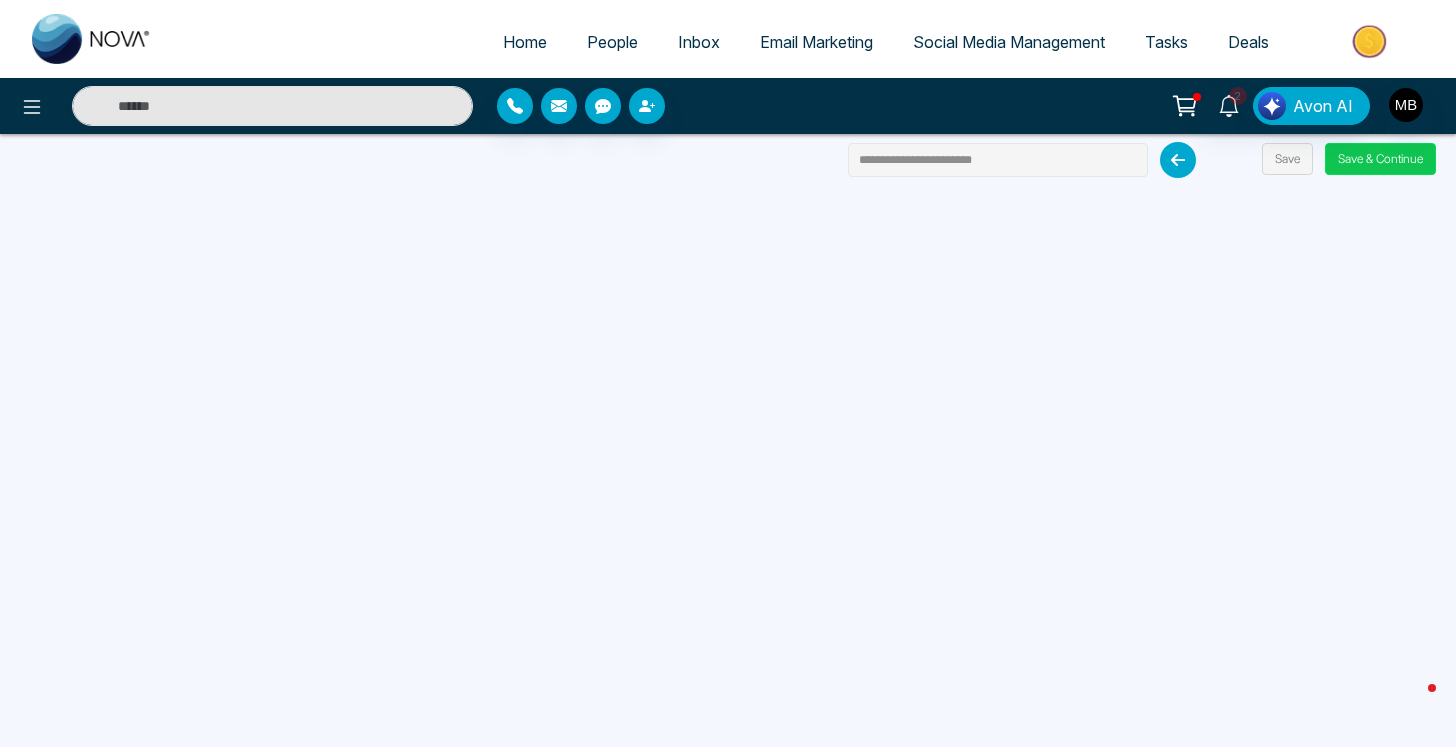 type on "**********" 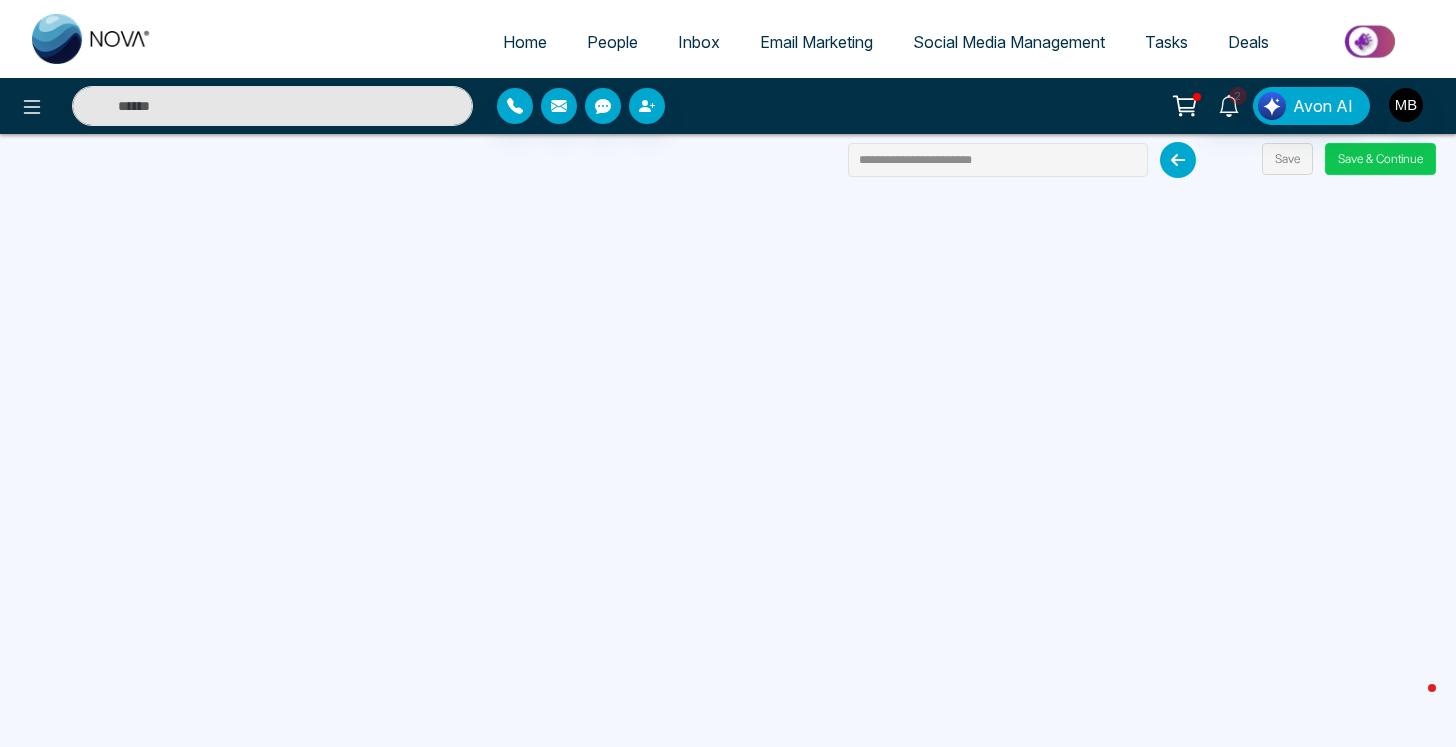 click on "Save & Continue" at bounding box center [1380, 159] 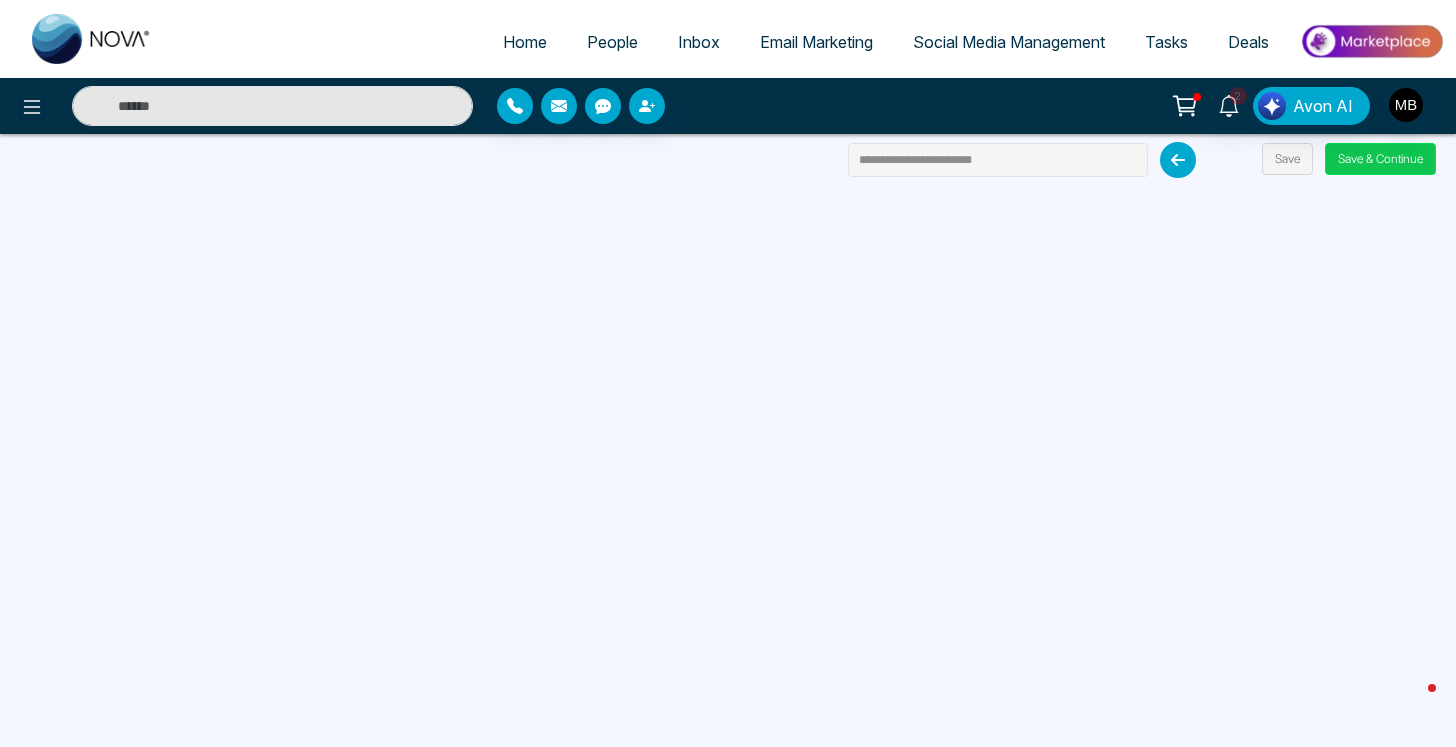 click on "Save & Continue" at bounding box center (1380, 159) 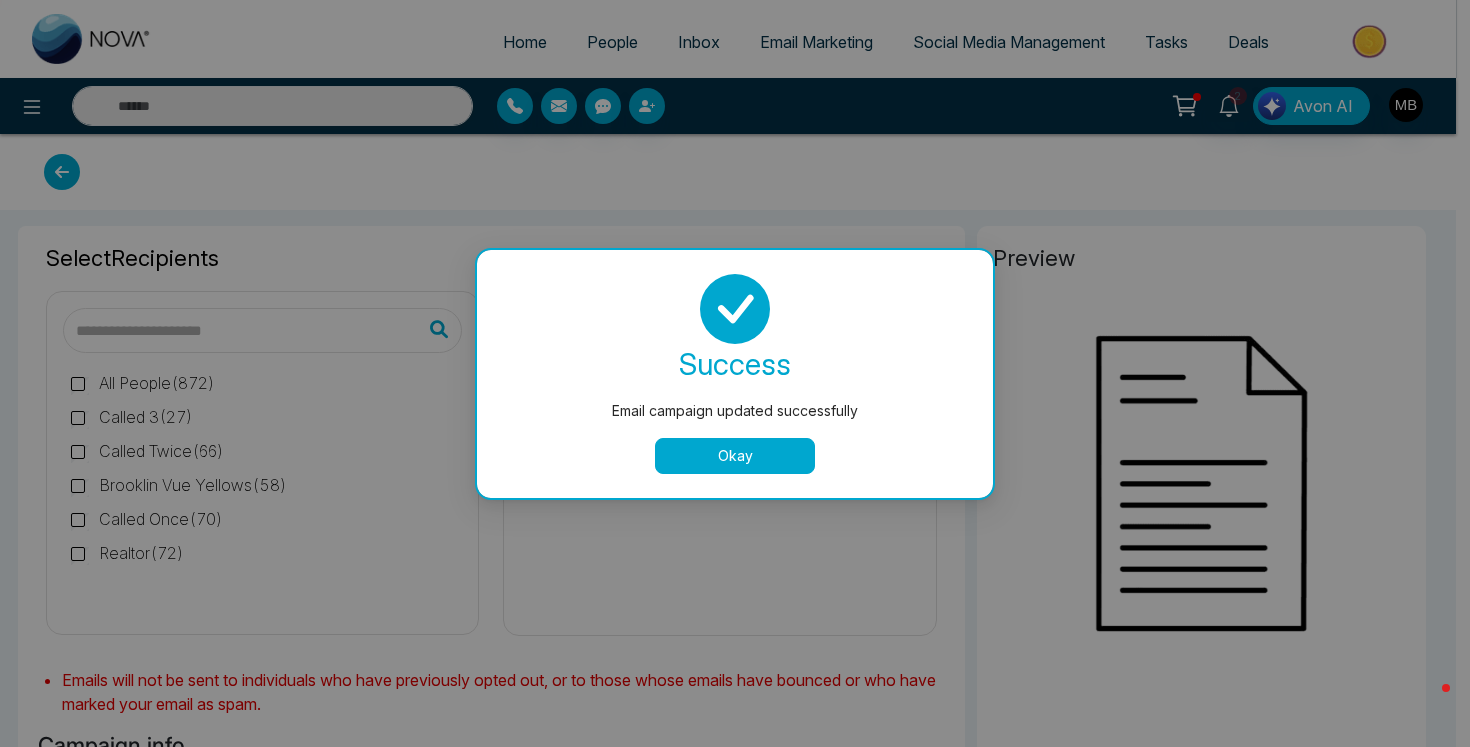 type on "**********" 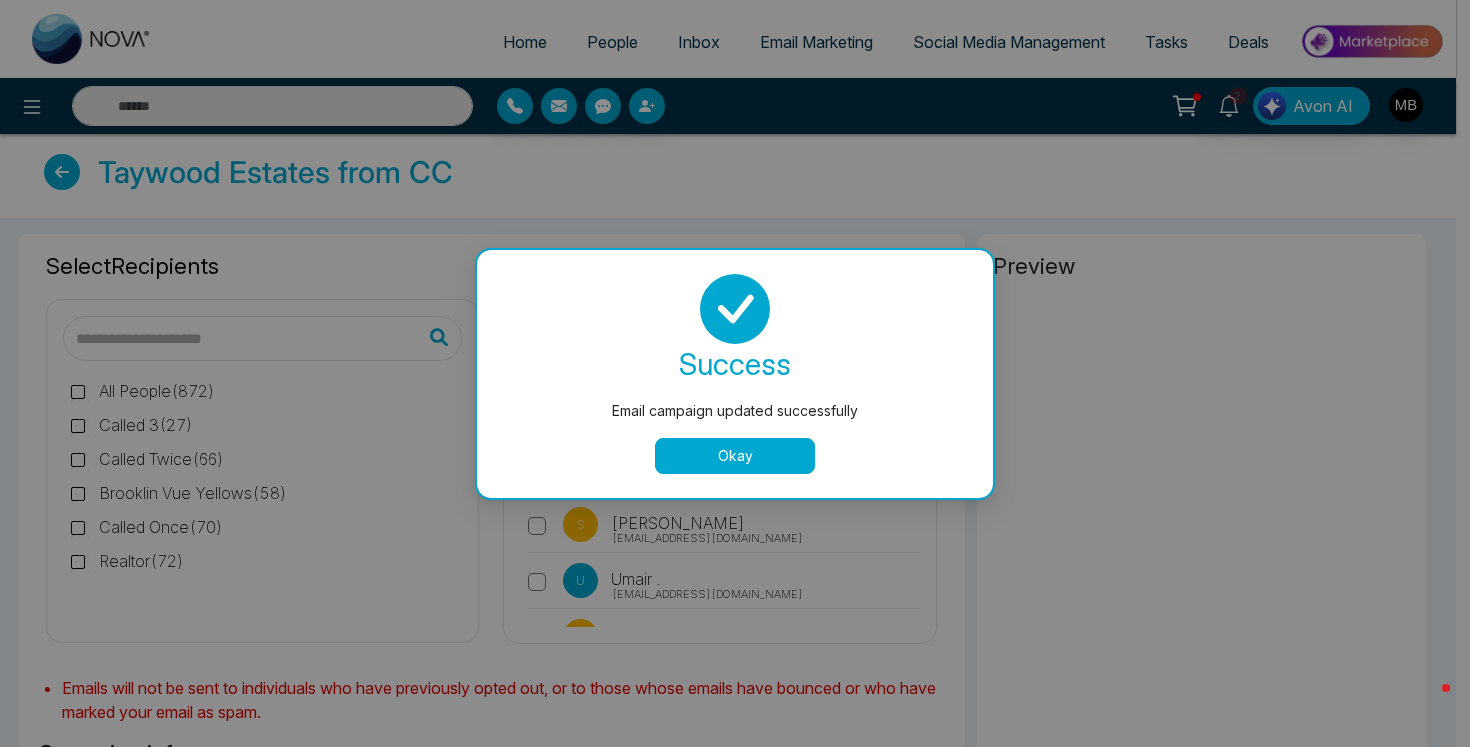 click on "Okay" at bounding box center [735, 456] 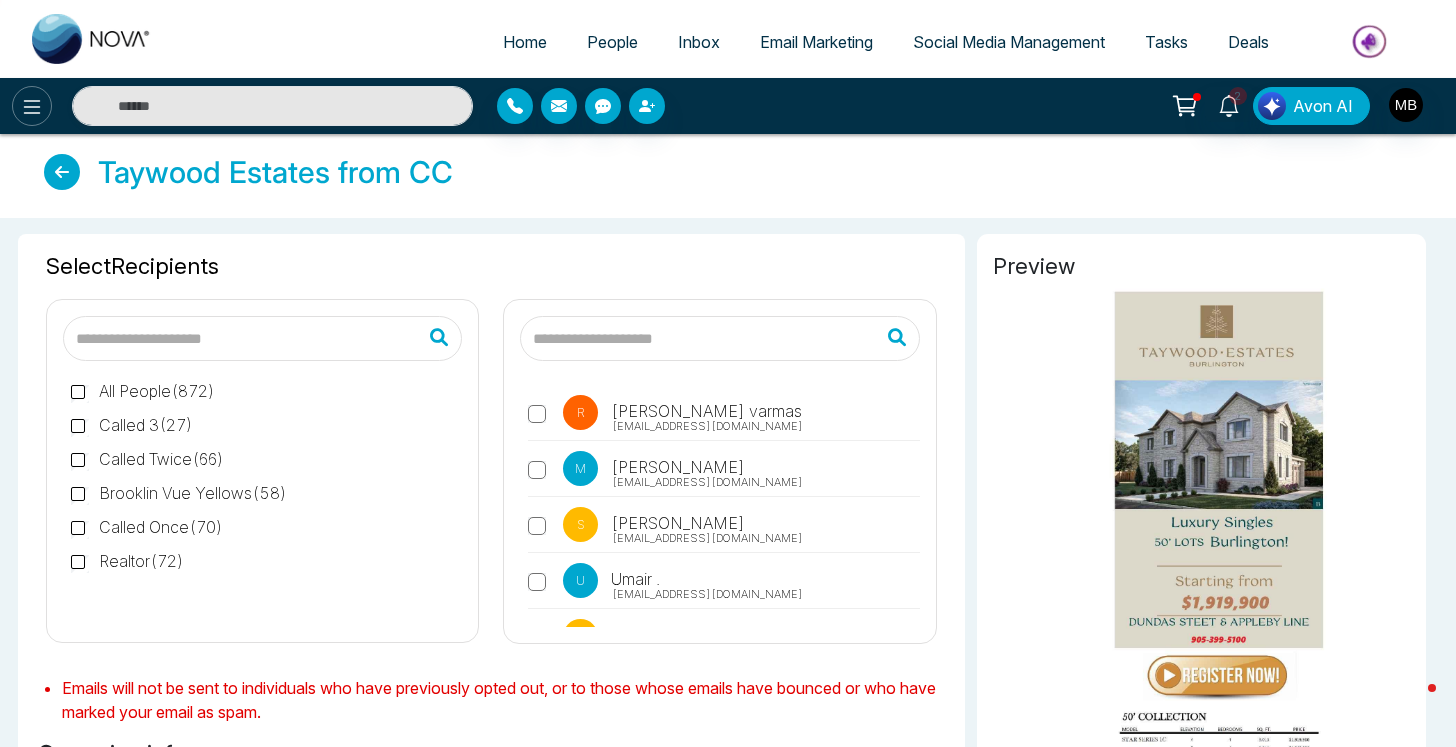 click at bounding box center (32, 106) 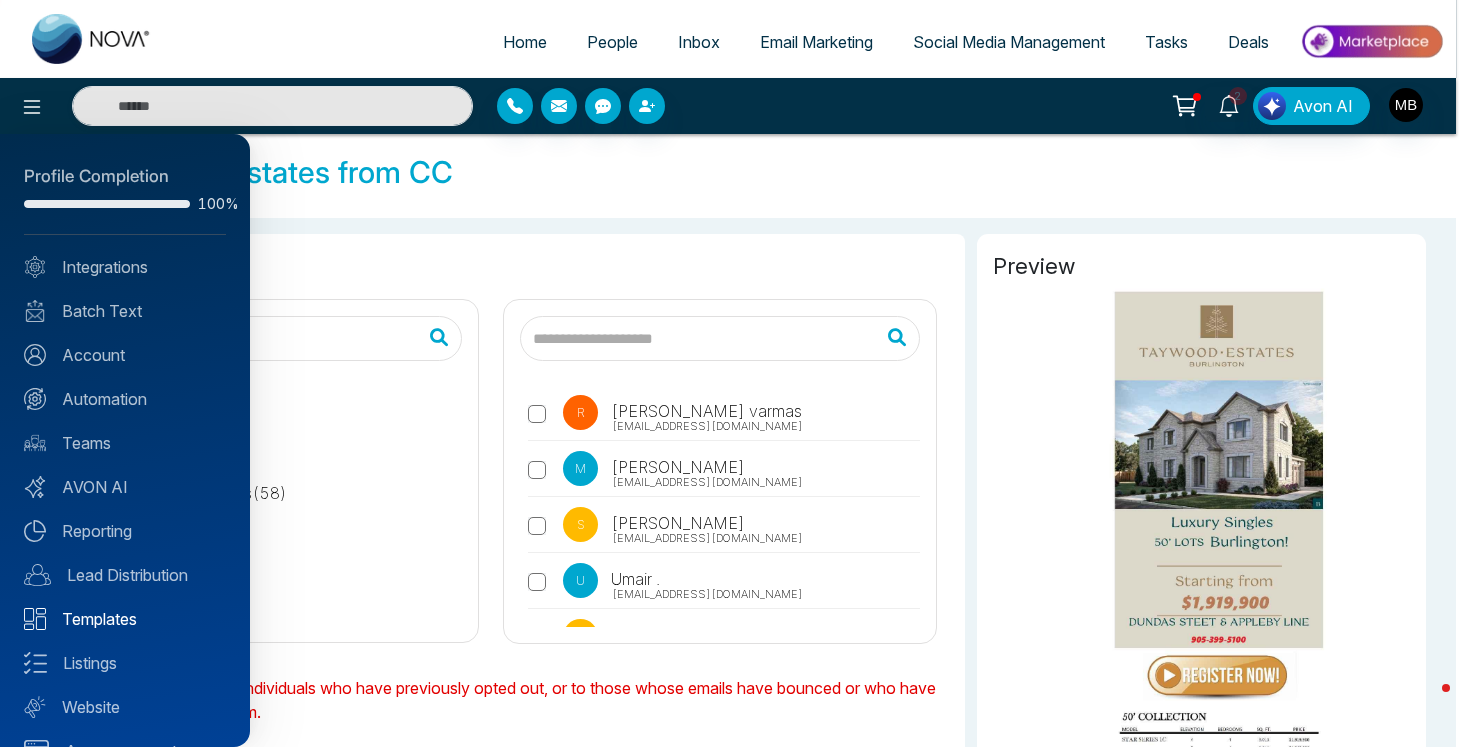 click on "Templates" at bounding box center [125, 619] 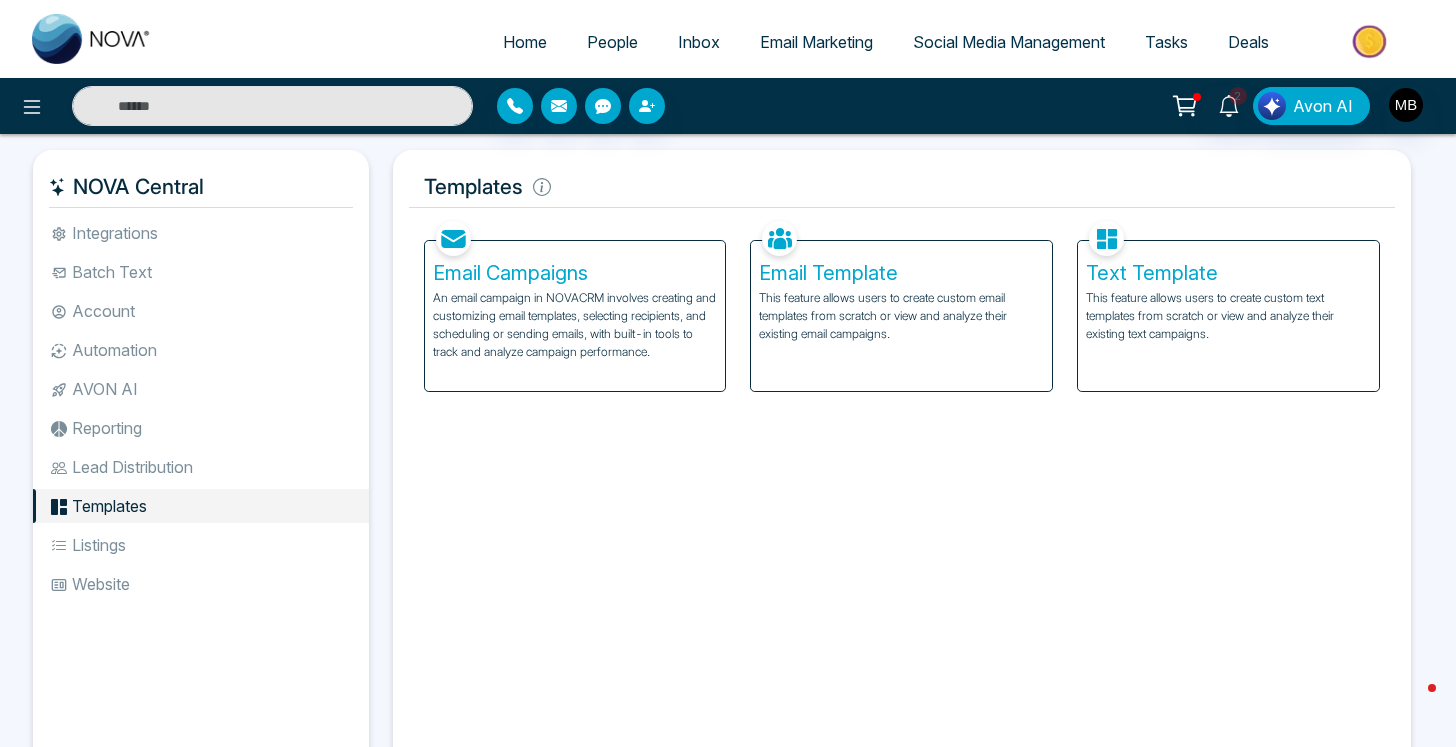 click on "Email Template" at bounding box center [901, 273] 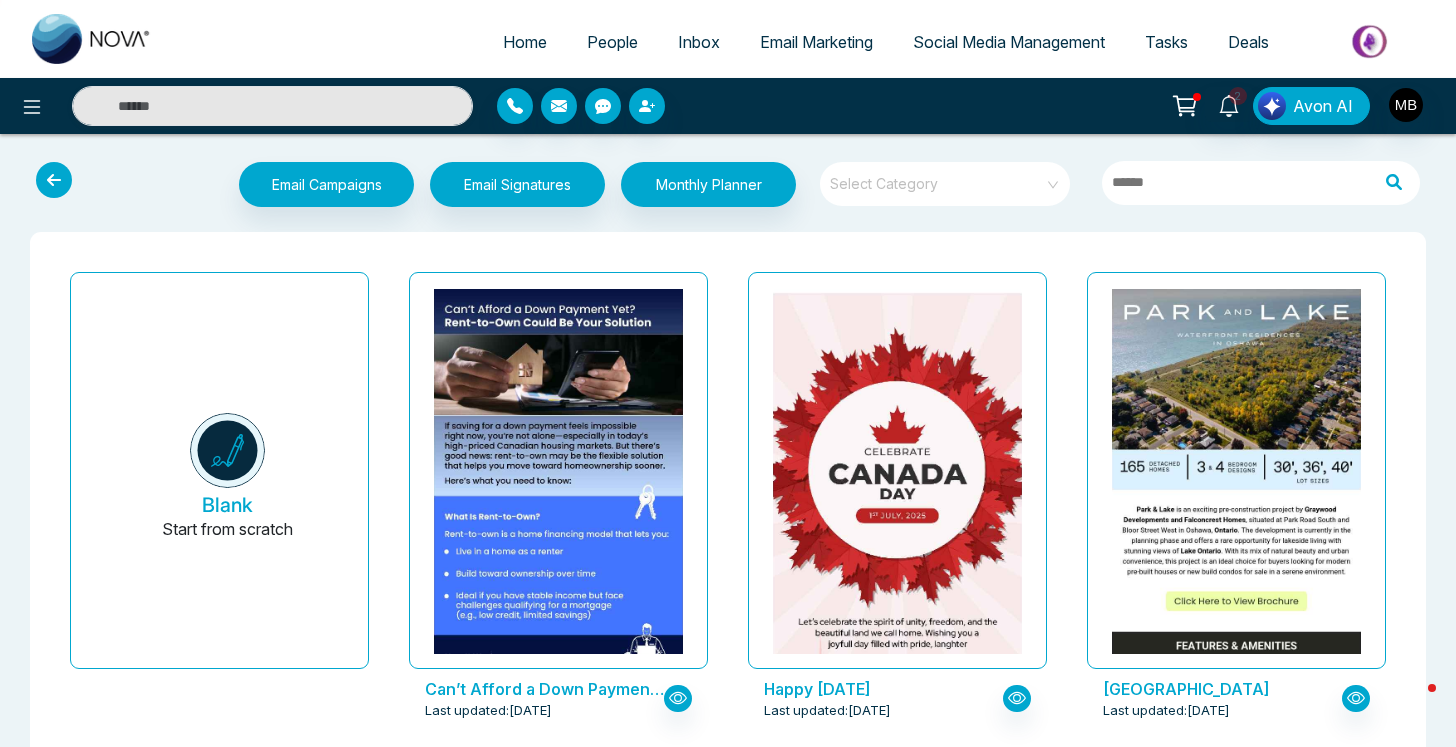 click 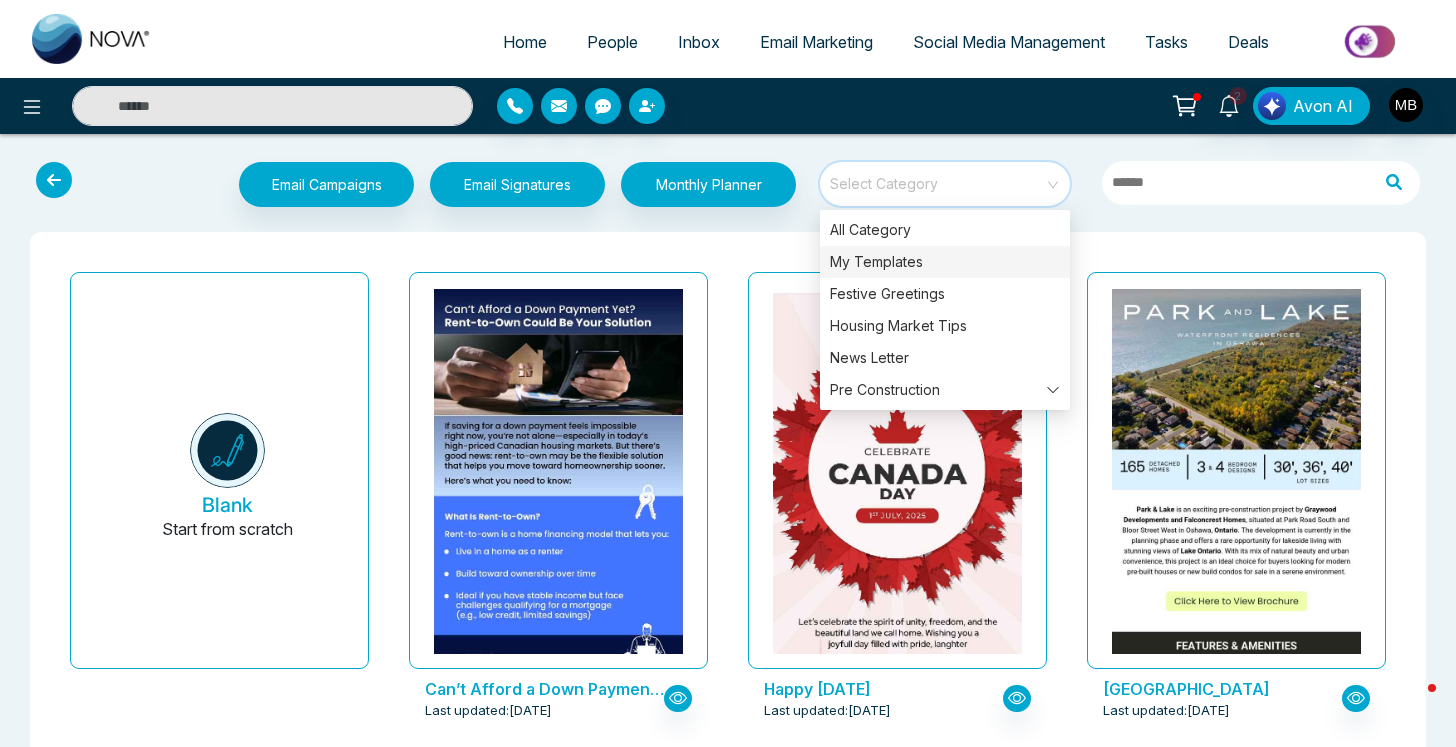 click on "My Templates" at bounding box center [945, 262] 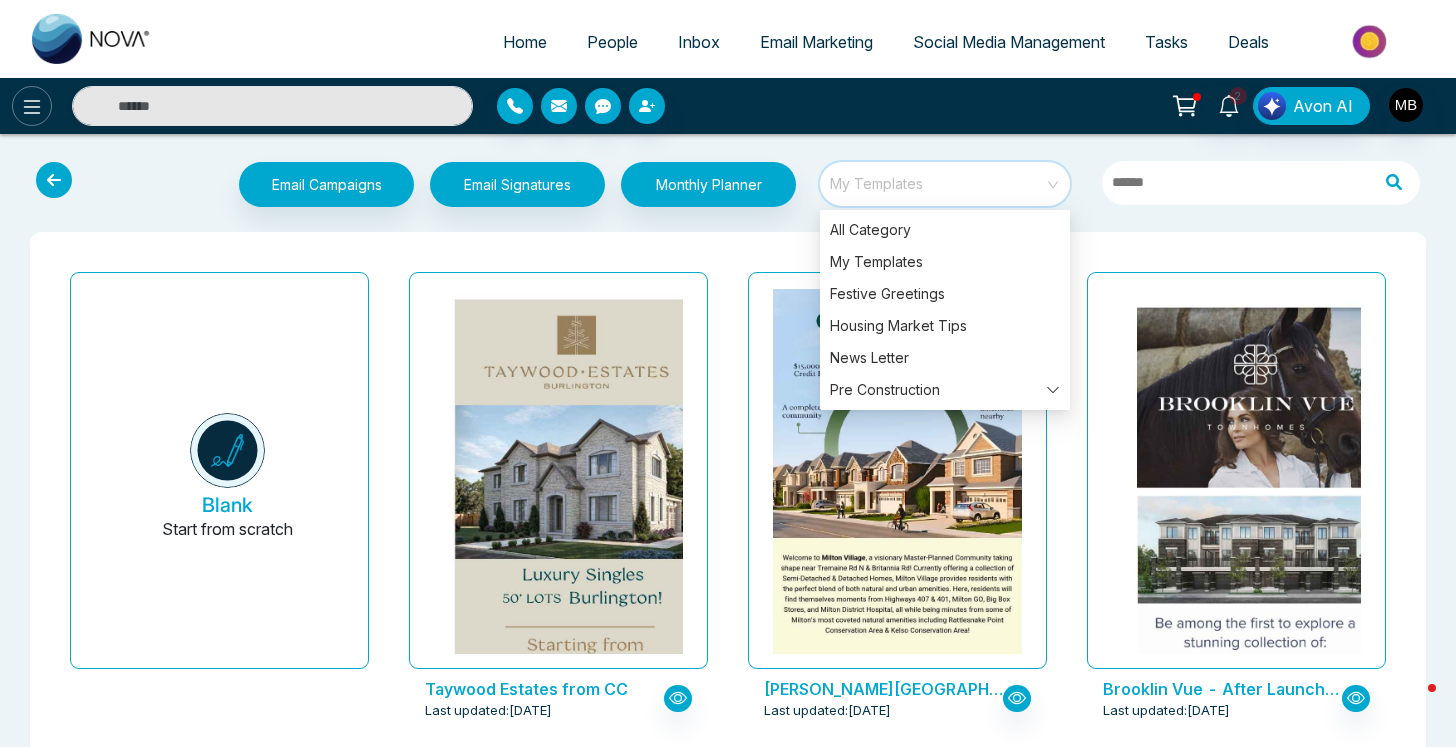 click 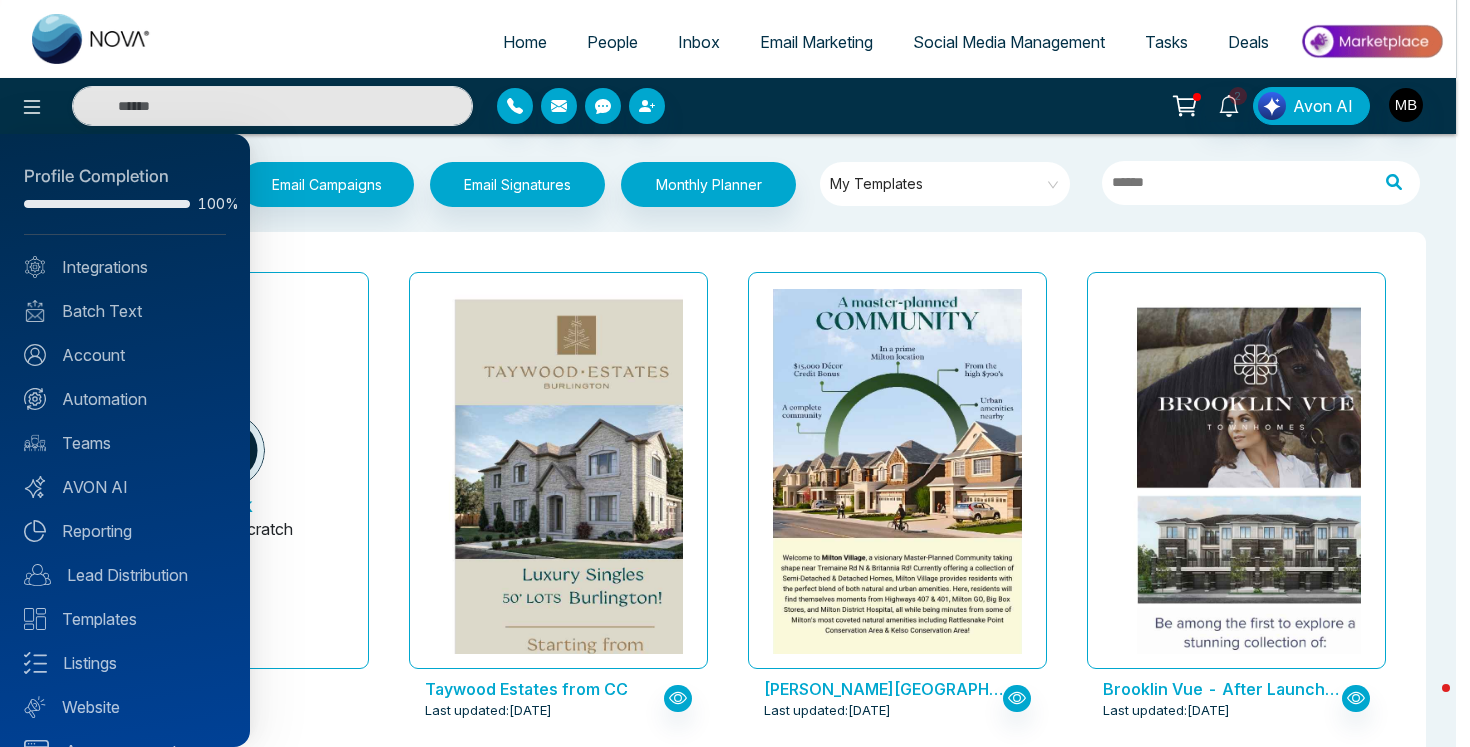 click at bounding box center [735, 373] 